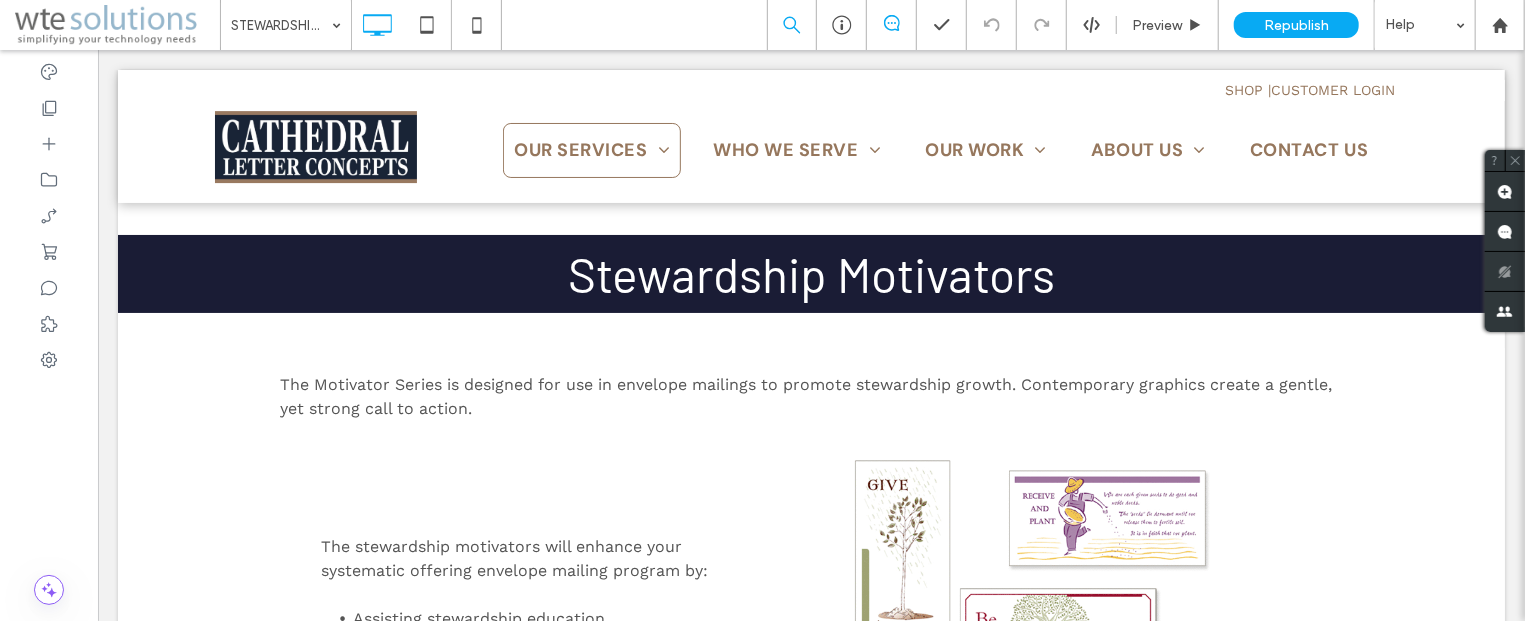 scroll, scrollTop: 214, scrollLeft: 0, axis: vertical 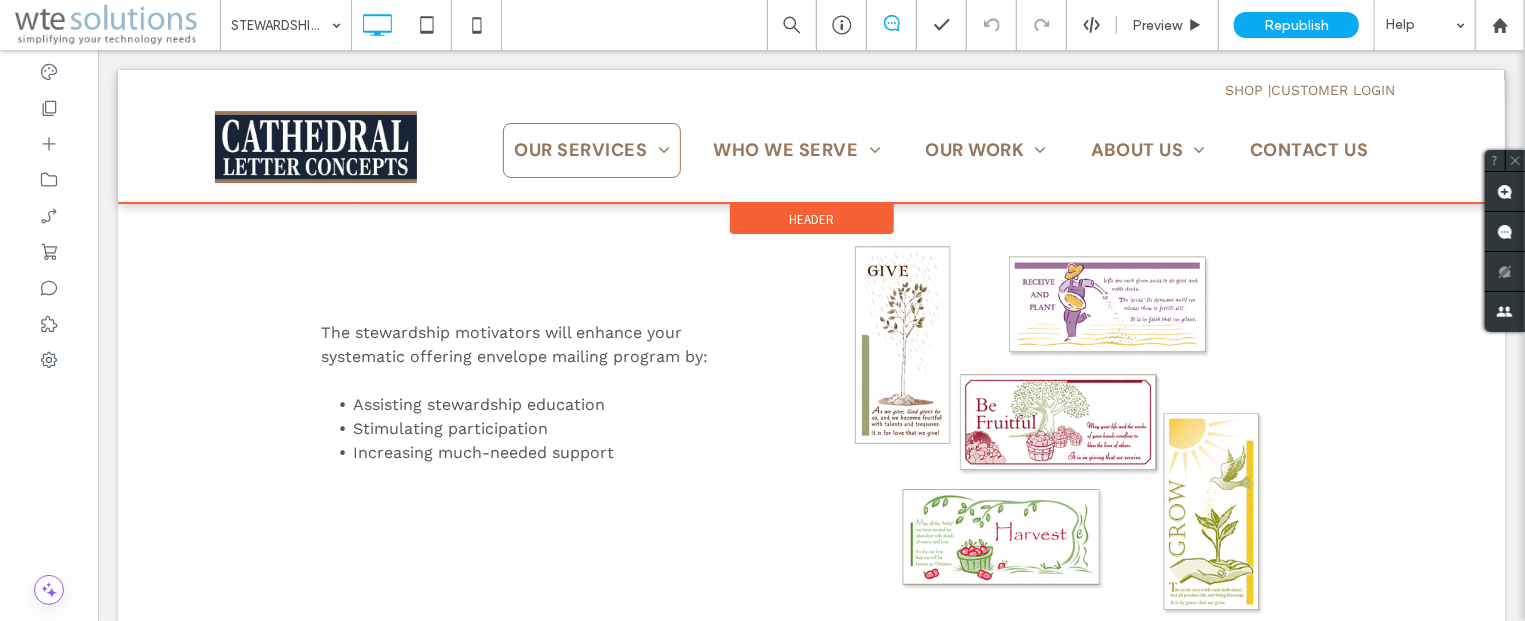 click at bounding box center [810, 135] 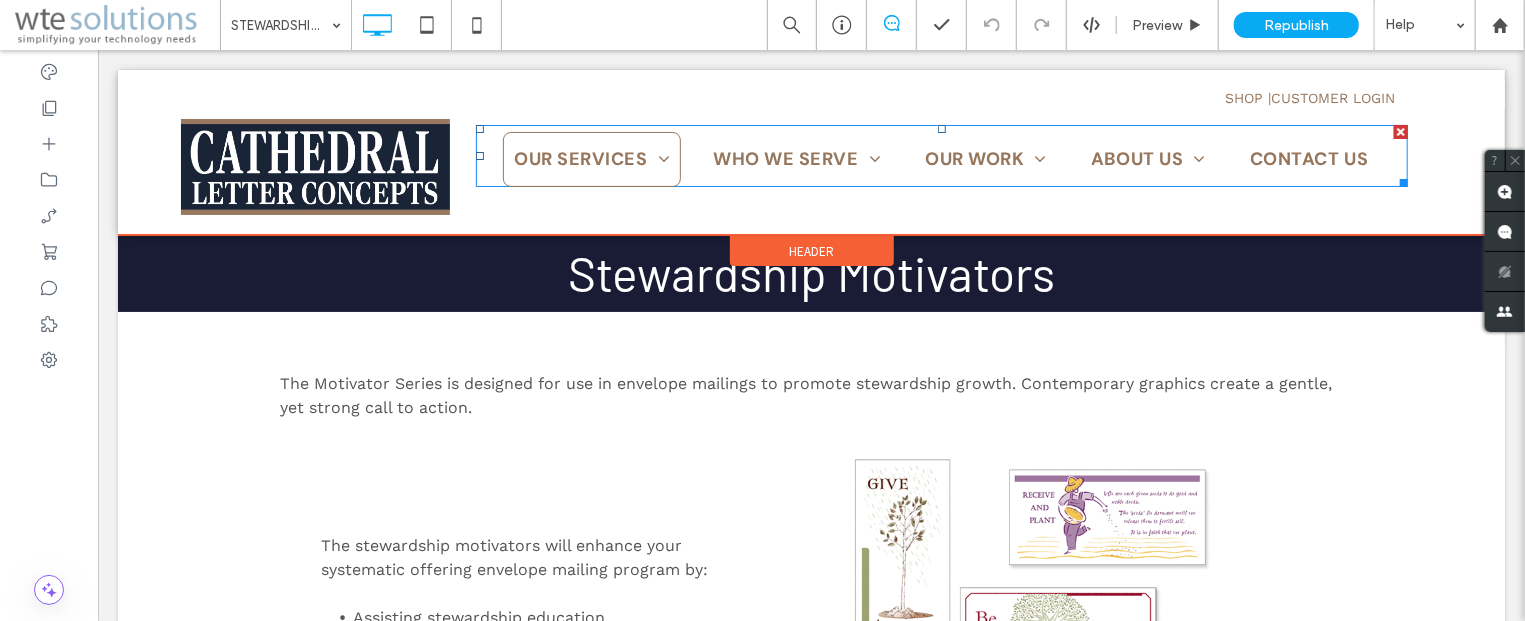scroll, scrollTop: 0, scrollLeft: 0, axis: both 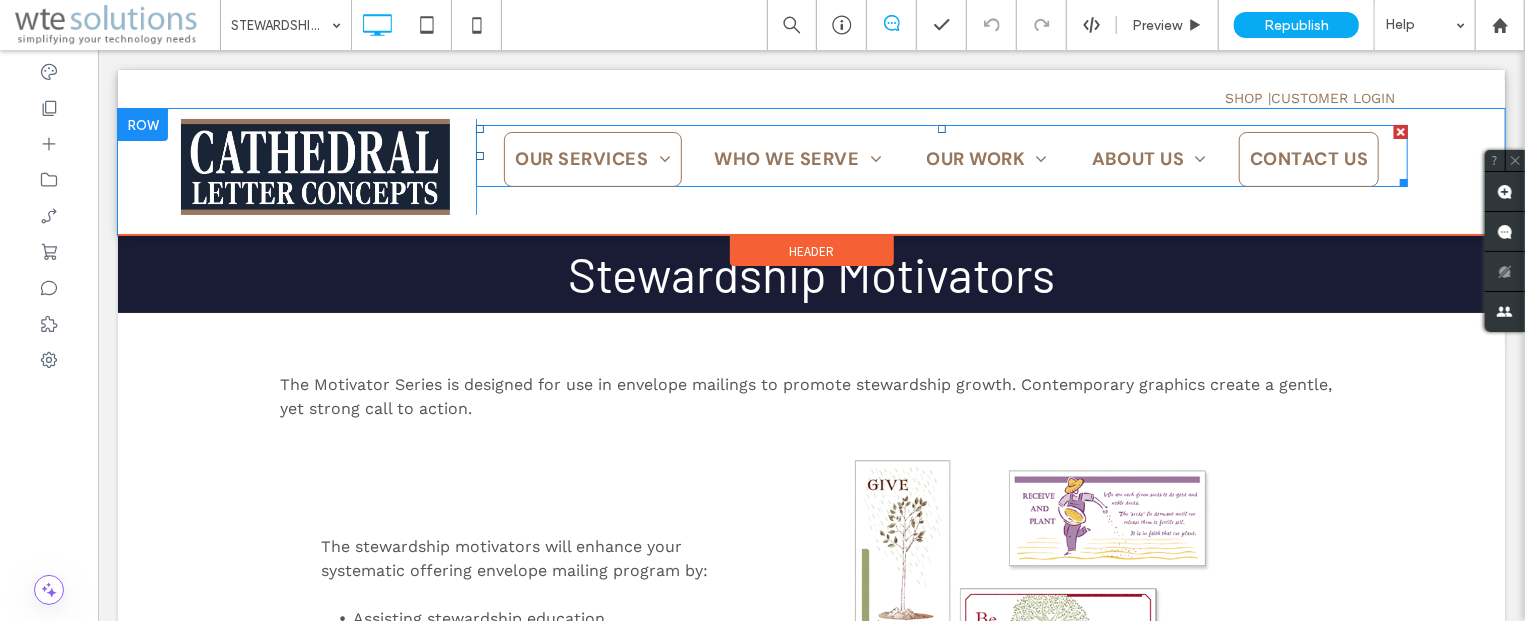 click on "CONTACT US" at bounding box center (1308, 158) 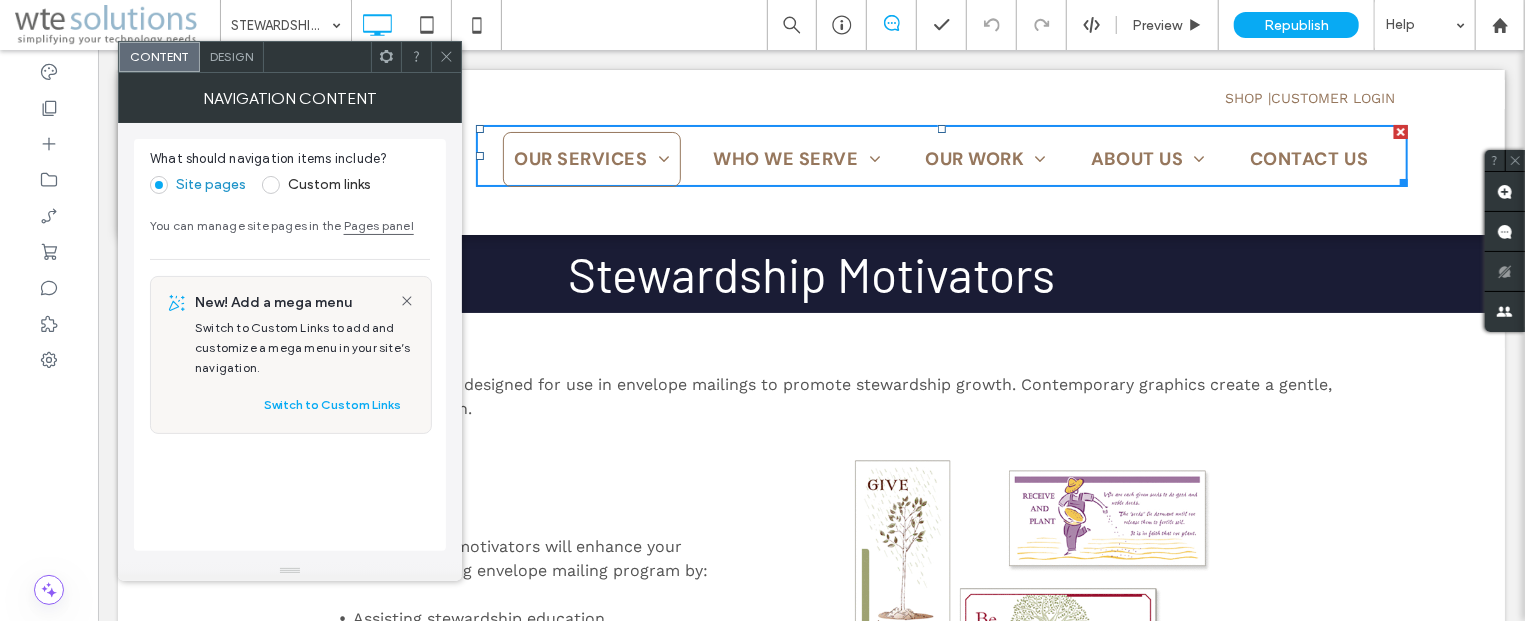 click on "Design" at bounding box center (232, 57) 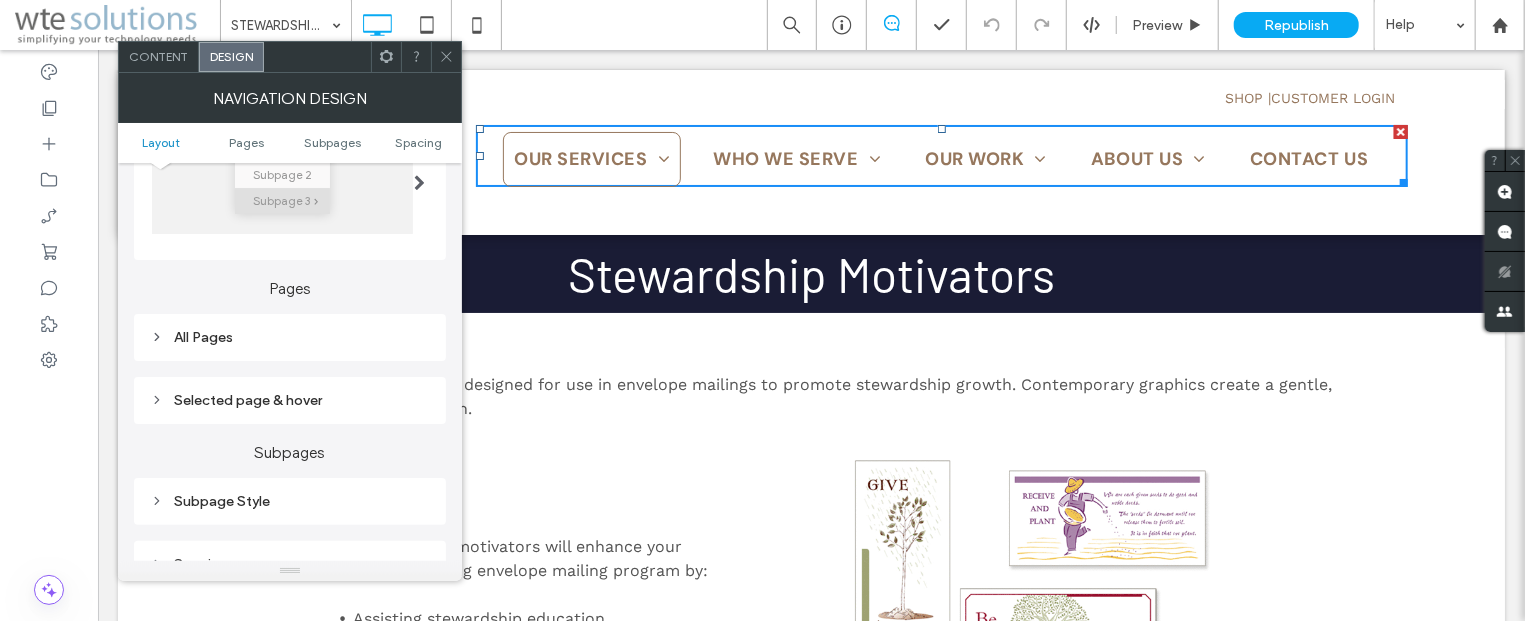 scroll, scrollTop: 362, scrollLeft: 0, axis: vertical 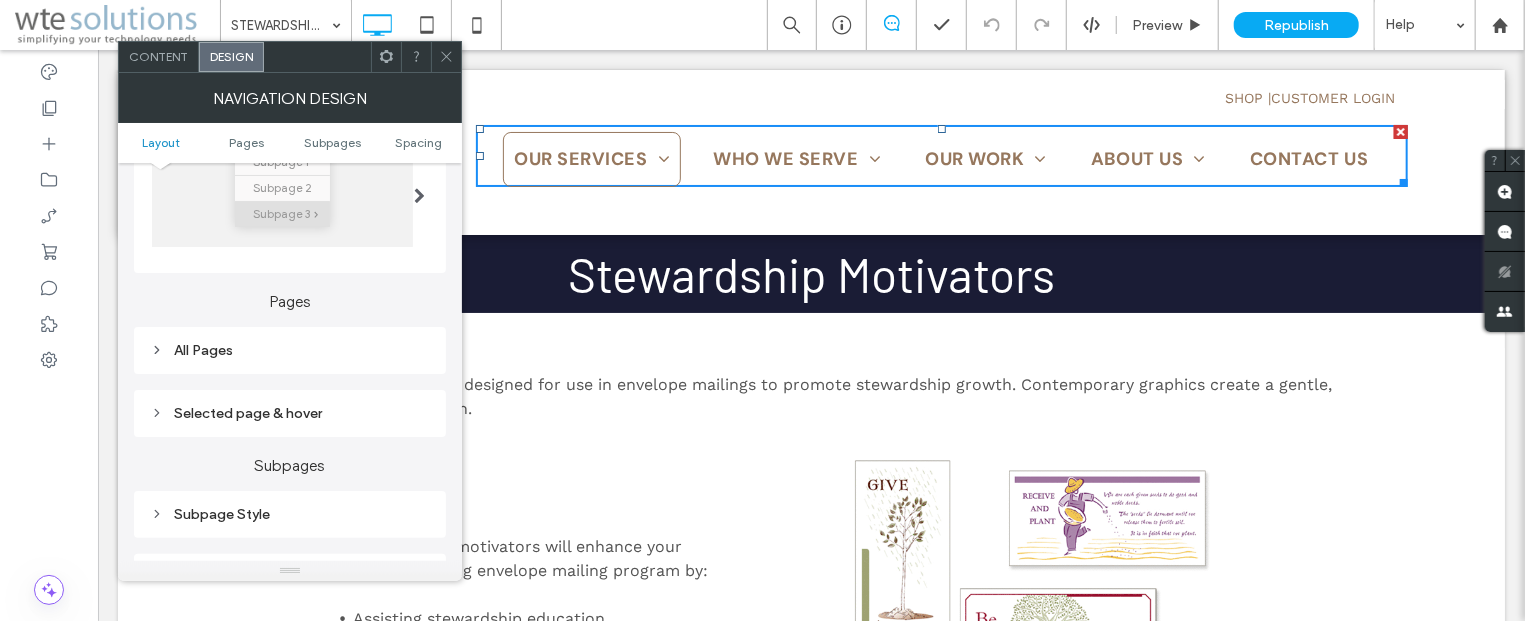 click 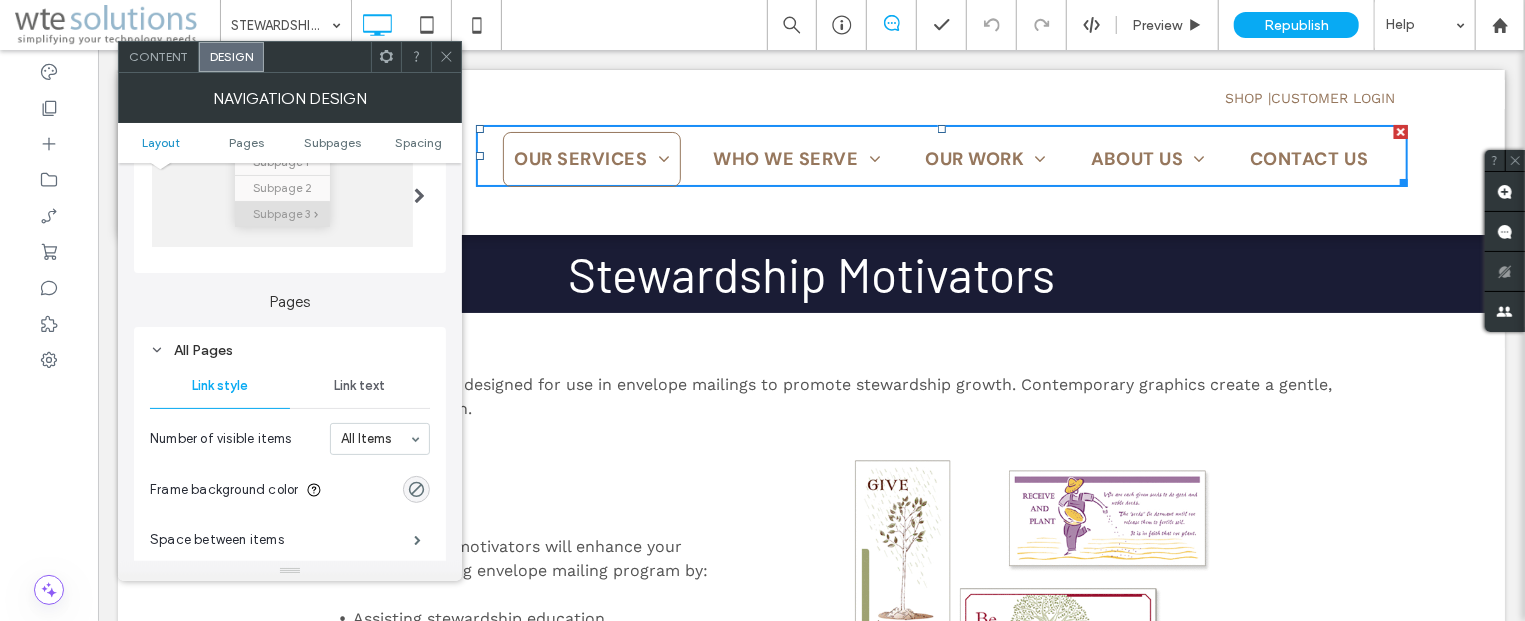 scroll, scrollTop: 482, scrollLeft: 0, axis: vertical 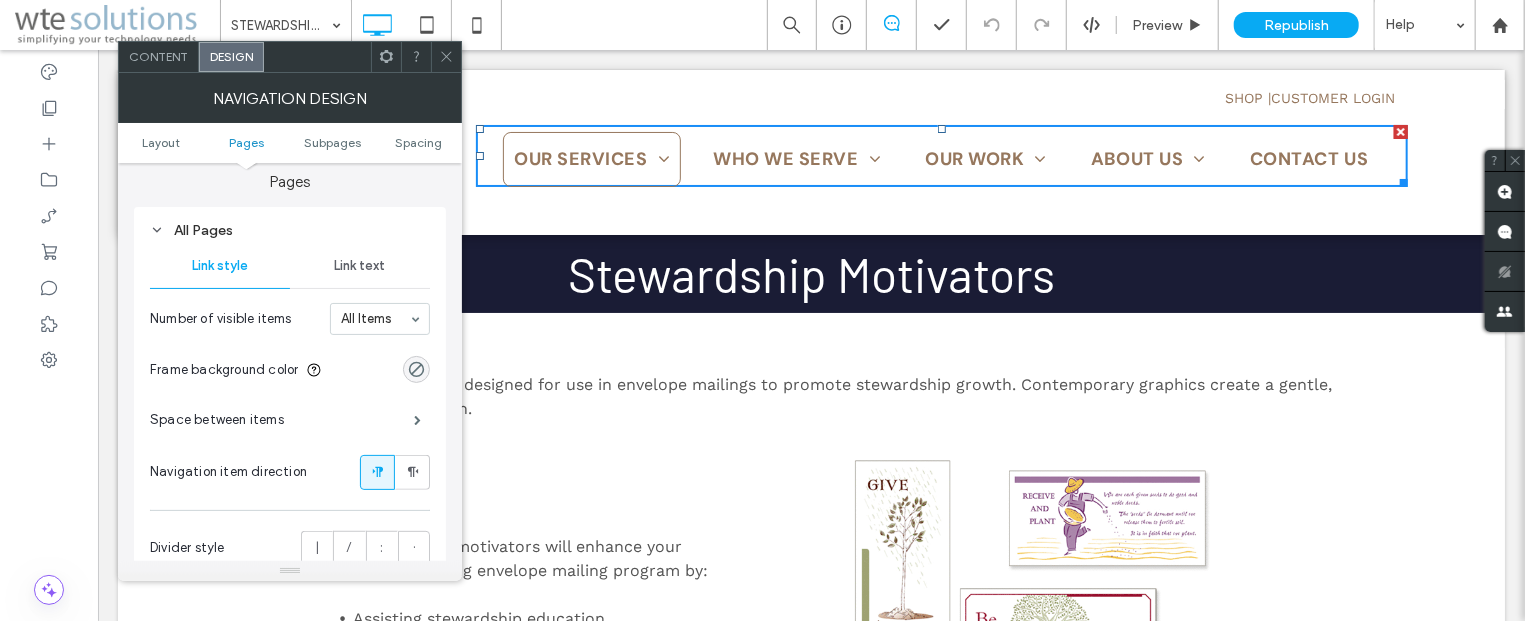 click on "Link text" at bounding box center [360, 266] 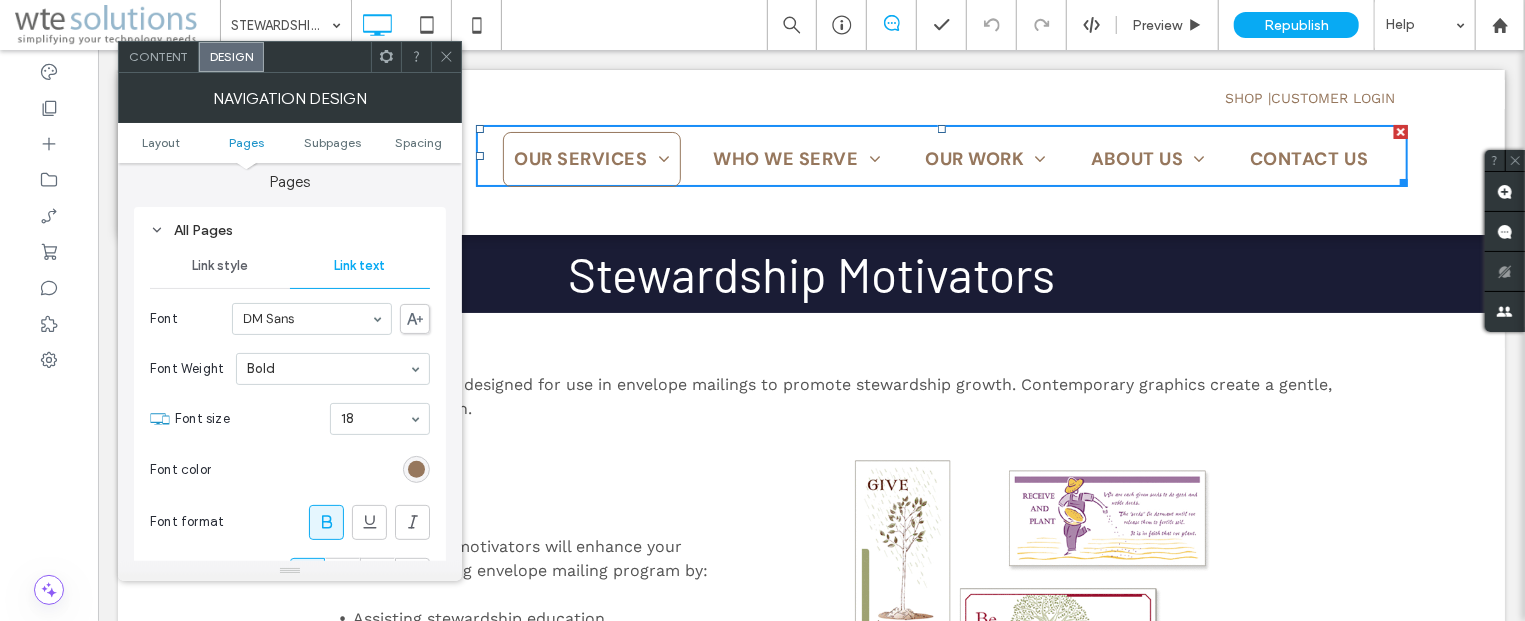 click 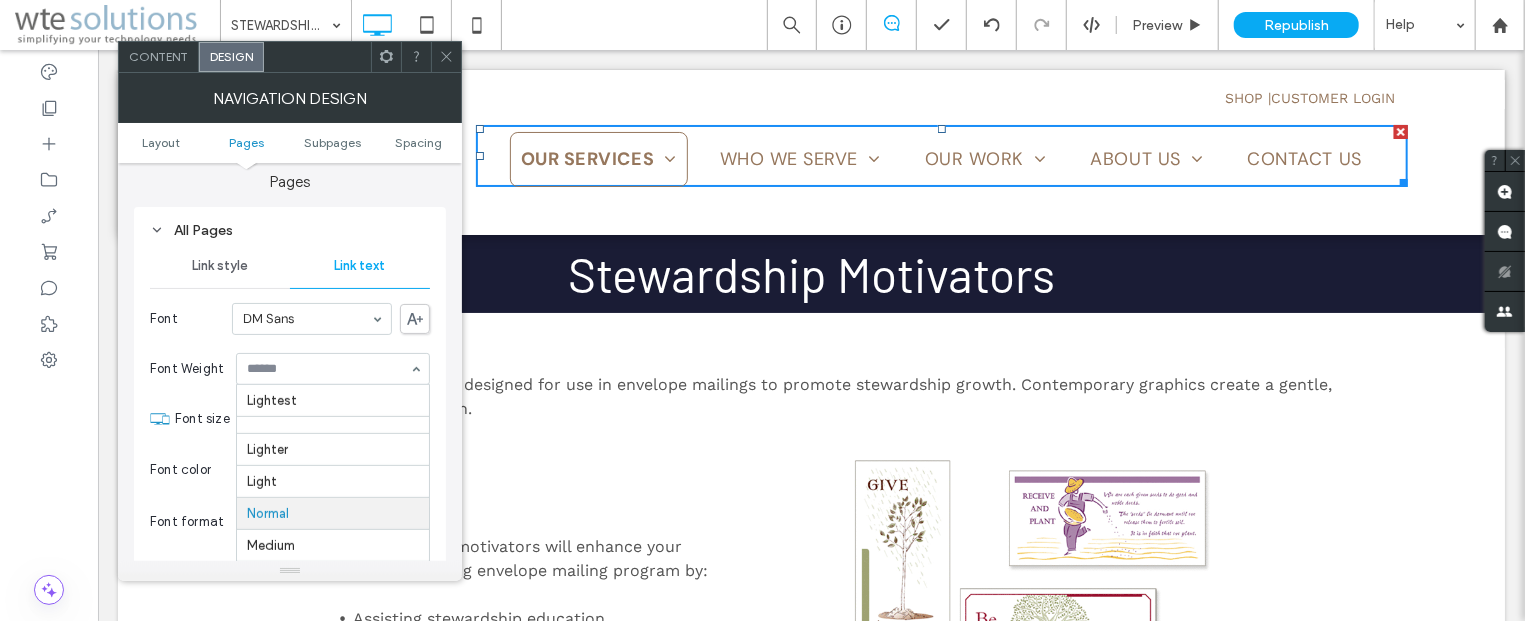 scroll, scrollTop: 113, scrollLeft: 0, axis: vertical 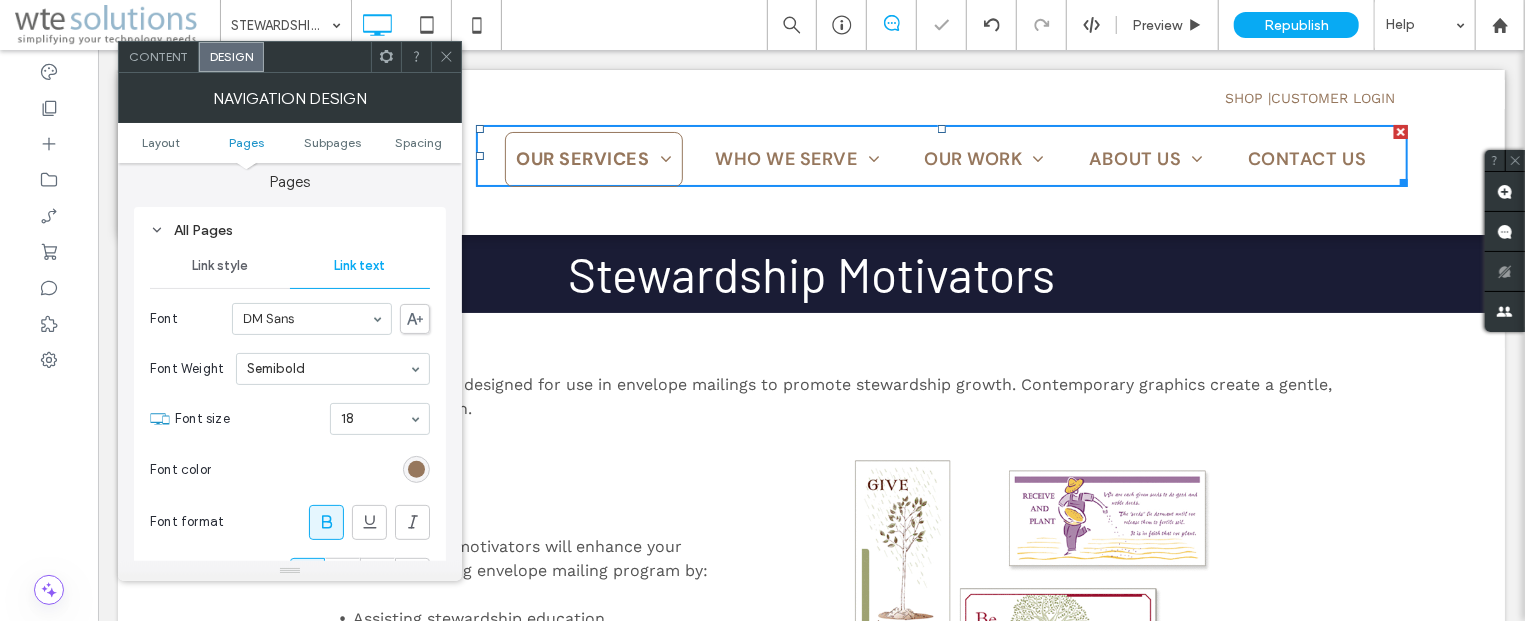 click on "Font color" at bounding box center [290, 470] 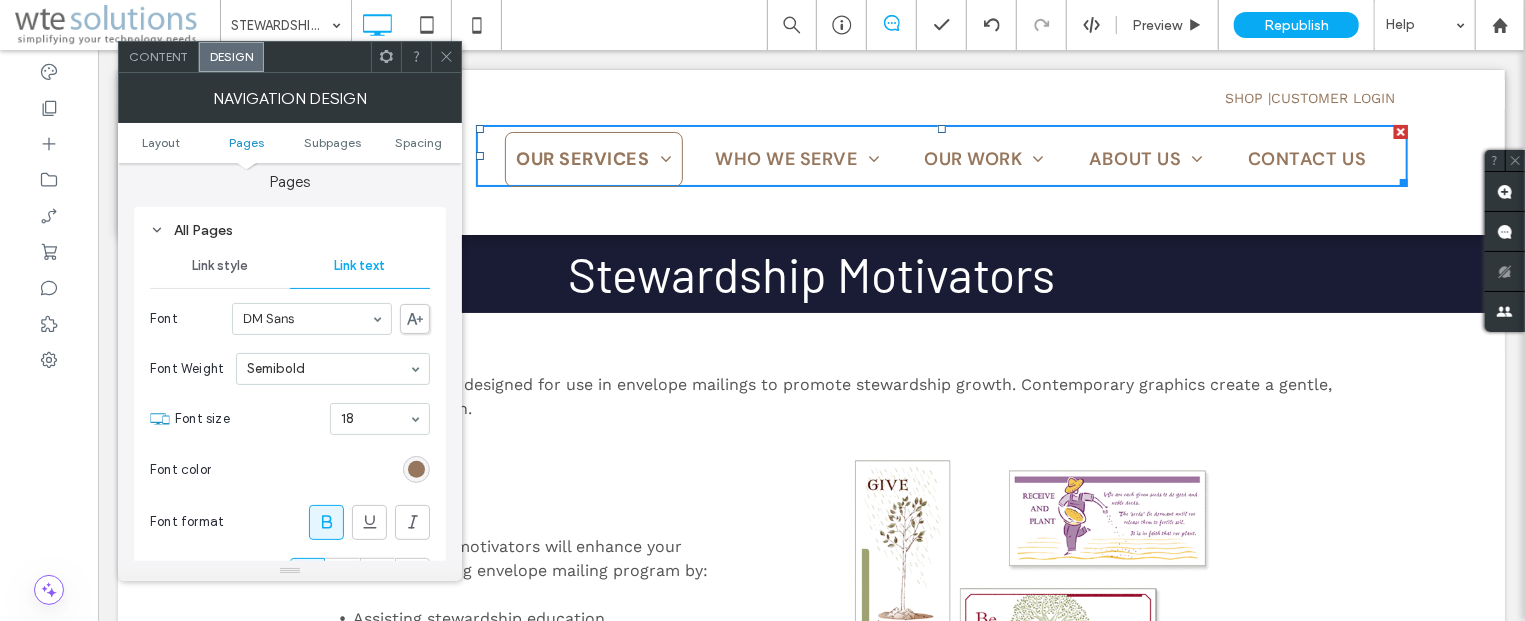 click at bounding box center [446, 57] 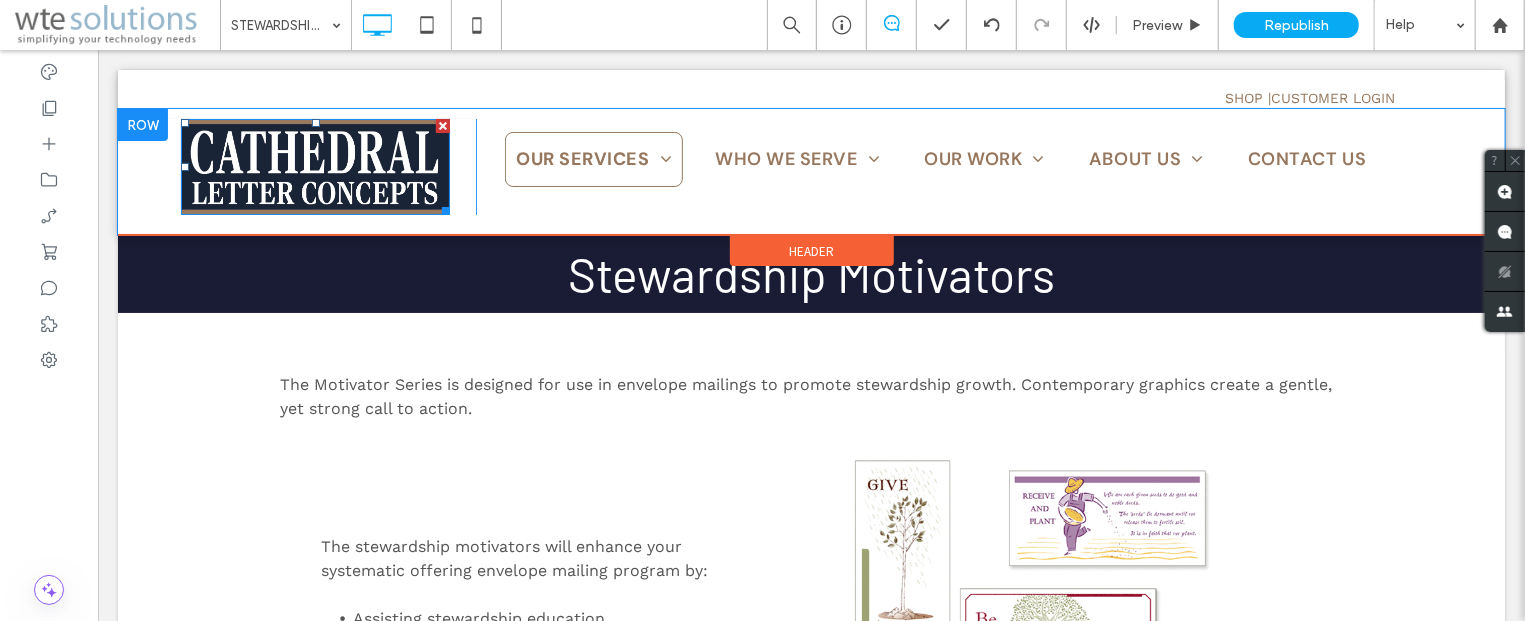 click at bounding box center (314, 166) 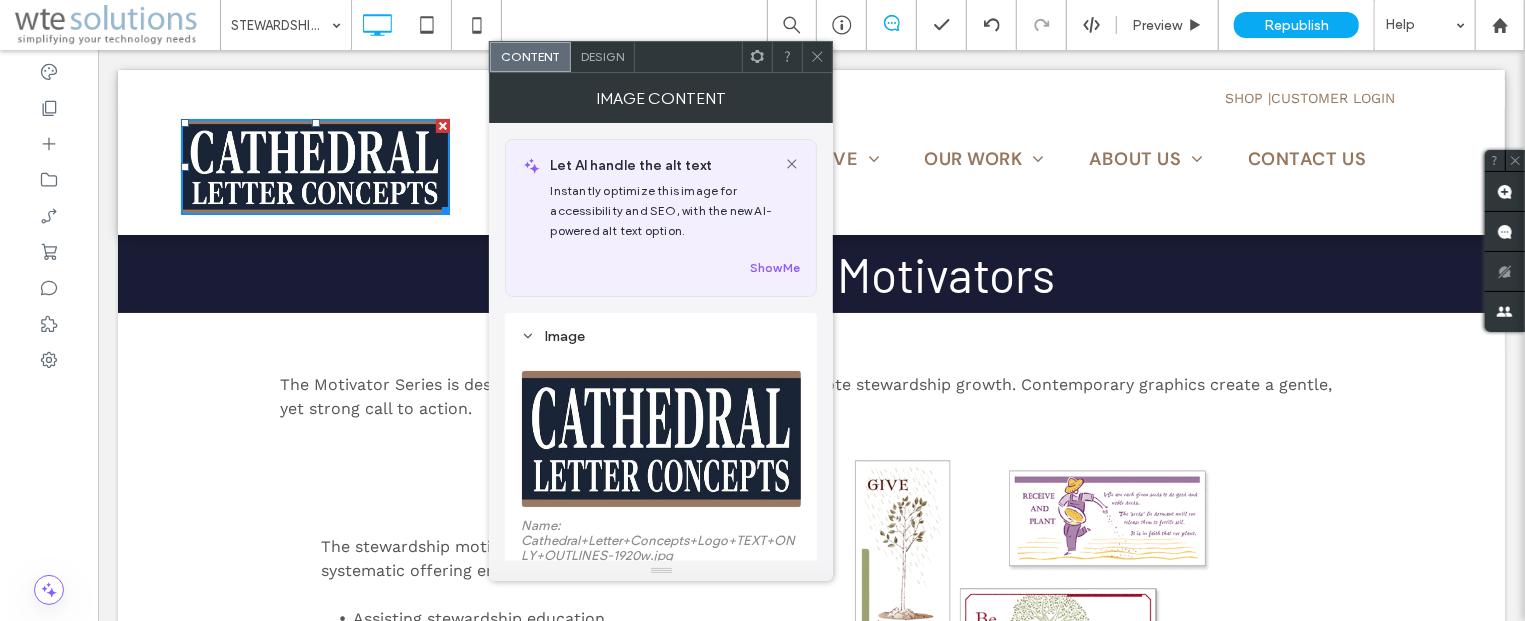 click on "Design" at bounding box center (602, 56) 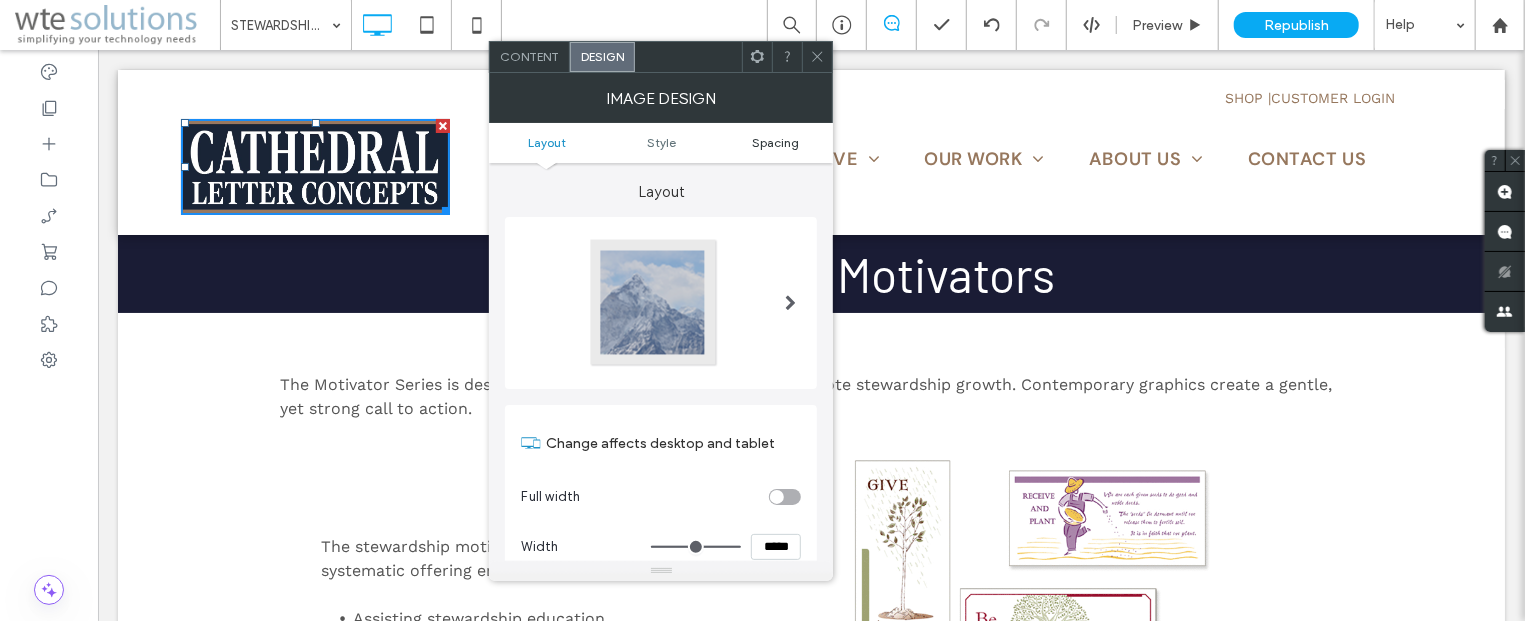 click on "Spacing" at bounding box center [776, 142] 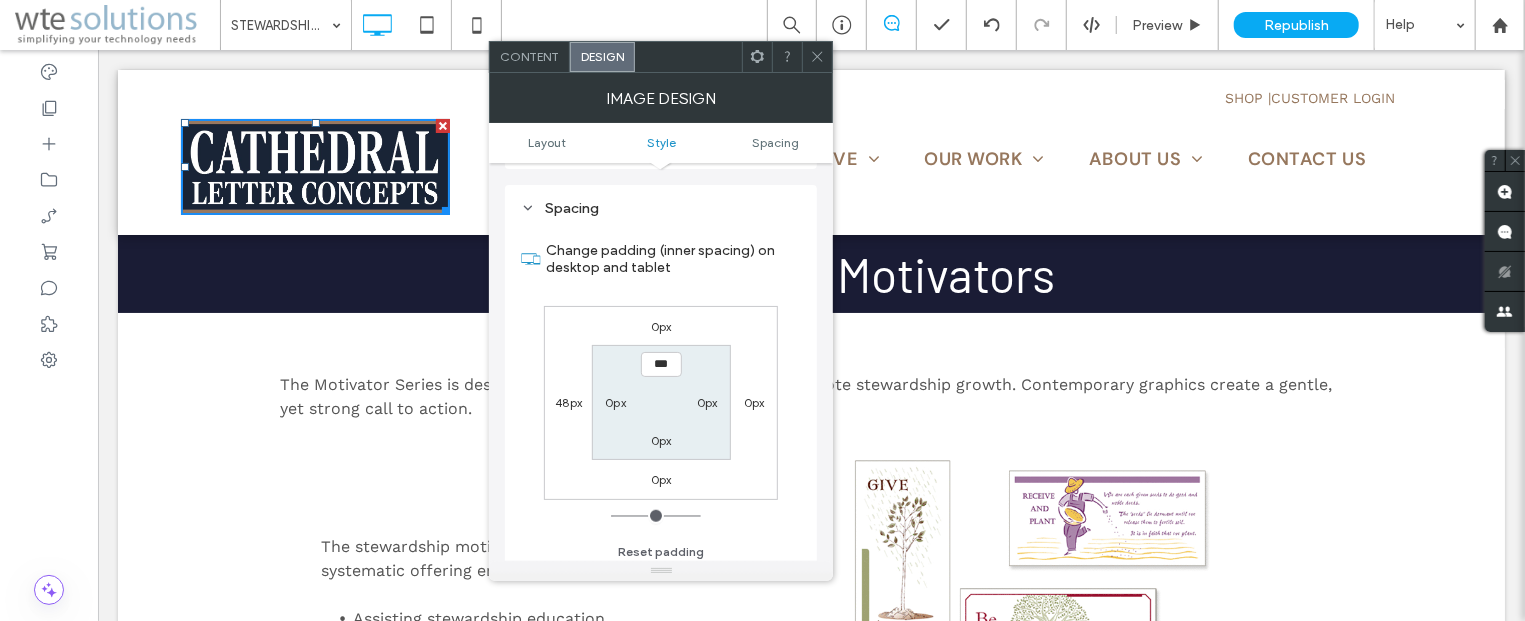 scroll, scrollTop: 942, scrollLeft: 0, axis: vertical 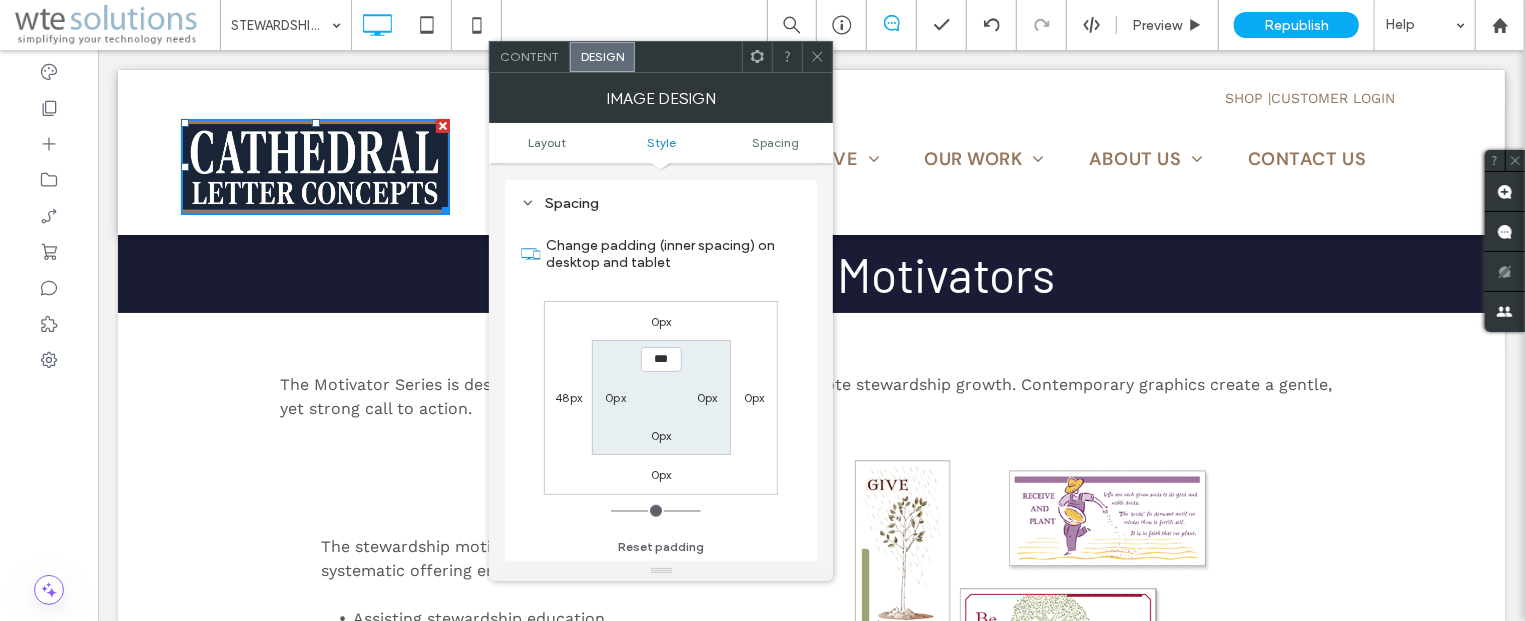 click 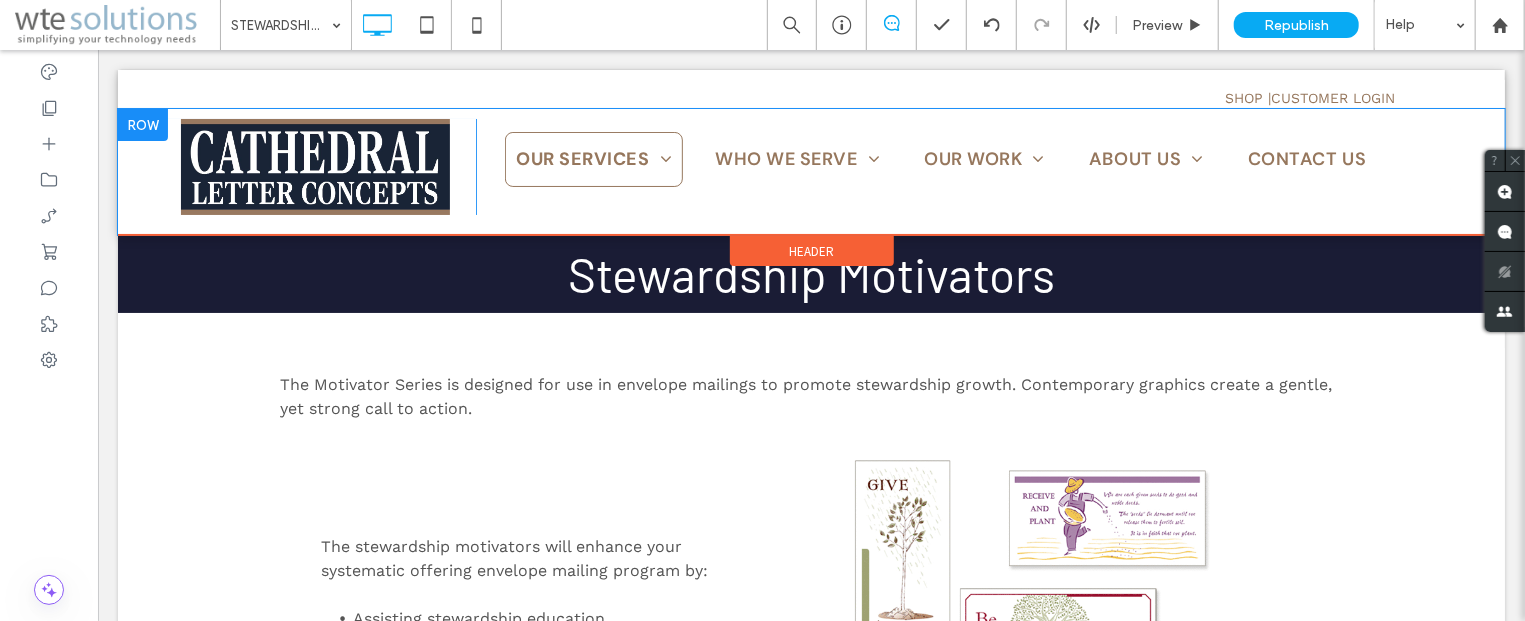 click at bounding box center (142, 124) 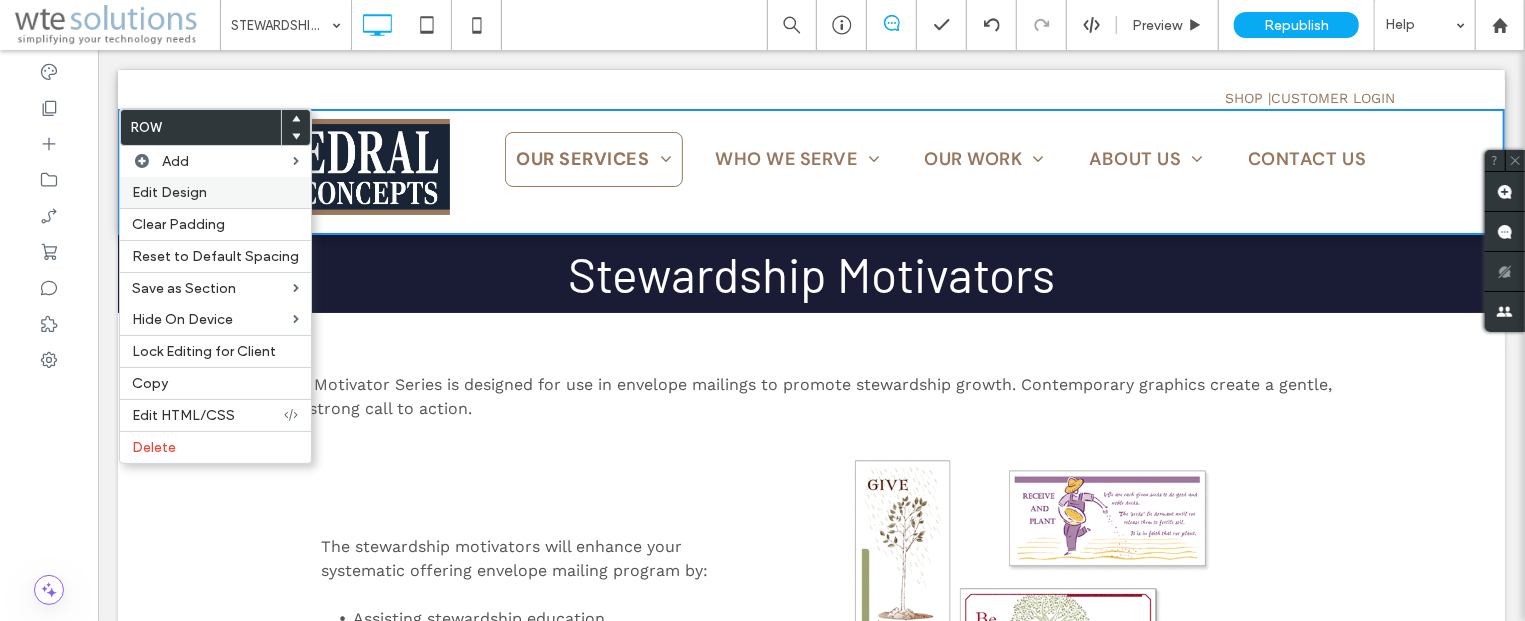 click on "Edit Design" at bounding box center (169, 192) 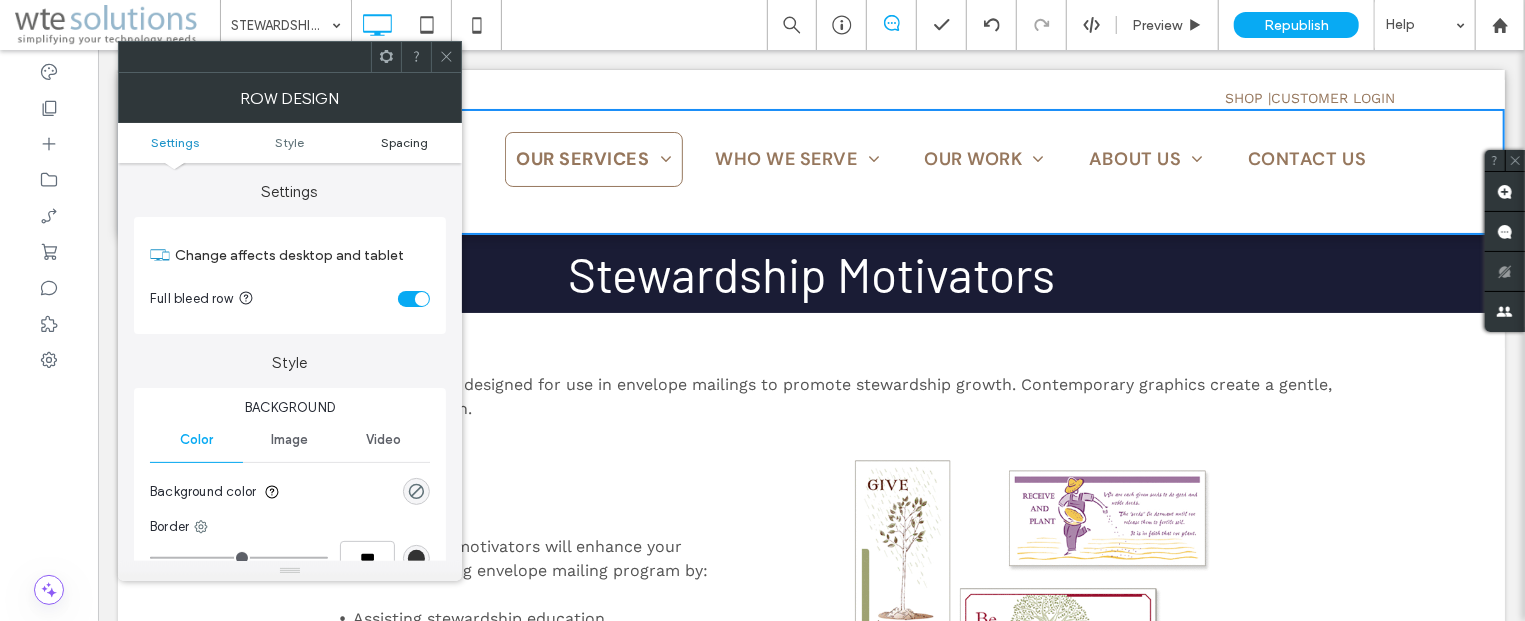 click on "Spacing" at bounding box center [404, 142] 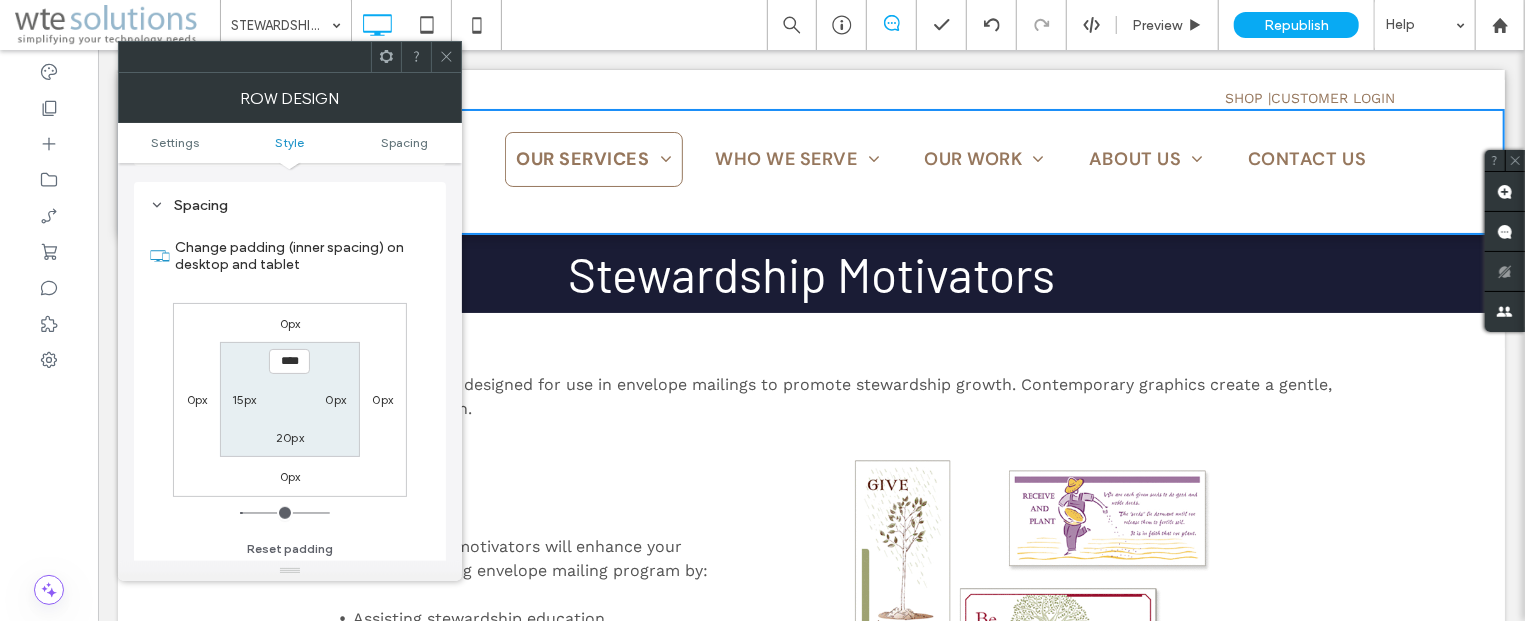 scroll, scrollTop: 502, scrollLeft: 0, axis: vertical 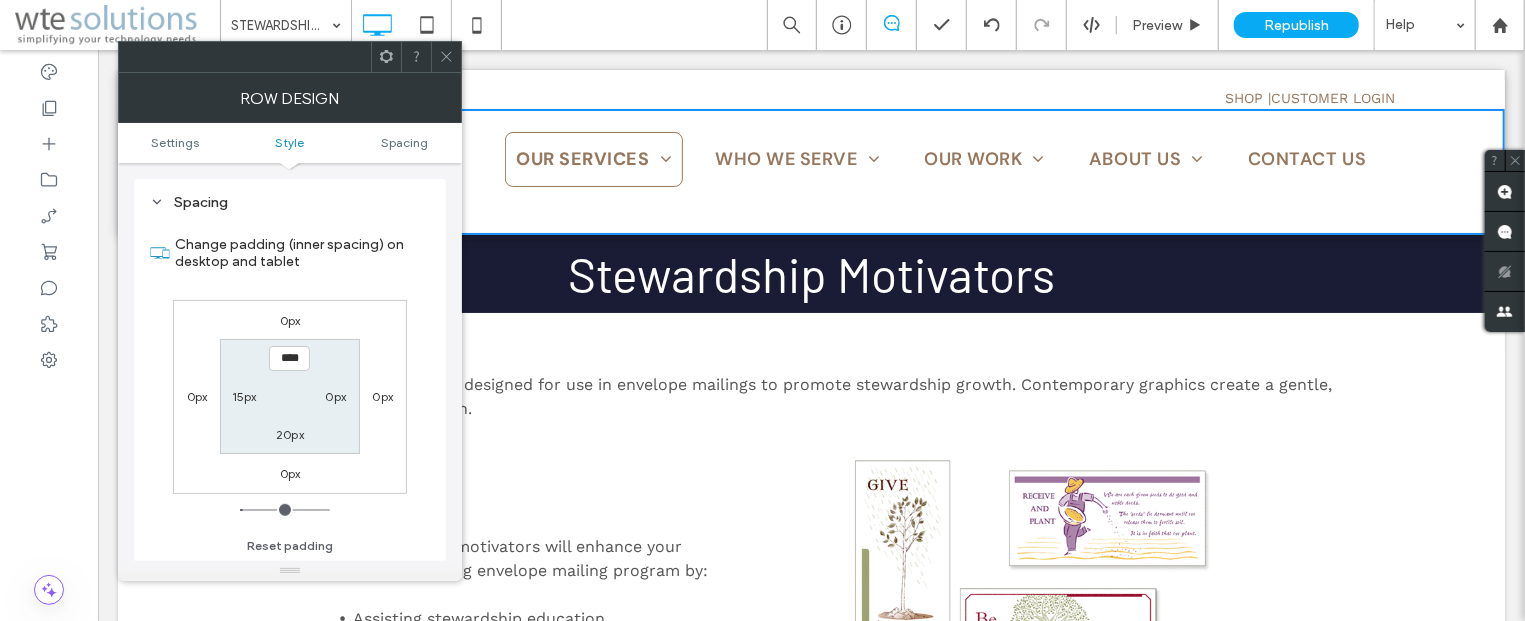 click at bounding box center [446, 57] 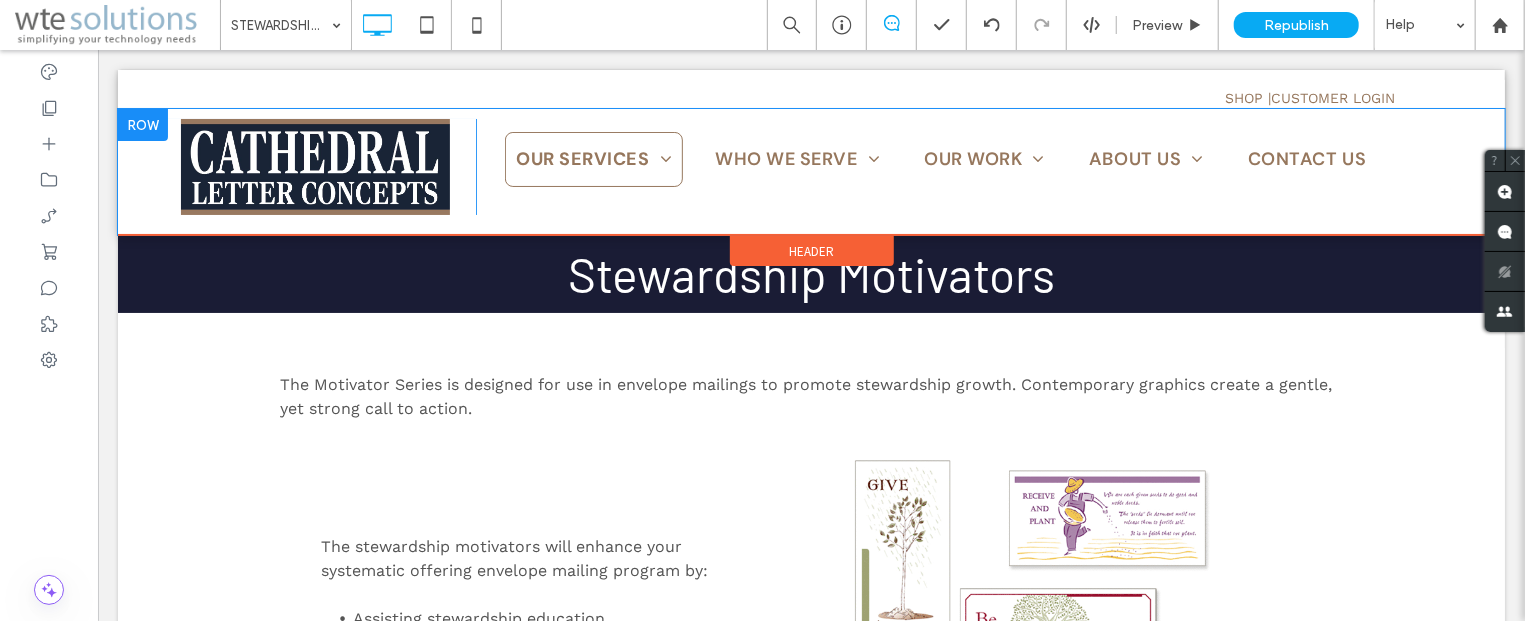 click on "OUR SERVICES
FUNDRAISING SOLUTIONS
INCREASED OFFERTORY
CAPITAL CAMPAIGNS
DIOCESAN ANNUAL APPEALS
RELIGIOUS ORGANIZATIONS
PLEDGE REDEMPTION
OFFERING ENVELOPES
ENVELOPE MAILING PROGRAM
BILINGUAL PRODUCTS
BOXED SETS
BULK ENVELOPES
CHILDREN AND YOUTH SETS
SPECIAL COLLECTION ENVELOPES
STEWARDSHIP MOTIVATORS
THE LITURGICAL SERIES
TIME, TALENT AND TREASURE SERIES
BAR CODING
CONTRIBUTION RECORDING SERVICE
SPECIAL MAILINGS
ONLINE SERVICES
ONLINE GIVING
ONLINE LIST MAINTENANCE
CONTRIBUTION RECORDING SERVICE
EMAIL ESSENTIALS®
PRINT AND MAIL
WHO WE SERVE" at bounding box center [989, 166] 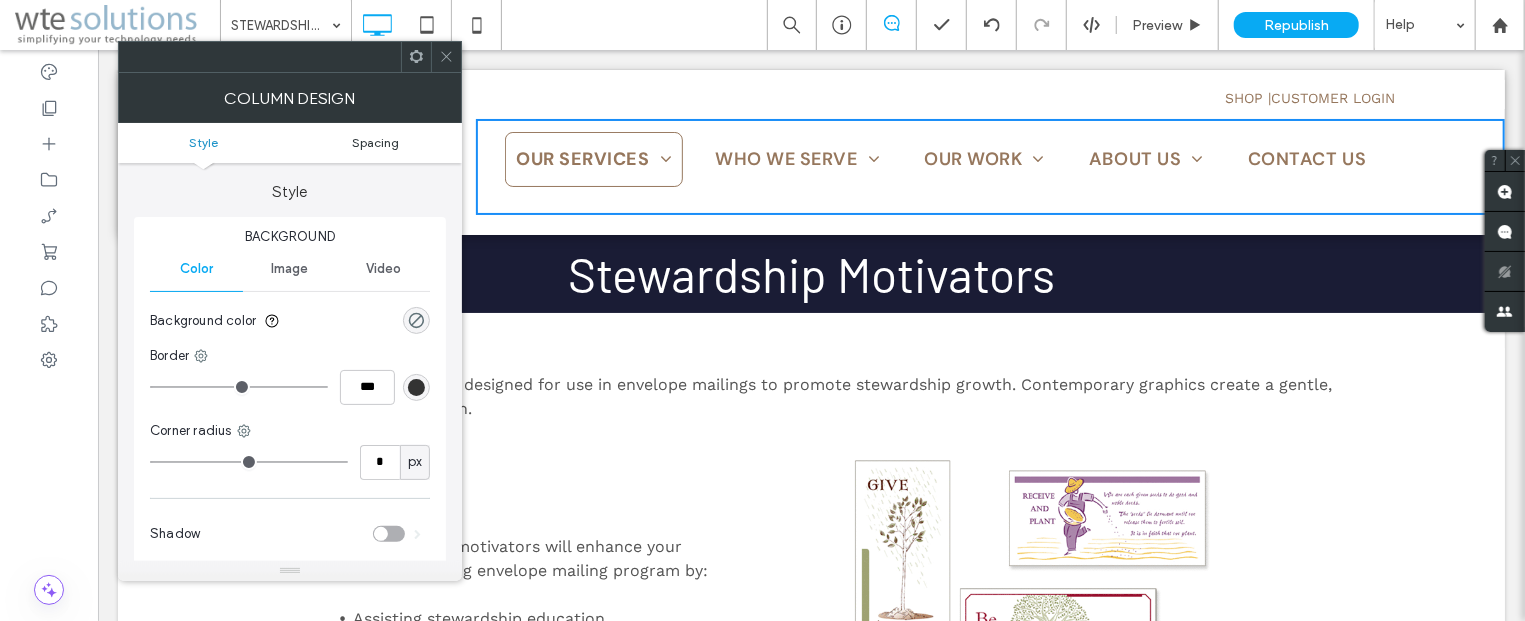 click on "Spacing" at bounding box center [376, 142] 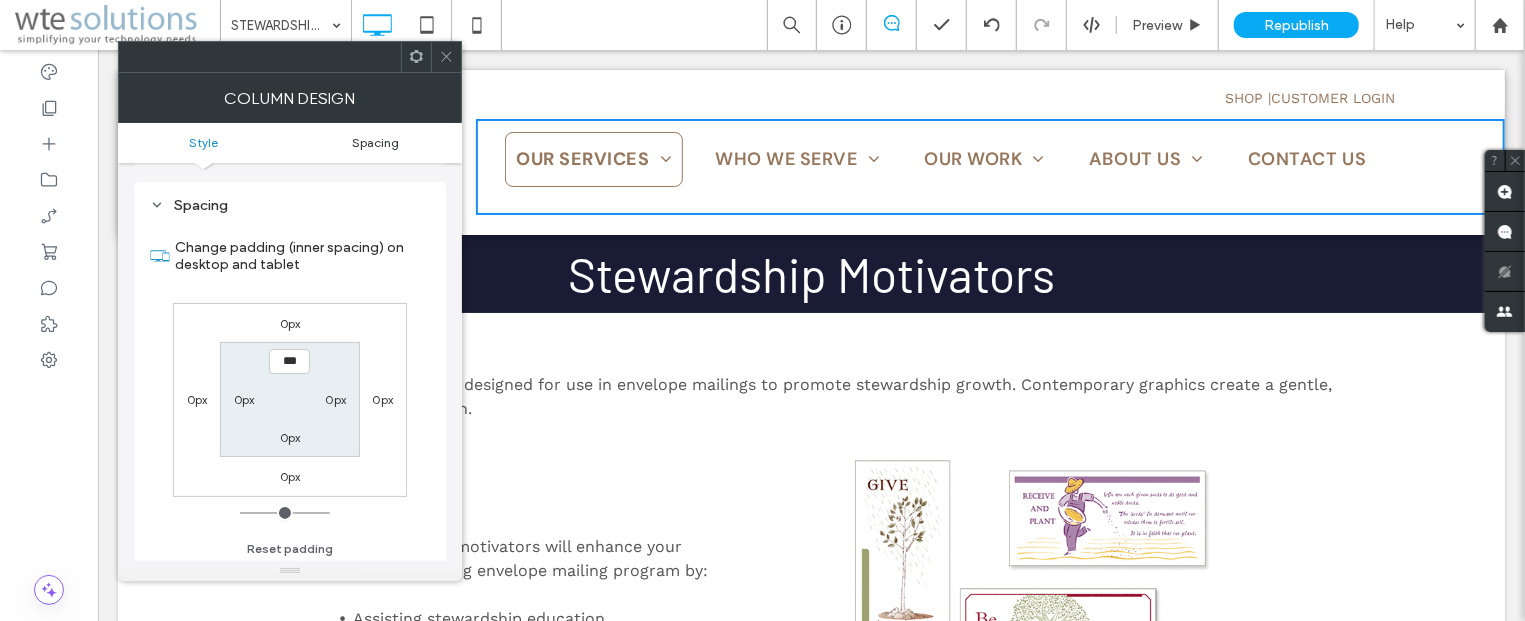 scroll, scrollTop: 407, scrollLeft: 0, axis: vertical 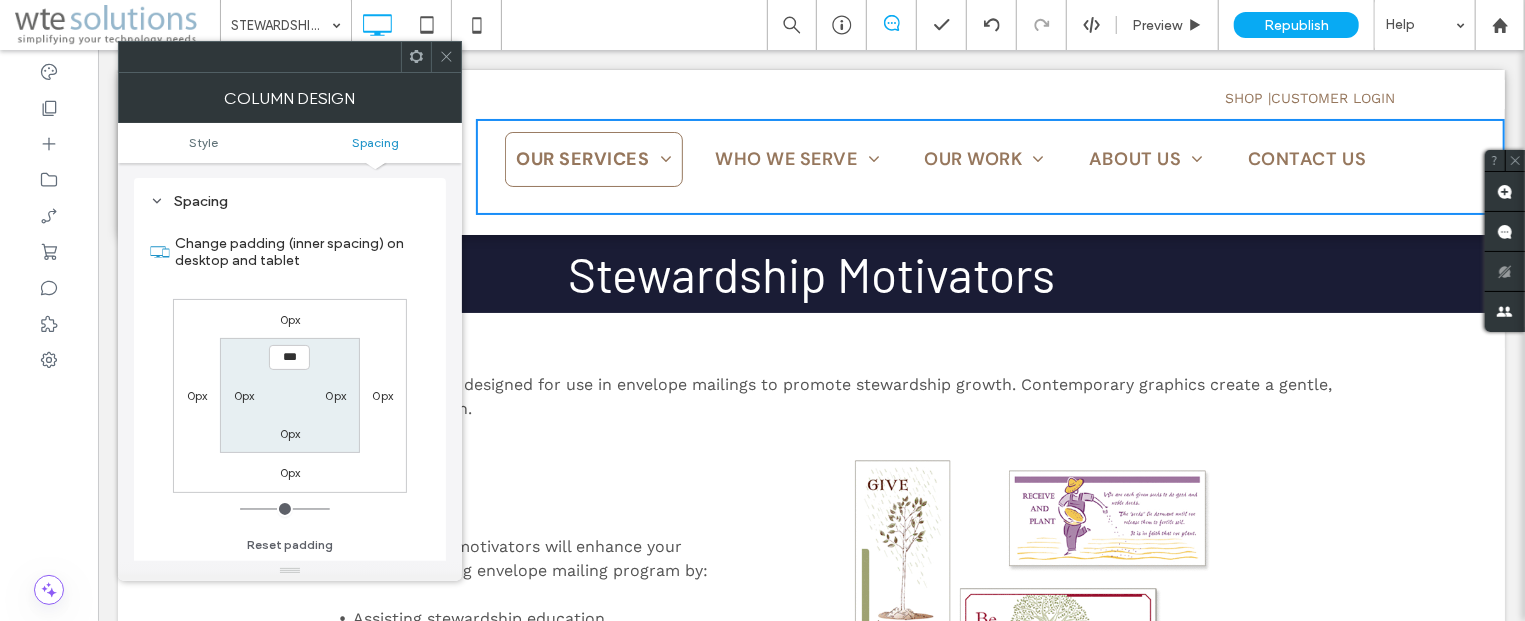 click on "***" at bounding box center (289, 357) 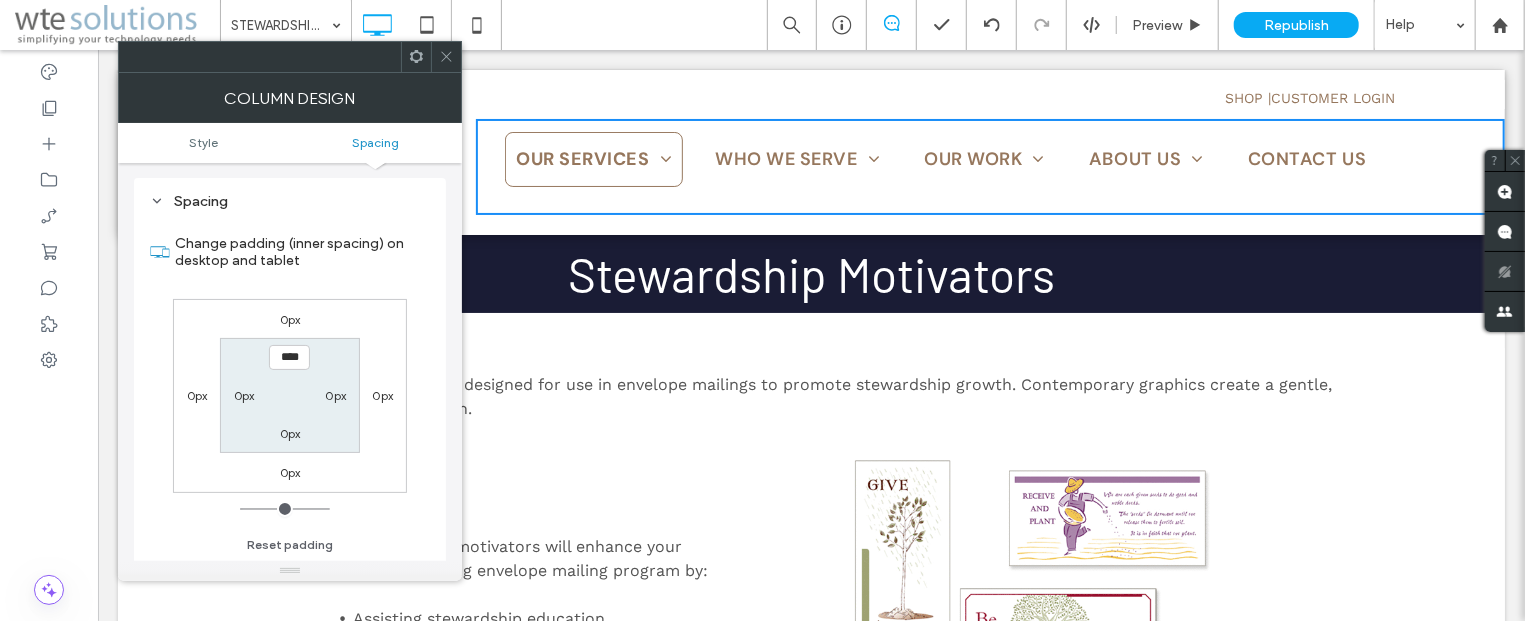 type on "****" 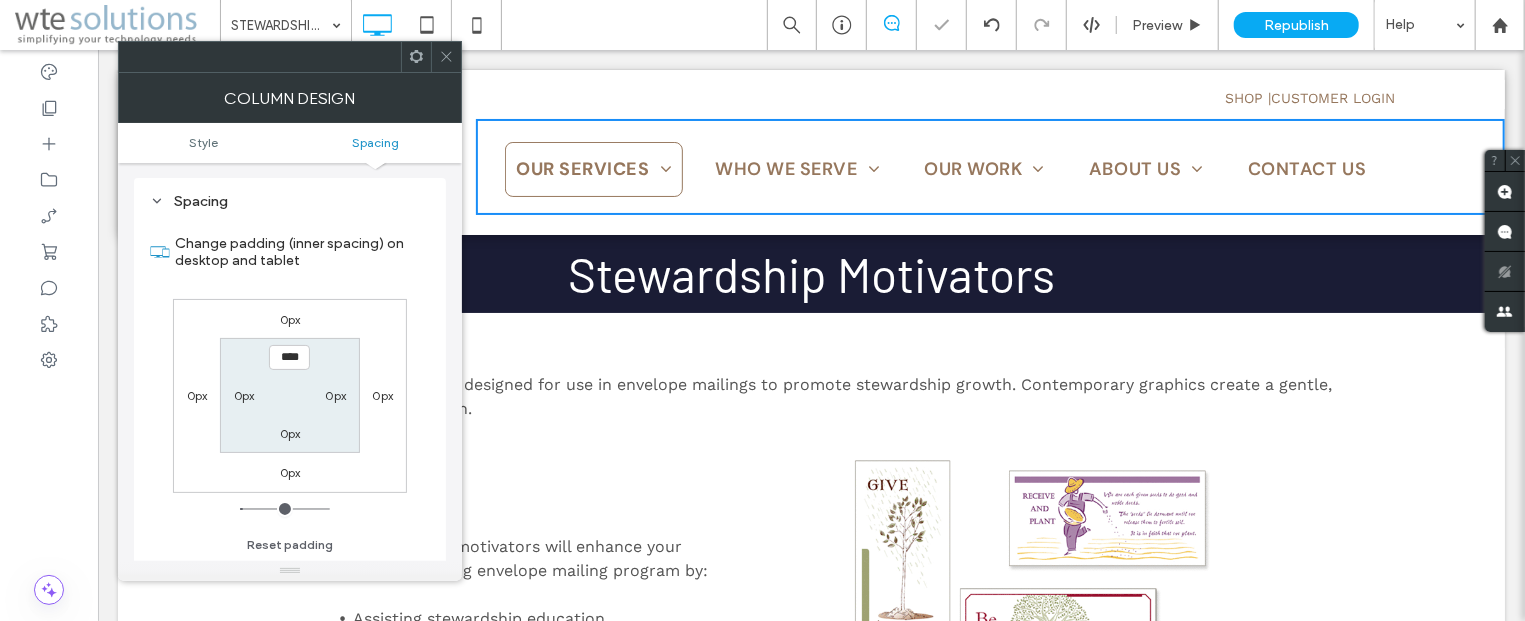 click at bounding box center (446, 57) 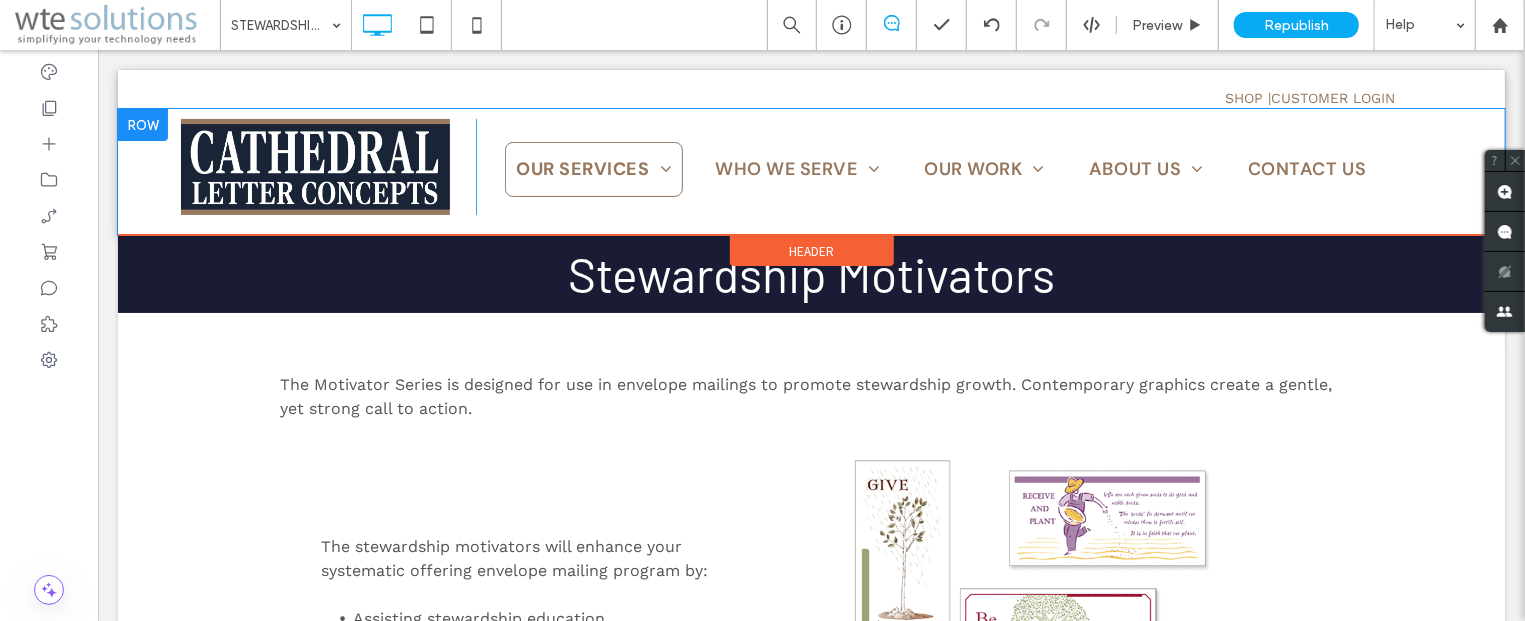 click at bounding box center (142, 124) 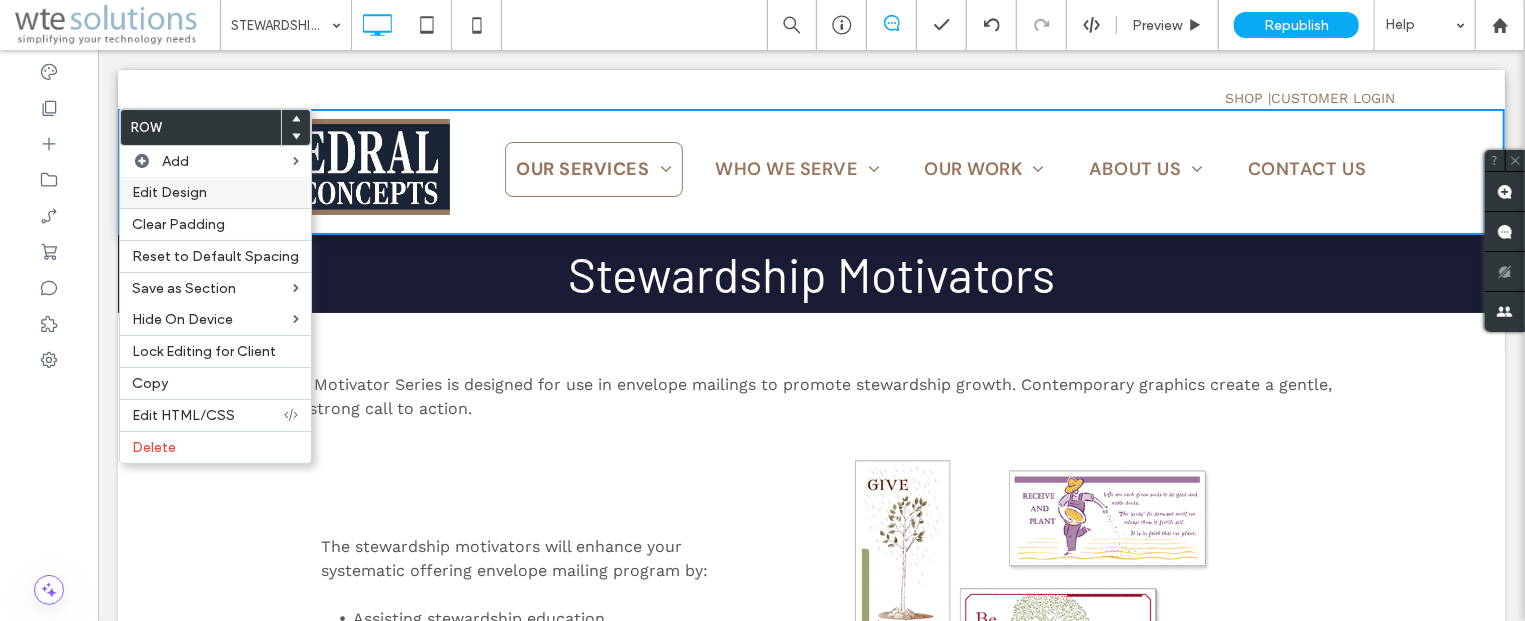 click on "Edit Design" at bounding box center [169, 192] 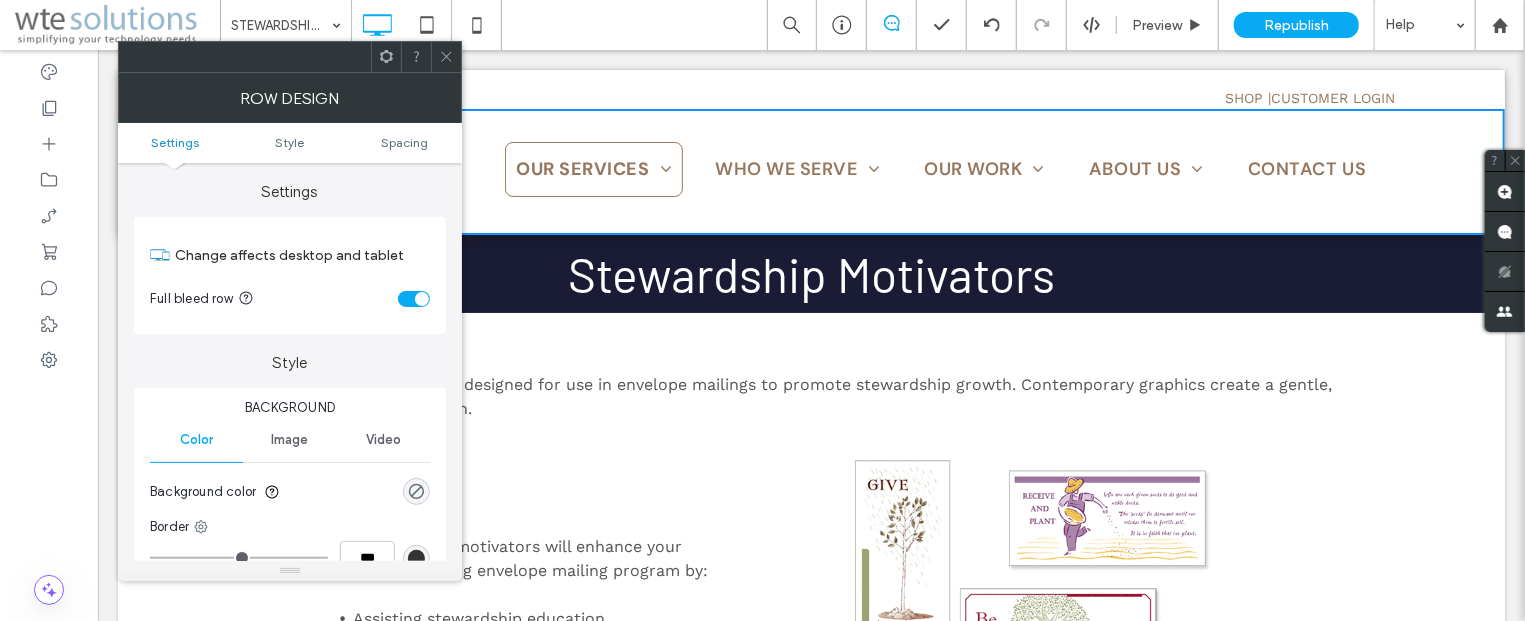 click on "Settings Style Spacing" at bounding box center (290, 143) 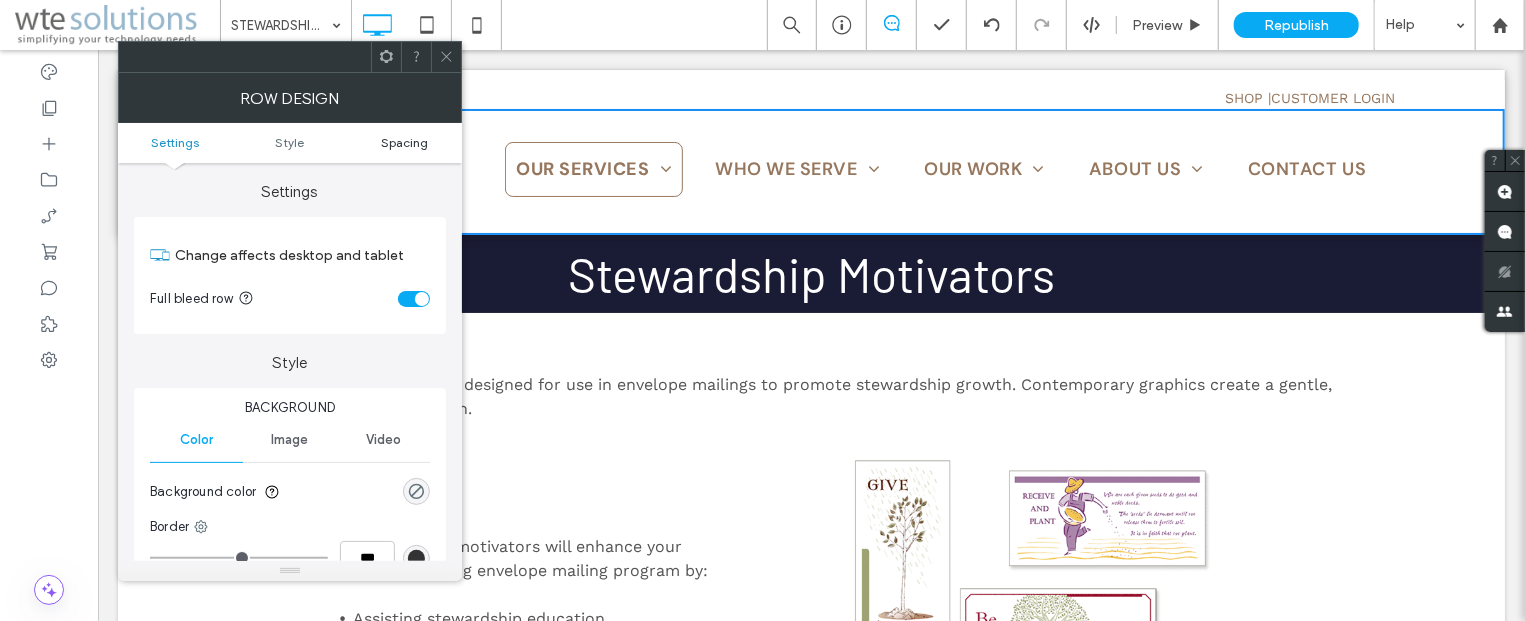 click on "Spacing" at bounding box center (404, 142) 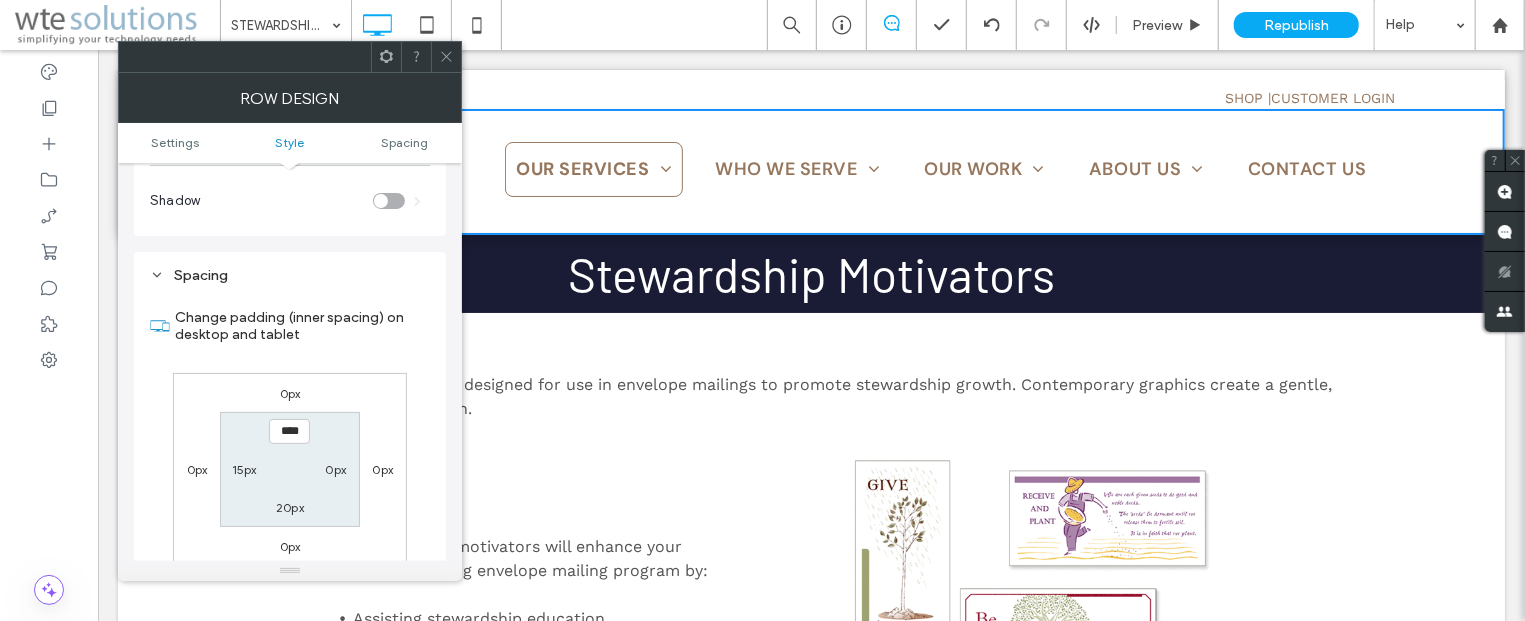 scroll, scrollTop: 502, scrollLeft: 0, axis: vertical 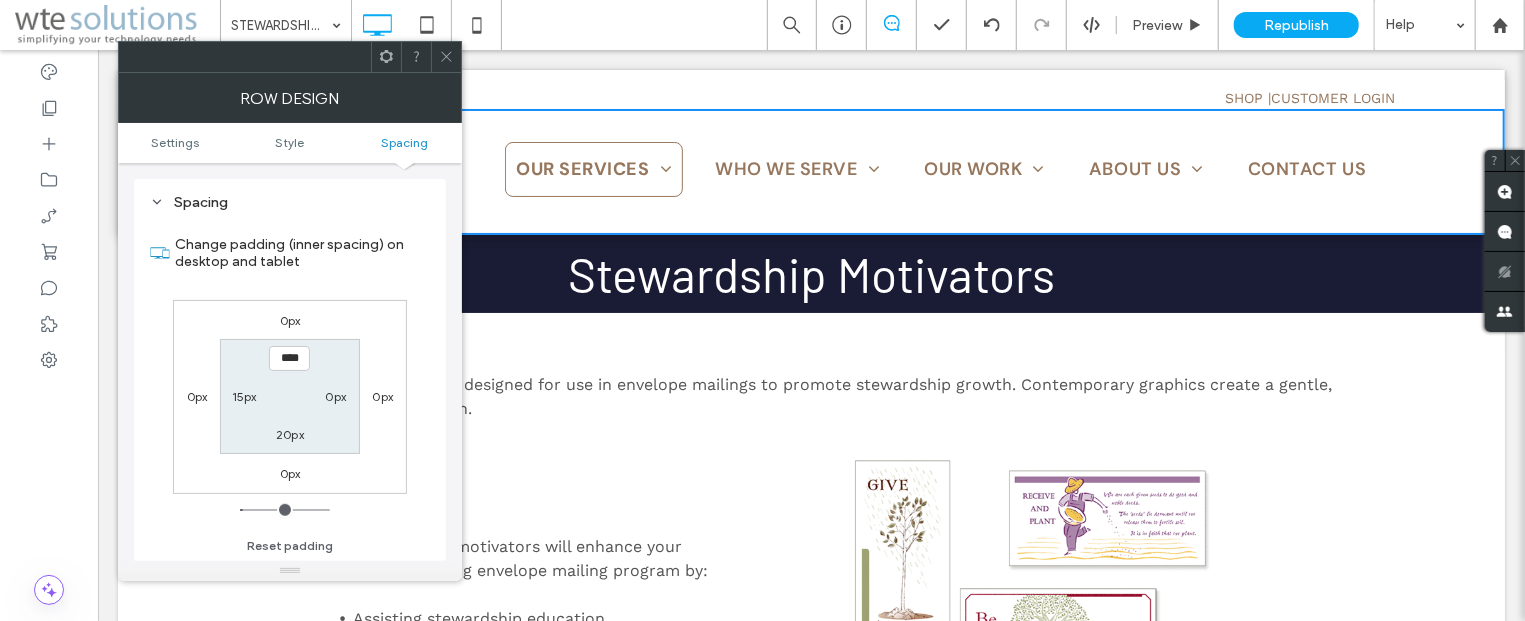 click on "****" at bounding box center (289, 358) 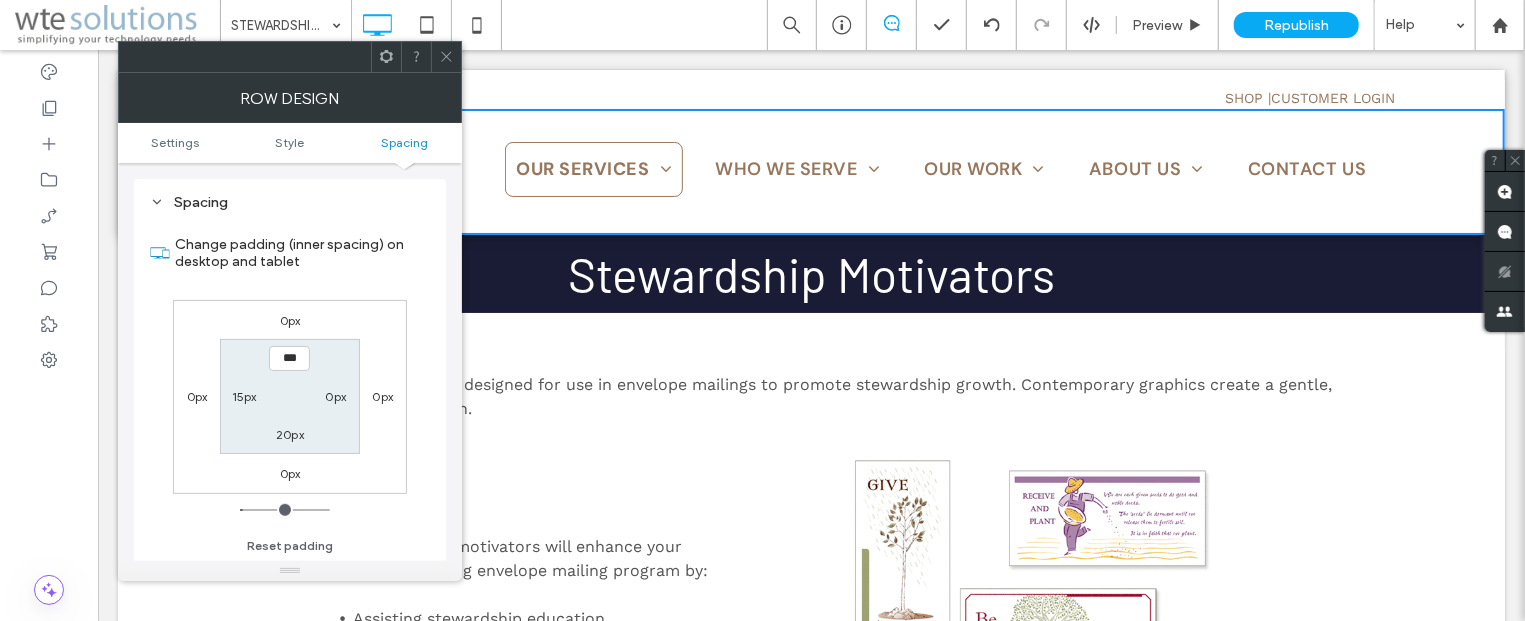 type on "***" 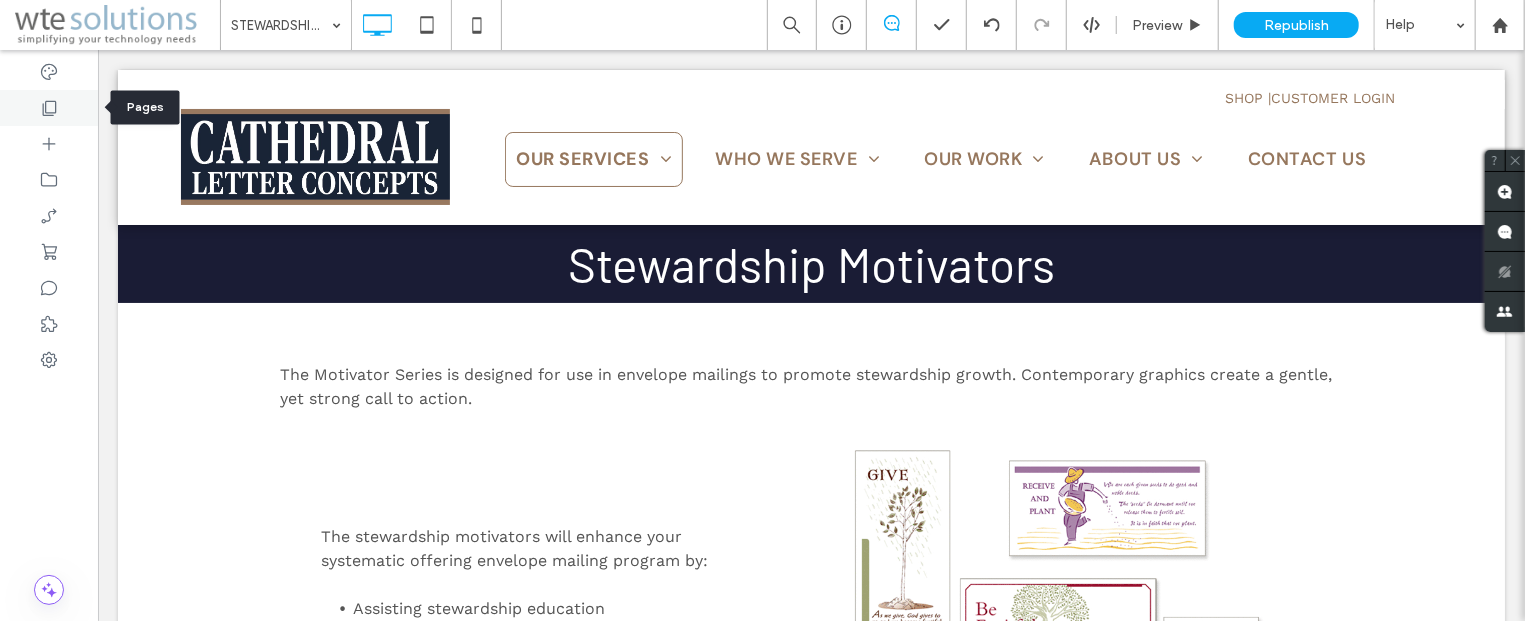 click 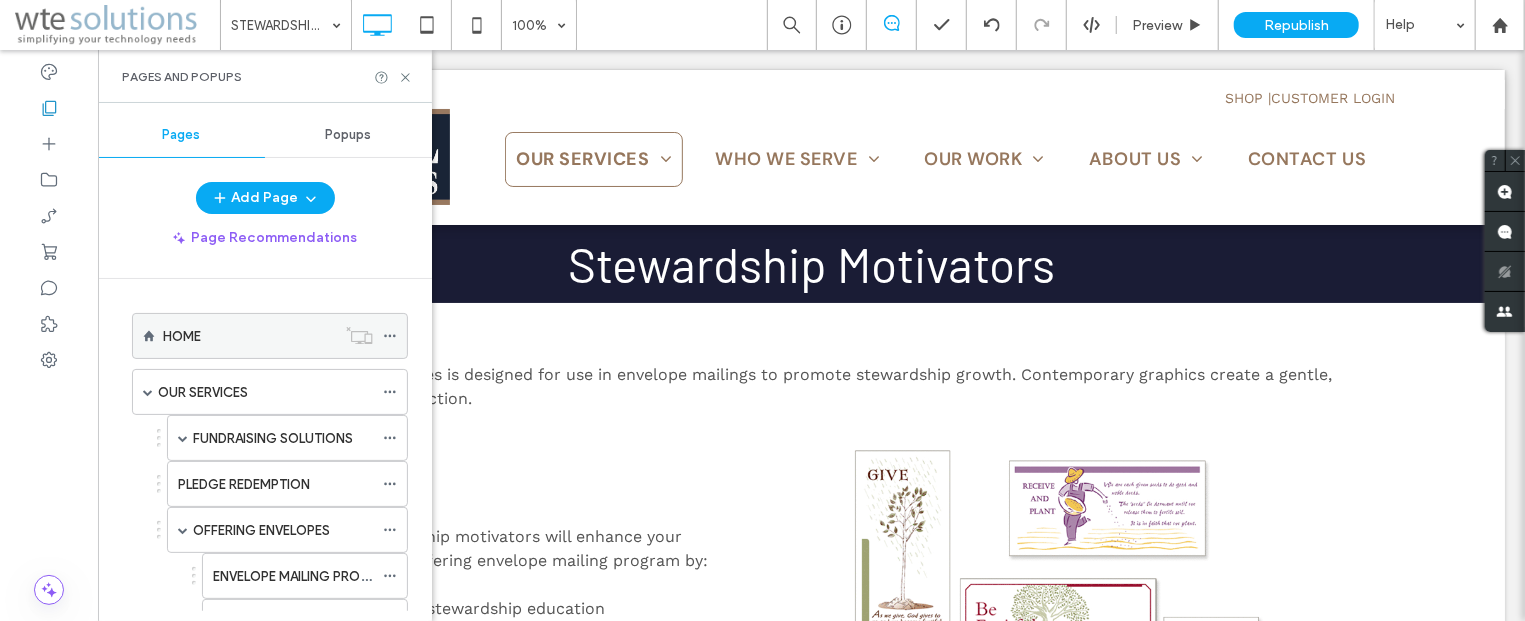 click on "HOME" at bounding box center [182, 336] 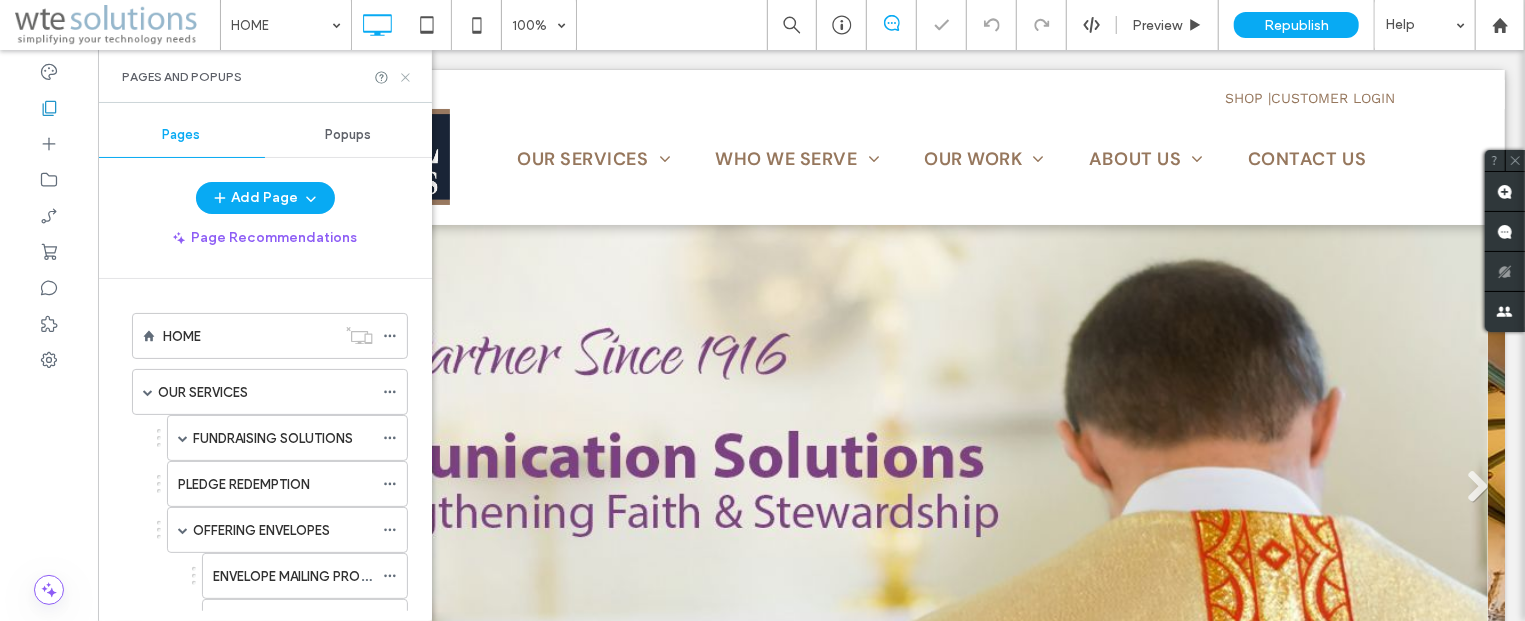 scroll, scrollTop: 0, scrollLeft: 0, axis: both 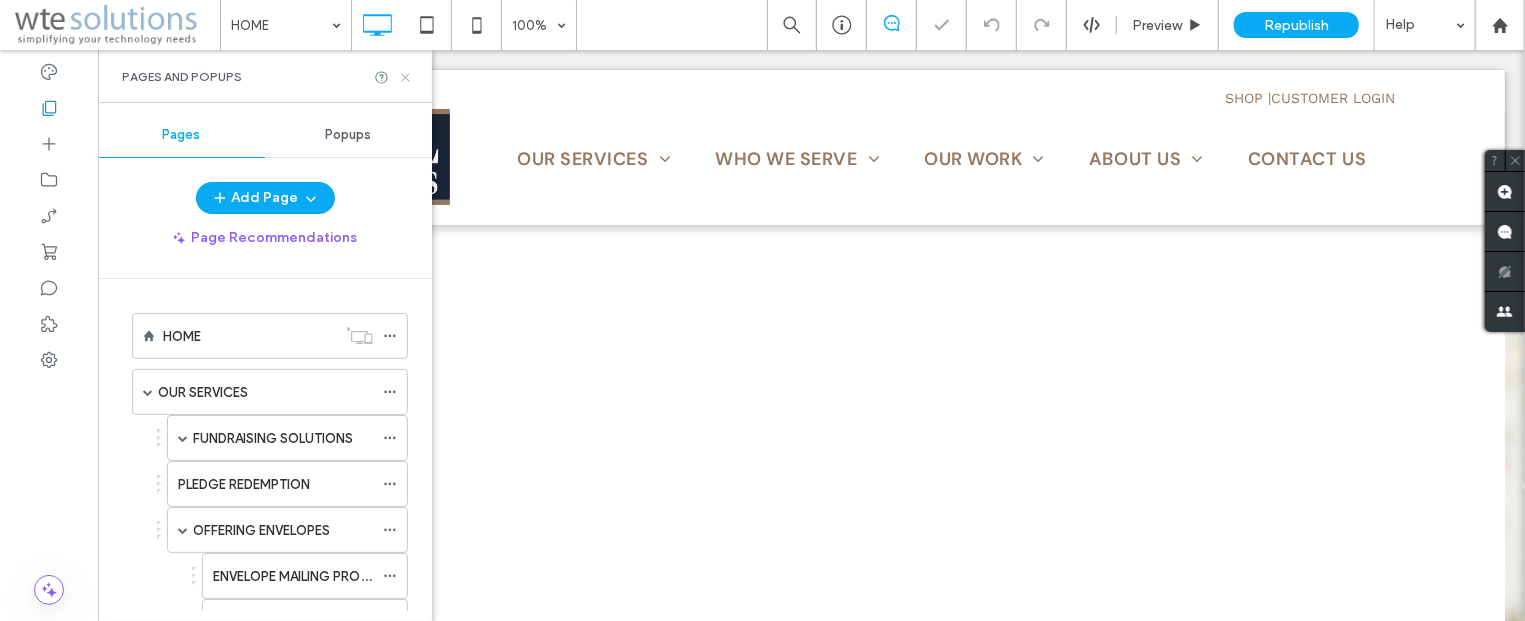 drag, startPoint x: 404, startPoint y: 73, endPoint x: 554, endPoint y: 228, distance: 215.69655 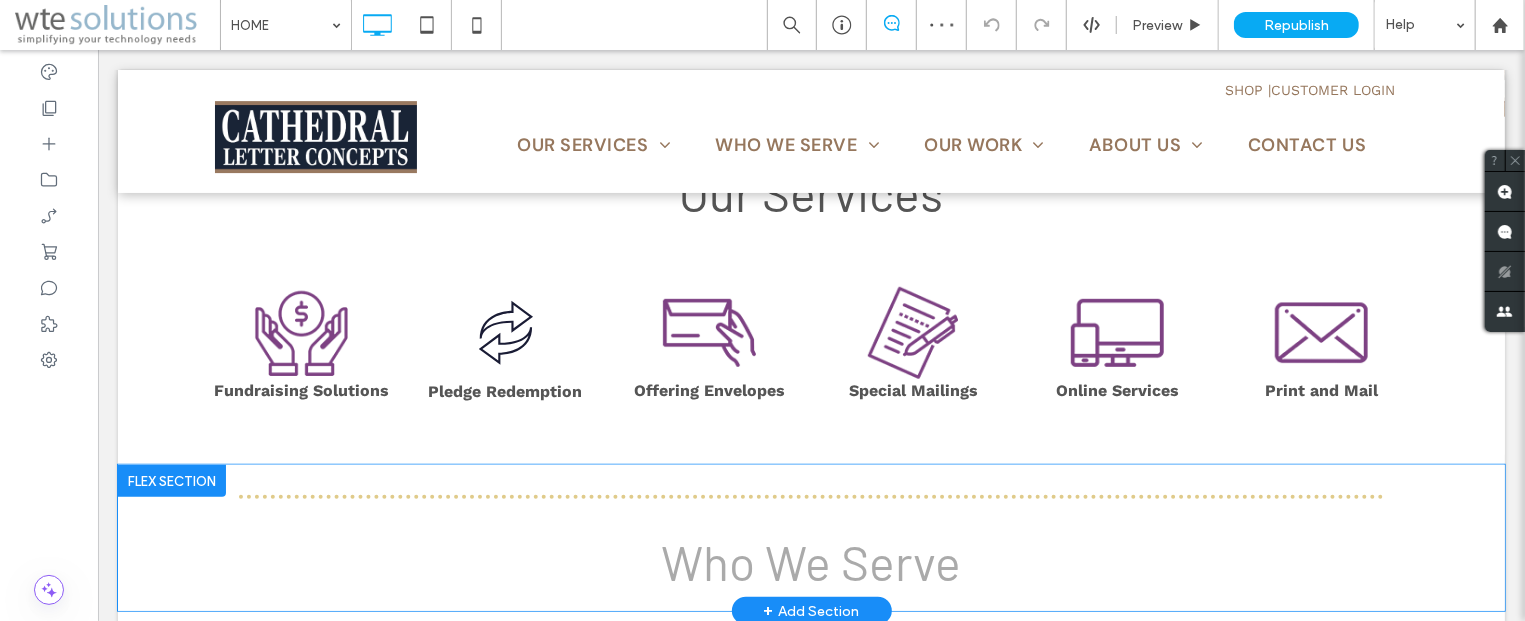scroll, scrollTop: 660, scrollLeft: 0, axis: vertical 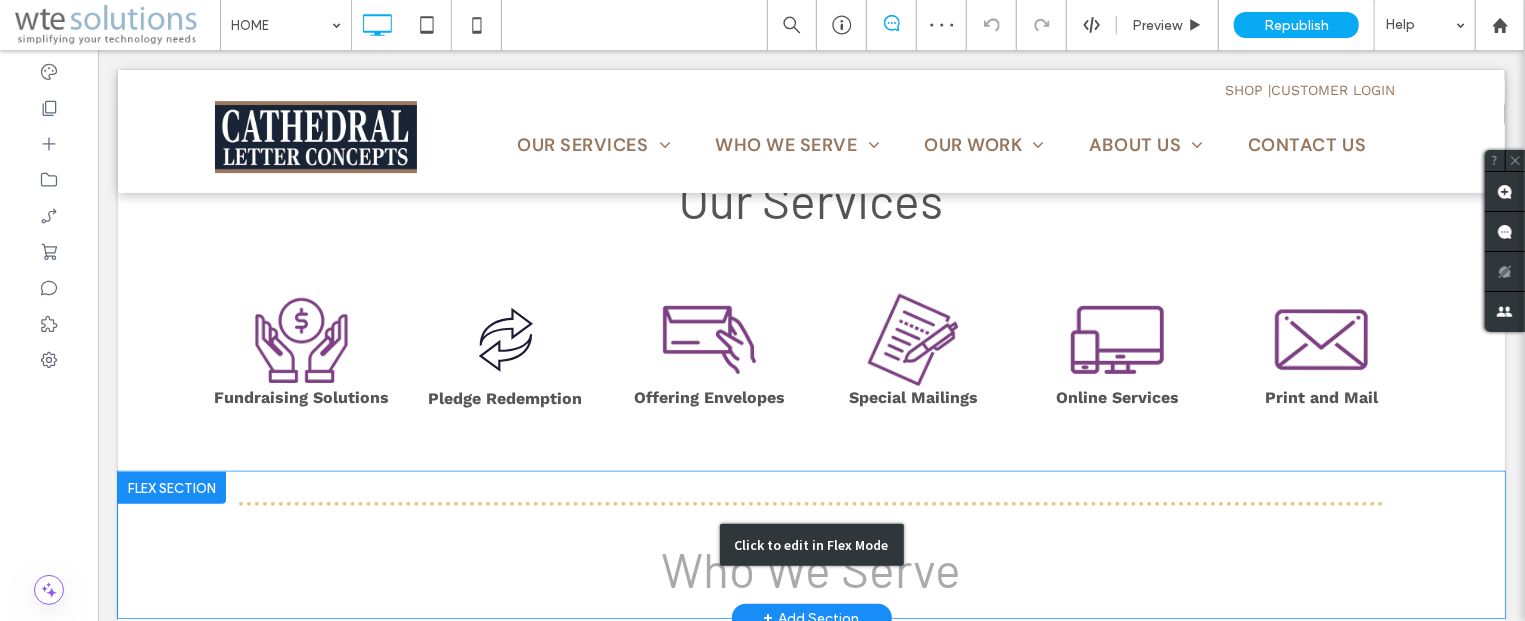 click on "Click to edit in Flex Mode" at bounding box center (810, 544) 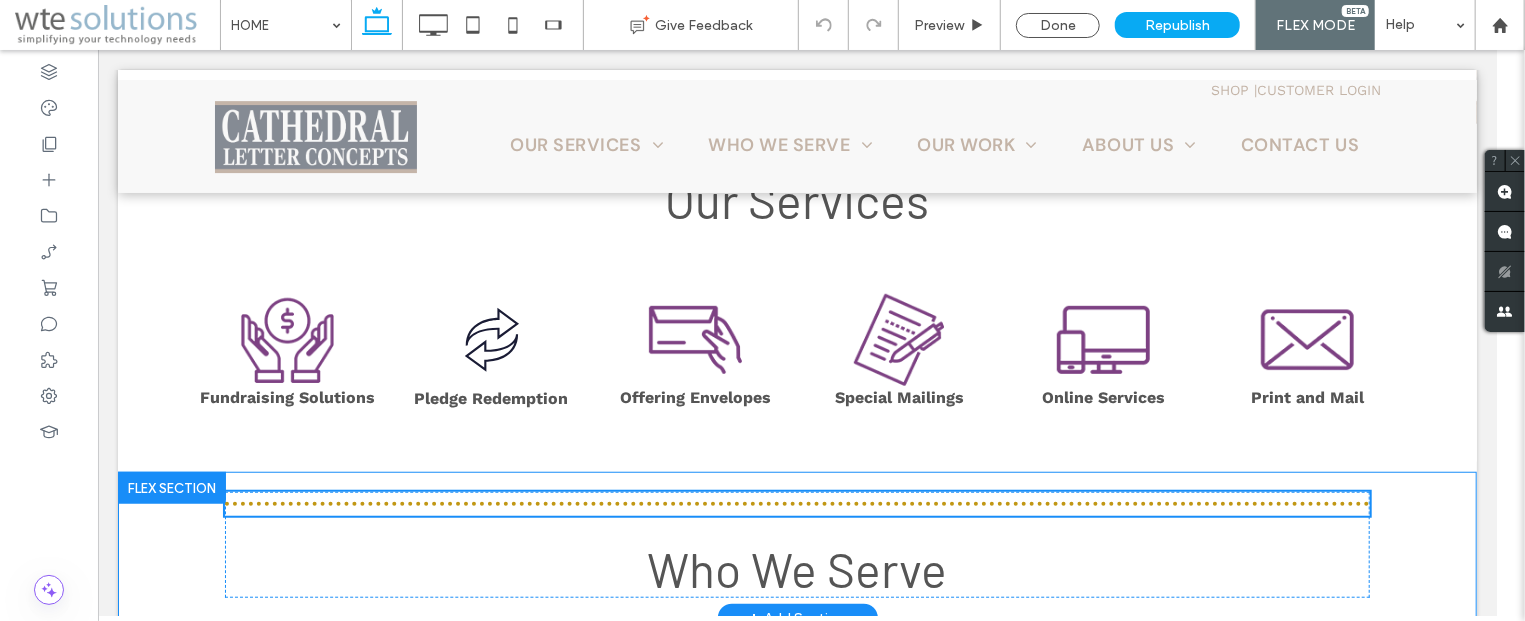 scroll, scrollTop: 659, scrollLeft: 0, axis: vertical 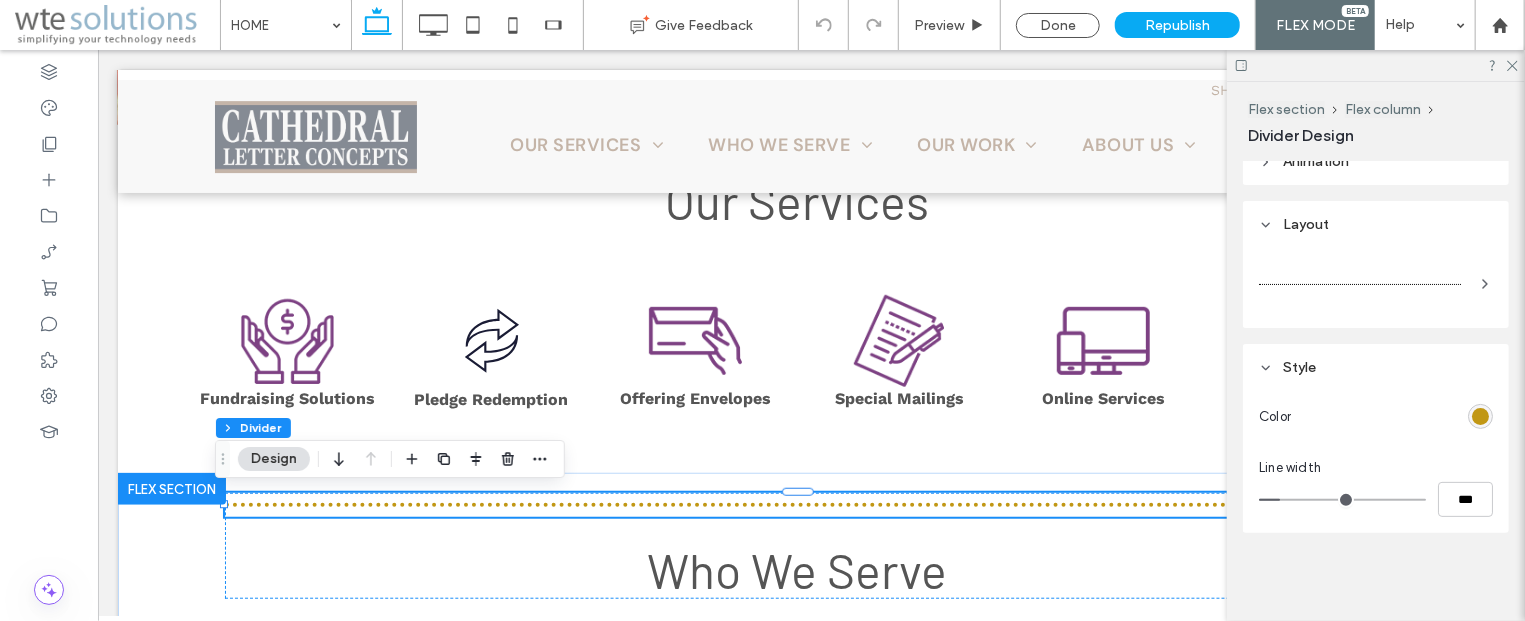 click at bounding box center [1480, 416] 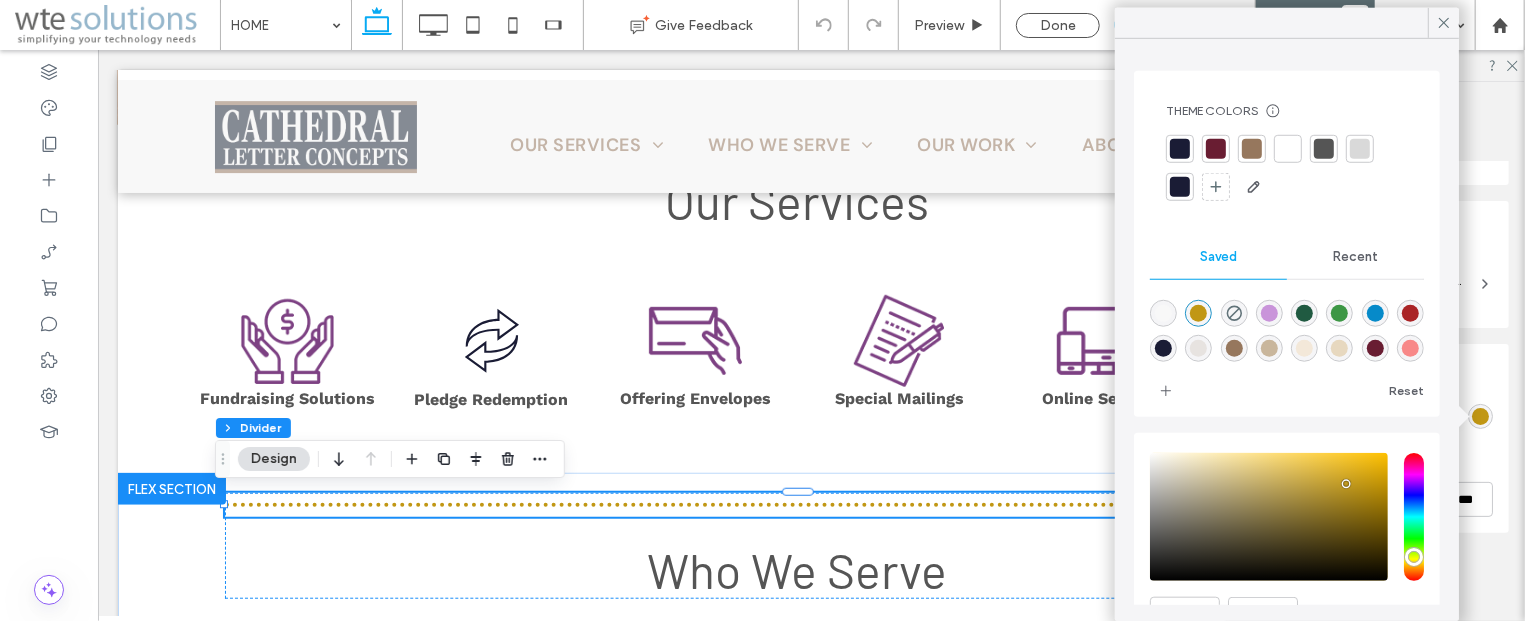 click at bounding box center [1252, 149] 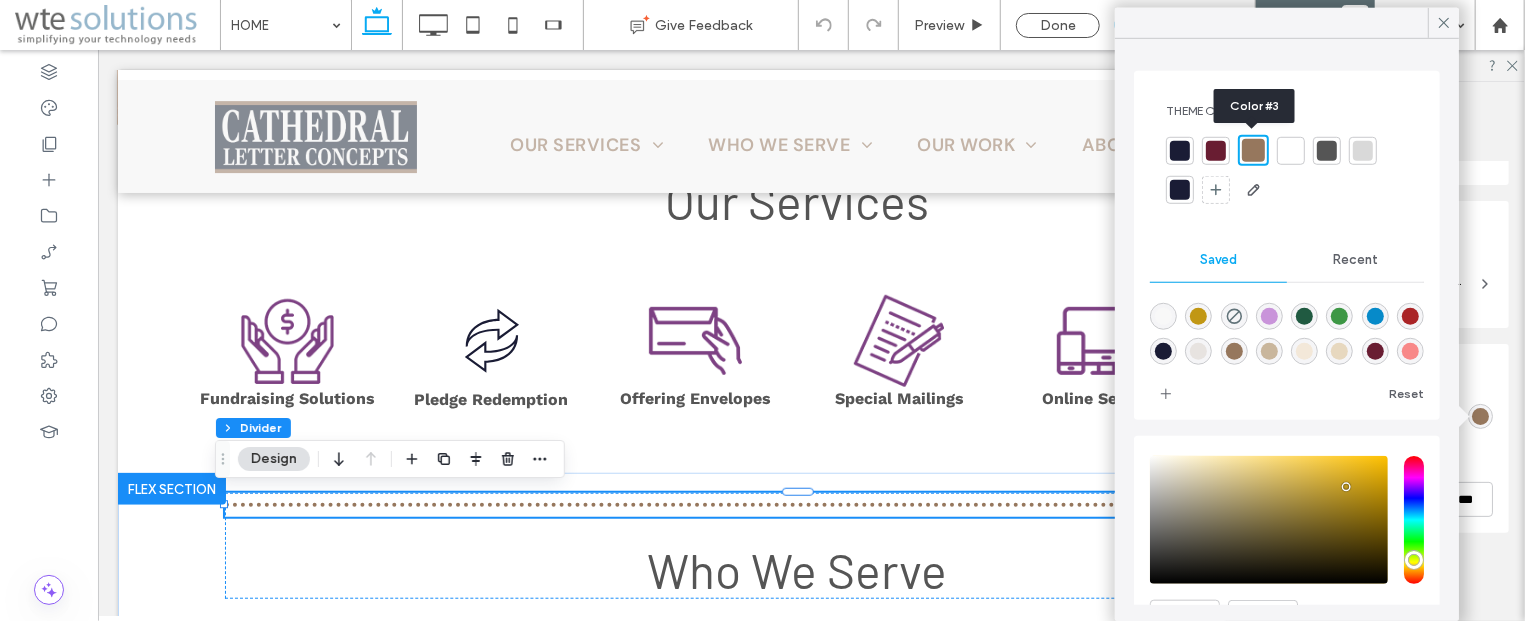 type on "*" 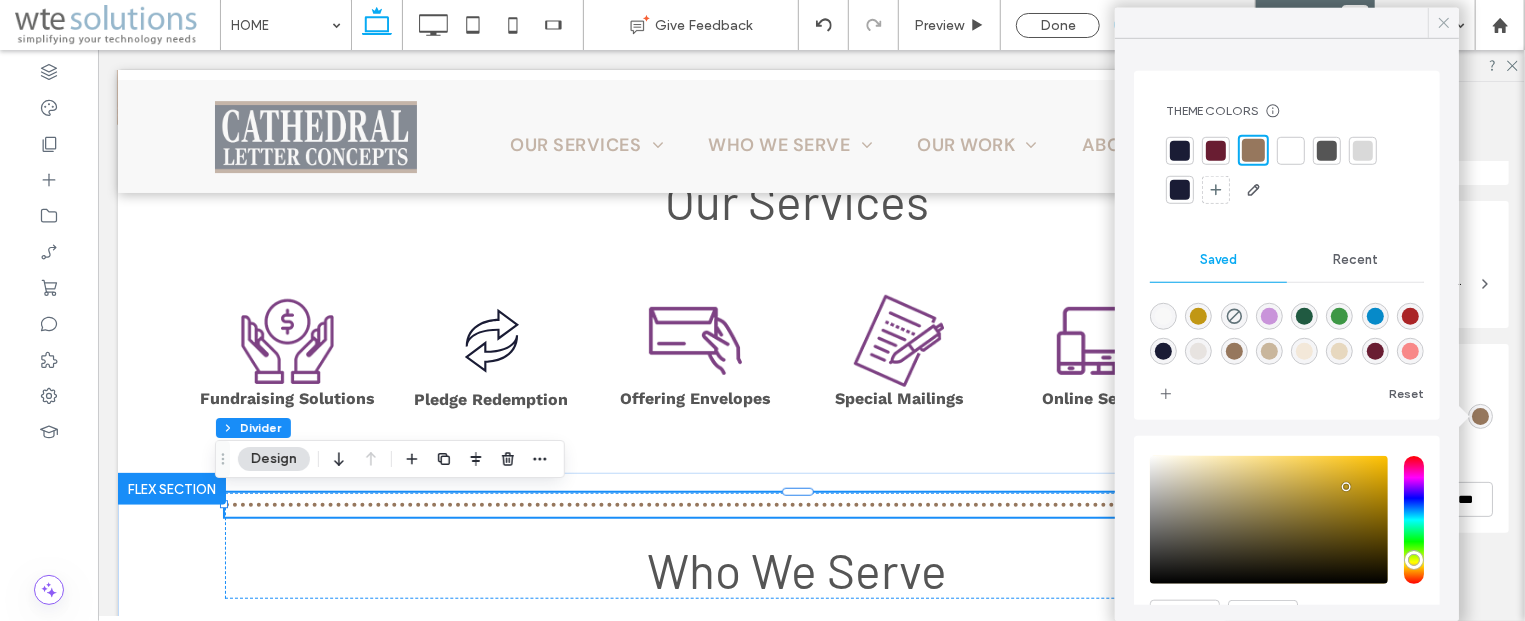 click 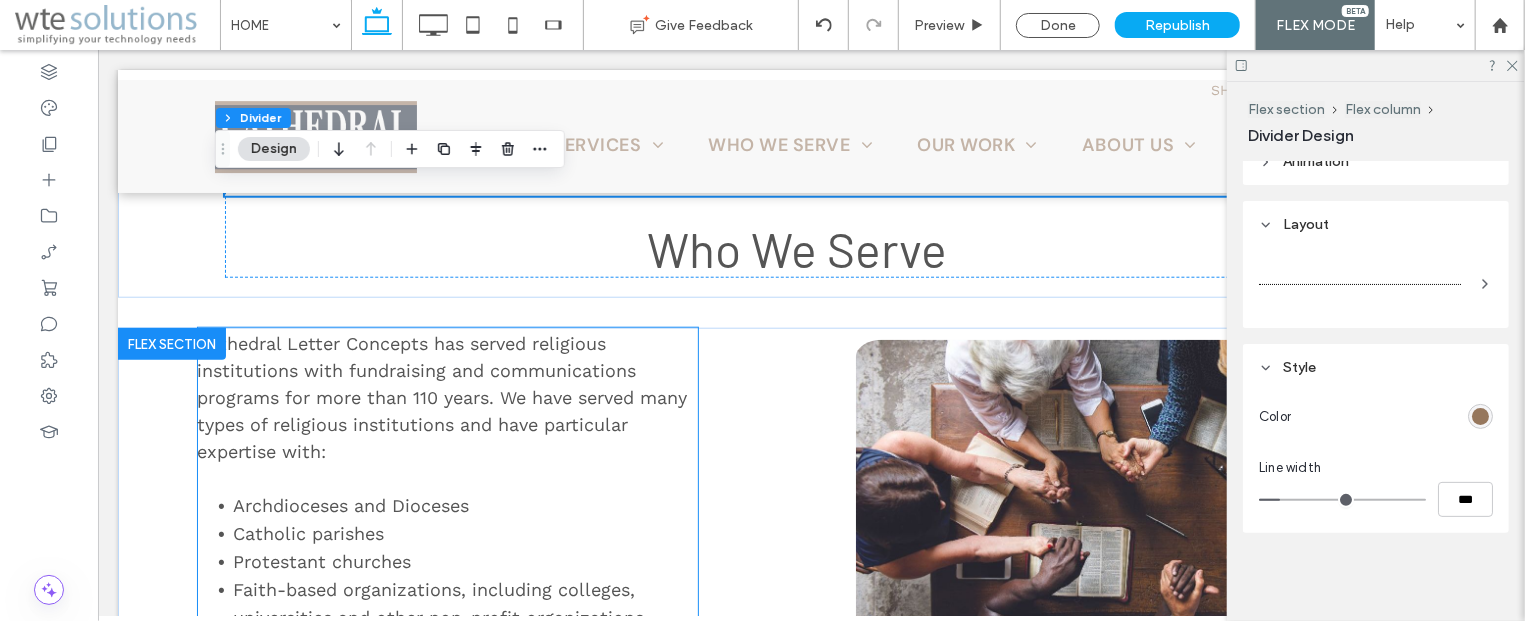 scroll, scrollTop: 1302, scrollLeft: 0, axis: vertical 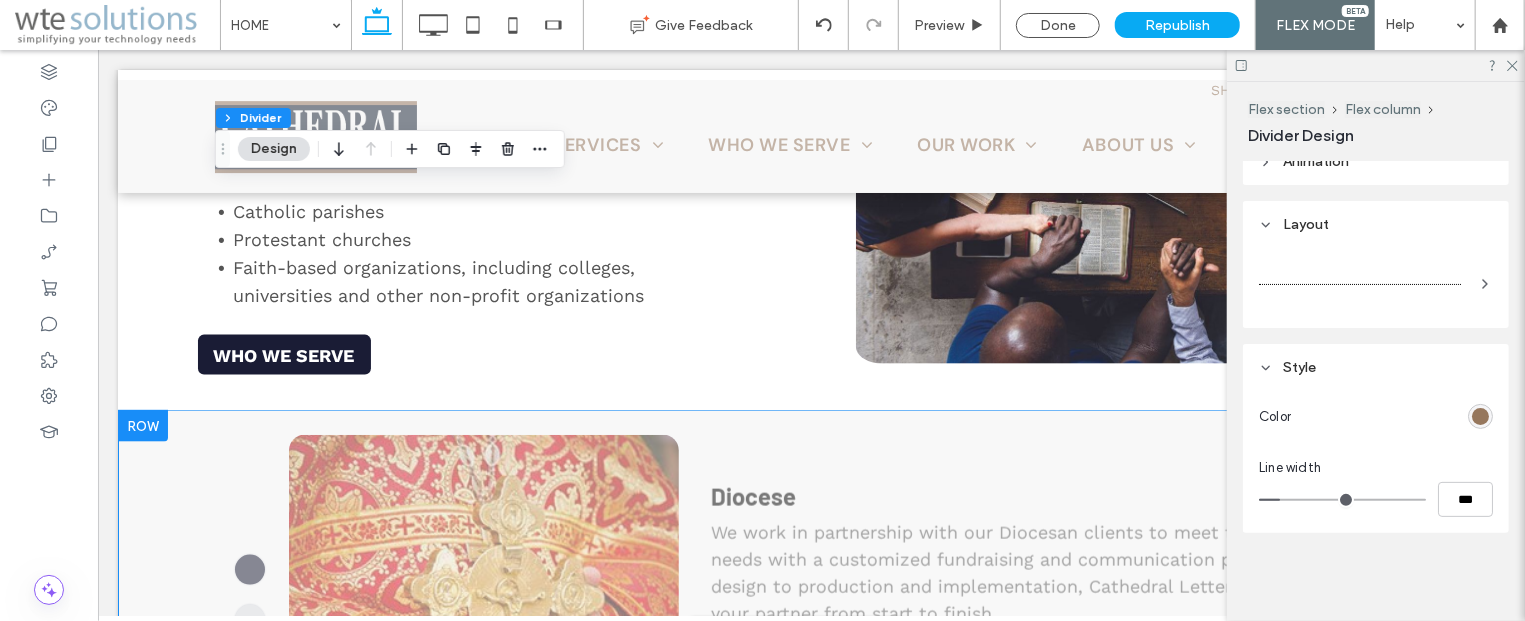 click on "Double click to exit Flex Mode" at bounding box center (796, 639) 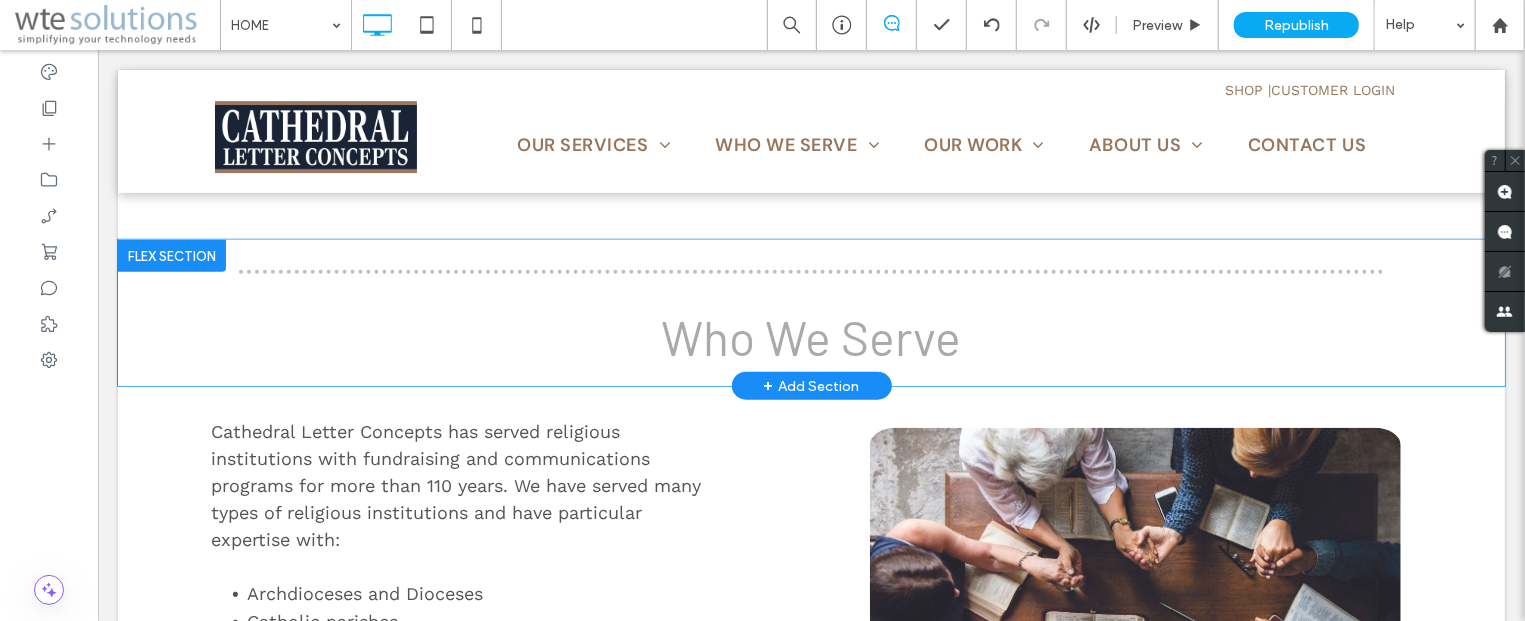 scroll, scrollTop: 765, scrollLeft: 0, axis: vertical 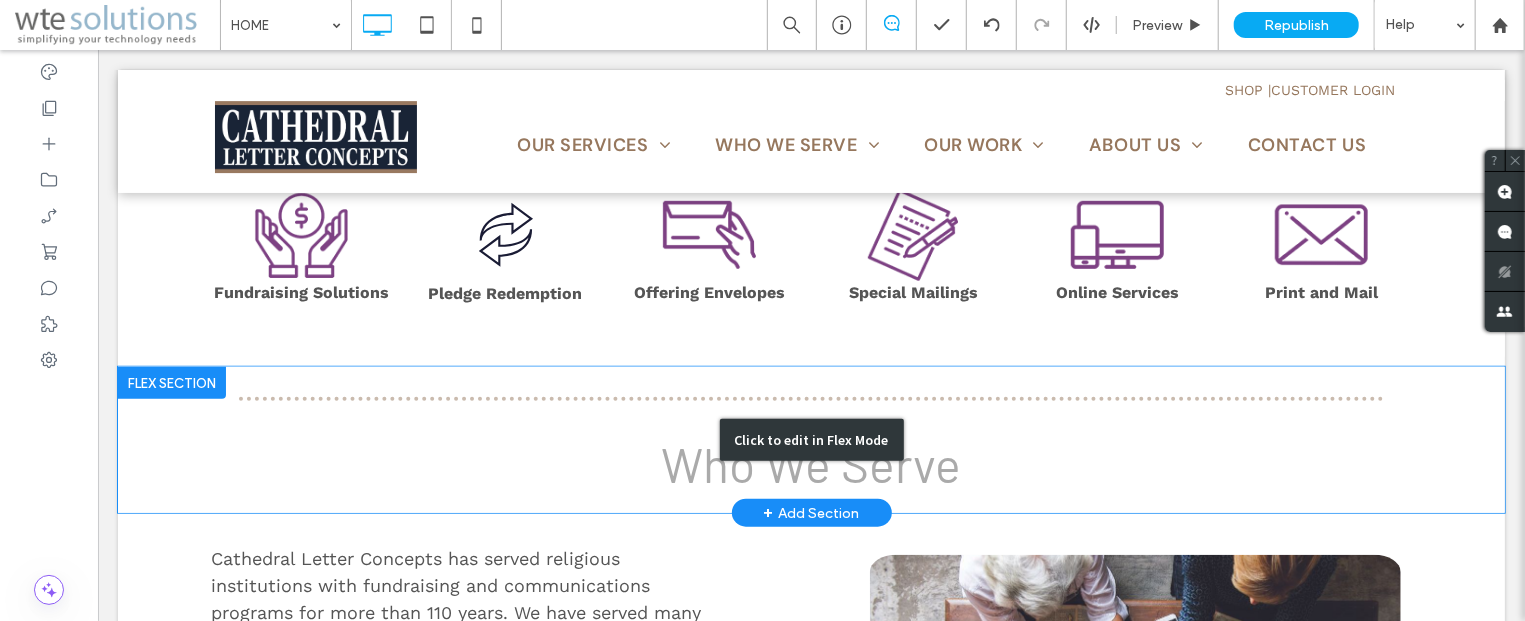 click on "Click to edit in Flex Mode" at bounding box center (810, 439) 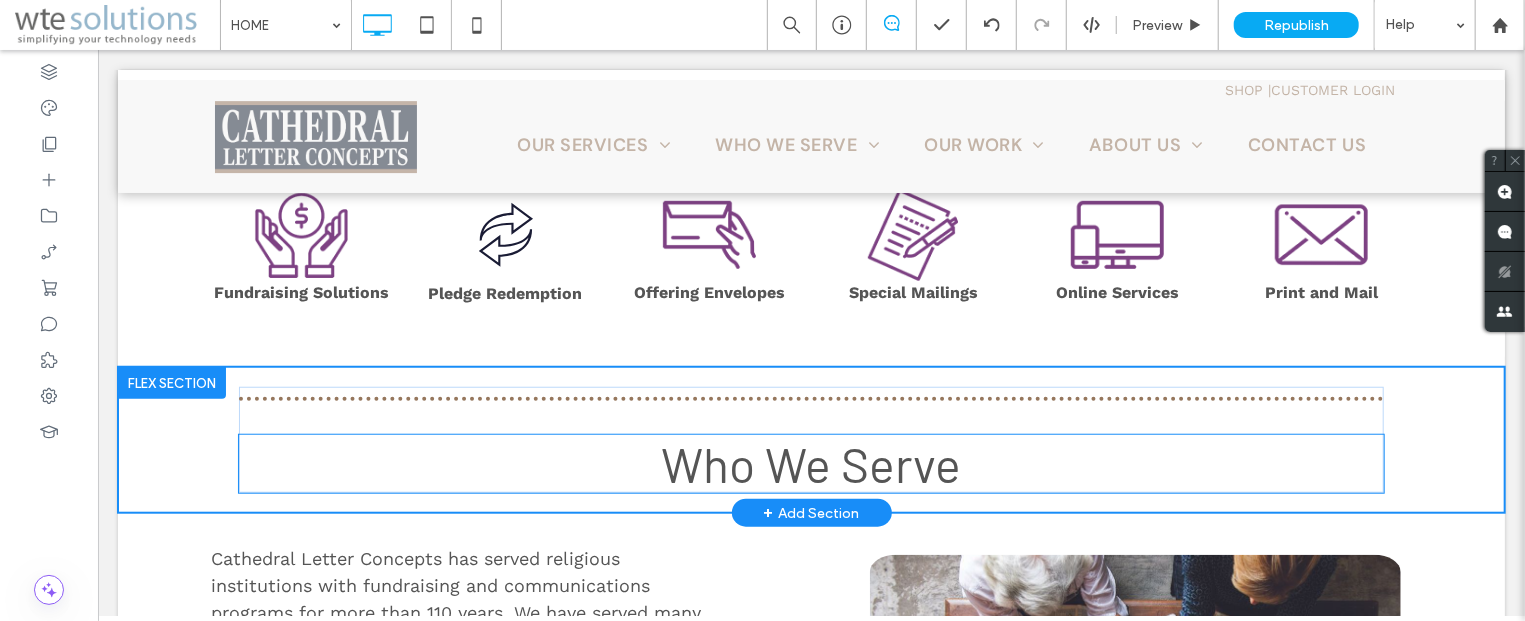 scroll, scrollTop: 765, scrollLeft: 0, axis: vertical 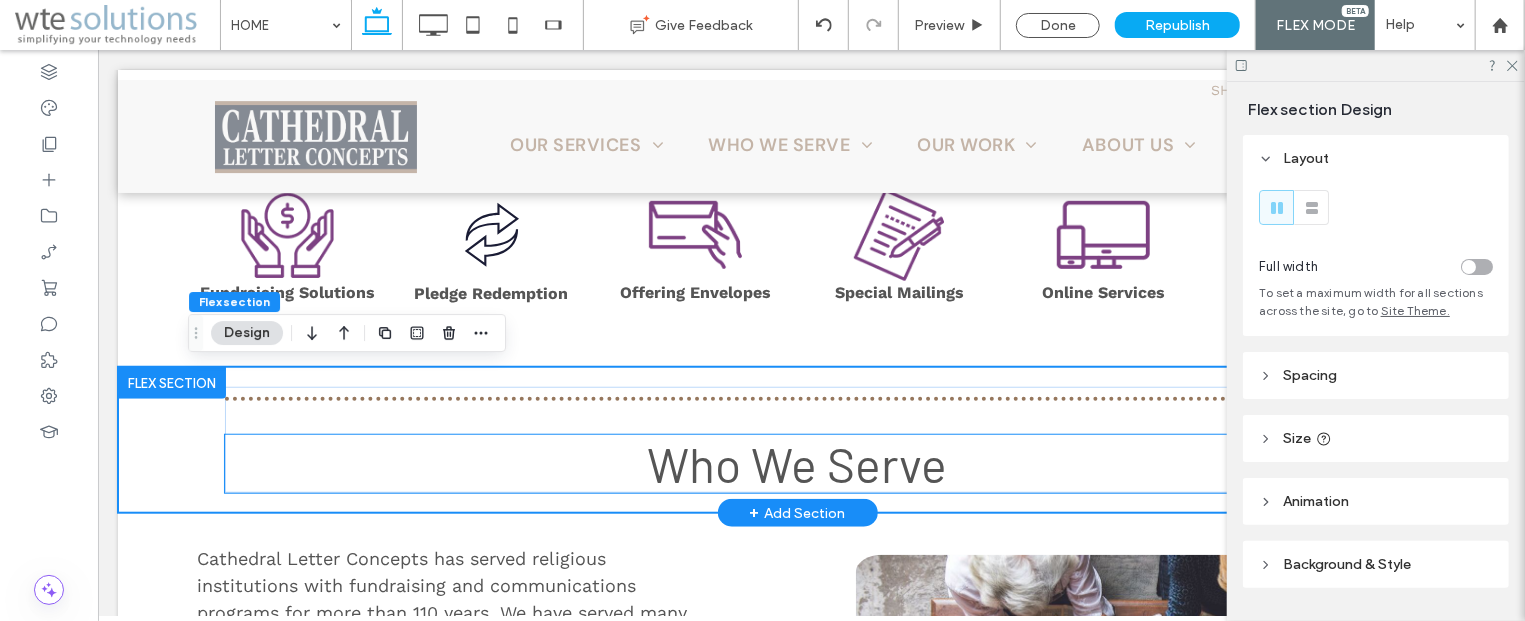 click on "Who We Serve" at bounding box center (797, 463) 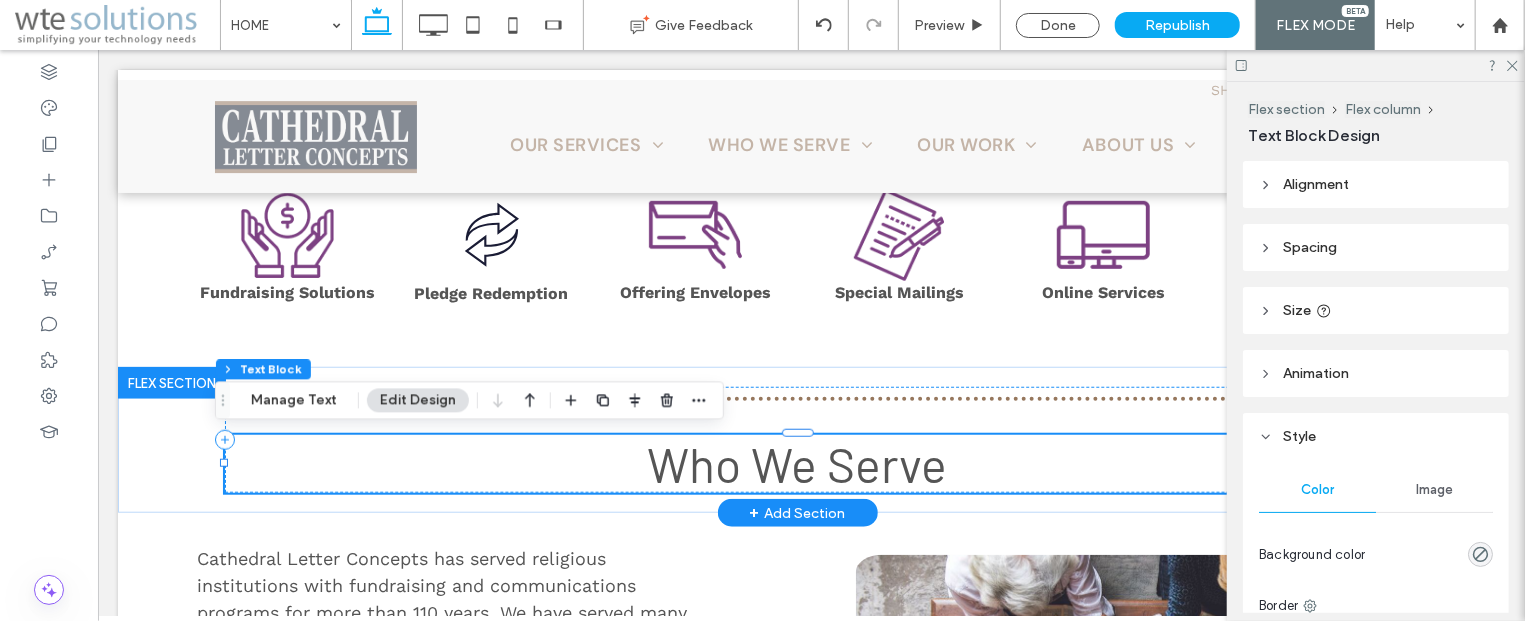 click on "Who We Serve" at bounding box center (797, 463) 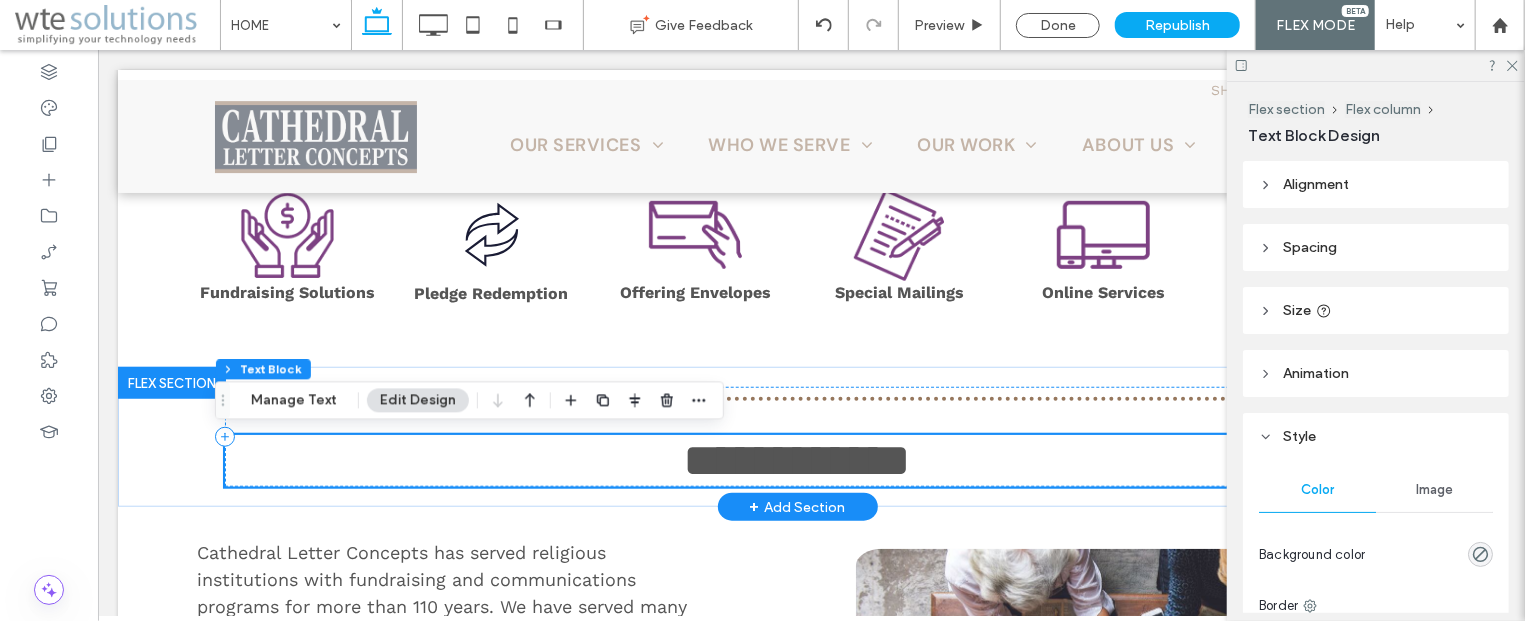 click on "**********" at bounding box center (797, 459) 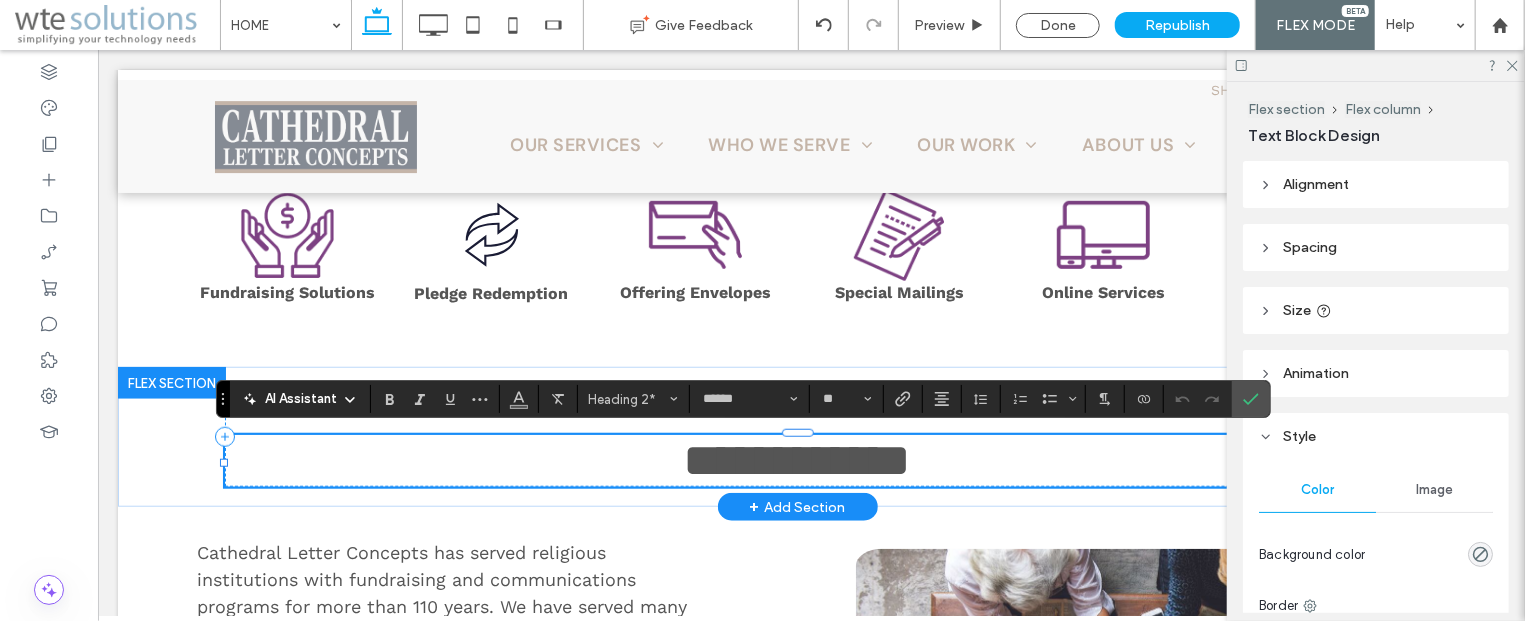 click on "**********" at bounding box center [797, 459] 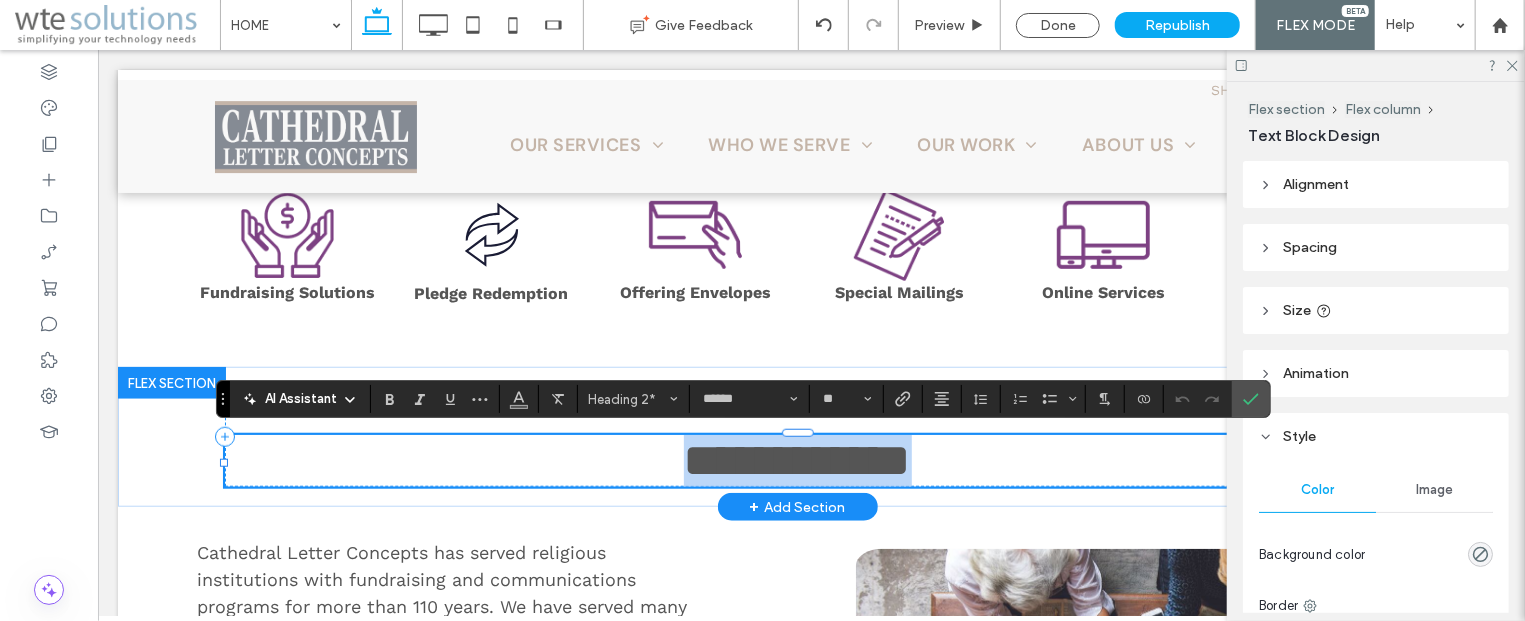 drag, startPoint x: 976, startPoint y: 475, endPoint x: 657, endPoint y: 456, distance: 319.56534 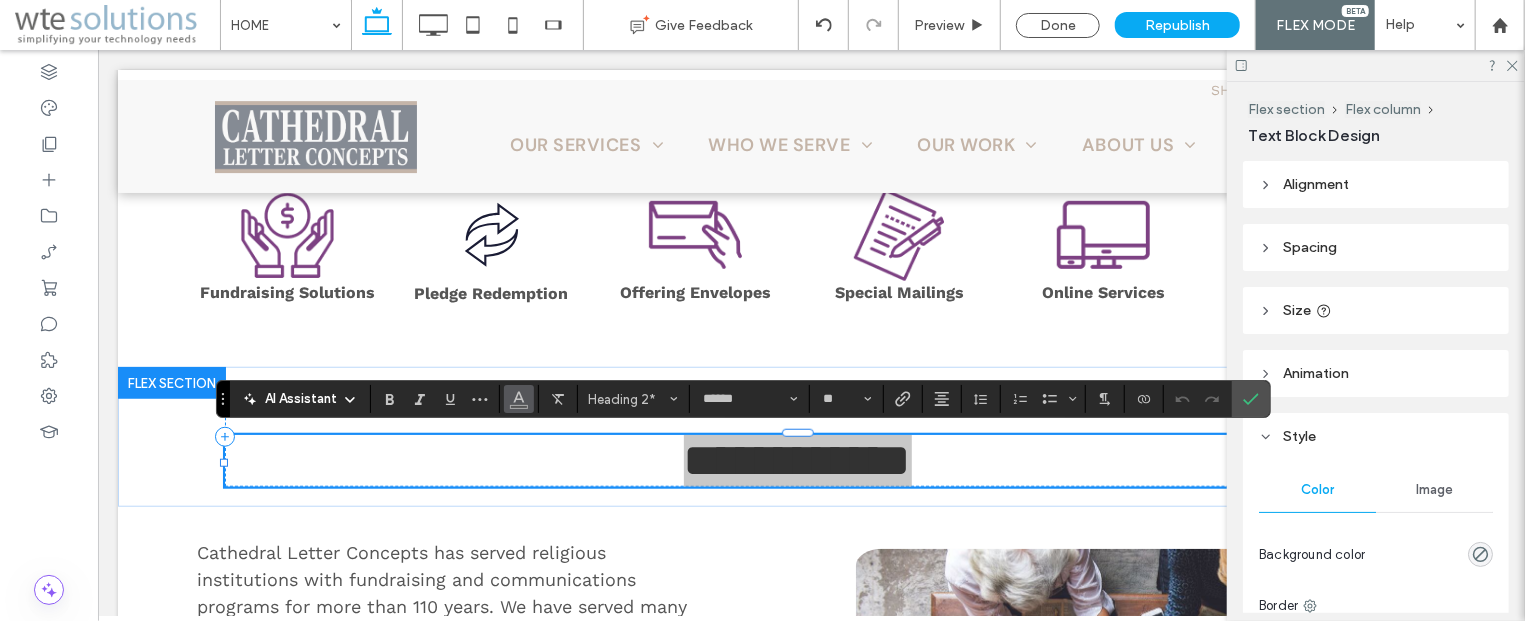 click 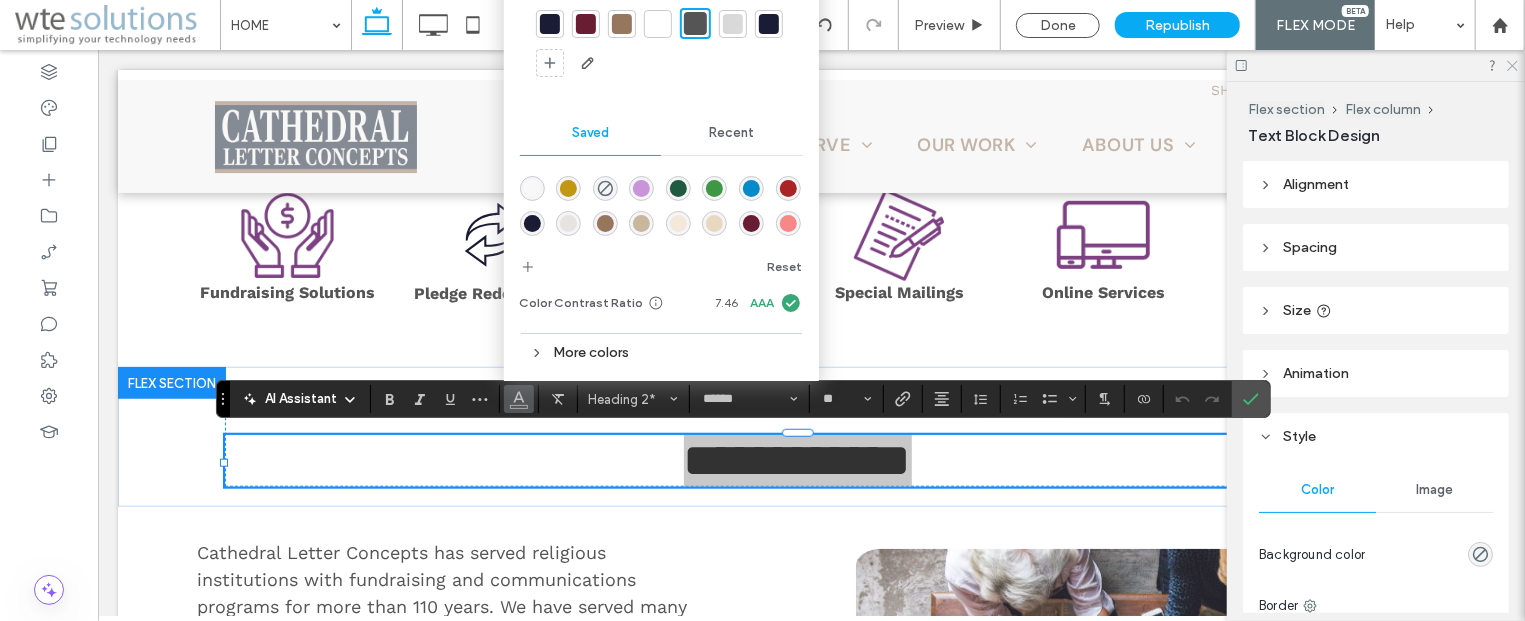 drag, startPoint x: 1510, startPoint y: 70, endPoint x: 889, endPoint y: 2, distance: 624.7119 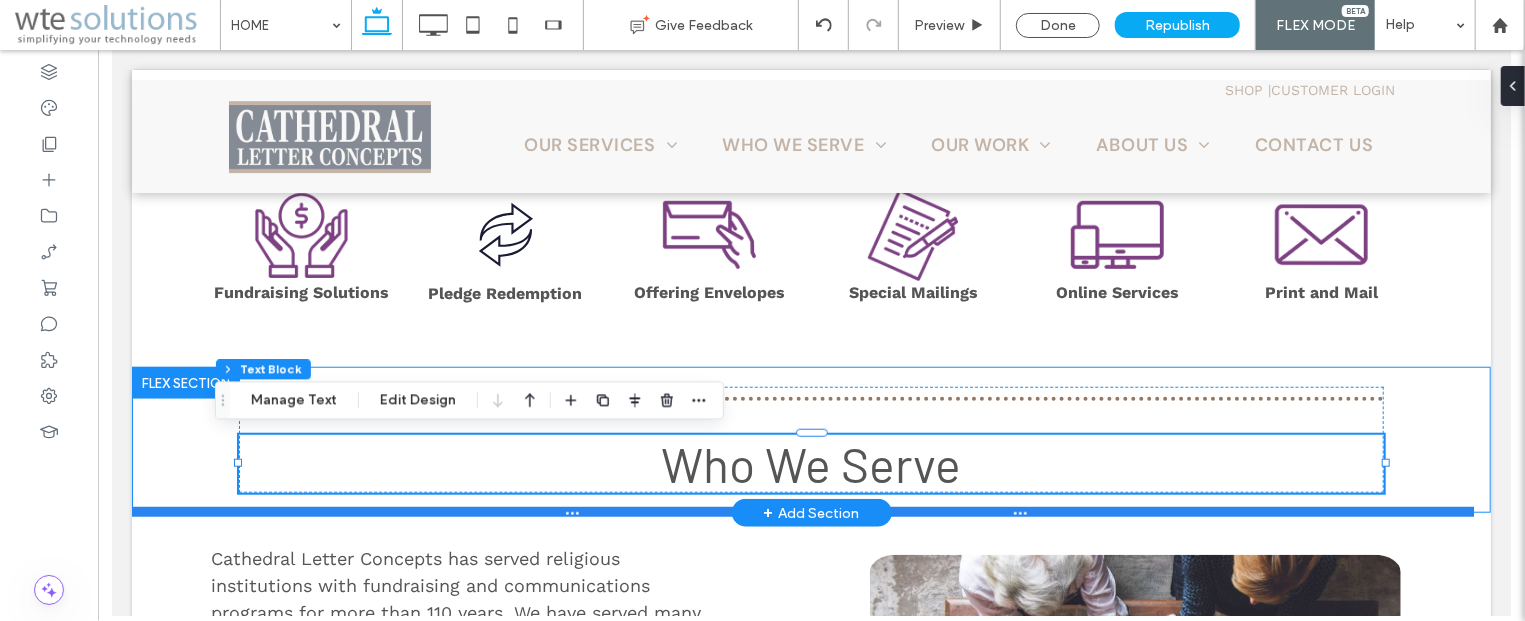 click at bounding box center [802, 511] 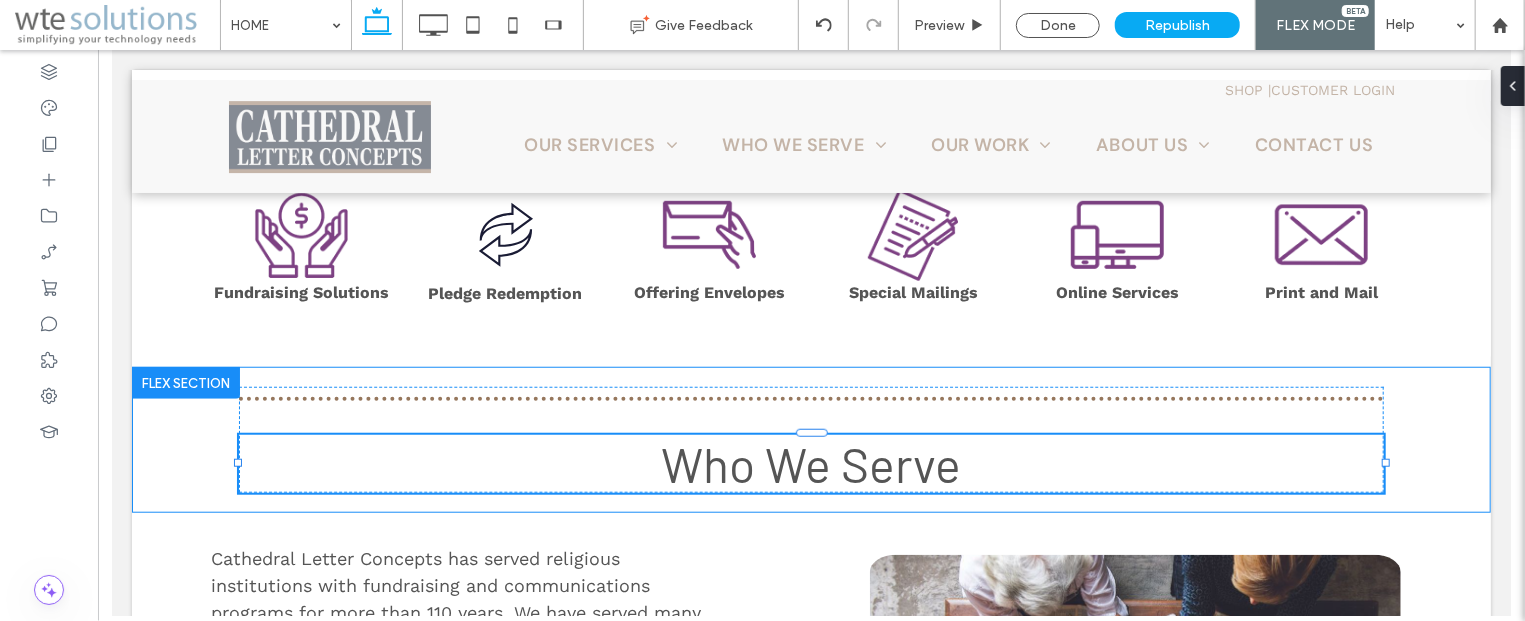 type on "***" 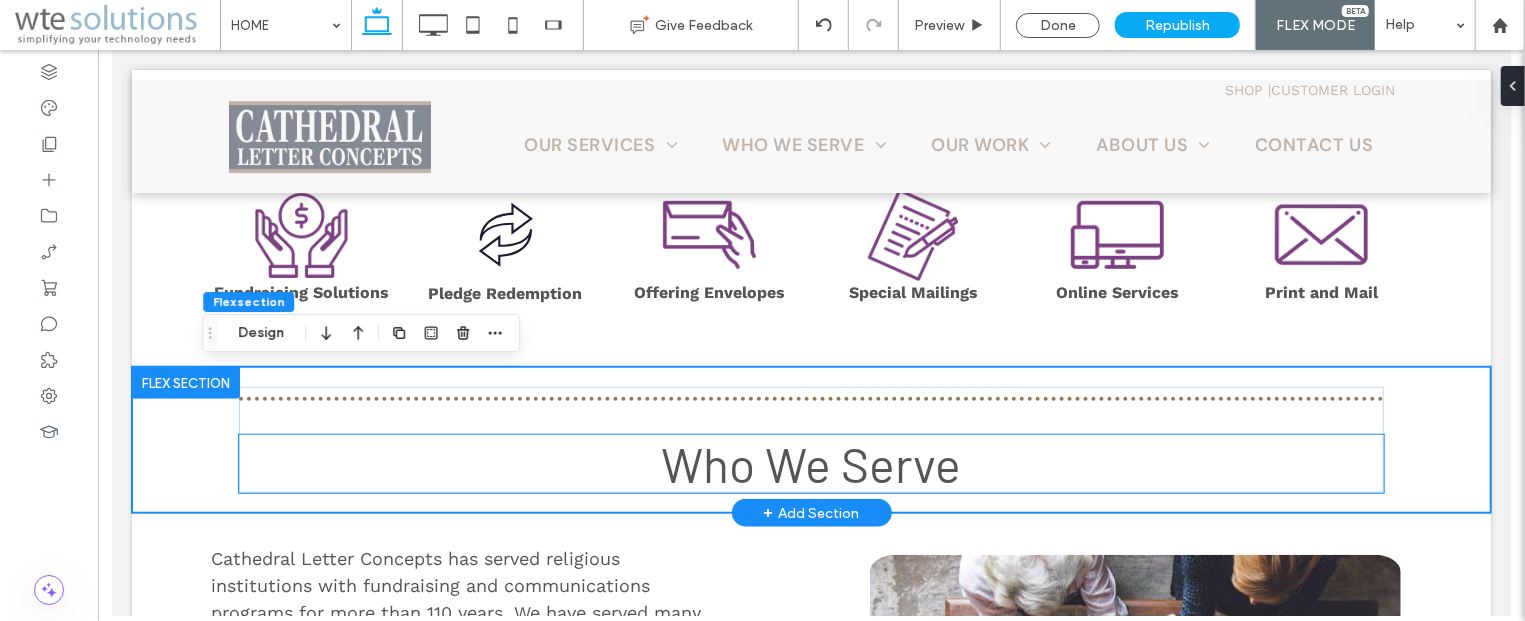click on "Who We Serve" at bounding box center [811, 463] 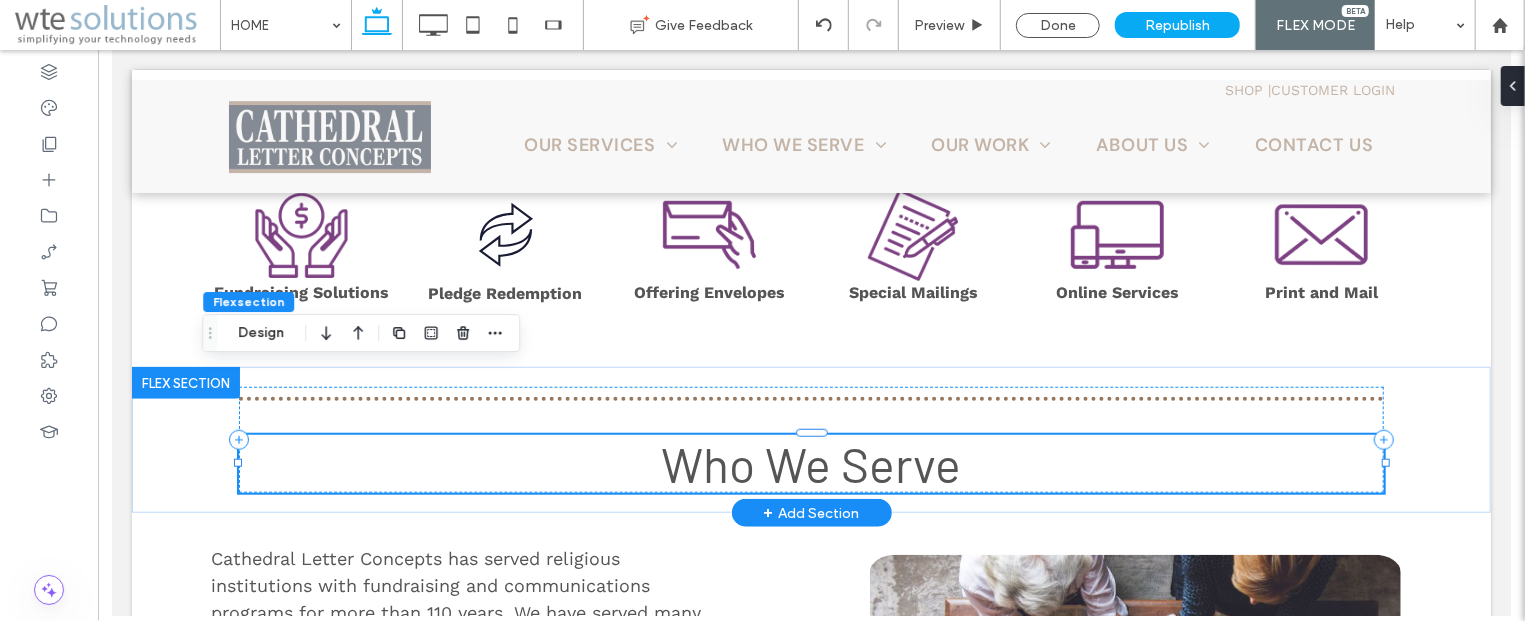 click on "Who We Serve" at bounding box center [811, 463] 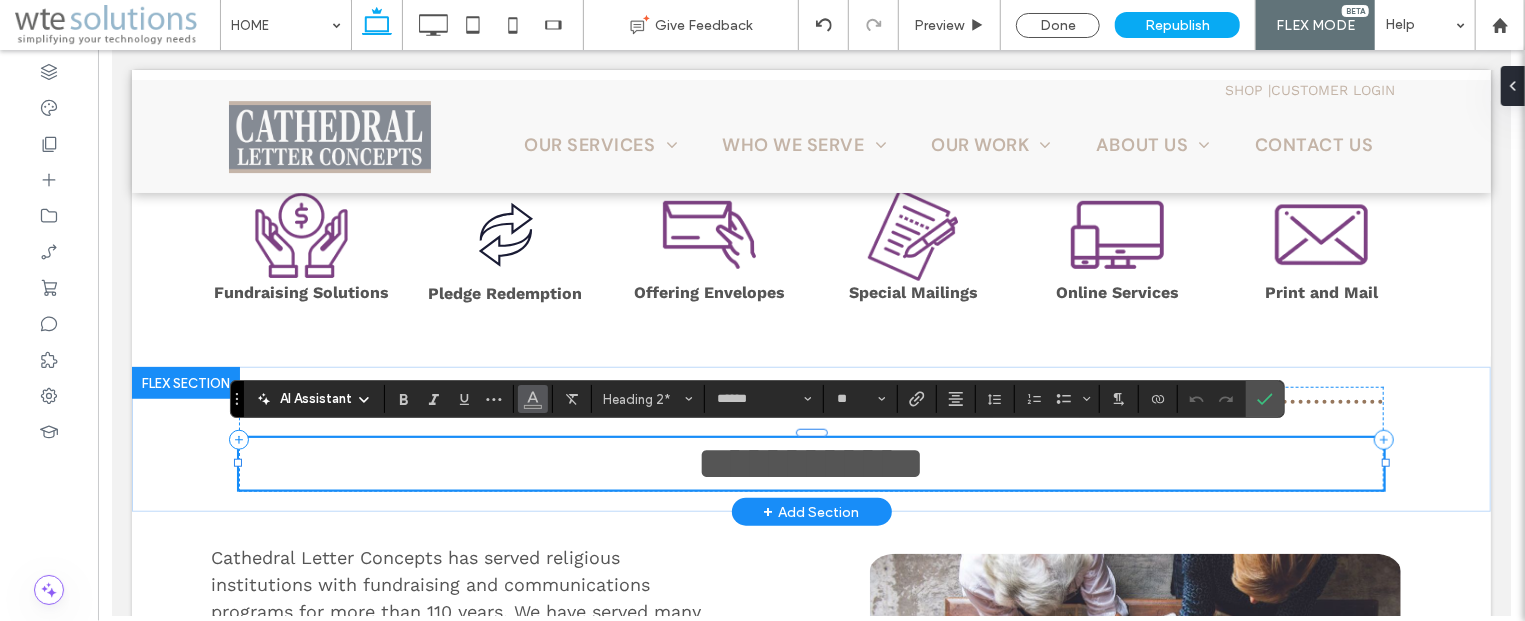 click 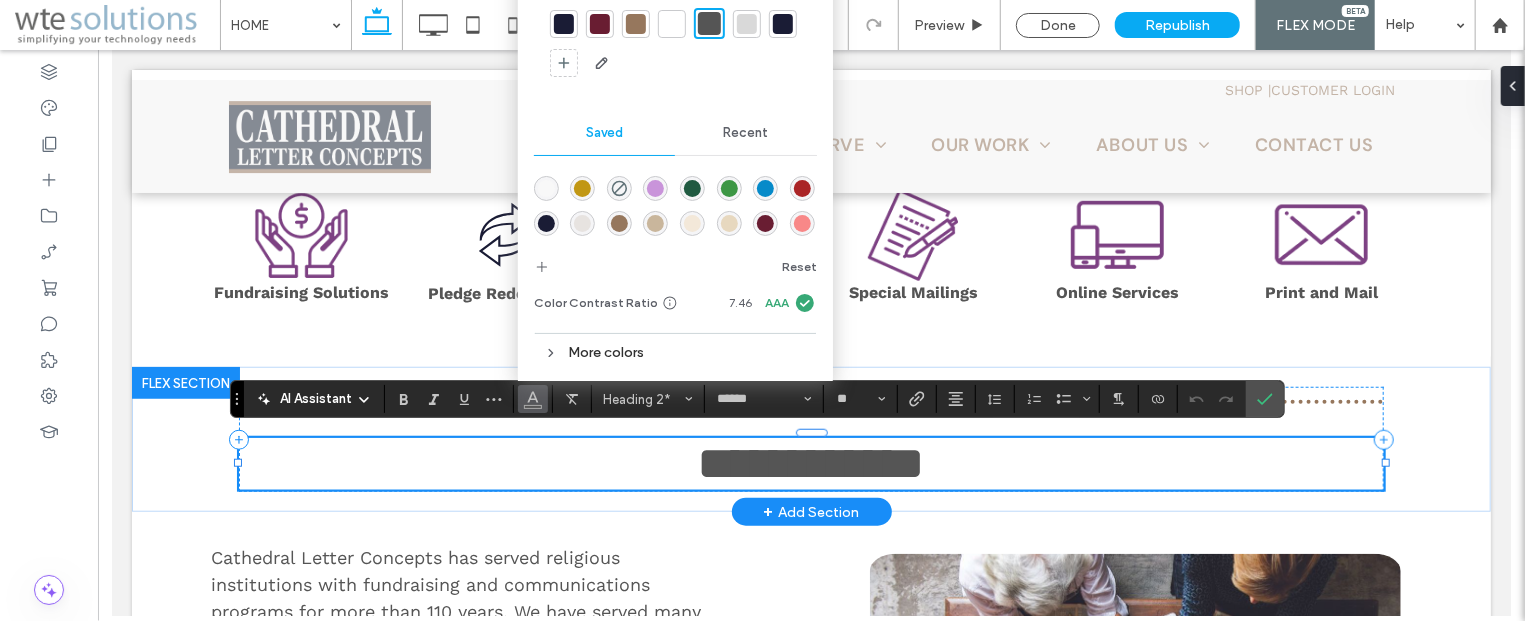 click on "More colors" at bounding box center [675, 352] 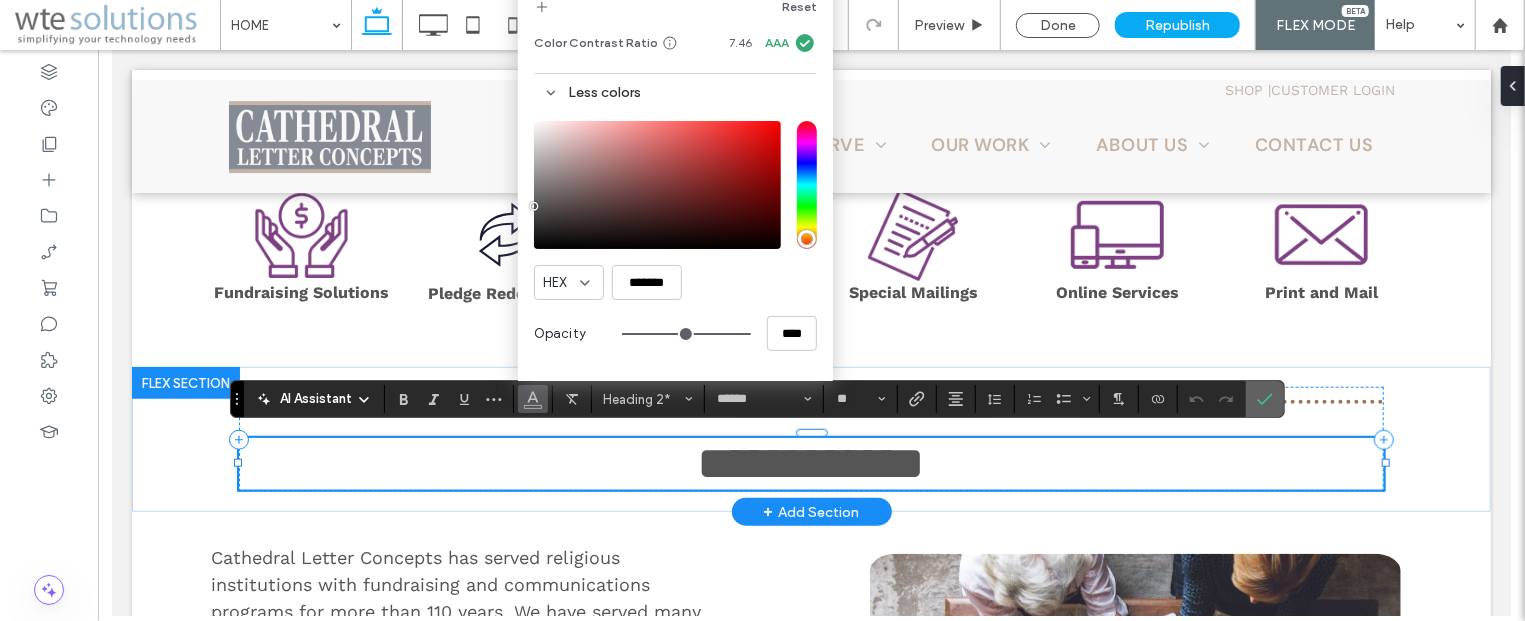 click at bounding box center (1265, 399) 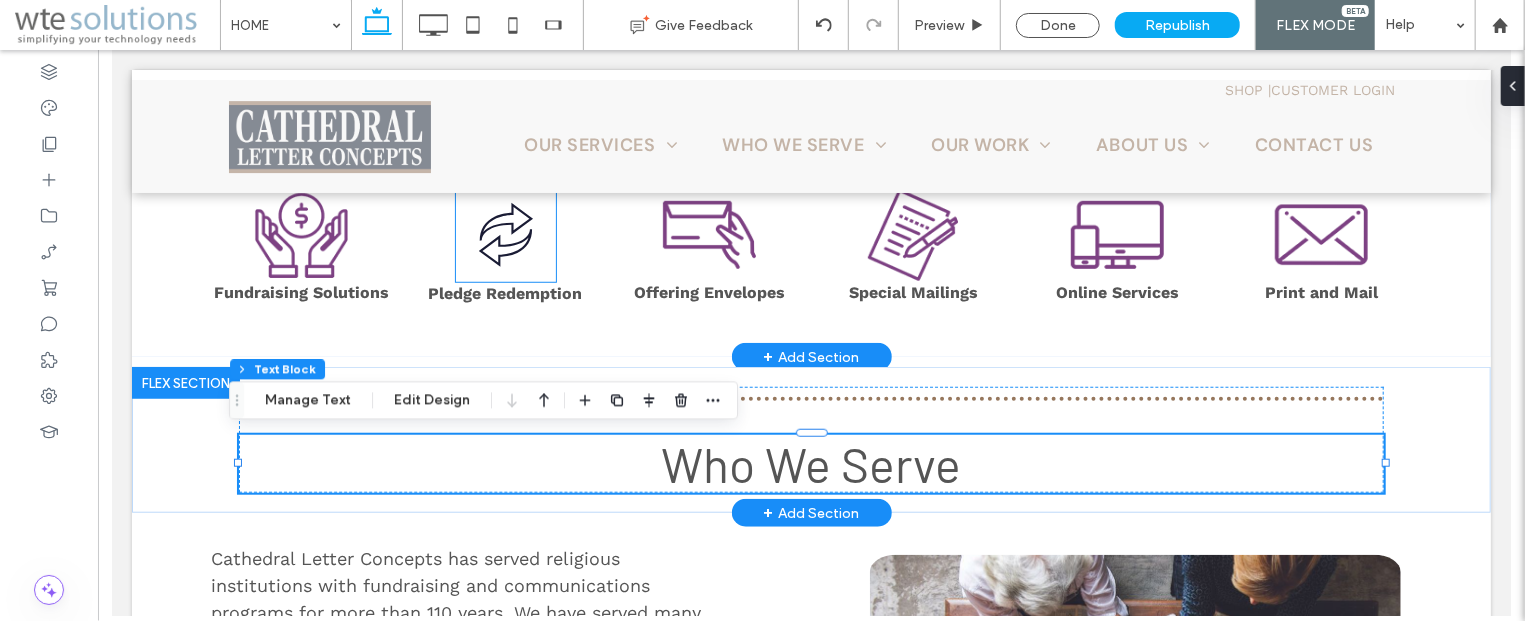 click 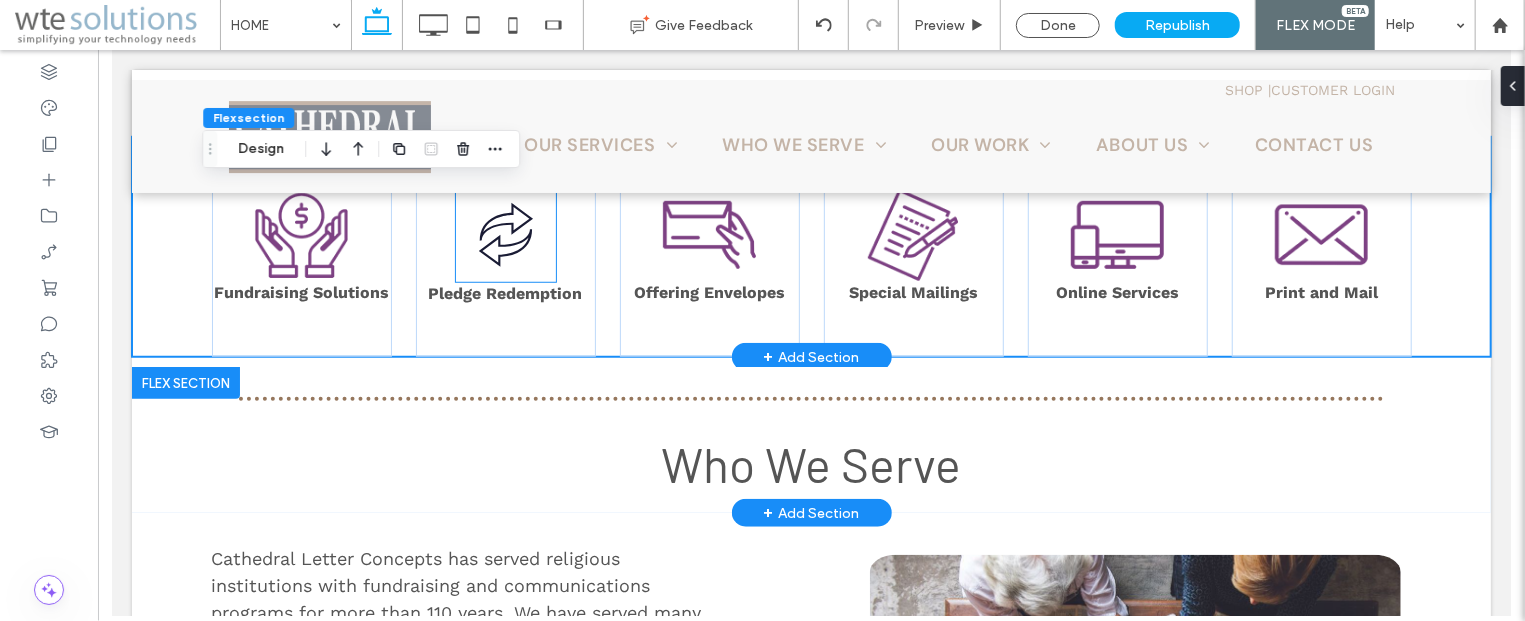 click 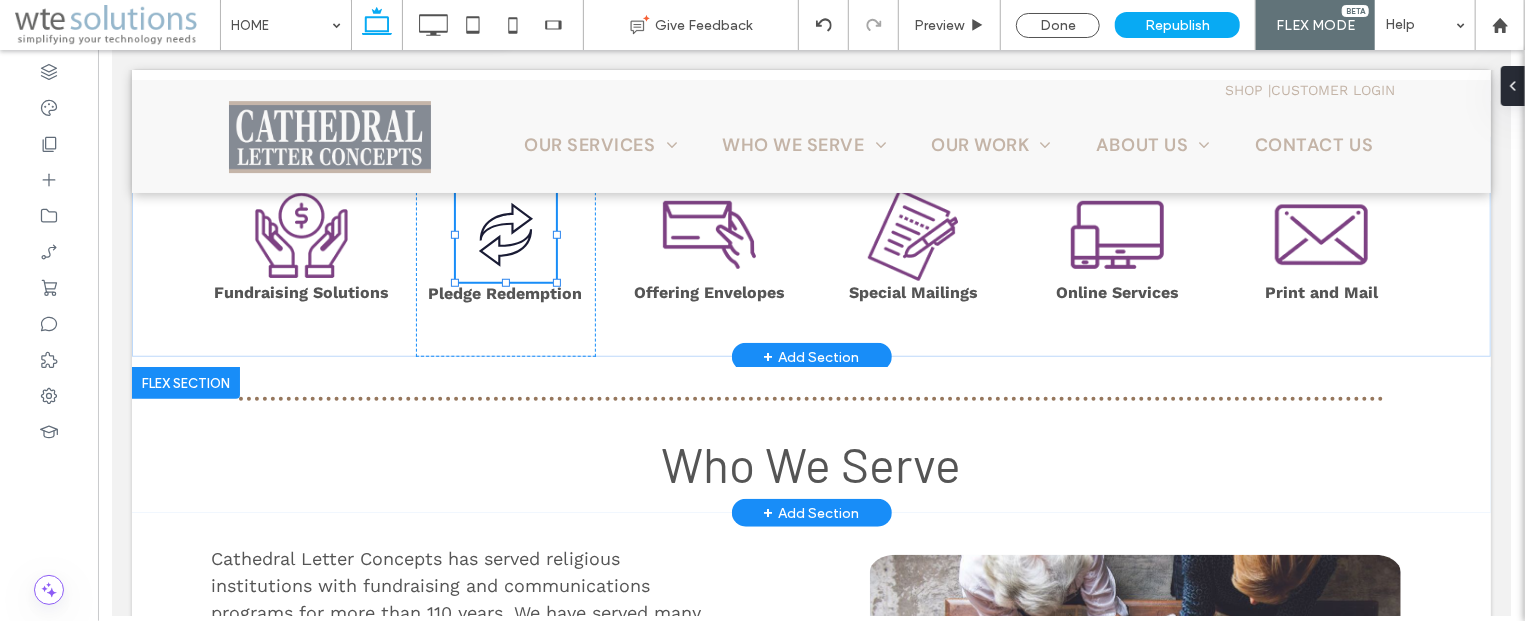 click at bounding box center [505, 234] 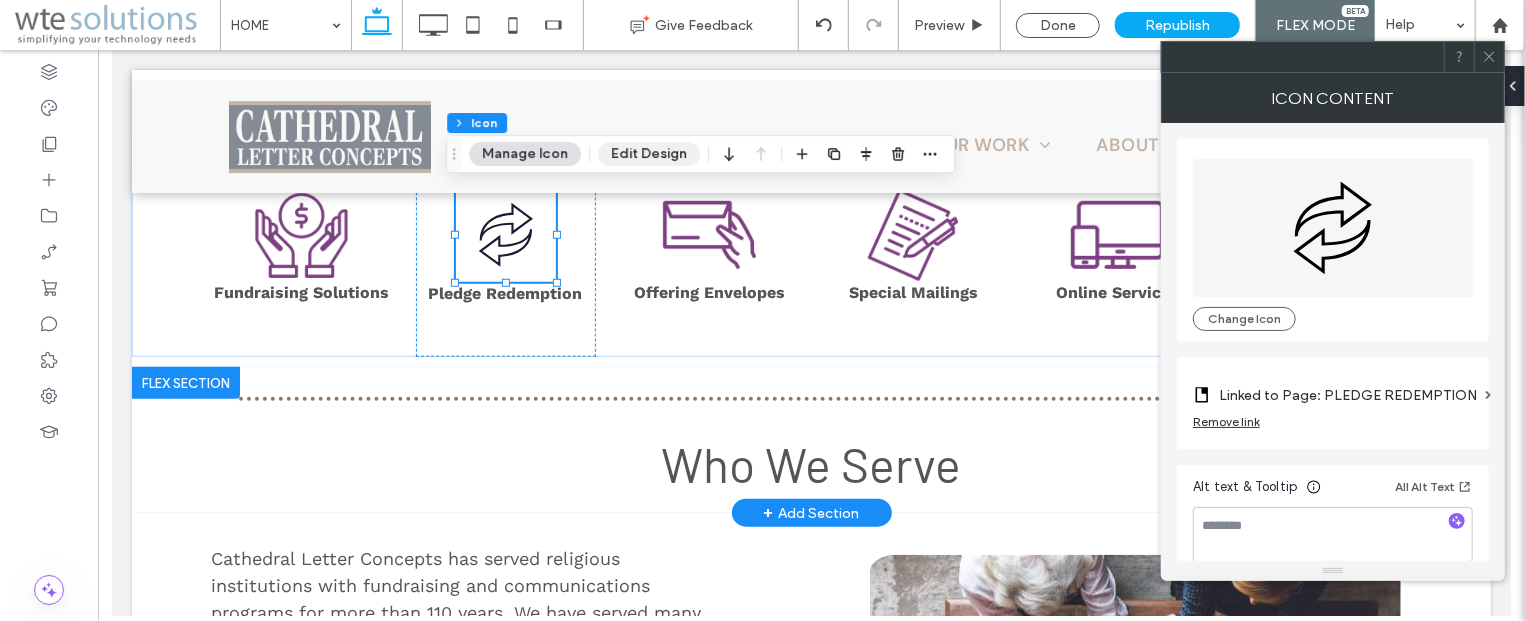 click on "Edit Design" at bounding box center (649, 154) 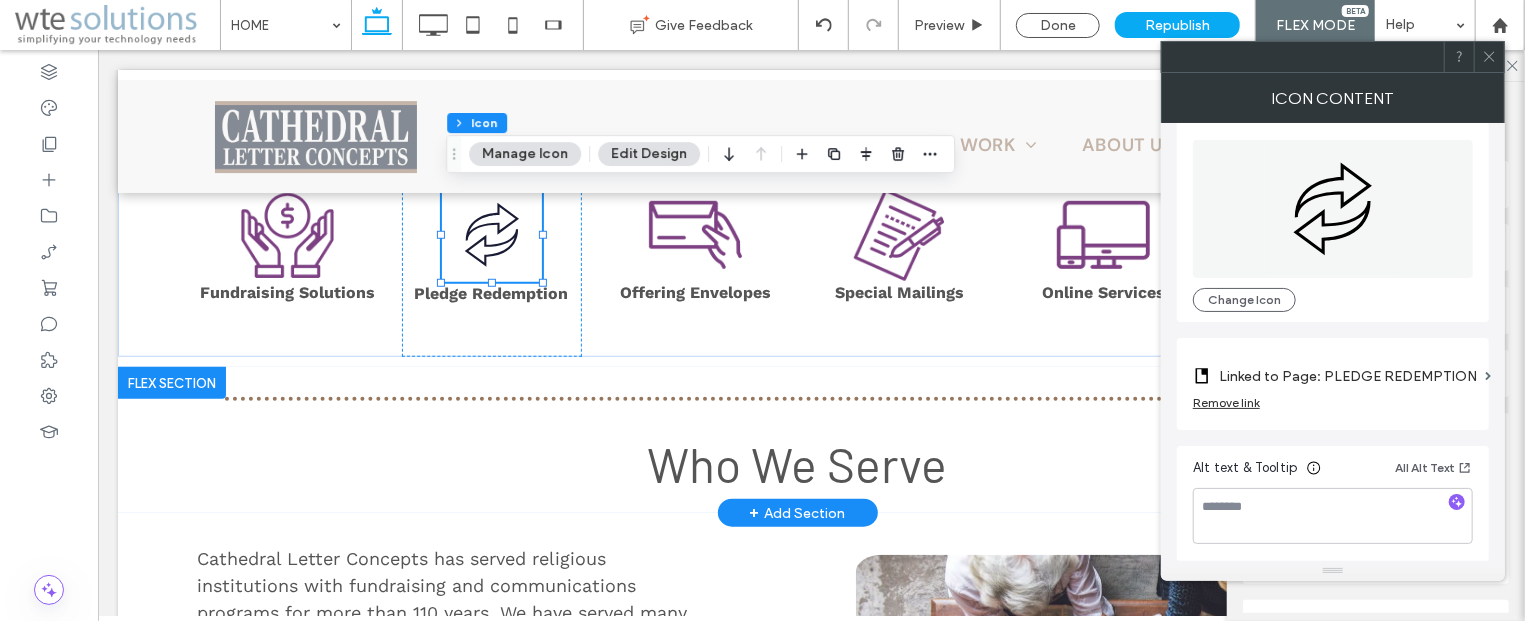 scroll, scrollTop: 20, scrollLeft: 0, axis: vertical 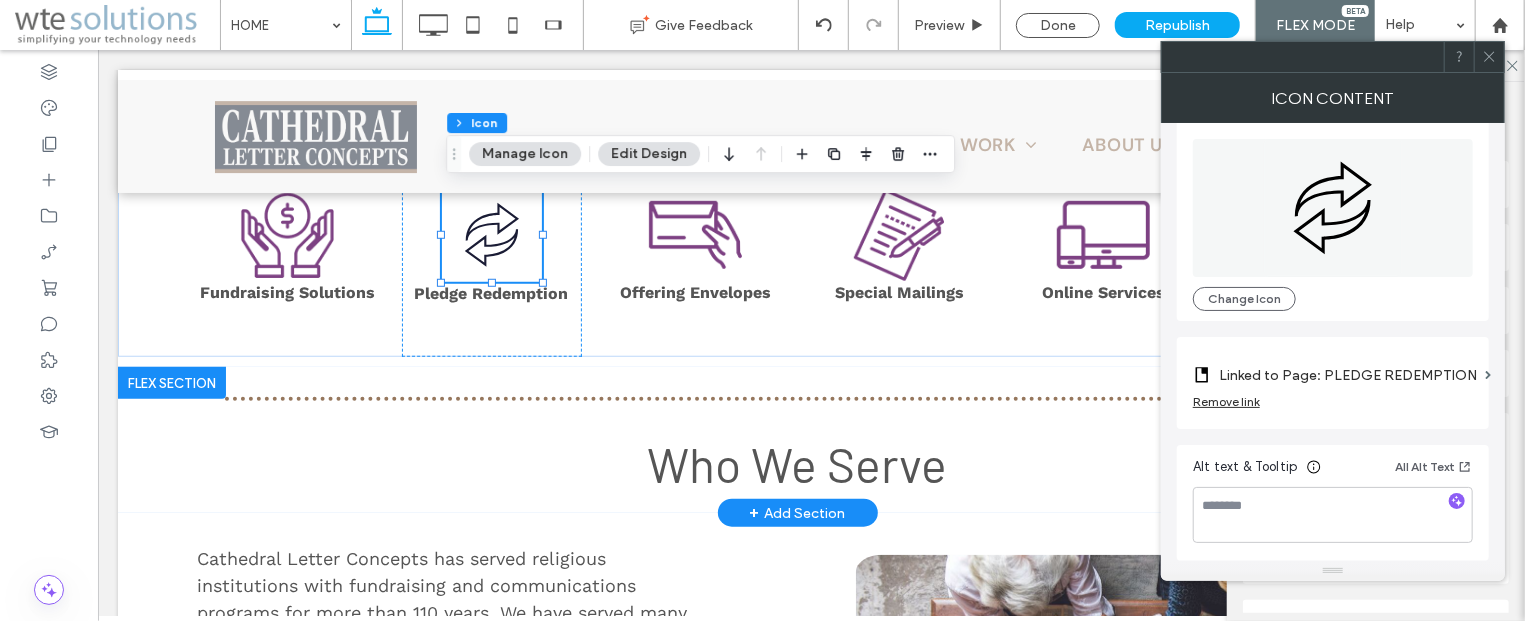 click on "Edit Design" at bounding box center [649, 154] 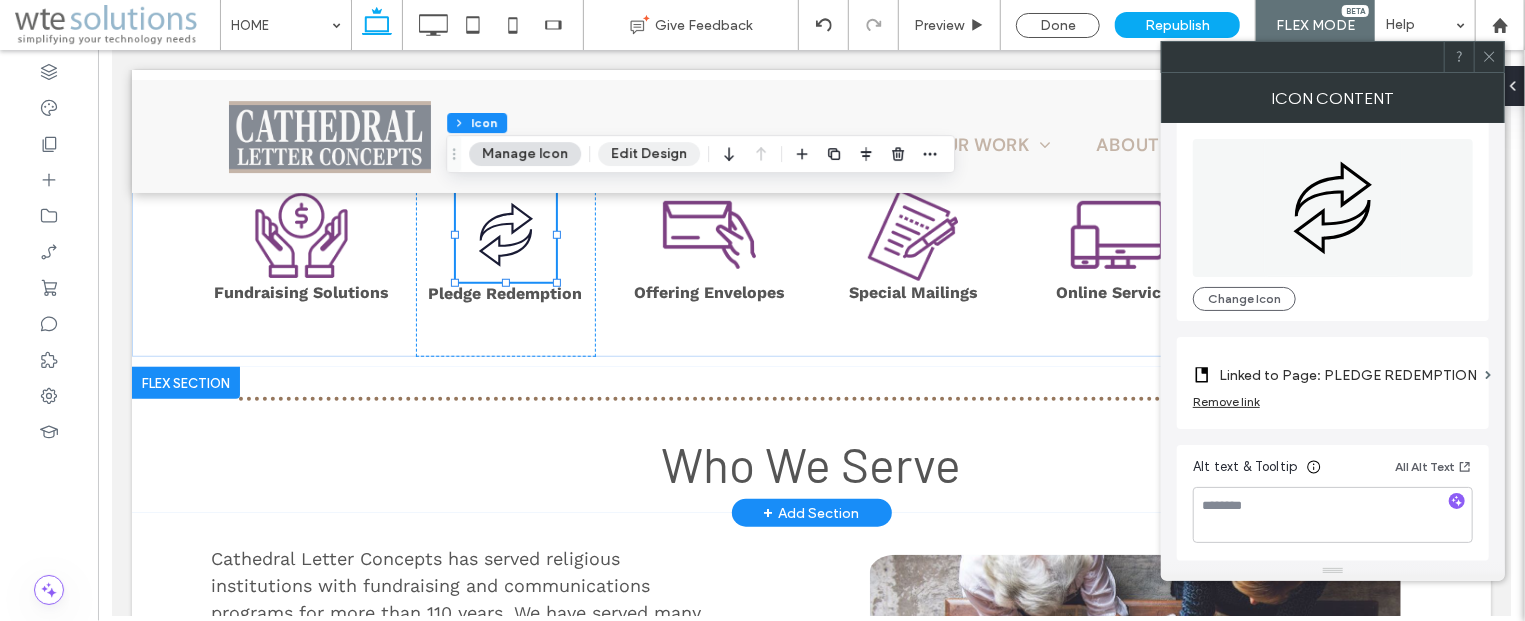 click on "Edit Design" at bounding box center (649, 154) 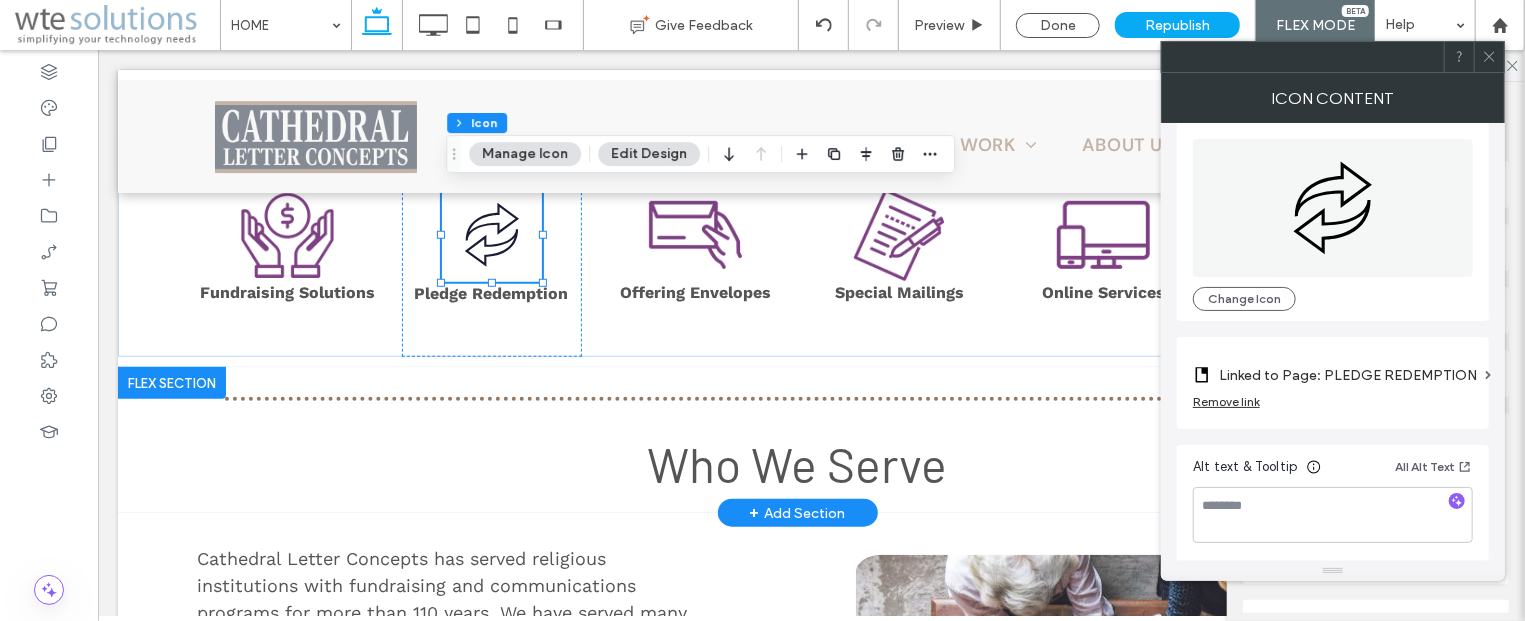 click 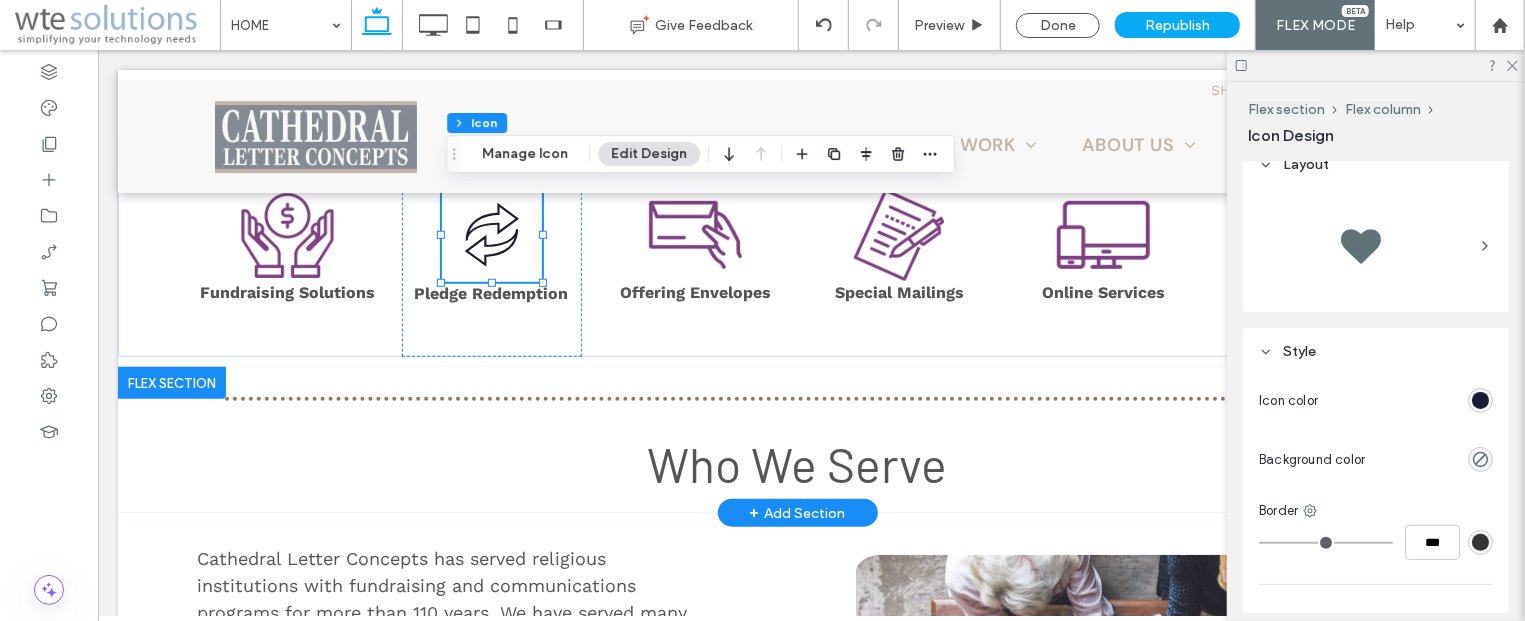 scroll, scrollTop: 302, scrollLeft: 0, axis: vertical 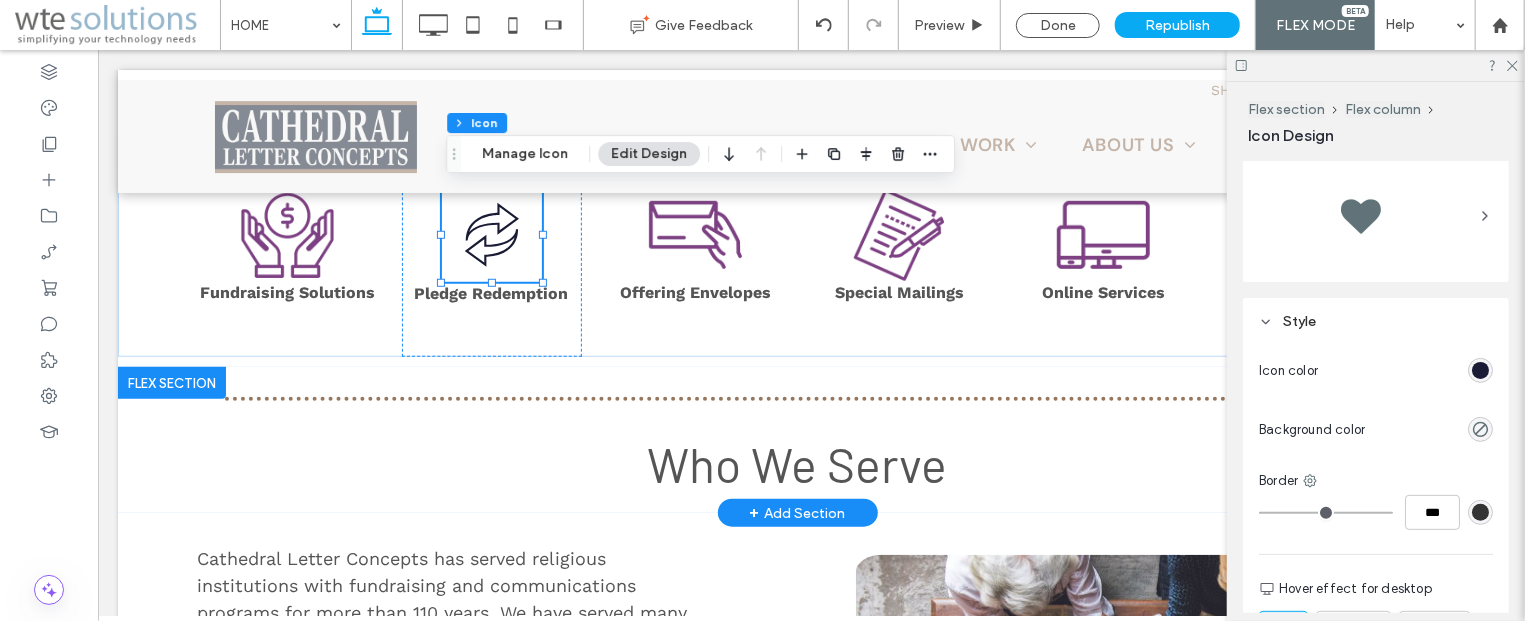 click at bounding box center (1480, 370) 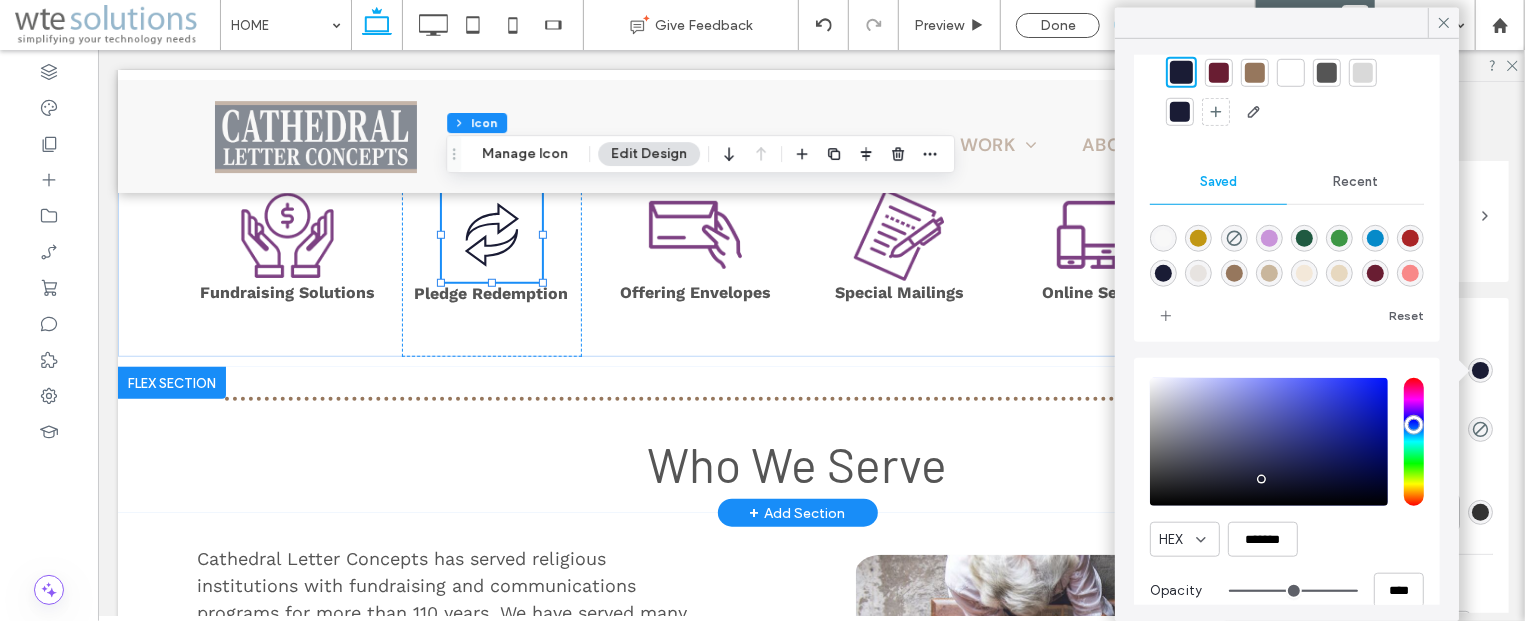 scroll, scrollTop: 107, scrollLeft: 0, axis: vertical 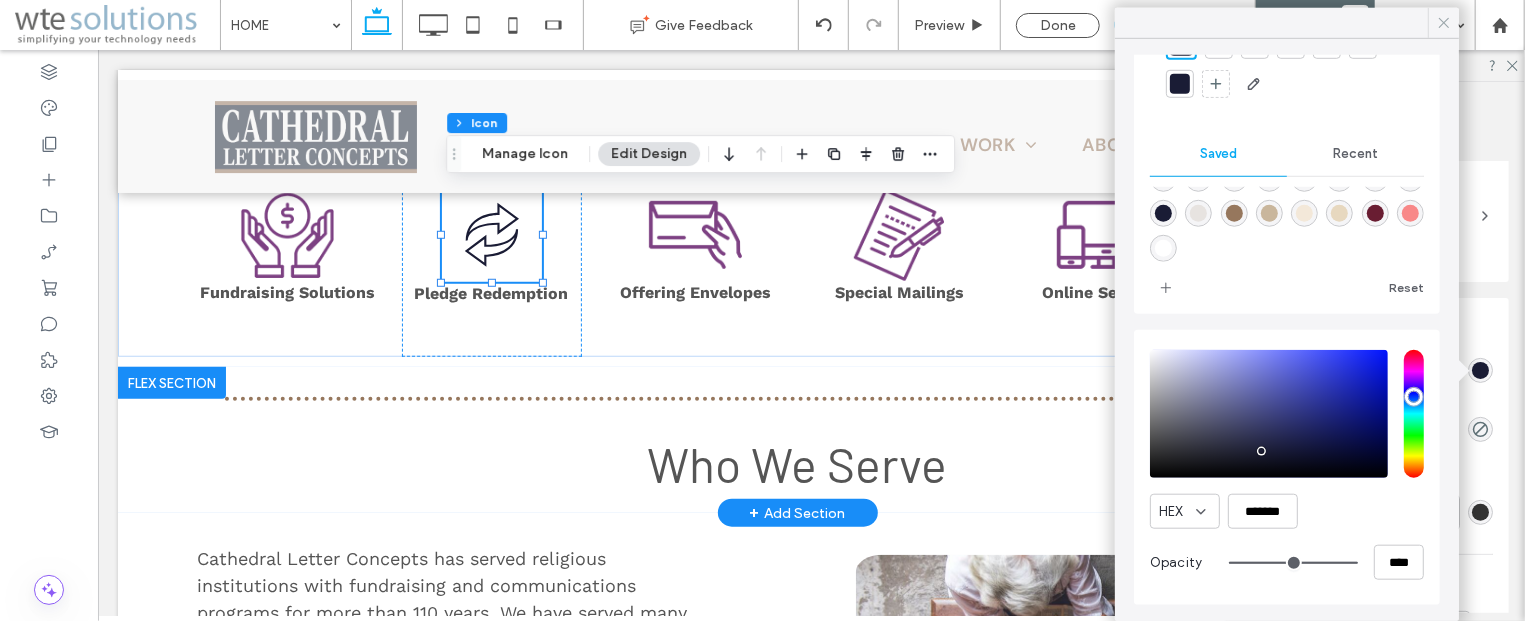 click 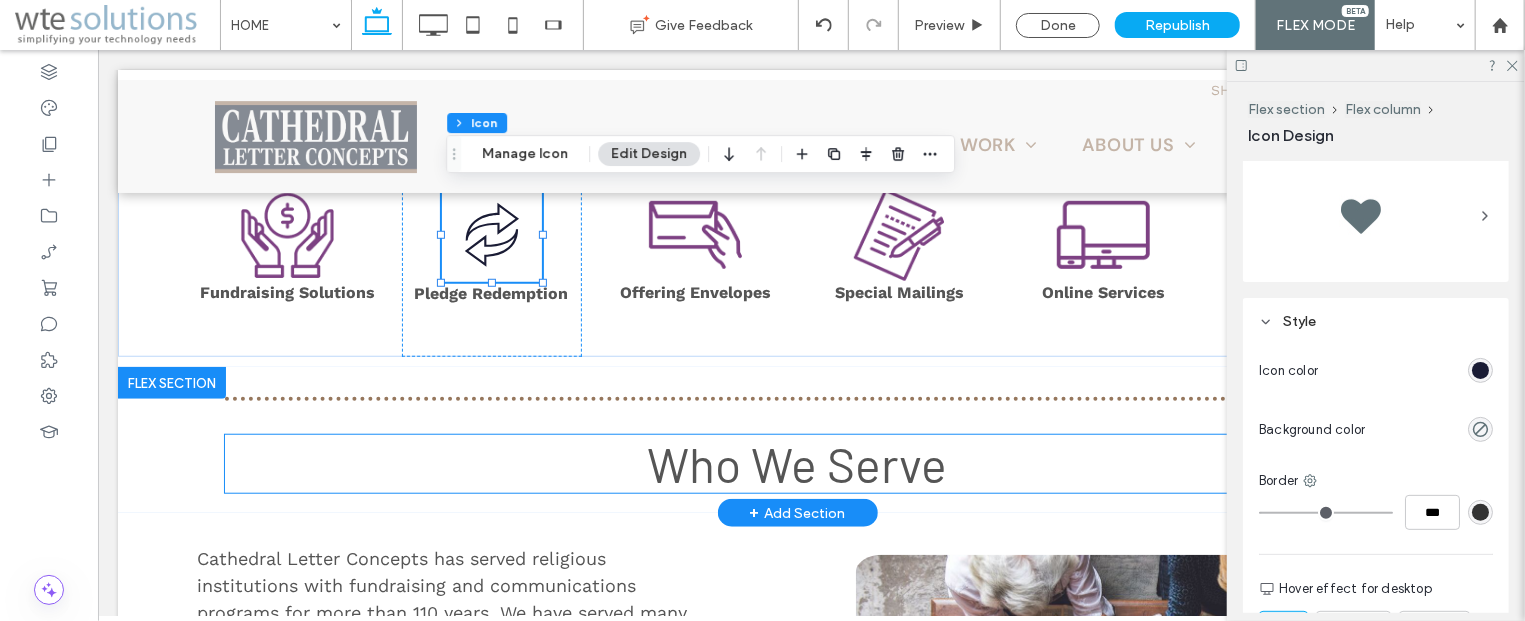 scroll, scrollTop: 443, scrollLeft: 0, axis: vertical 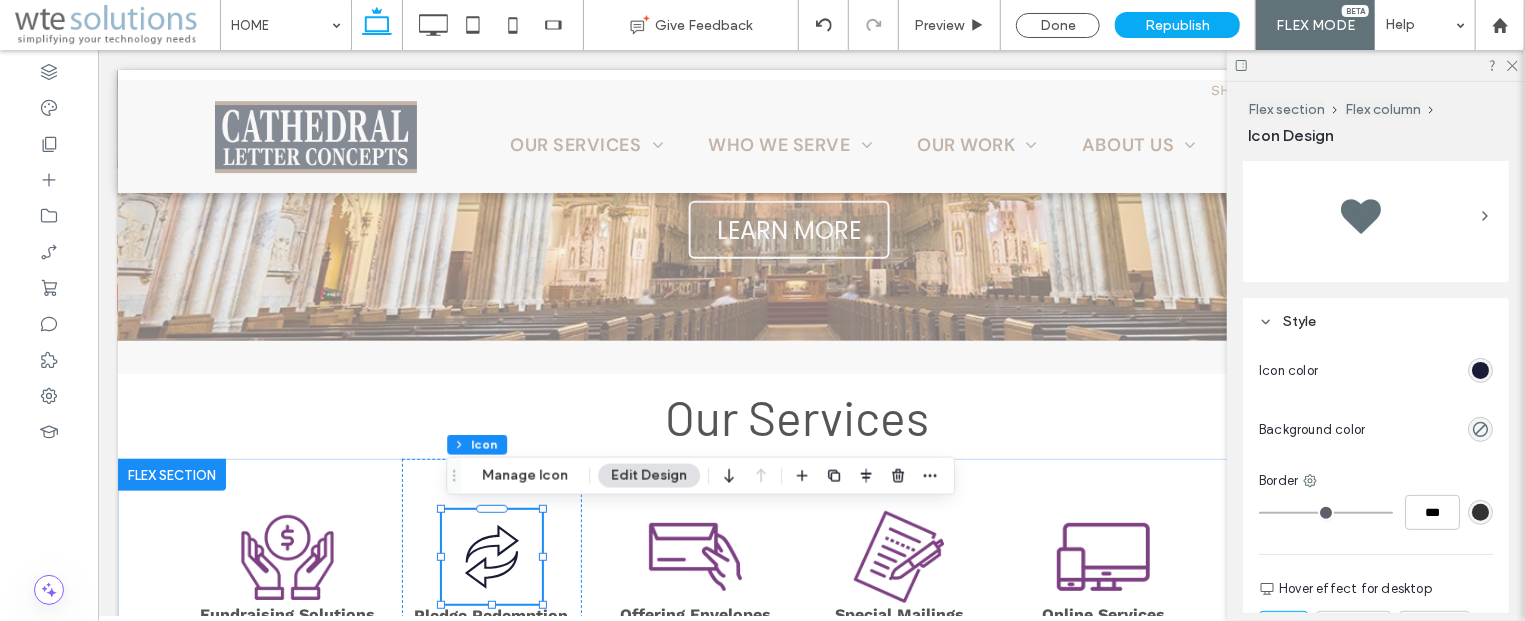 click 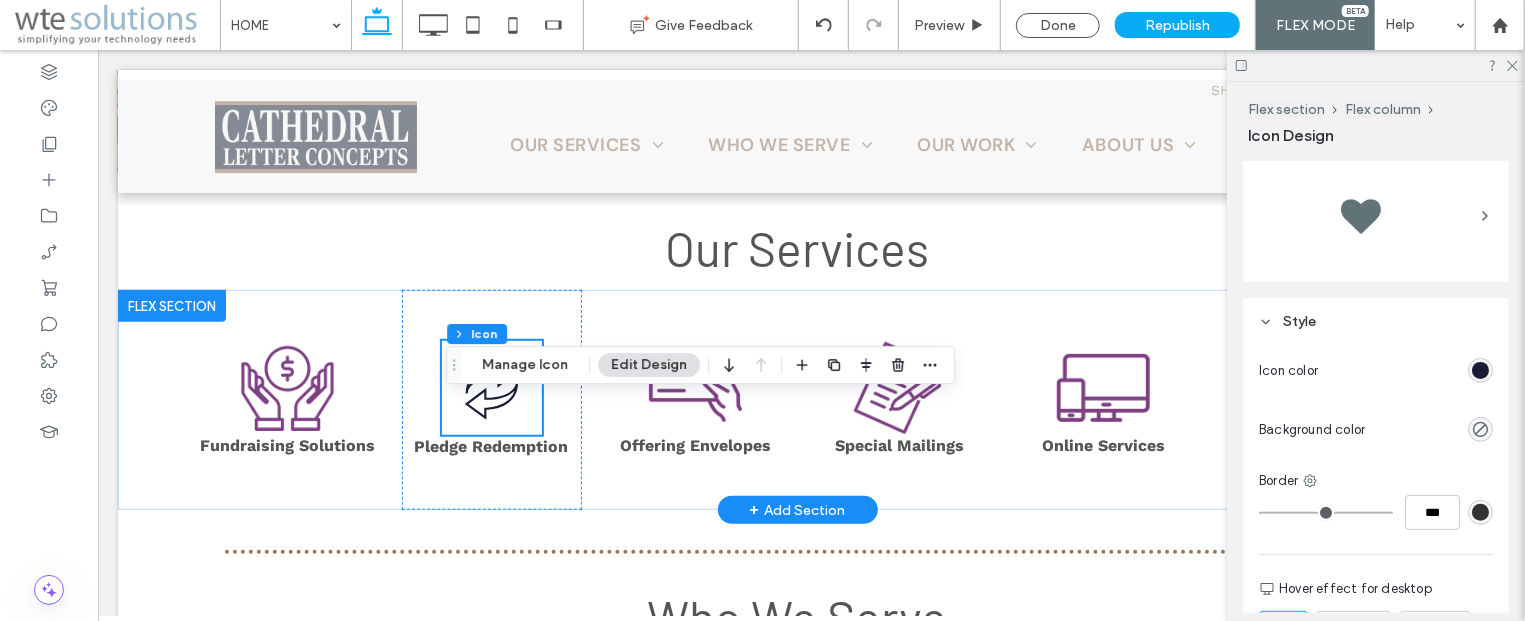 scroll, scrollTop: 765, scrollLeft: 0, axis: vertical 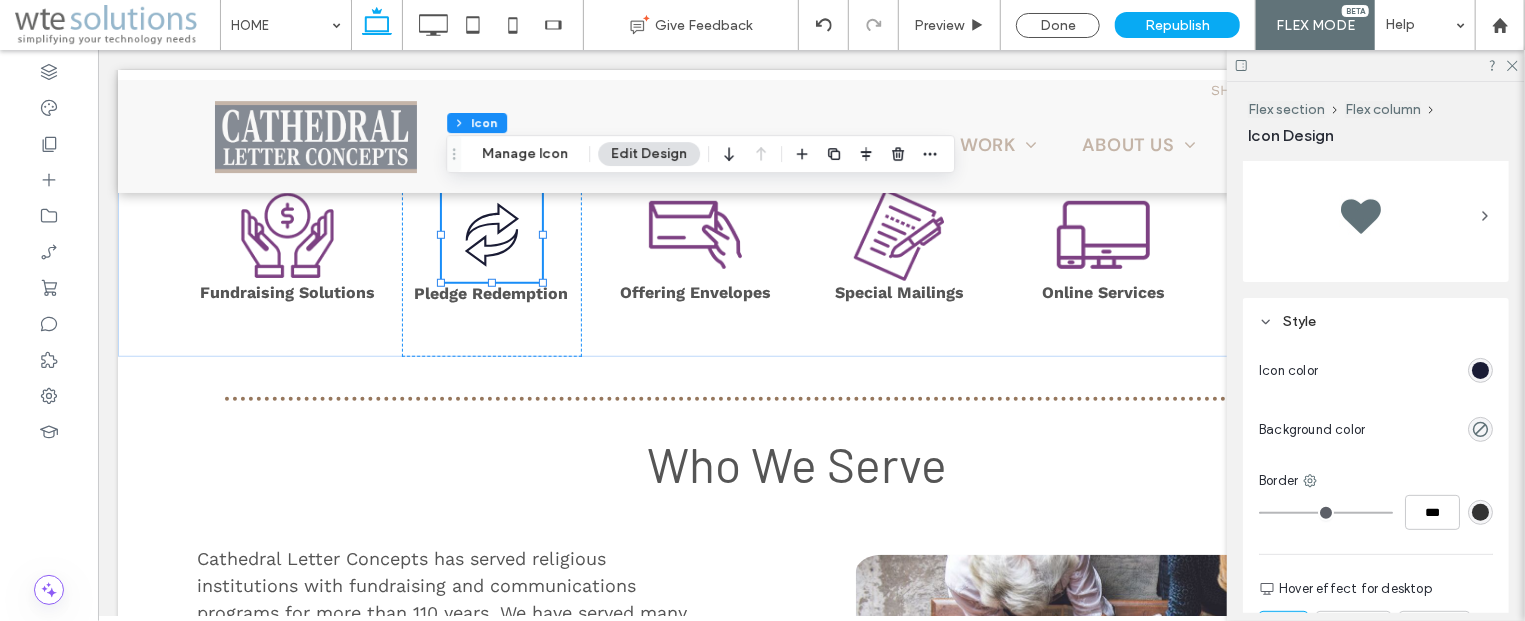 click at bounding box center [1480, 370] 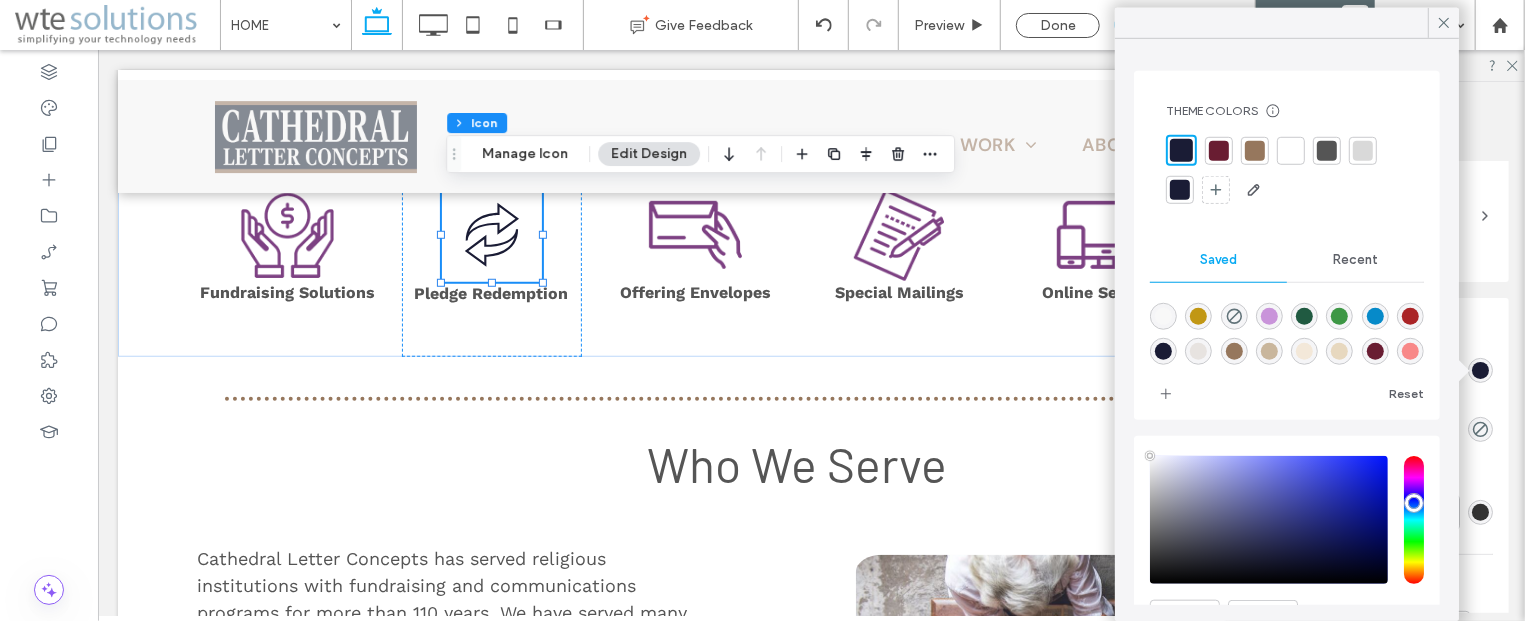 type on "****" 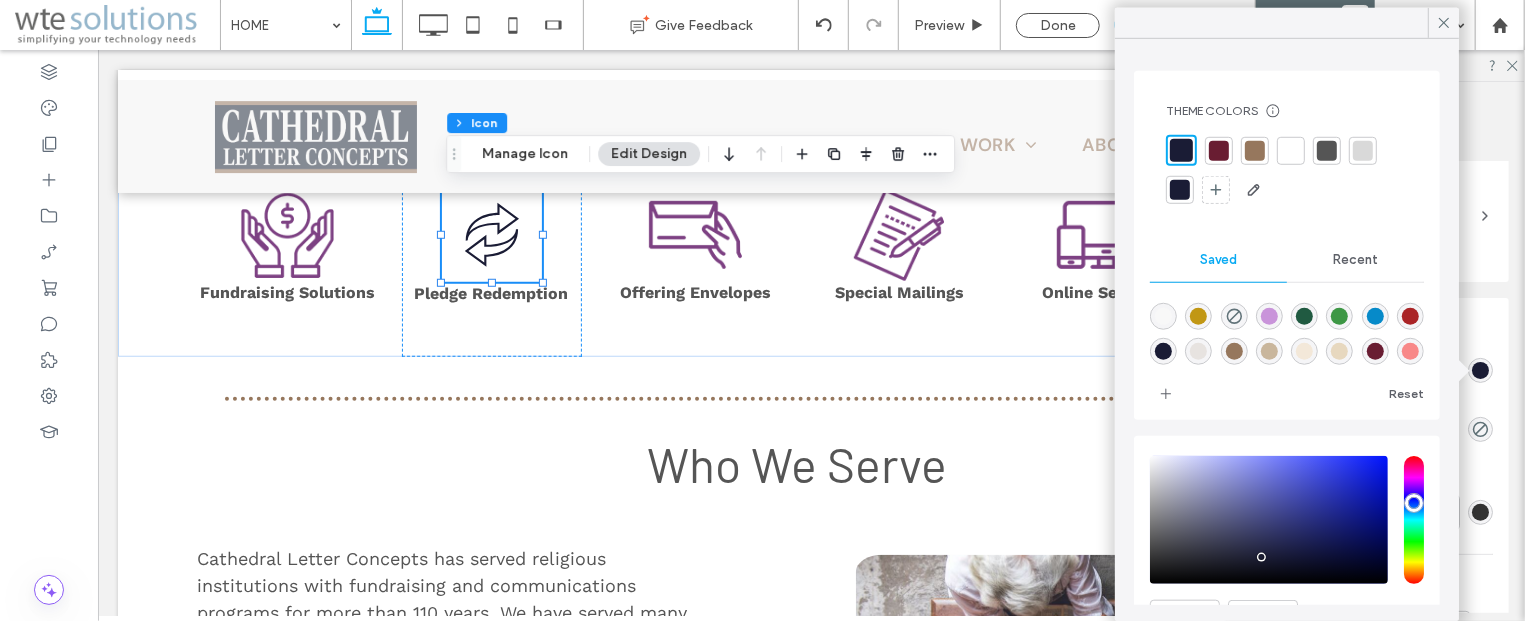scroll, scrollTop: 107, scrollLeft: 0, axis: vertical 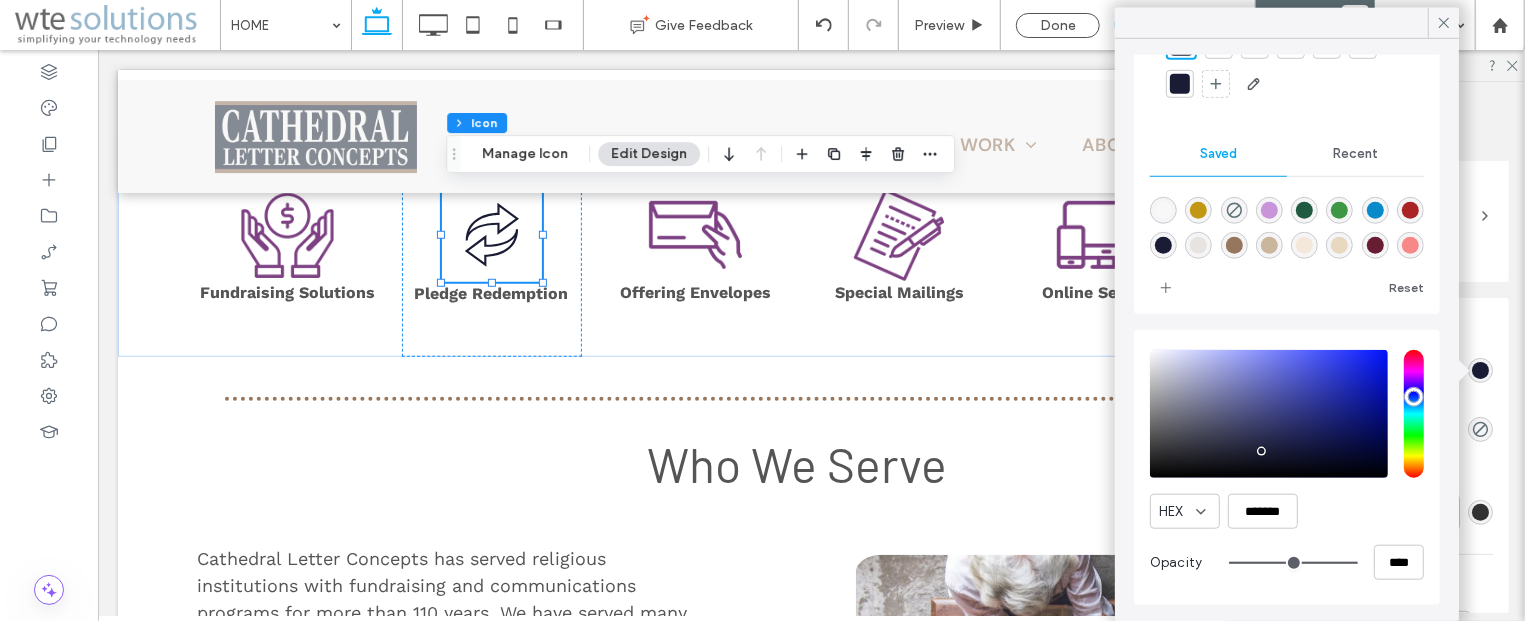 click at bounding box center (1269, 210) 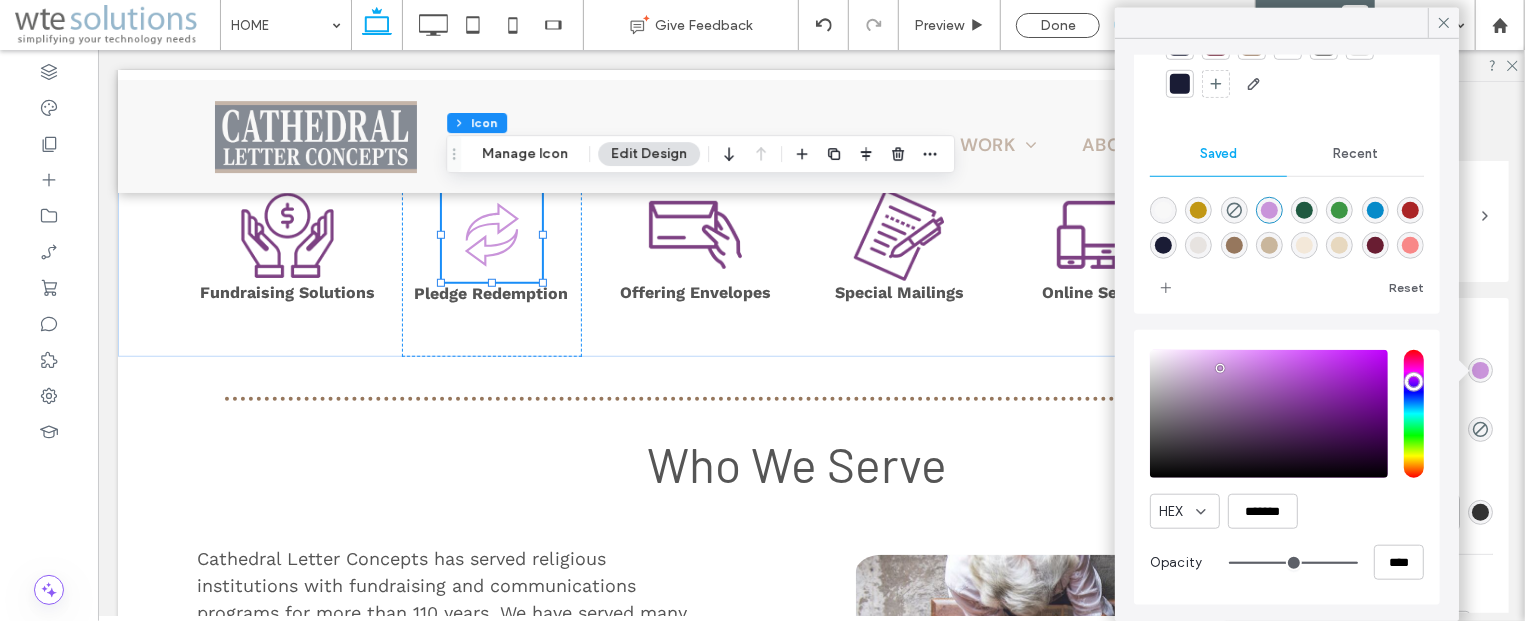 scroll, scrollTop: 103, scrollLeft: 0, axis: vertical 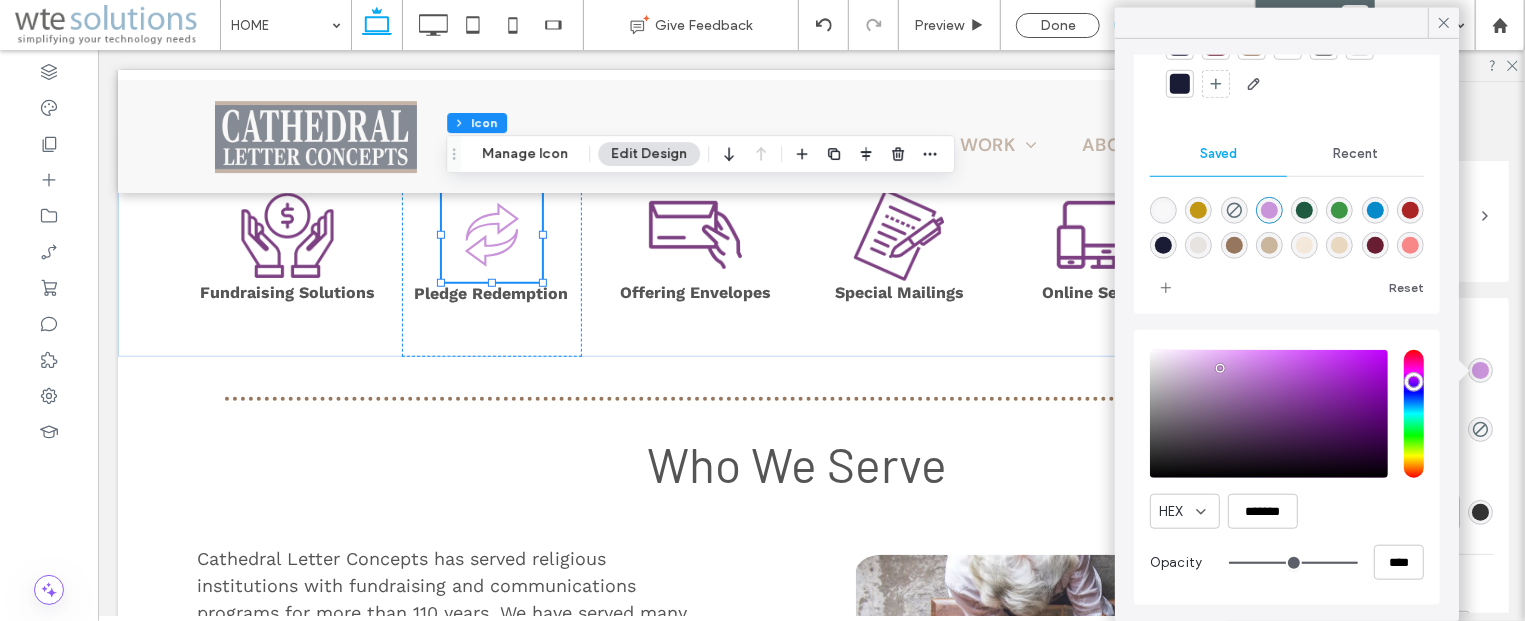 click at bounding box center (1269, 414) 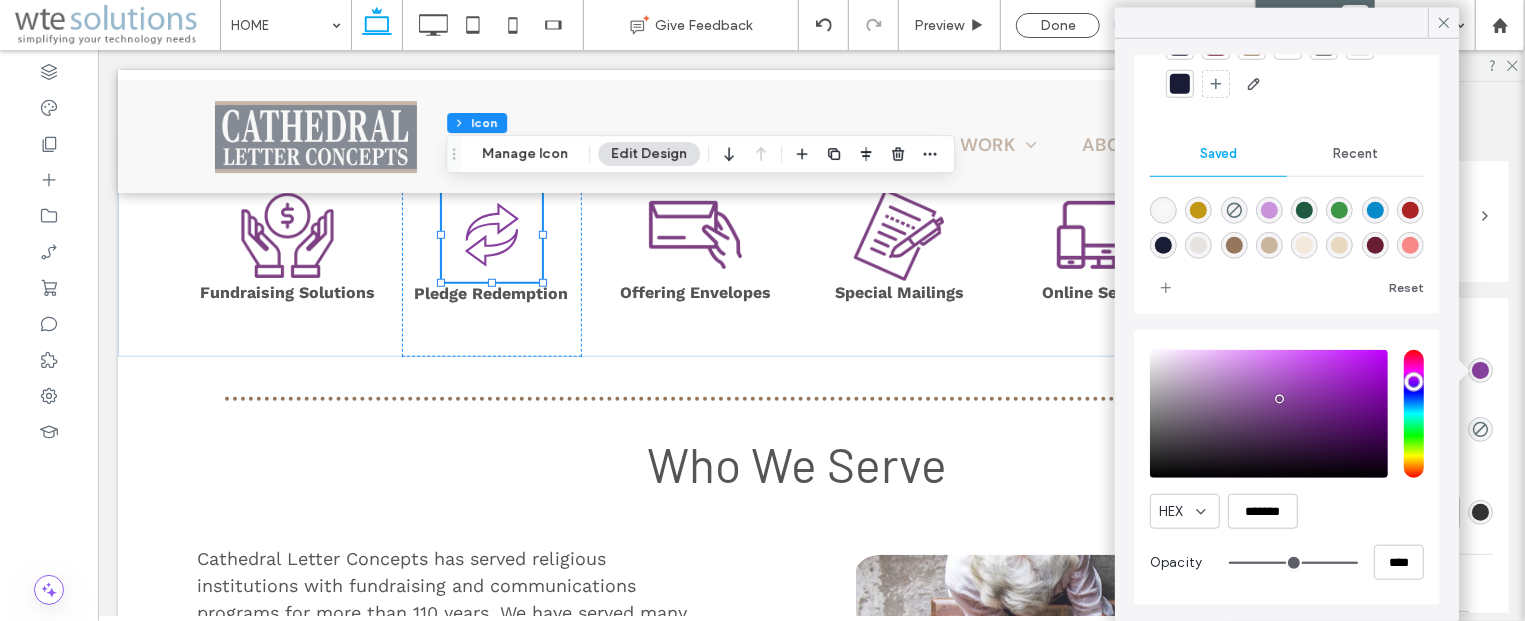 click at bounding box center (1269, 414) 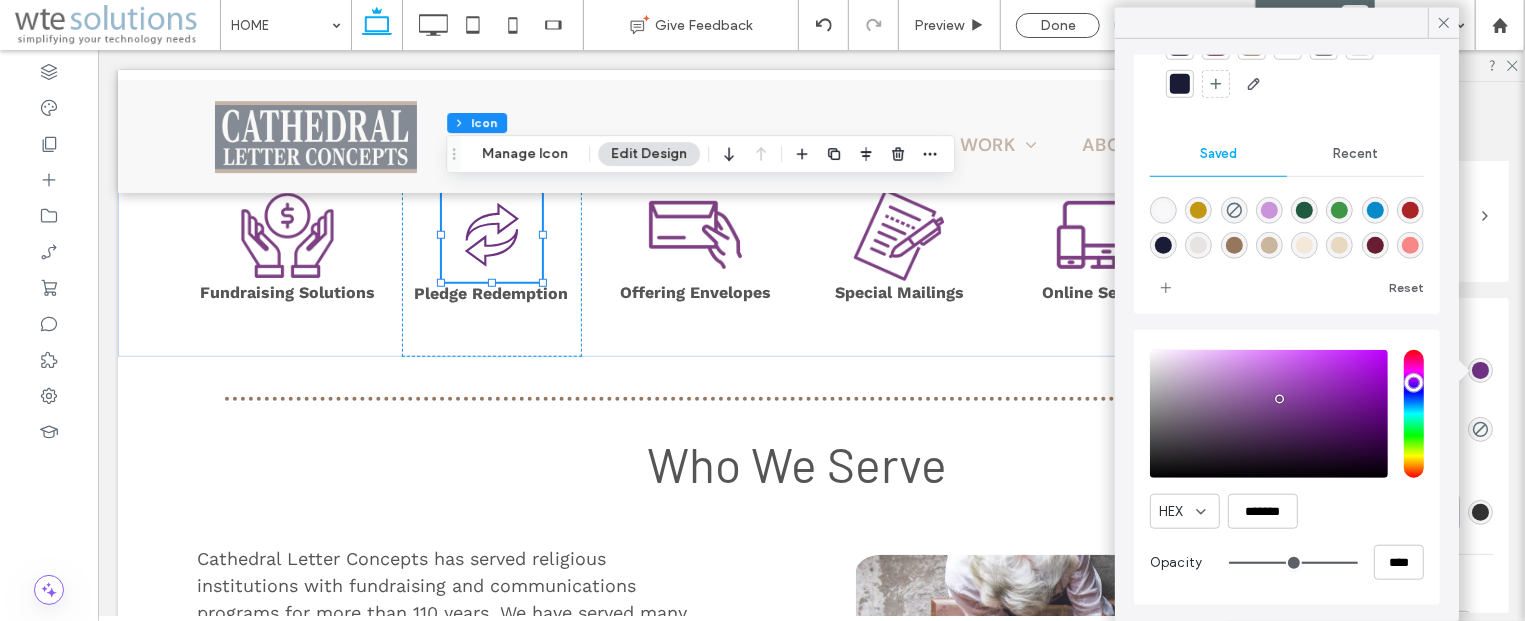 type on "*******" 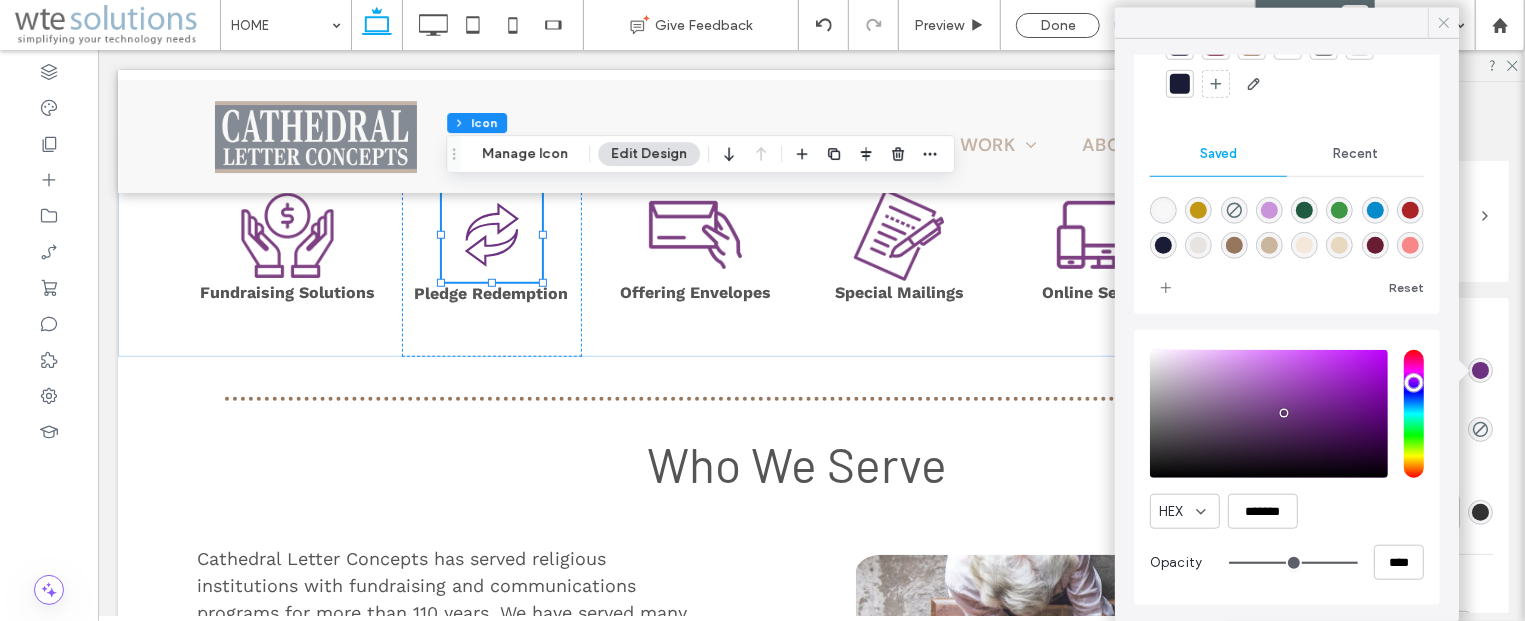 click 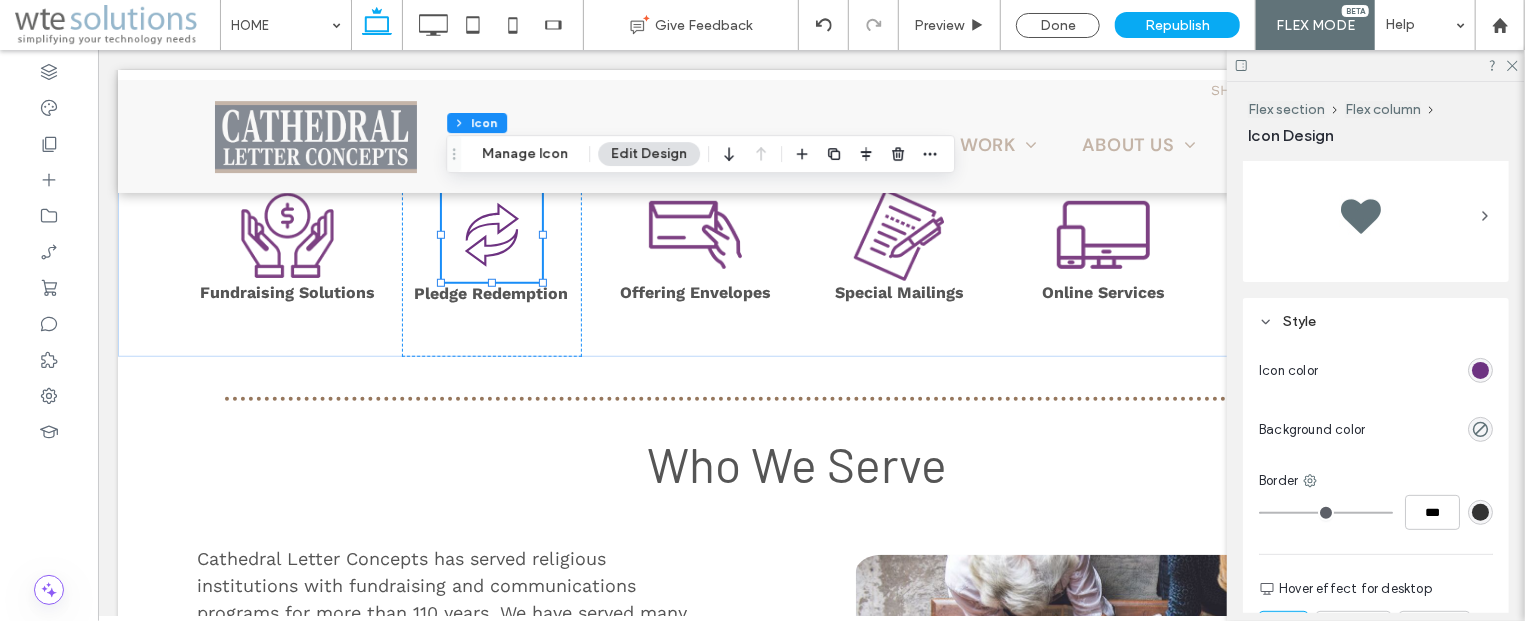 click at bounding box center (1376, 65) 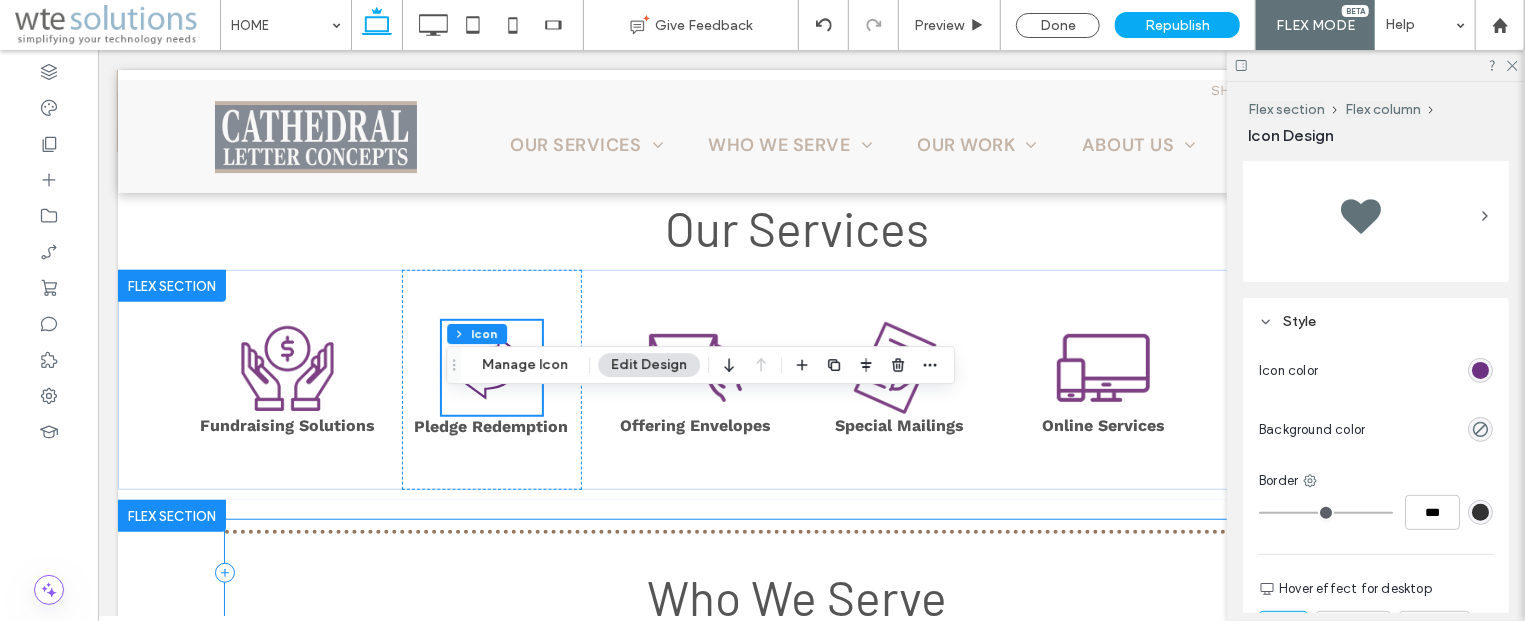 scroll, scrollTop: 550, scrollLeft: 0, axis: vertical 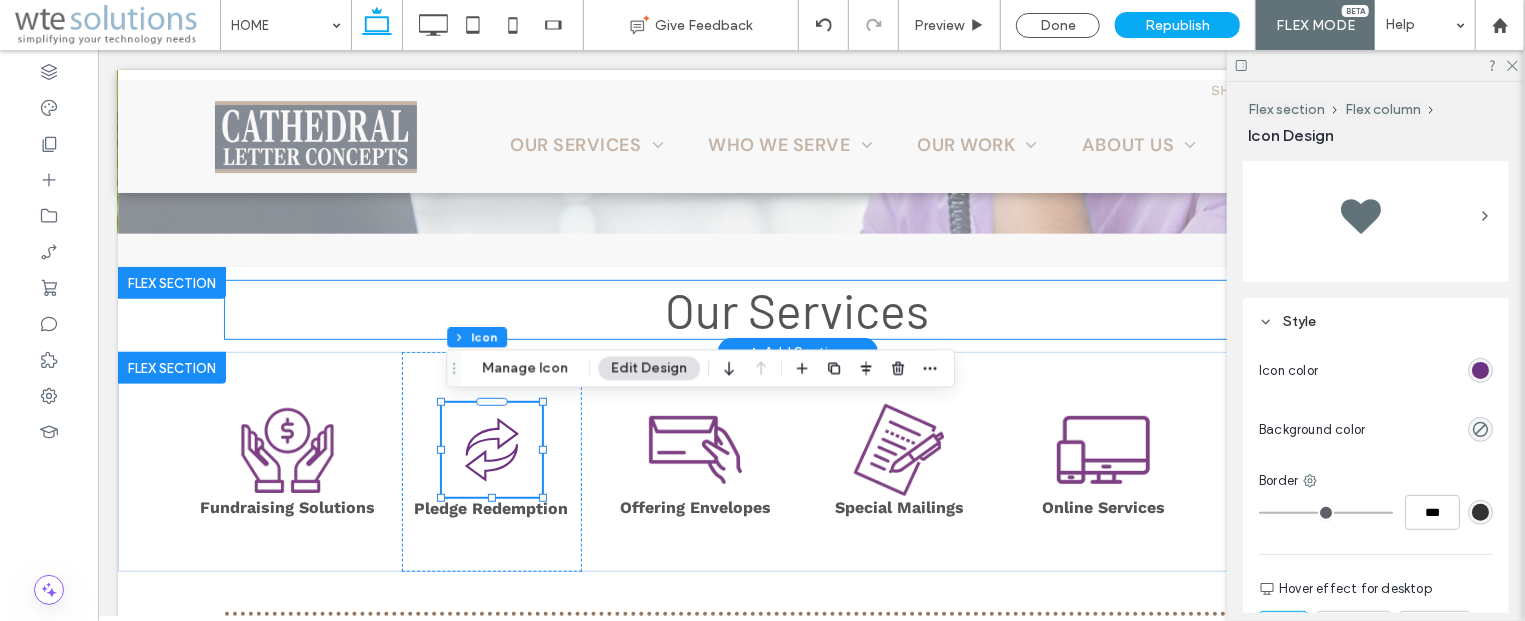 click on "Our Services" at bounding box center [797, 309] 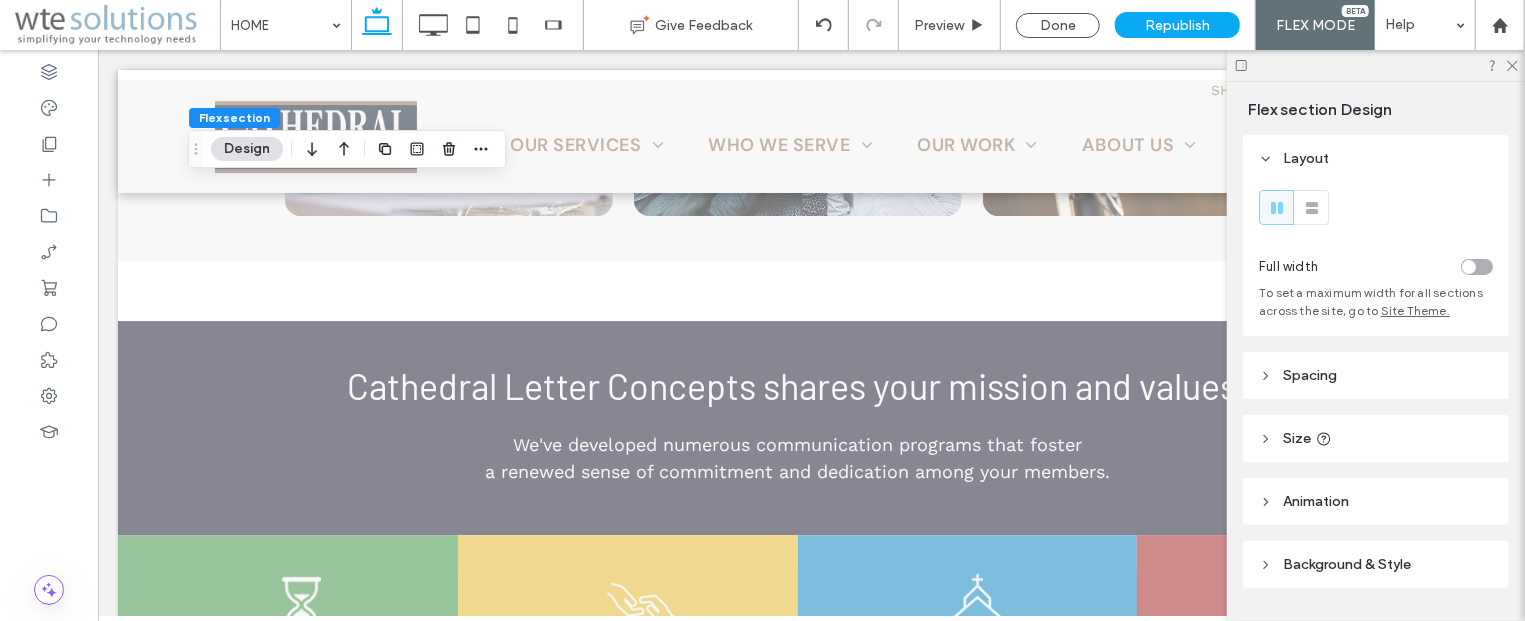 scroll, scrollTop: 2665, scrollLeft: 0, axis: vertical 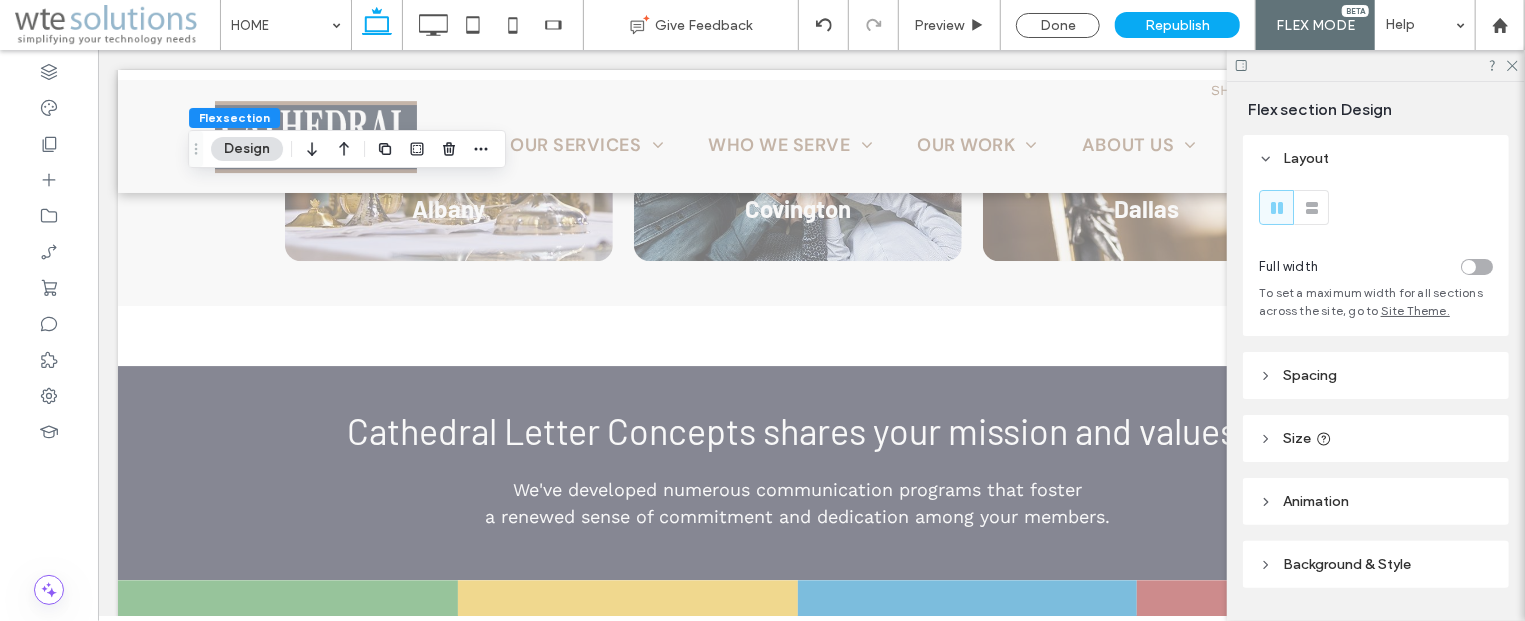 click at bounding box center (1376, 65) 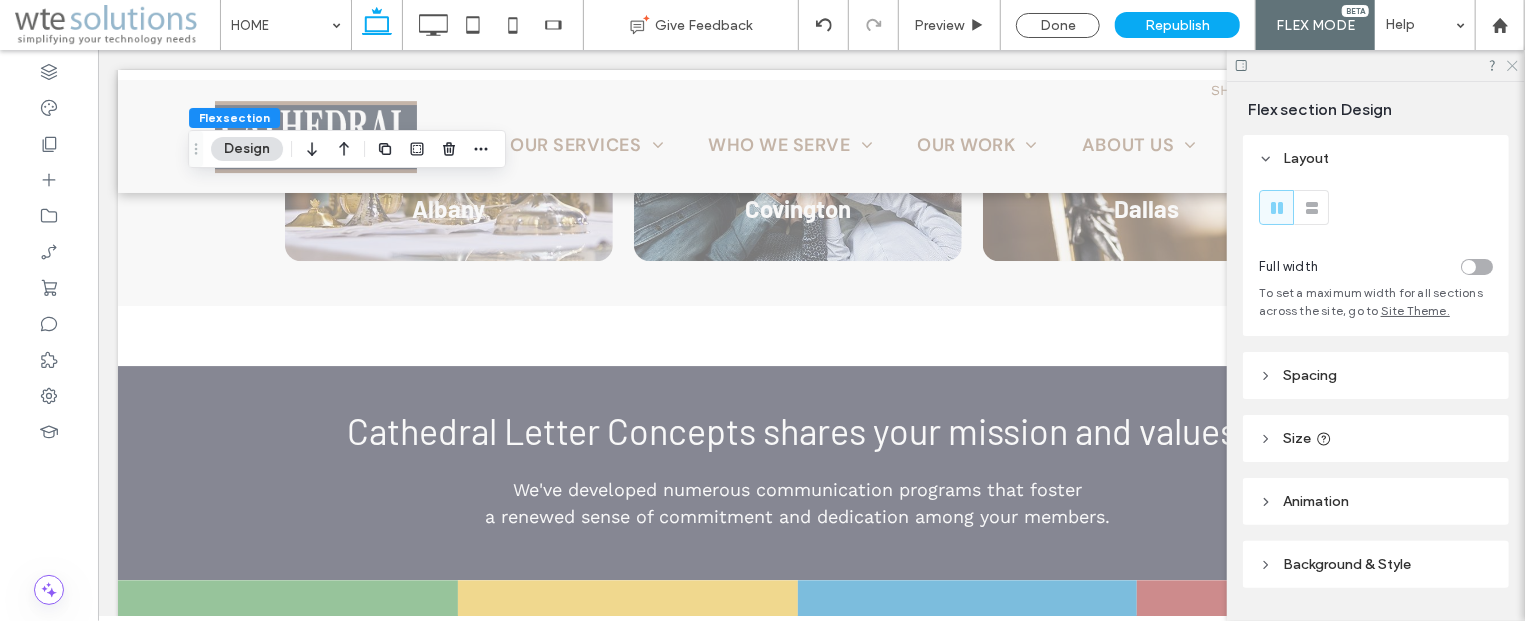 click 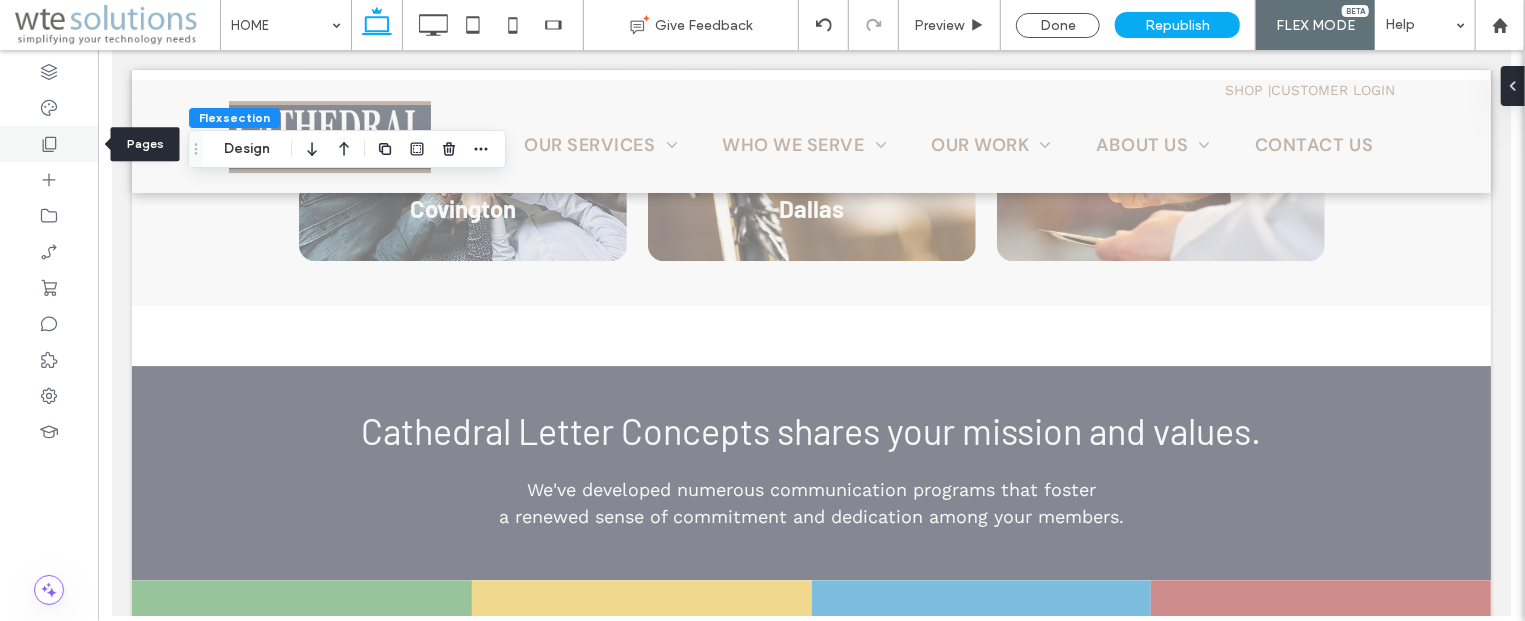 click 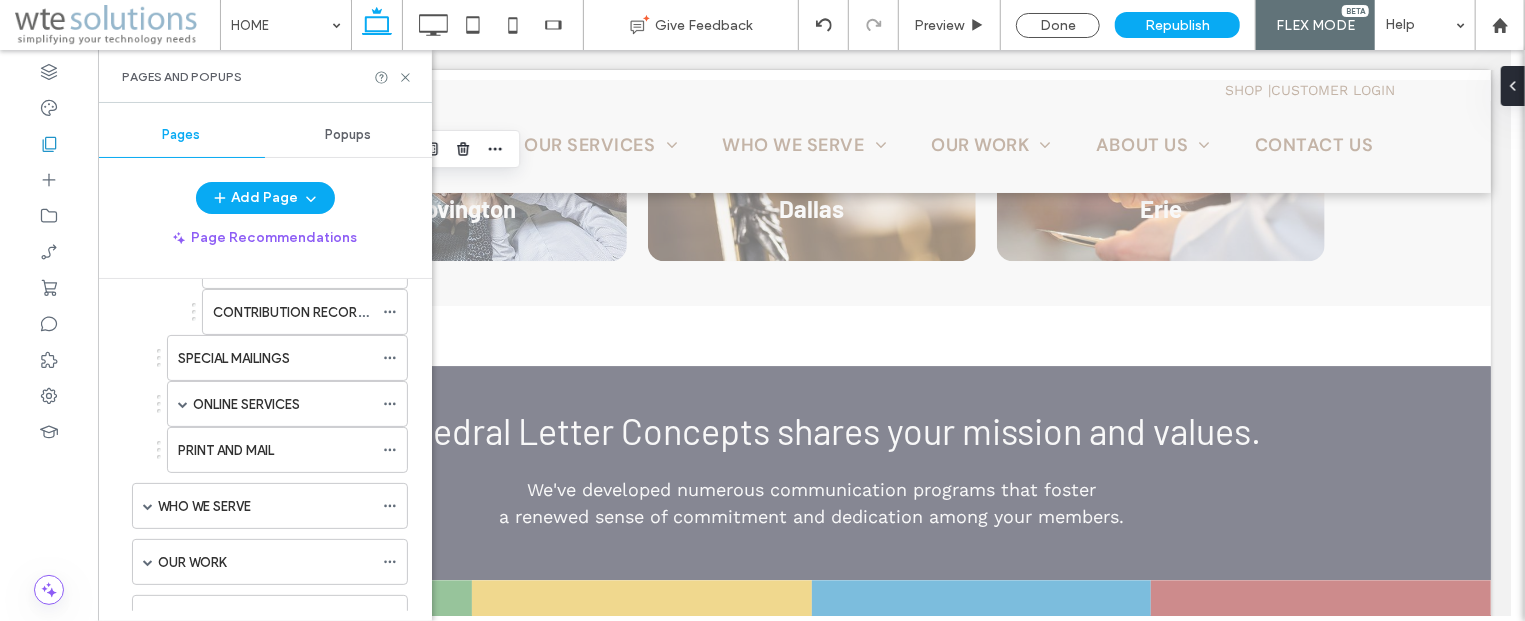 scroll, scrollTop: 362, scrollLeft: 0, axis: vertical 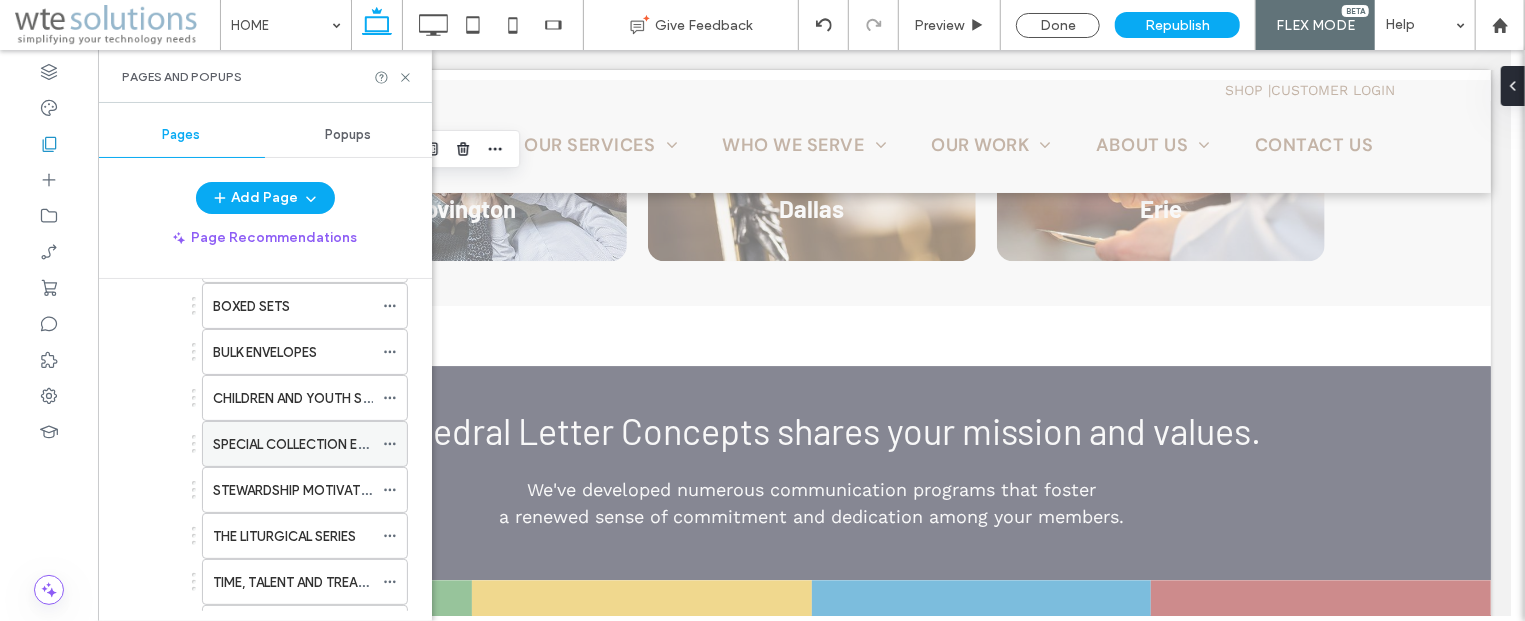 click on "SPECIAL COLLECTION ENVELOPES" at bounding box center [317, 444] 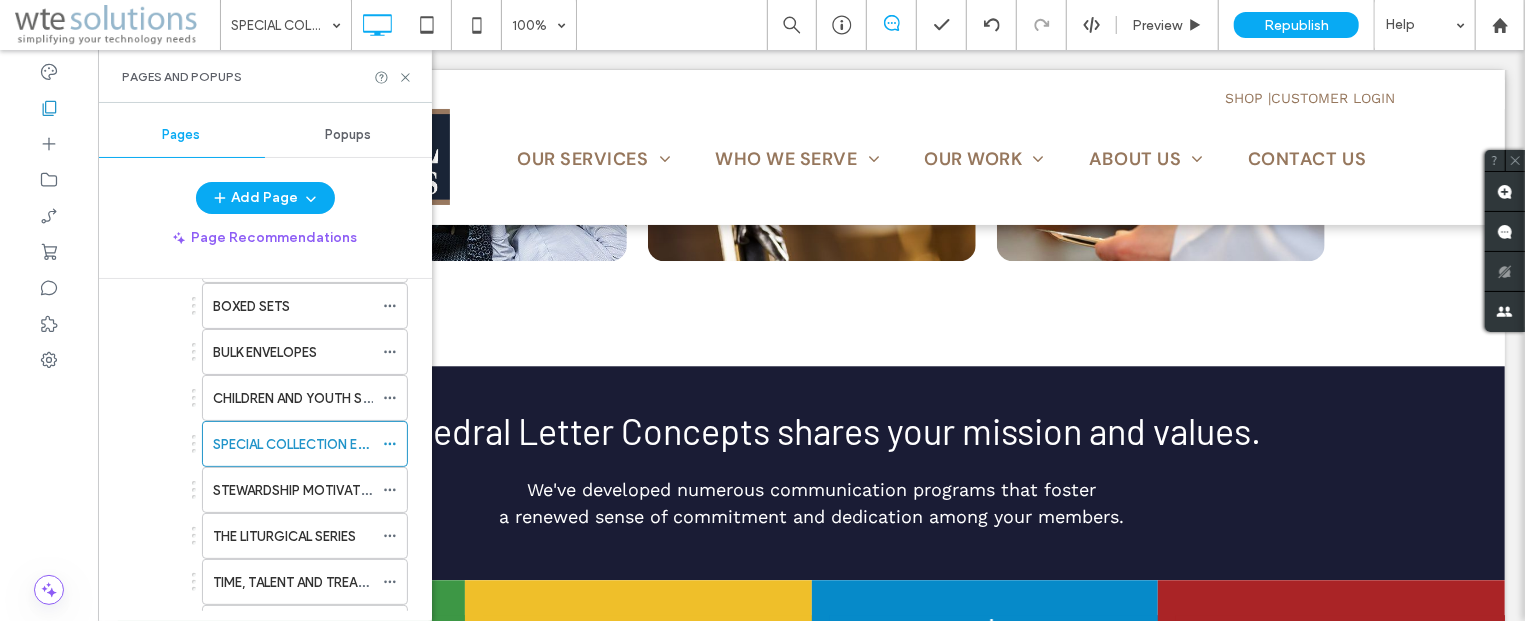 scroll, scrollTop: 362, scrollLeft: 0, axis: vertical 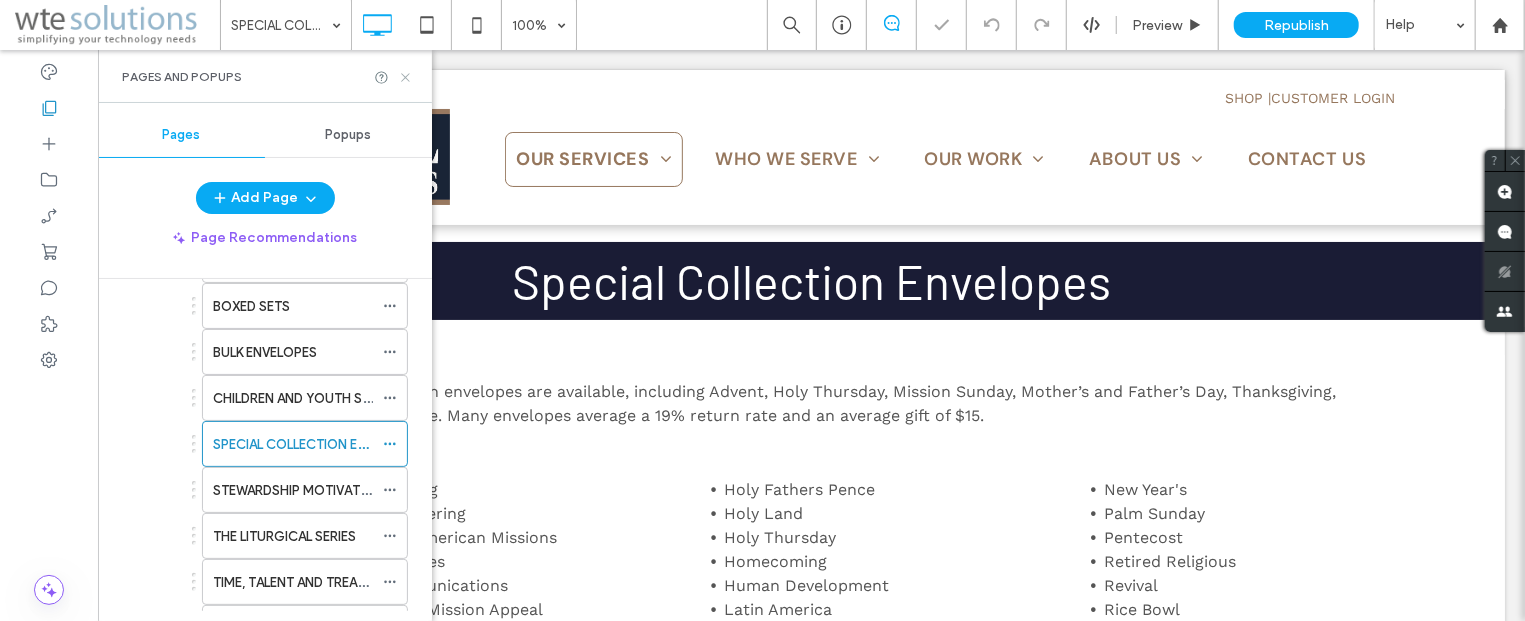 click 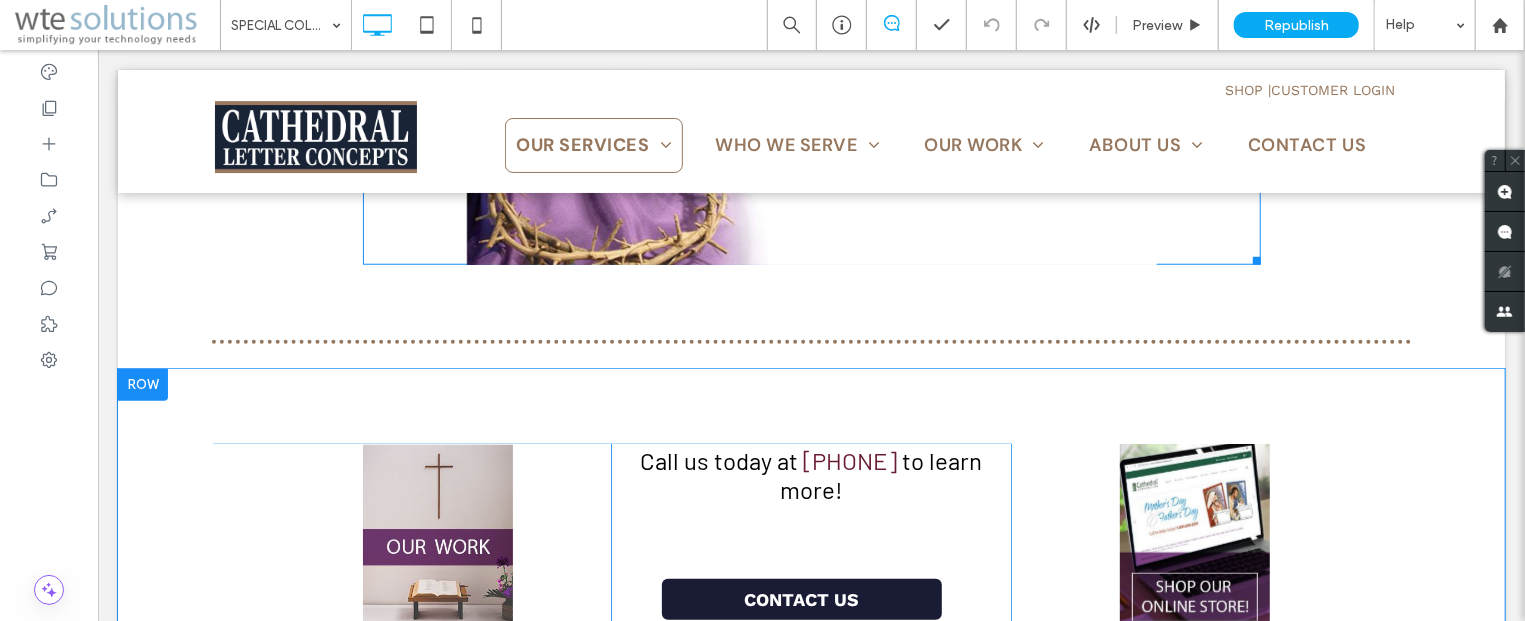 scroll, scrollTop: 964, scrollLeft: 0, axis: vertical 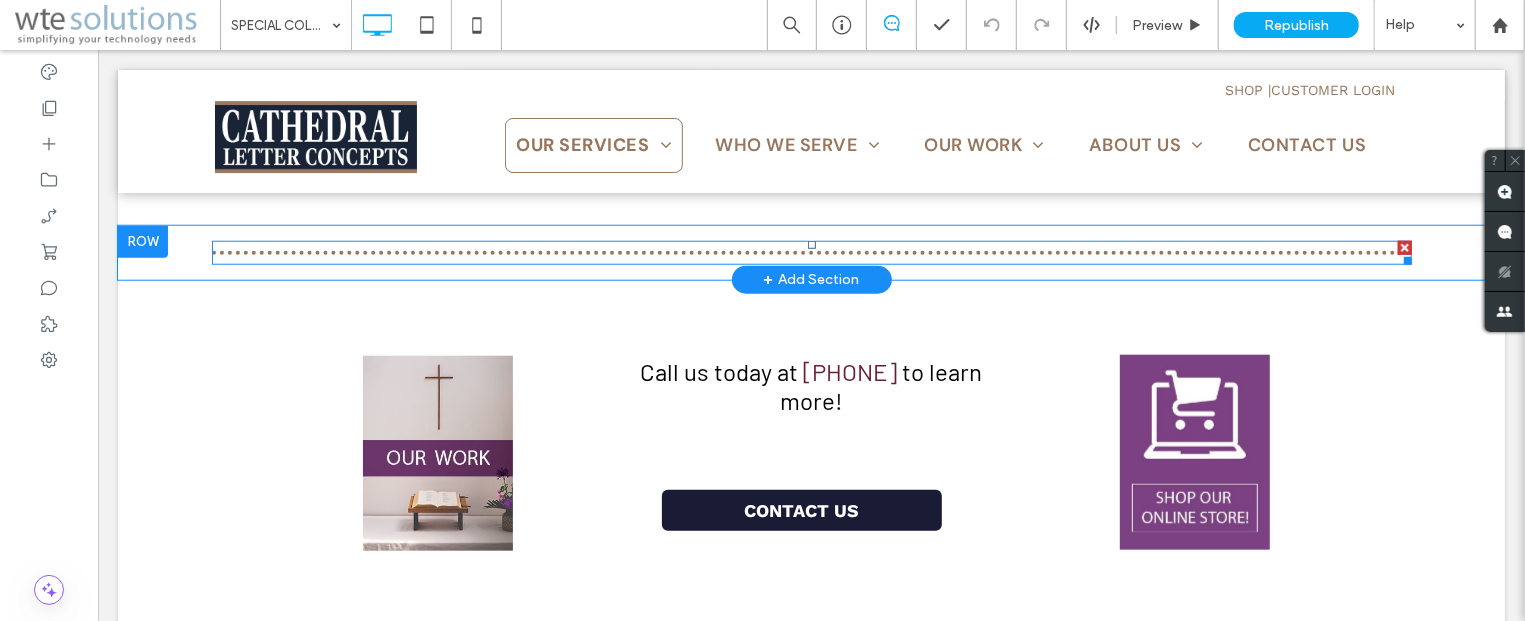 click at bounding box center [811, 252] 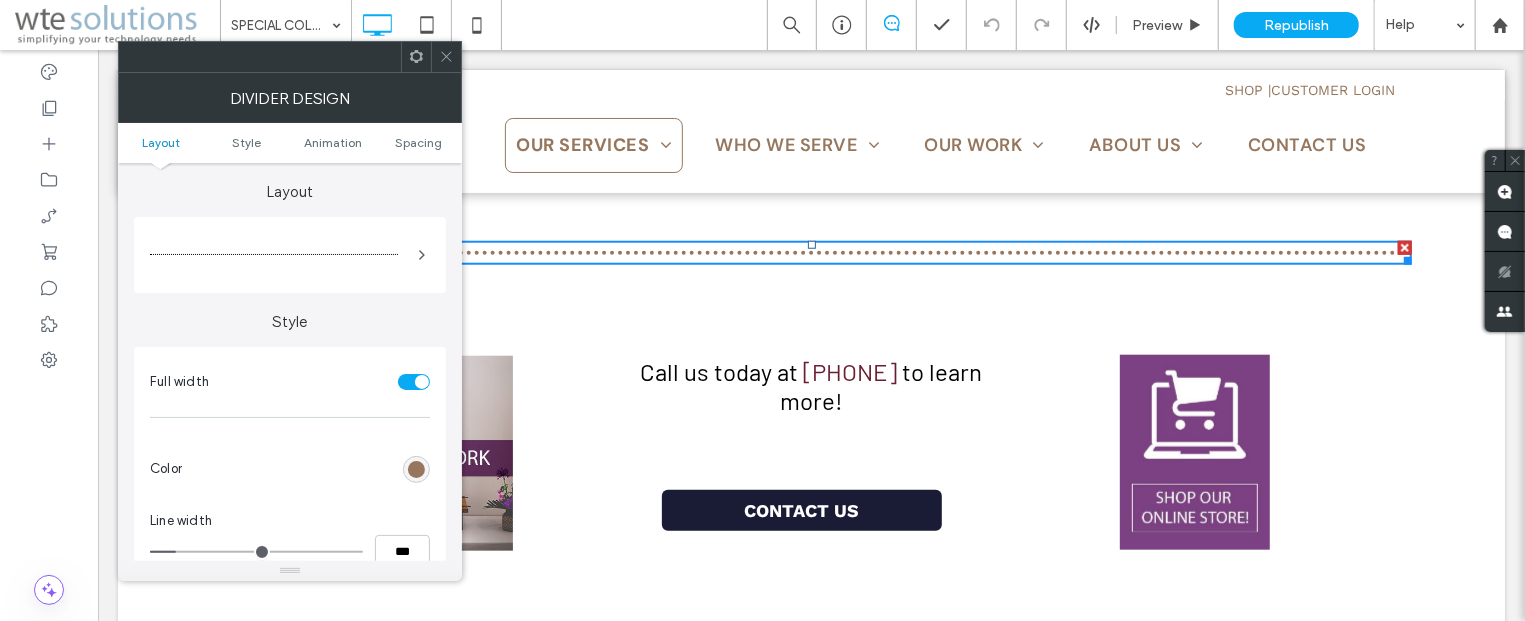 click 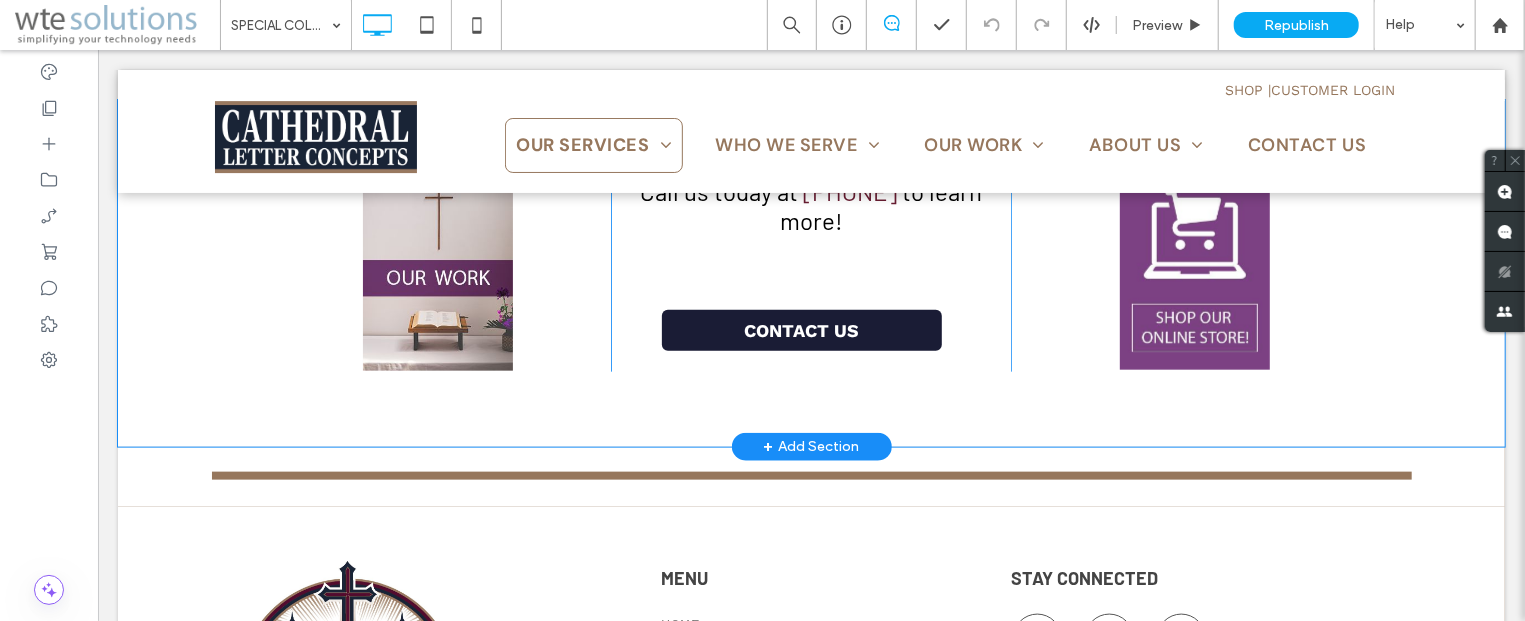 scroll, scrollTop: 964, scrollLeft: 0, axis: vertical 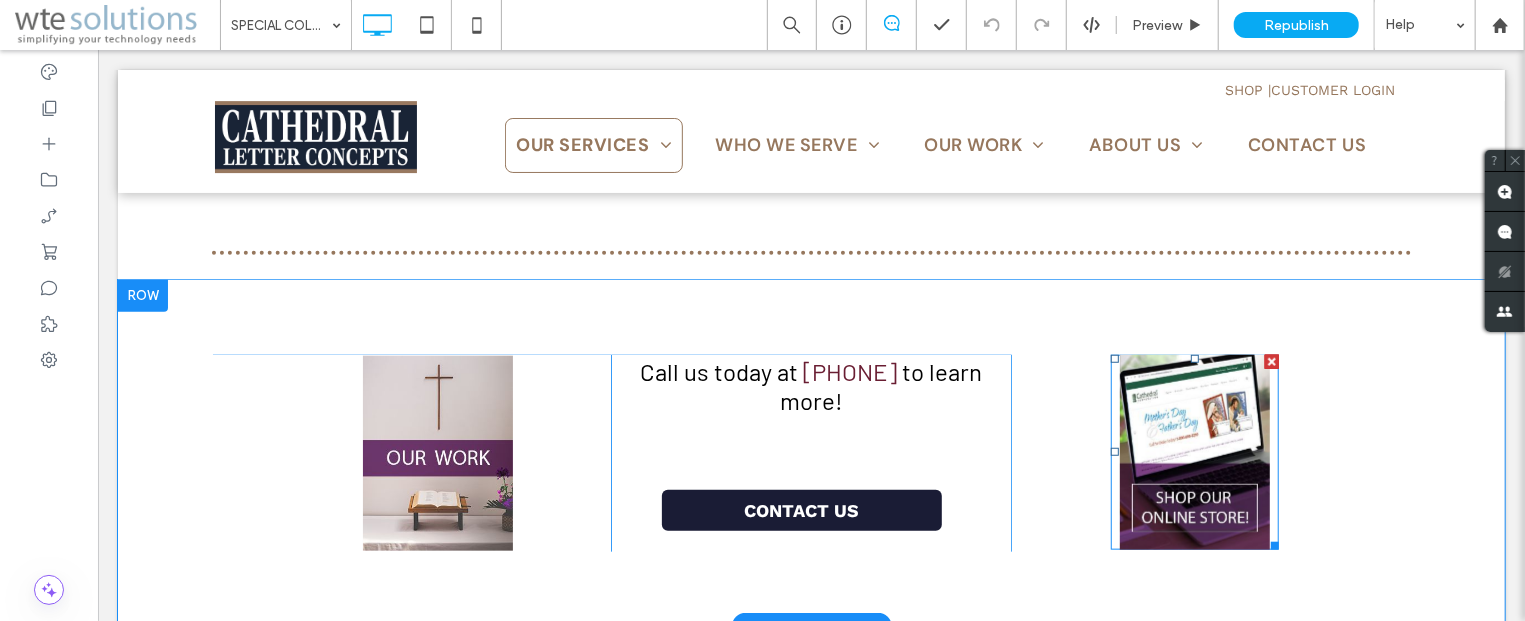 click at bounding box center (1194, 451) 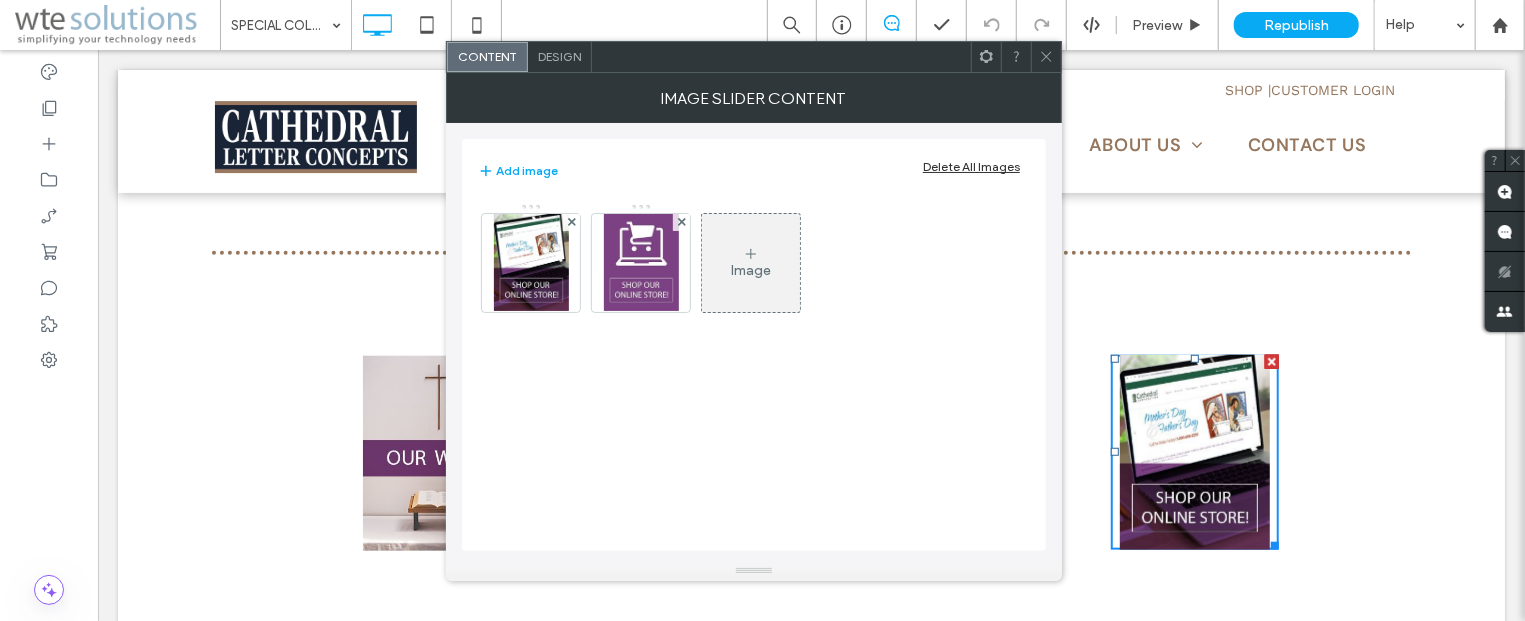 click 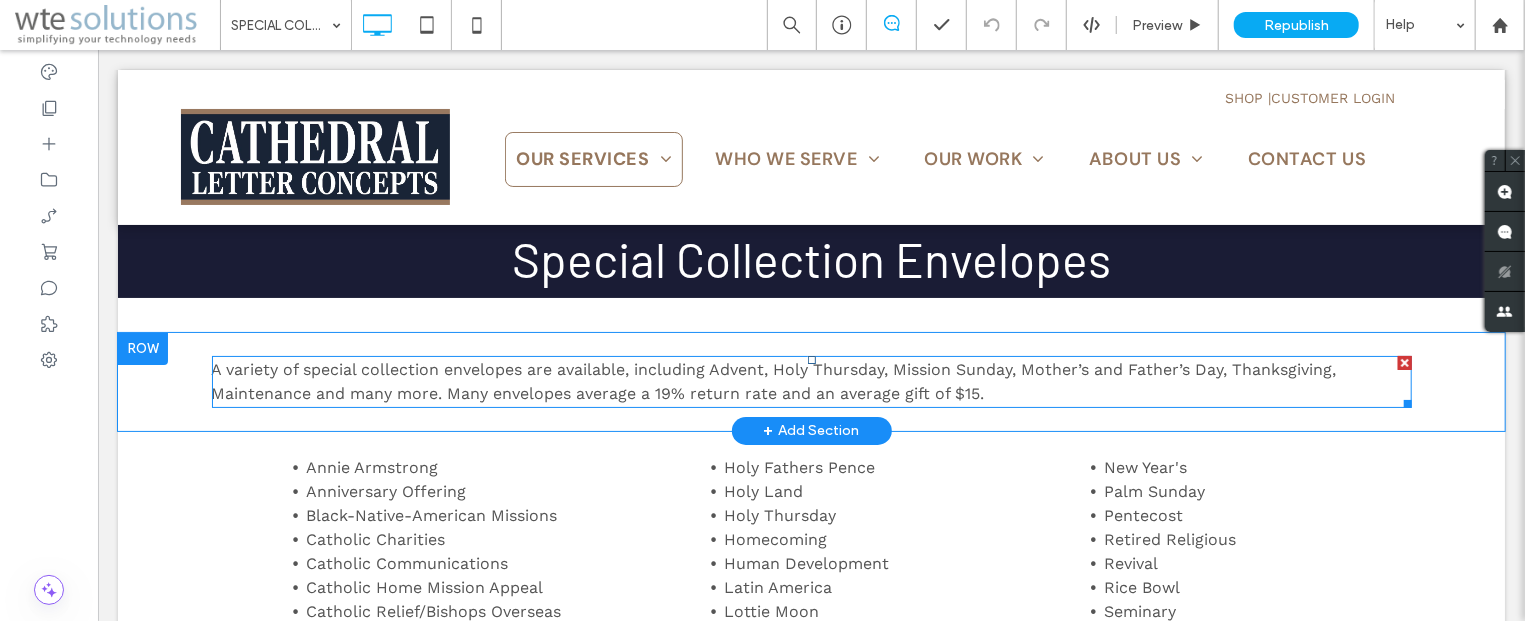 scroll, scrollTop: 0, scrollLeft: 0, axis: both 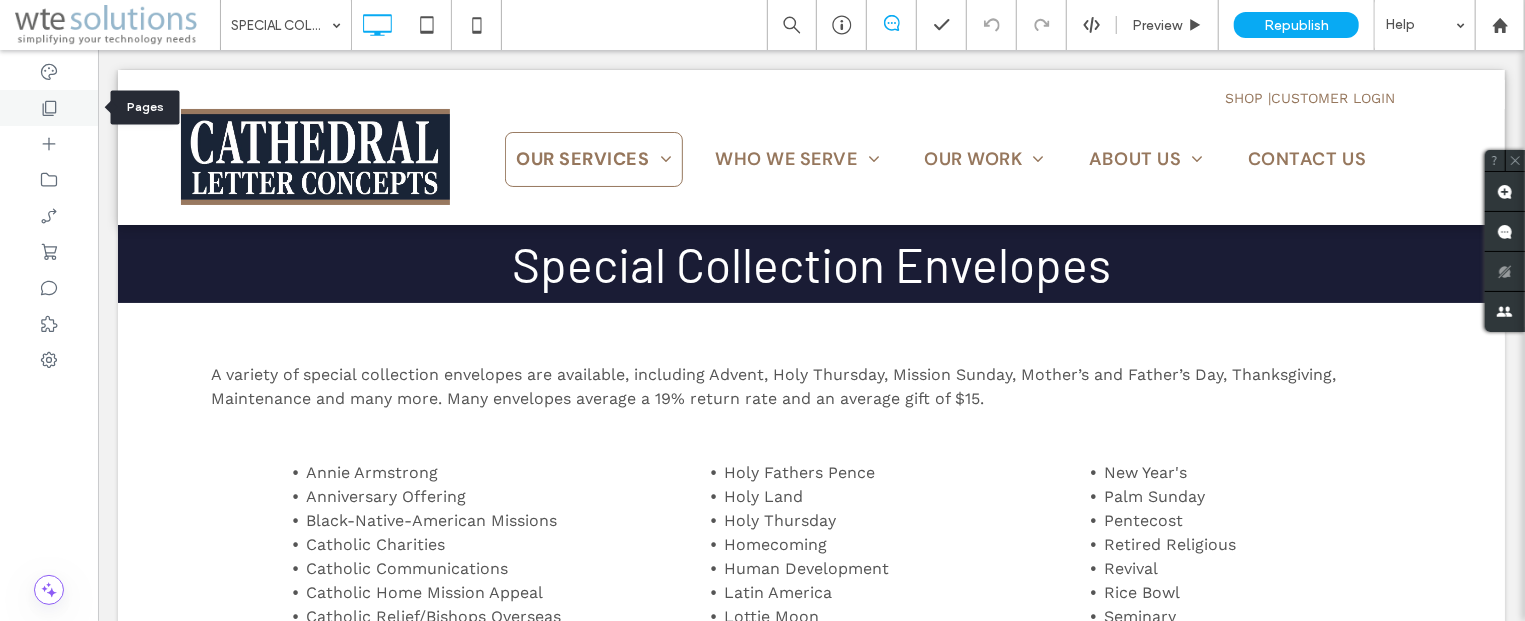 click 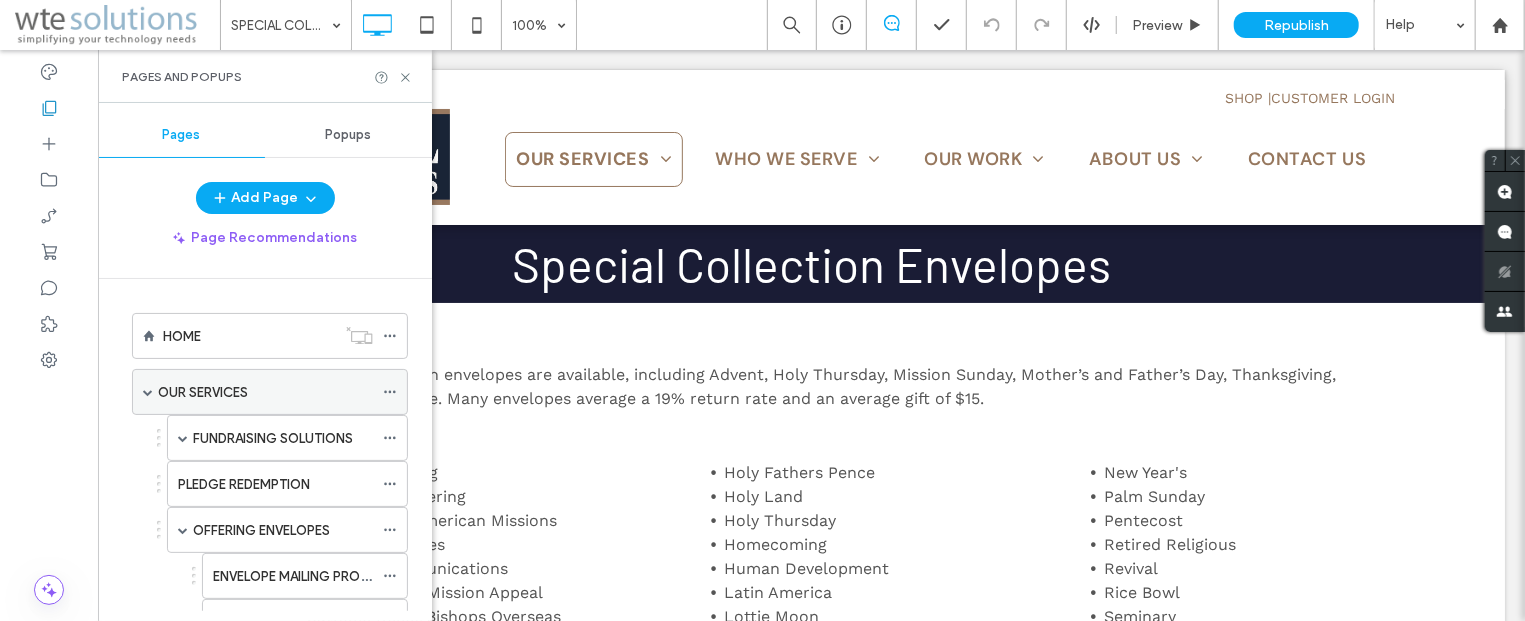 scroll, scrollTop: 362, scrollLeft: 0, axis: vertical 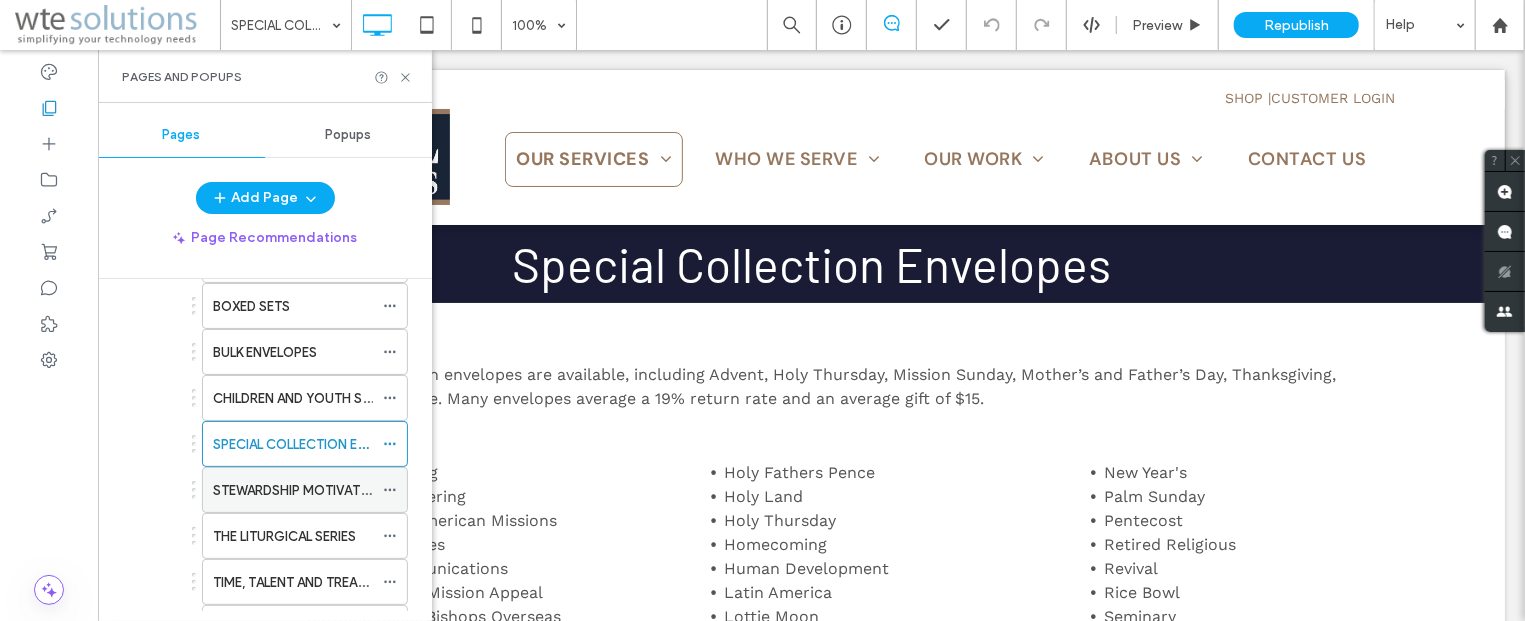 click on "STEWARDSHIP MOTIVATORS" at bounding box center (293, 490) 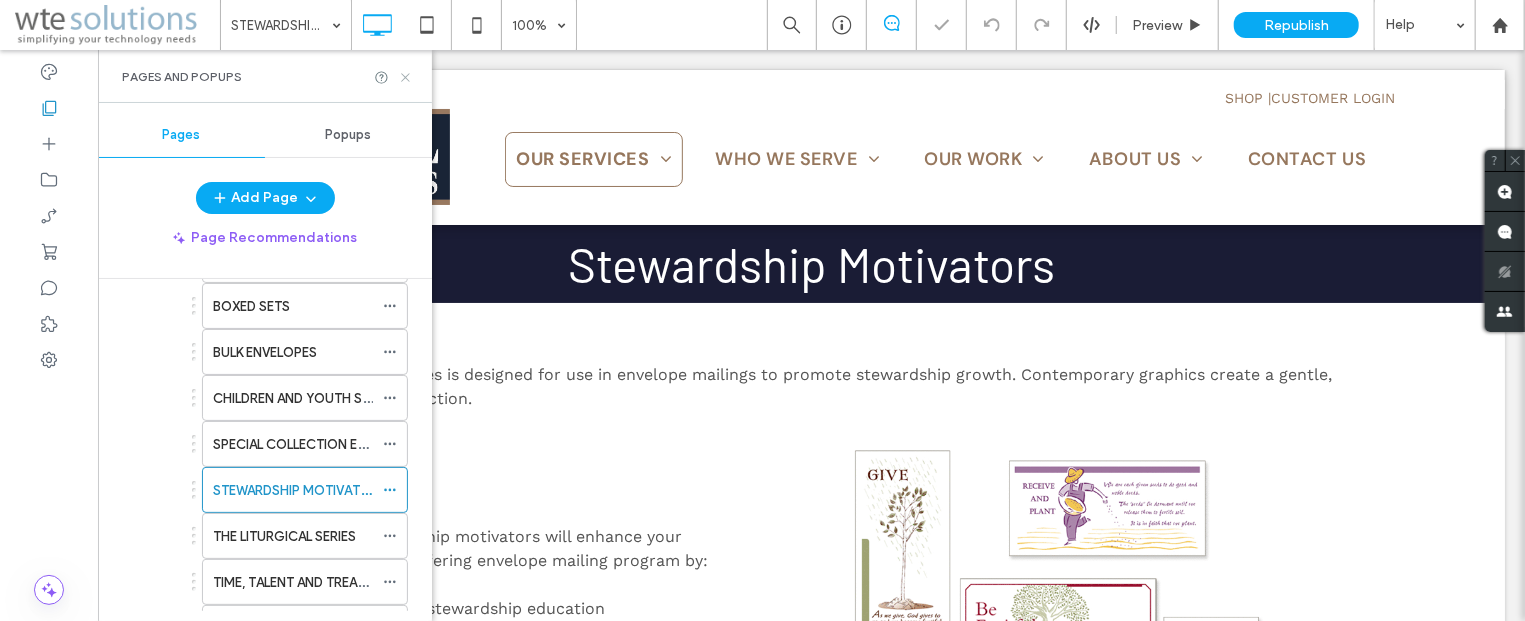 scroll, scrollTop: 0, scrollLeft: 0, axis: both 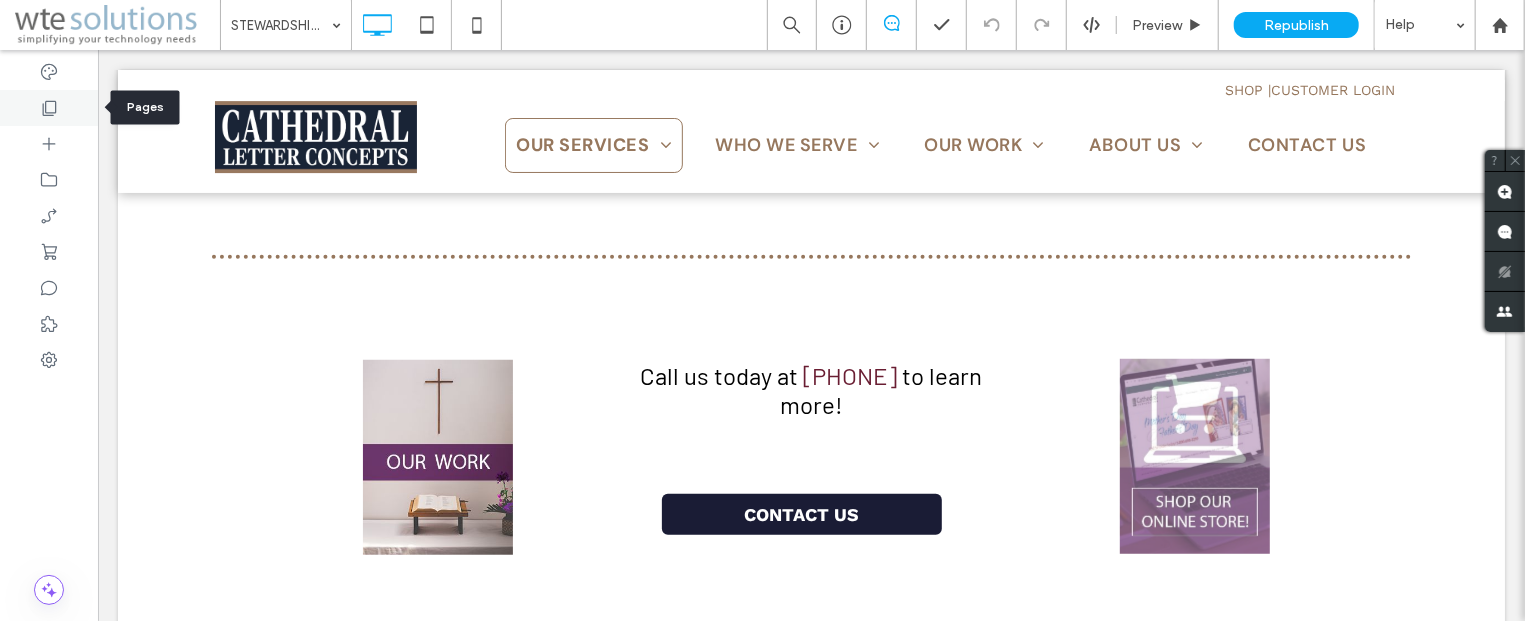 click 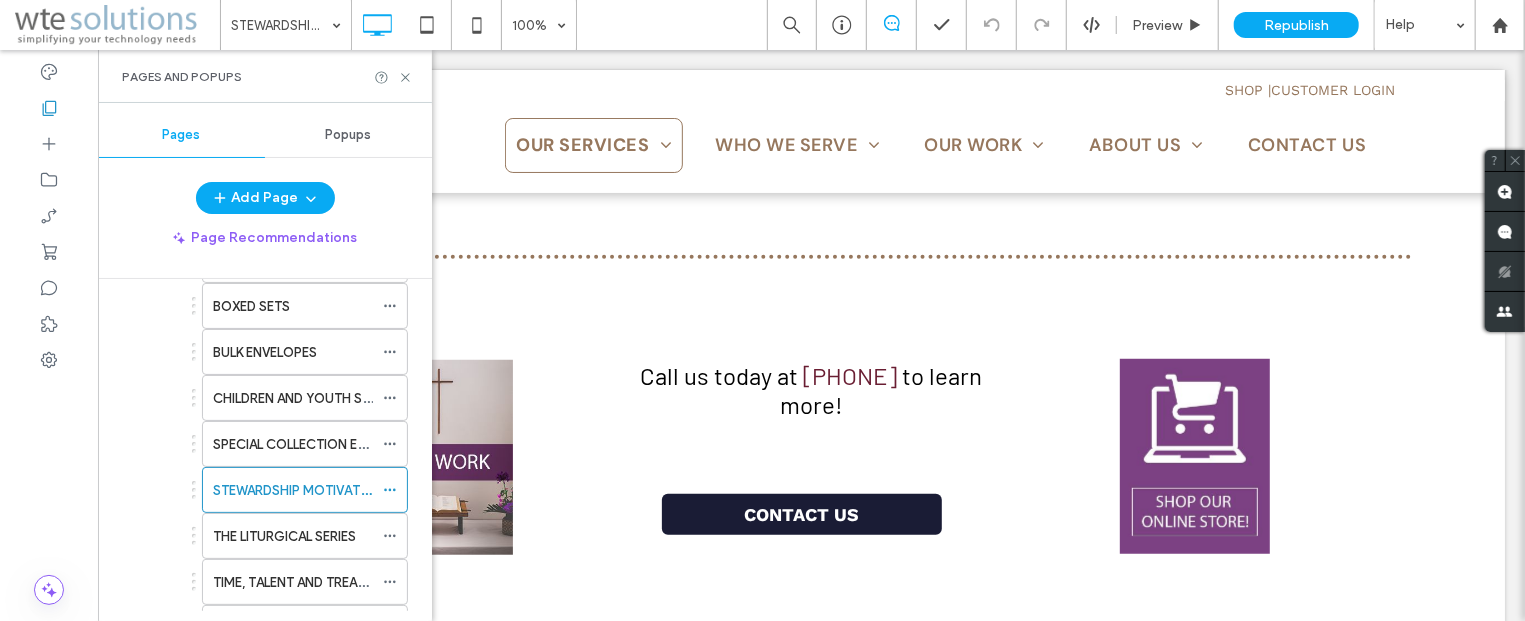 scroll, scrollTop: 603, scrollLeft: 0, axis: vertical 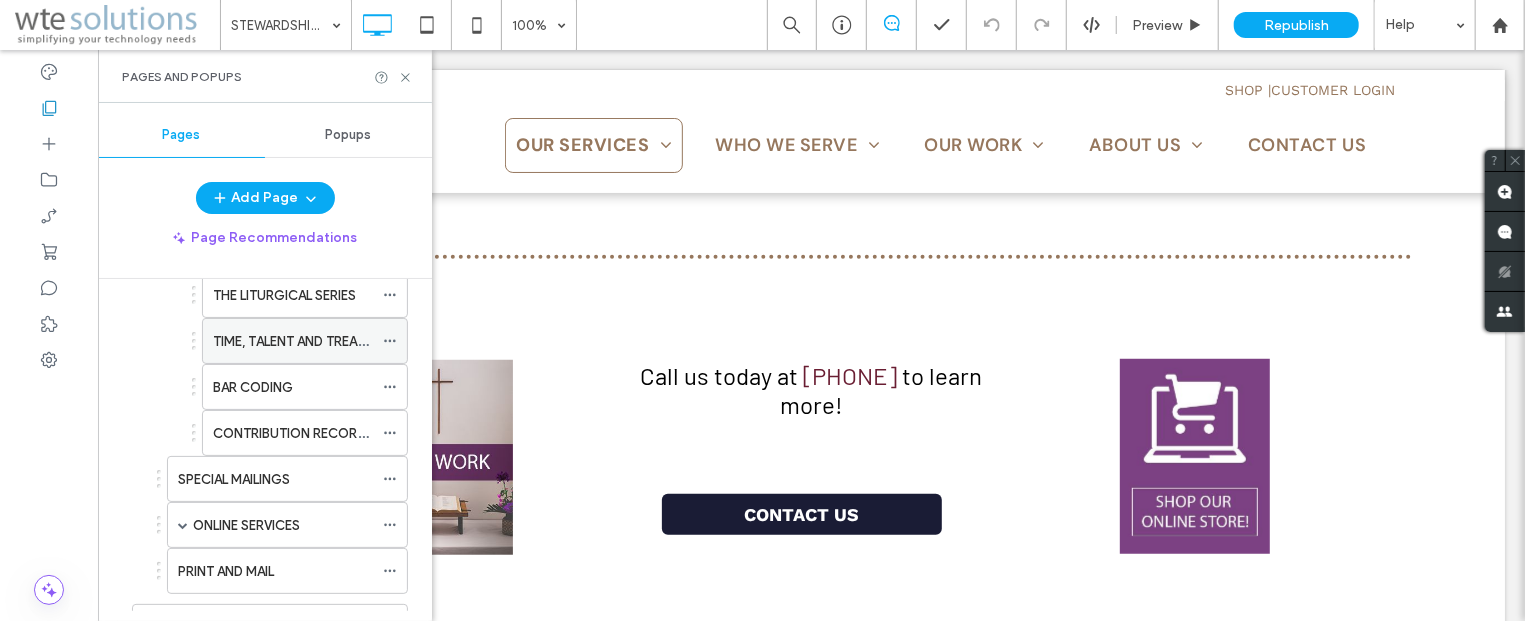 click on "TIME, TALENT AND TREASURE SERIES" at bounding box center (323, 341) 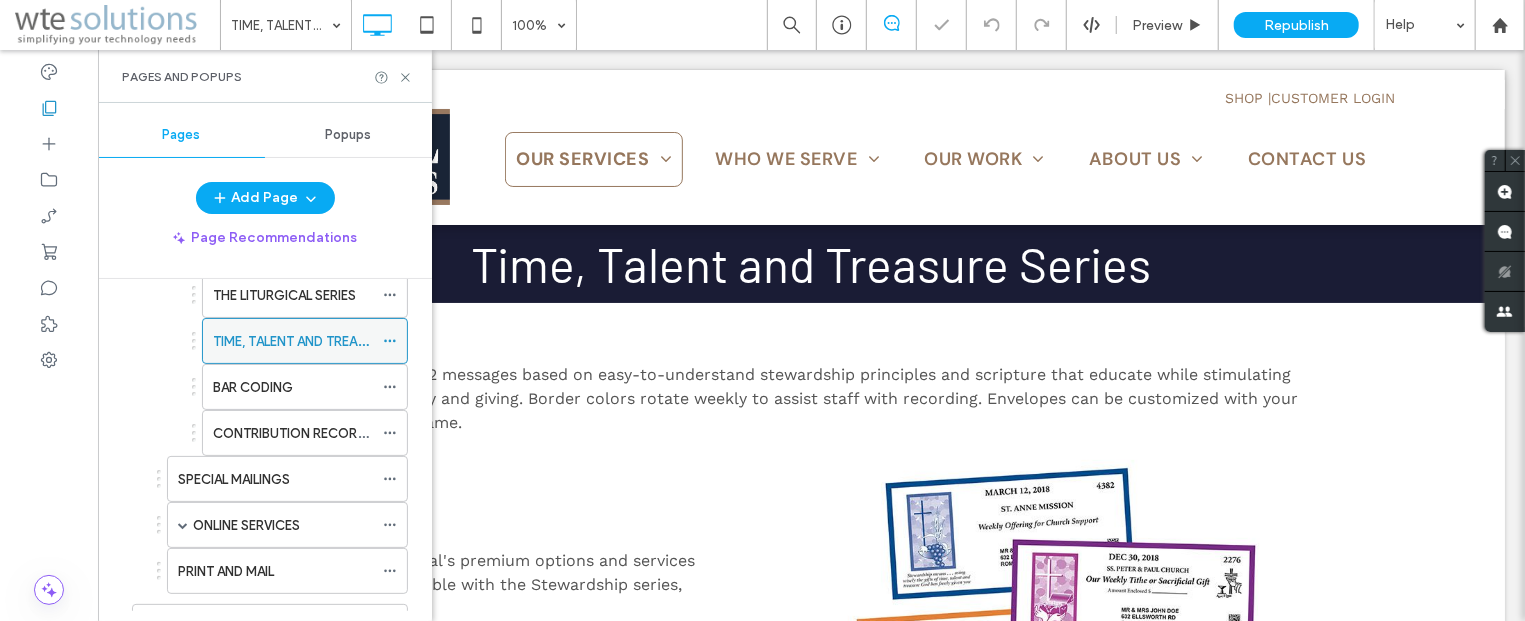 scroll, scrollTop: 0, scrollLeft: 0, axis: both 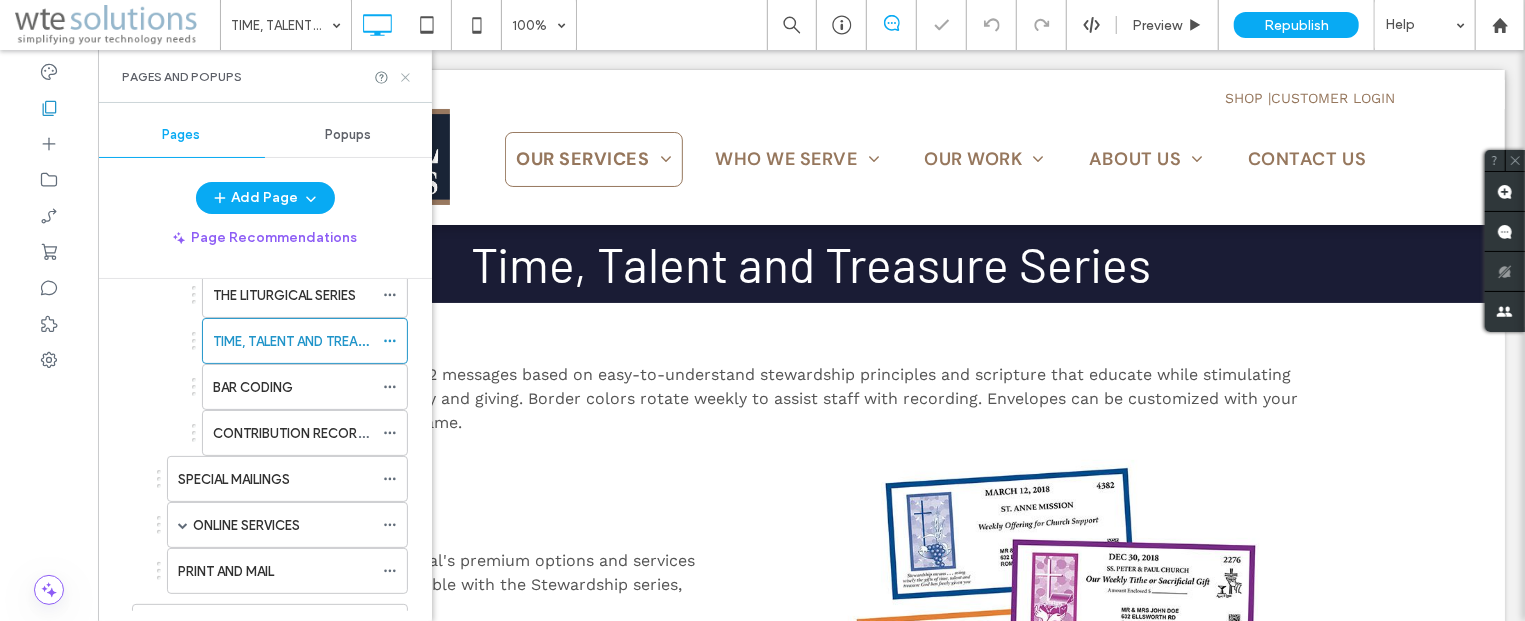click 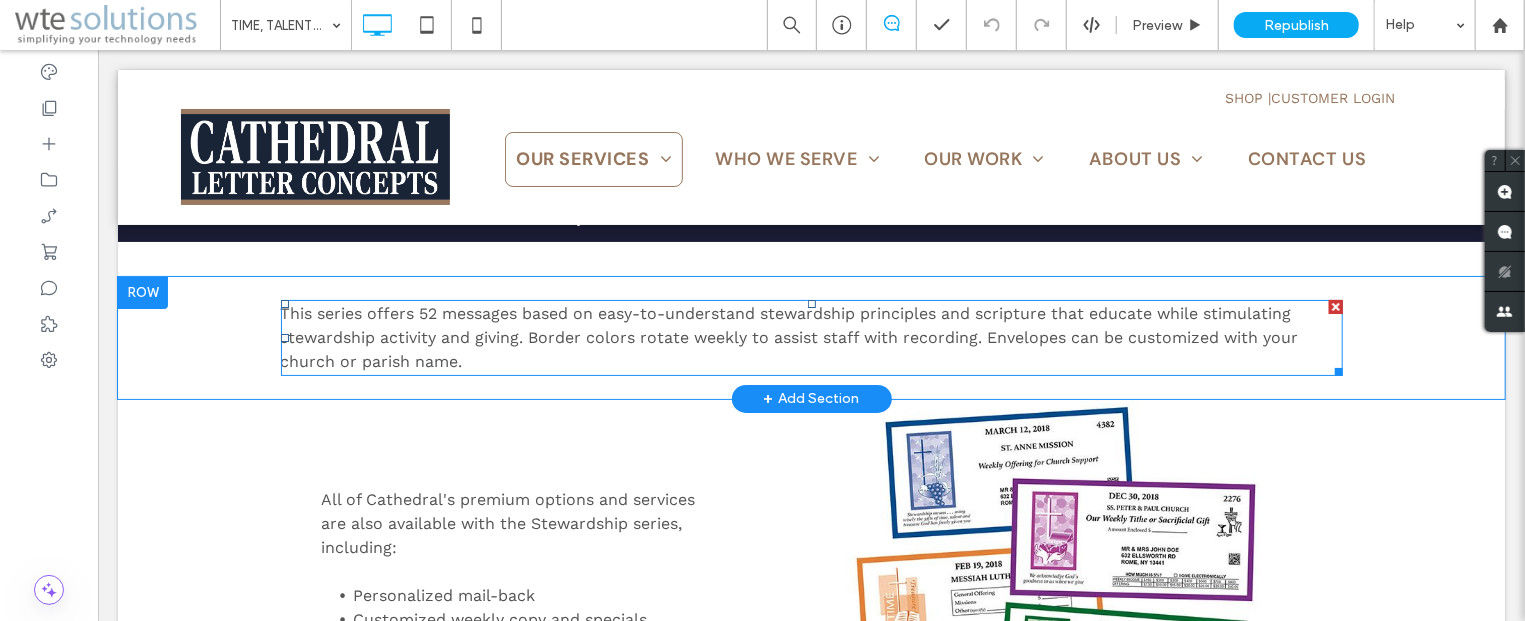 scroll, scrollTop: 107, scrollLeft: 0, axis: vertical 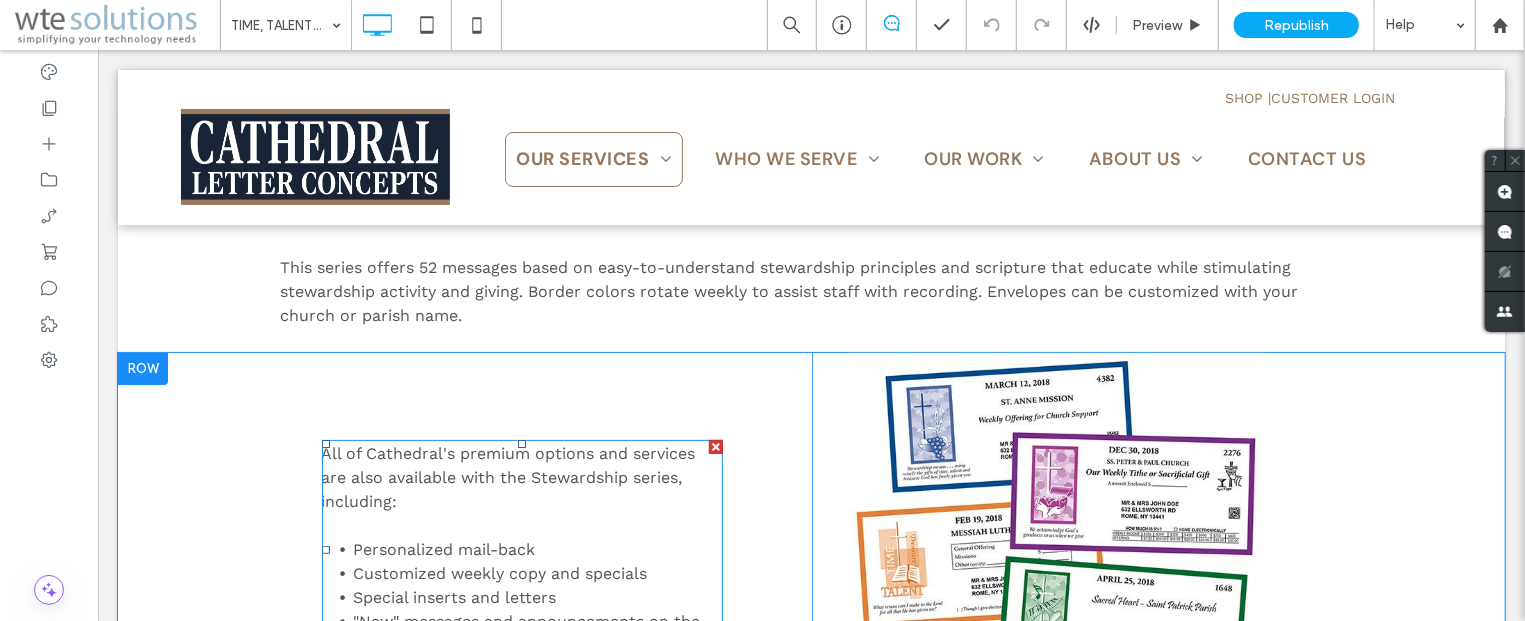 click on "All of Cathedral's premium options and services are also available with the Stewardship series, including:" at bounding box center [508, 476] 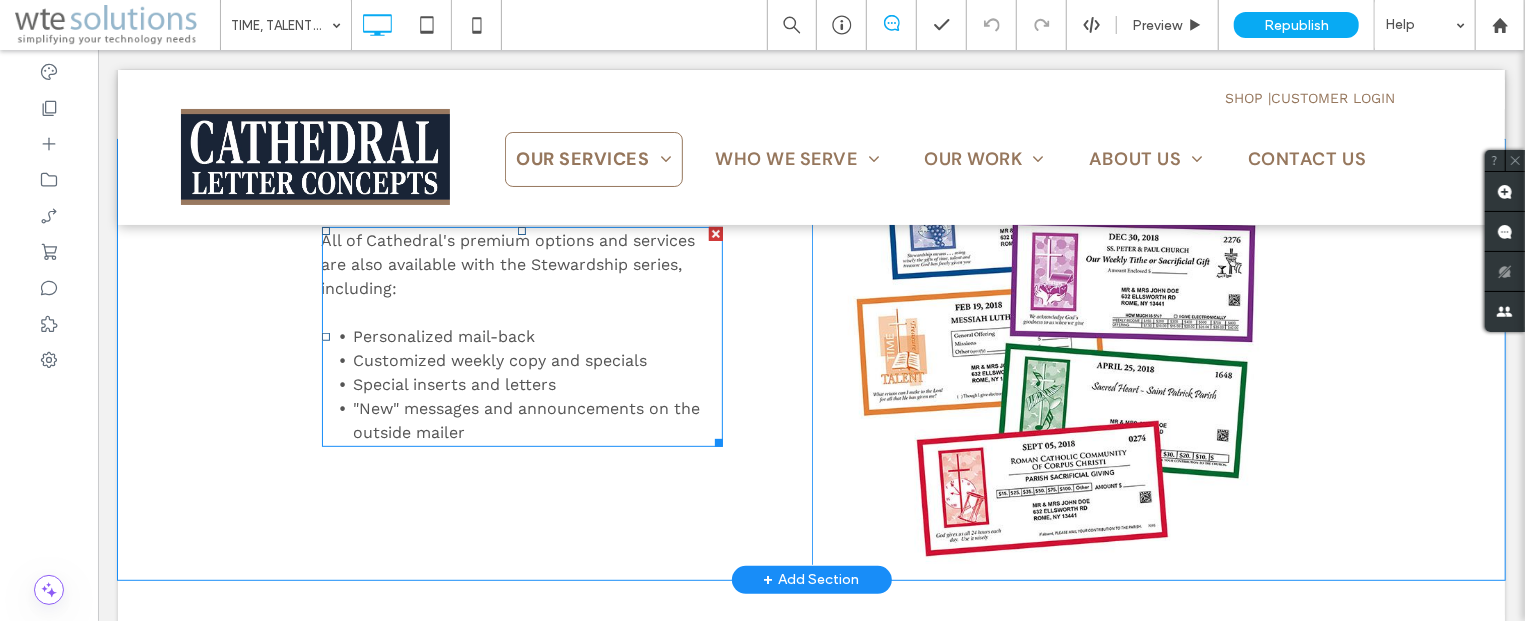 click on "All of Cathedral's premium options and services are also available with the Stewardship series, including: ﻿   Personalized mail-back Customized weekly copy and specials Special inserts and letters "New" messages and announcements on the outside mailer
Click To Paste     Click To Paste" at bounding box center (511, 351) 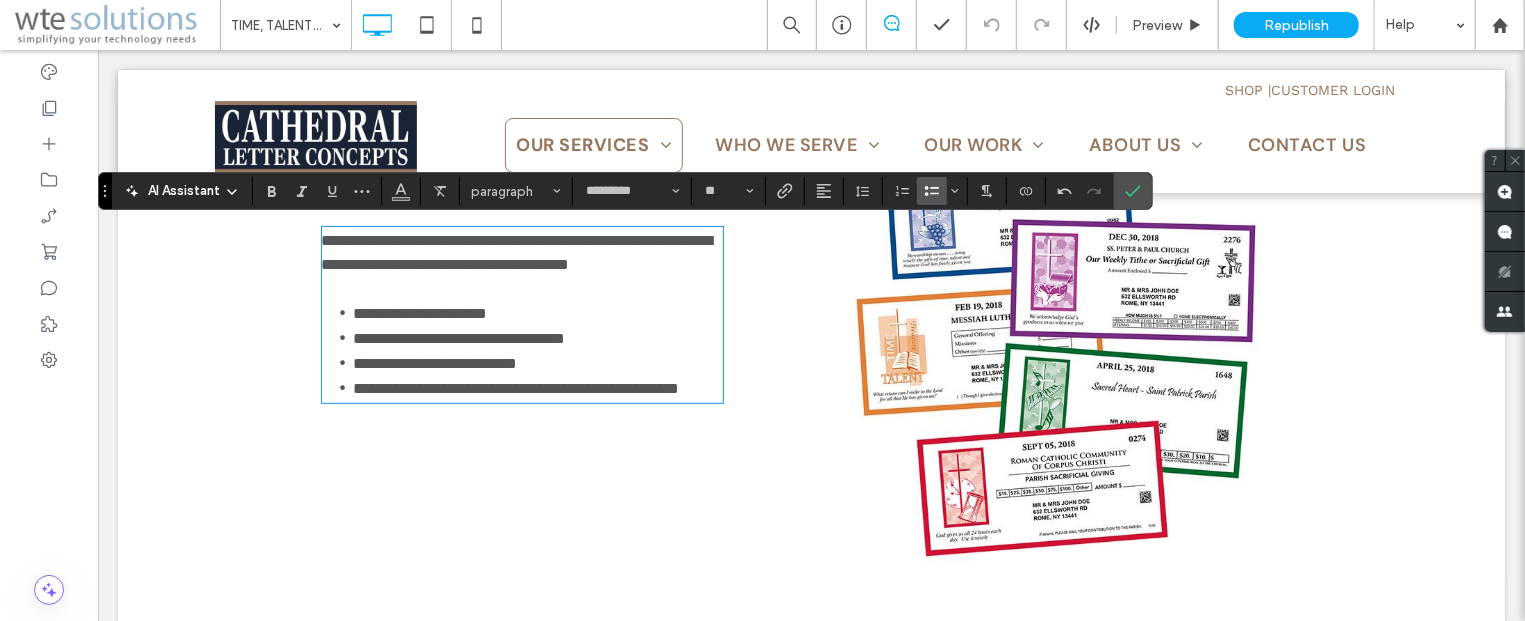 click on "**********" at bounding box center [516, 251] 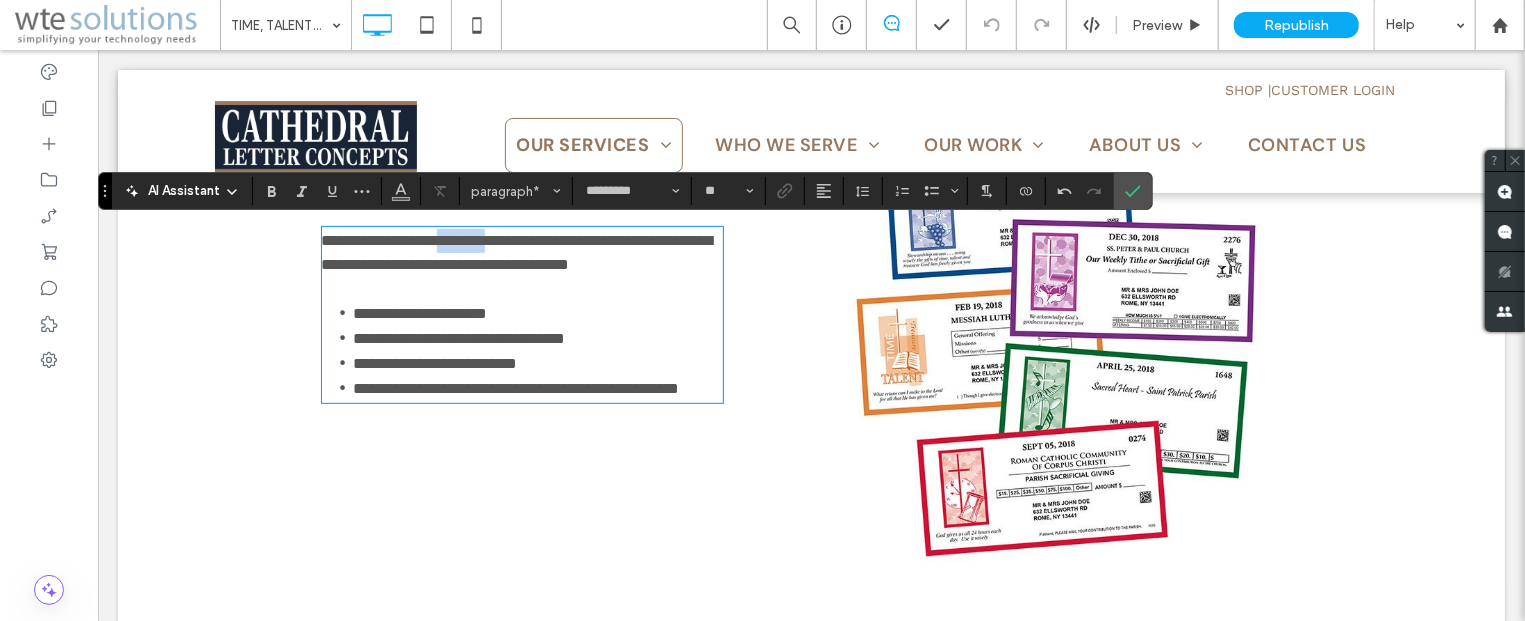 click on "**********" at bounding box center (516, 251) 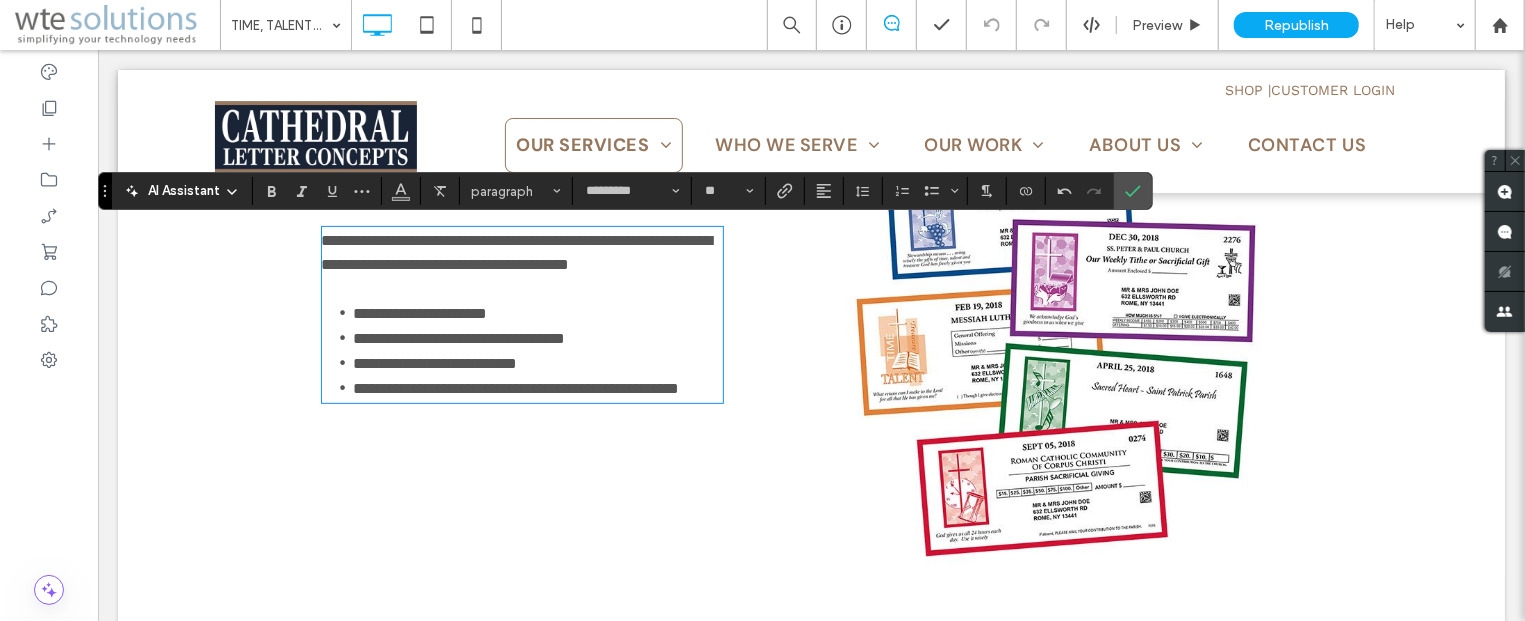 click on "SHOP    |   CUSTOMER LOGIN
Click To Paste     Click To Paste
Click To Paste     Click To Paste
OUR SERVICES
FUNDRAISING SOLUTIONS
INCREASED OFFERTORY
CAPITAL CAMPAIGNS
DIOCESAN ANNUAL APPEALS
RELIGIOUS ORGANIZATIONS
PLEDGE REDEMPTION
OFFERING ENVELOPES
ENVELOPE MAILING PROGRAM
BILINGUAL PRODUCTS
BOXED SETS
BULK ENVELOPES
CHILDREN AND YOUTH SETS
SPECIAL COLLECTION ENVELOPES
STEWARDSHIP MOTIVATORS
THE LITURGICAL SERIES
TIME, TALENT AND TREASURE SERIES
BAR CODING
CONTRIBUTION RECORDING SERVICE
SPECIAL MAILINGS
ONLINE SERVICES
ONLINE GIVING
ONLINE LIST MAINTENANCE" at bounding box center [810, 155] 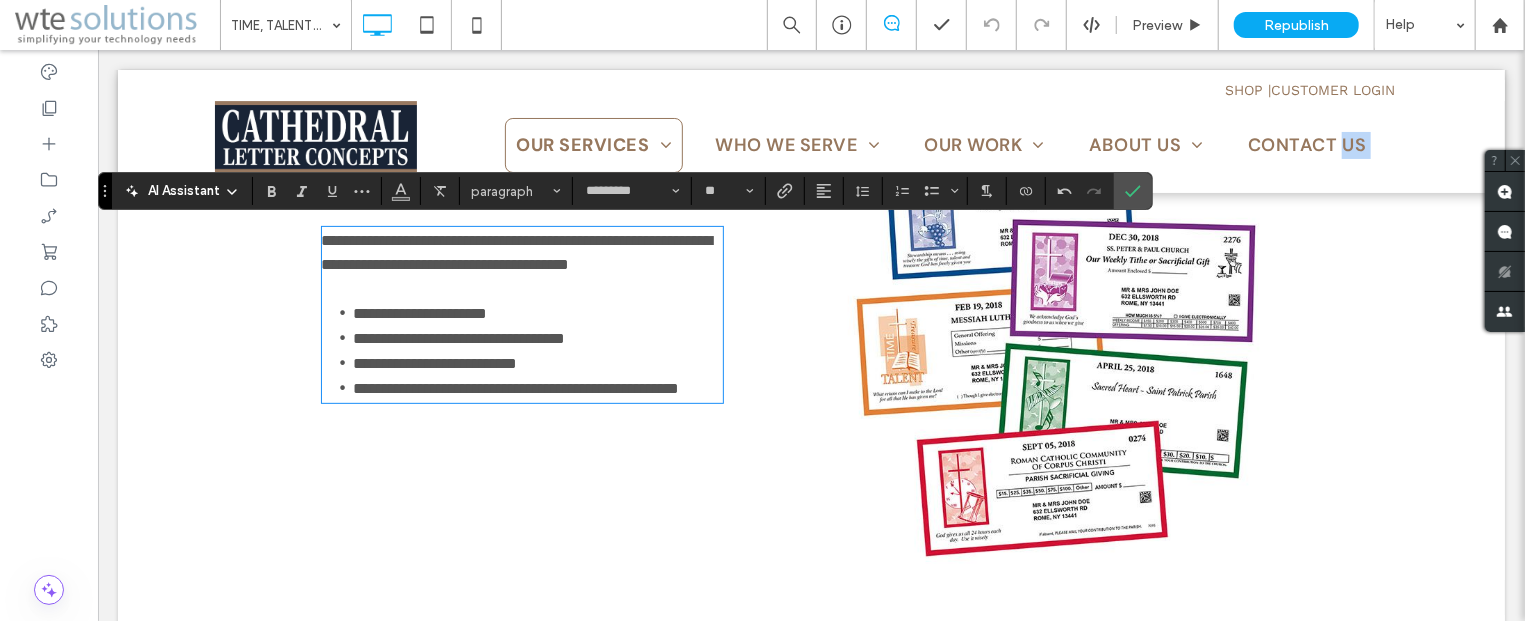 click on "SHOP    |   CUSTOMER LOGIN
Click To Paste     Click To Paste
Click To Paste     Click To Paste
OUR SERVICES
FUNDRAISING SOLUTIONS
INCREASED OFFERTORY
CAPITAL CAMPAIGNS
DIOCESAN ANNUAL APPEALS
RELIGIOUS ORGANIZATIONS
PLEDGE REDEMPTION
OFFERING ENVELOPES
ENVELOPE MAILING PROGRAM
BILINGUAL PRODUCTS
BOXED SETS
BULK ENVELOPES
CHILDREN AND YOUTH SETS
SPECIAL COLLECTION ENVELOPES
STEWARDSHIP MOTIVATORS
THE LITURGICAL SERIES
TIME, TALENT AND TREASURE SERIES
BAR CODING
CONTRIBUTION RECORDING SERVICE
SPECIAL MAILINGS
ONLINE SERVICES
ONLINE GIVING
ONLINE LIST MAINTENANCE" at bounding box center (810, 155) 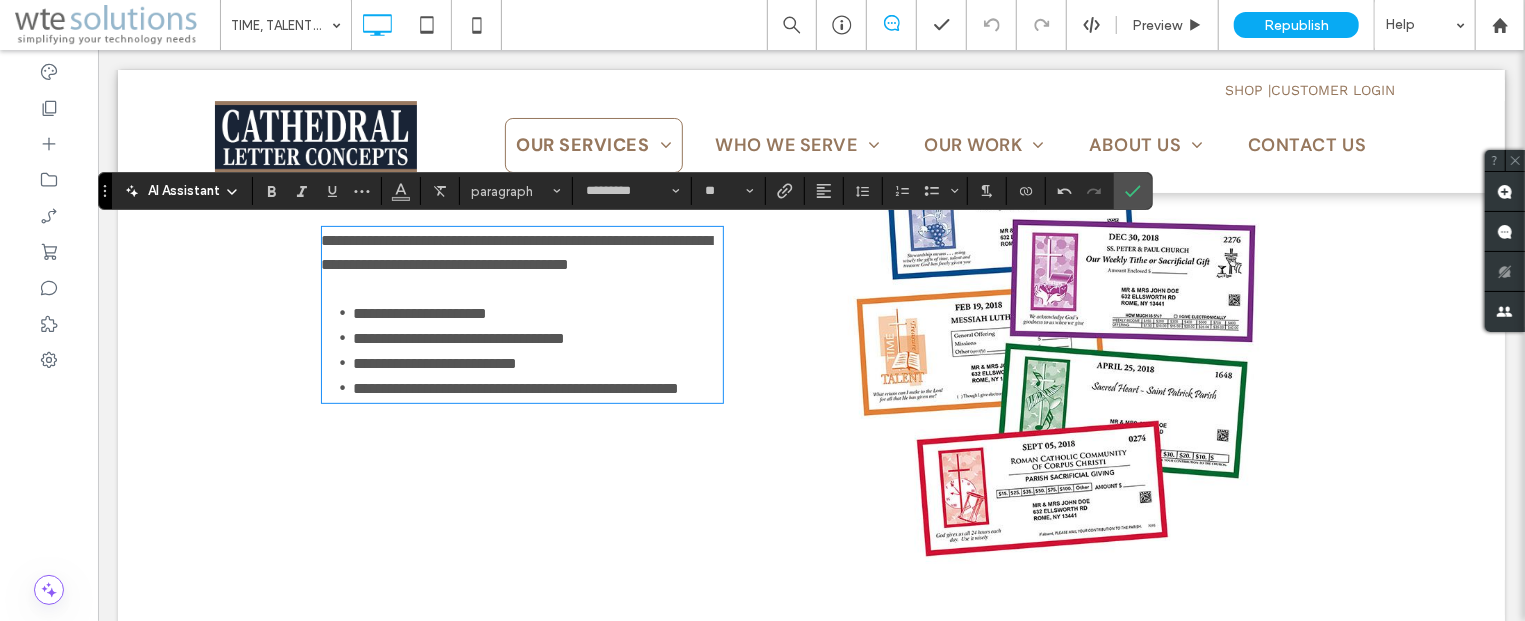 click on "SHOP    |   CUSTOMER LOGIN
Click To Paste     Click To Paste
Click To Paste     Click To Paste
OUR SERVICES
FUNDRAISING SOLUTIONS
INCREASED OFFERTORY
CAPITAL CAMPAIGNS
DIOCESAN ANNUAL APPEALS
RELIGIOUS ORGANIZATIONS
PLEDGE REDEMPTION
OFFERING ENVELOPES
ENVELOPE MAILING PROGRAM
BILINGUAL PRODUCTS
BOXED SETS
BULK ENVELOPES
CHILDREN AND YOUTH SETS
SPECIAL COLLECTION ENVELOPES
STEWARDSHIP MOTIVATORS
THE LITURGICAL SERIES
TIME, TALENT AND TREASURE SERIES
BAR CODING
CONTRIBUTION RECORDING SERVICE
SPECIAL MAILINGS
ONLINE SERVICES
ONLINE GIVING
ONLINE LIST MAINTENANCE" at bounding box center [810, 155] 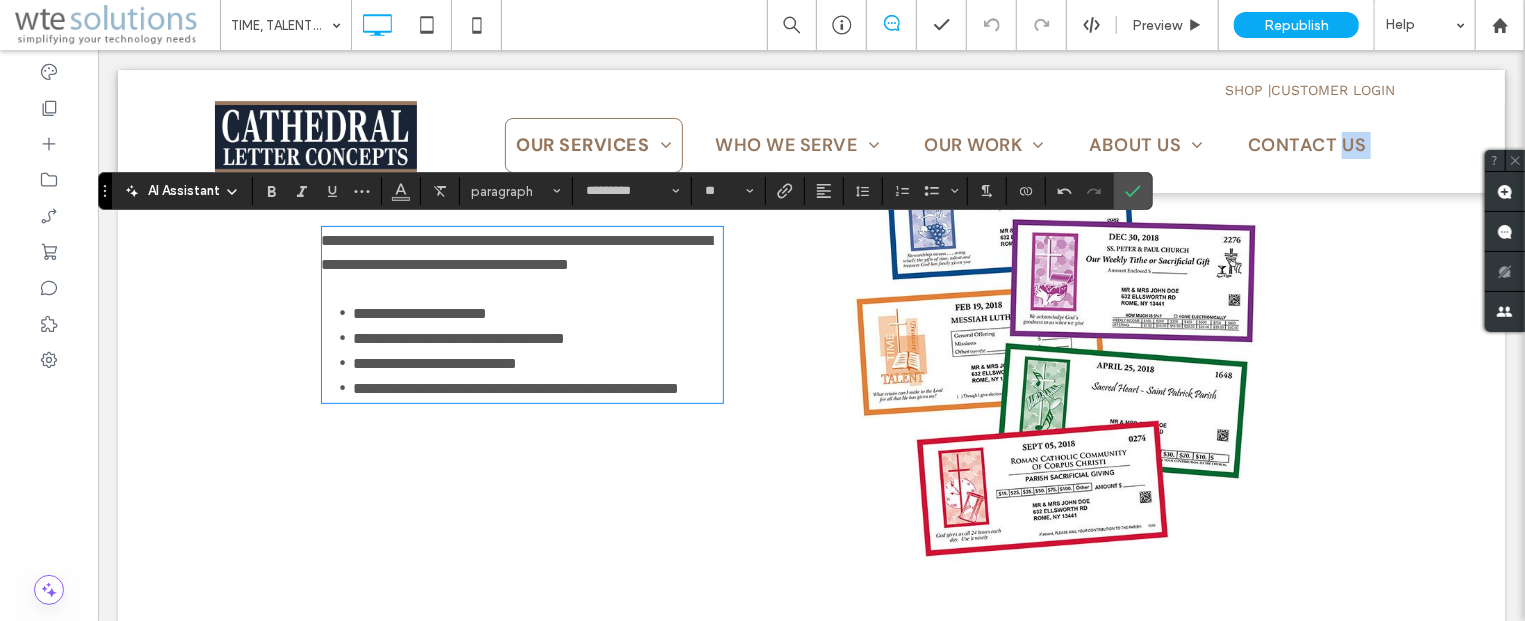 click on "SHOP    |   CUSTOMER LOGIN
Click To Paste     Click To Paste
Click To Paste     Click To Paste
OUR SERVICES
FUNDRAISING SOLUTIONS
INCREASED OFFERTORY
CAPITAL CAMPAIGNS
DIOCESAN ANNUAL APPEALS
RELIGIOUS ORGANIZATIONS
PLEDGE REDEMPTION
OFFERING ENVELOPES
ENVELOPE MAILING PROGRAM
BILINGUAL PRODUCTS
BOXED SETS
BULK ENVELOPES
CHILDREN AND YOUTH SETS
SPECIAL COLLECTION ENVELOPES
STEWARDSHIP MOTIVATORS
THE LITURGICAL SERIES
TIME, TALENT AND TREASURE SERIES
BAR CODING
CONTRIBUTION RECORDING SERVICE
SPECIAL MAILINGS
ONLINE SERVICES
ONLINE GIVING
ONLINE LIST MAINTENANCE" at bounding box center [810, 155] 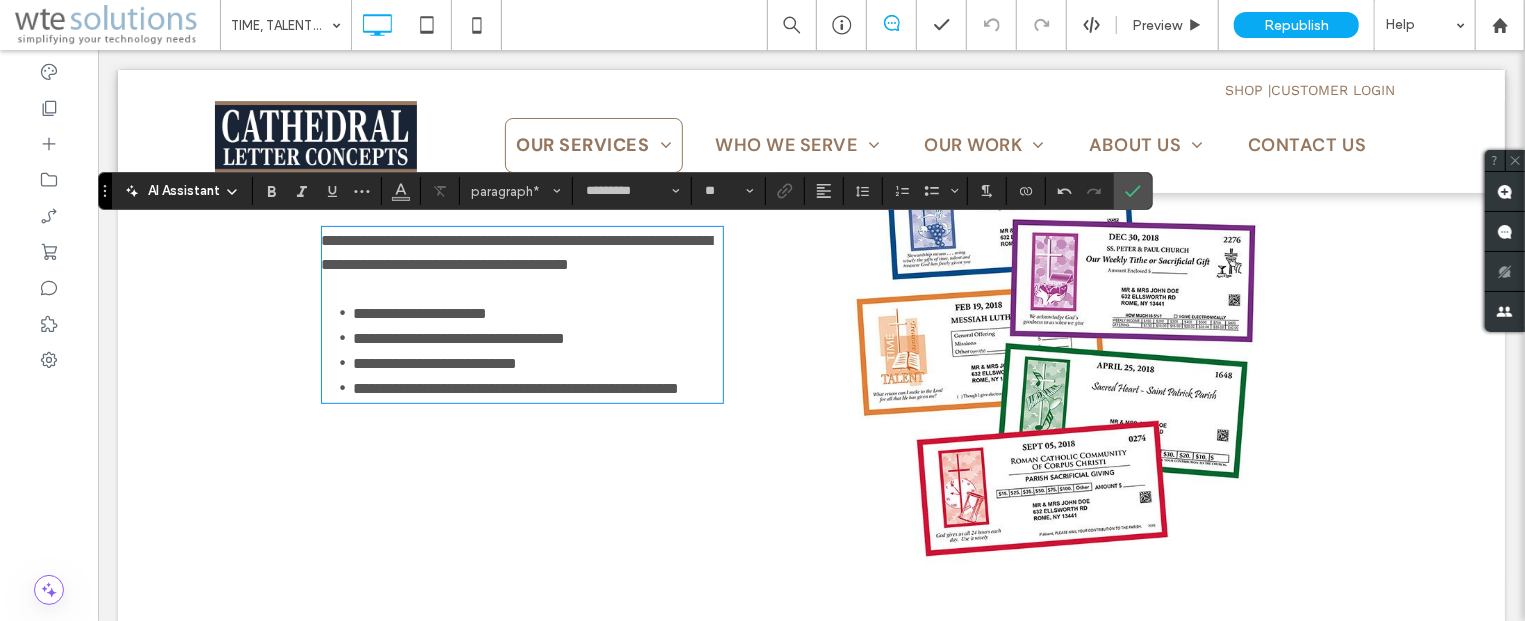 click on "**********" at bounding box center [516, 251] 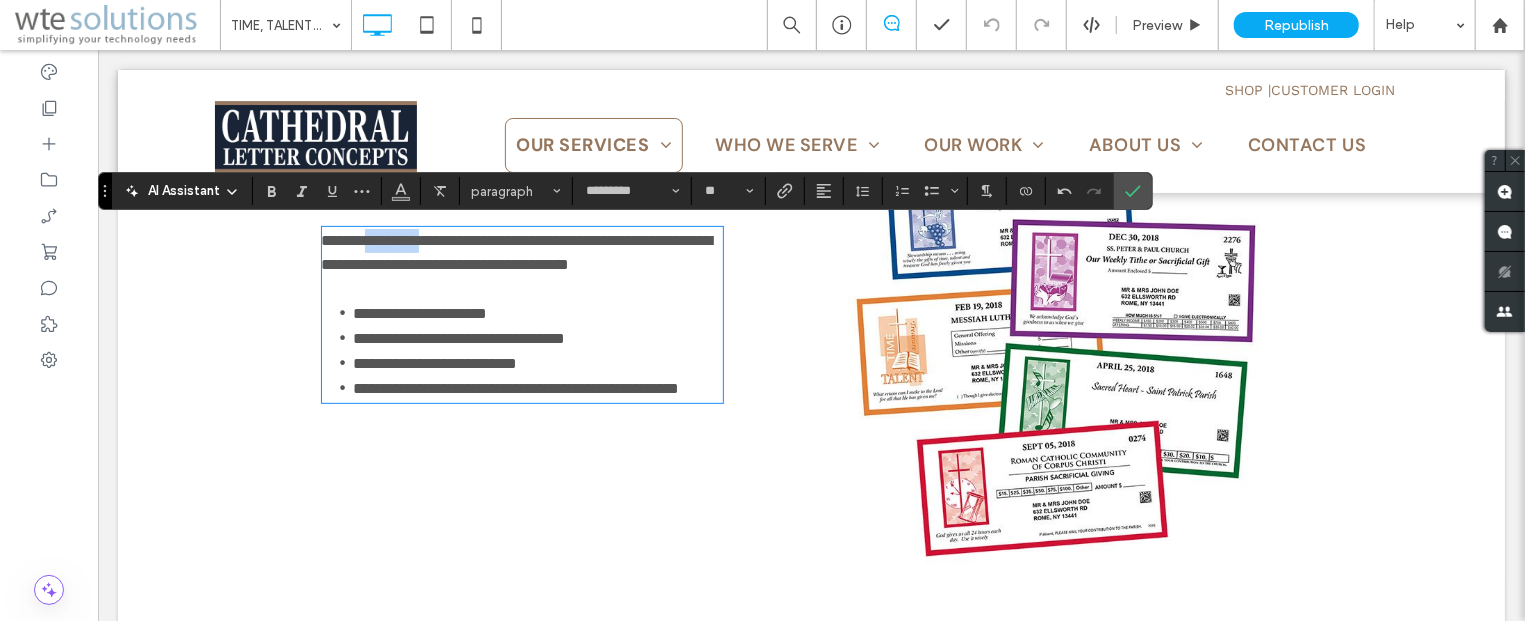 click on "**********" at bounding box center (516, 251) 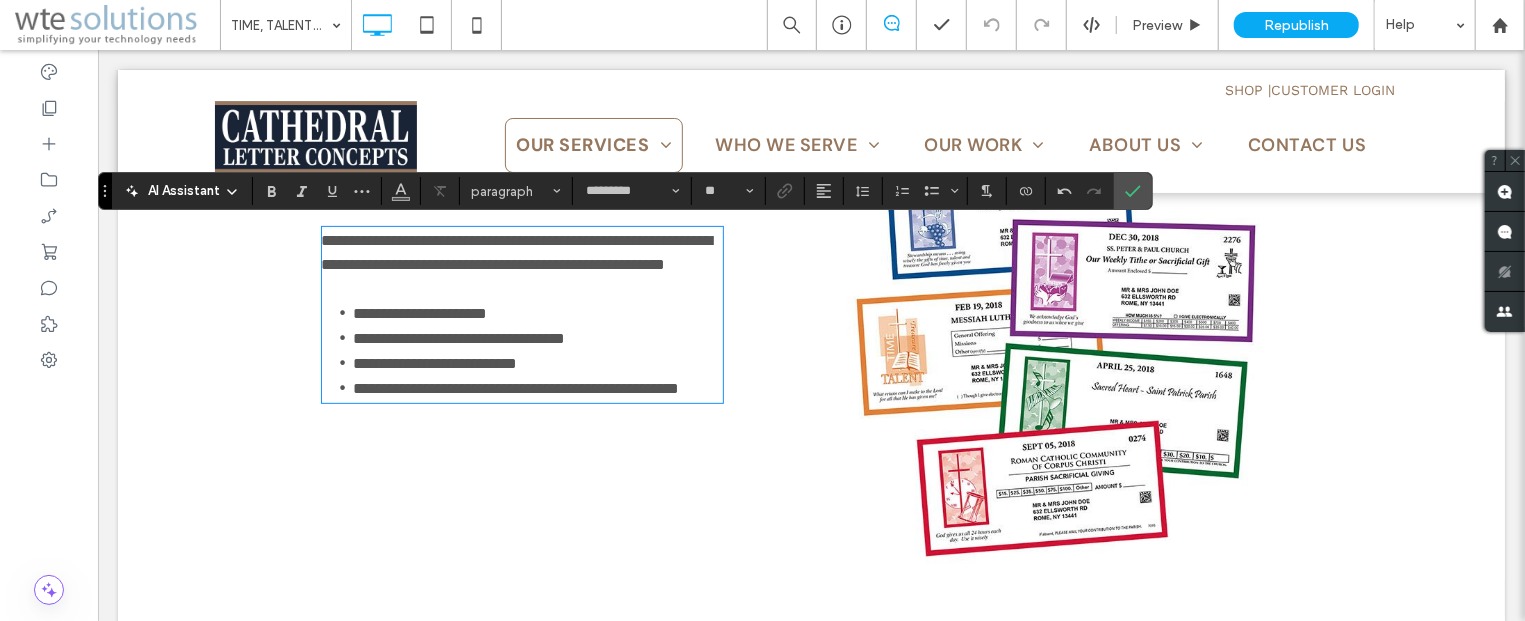 type 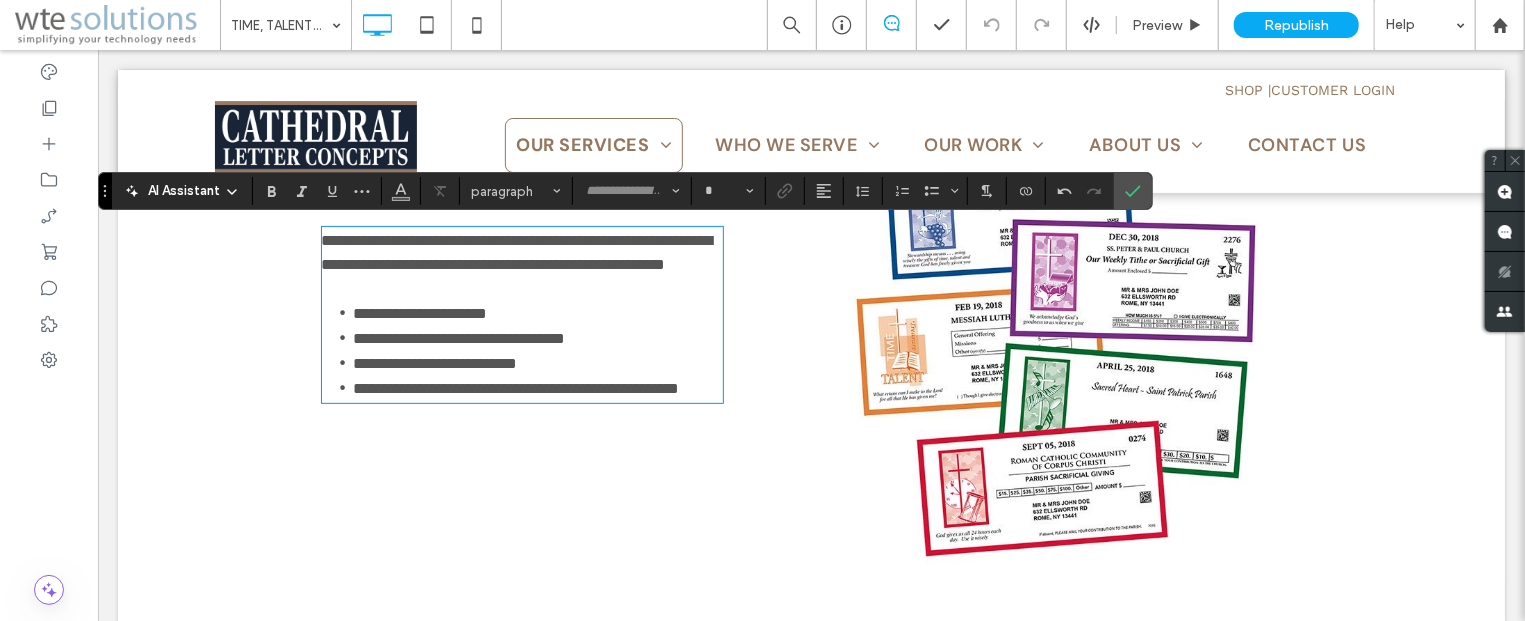 scroll, scrollTop: 0, scrollLeft: 0, axis: both 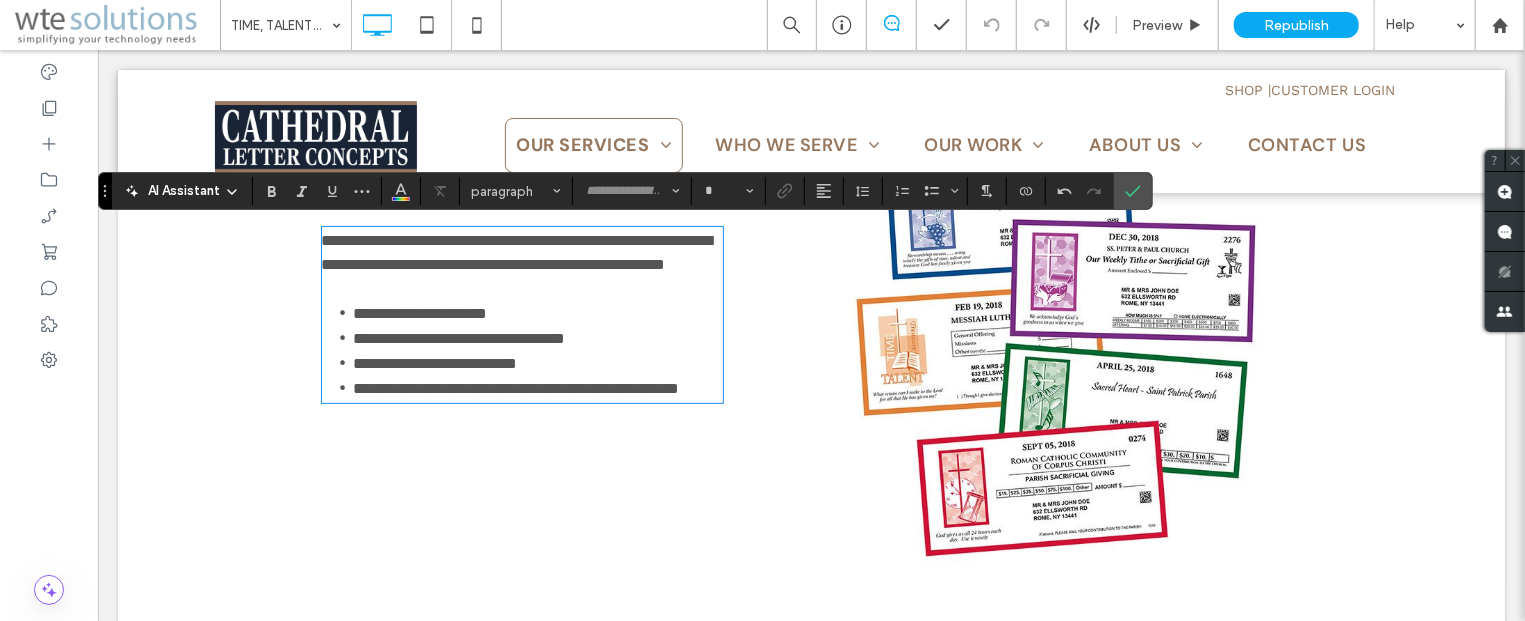 type on "*********" 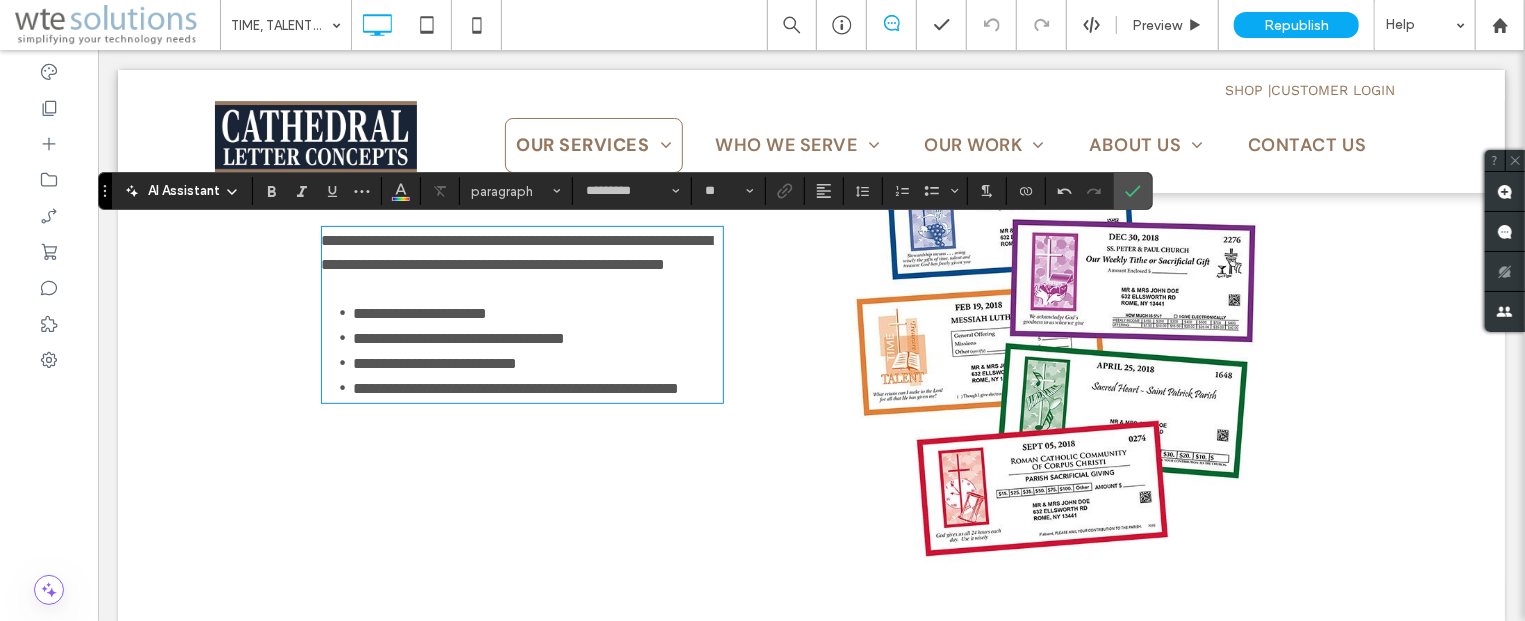 click on "**********" at bounding box center [516, 251] 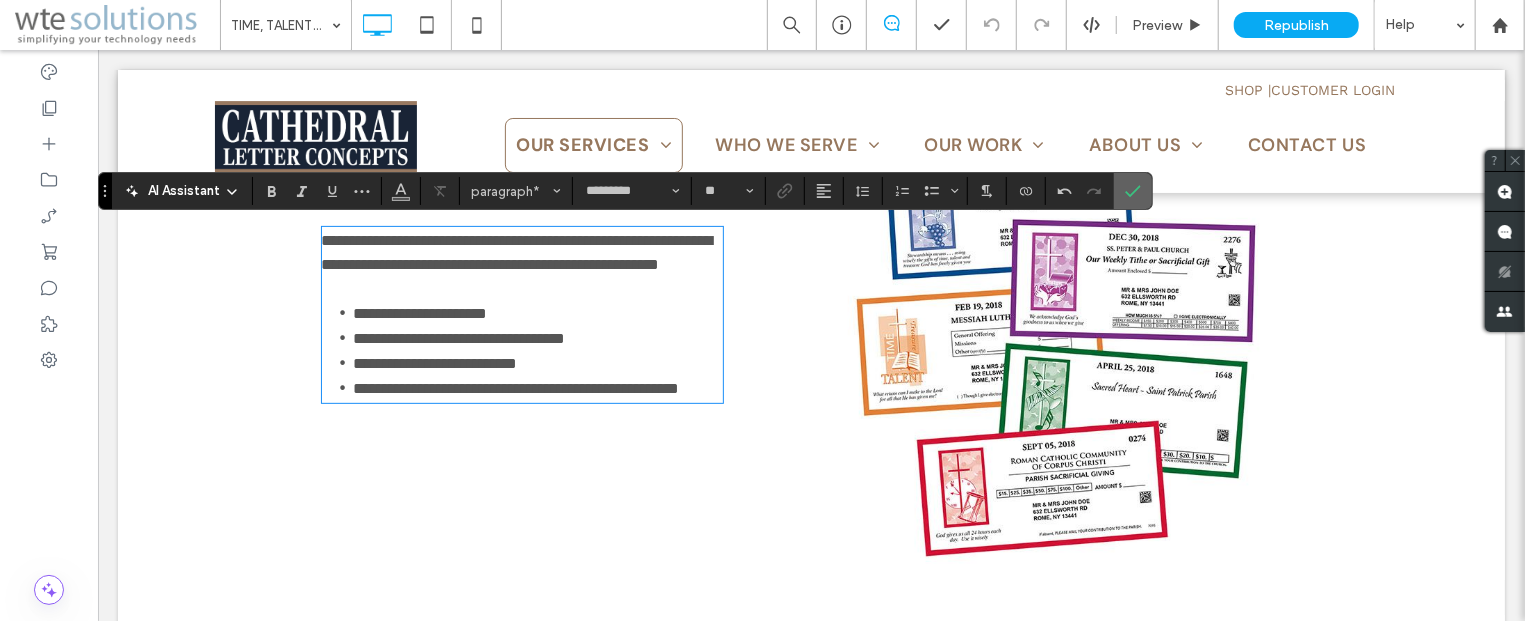 click at bounding box center [1133, 191] 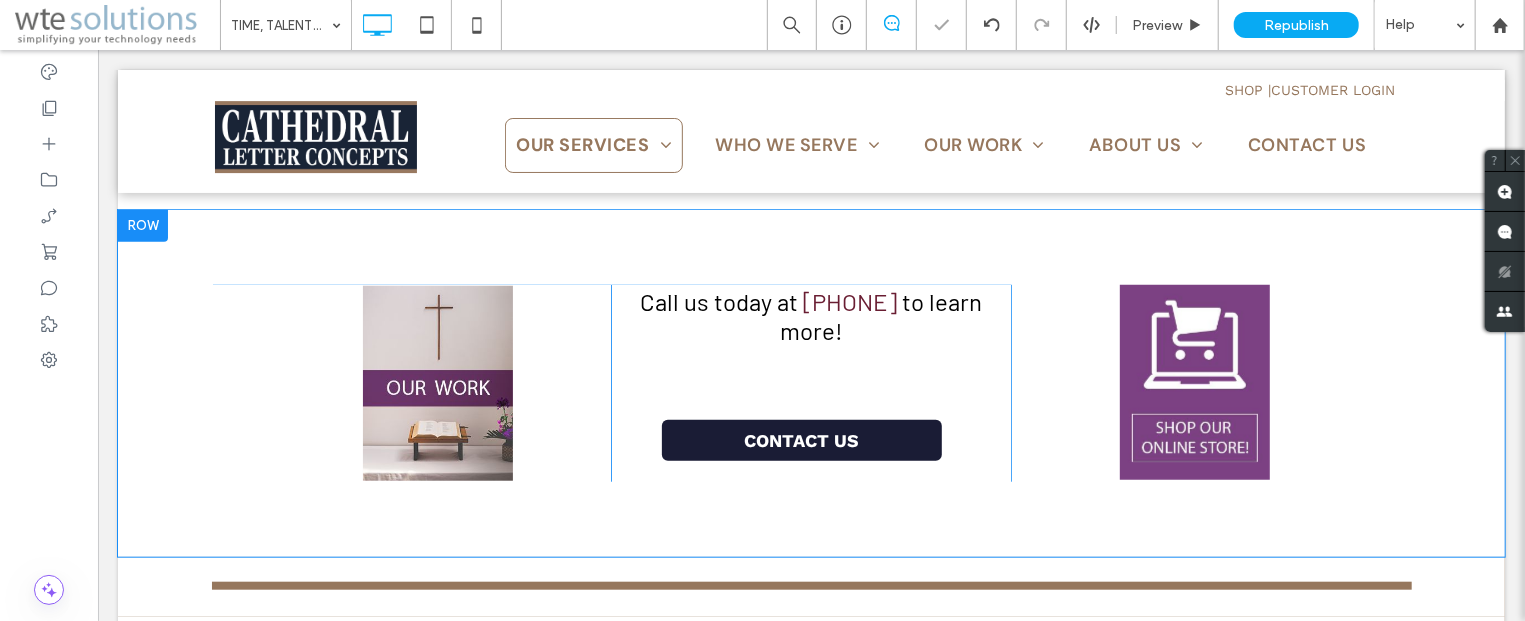 scroll, scrollTop: 856, scrollLeft: 0, axis: vertical 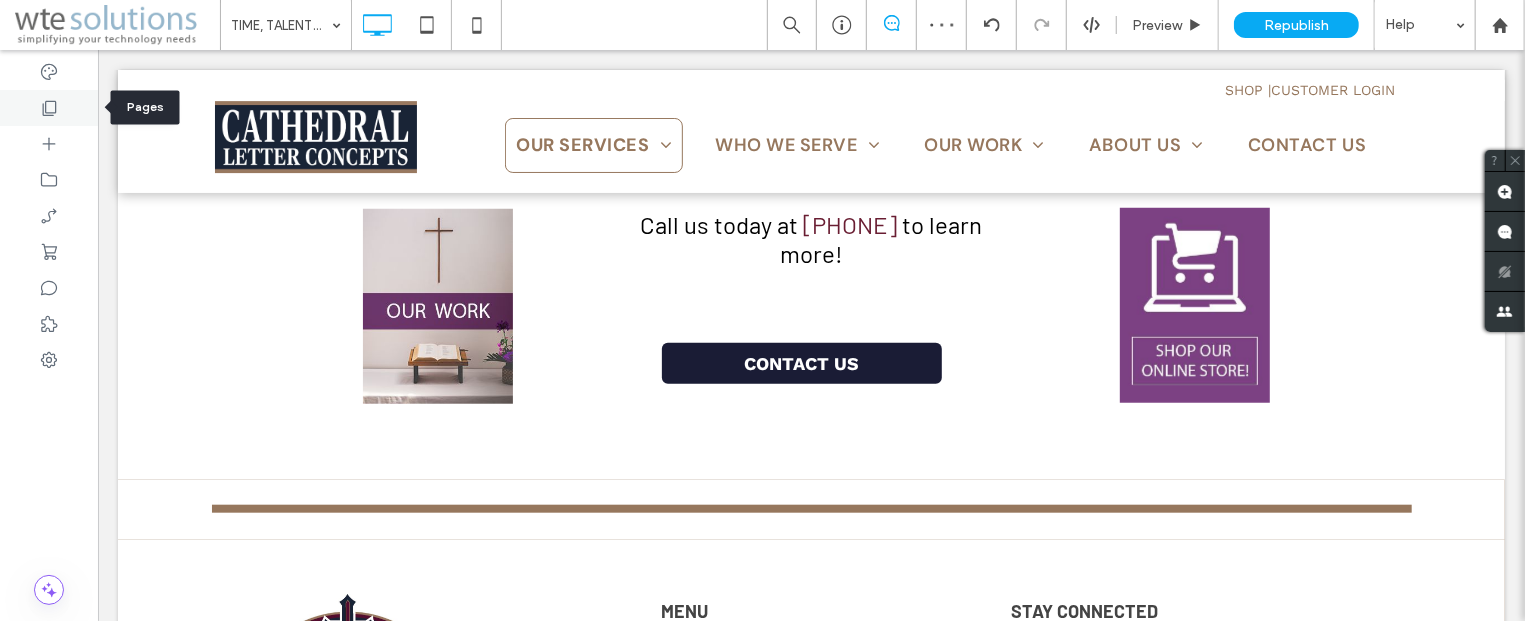 click at bounding box center (49, 108) 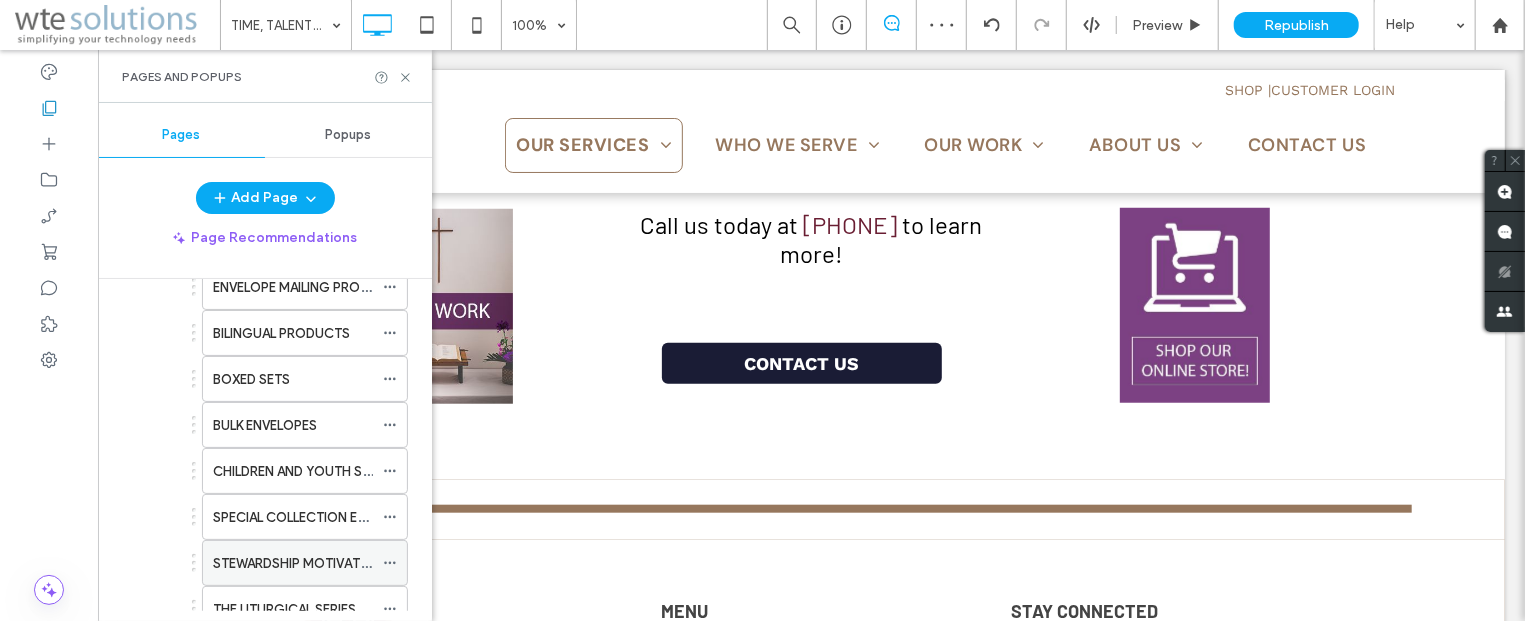 scroll, scrollTop: 362, scrollLeft: 0, axis: vertical 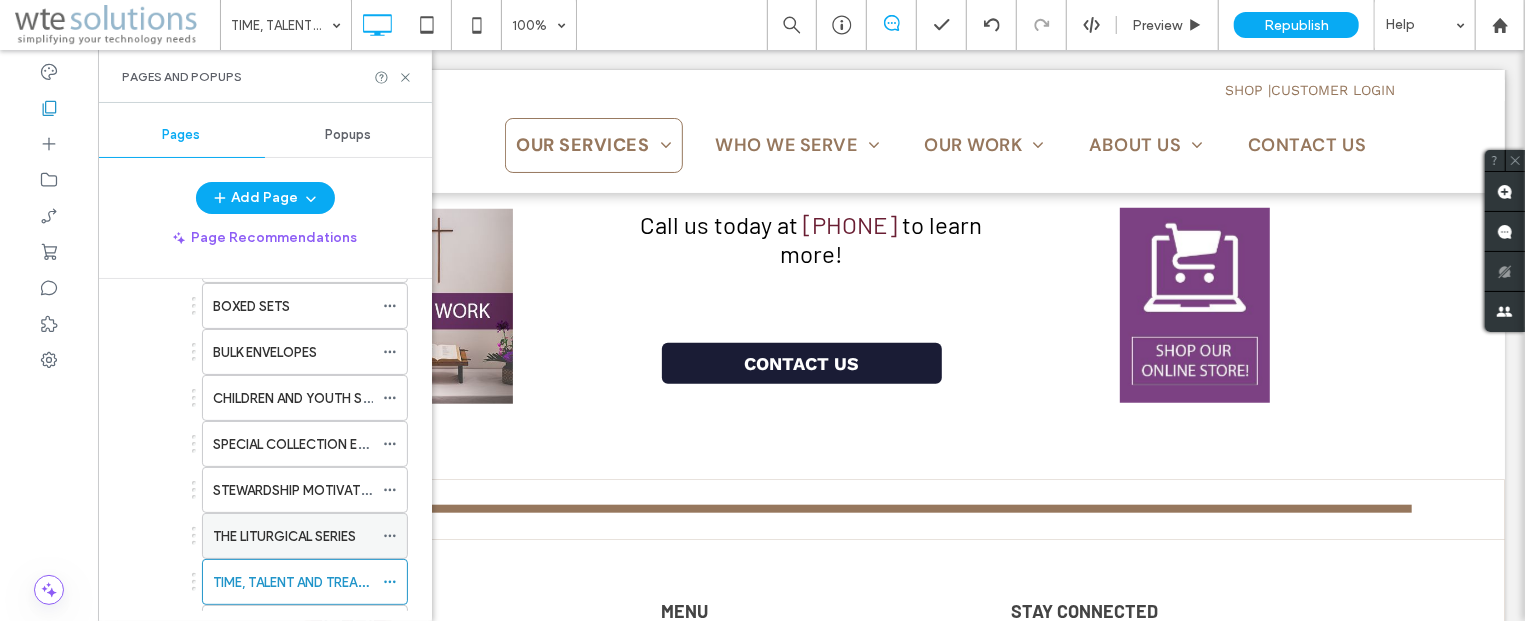 click on "THE LITURGICAL SERIES" at bounding box center (284, 536) 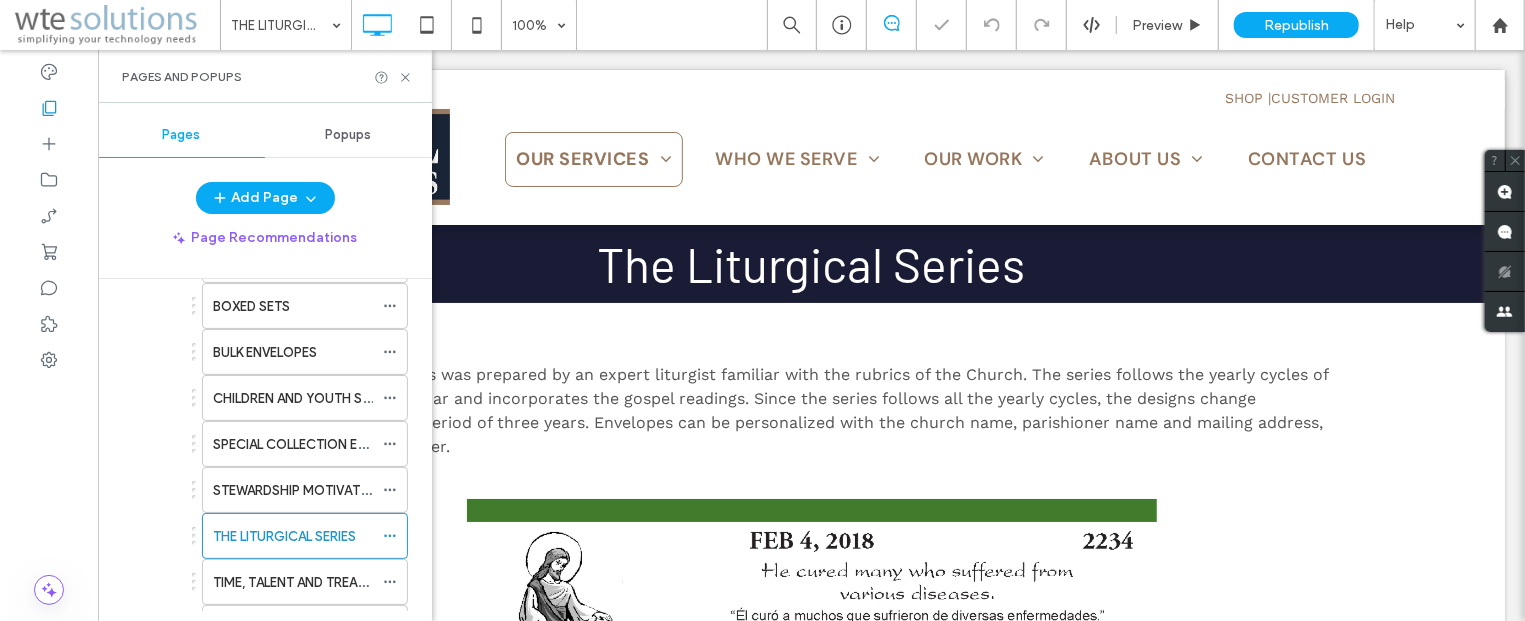 scroll, scrollTop: 0, scrollLeft: 0, axis: both 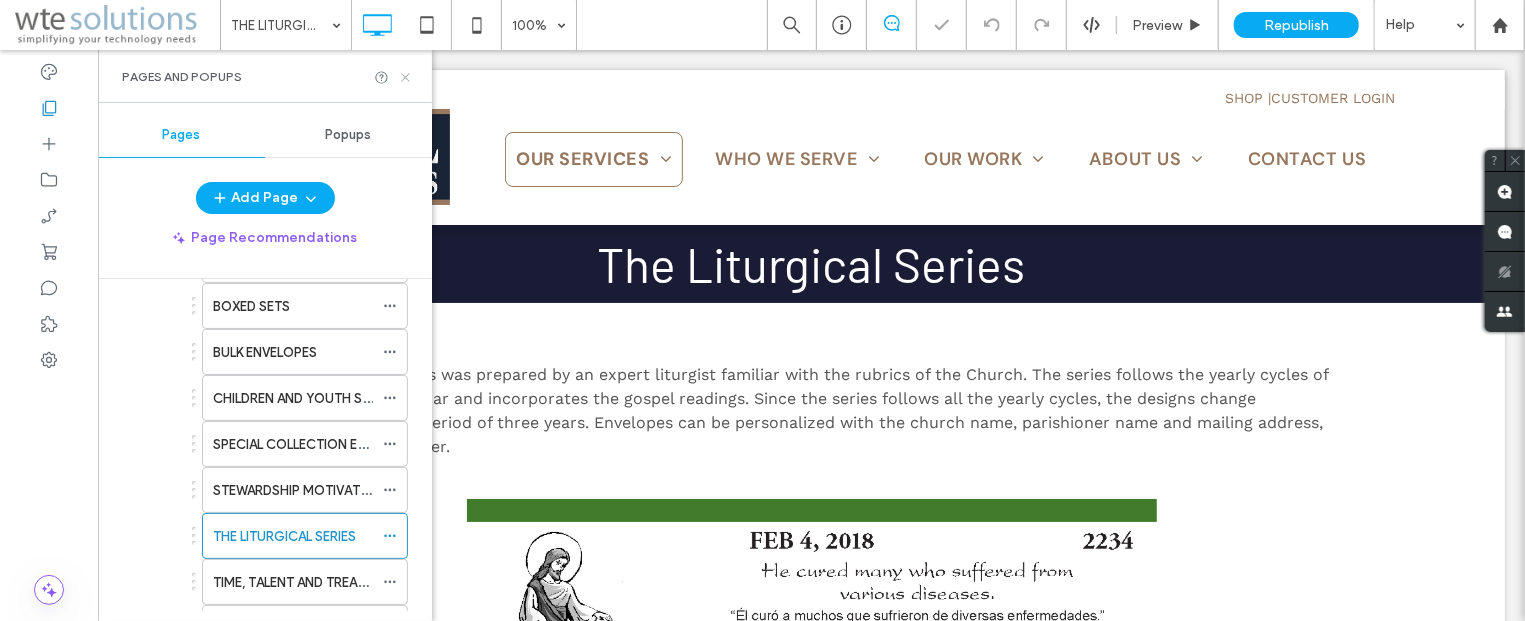 click 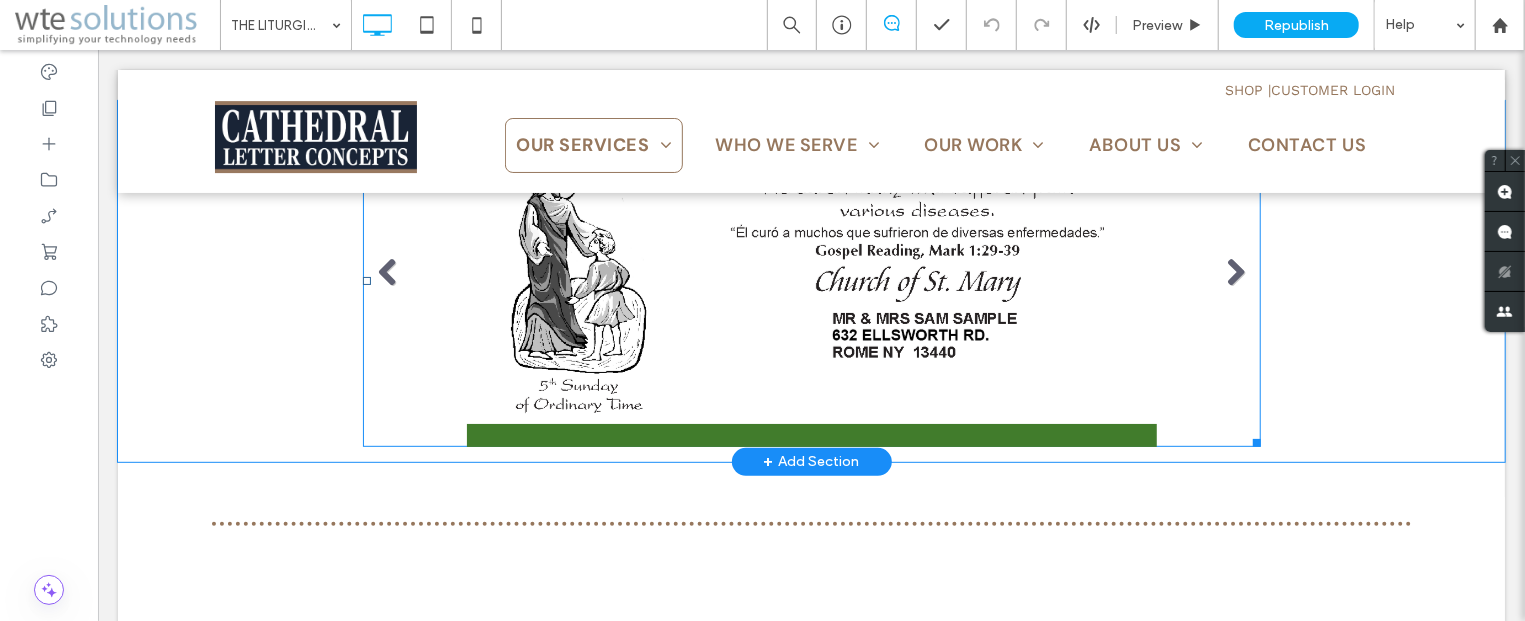 scroll, scrollTop: 428, scrollLeft: 0, axis: vertical 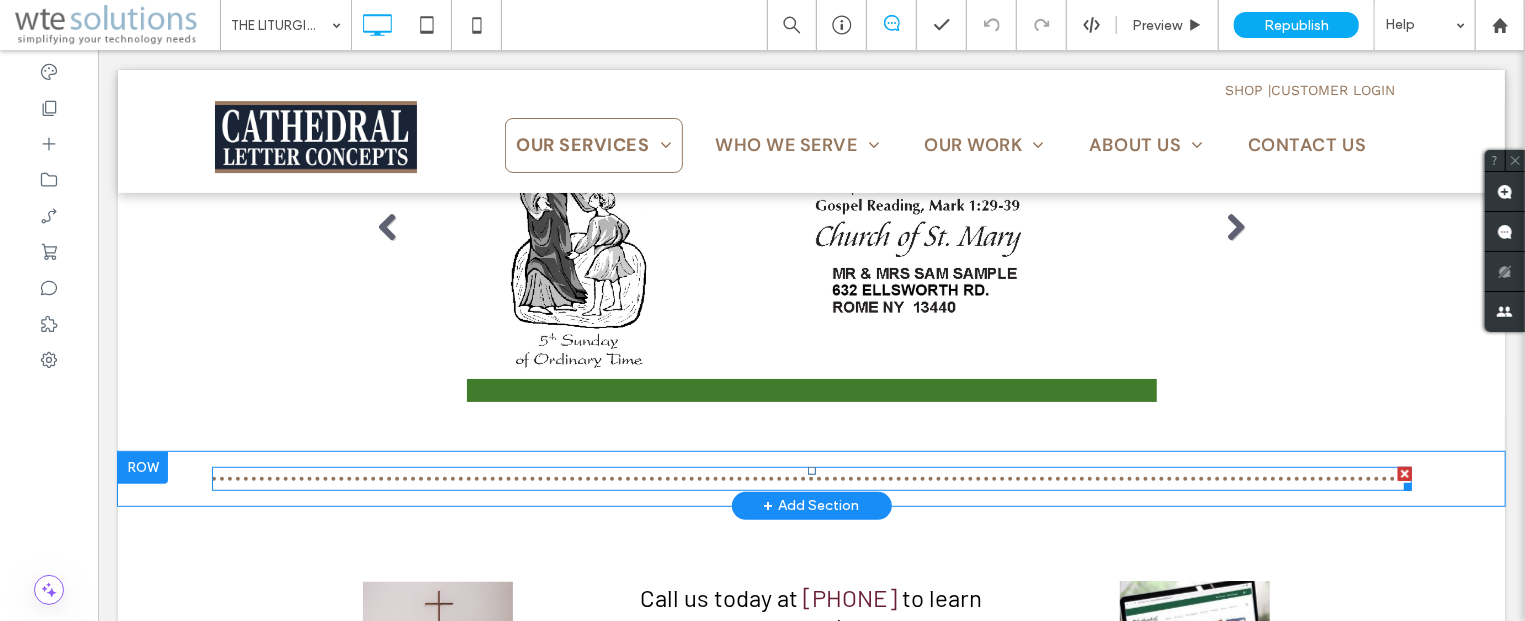 click at bounding box center [811, 478] 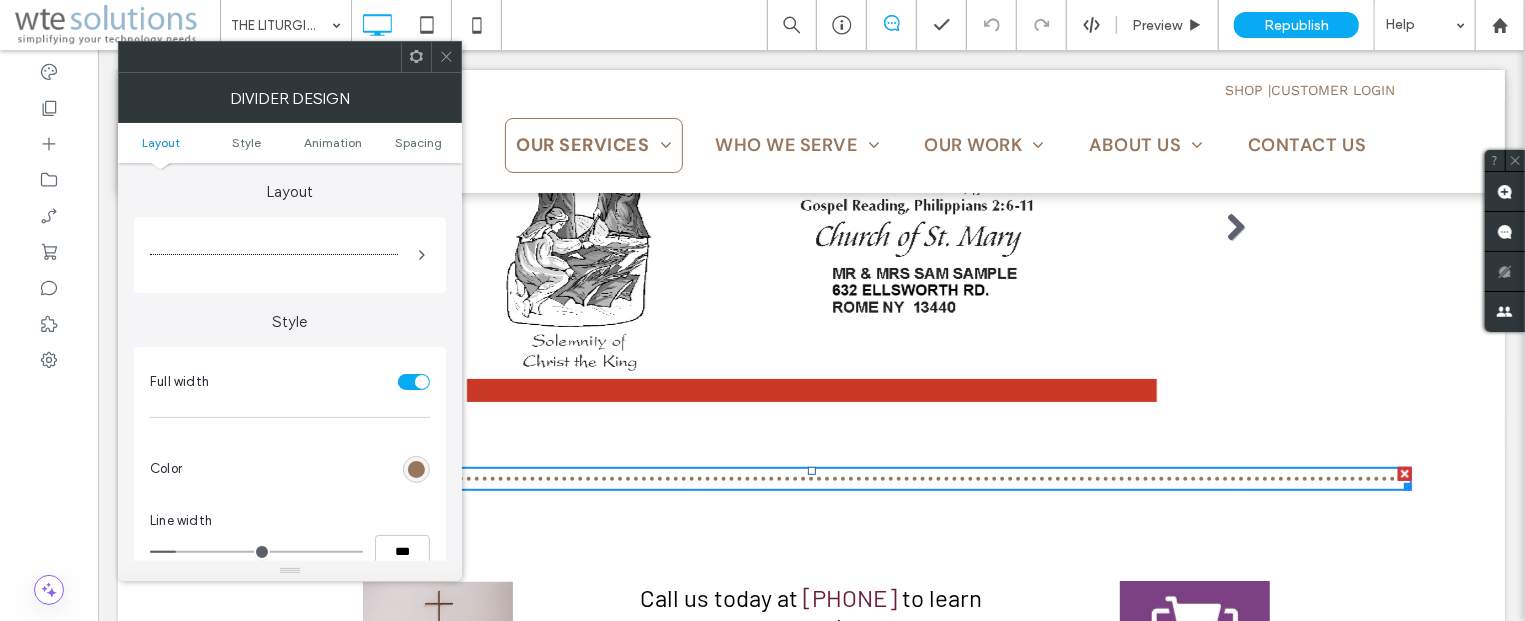 click at bounding box center (446, 57) 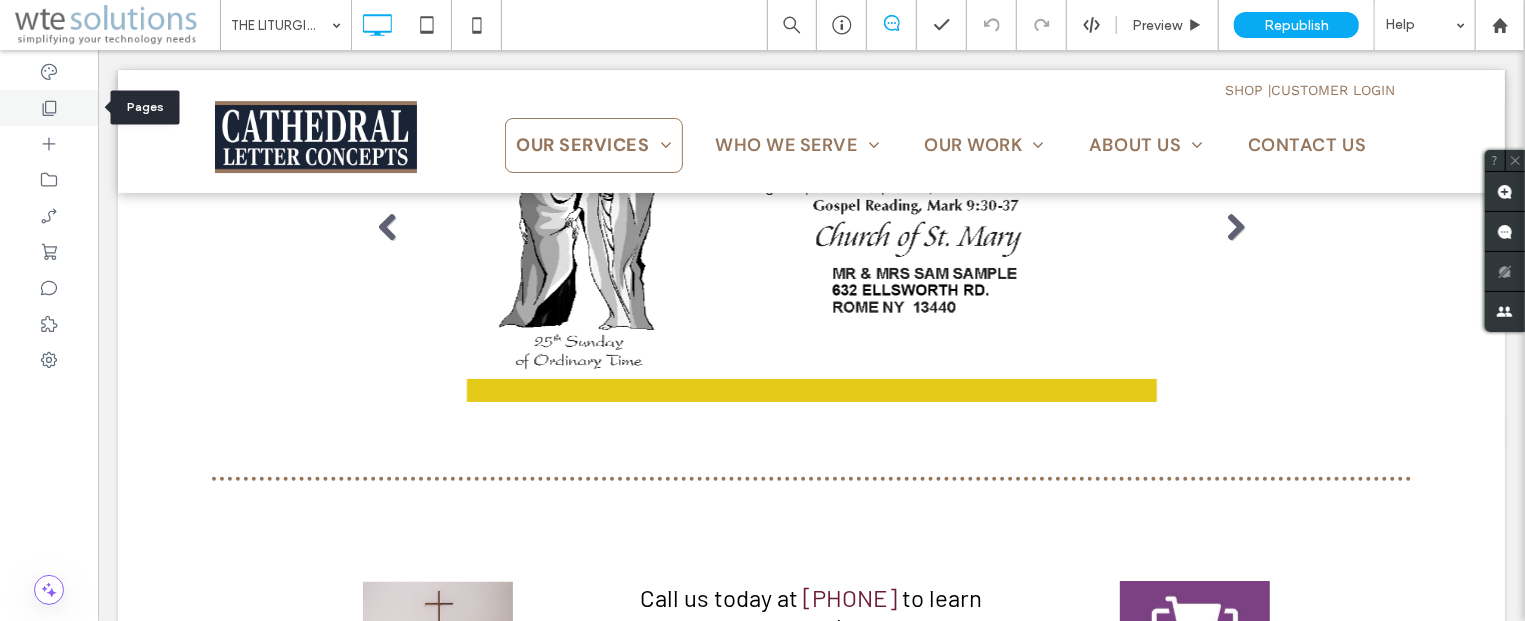 click 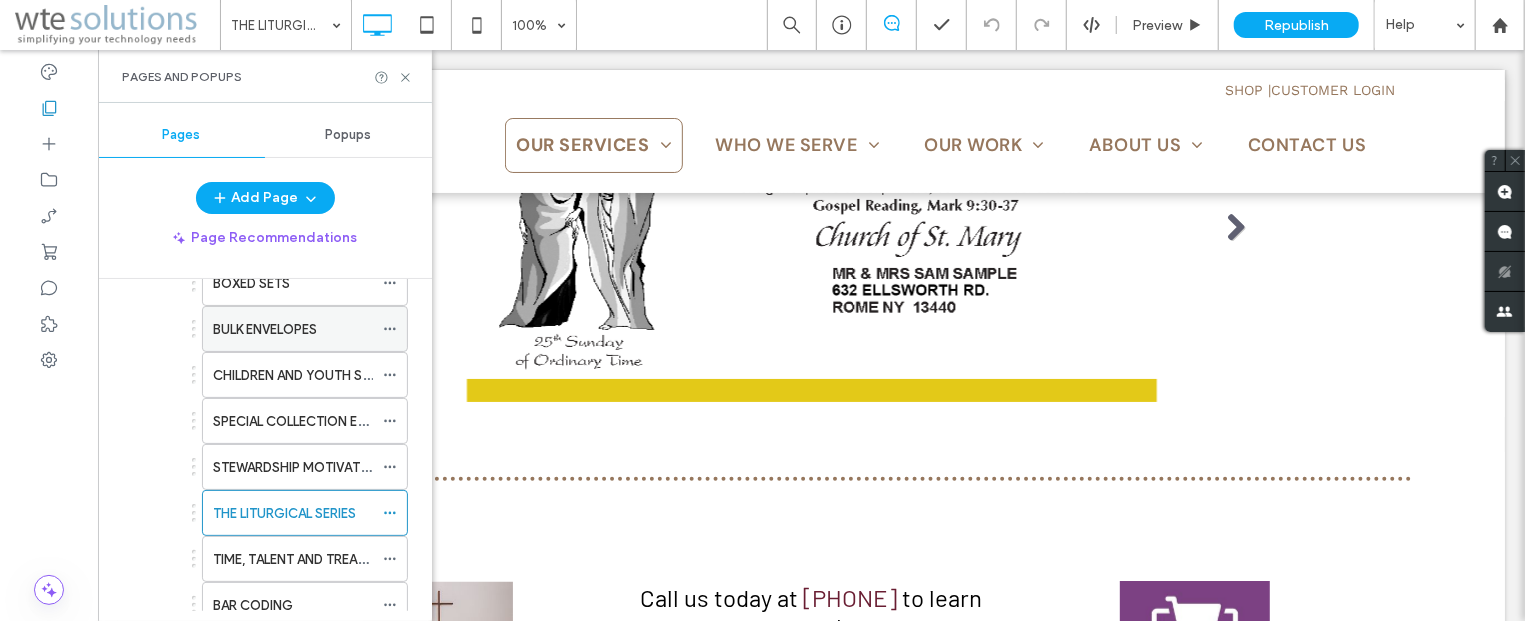 scroll, scrollTop: 482, scrollLeft: 0, axis: vertical 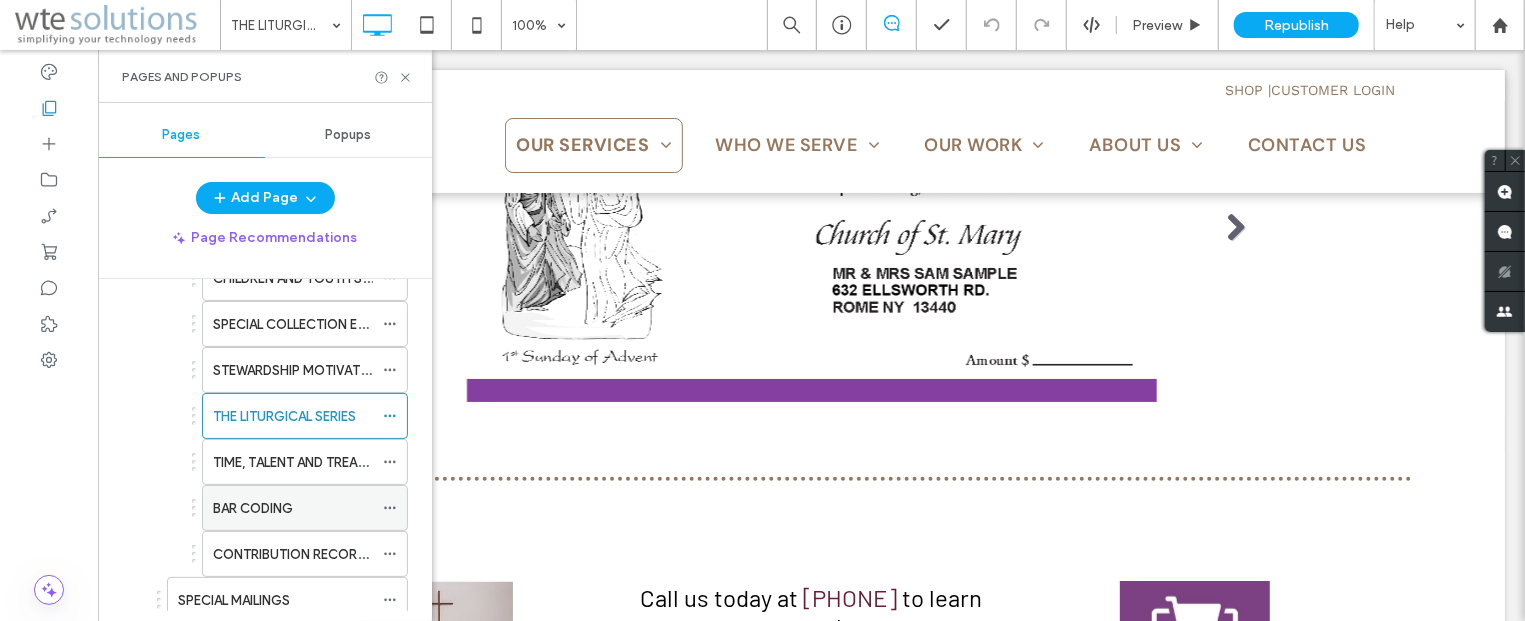click on "BAR CODING" at bounding box center (293, 508) 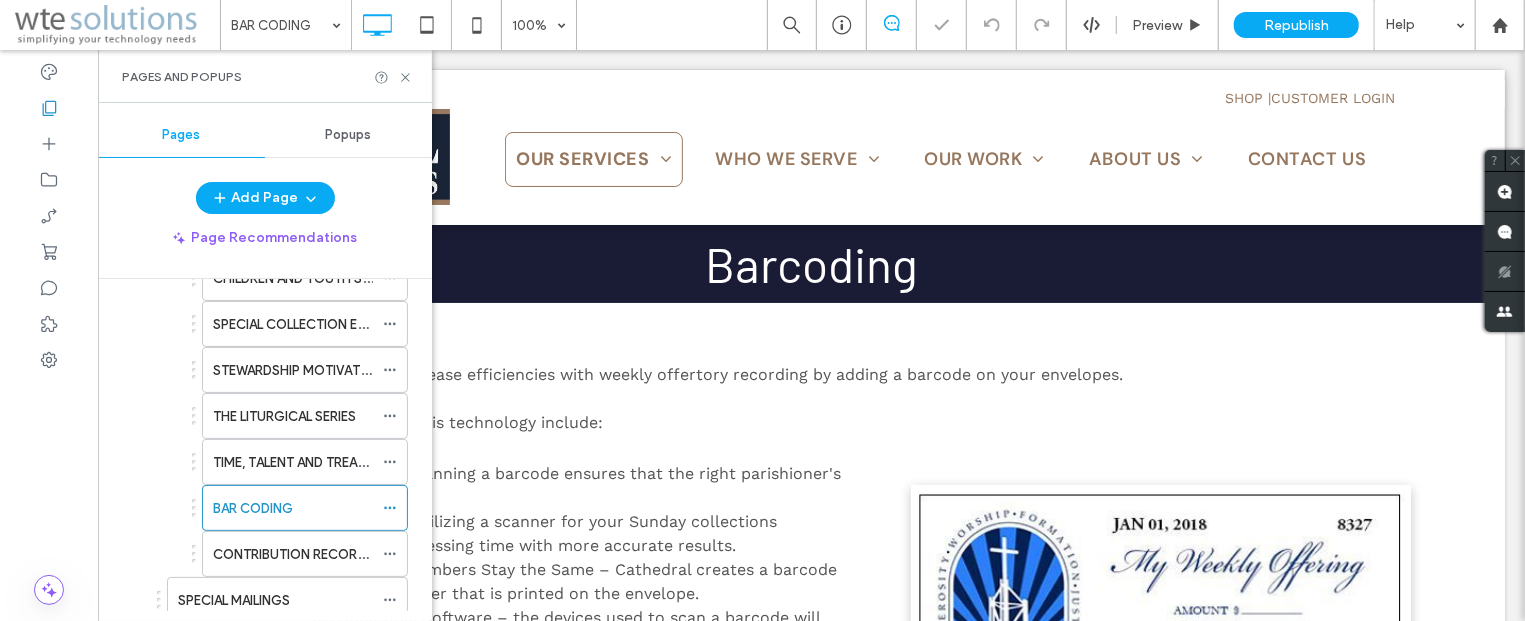 scroll, scrollTop: 0, scrollLeft: 0, axis: both 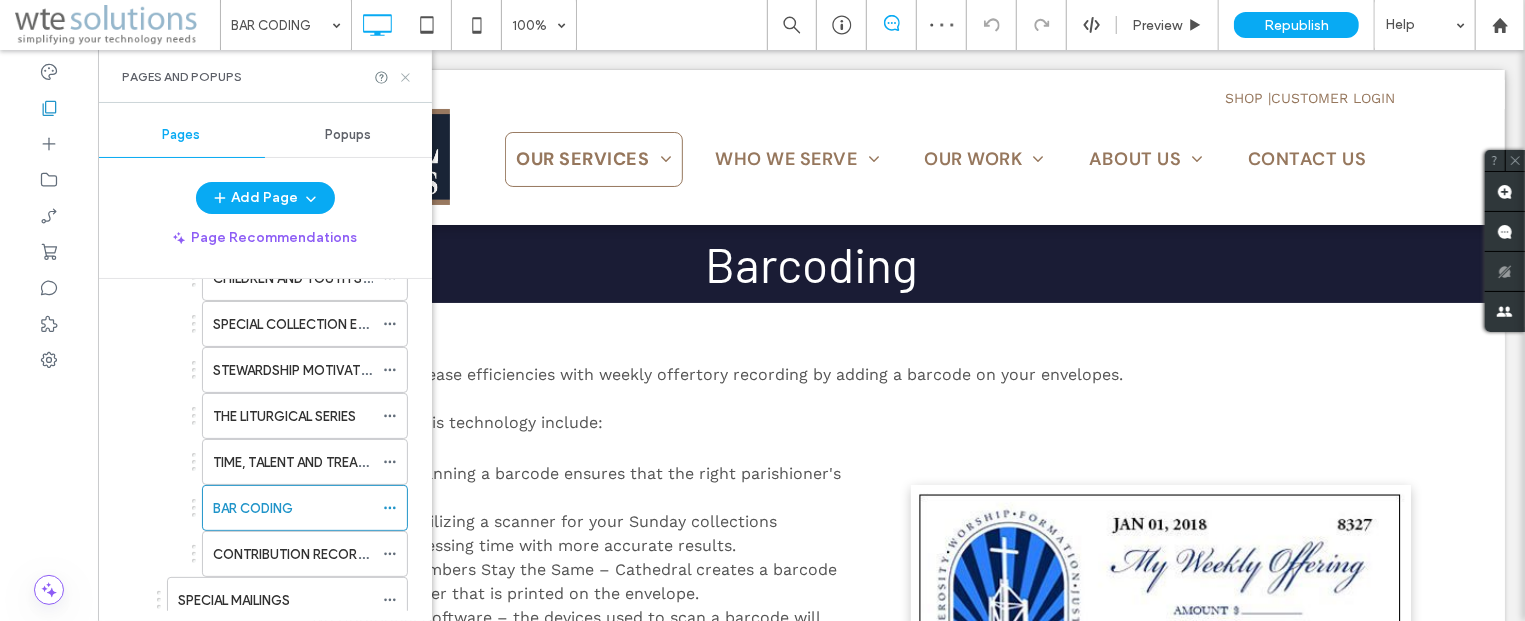 click 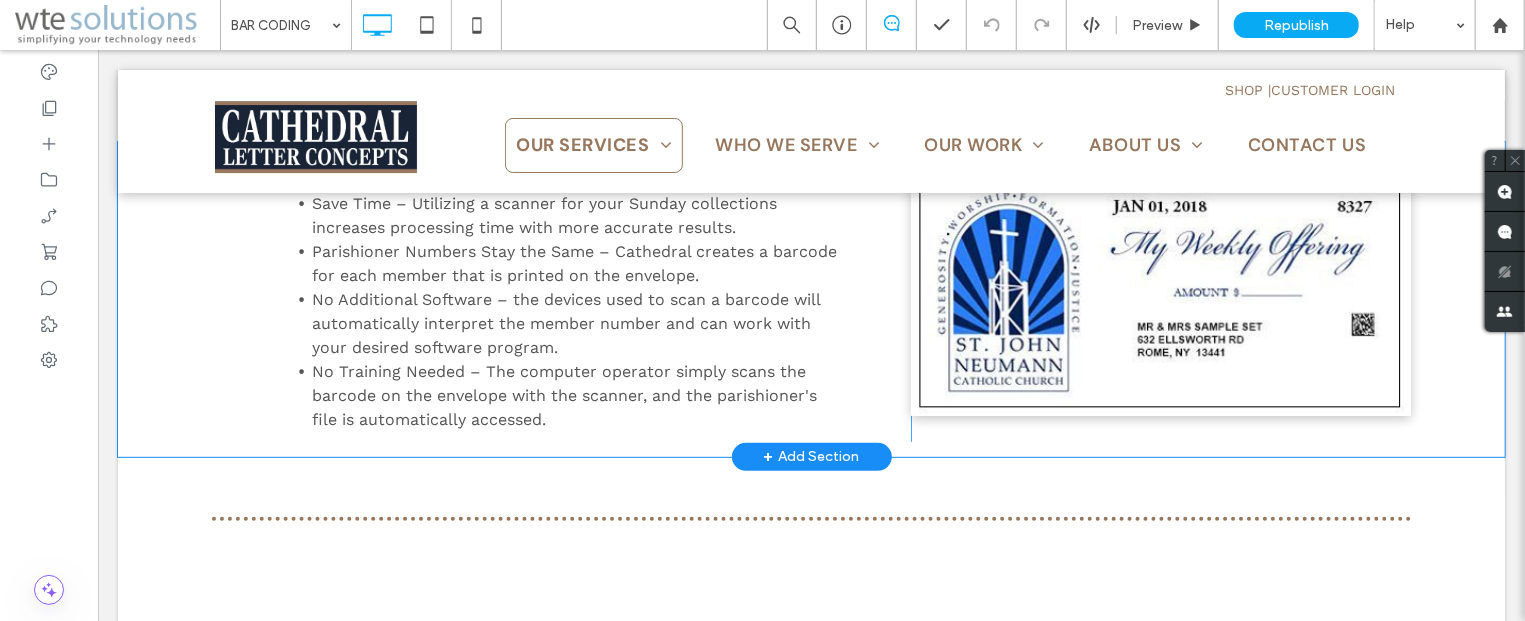 scroll, scrollTop: 321, scrollLeft: 0, axis: vertical 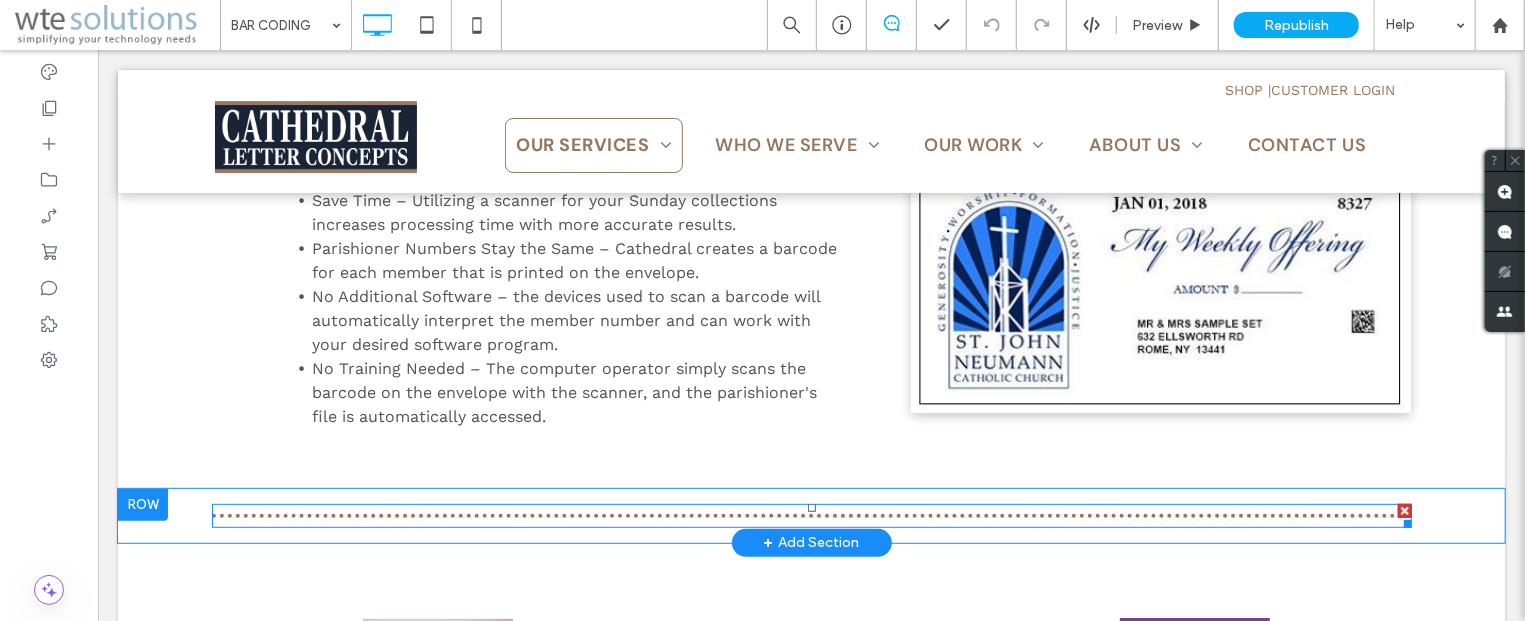 click at bounding box center (811, 515) 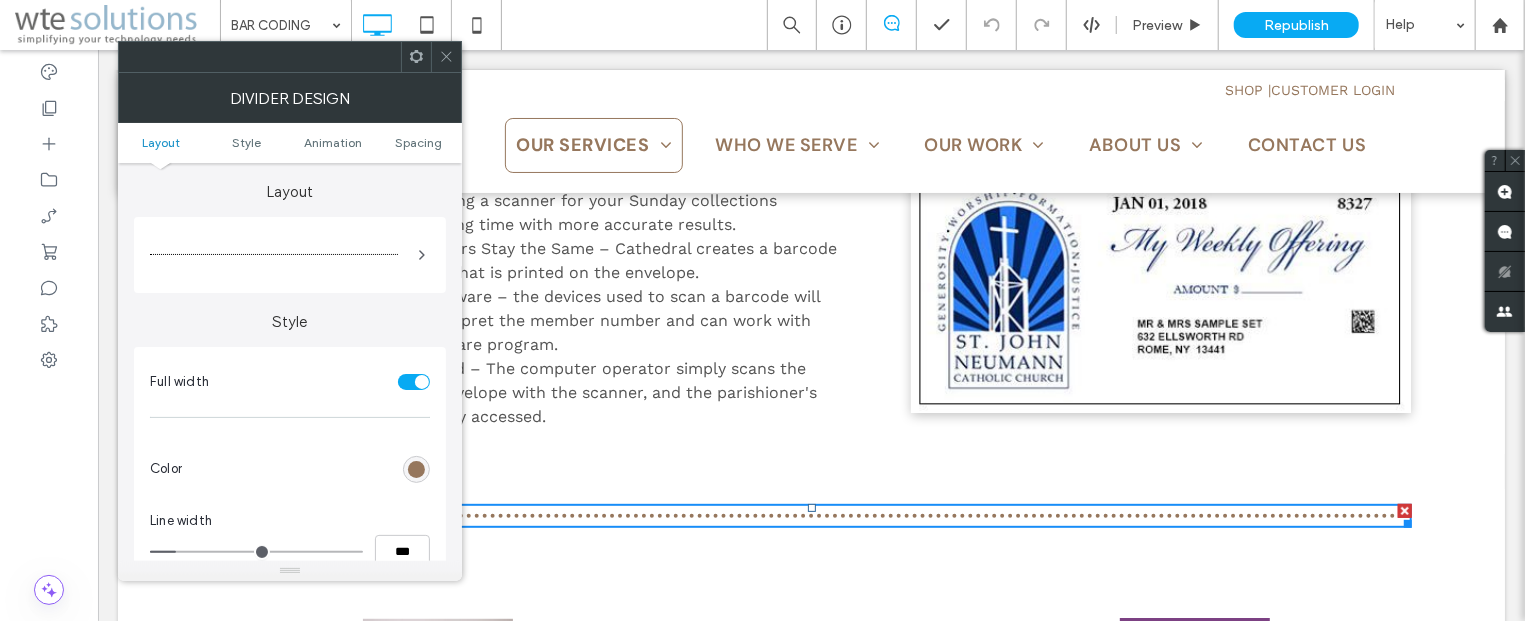 drag, startPoint x: 454, startPoint y: 65, endPoint x: 670, endPoint y: 244, distance: 280.52985 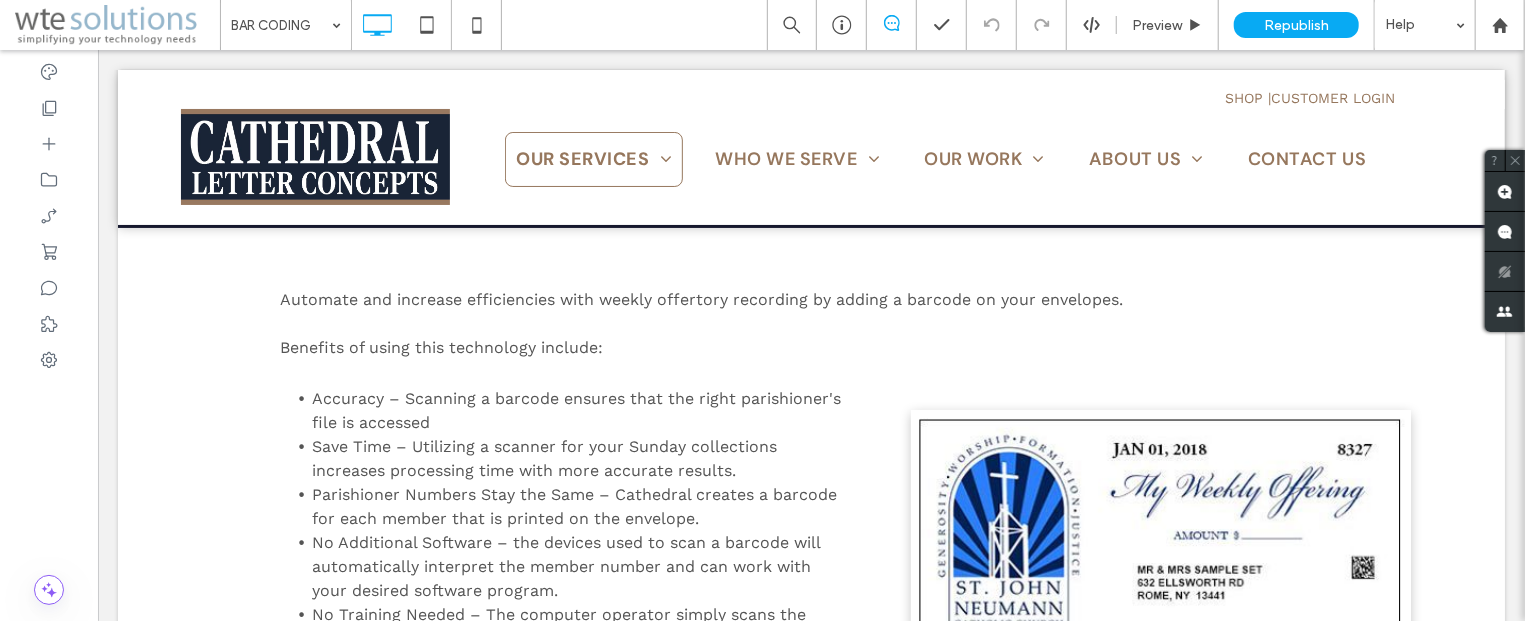 scroll, scrollTop: 0, scrollLeft: 0, axis: both 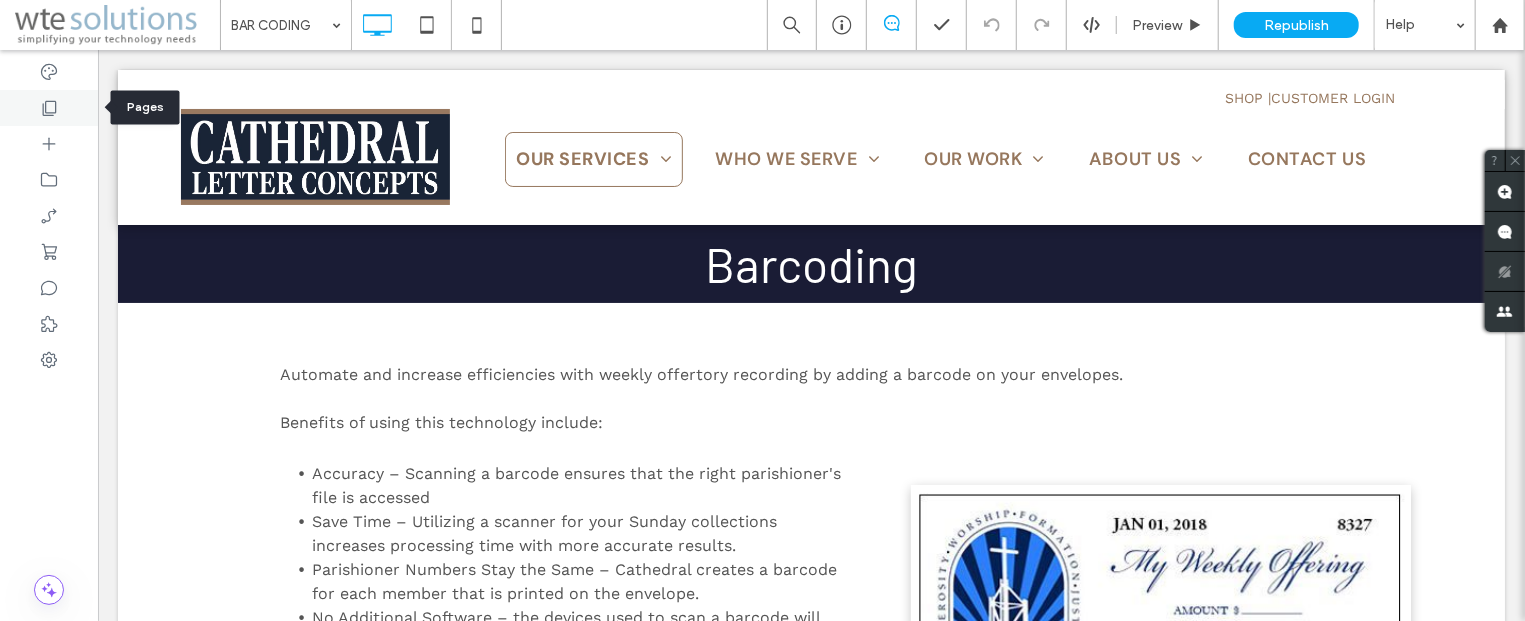 click 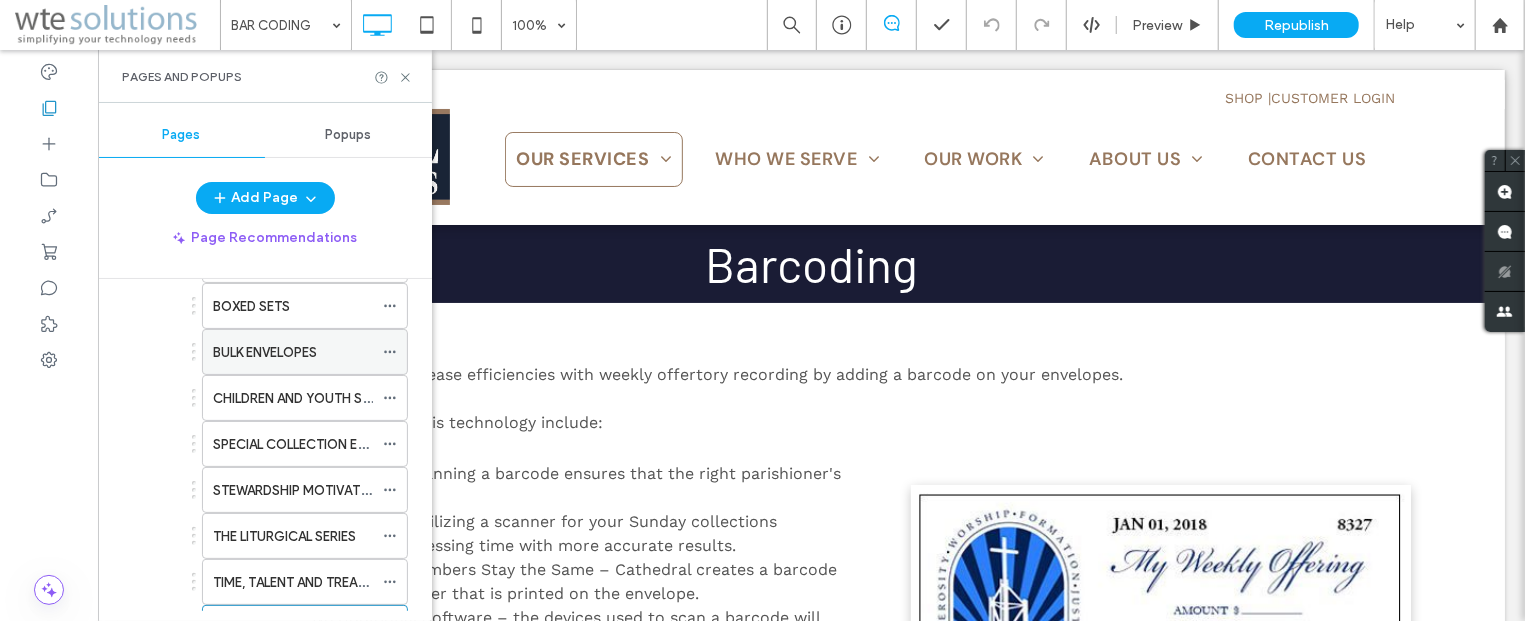 scroll, scrollTop: 482, scrollLeft: 0, axis: vertical 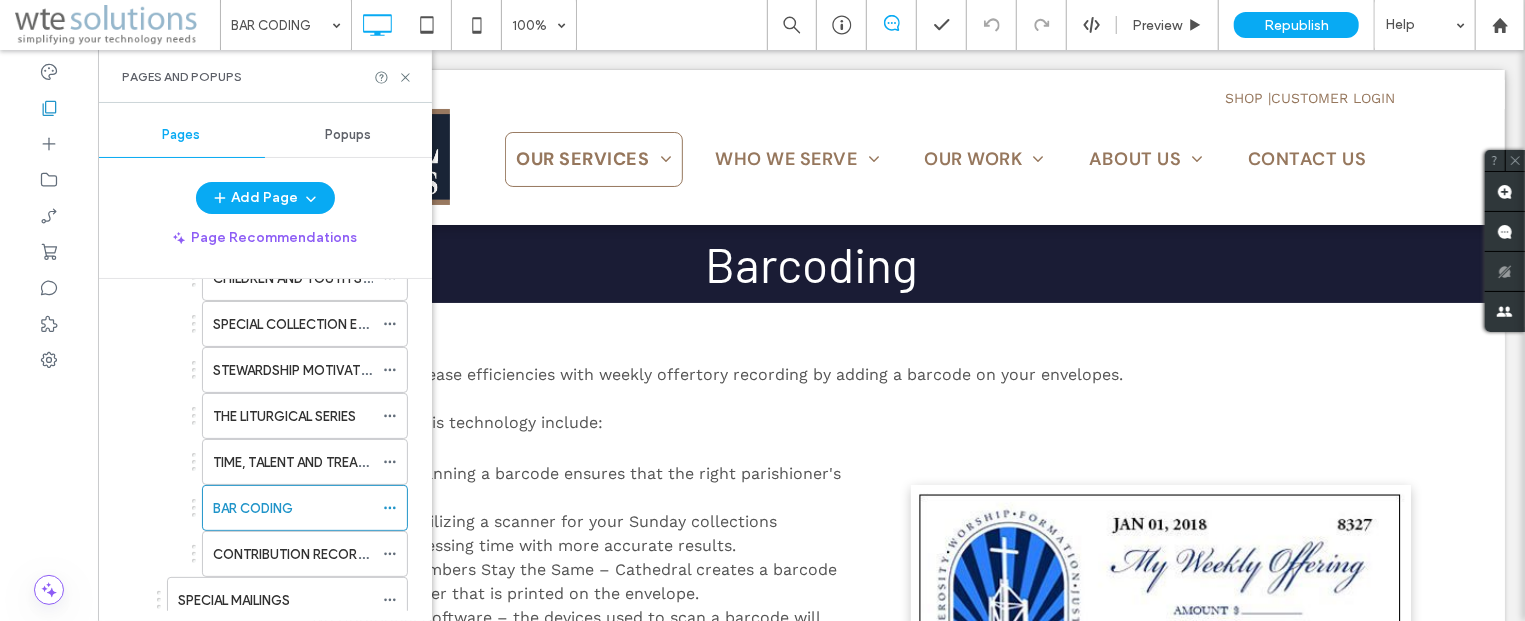 click on "CONTRIBUTION RECORDING SERVICE" at bounding box center (328, 554) 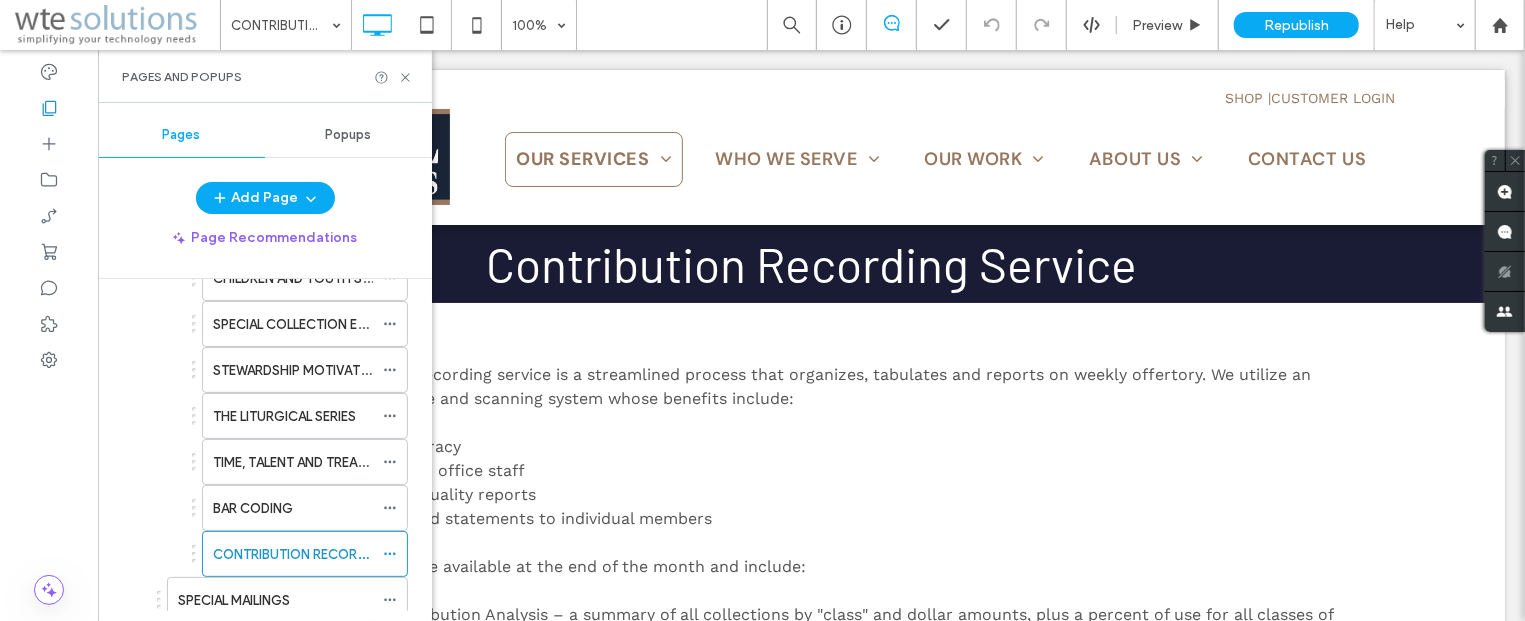 scroll, scrollTop: 0, scrollLeft: 0, axis: both 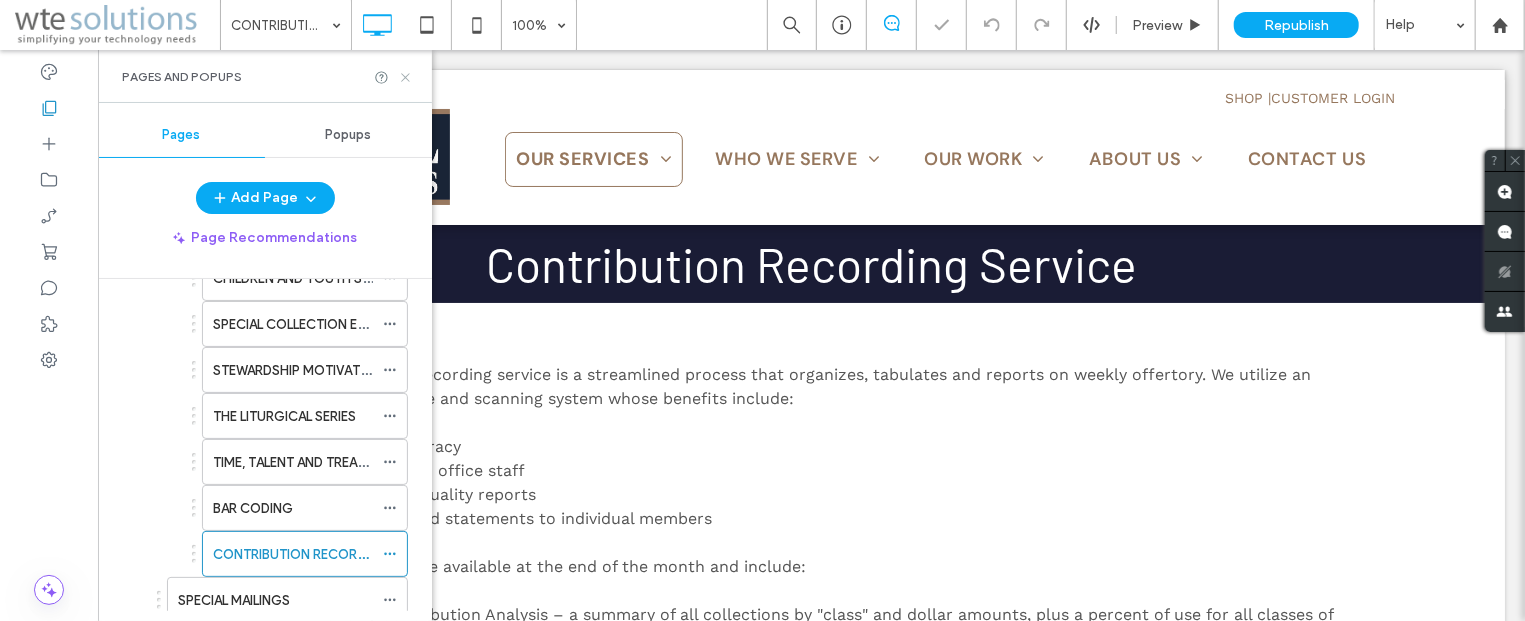 drag, startPoint x: 405, startPoint y: 79, endPoint x: 320, endPoint y: 39, distance: 93.941475 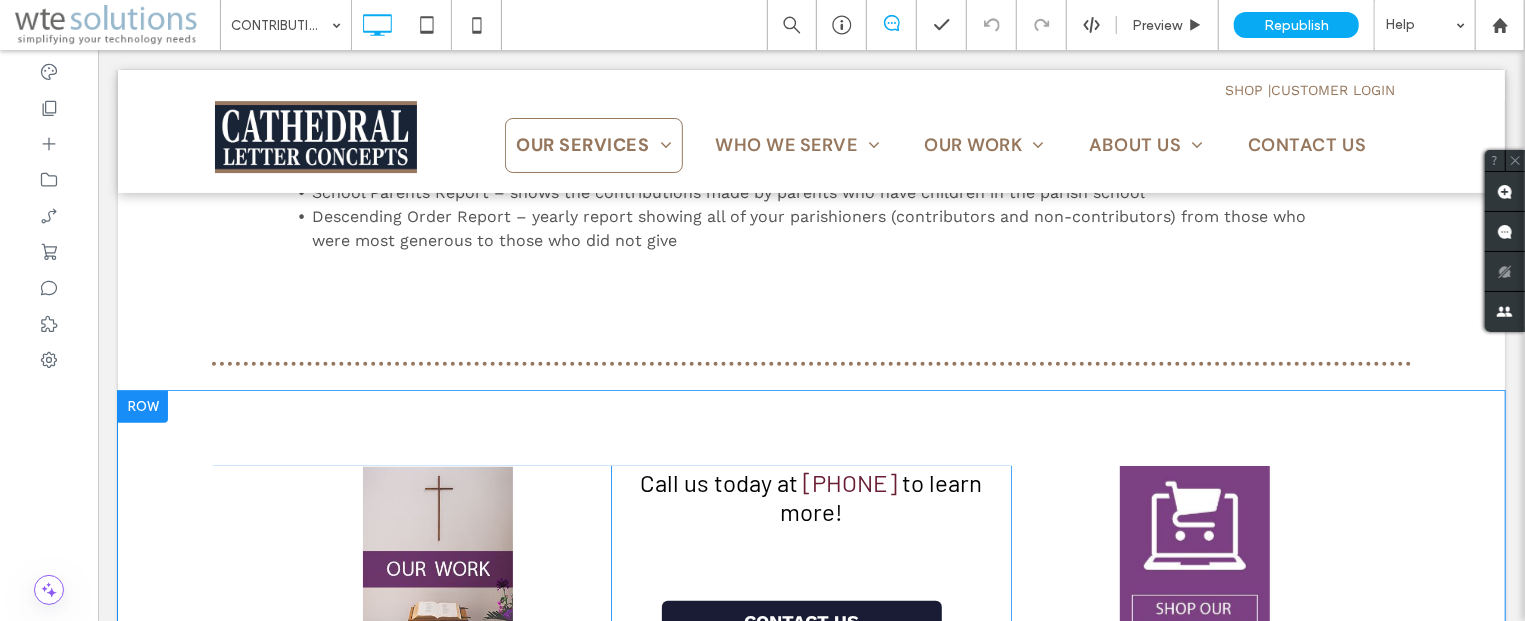 scroll, scrollTop: 0, scrollLeft: 0, axis: both 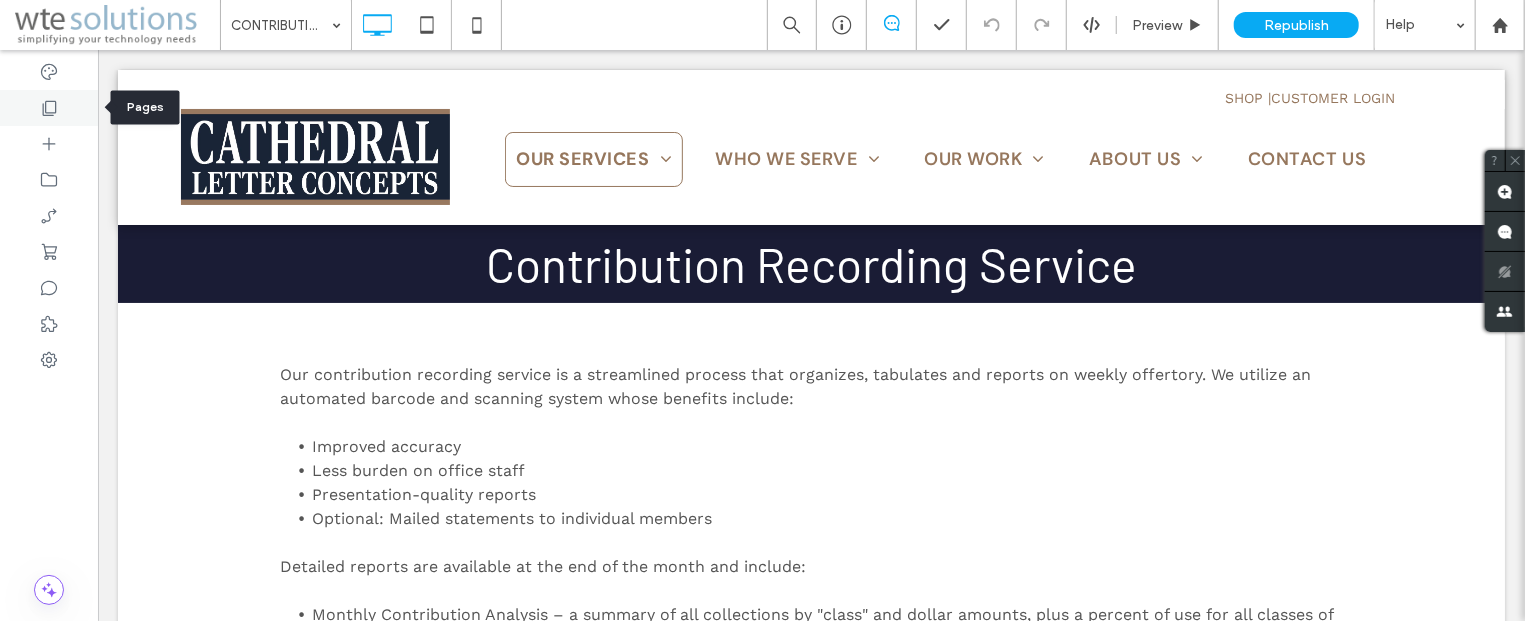click 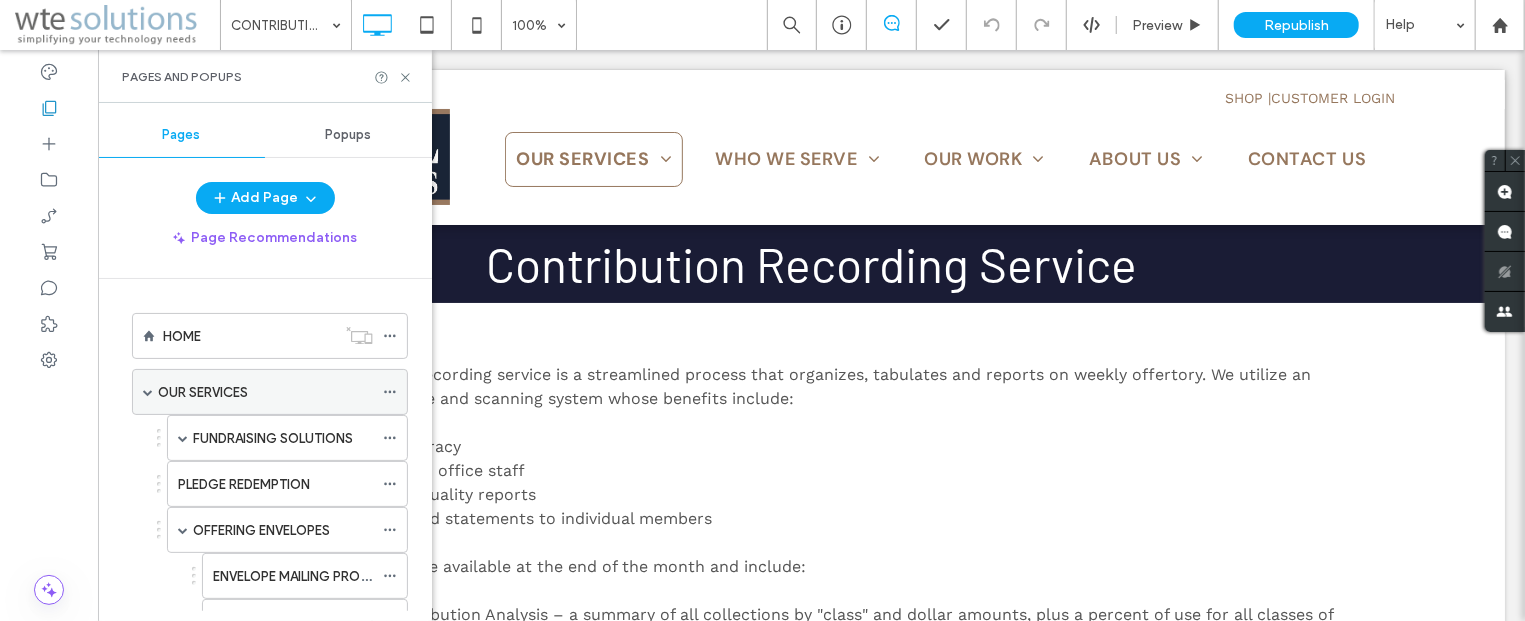 click on "OUR SERVICES" at bounding box center [270, 392] 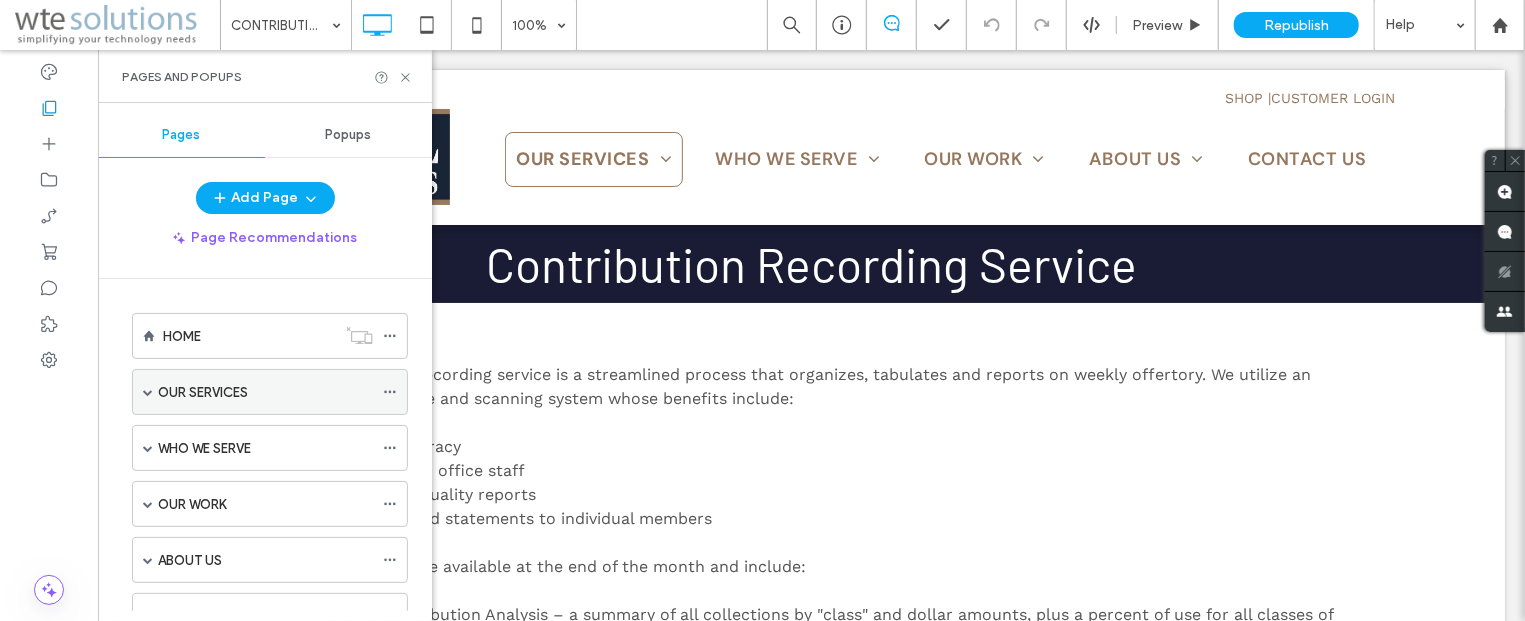 click at bounding box center [148, 392] 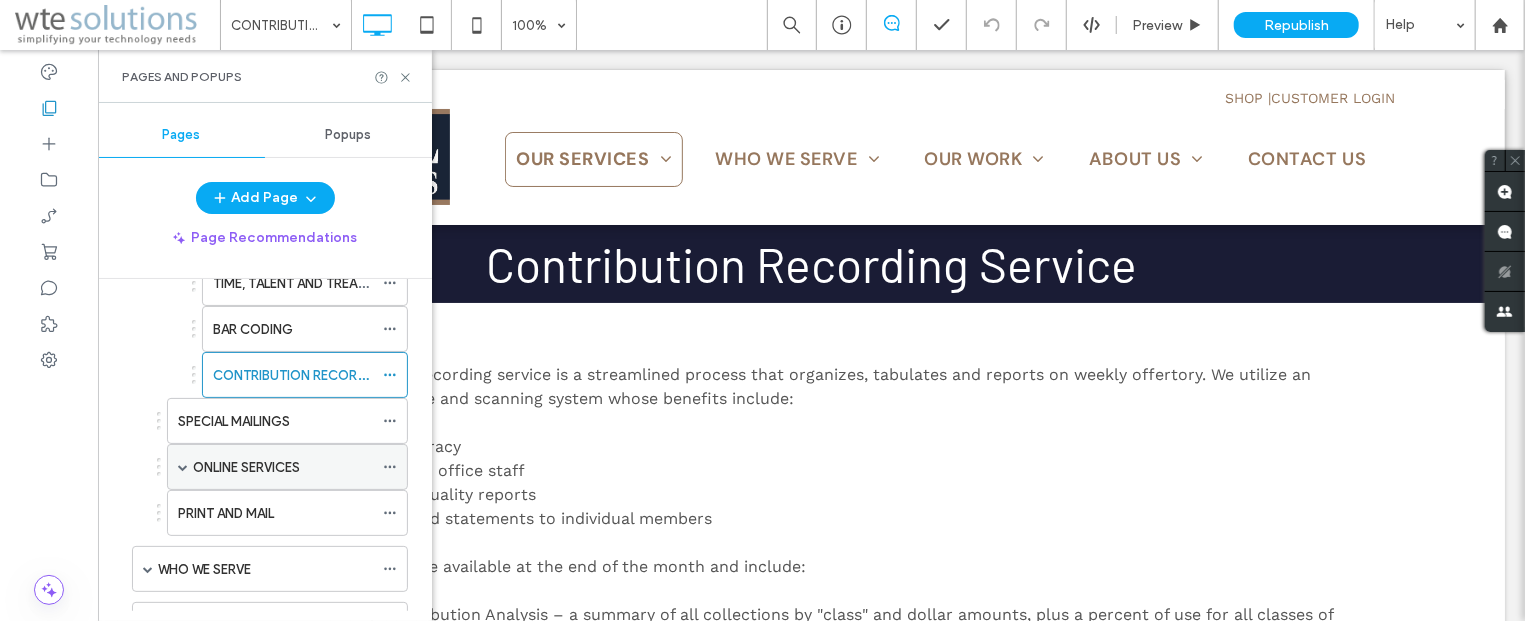 scroll, scrollTop: 724, scrollLeft: 0, axis: vertical 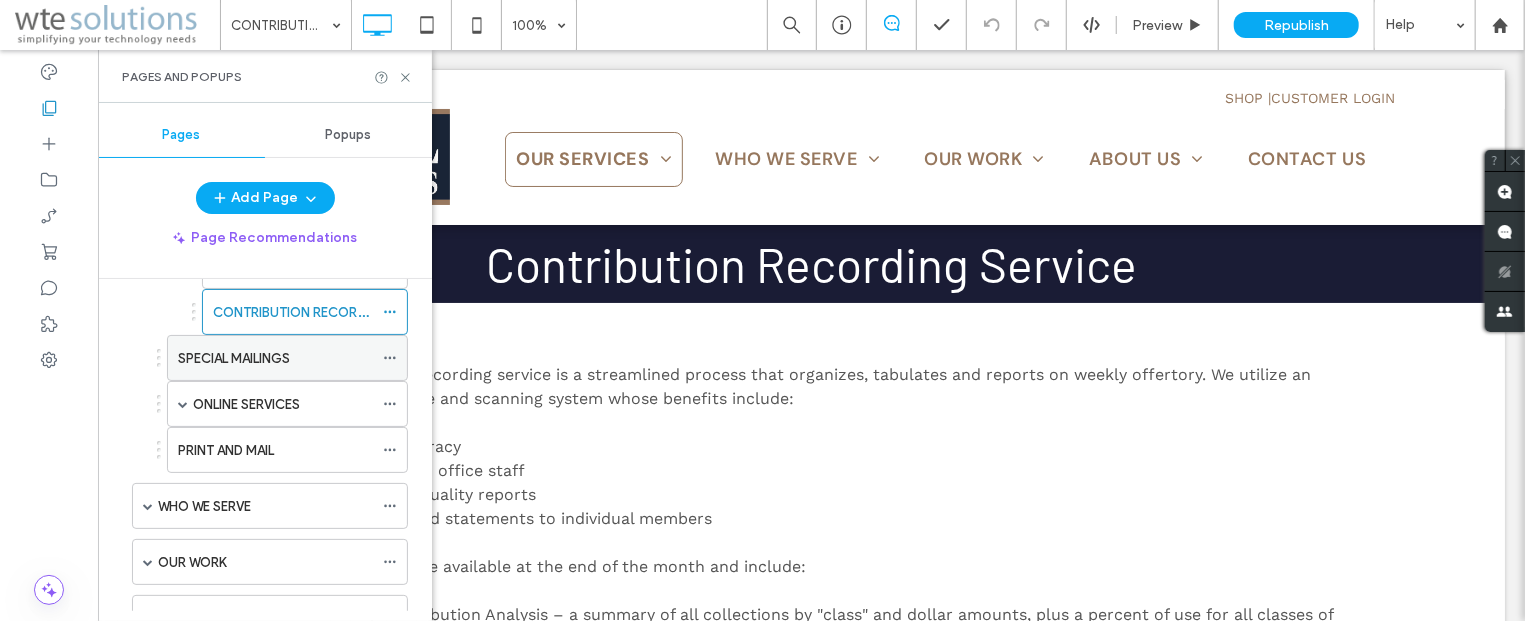 click on "SPECIAL MAILINGS" at bounding box center [234, 358] 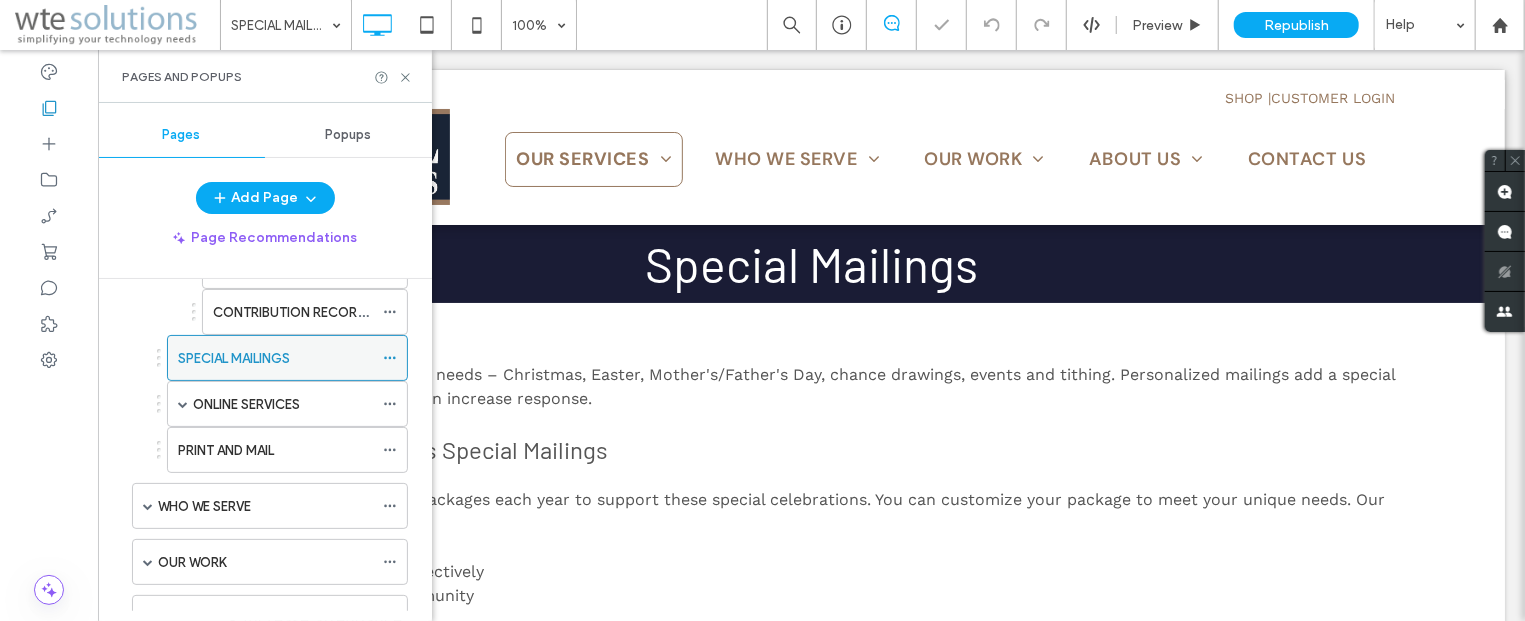 scroll, scrollTop: 0, scrollLeft: 0, axis: both 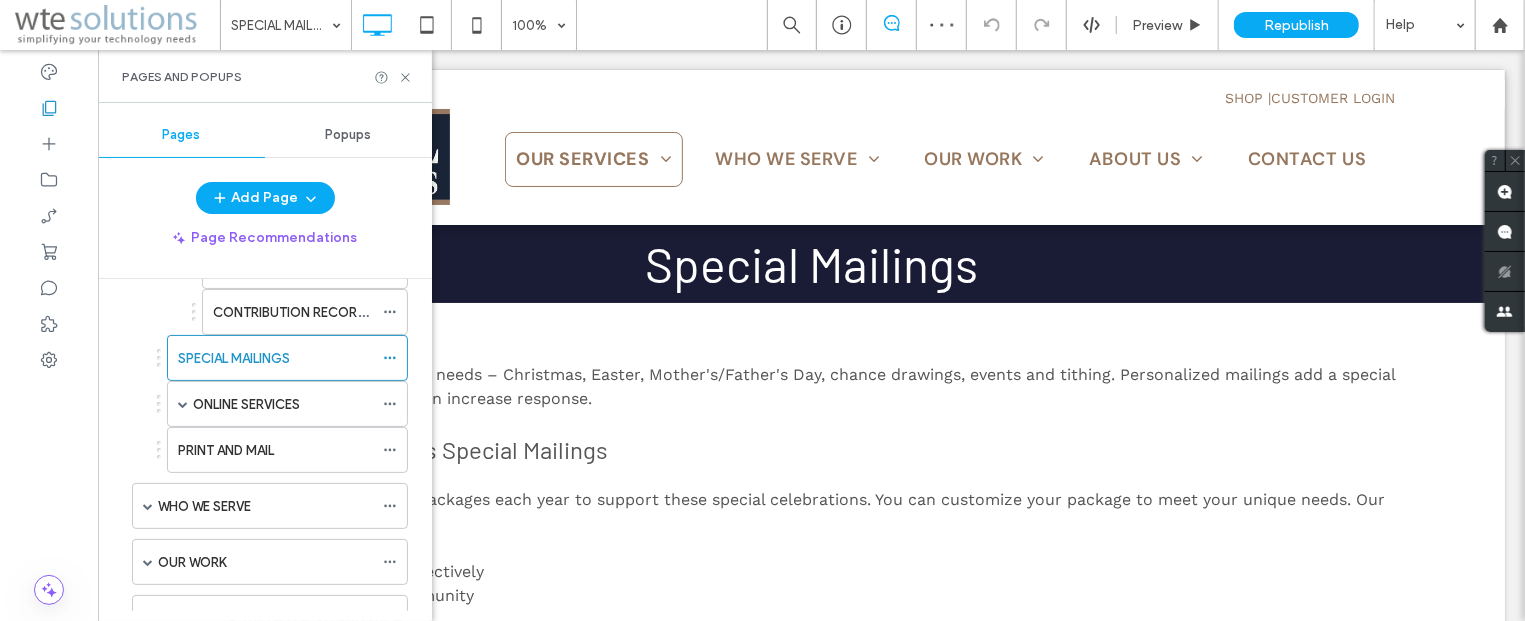 click on "Pages and Popups" at bounding box center [265, 77] 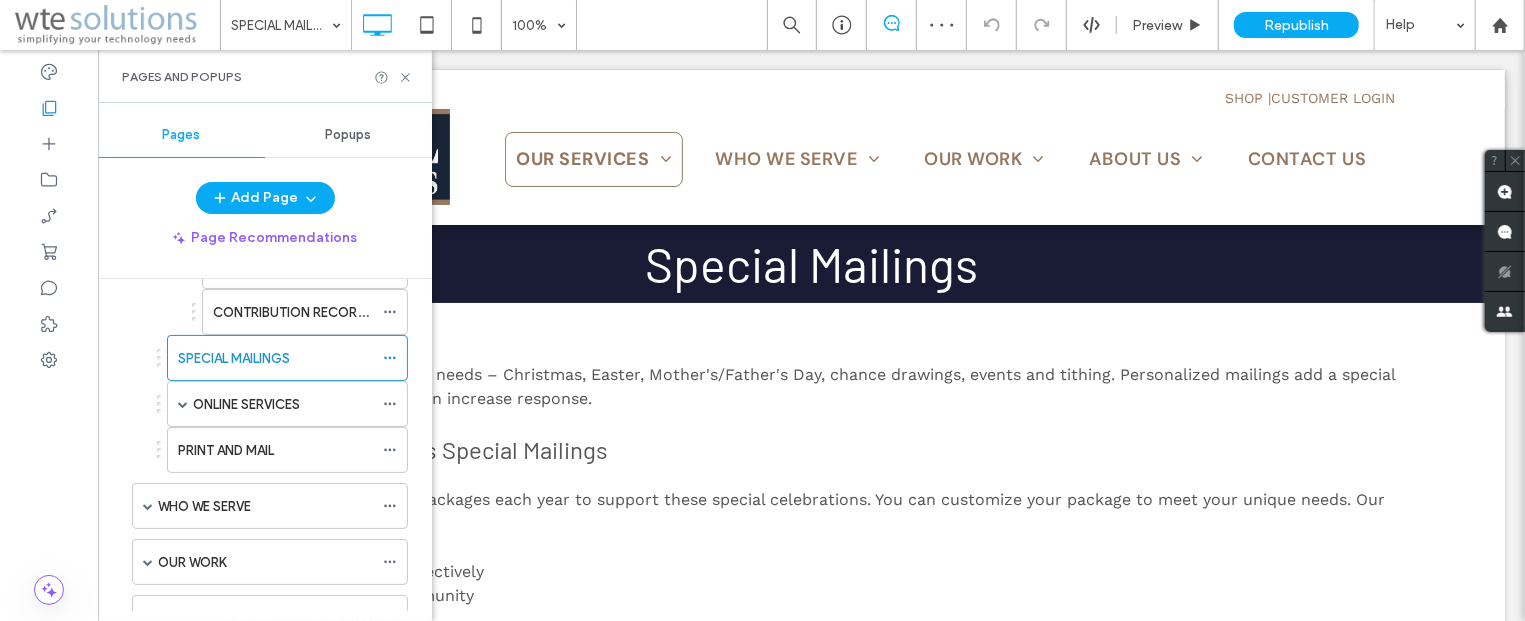click on "Pages and Popups" at bounding box center [265, 77] 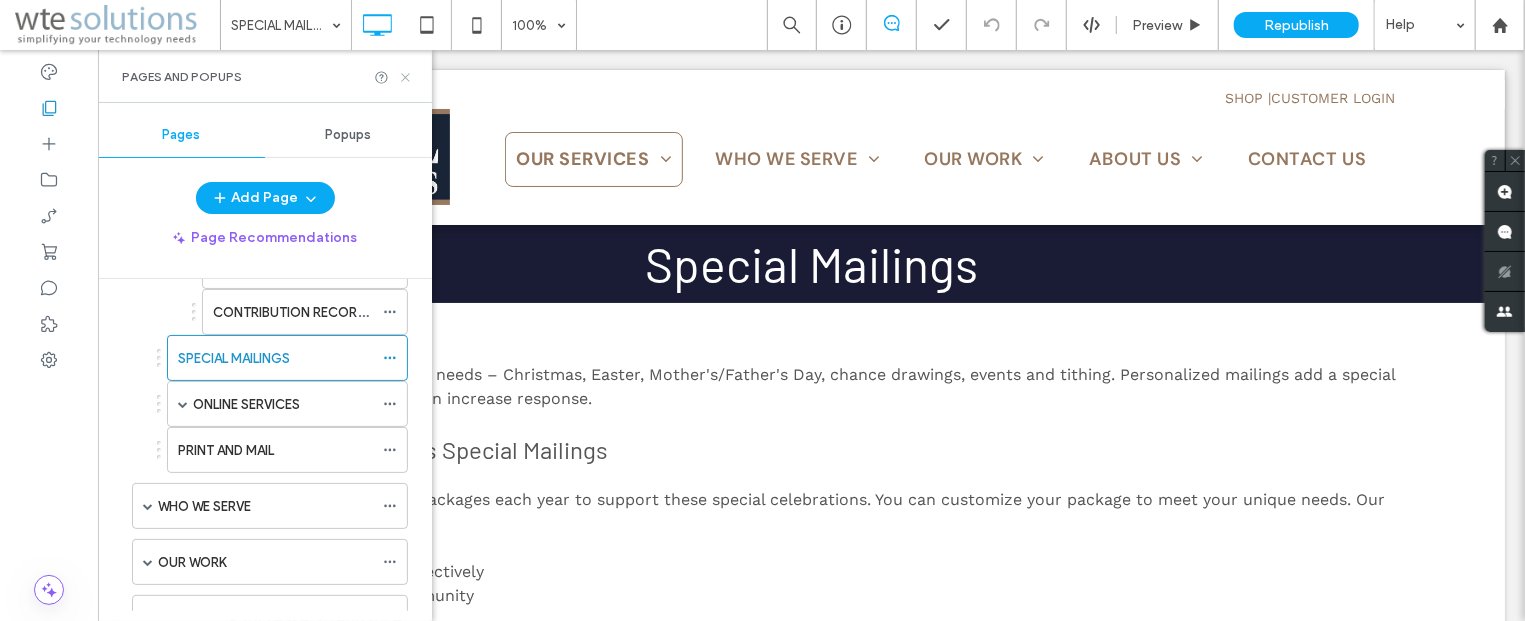 click 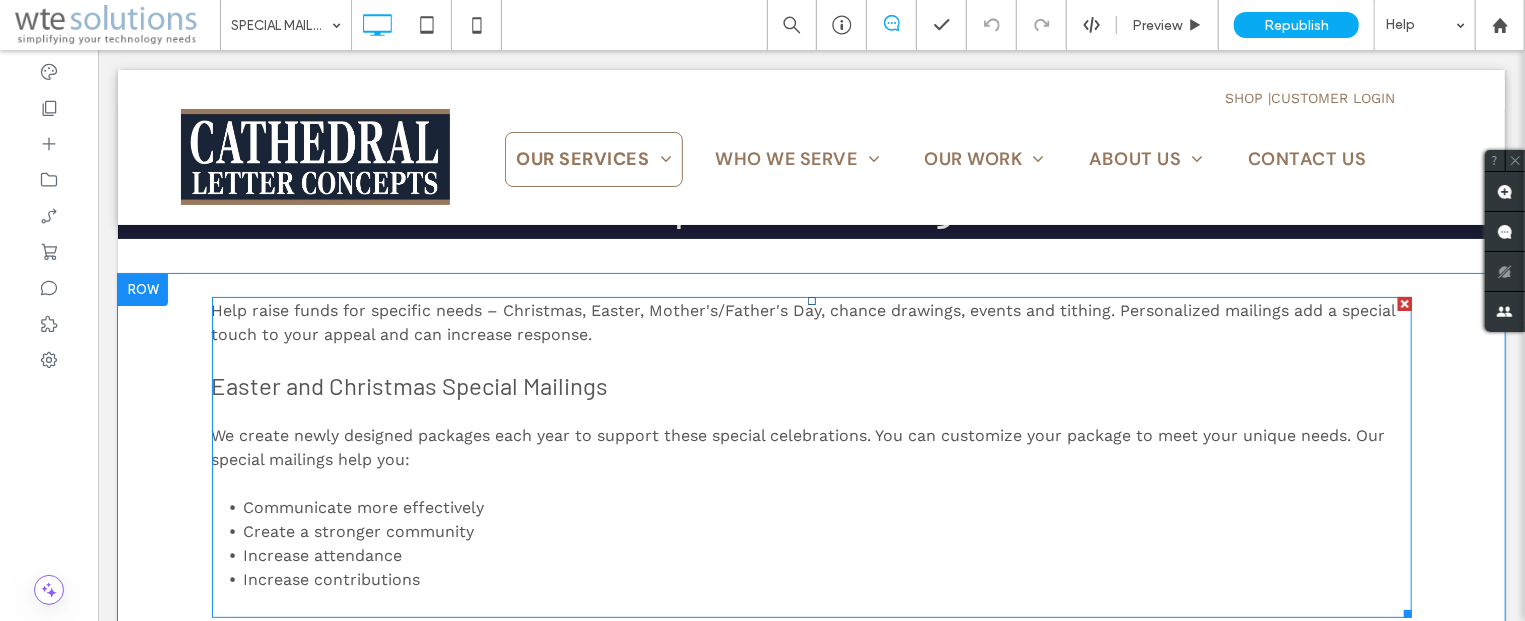 scroll, scrollTop: 107, scrollLeft: 0, axis: vertical 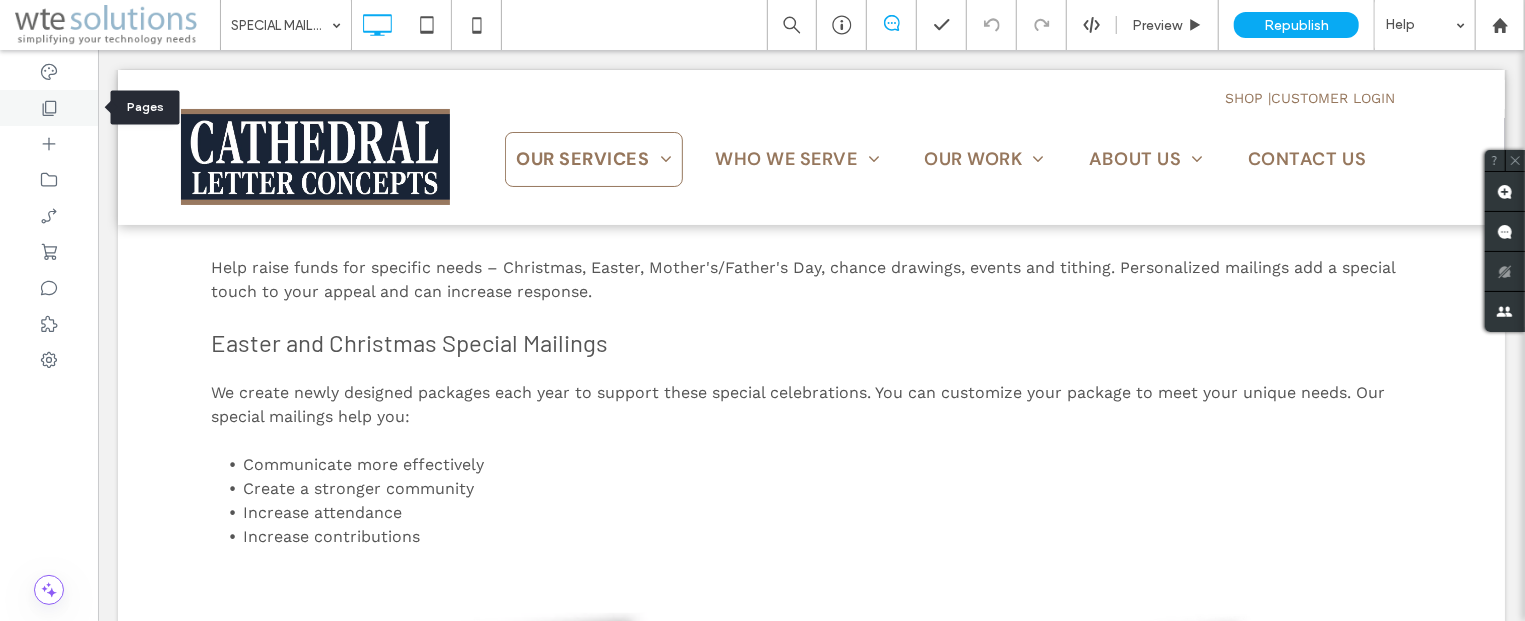click at bounding box center [49, 108] 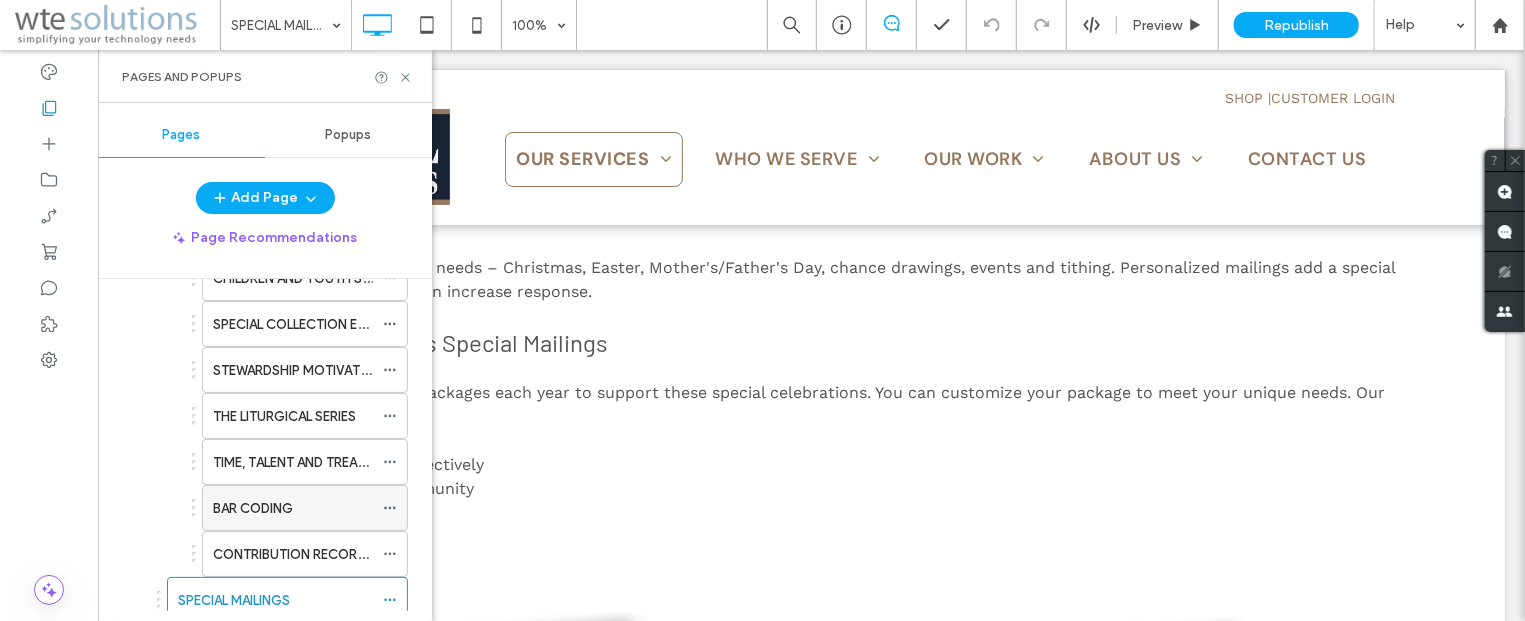 scroll, scrollTop: 603, scrollLeft: 0, axis: vertical 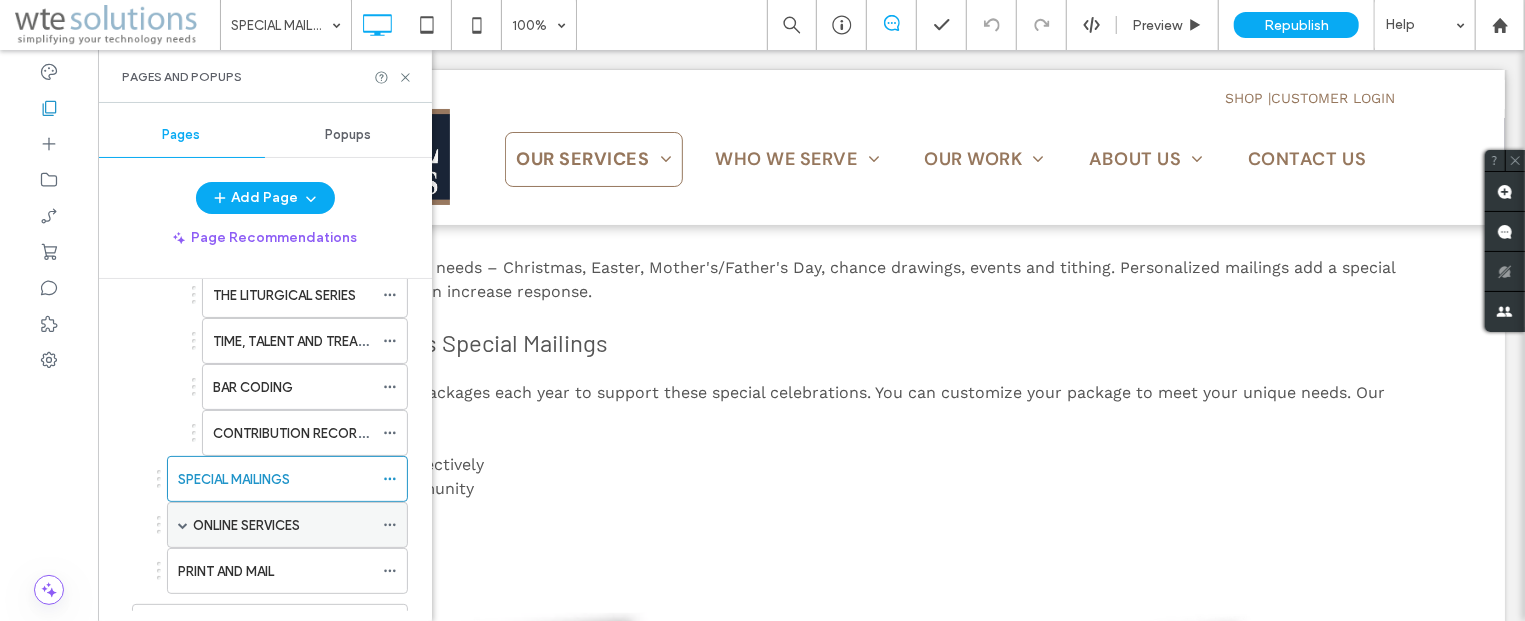 click on "ONLINE SERVICES" at bounding box center [246, 525] 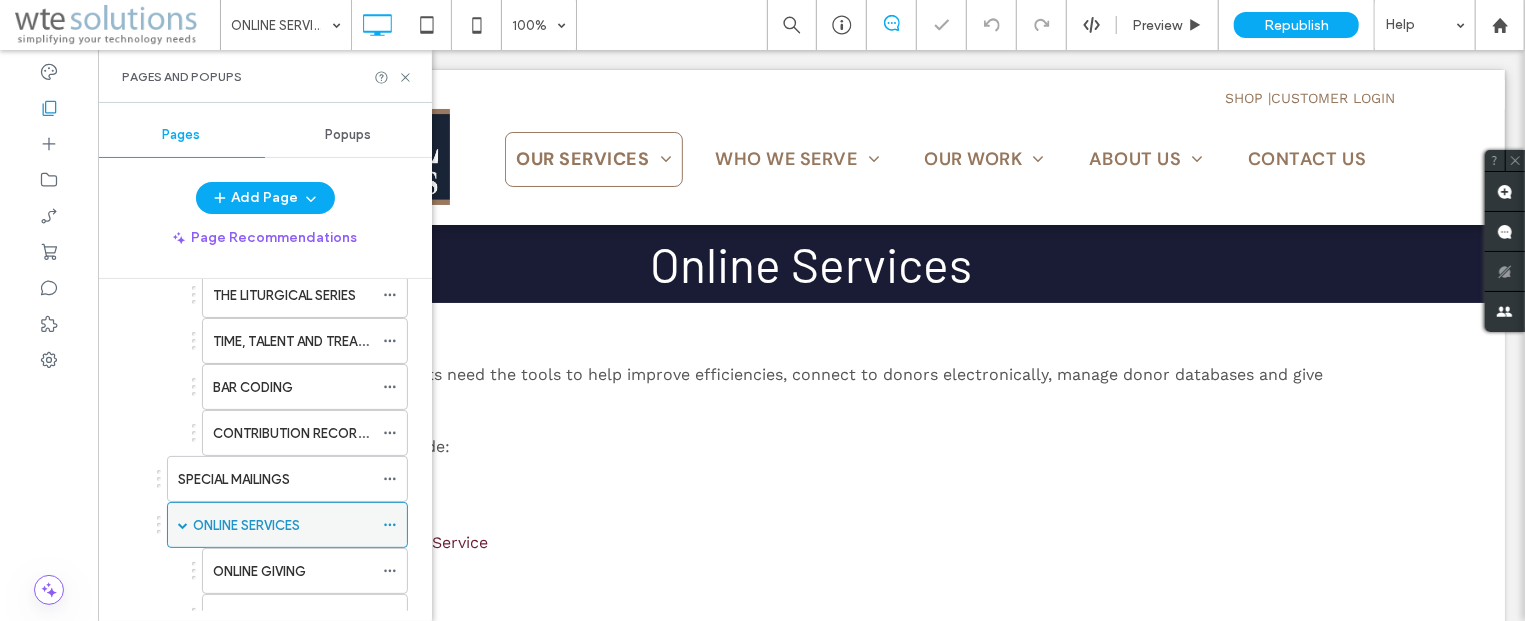 scroll, scrollTop: 0, scrollLeft: 0, axis: both 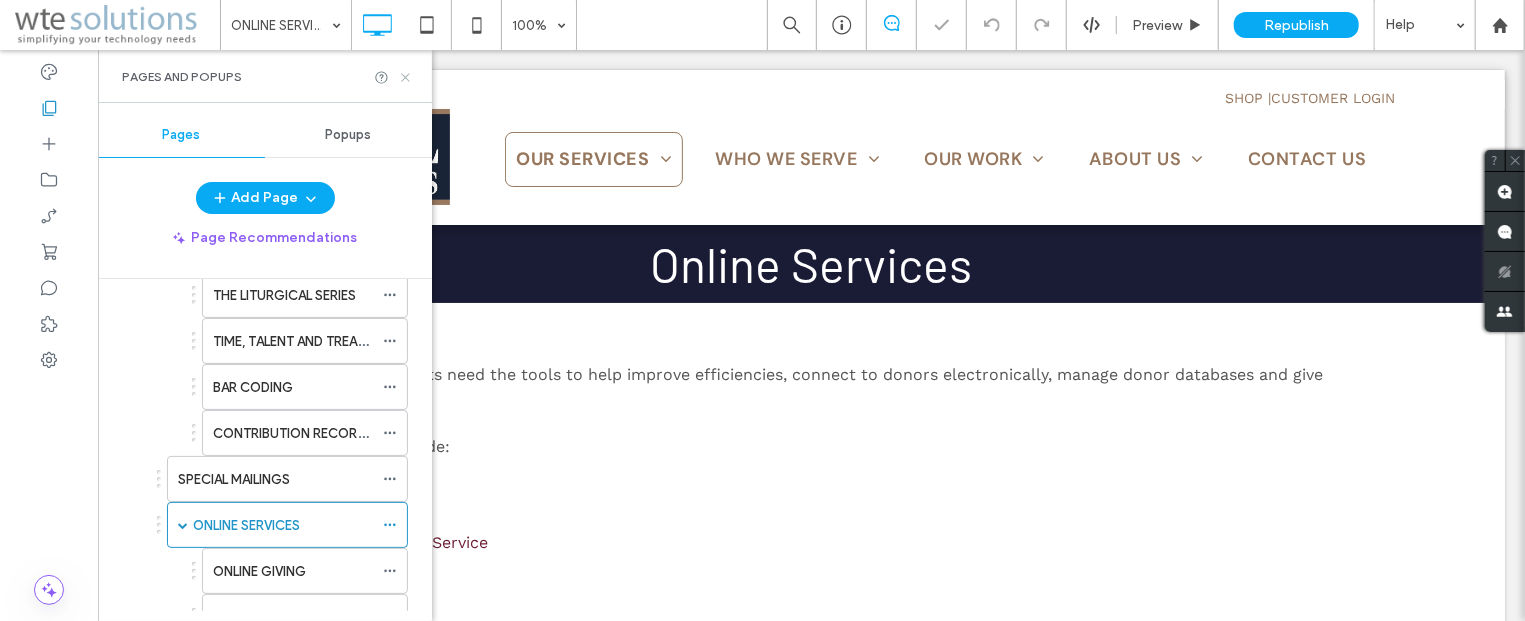click 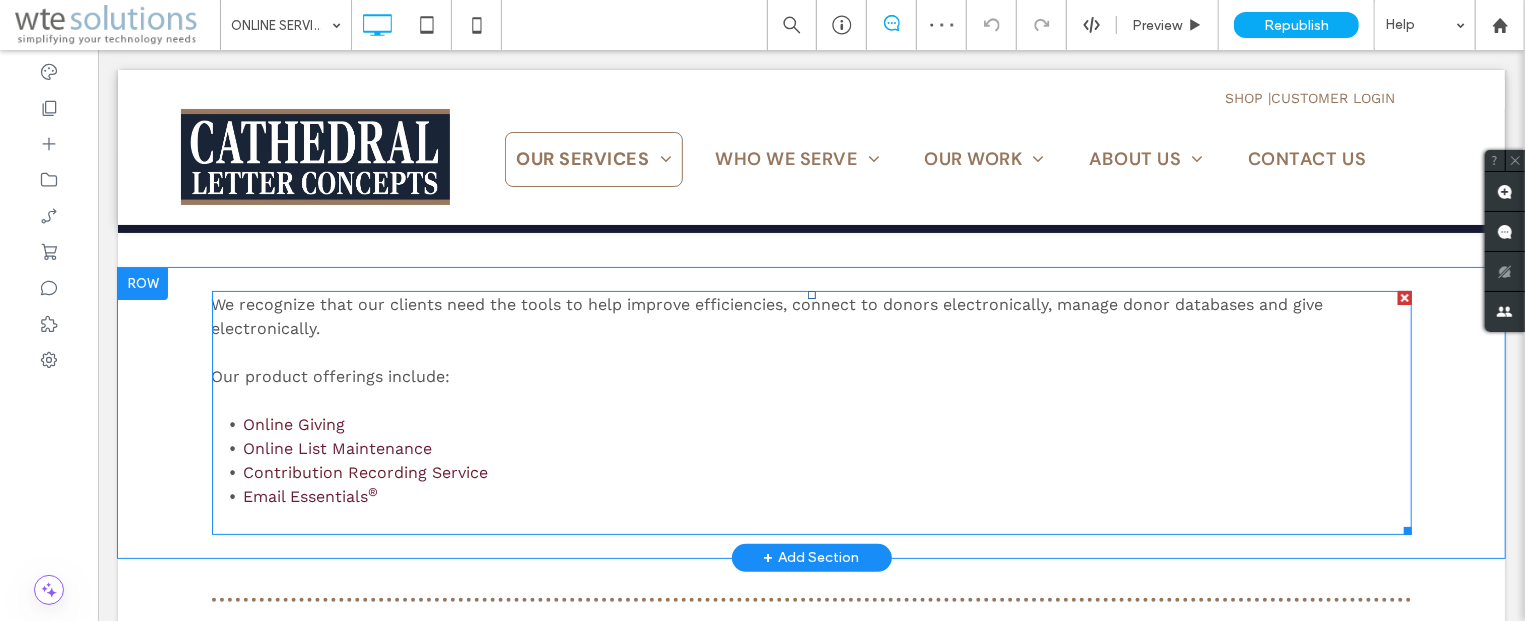 scroll, scrollTop: 107, scrollLeft: 0, axis: vertical 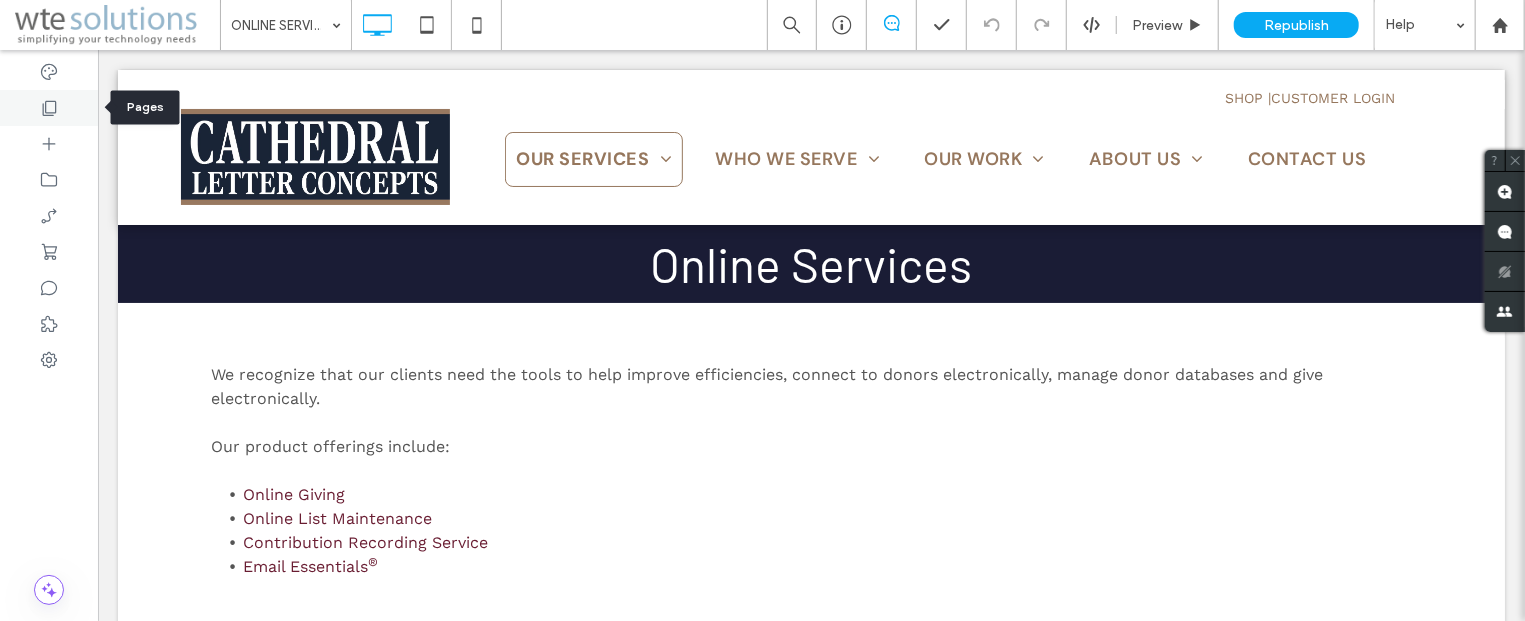 click 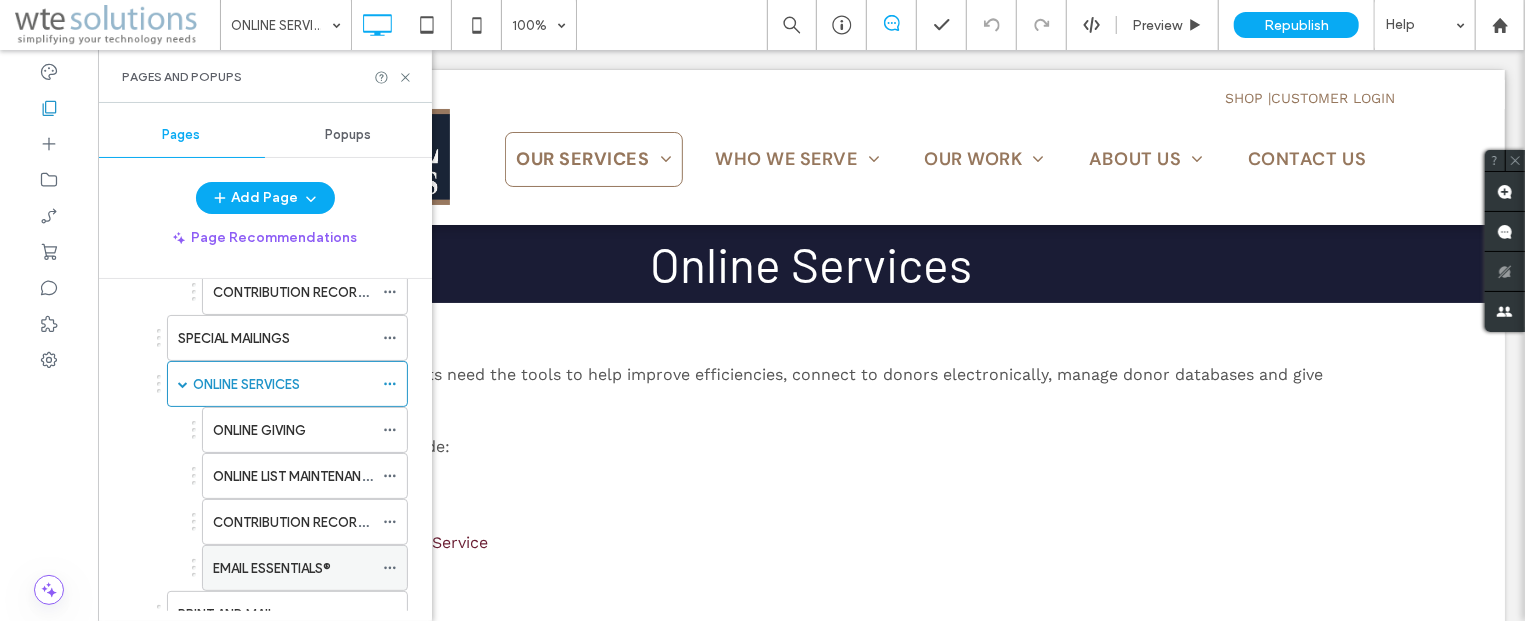 scroll, scrollTop: 724, scrollLeft: 0, axis: vertical 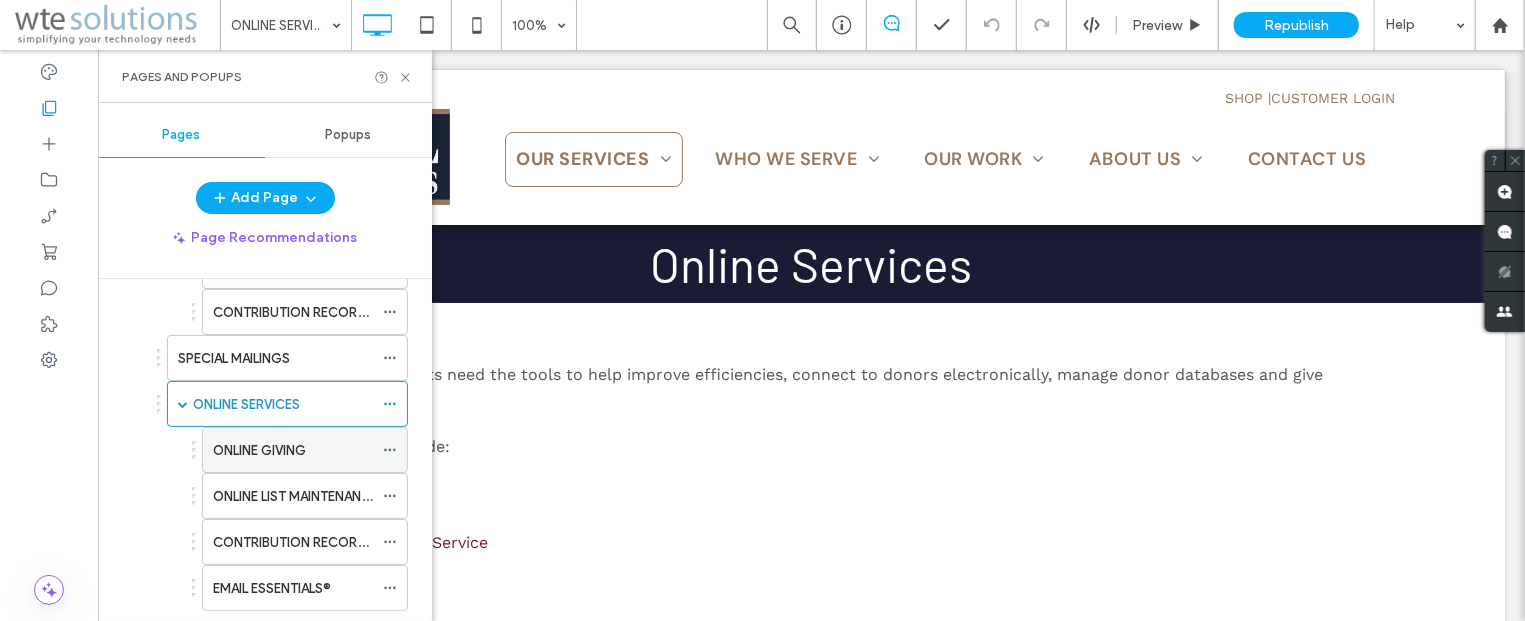 click on "ONLINE GIVING" at bounding box center (259, 450) 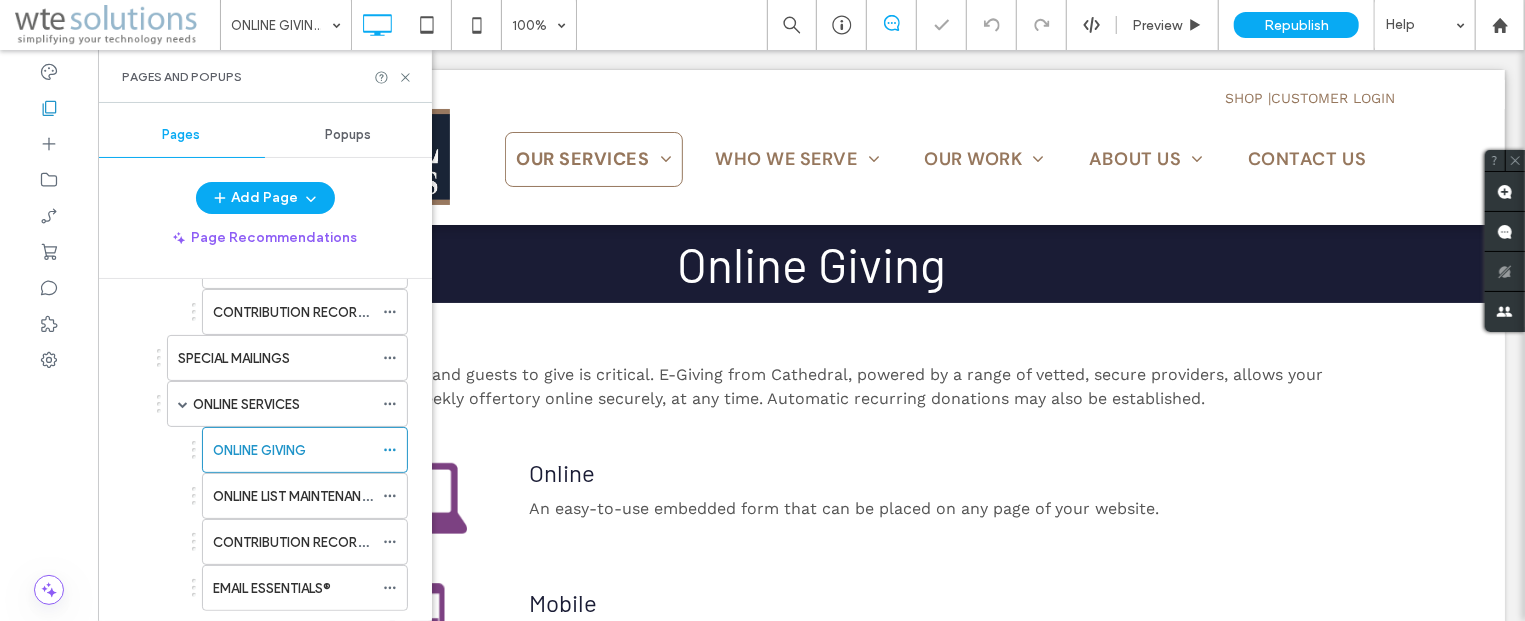 scroll, scrollTop: 0, scrollLeft: 0, axis: both 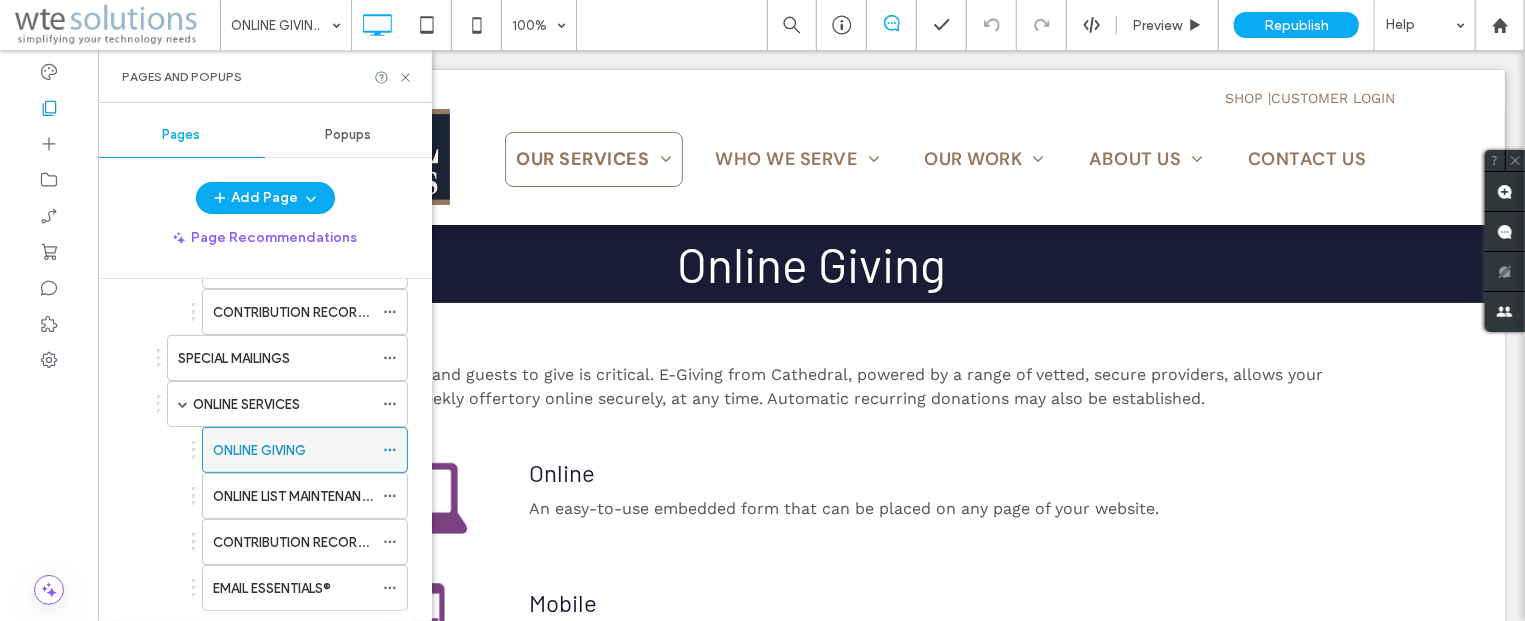 click on "ONLINE GIVING" at bounding box center [259, 450] 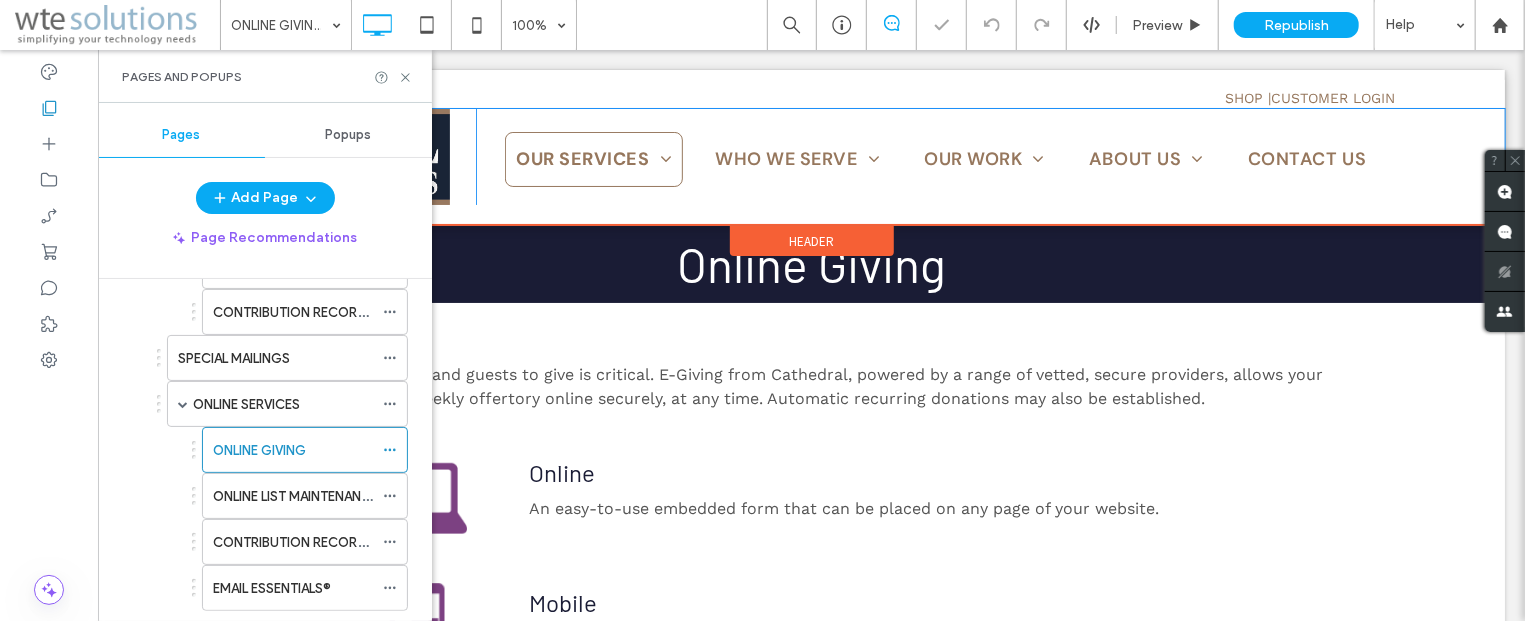 scroll, scrollTop: 0, scrollLeft: 0, axis: both 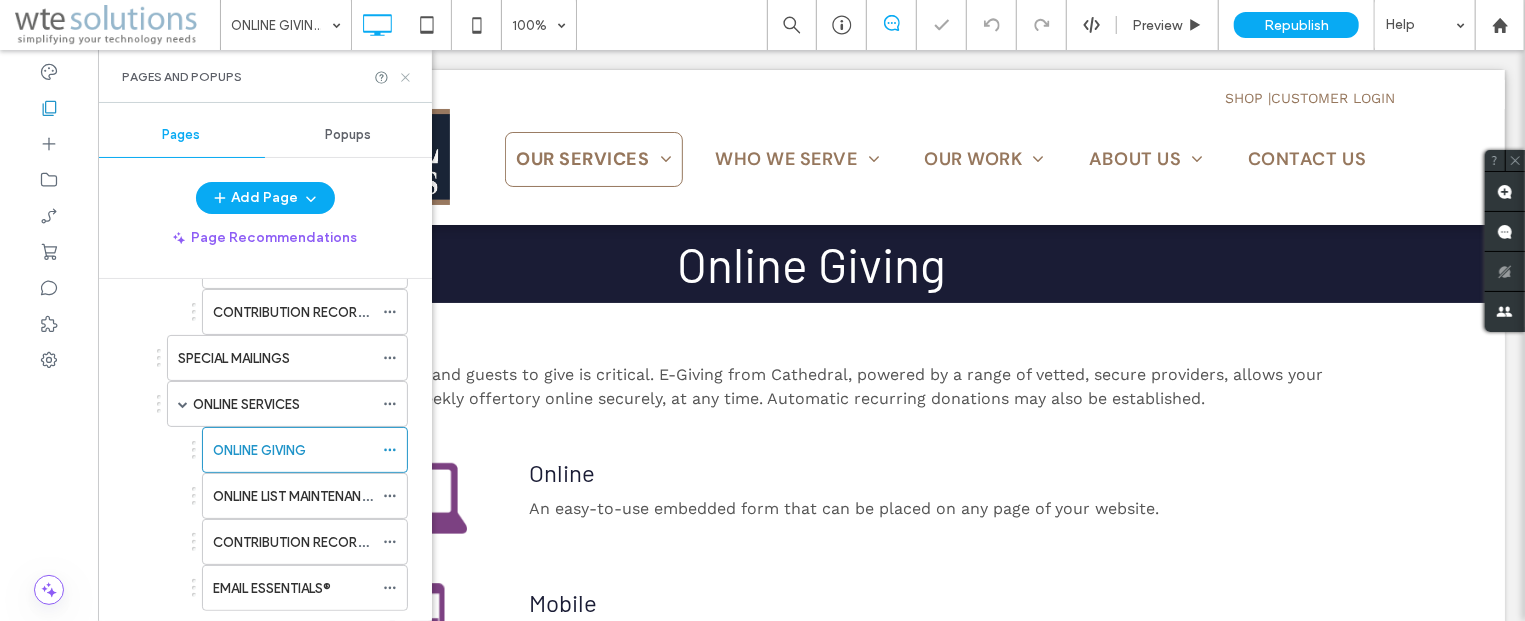 click 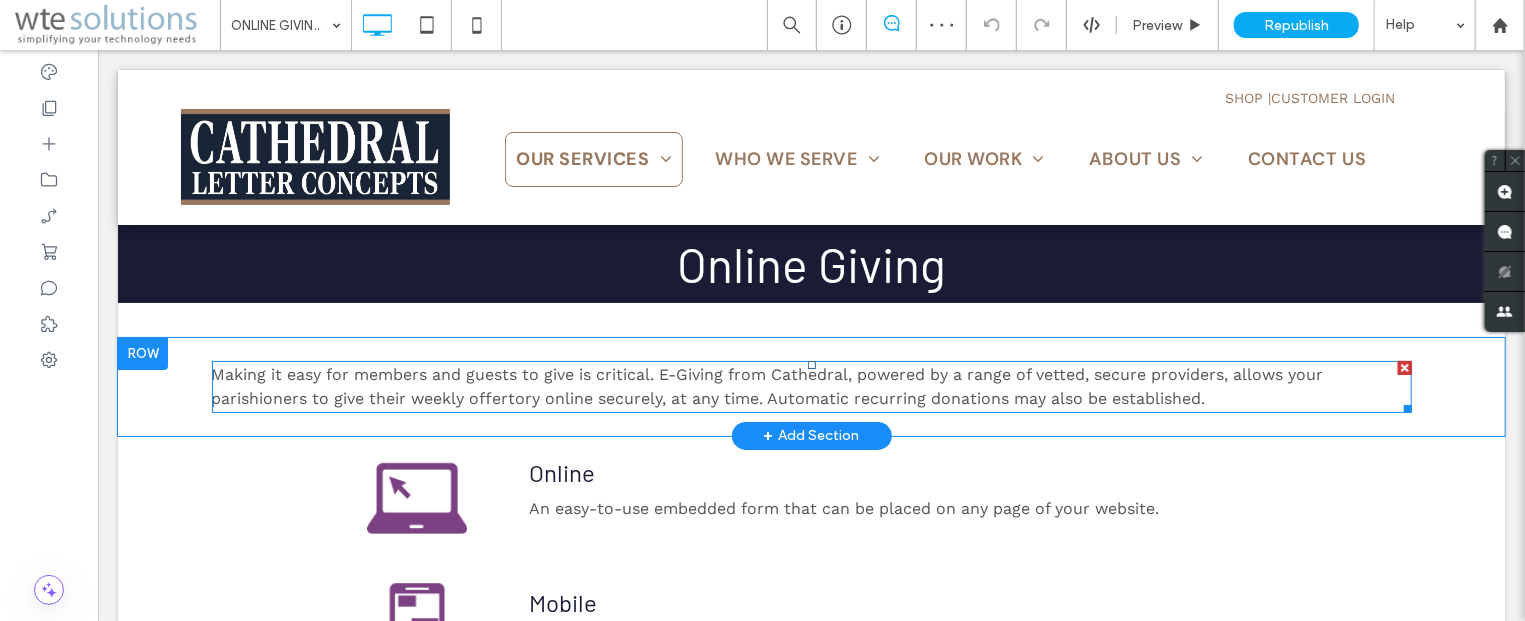 click on "Making it easy for members and guests to give is critical. E-Giving from Cathedral, powered by a range of vetted, secure providers, allows your parishioners to give their weekly offertory online securely, at any time. Automatic recurring donations may also be established." at bounding box center [767, 385] 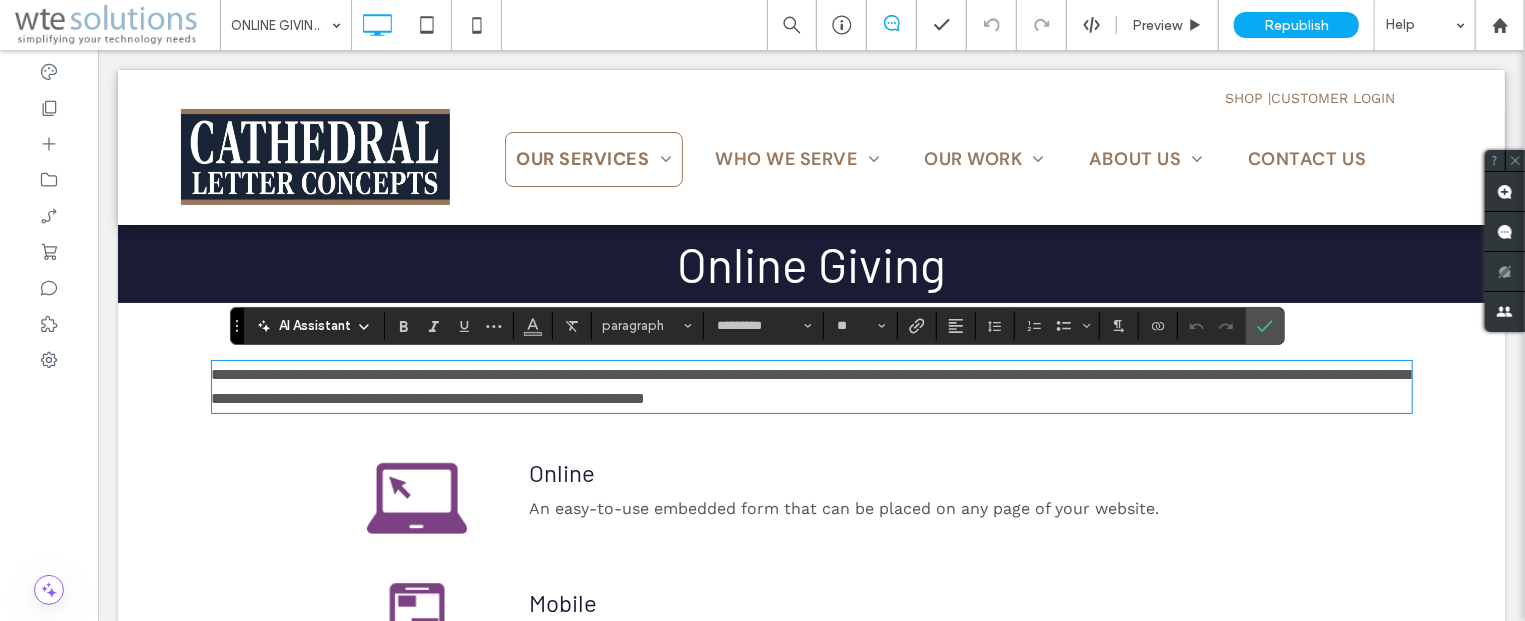 scroll, scrollTop: 0, scrollLeft: 0, axis: both 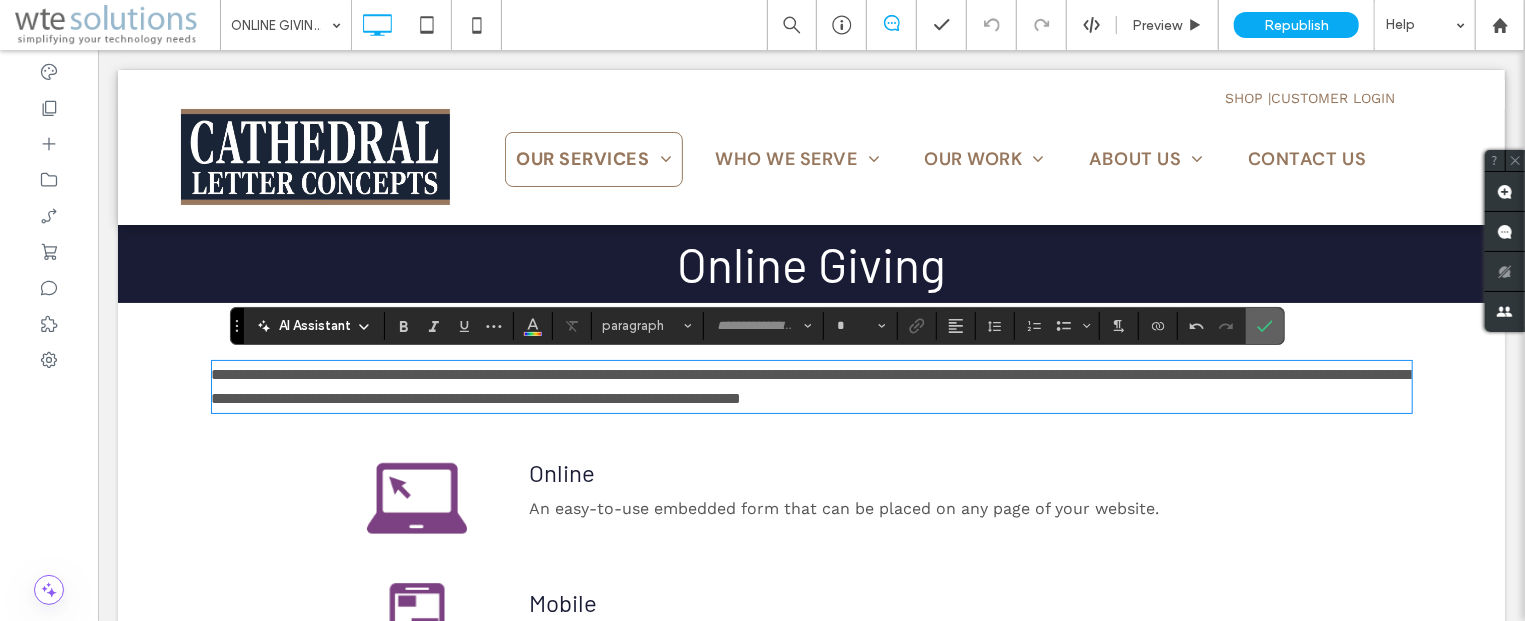 drag, startPoint x: 1262, startPoint y: 337, endPoint x: 1111, endPoint y: 300, distance: 155.46704 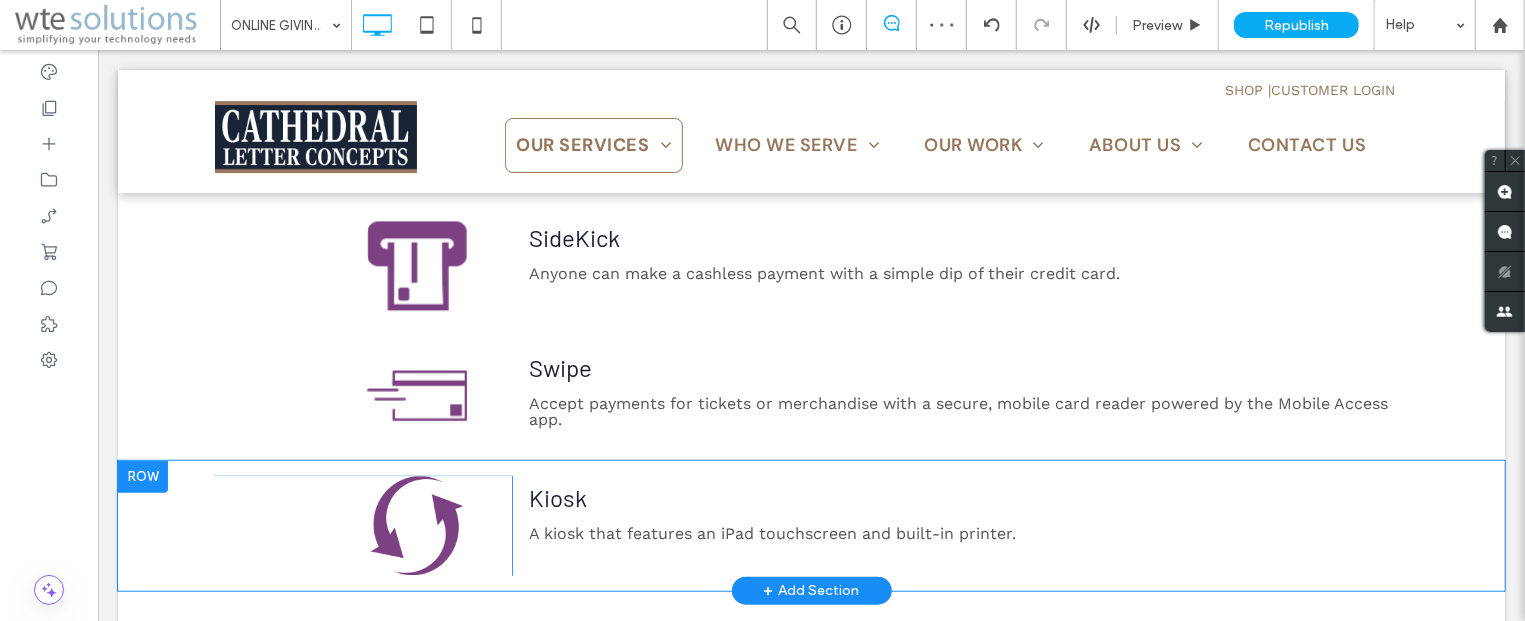 scroll, scrollTop: 554, scrollLeft: 0, axis: vertical 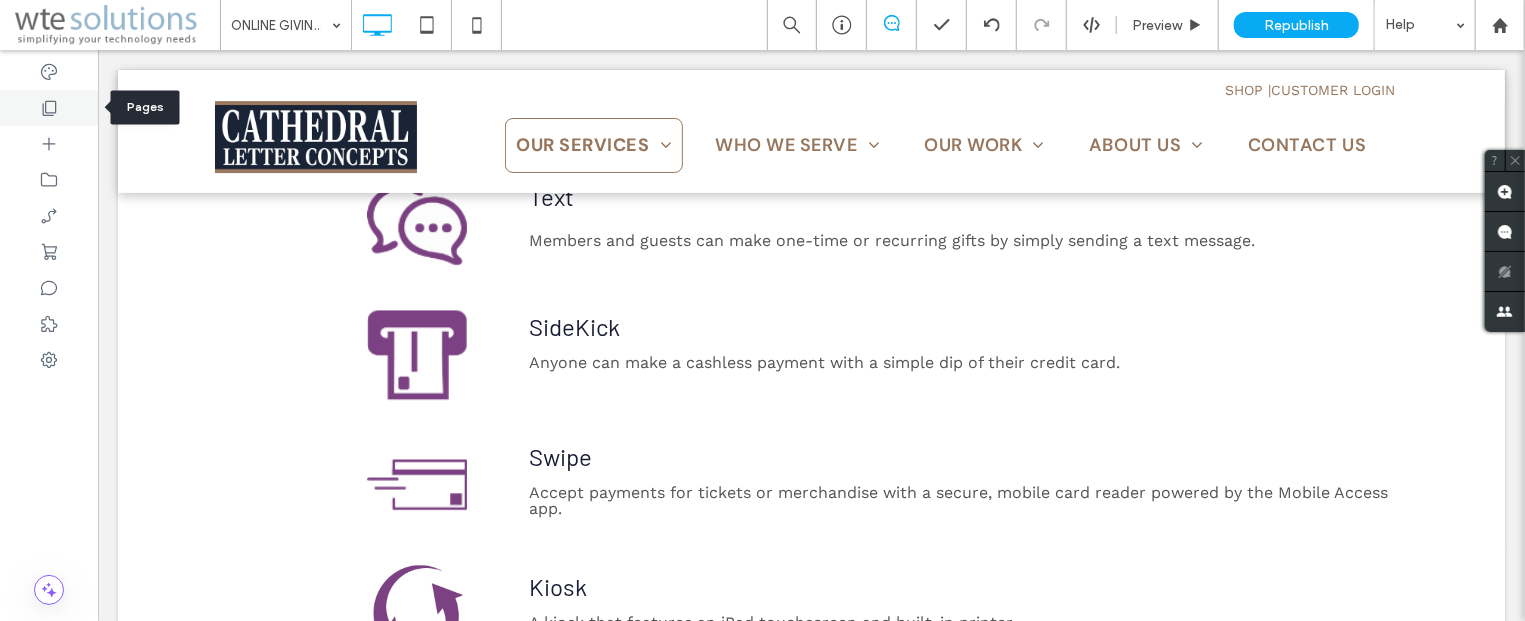 click at bounding box center (49, 108) 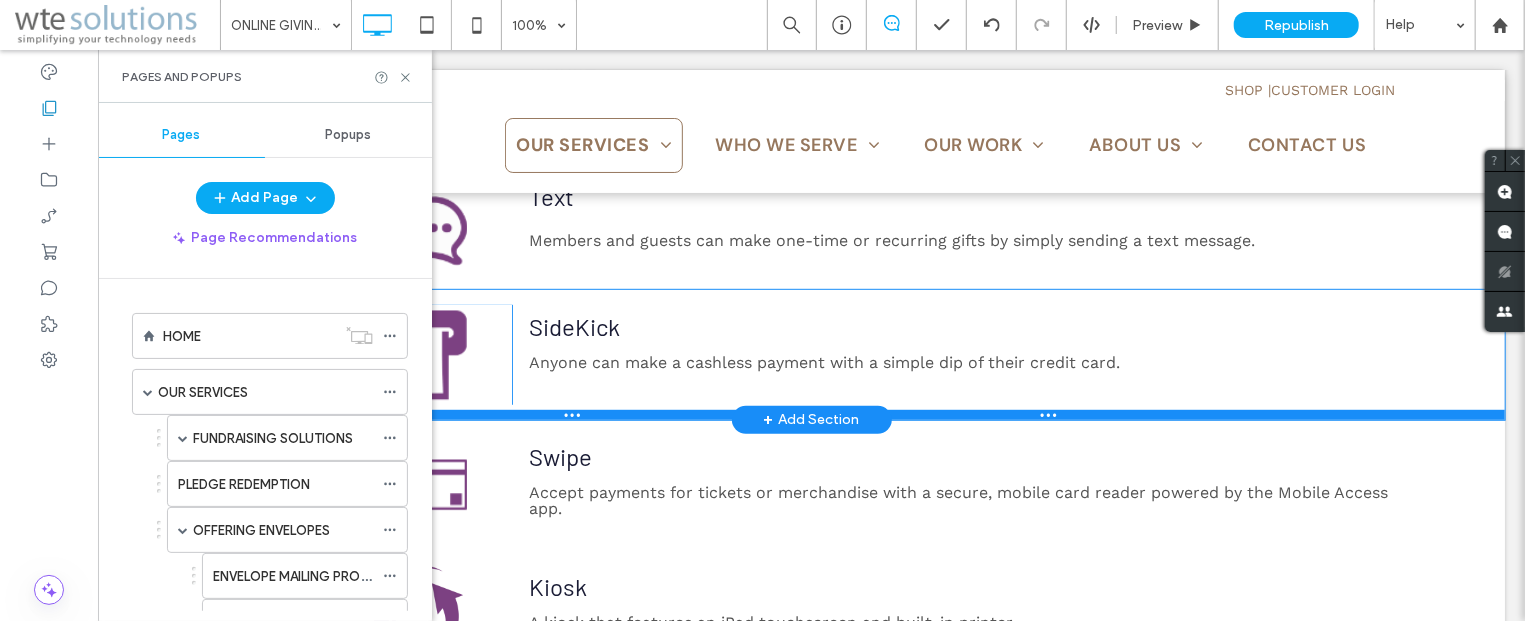 click at bounding box center (810, 414) 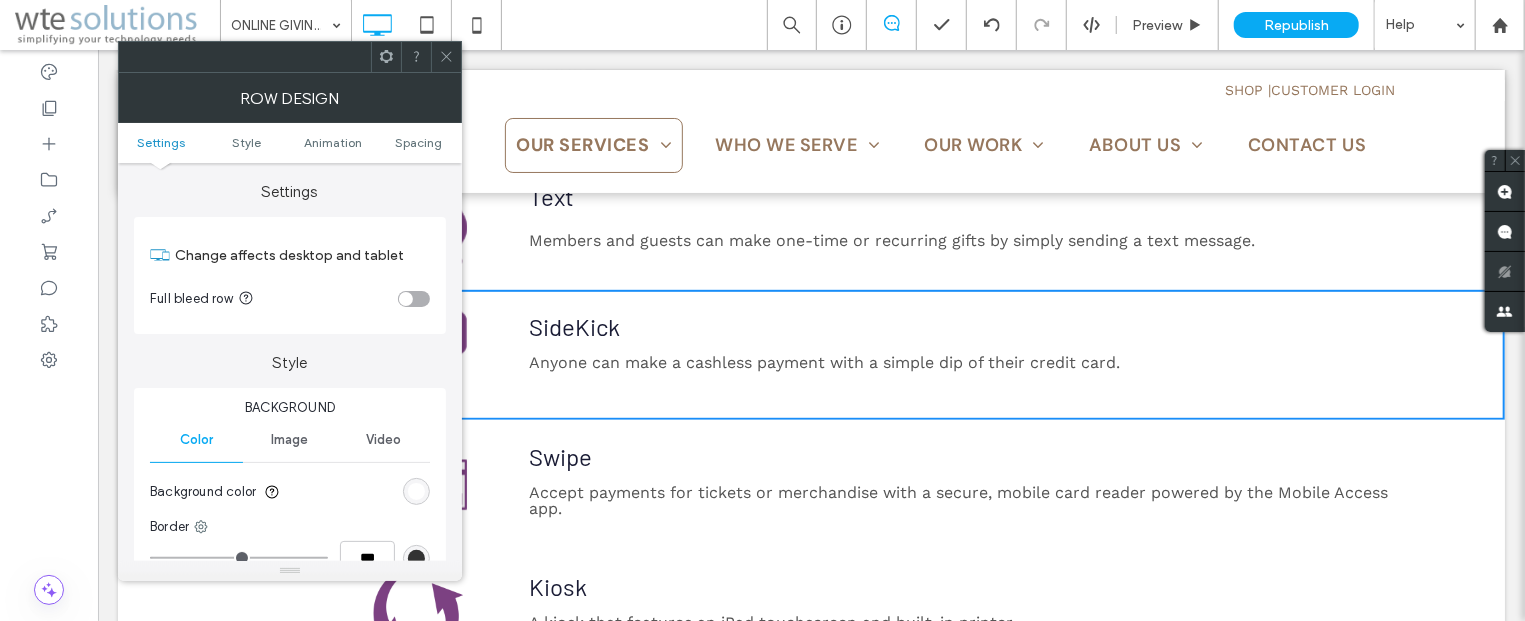click 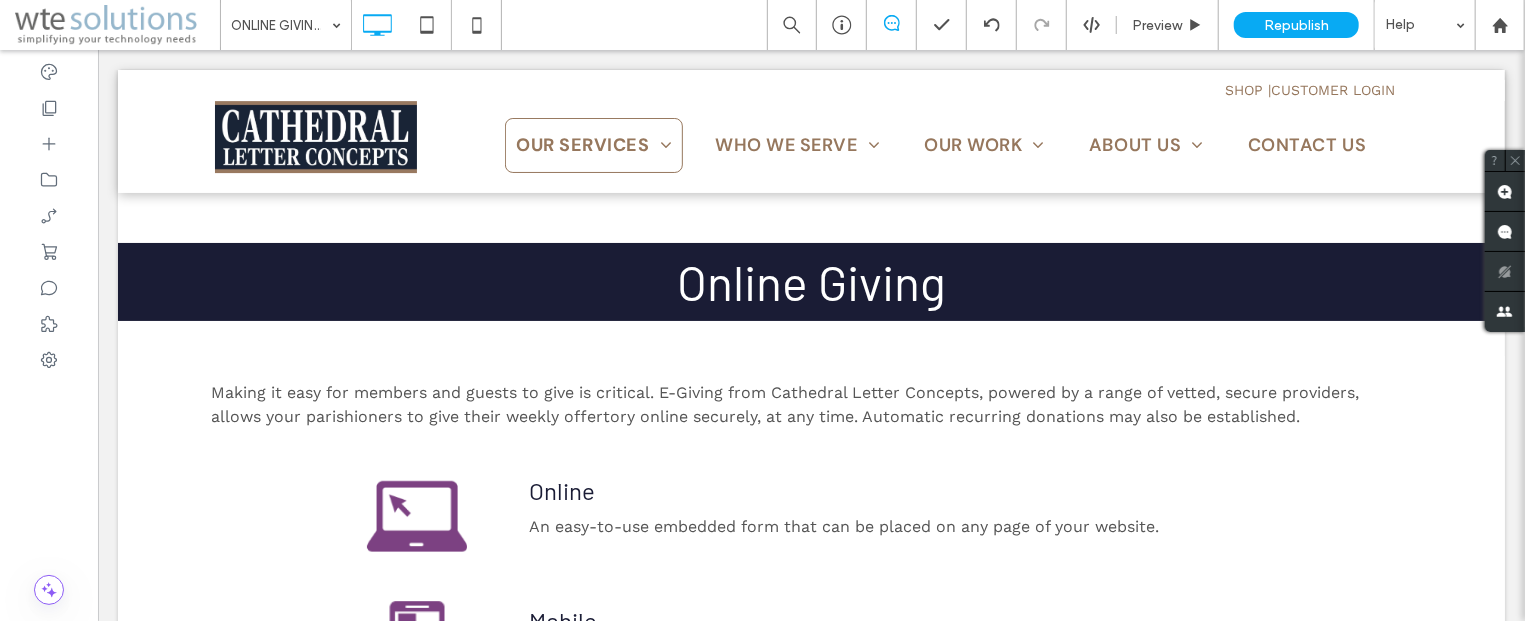 scroll, scrollTop: 554, scrollLeft: 0, axis: vertical 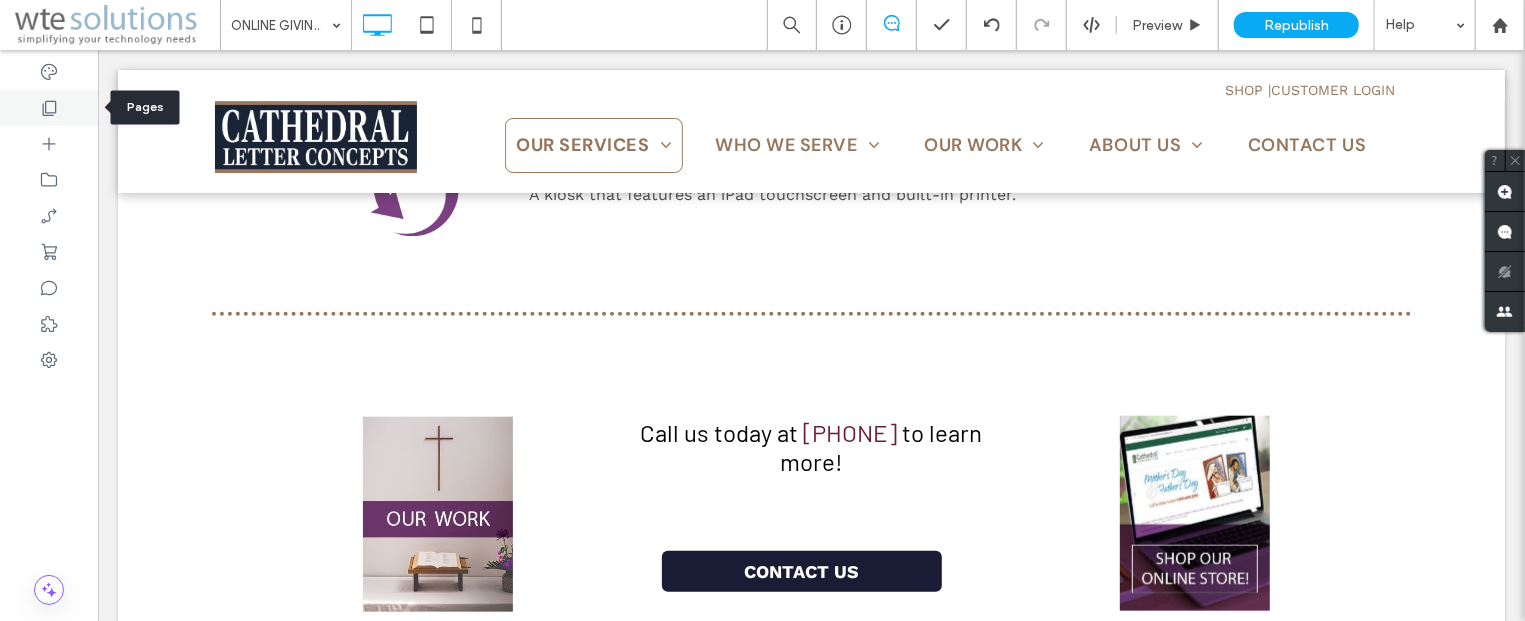 click 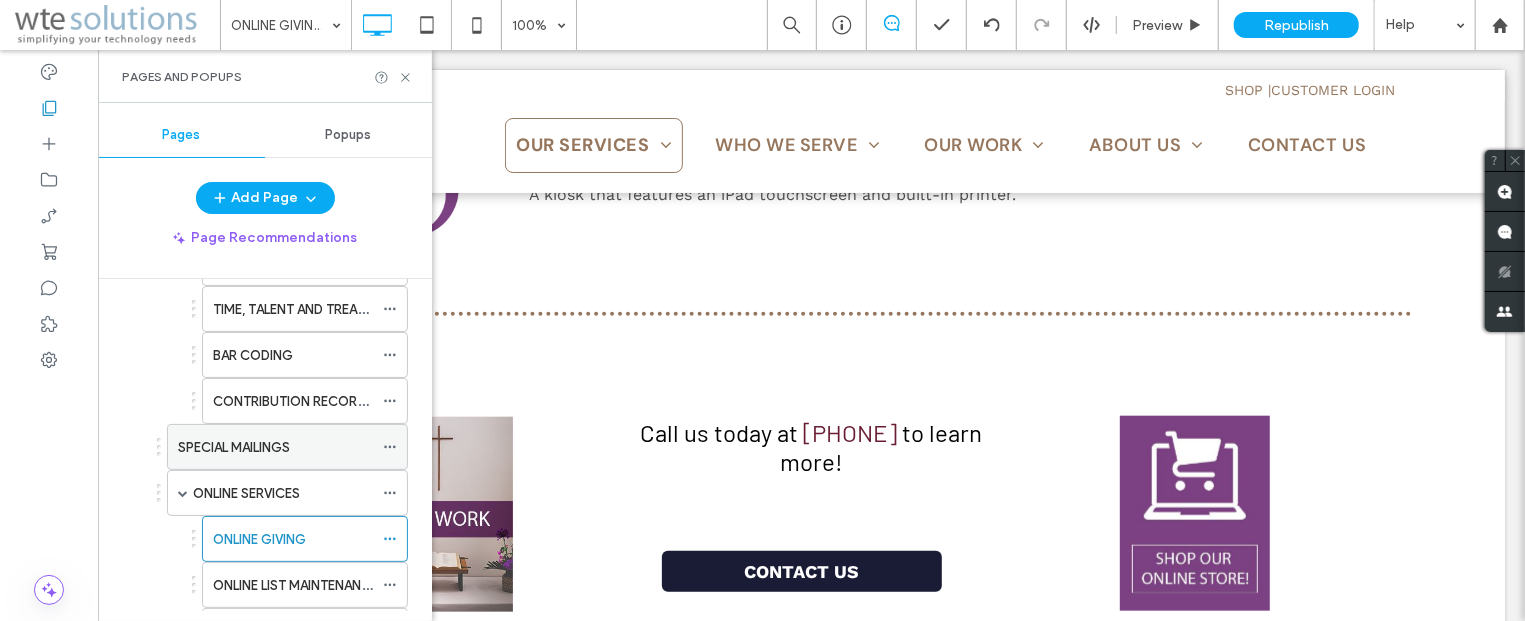 scroll, scrollTop: 724, scrollLeft: 0, axis: vertical 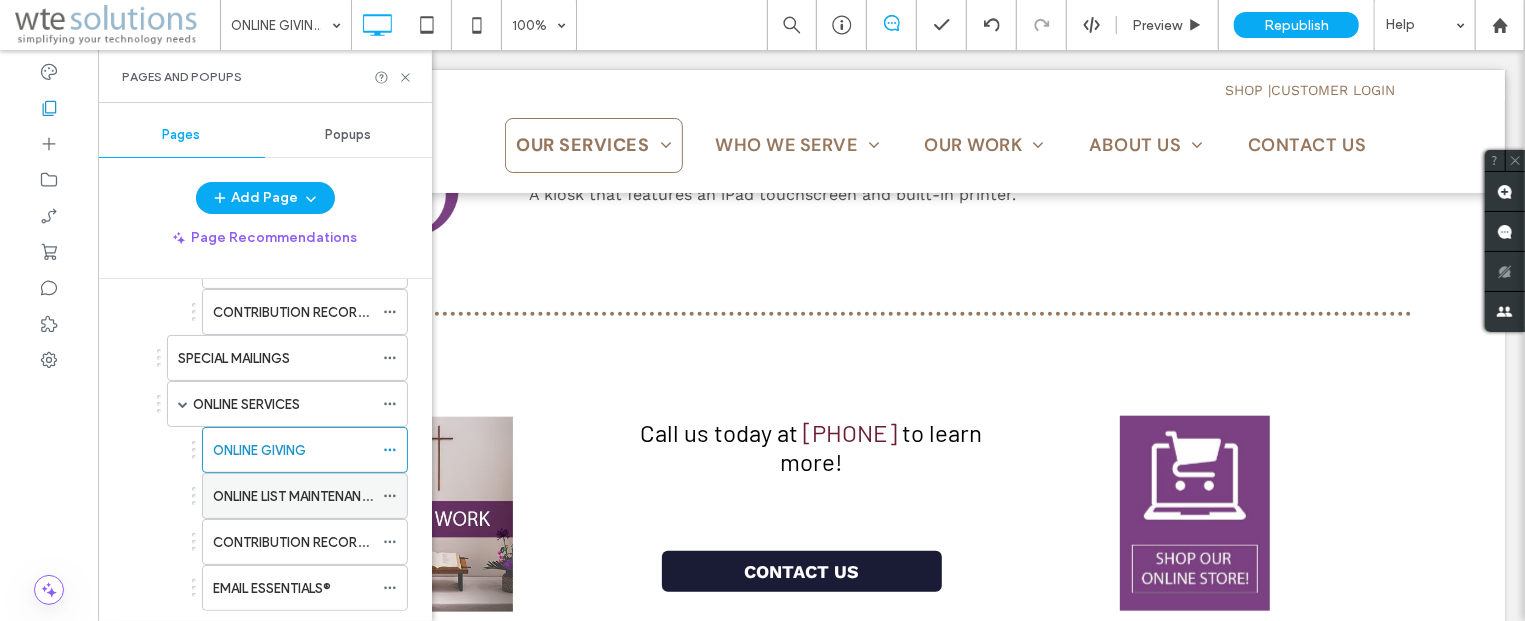 click on "ONLINE LIST MAINTENANCE" at bounding box center (295, 496) 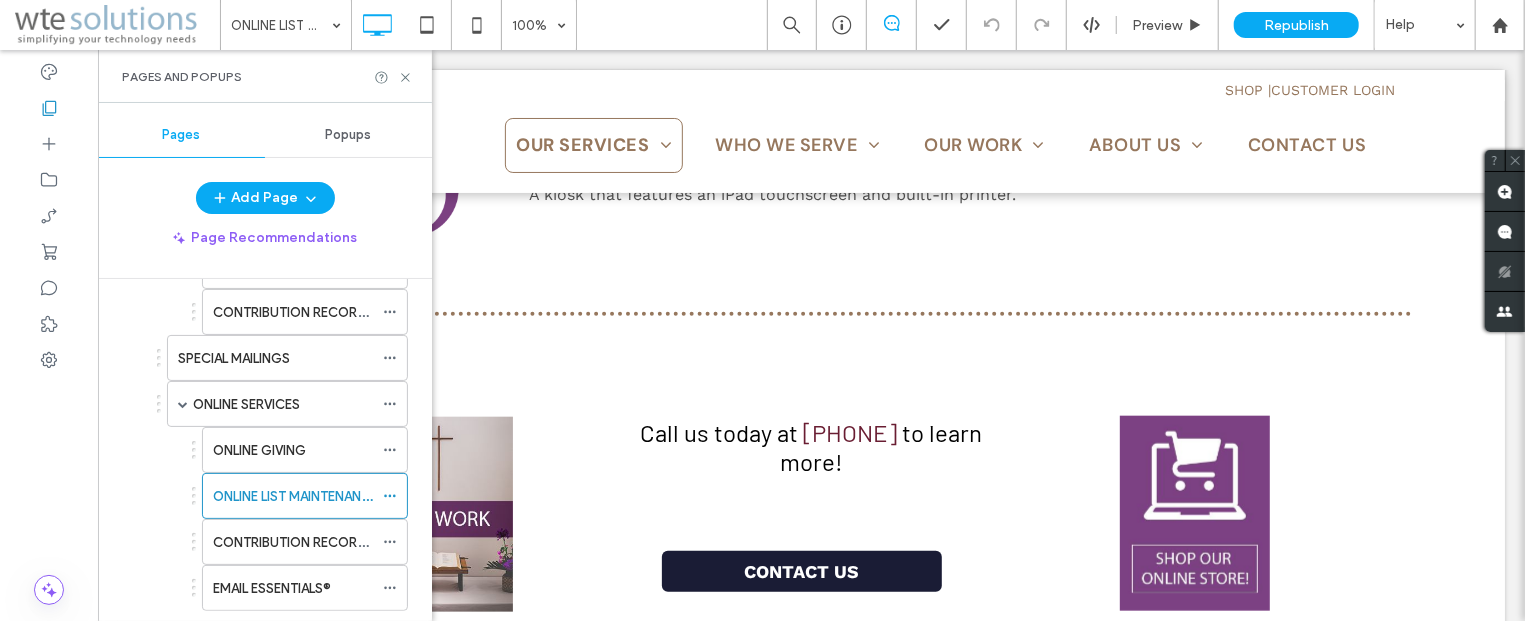 type on "*********" 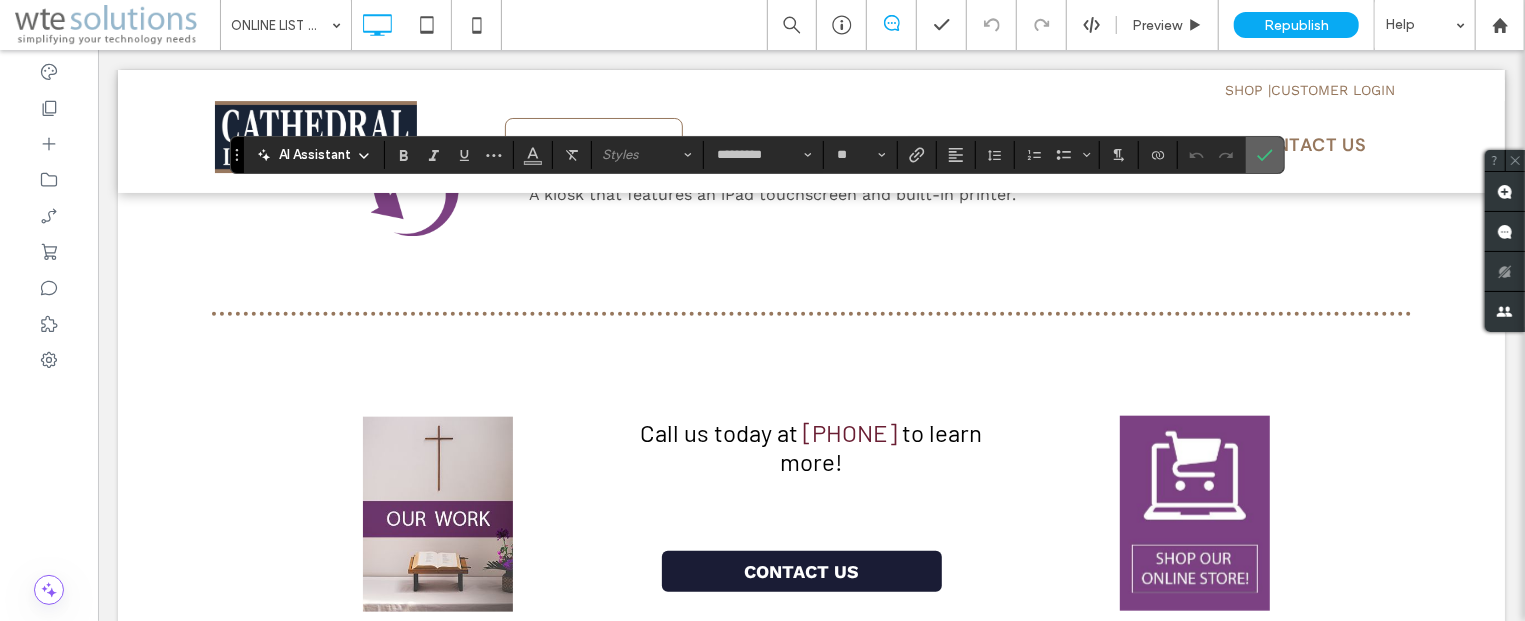 click 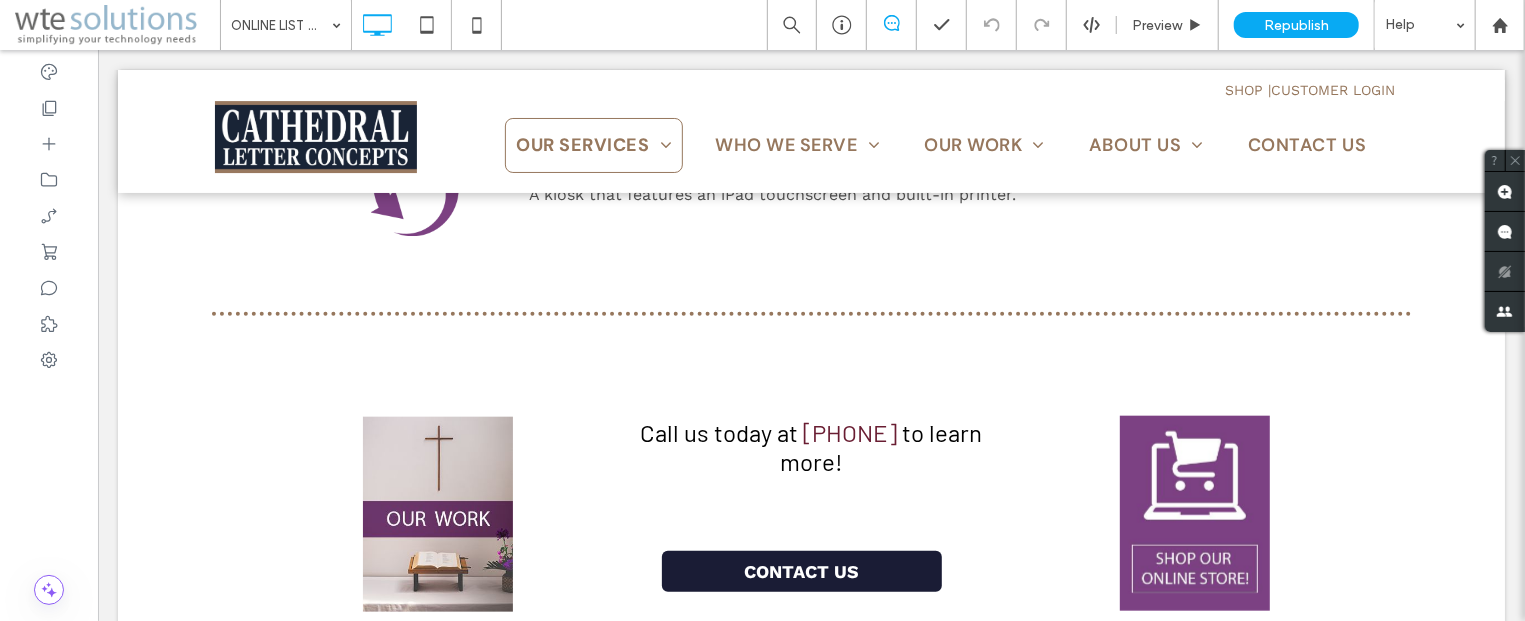 type on "*********" 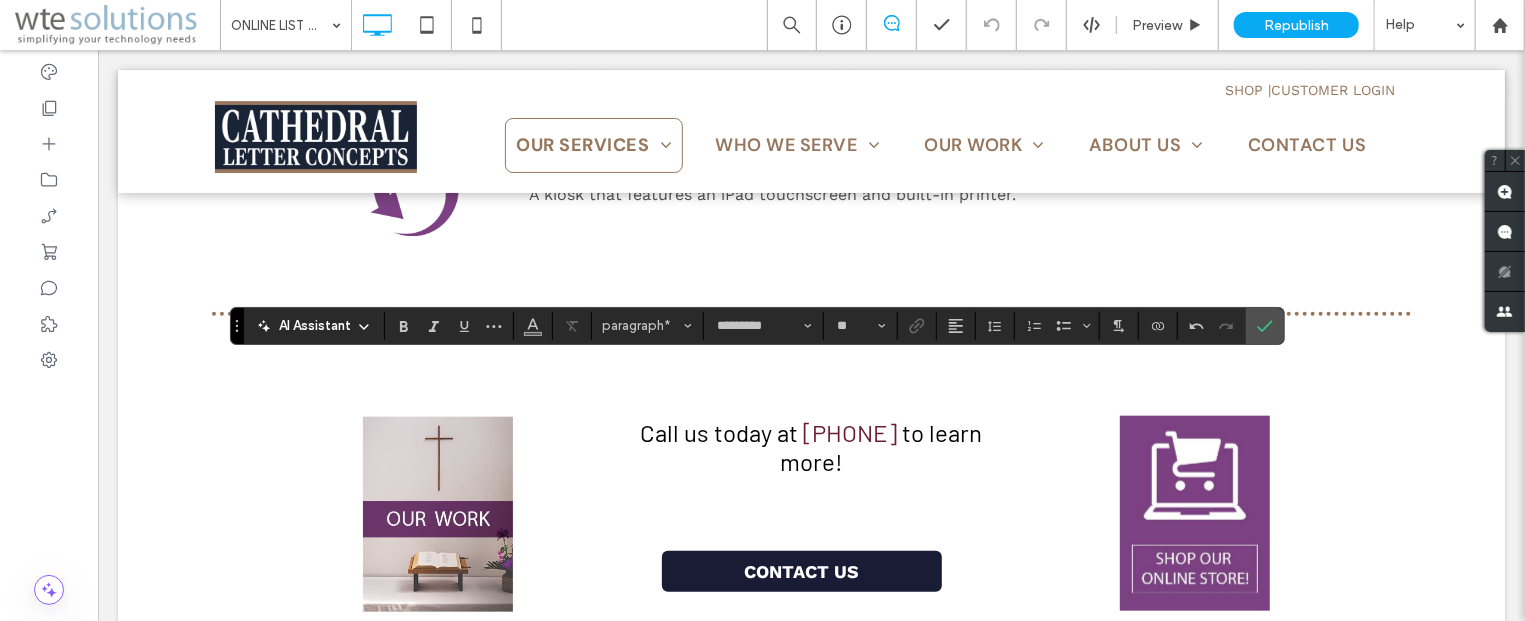 type 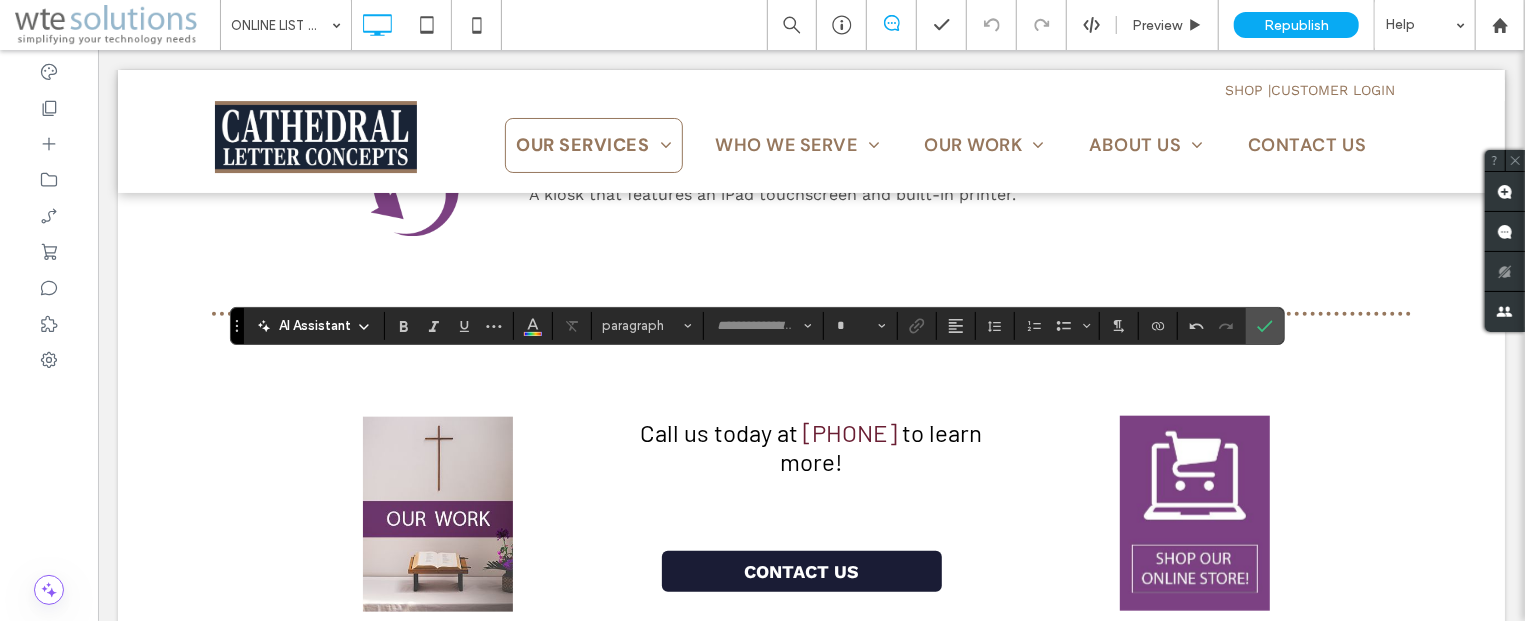 type on "*********" 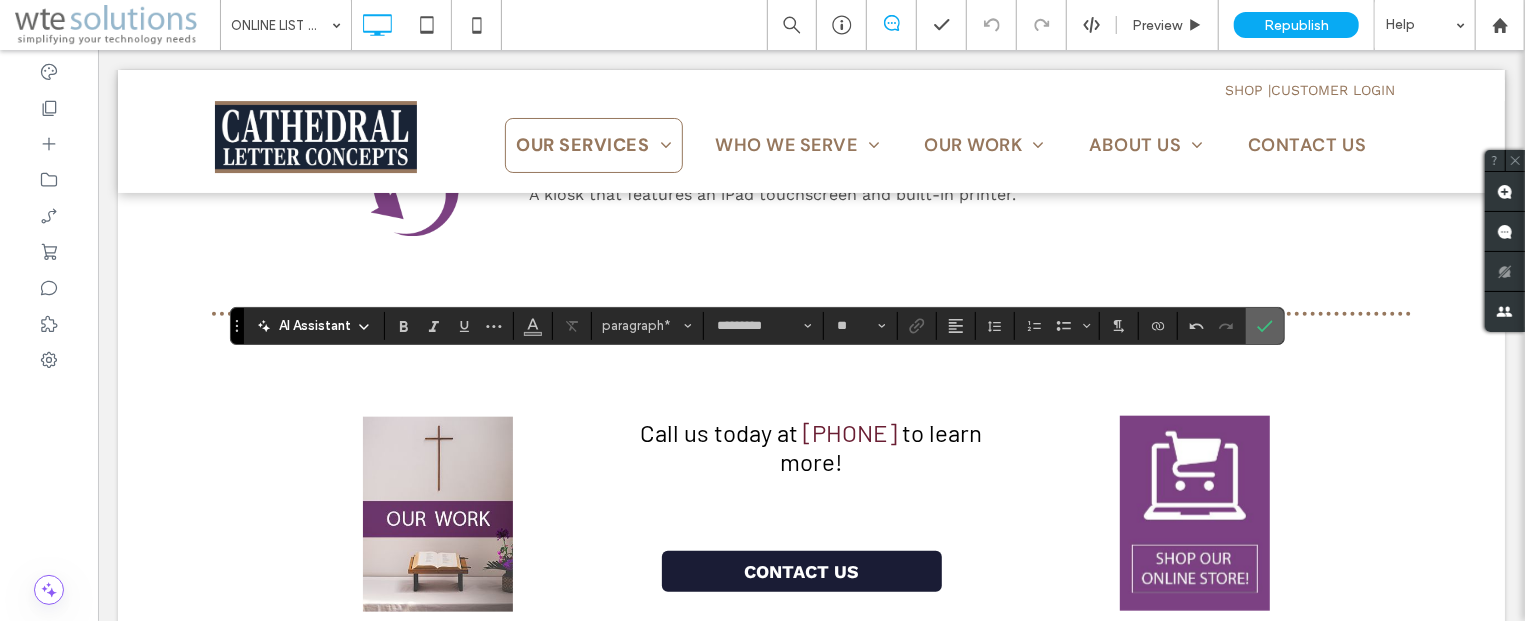 click 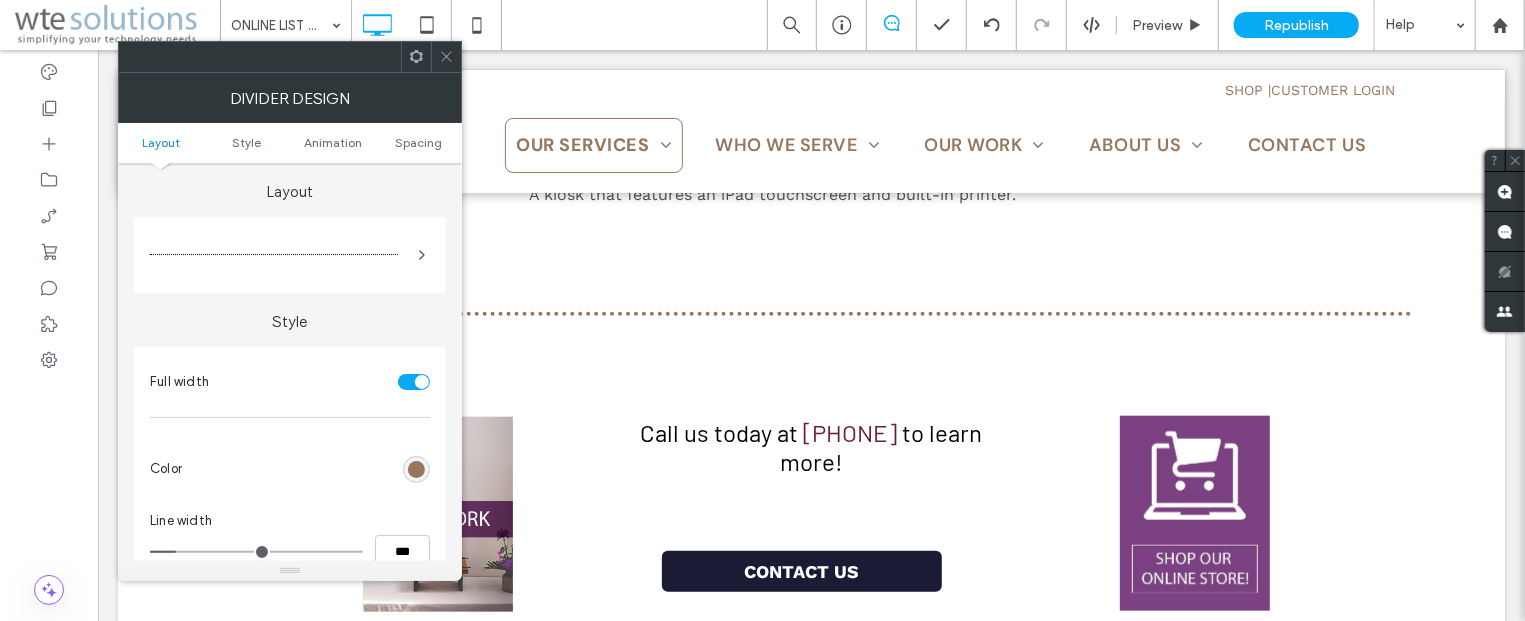 click 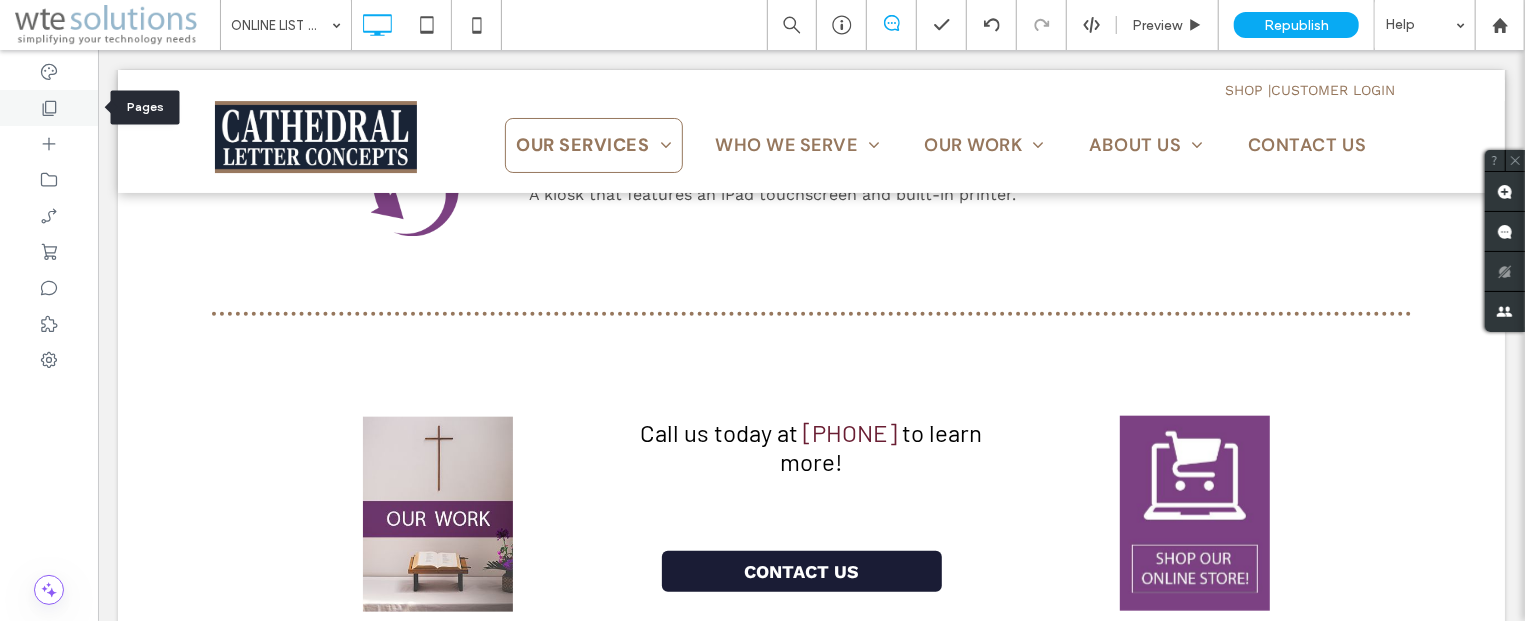 click at bounding box center [49, 108] 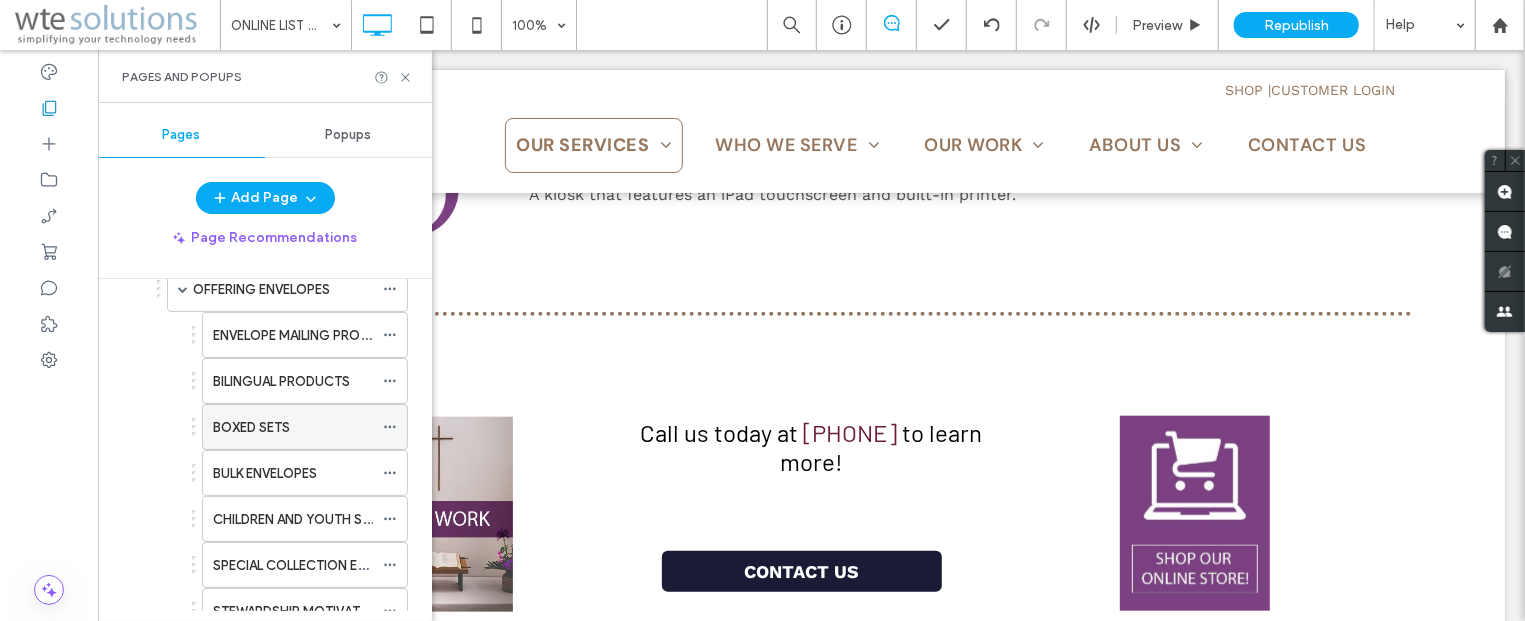 scroll, scrollTop: 724, scrollLeft: 0, axis: vertical 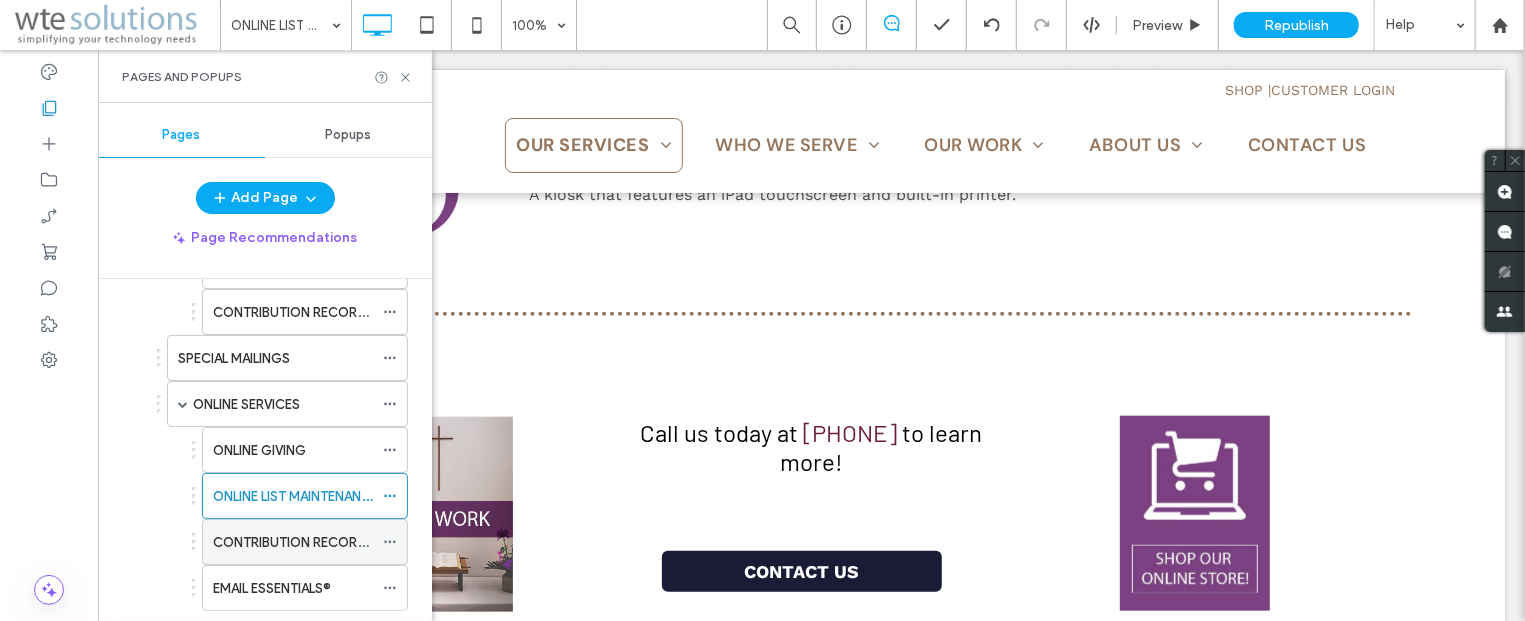 click on "CONTRIBUTION RECORDING SERVICE" at bounding box center (328, 542) 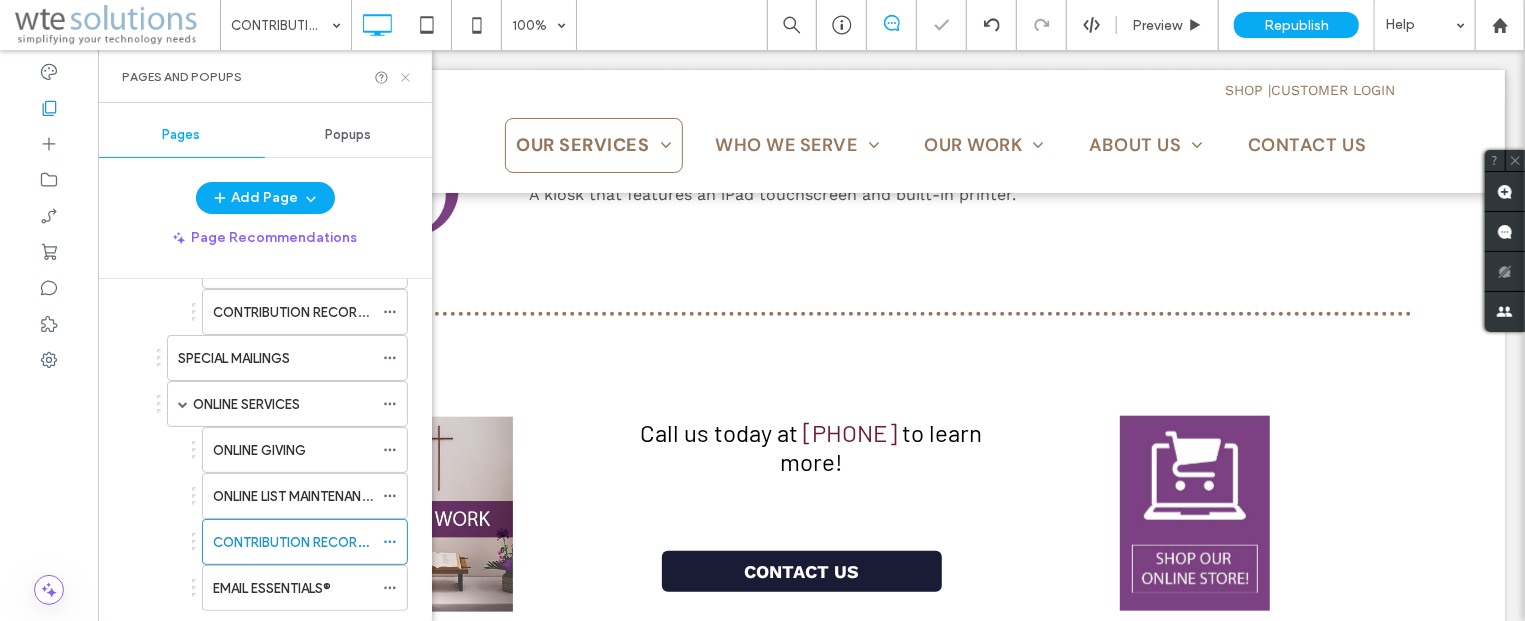 click 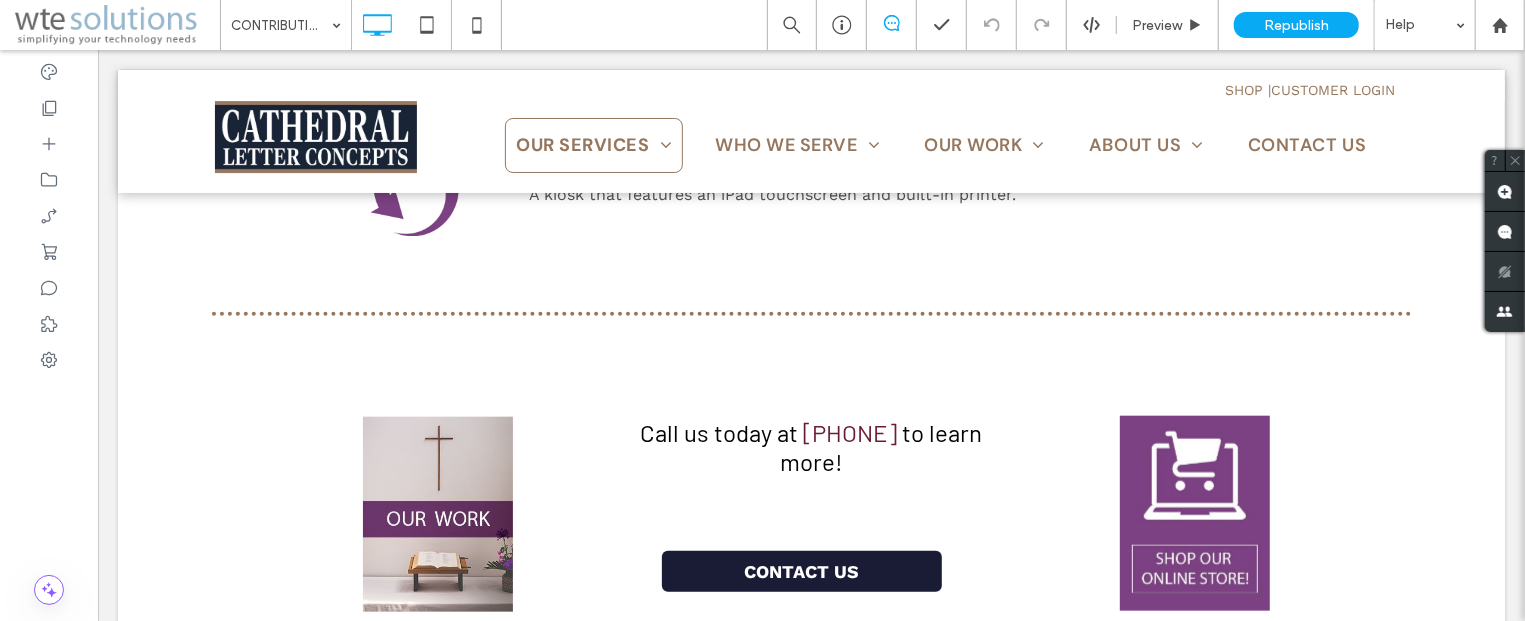 type on "*********" 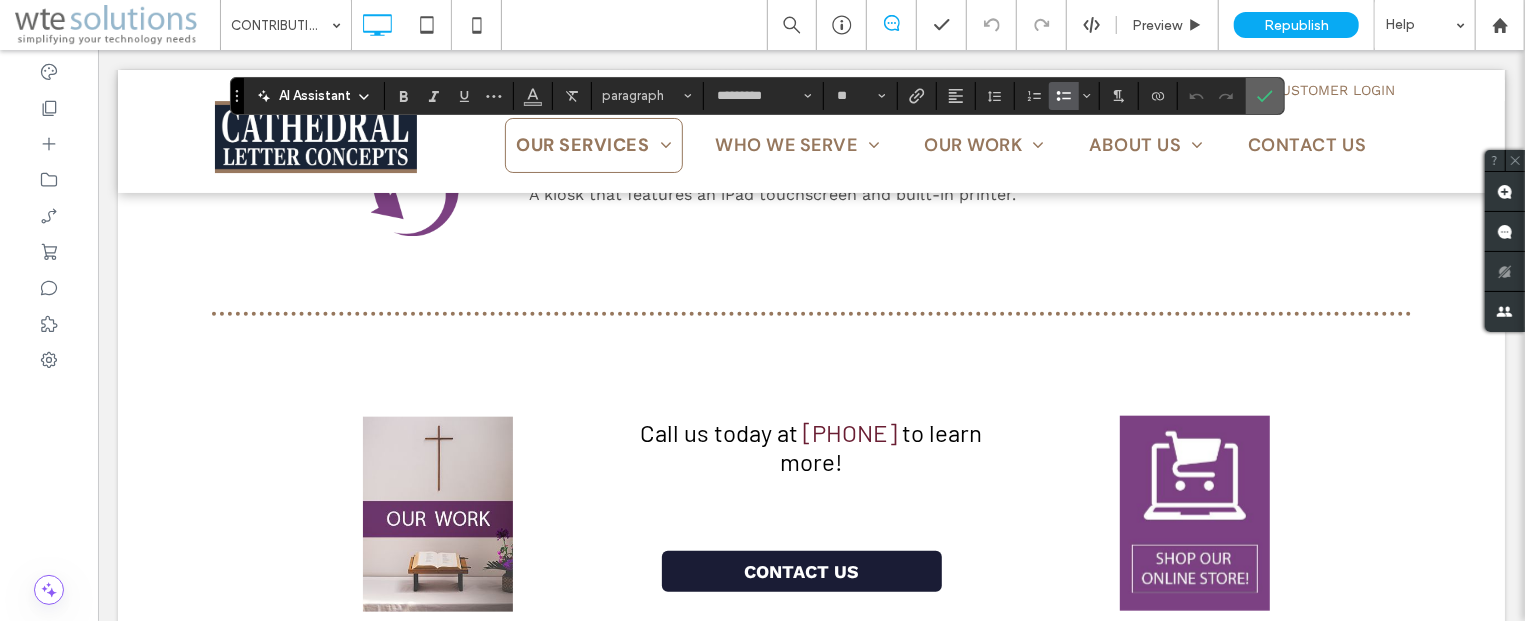 click at bounding box center [1265, 96] 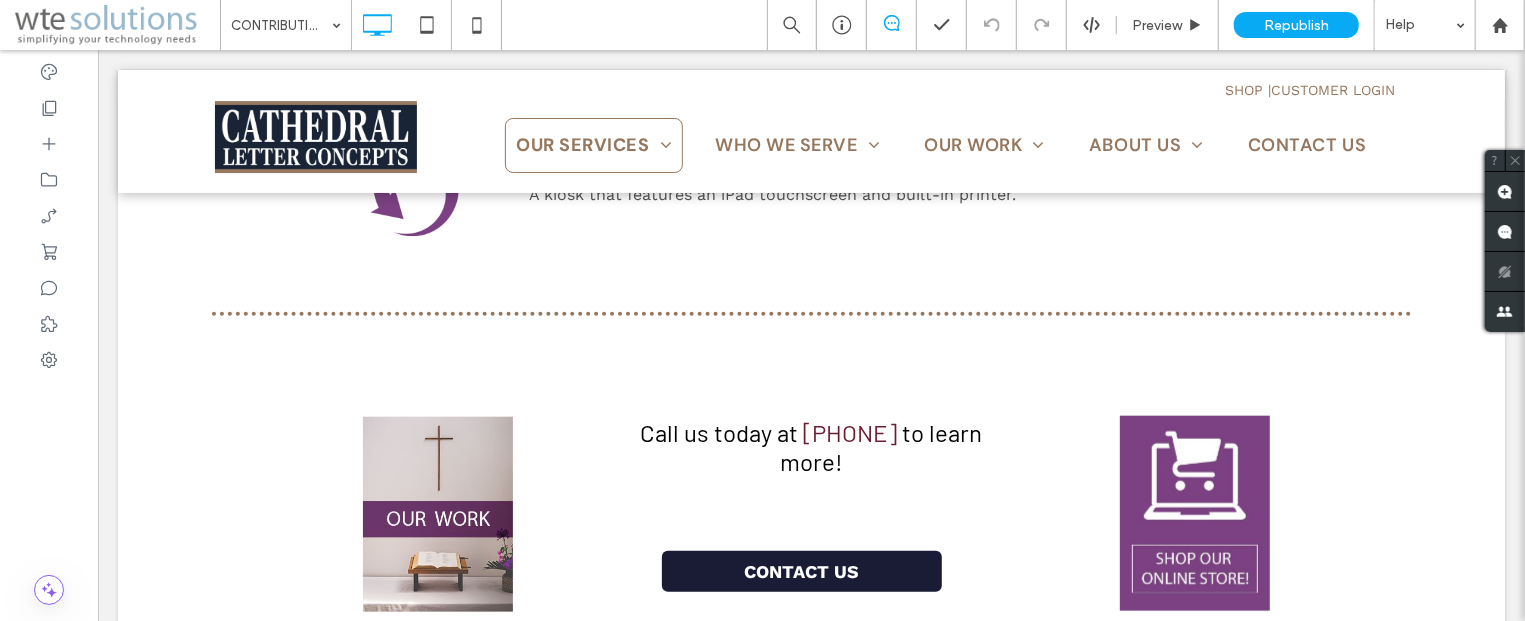 type on "*********" 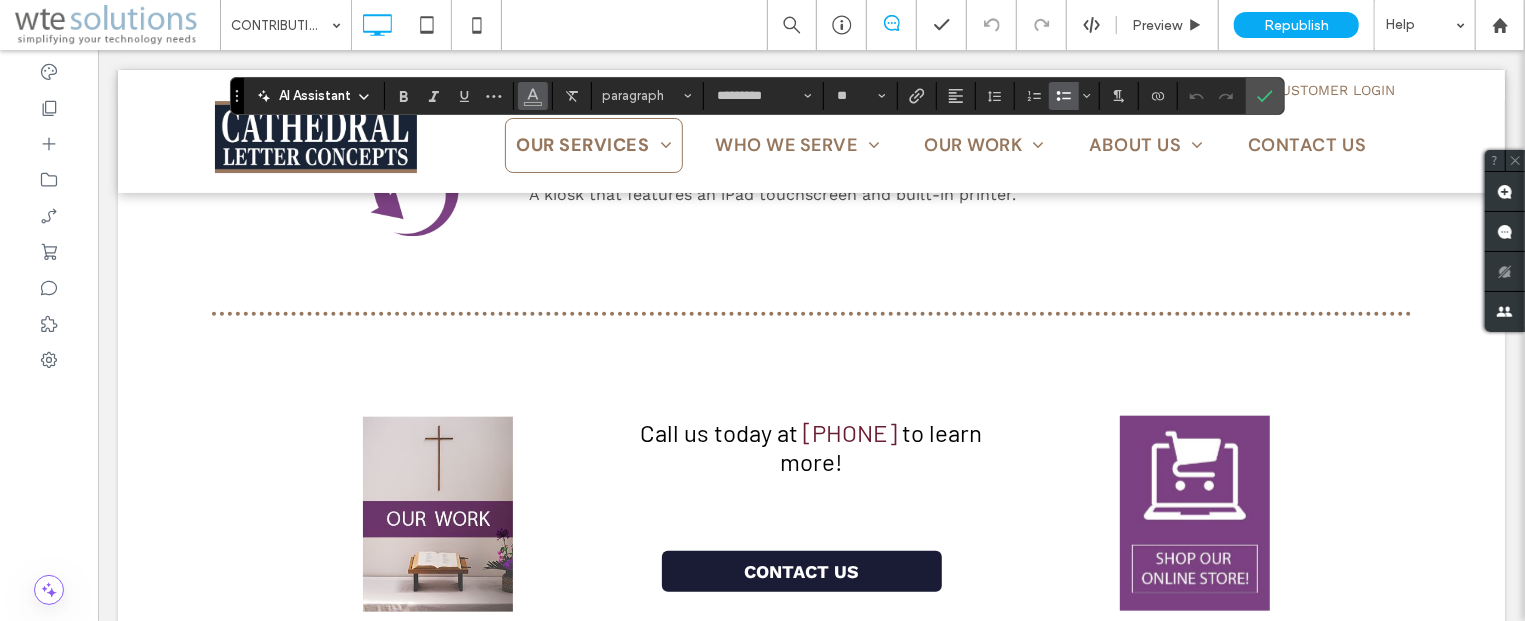click 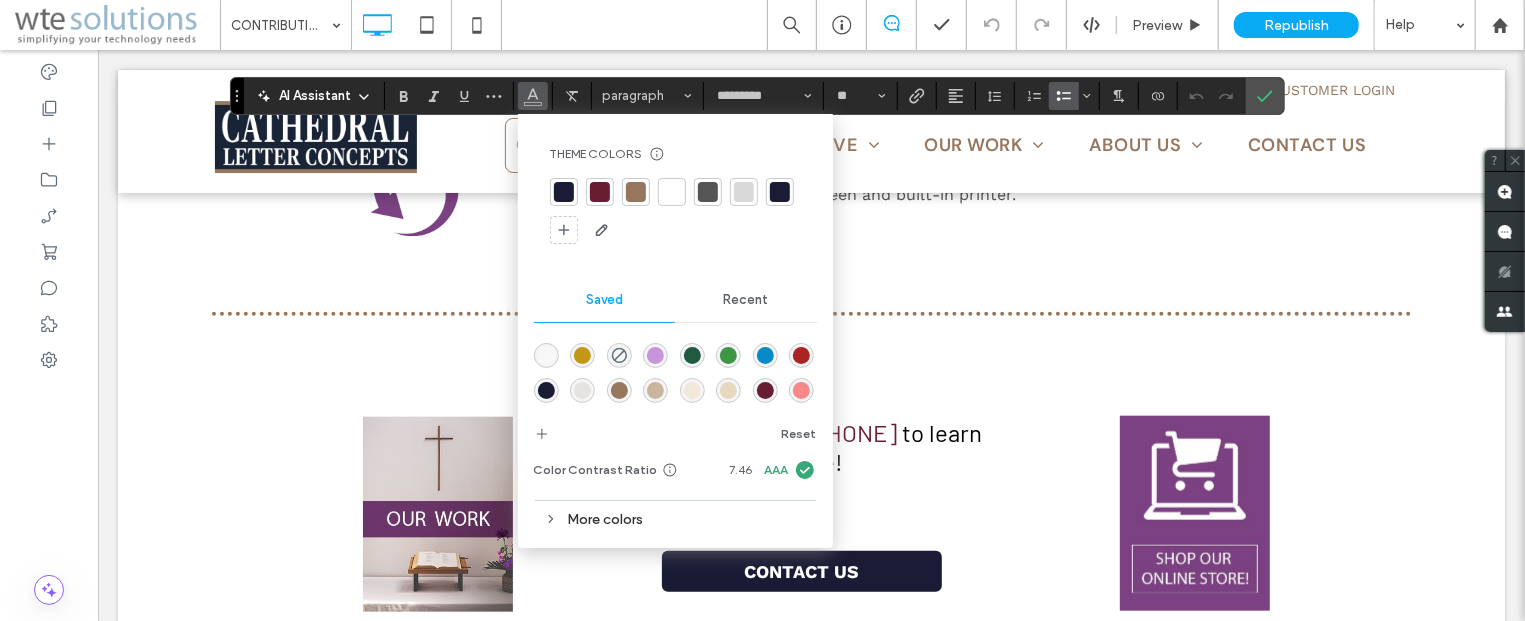 click on "More colors" at bounding box center (675, 519) 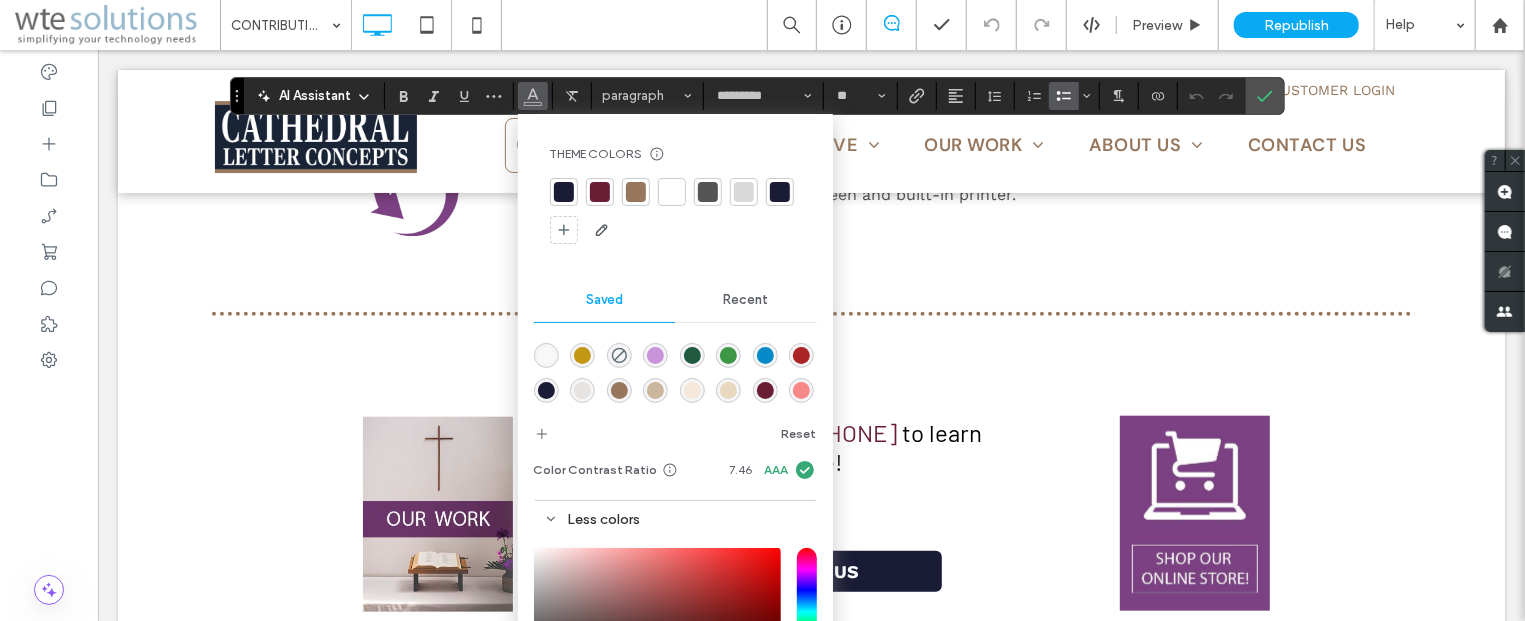 scroll, scrollTop: 31, scrollLeft: 0, axis: vertical 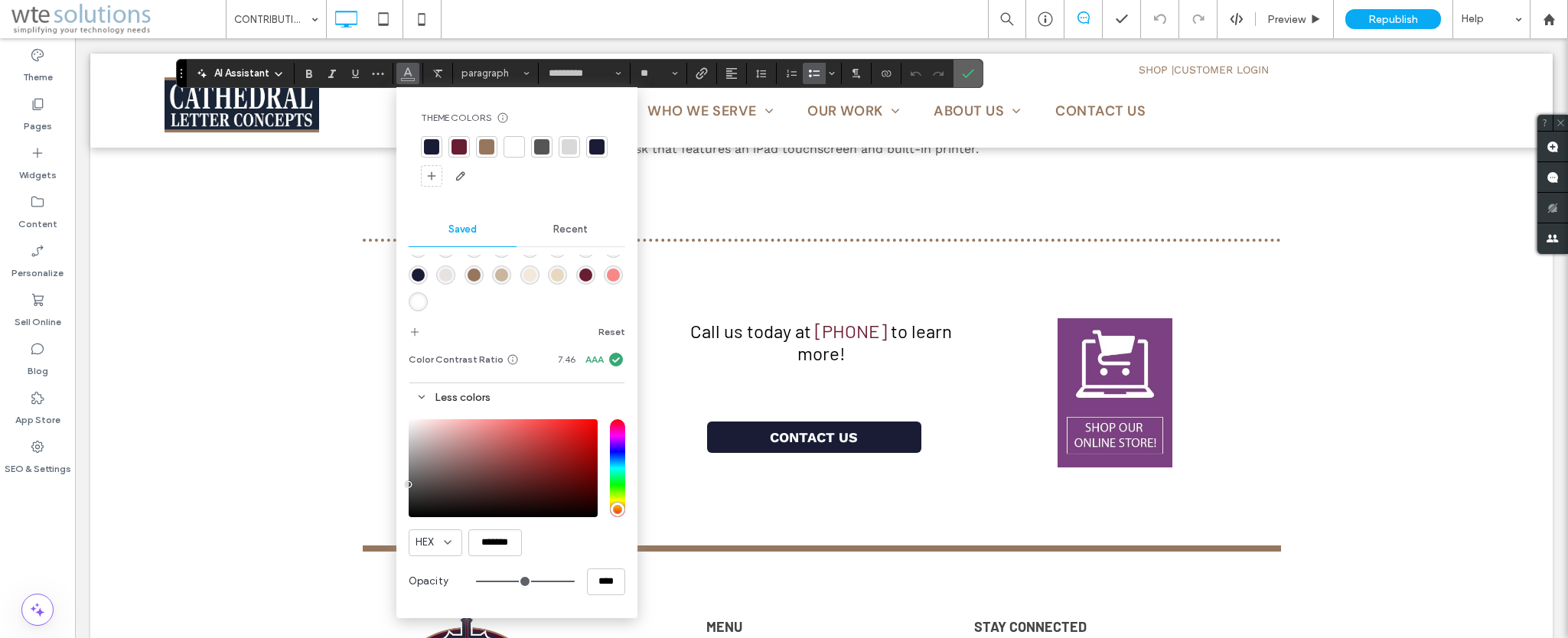 click at bounding box center [968, 73] 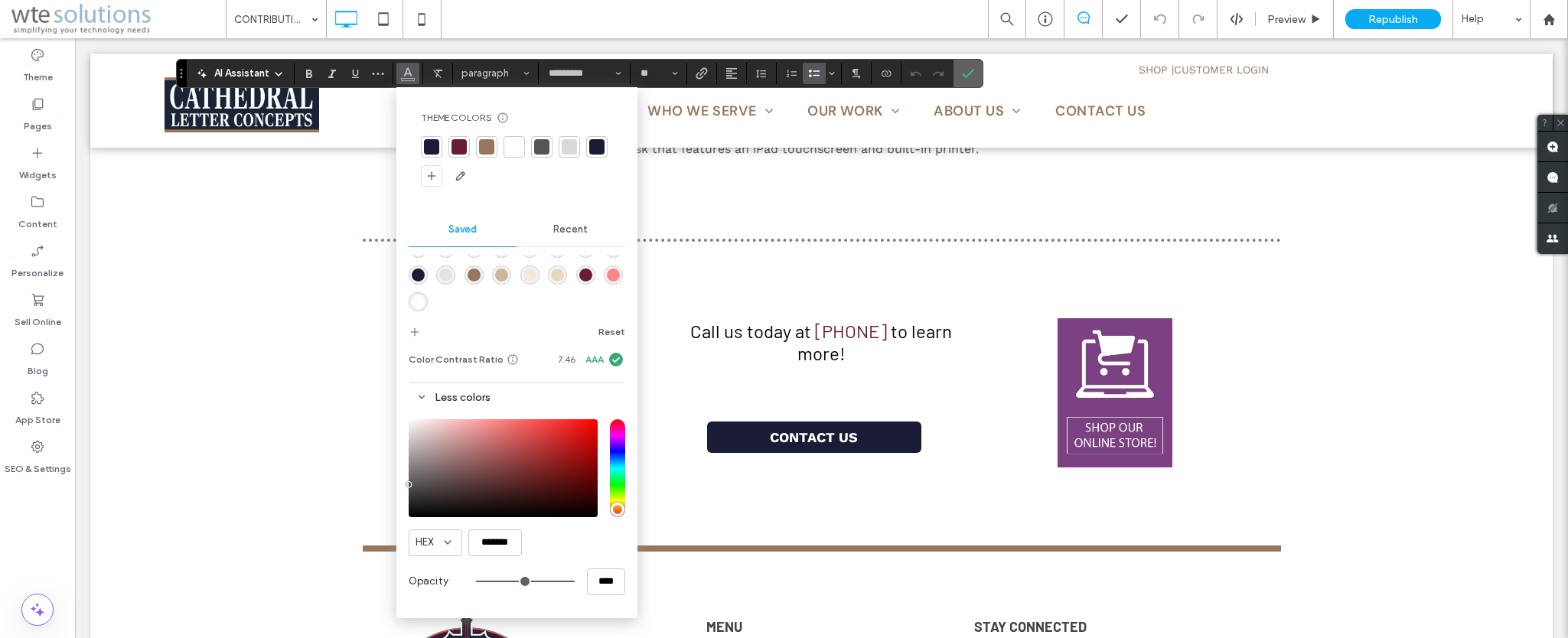 click at bounding box center [965, 73] 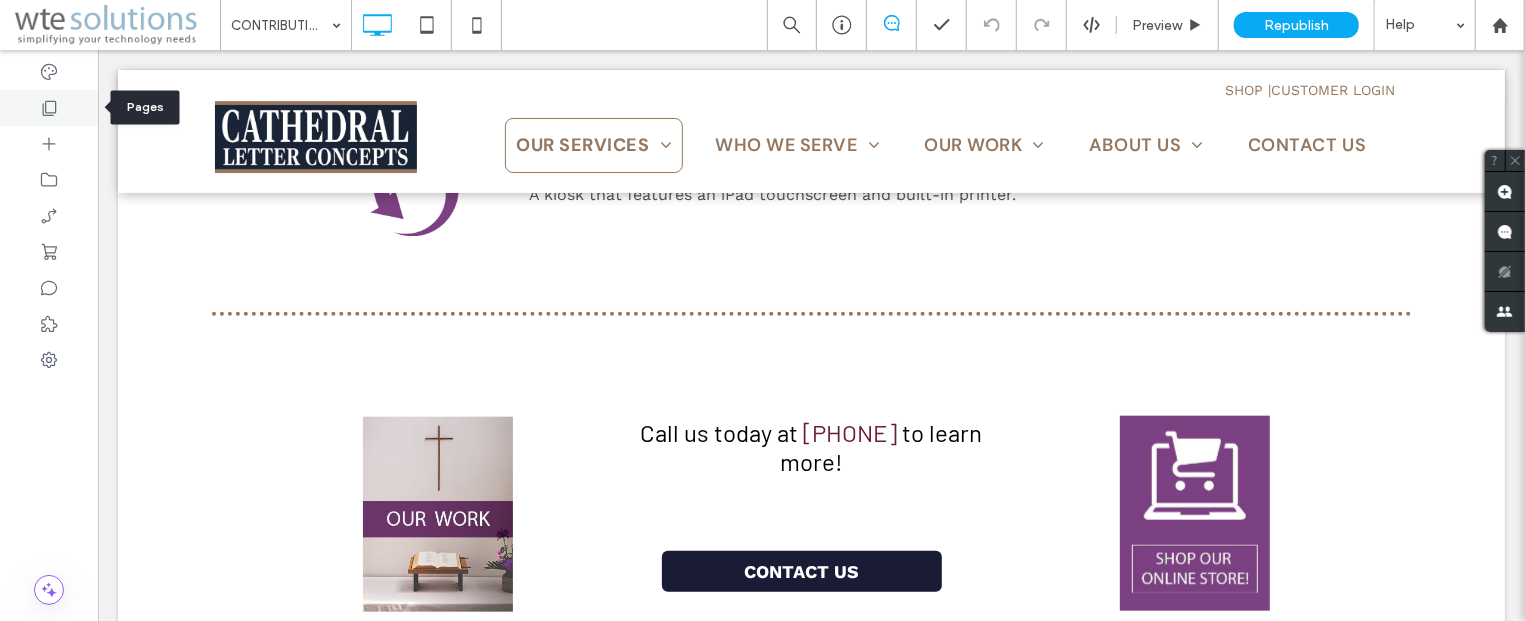 click at bounding box center (49, 108) 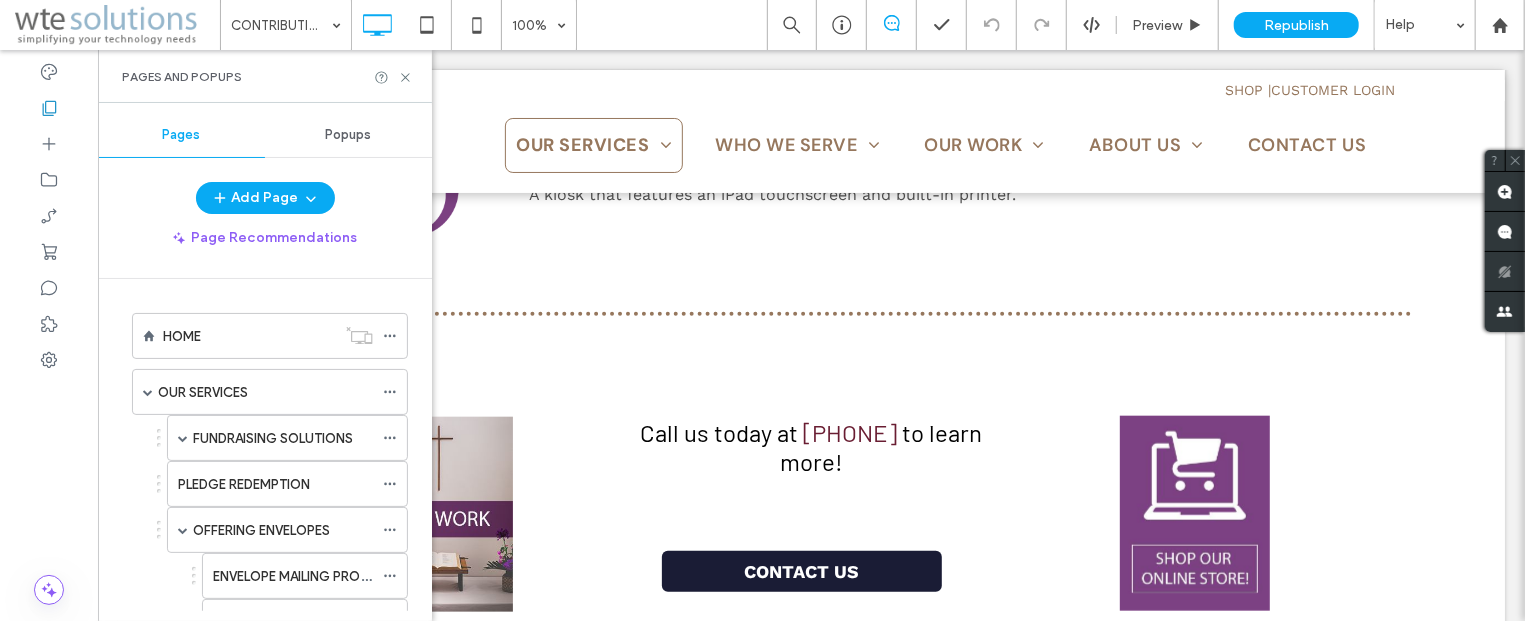 scroll, scrollTop: 724, scrollLeft: 0, axis: vertical 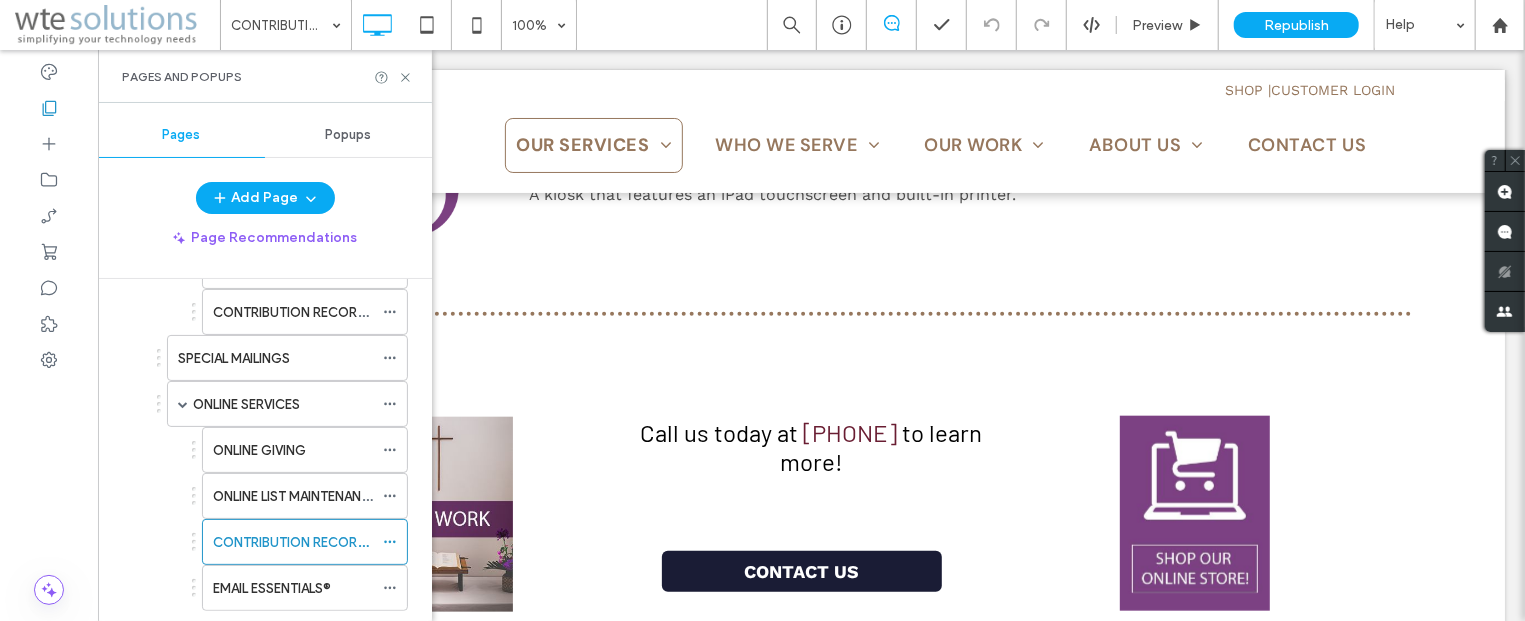 click on "ONLINE LIST MAINTENANCE" at bounding box center (295, 496) 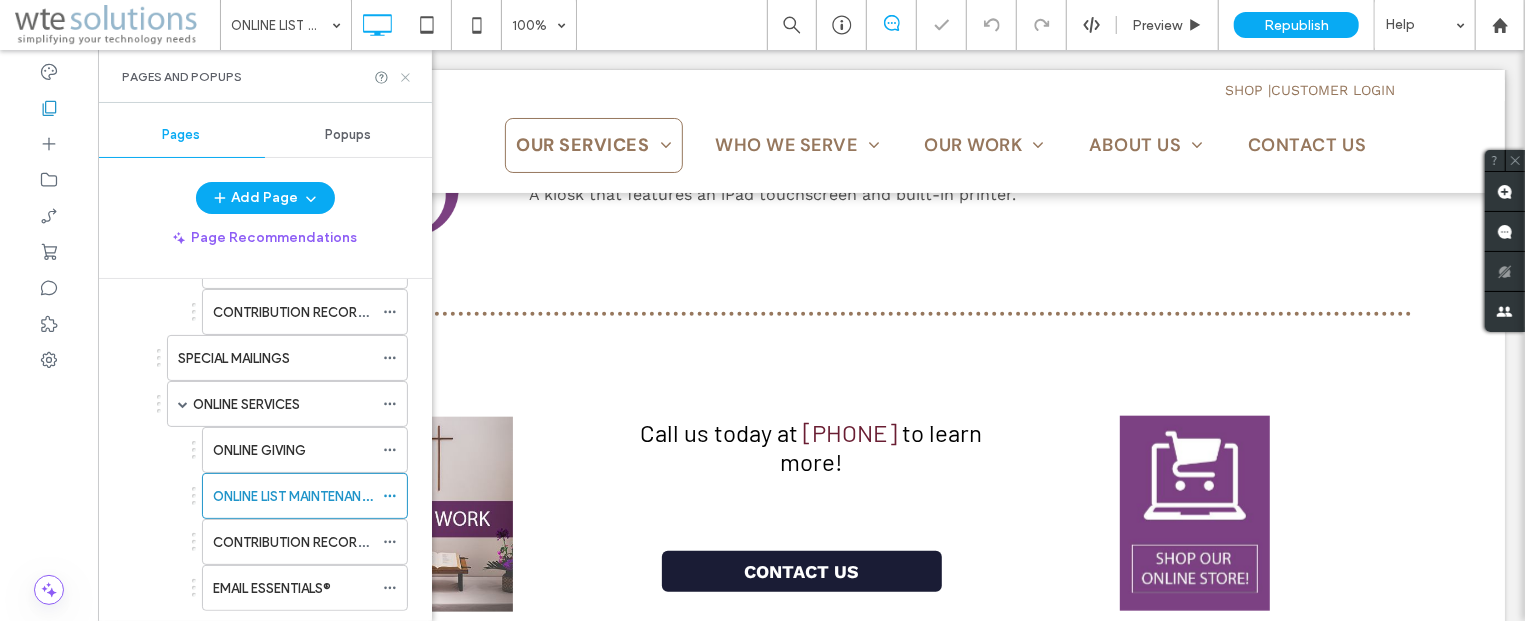 click 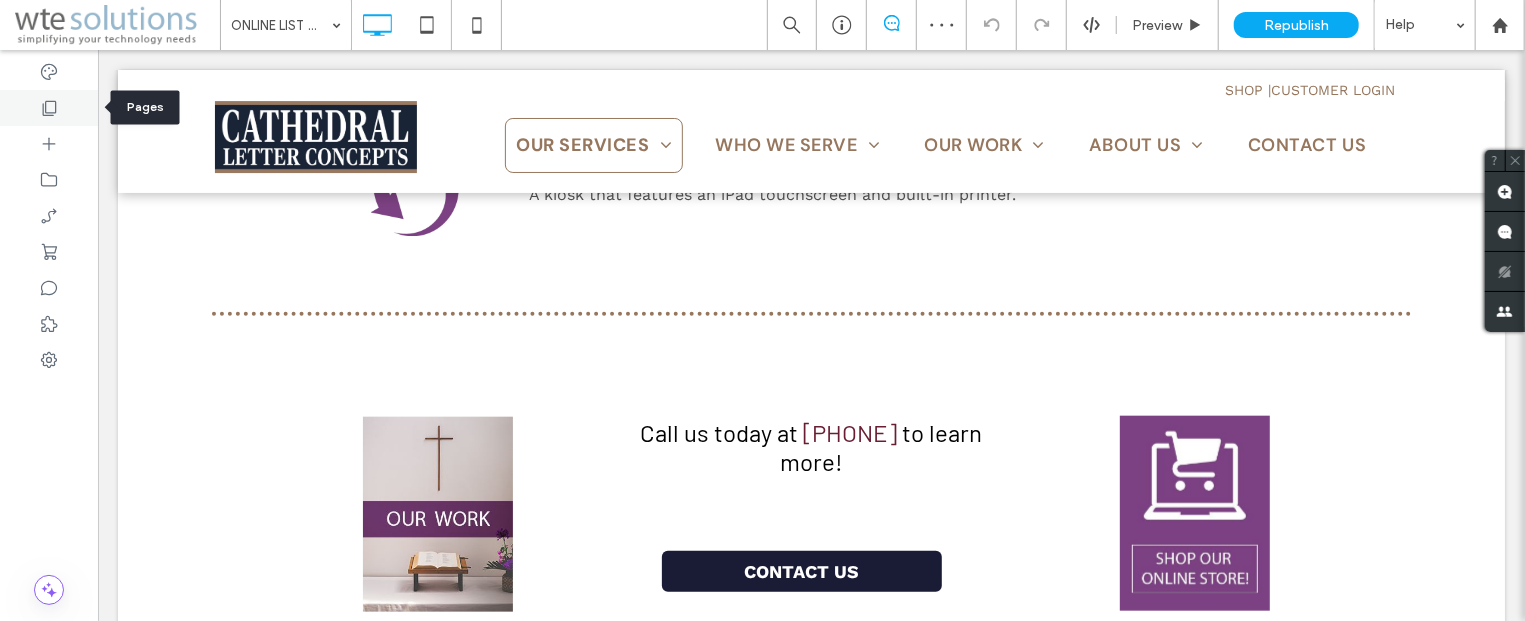 click 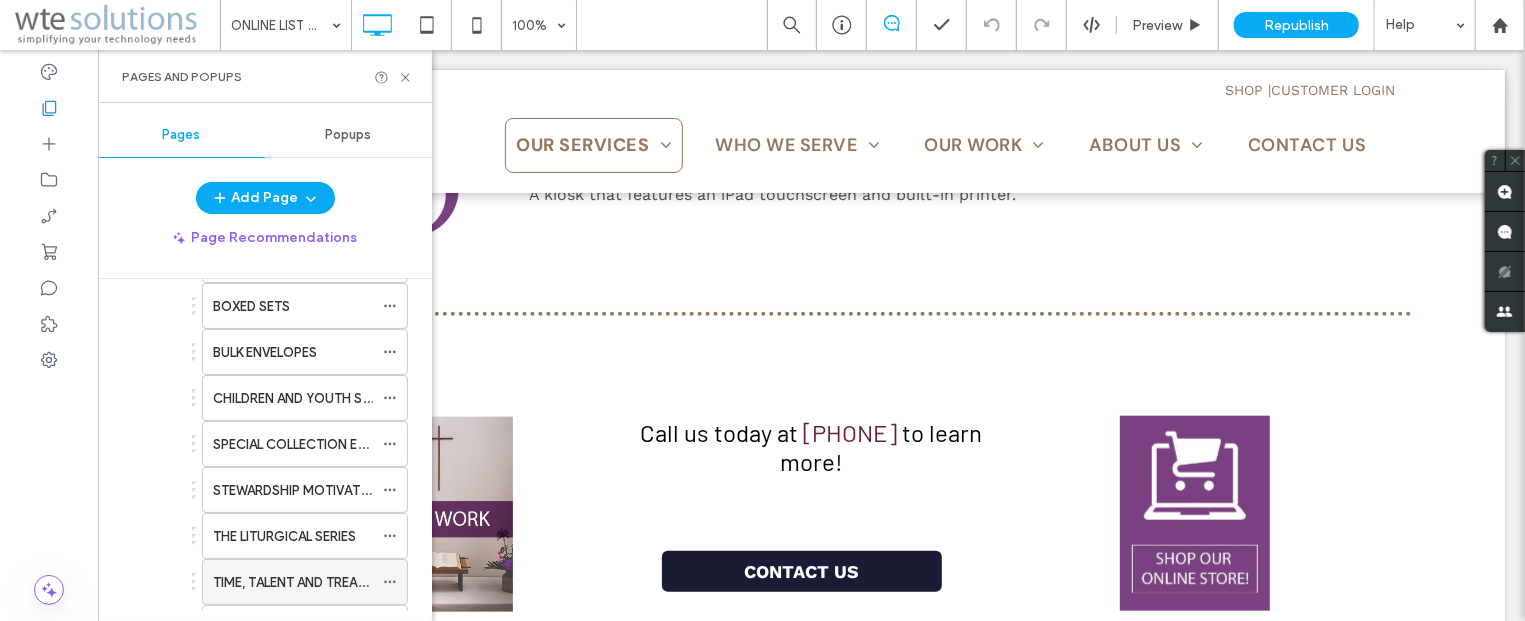 scroll, scrollTop: 724, scrollLeft: 0, axis: vertical 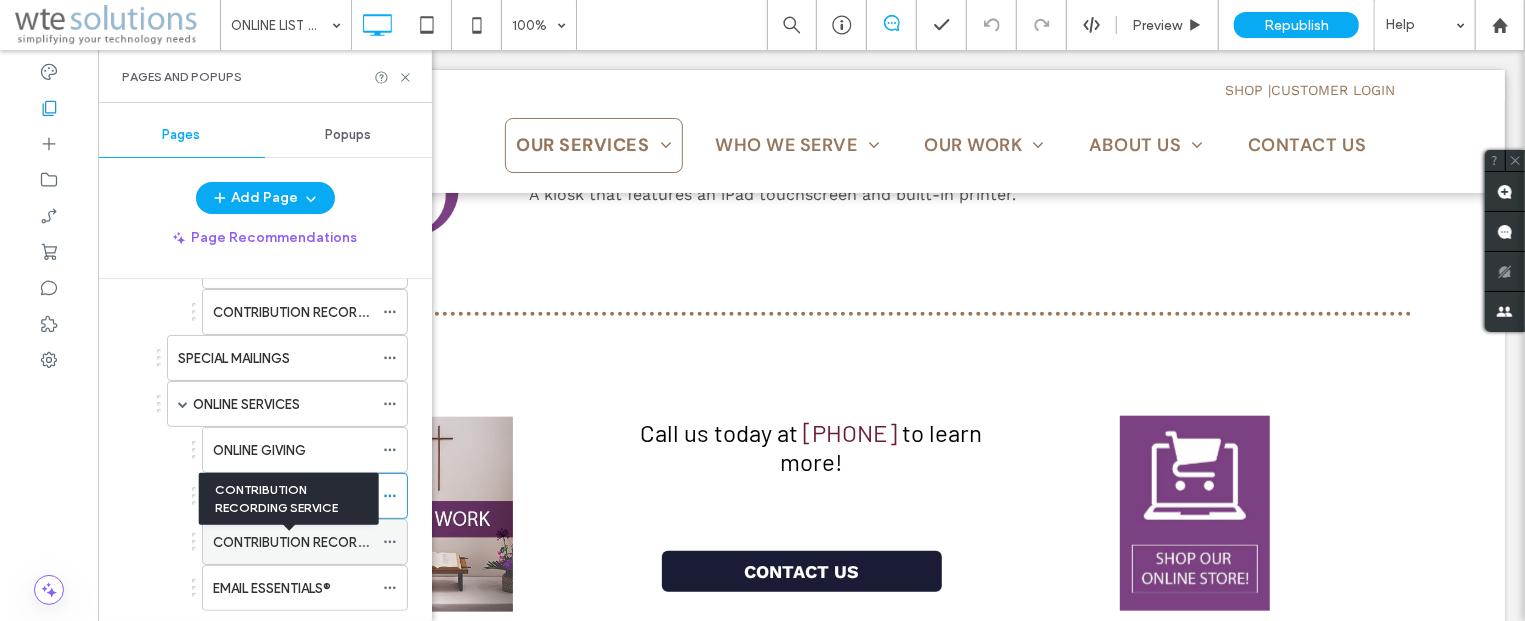 click on "CONTRIBUTION RECORDING SERVICE" at bounding box center [328, 542] 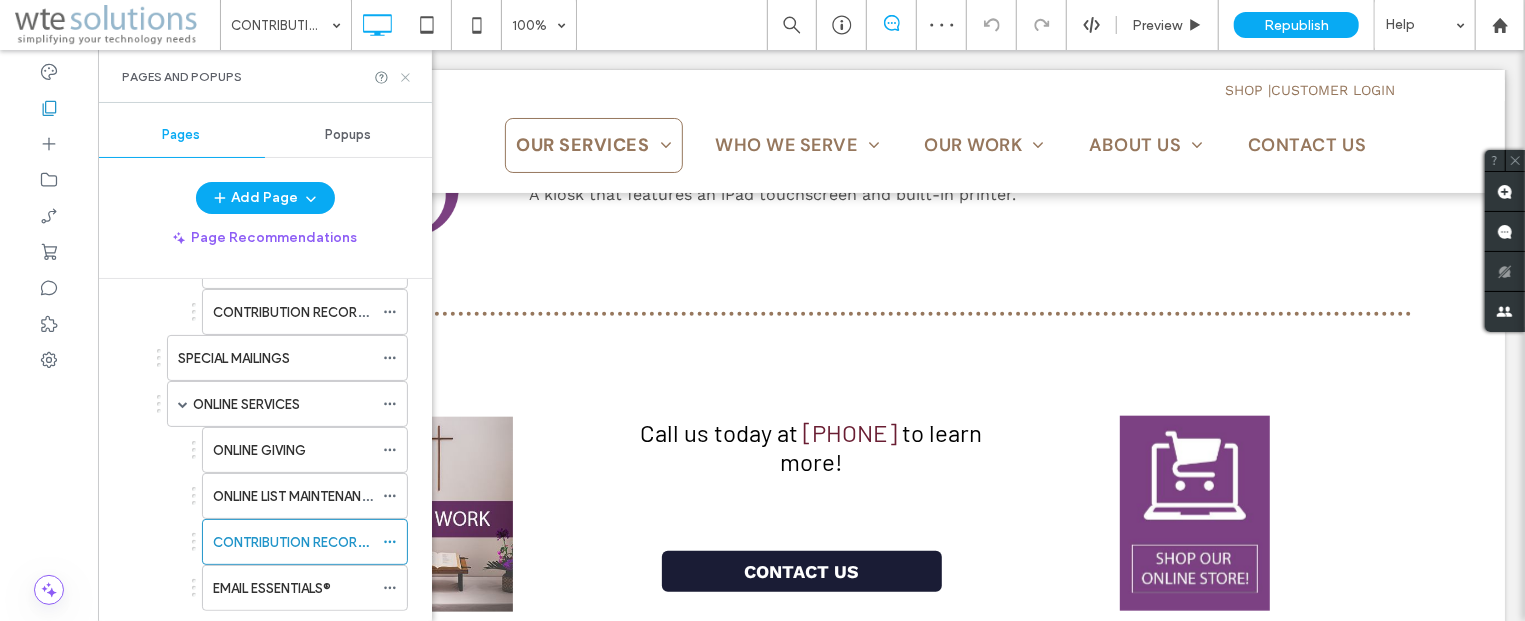 click 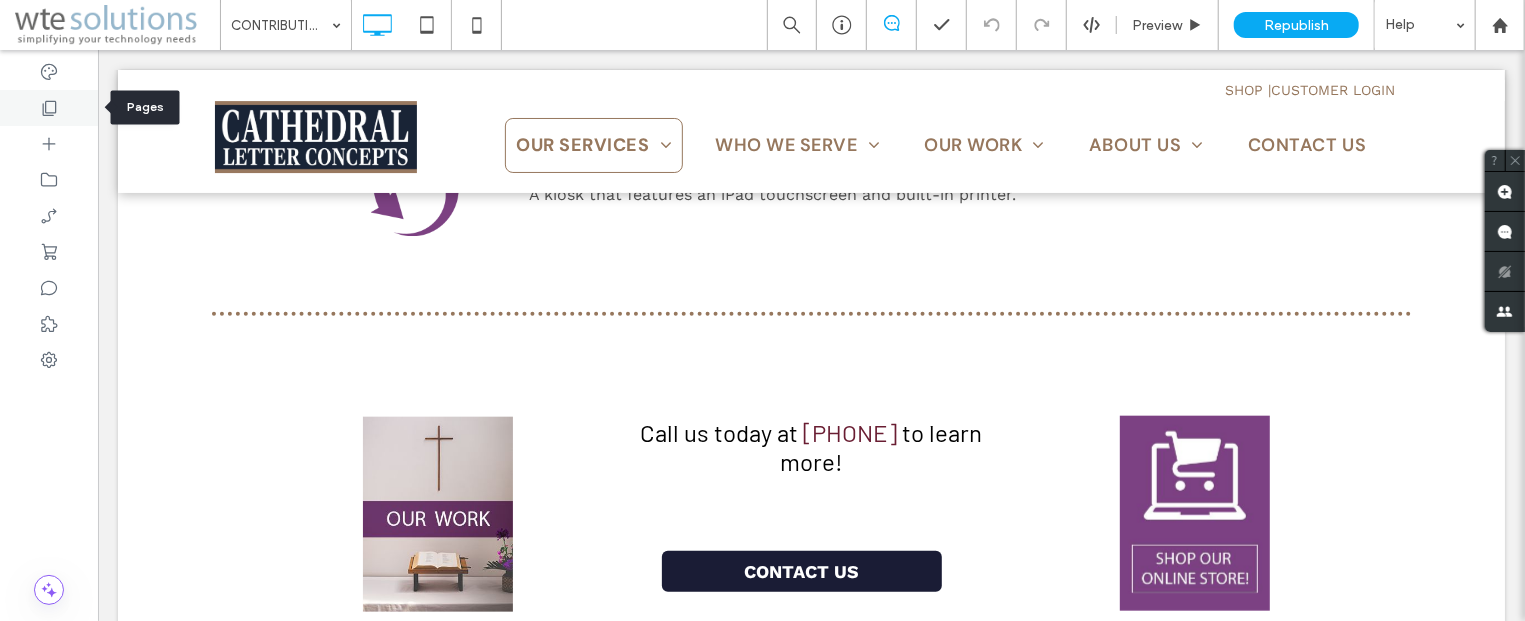click at bounding box center (49, 108) 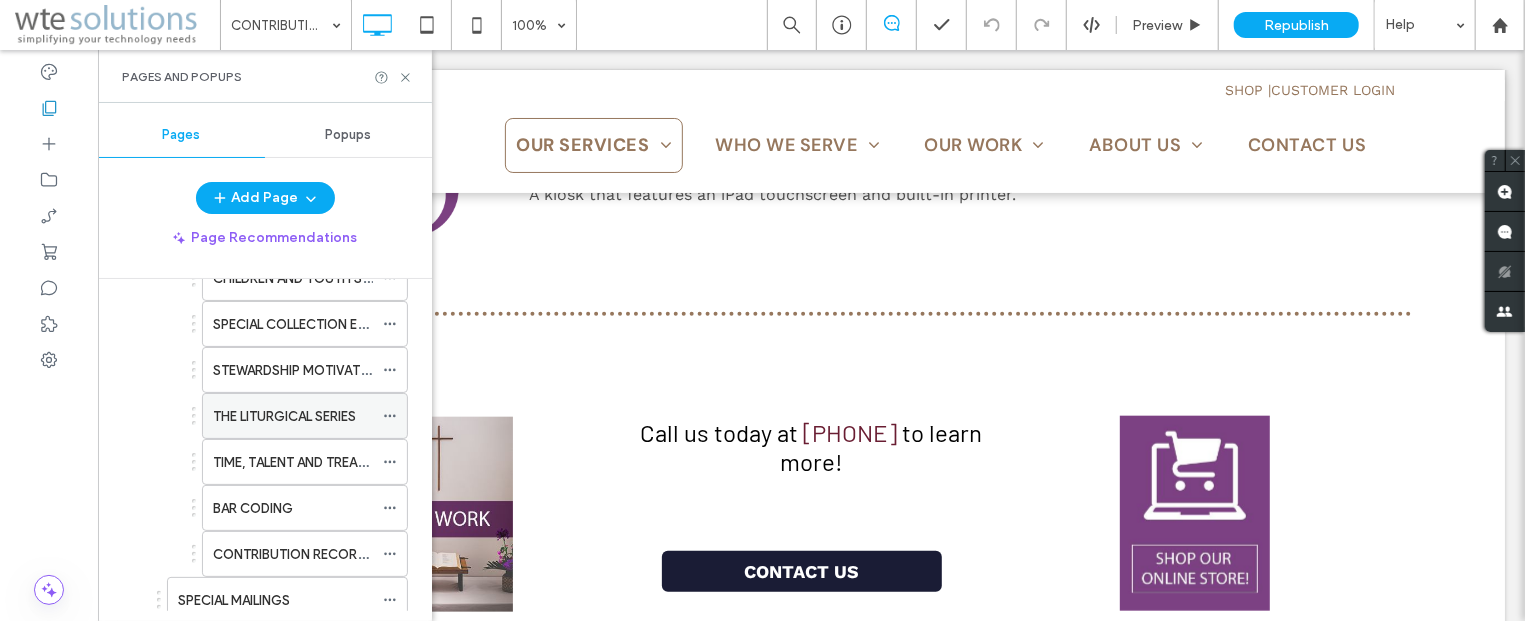 scroll, scrollTop: 844, scrollLeft: 0, axis: vertical 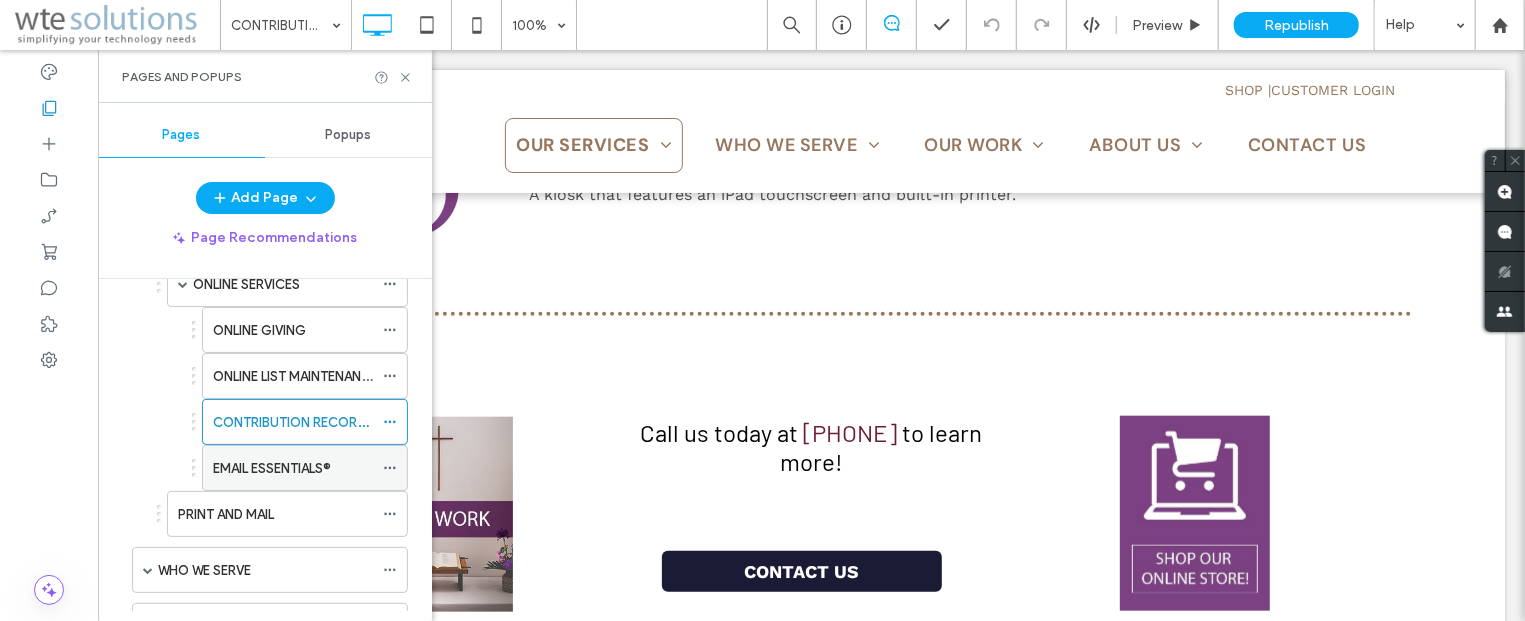 click on "EMAIL ESSENTIALS®" at bounding box center [272, 468] 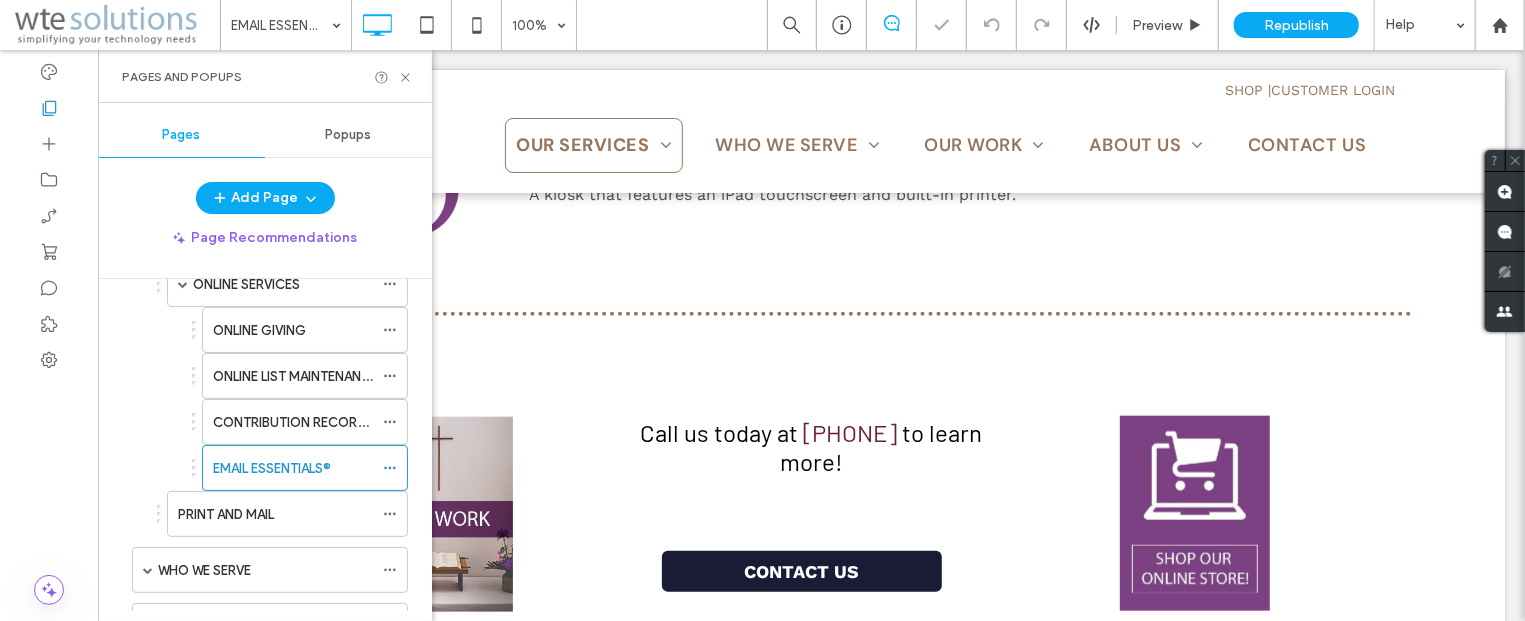 click on "Pages and Popups" at bounding box center [265, 76] 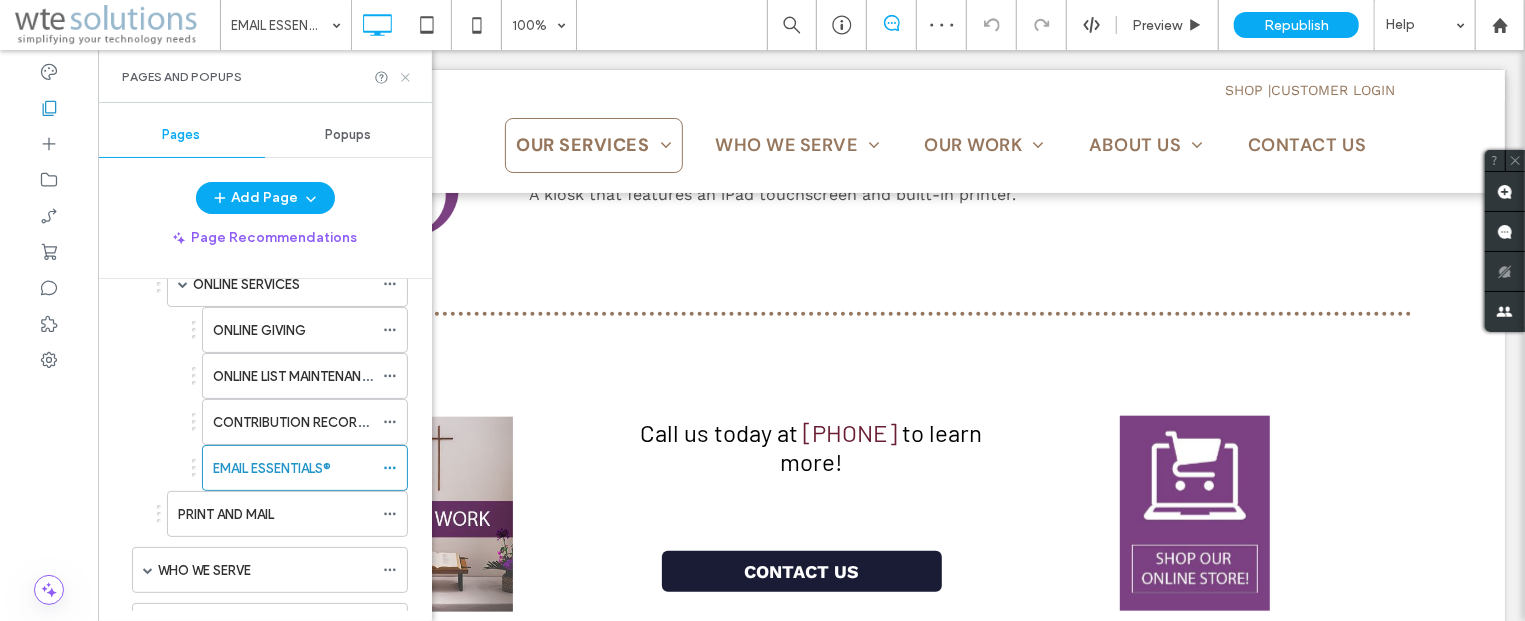 click 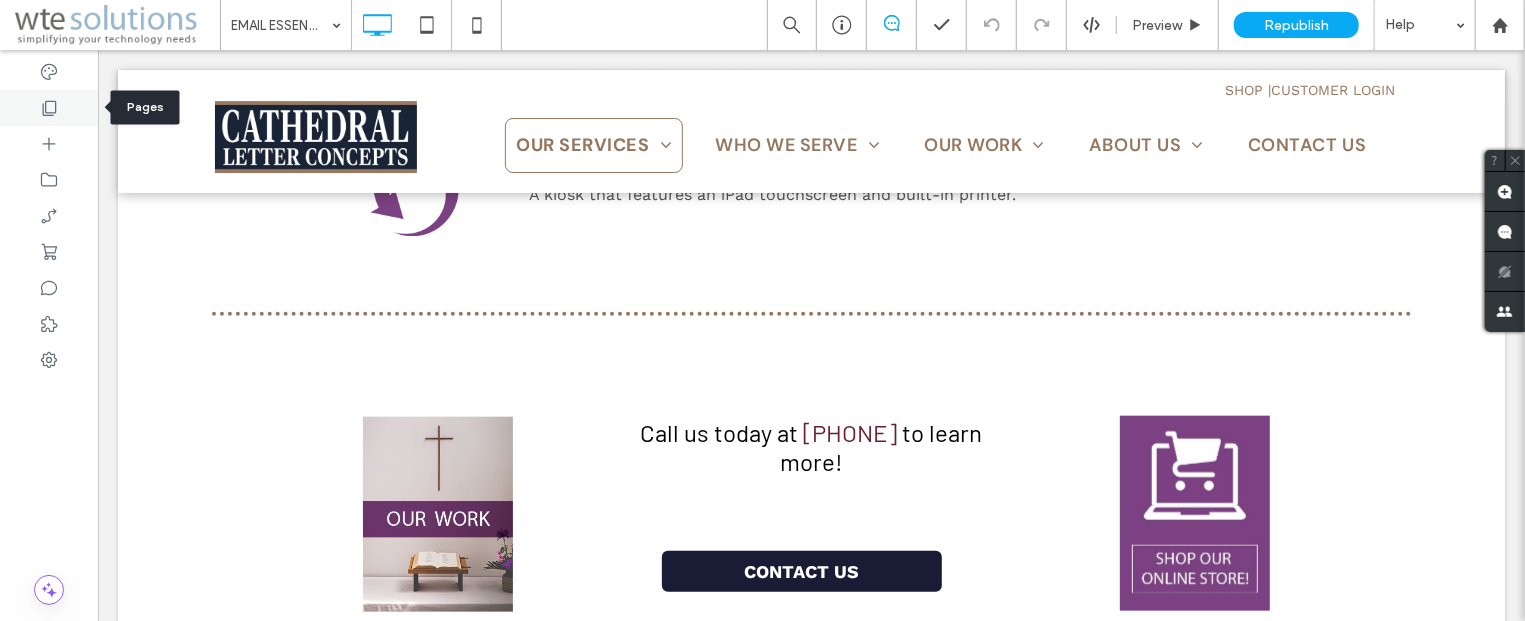 click 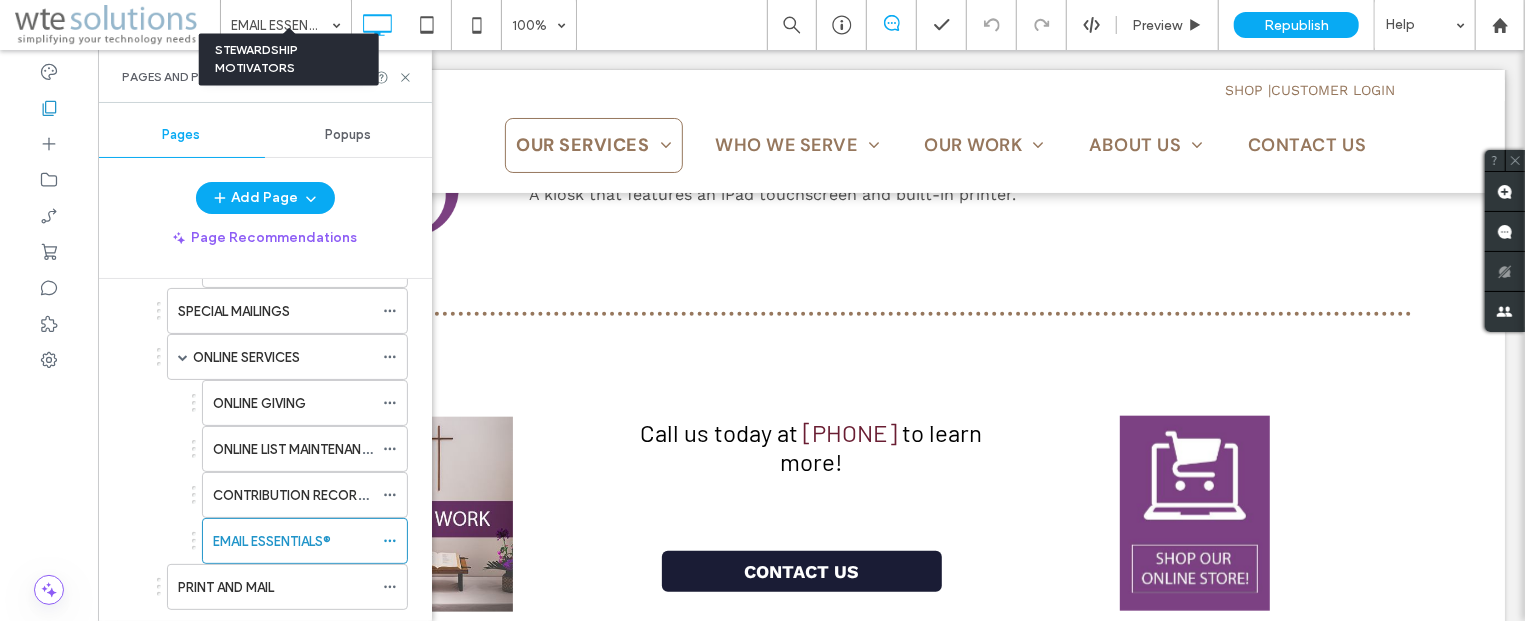 scroll, scrollTop: 844, scrollLeft: 0, axis: vertical 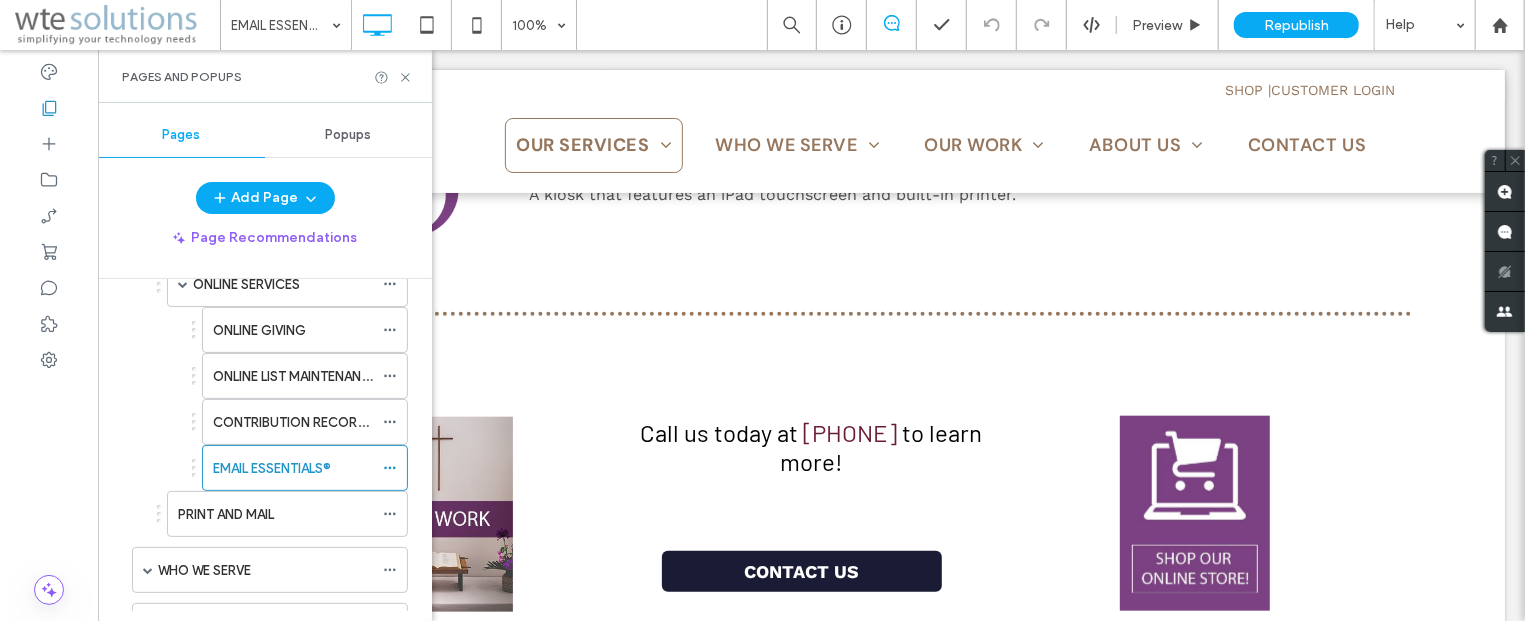click on "PRINT AND MAIL" at bounding box center (275, 514) 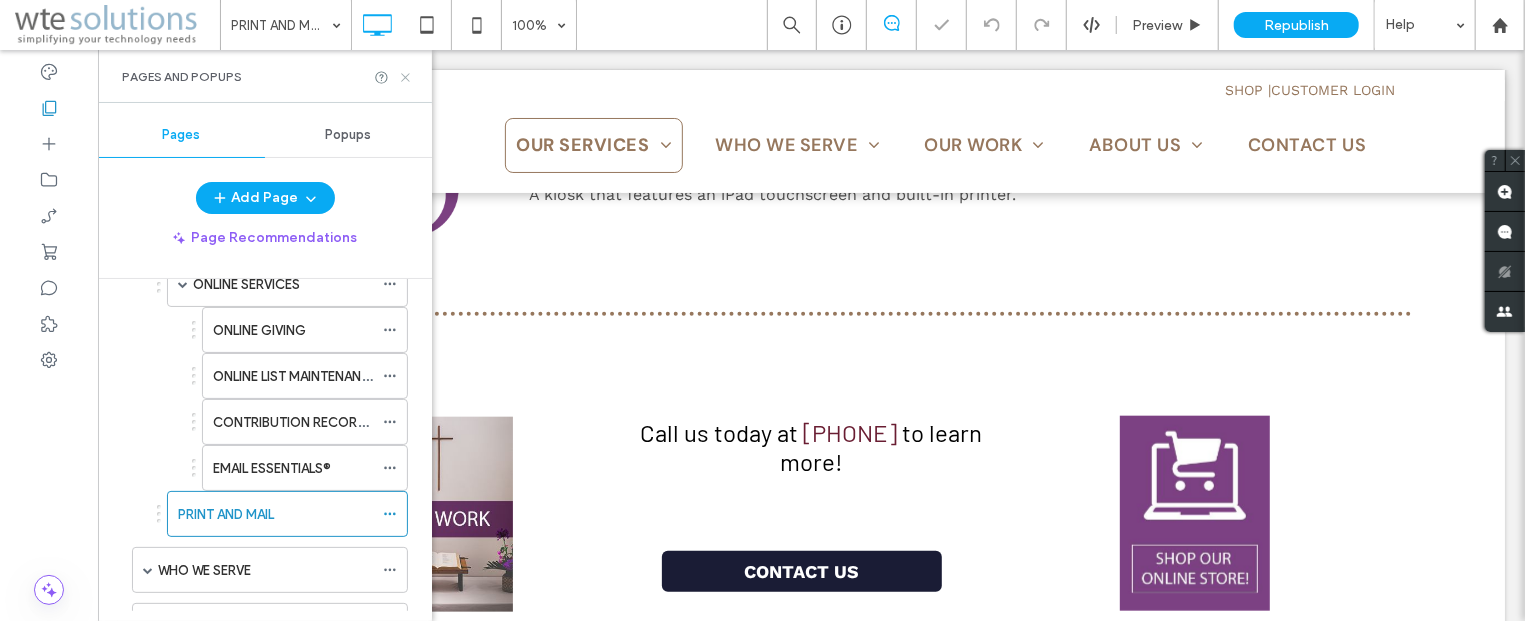click 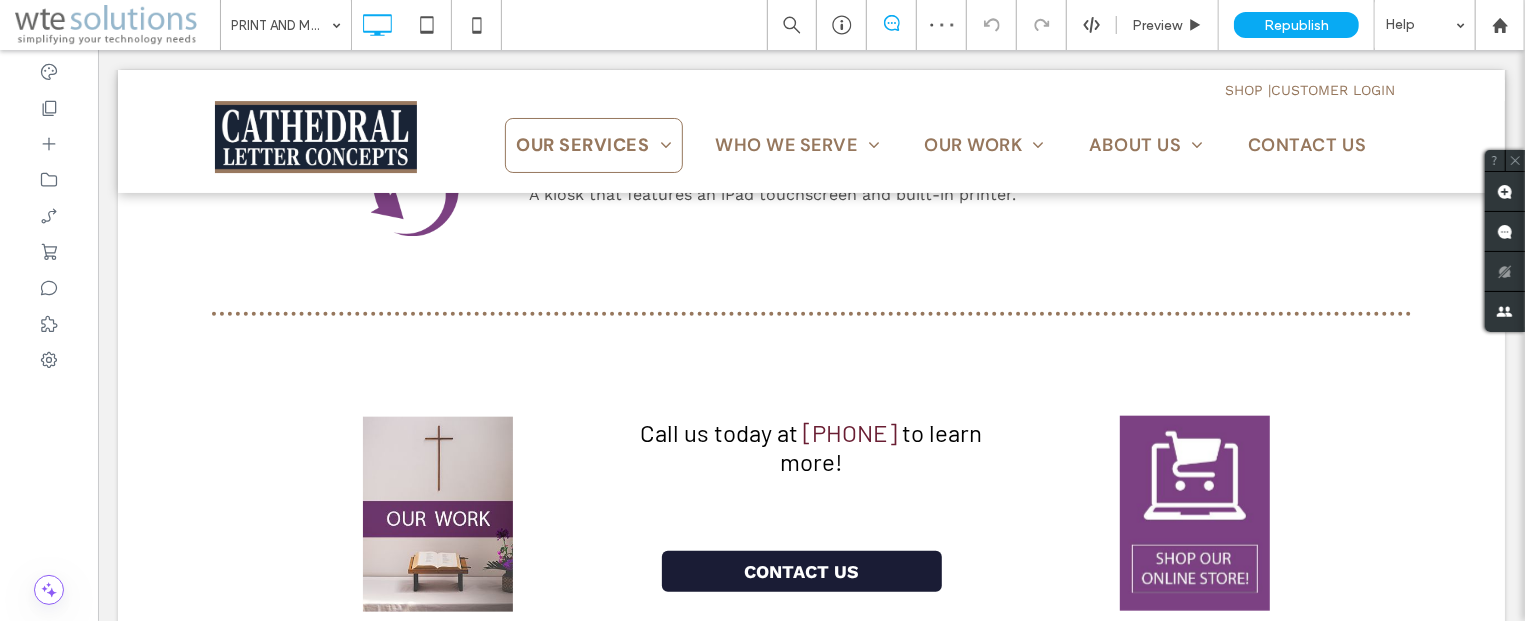 type on "*********" 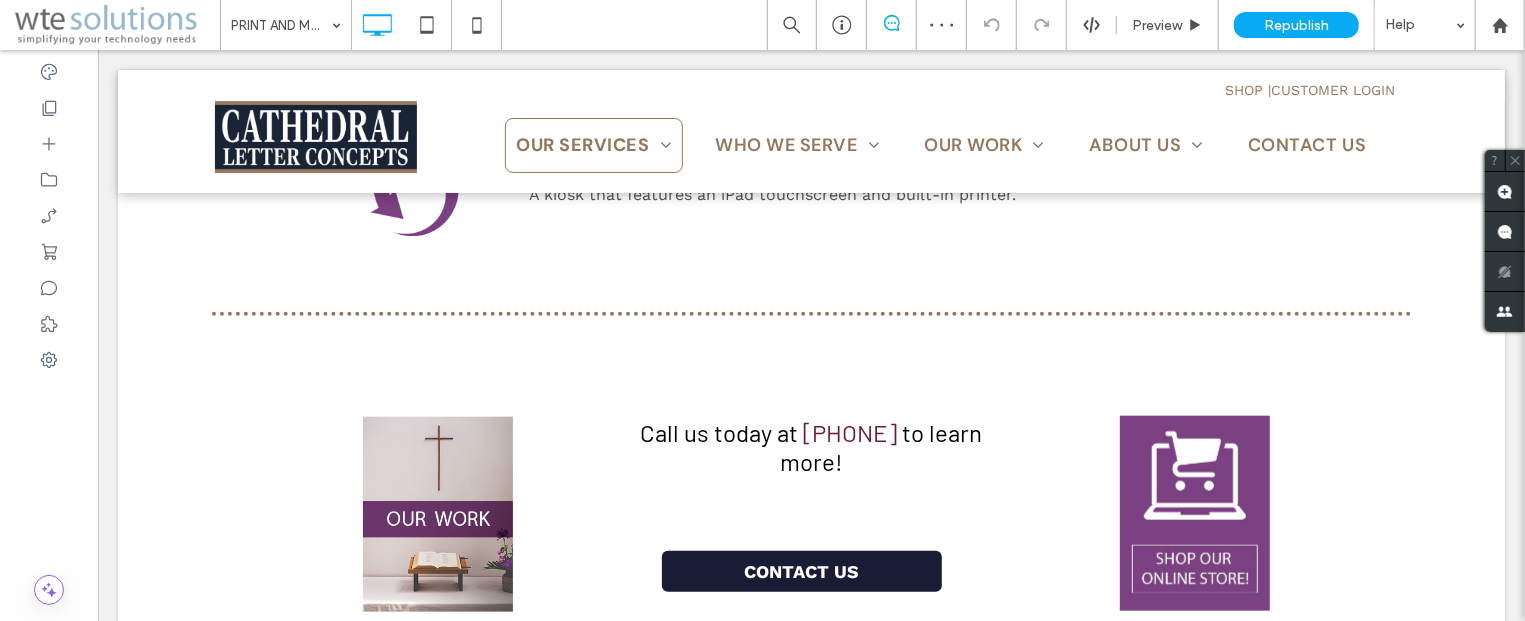 type on "**" 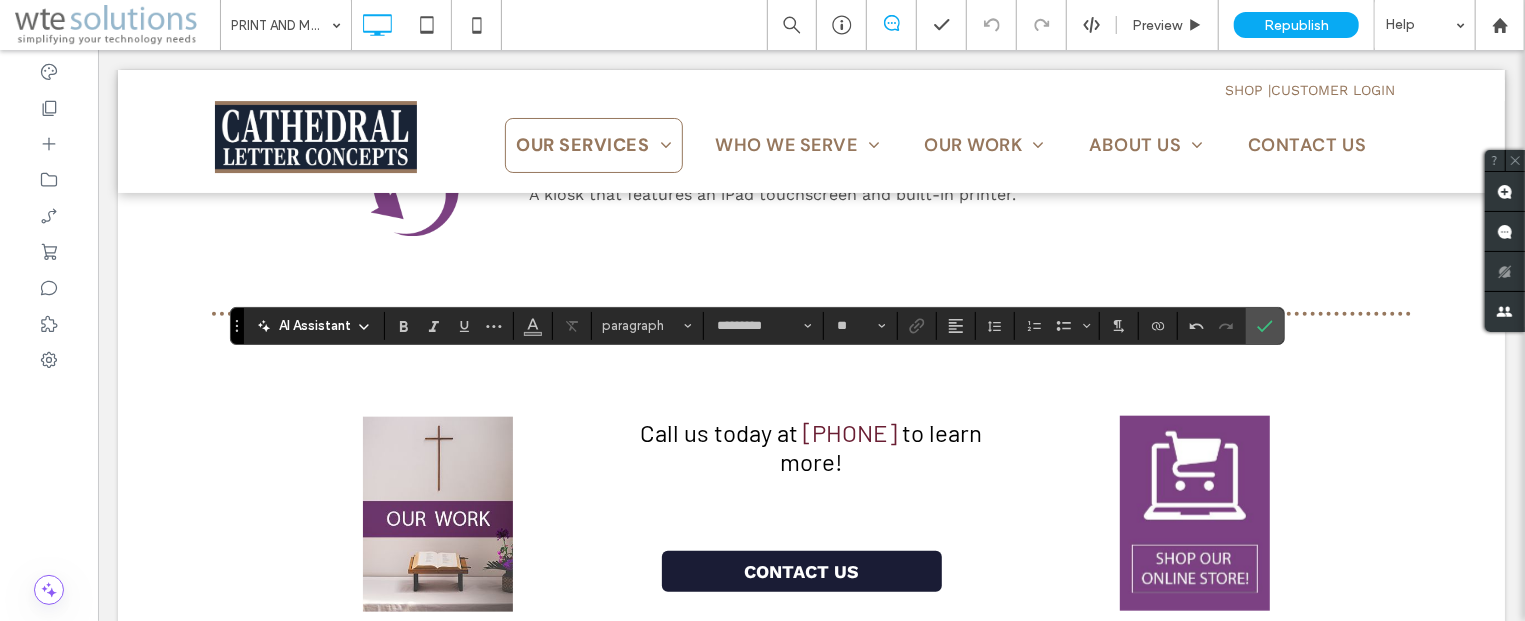 type 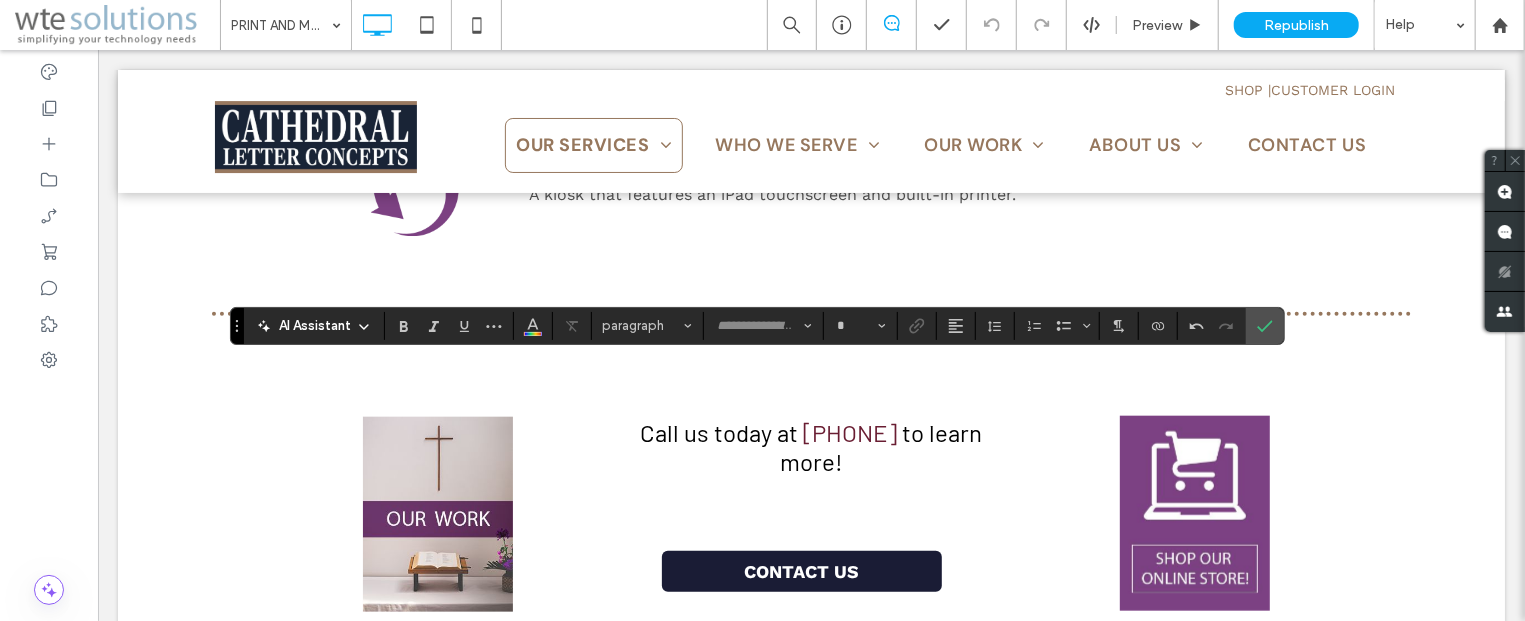 type on "*********" 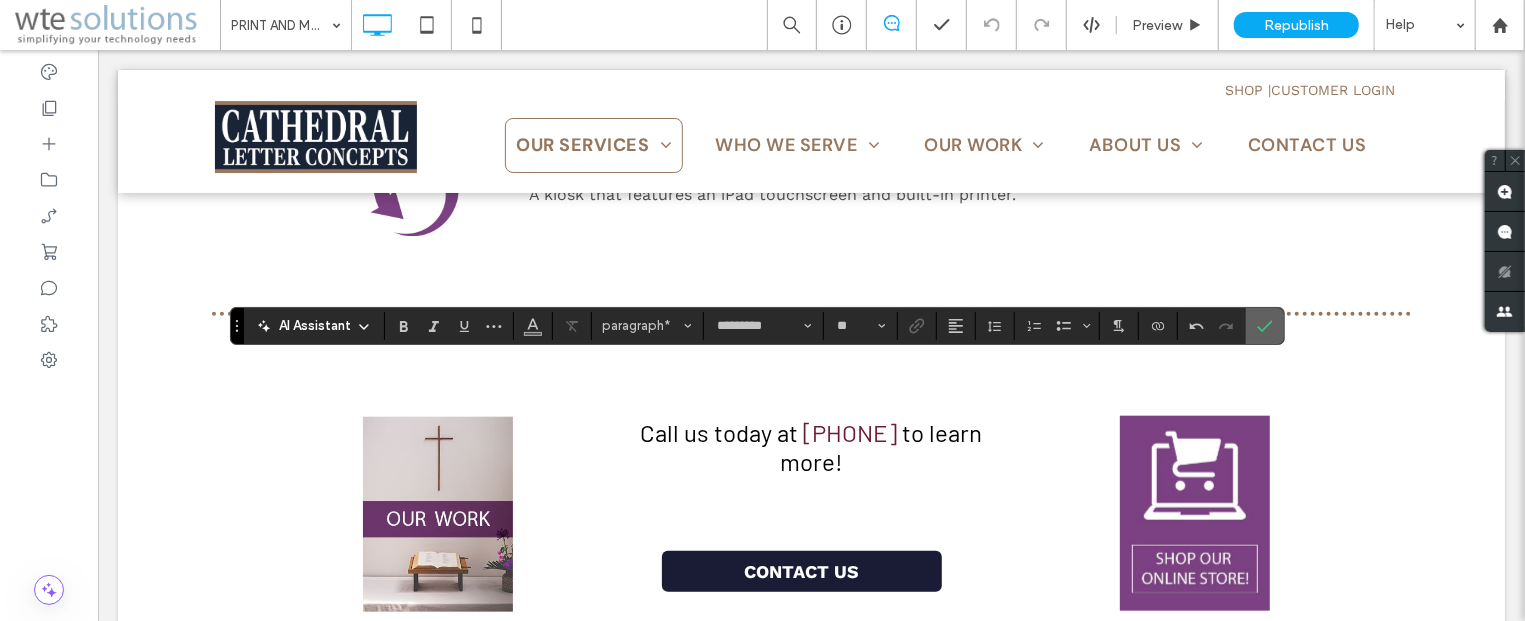 click at bounding box center (1261, 326) 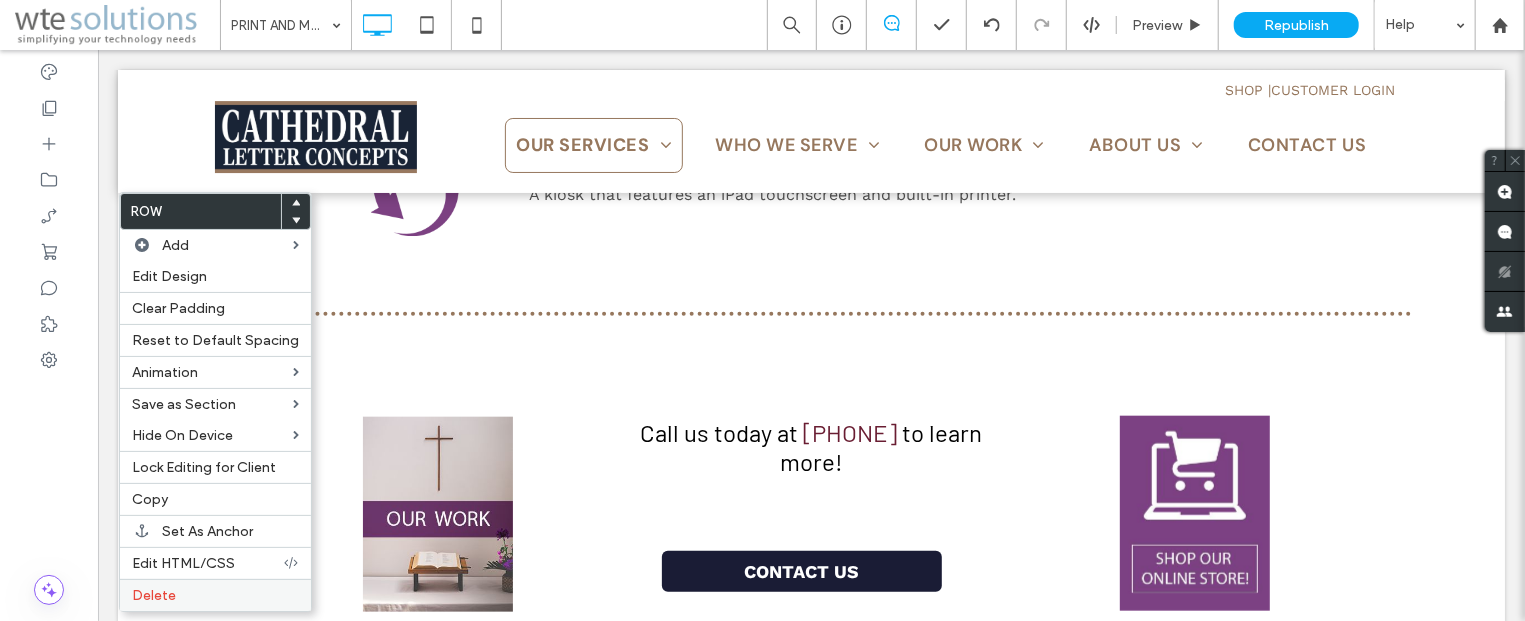 click on "Delete" at bounding box center [215, 595] 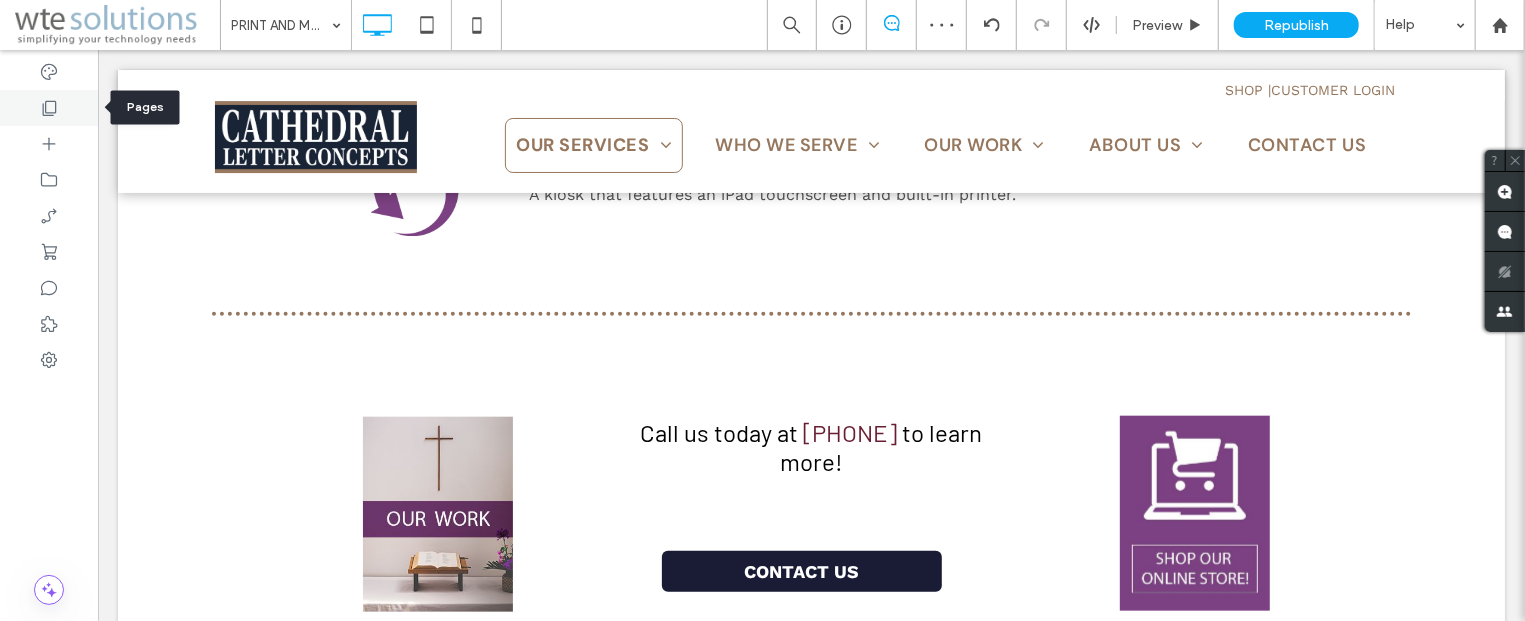 click 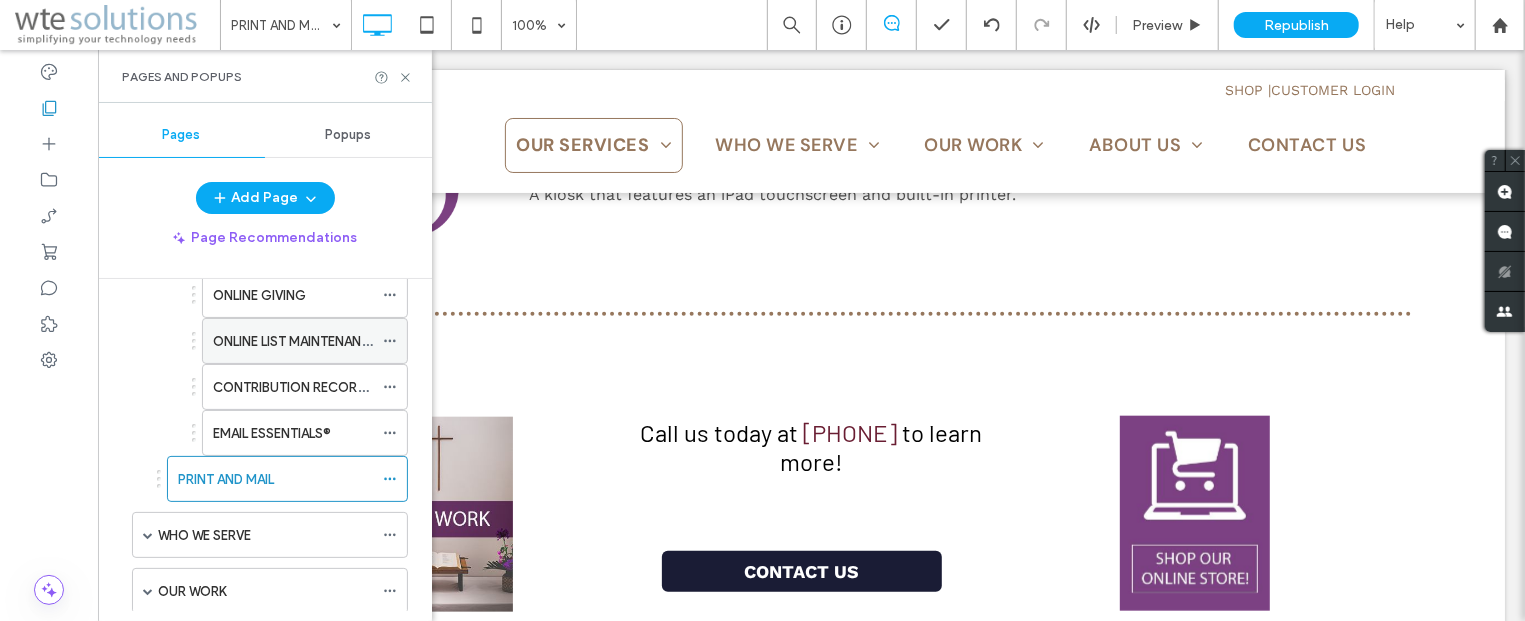 scroll, scrollTop: 844, scrollLeft: 0, axis: vertical 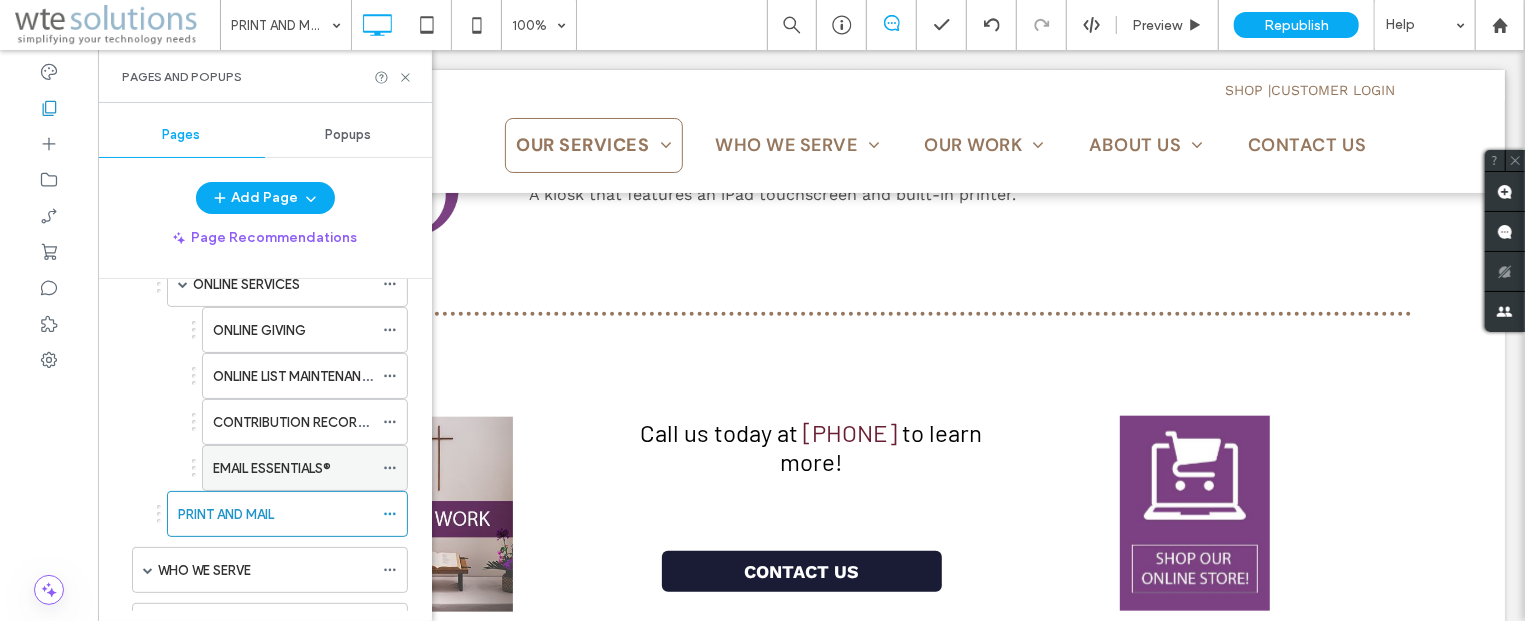 click on "EMAIL ESSENTIALS®" at bounding box center [272, 468] 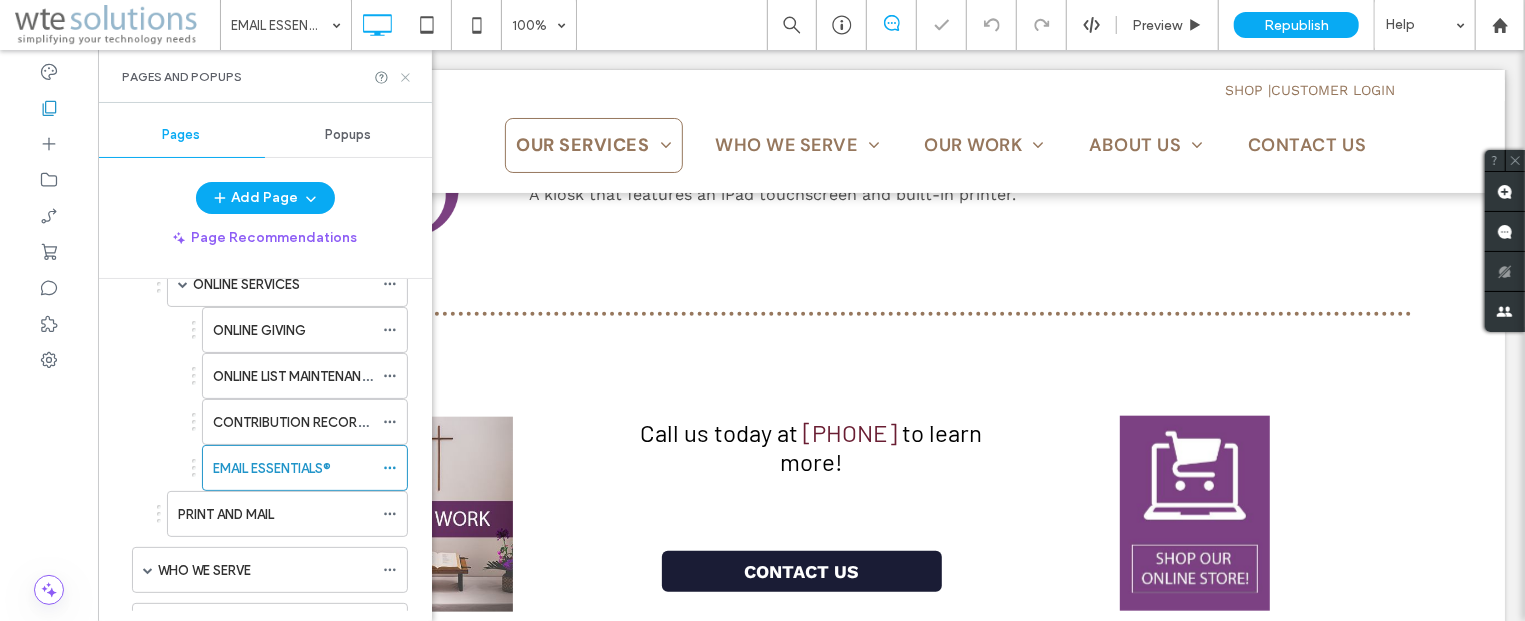 click 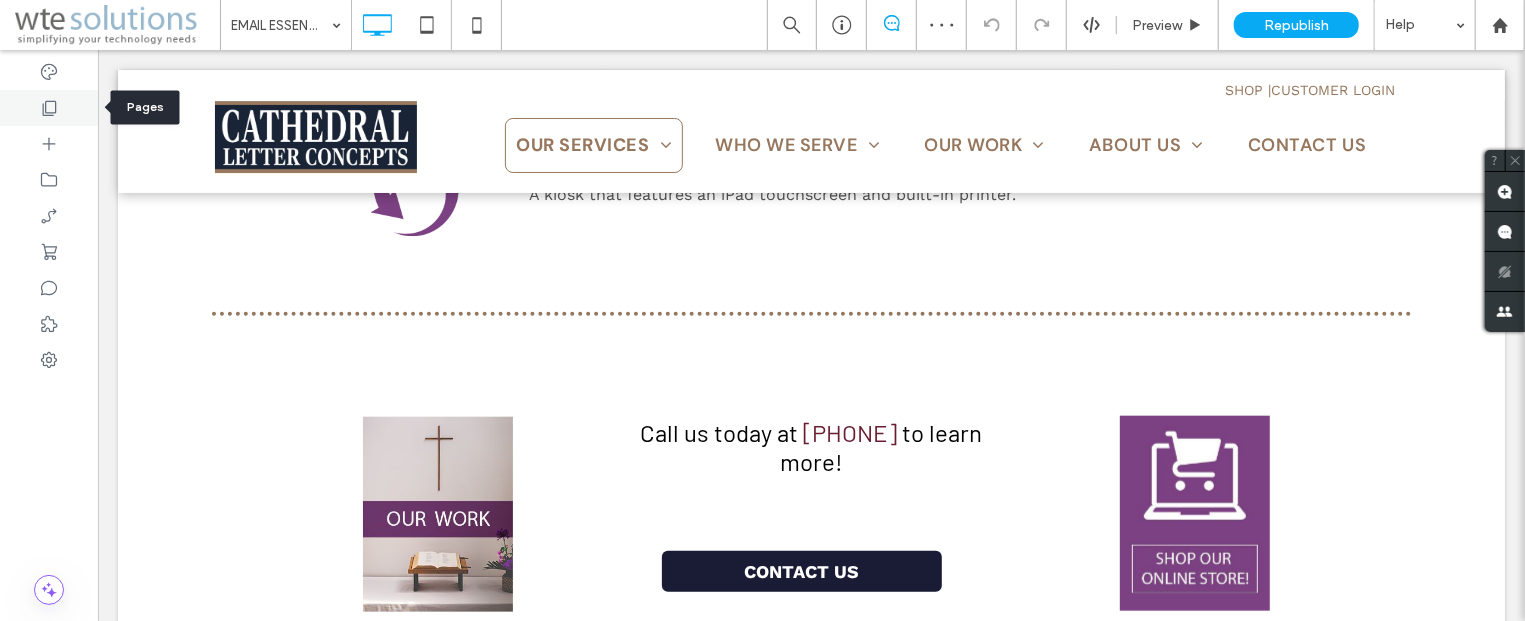 click 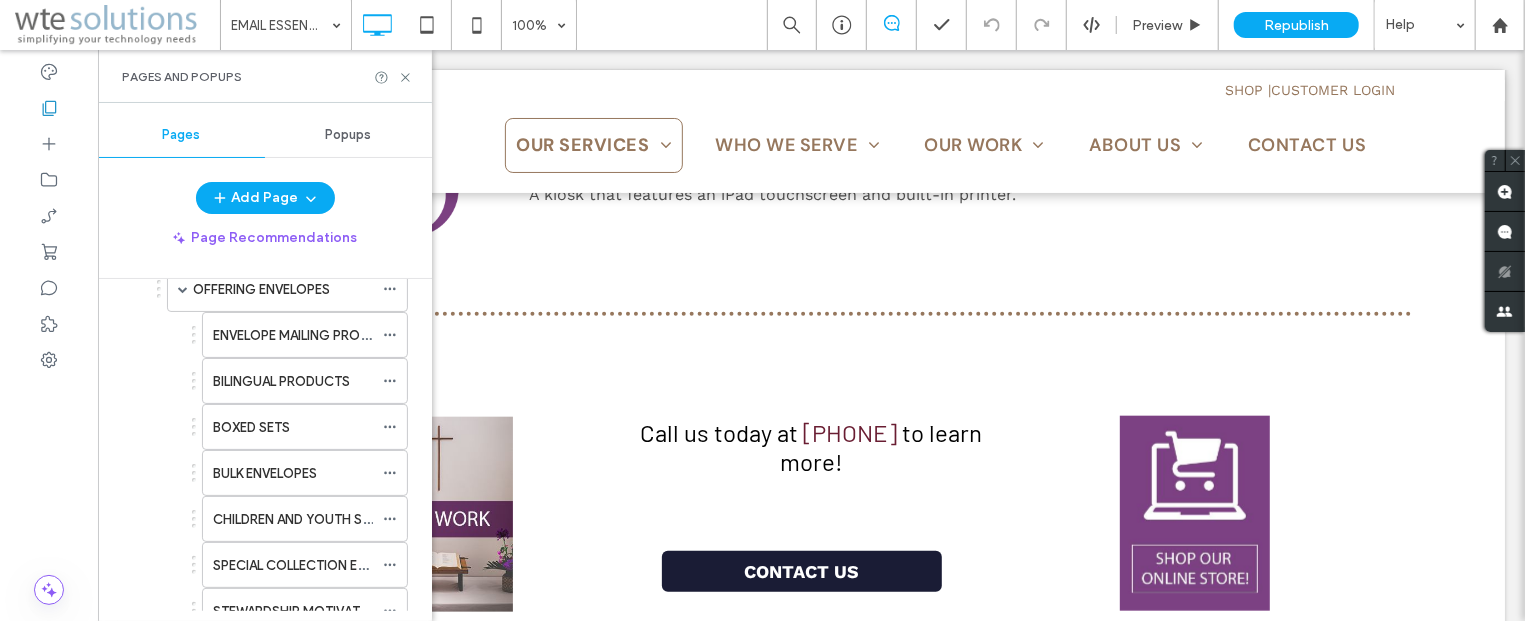 scroll, scrollTop: 603, scrollLeft: 0, axis: vertical 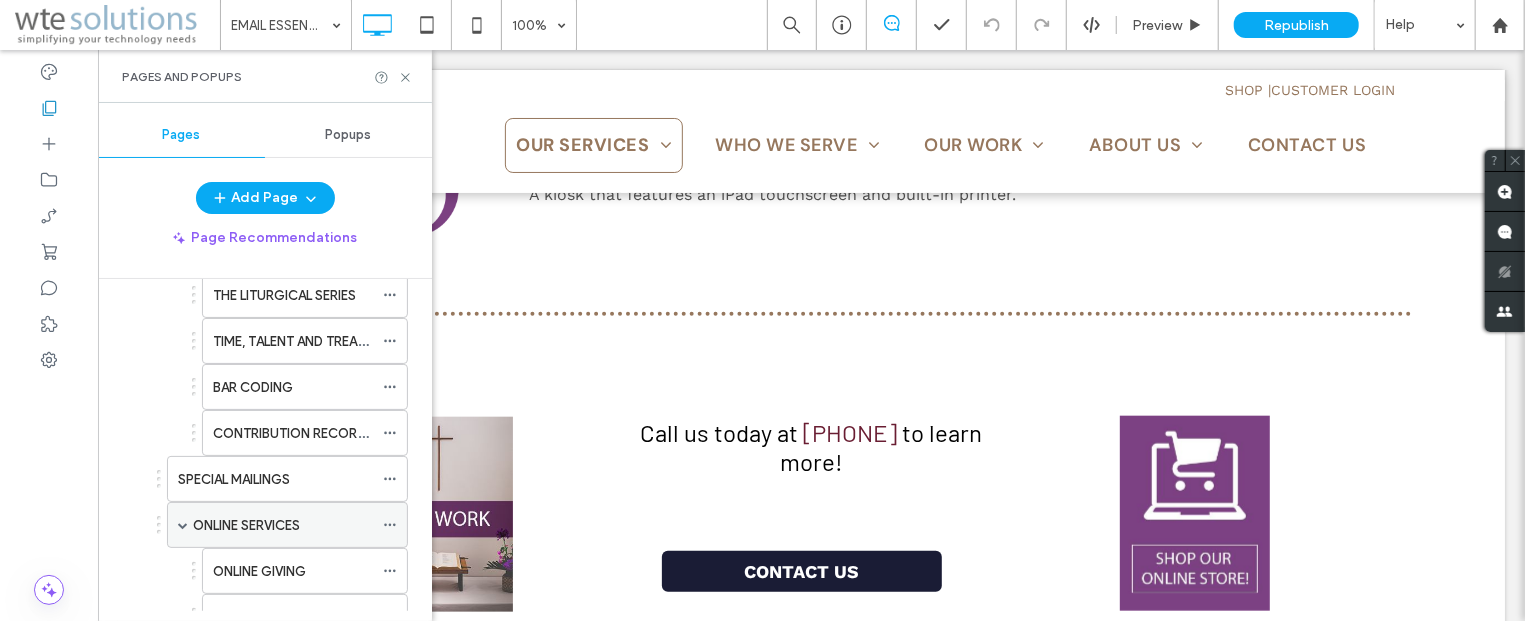 click on "ONLINE SERVICES" at bounding box center [246, 525] 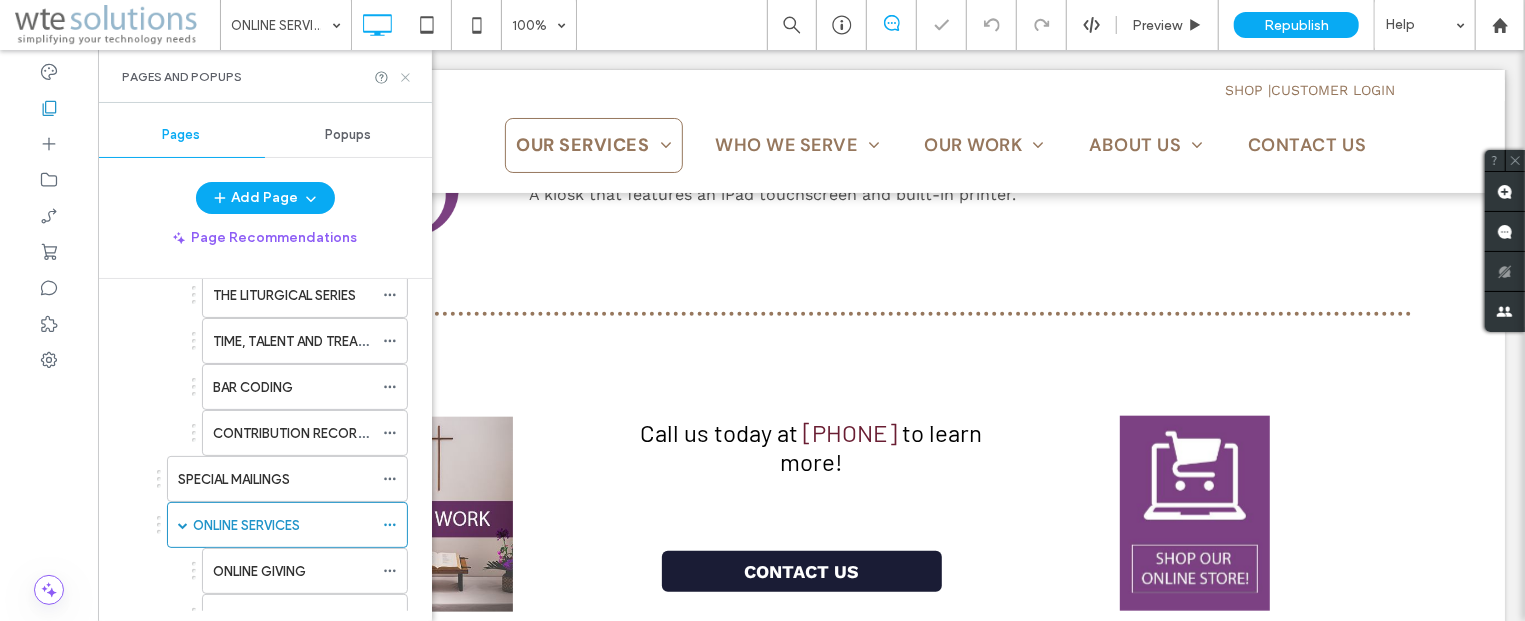 click 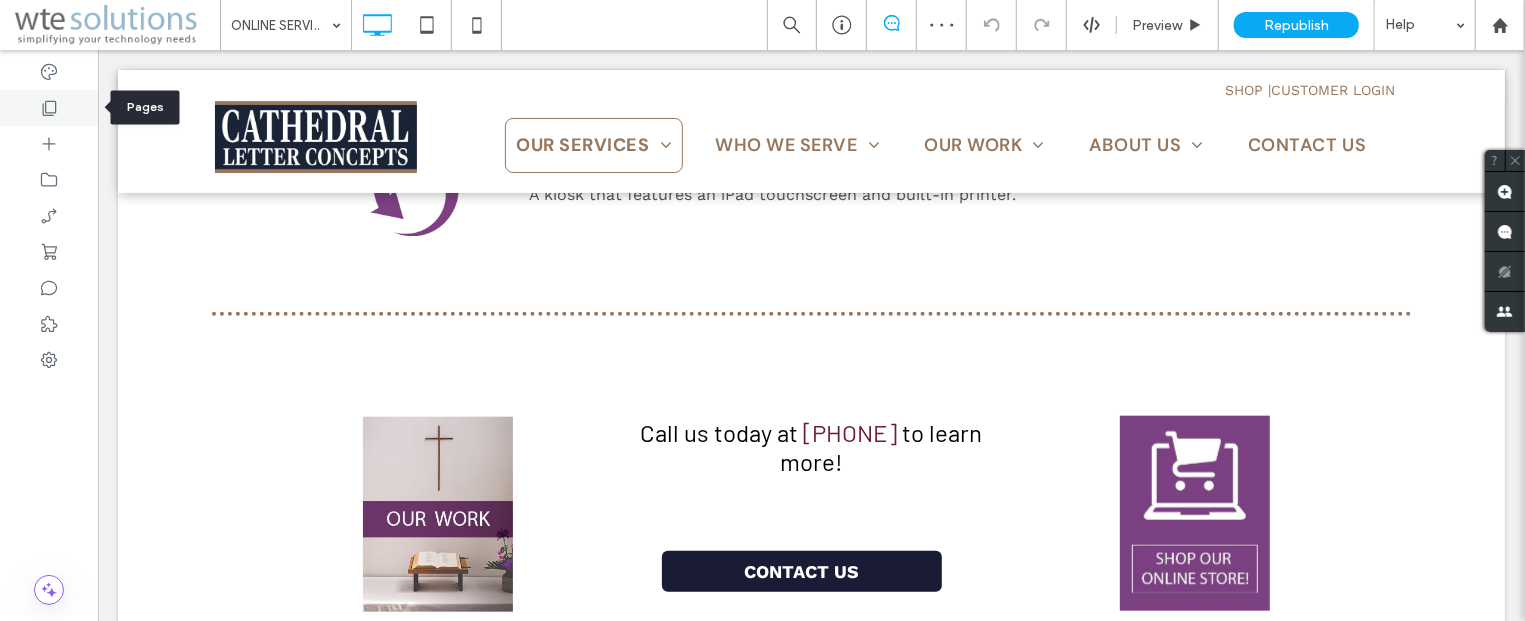 click 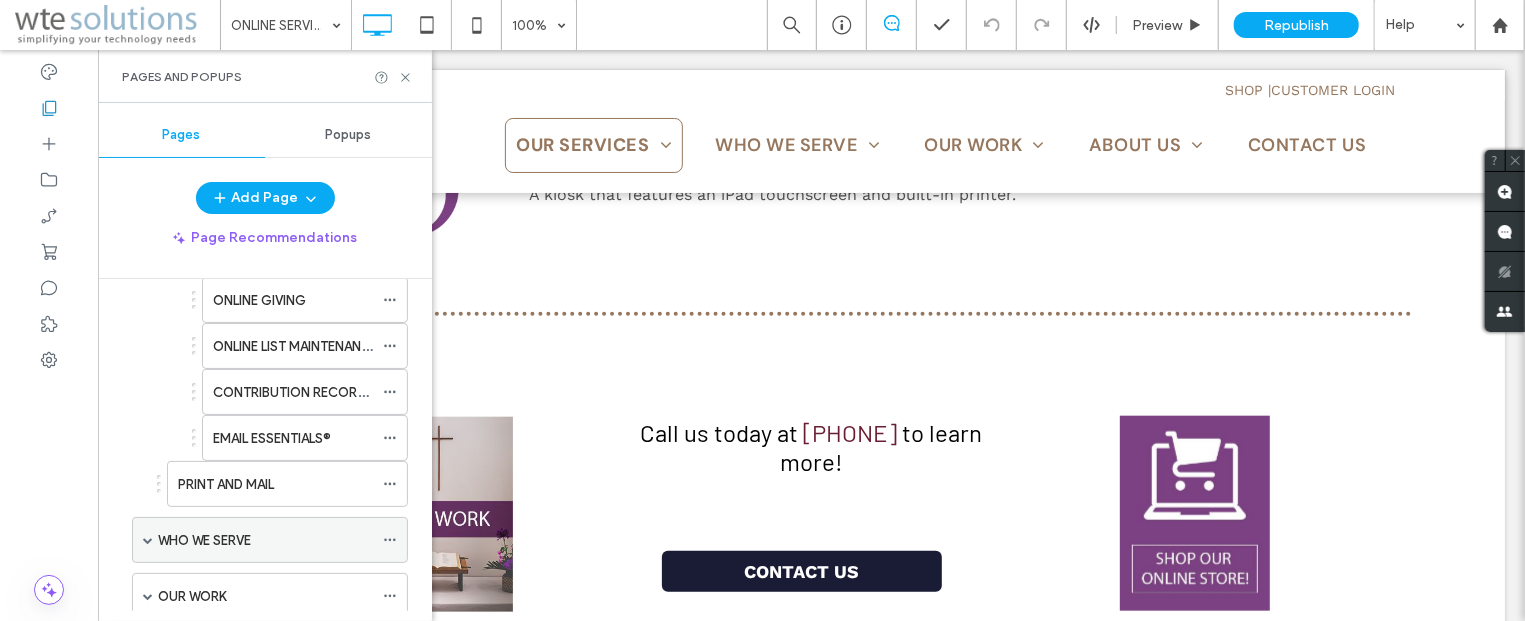 scroll, scrollTop: 965, scrollLeft: 0, axis: vertical 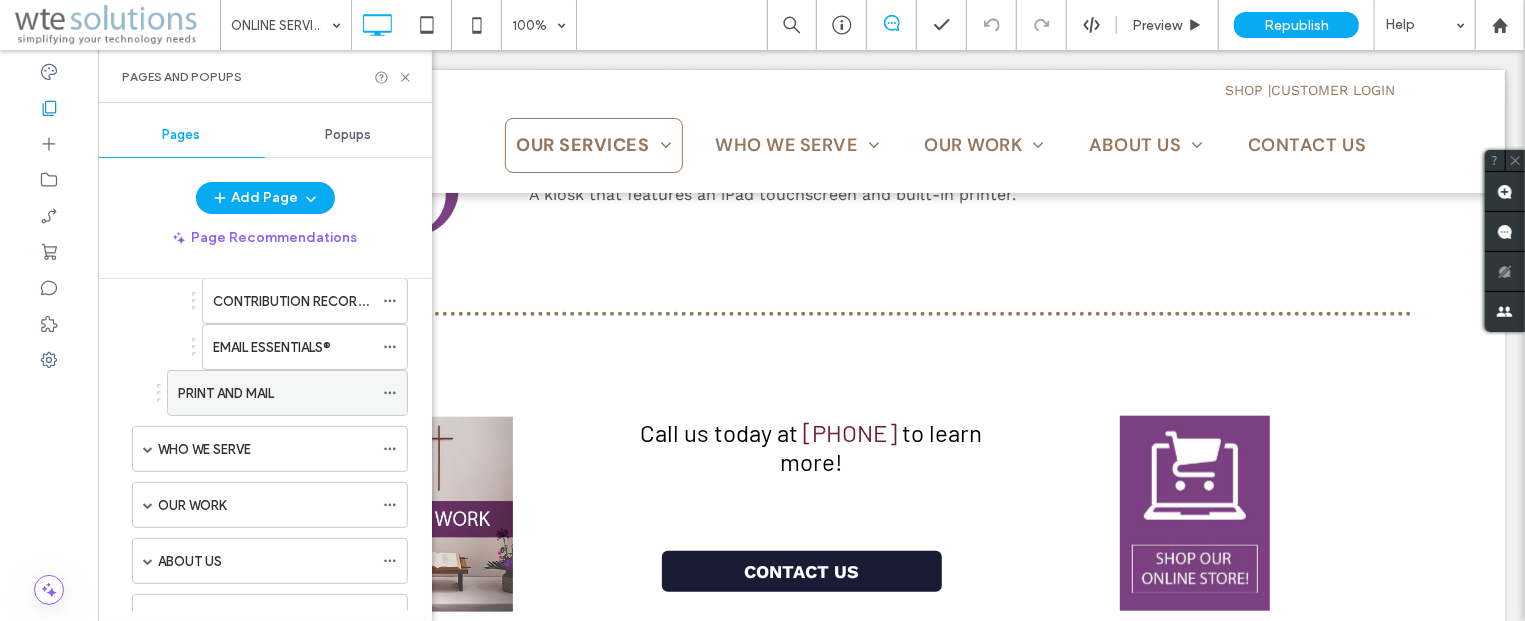 click on "PRINT AND MAIL" at bounding box center [226, 393] 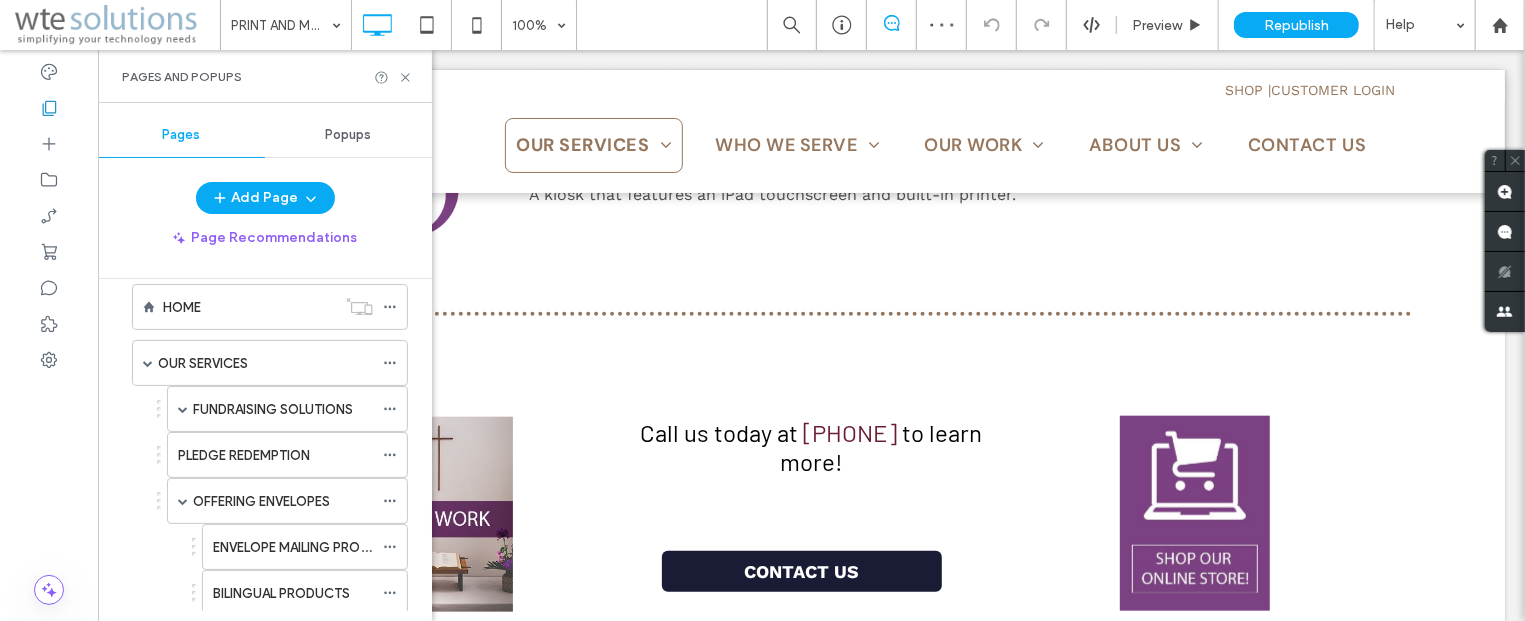 scroll, scrollTop: 0, scrollLeft: 0, axis: both 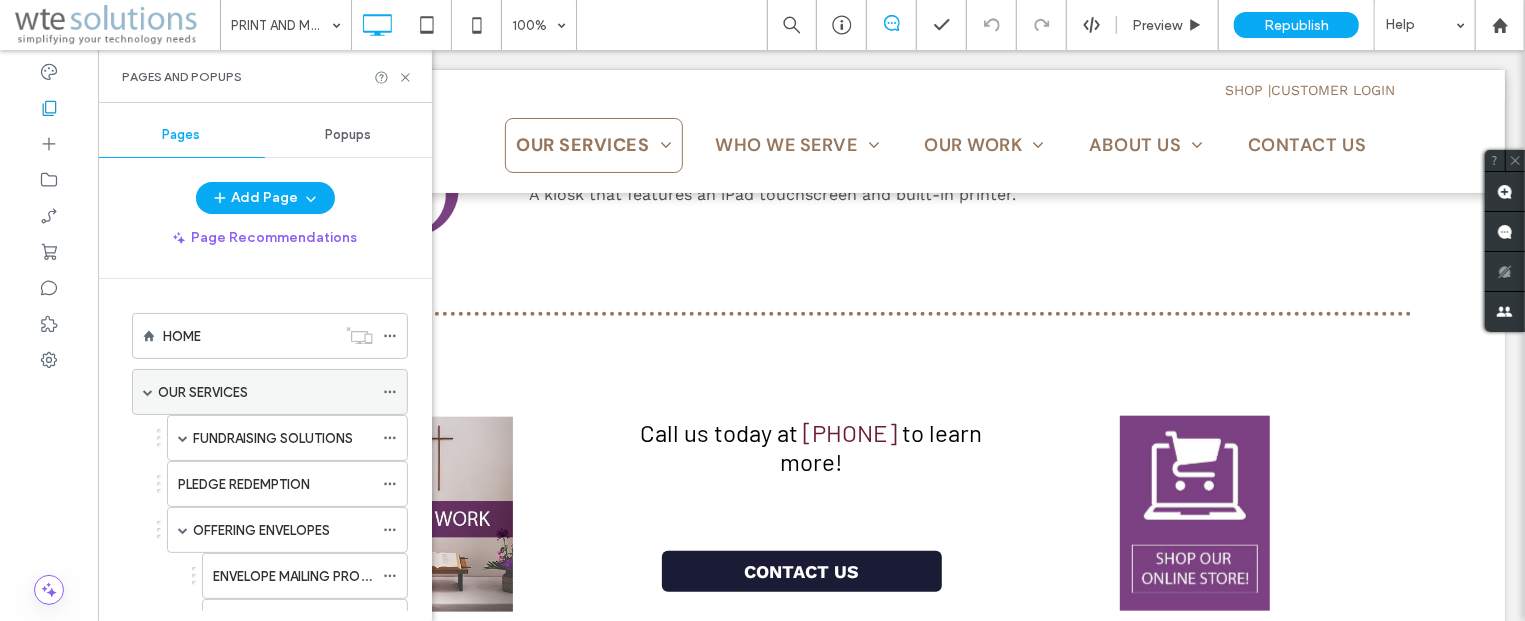 click at bounding box center [148, 392] 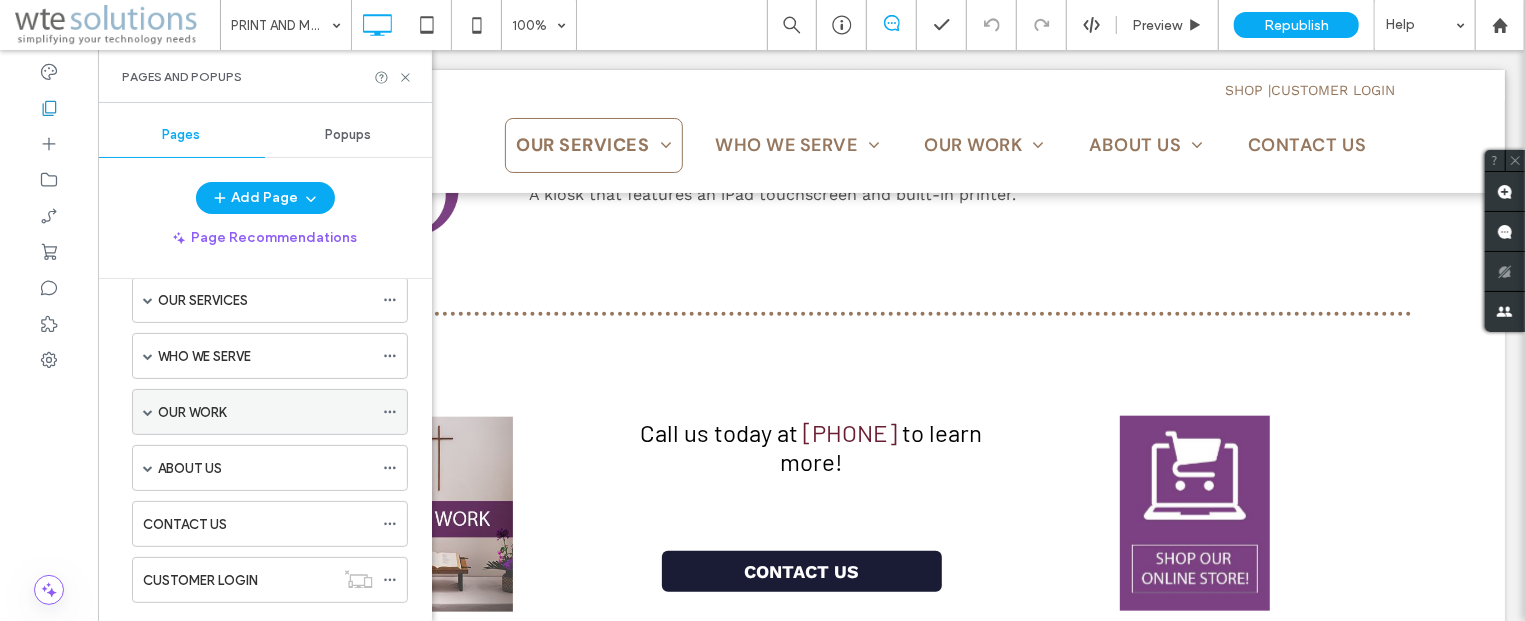 scroll, scrollTop: 121, scrollLeft: 0, axis: vertical 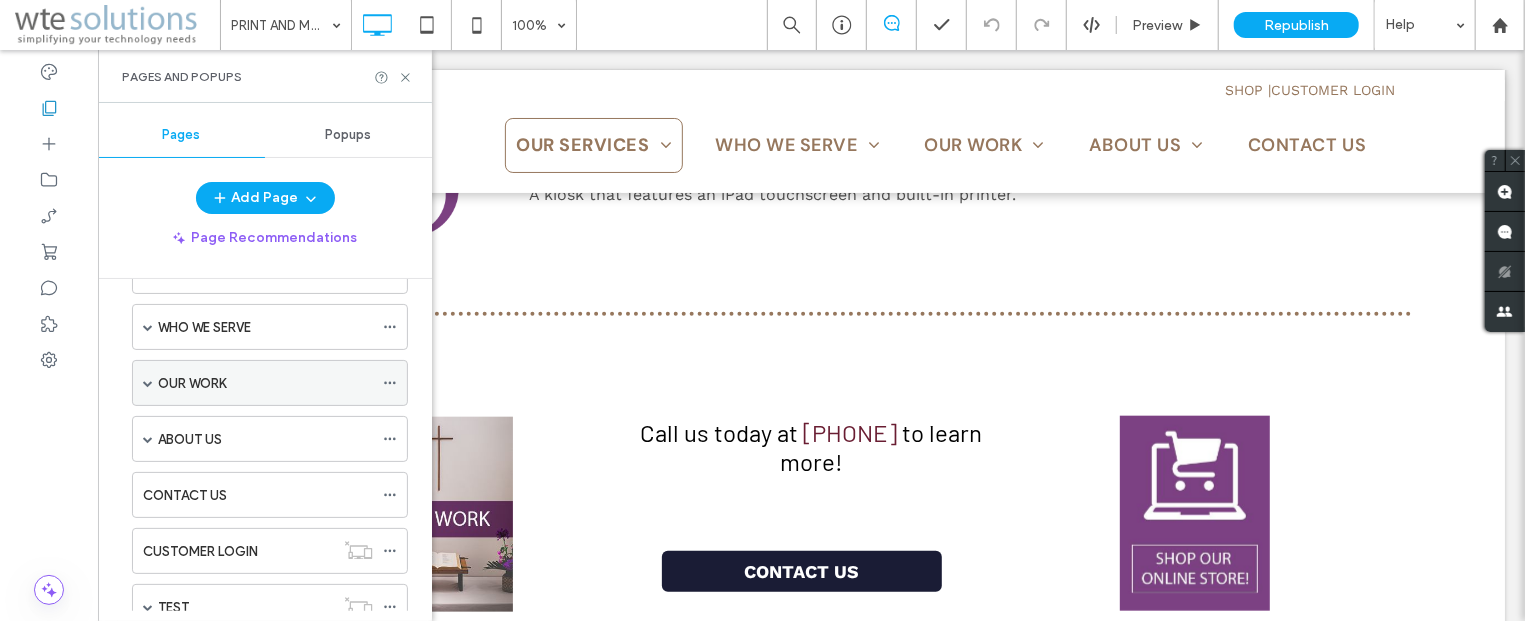 click on "OUR WORK" at bounding box center (270, 383) 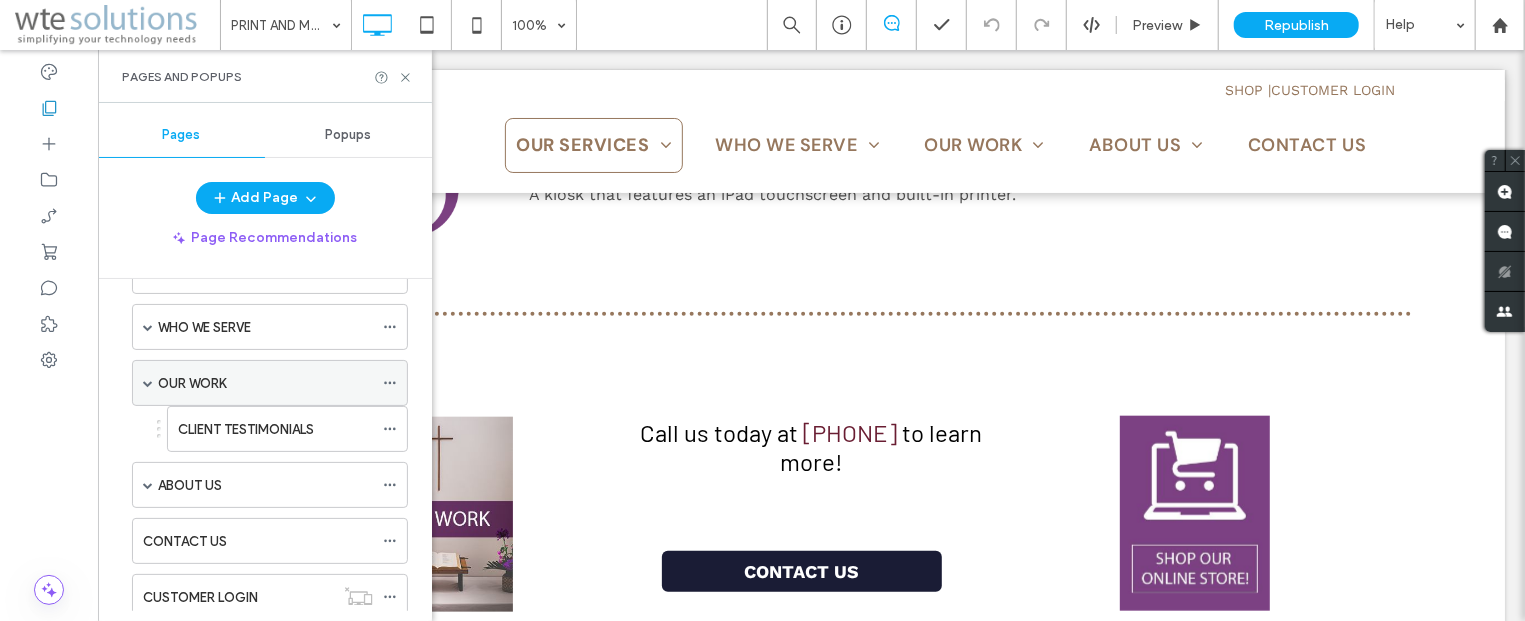 click on "OUR WORK" at bounding box center (265, 383) 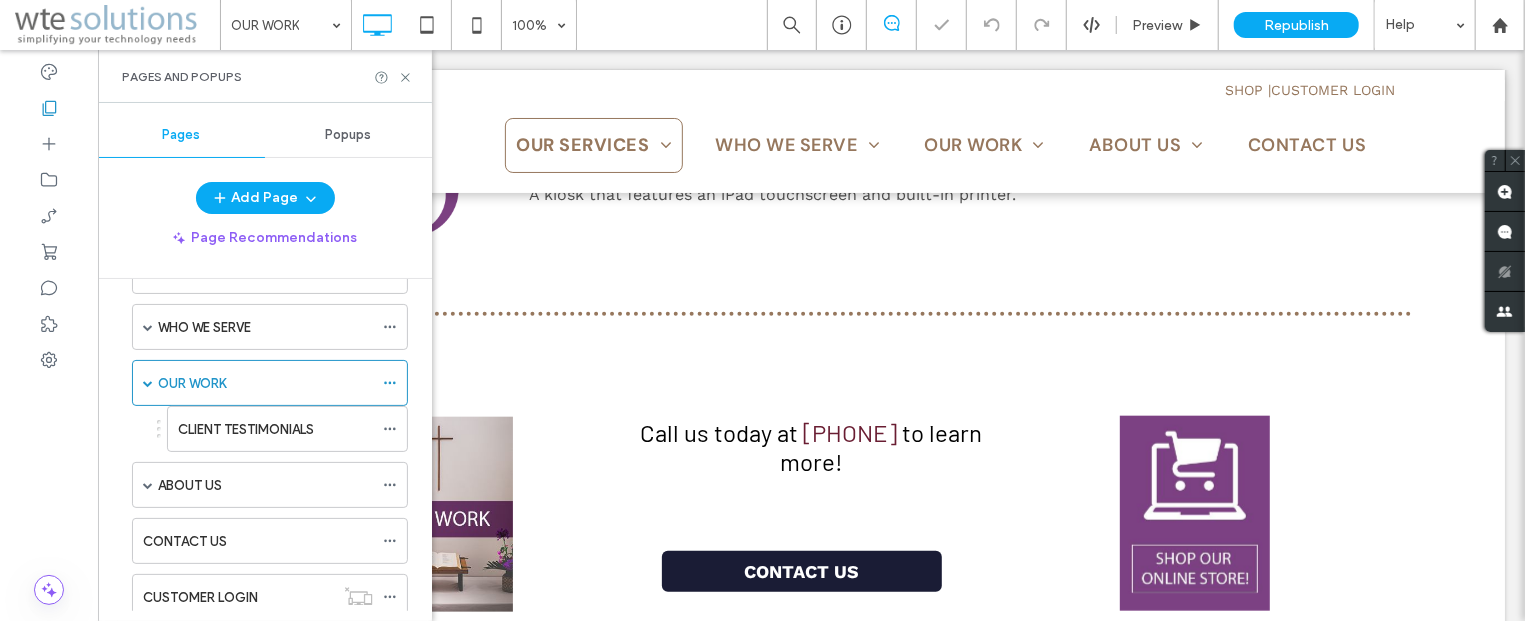 click on "Pages and Popups" at bounding box center [265, 76] 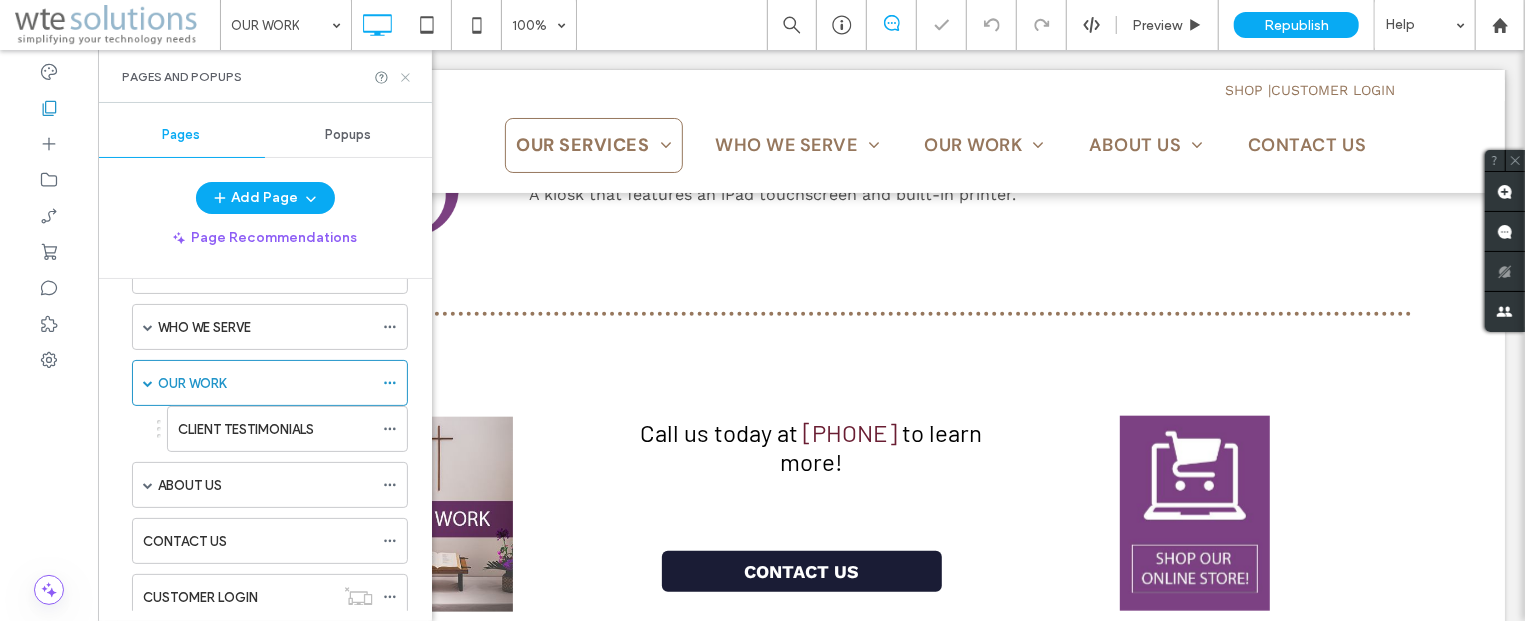 click 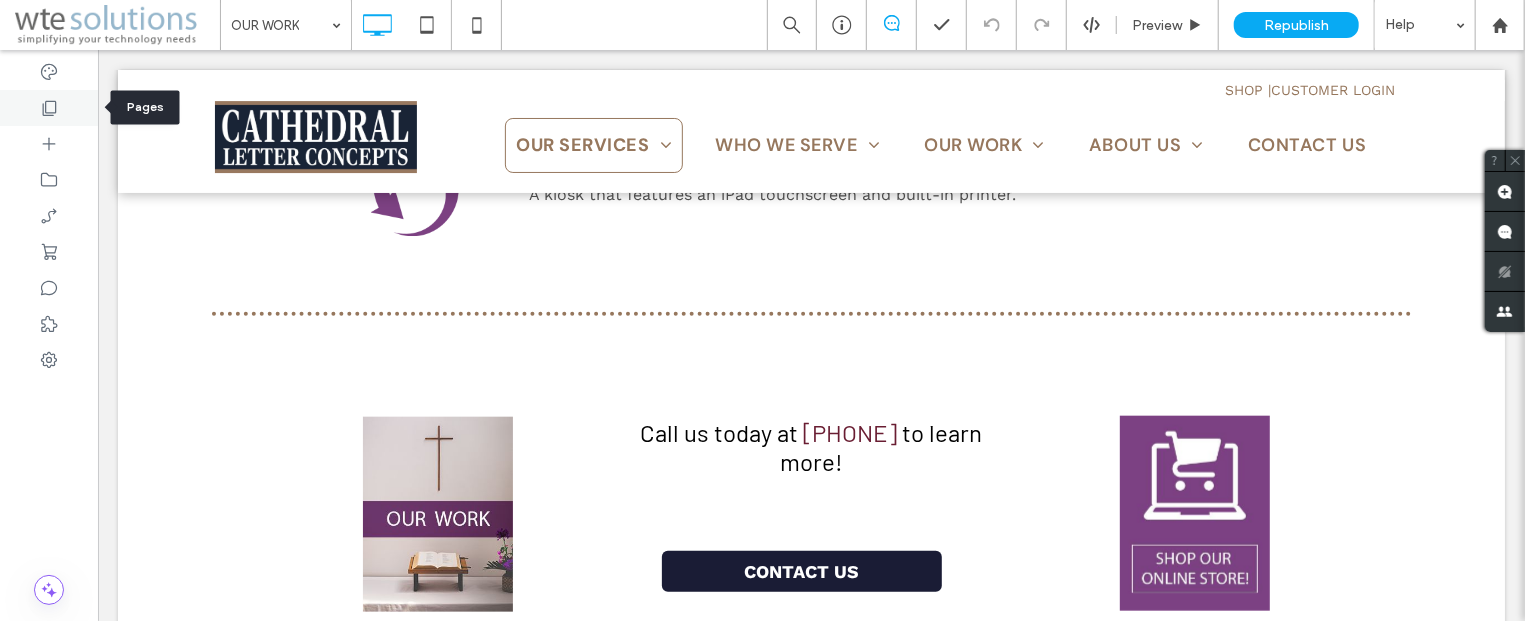 click 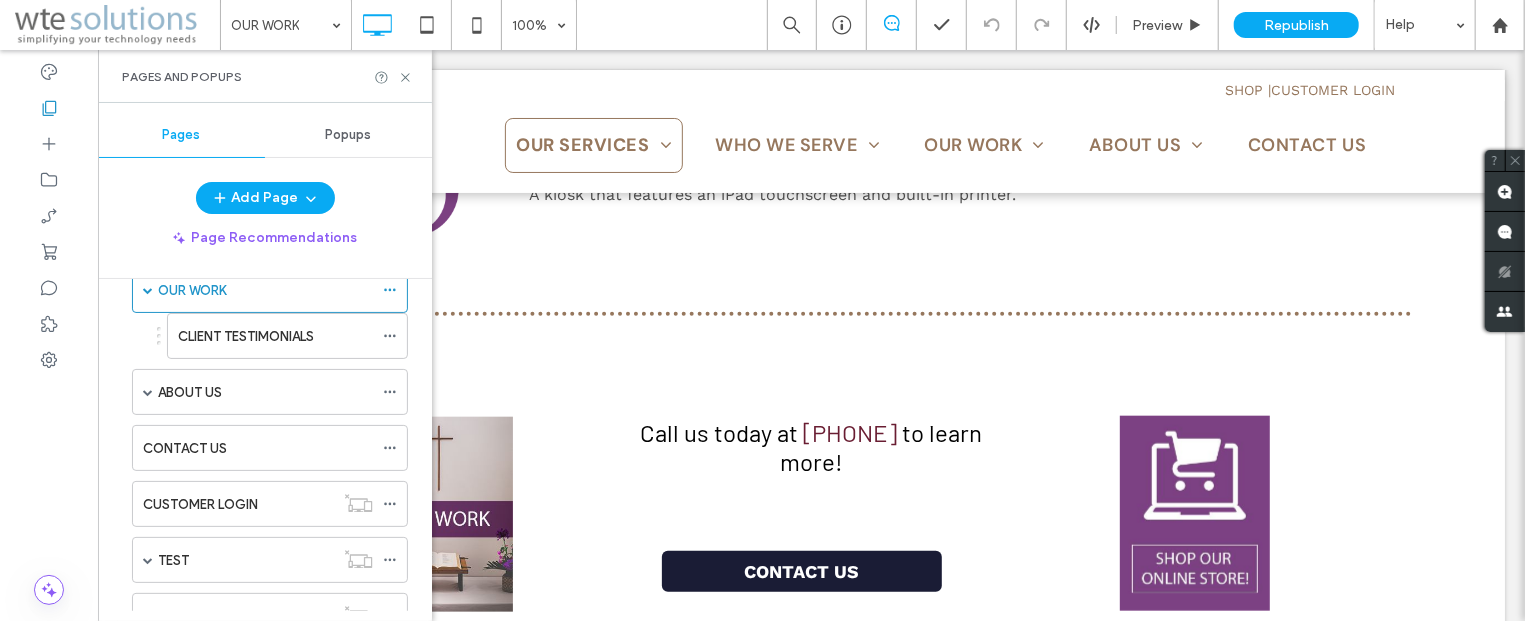 scroll, scrollTop: 241, scrollLeft: 0, axis: vertical 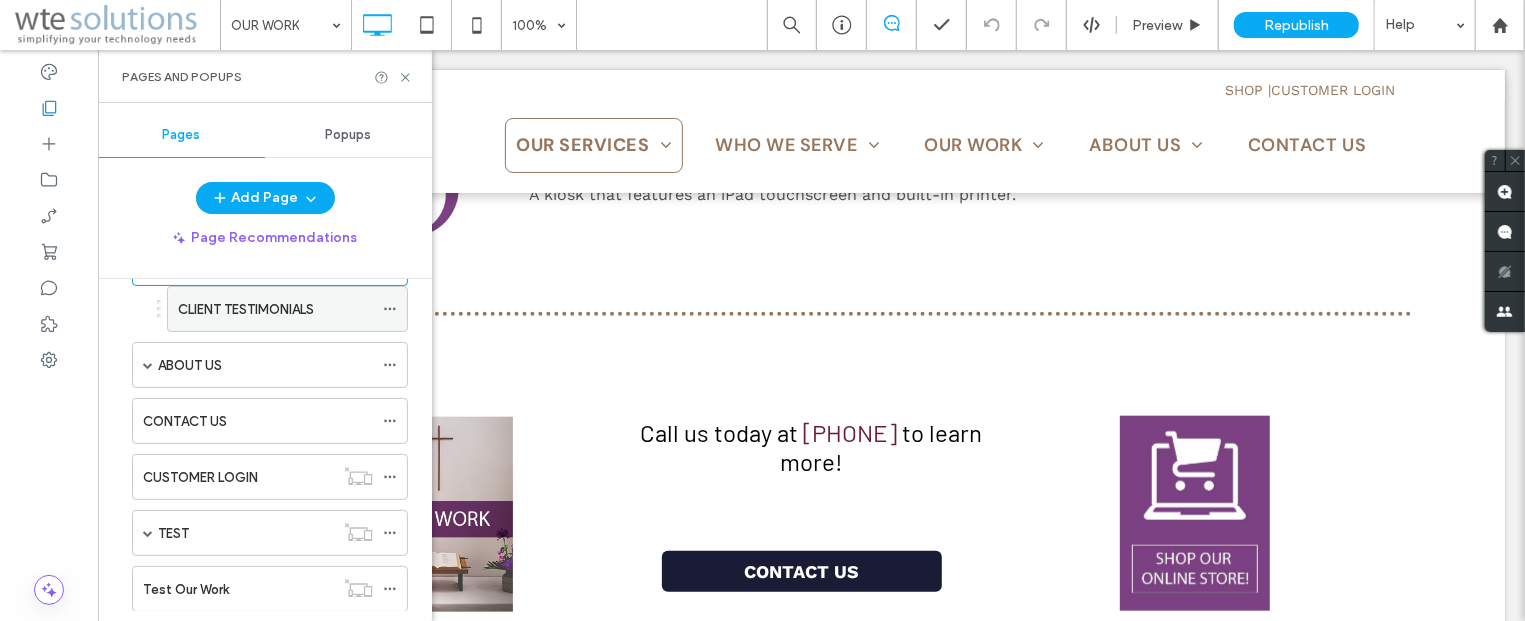 click on "CLIENT TESTIMONIALS" at bounding box center [246, 309] 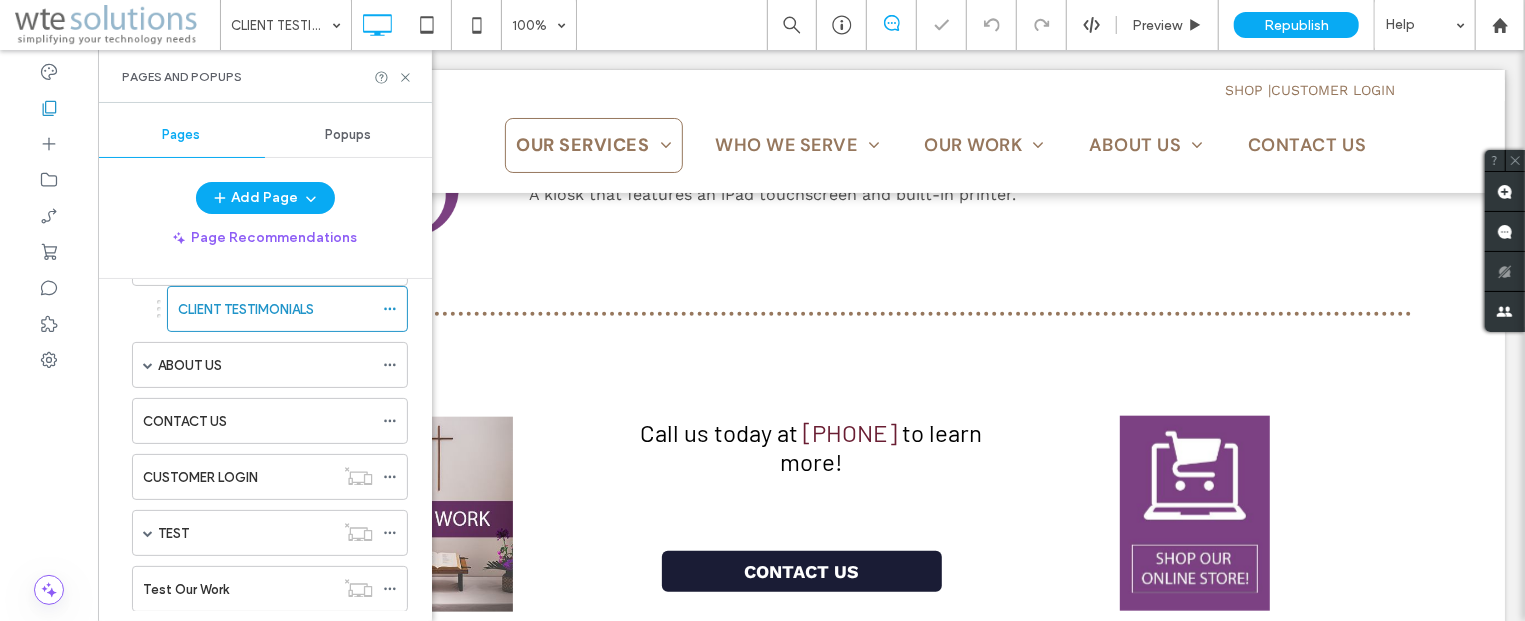 click on "Pages and Popups" at bounding box center (265, 76) 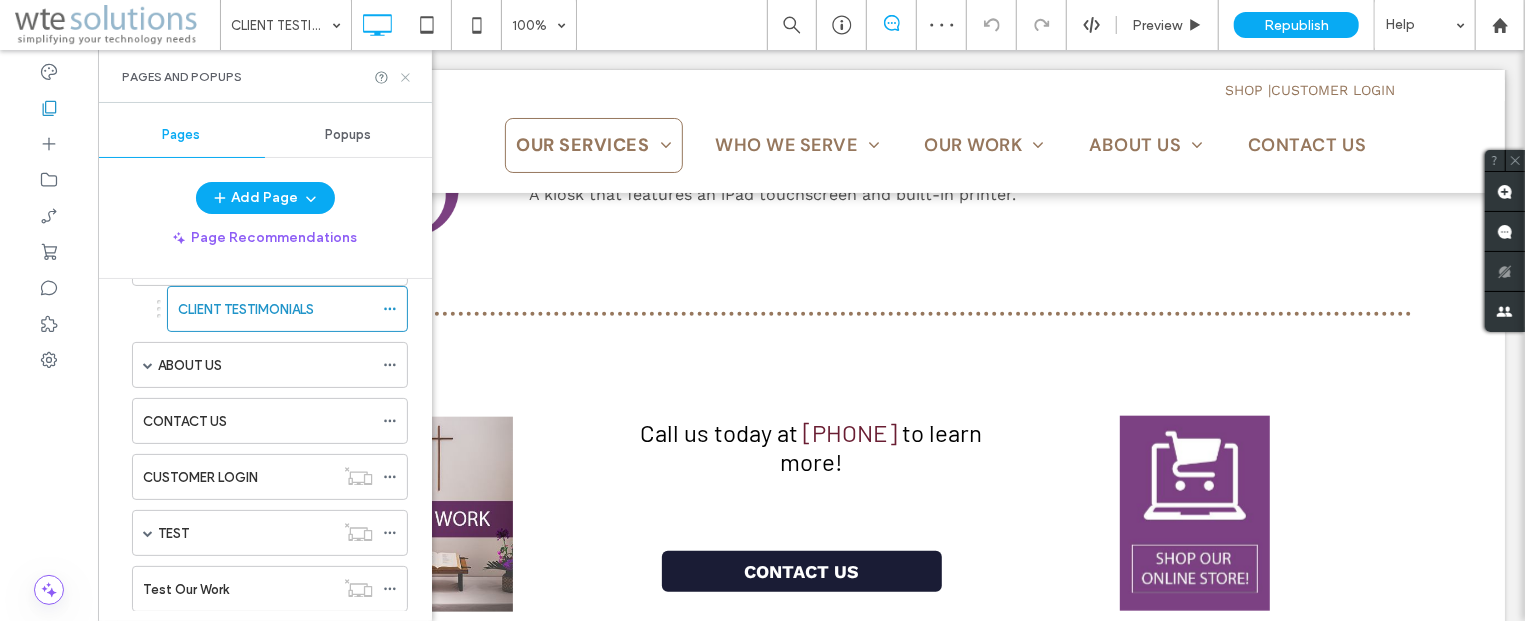 click 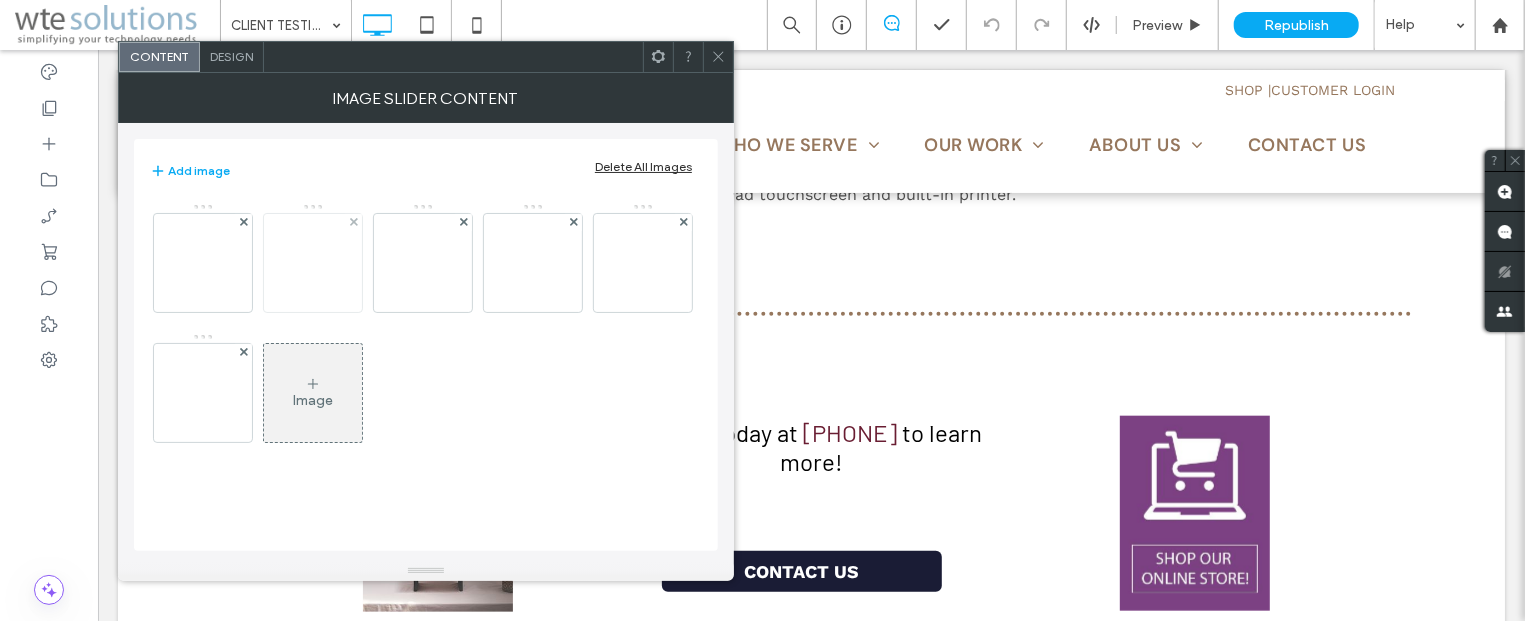click at bounding box center (313, 263) 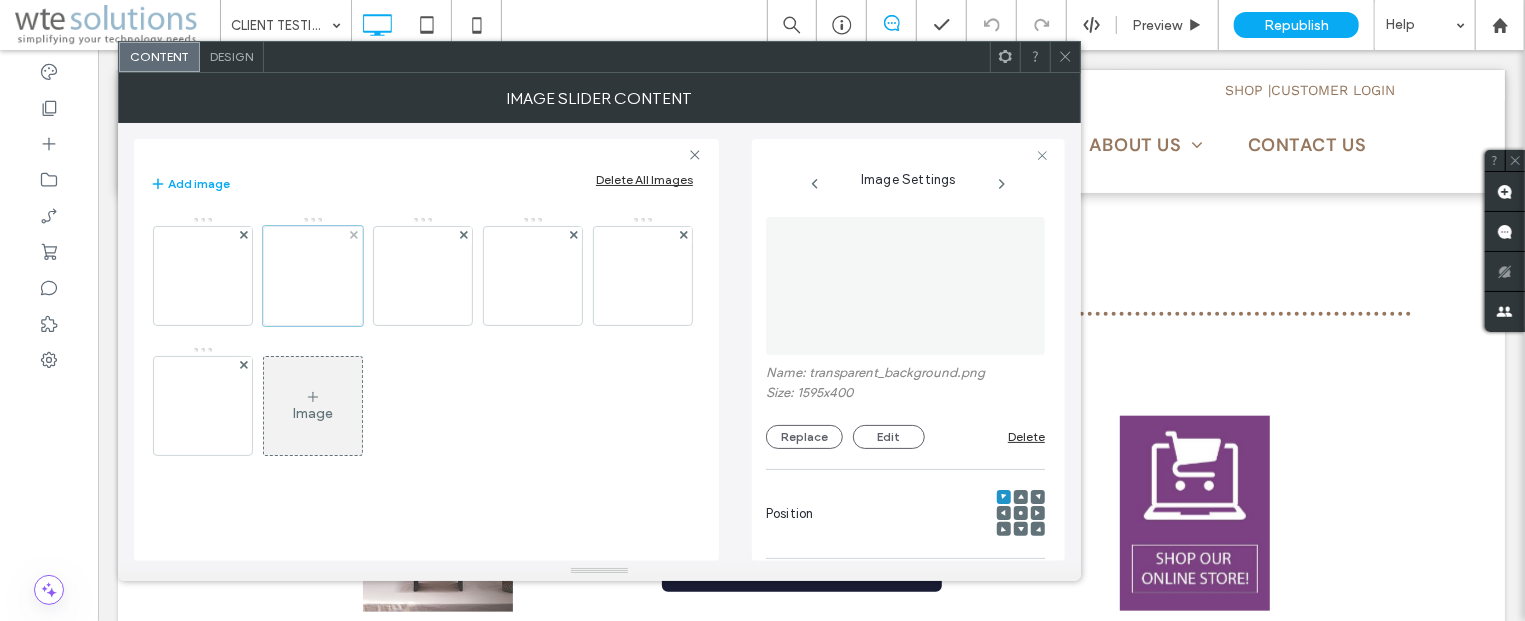 scroll, scrollTop: 0, scrollLeft: 55, axis: horizontal 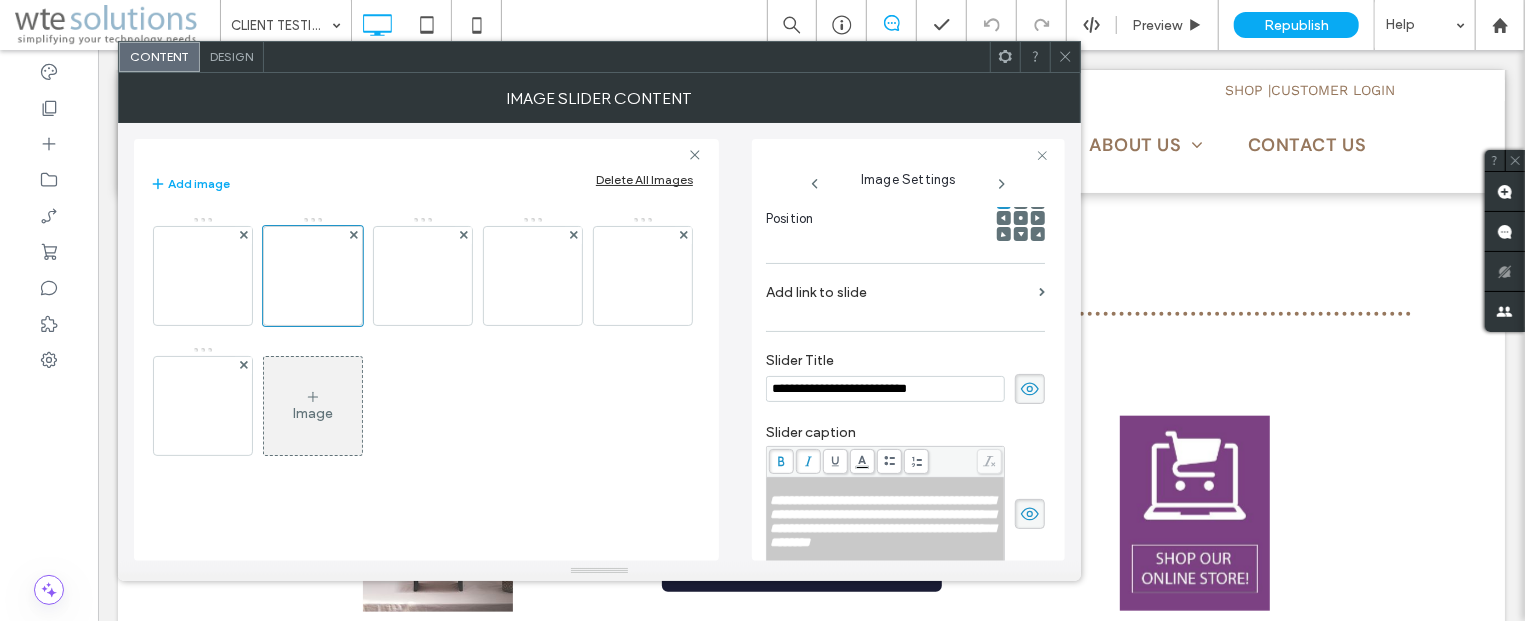click on "**********" at bounding box center (882, 521) 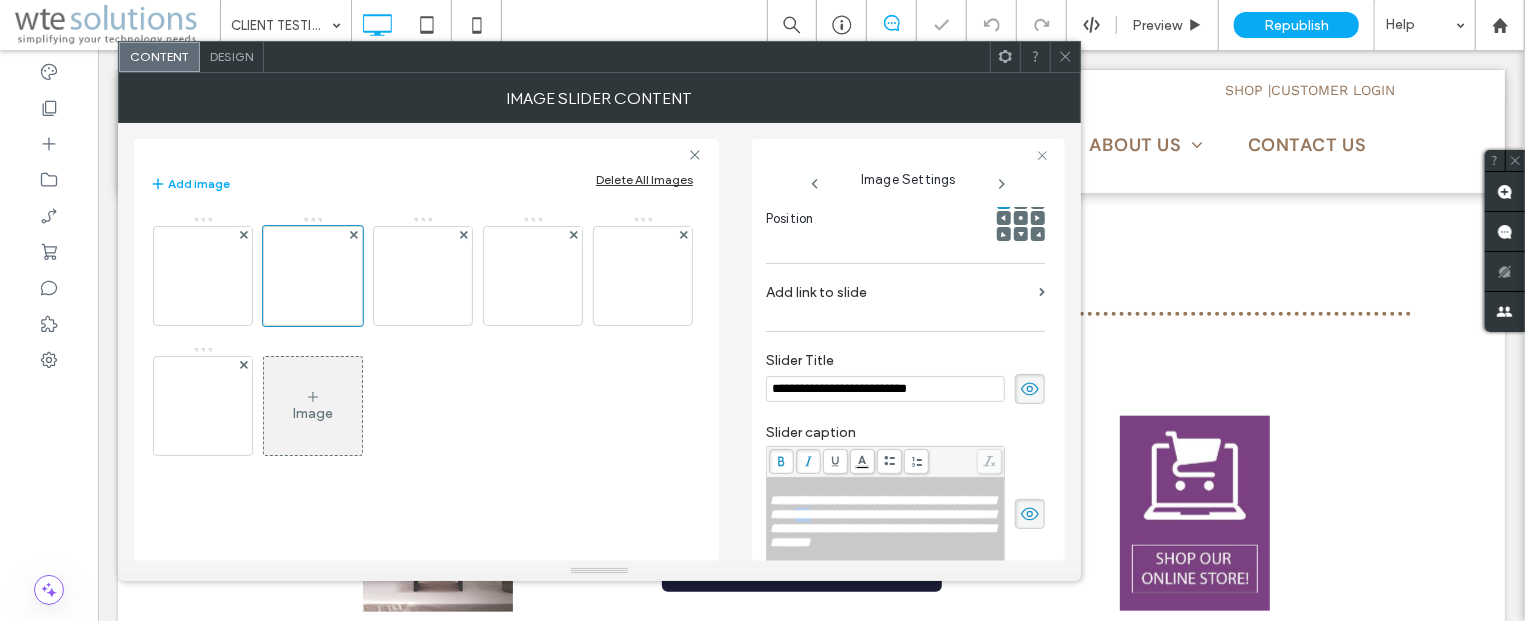 click on "**********" at bounding box center (882, 521) 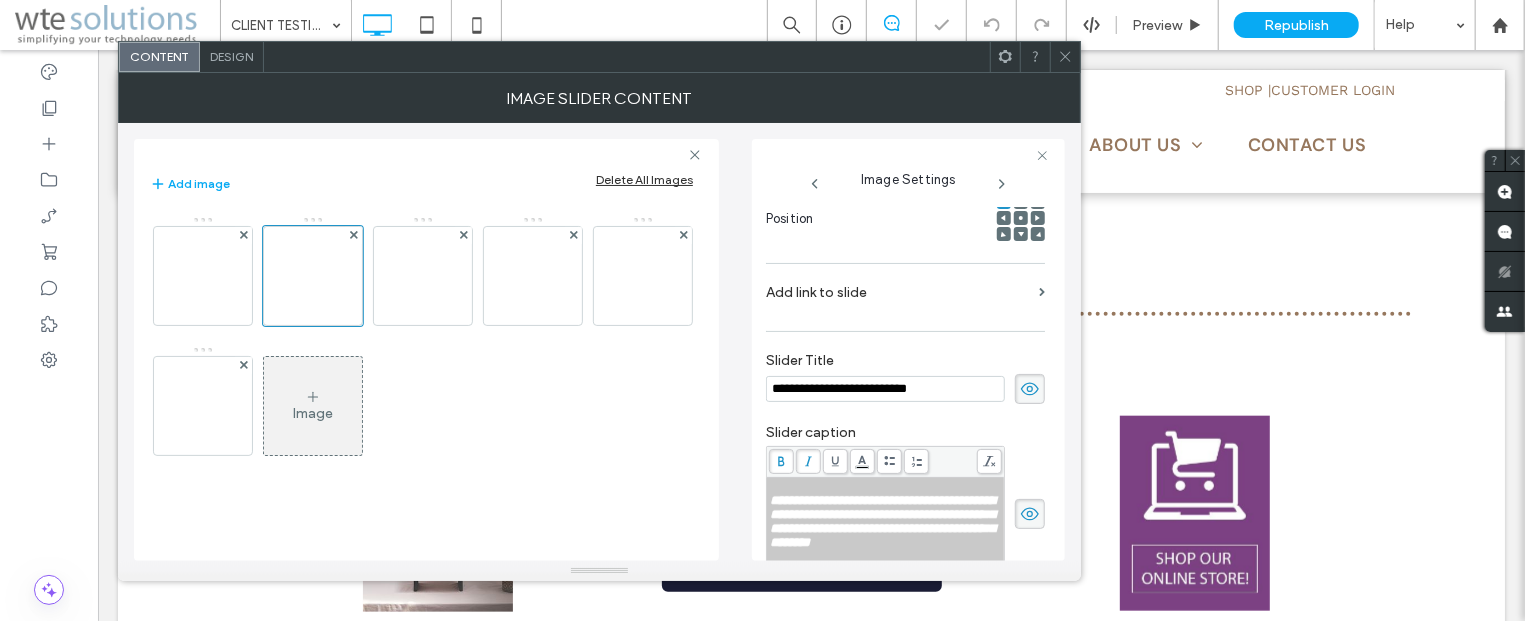 click on "**********" at bounding box center (882, 521) 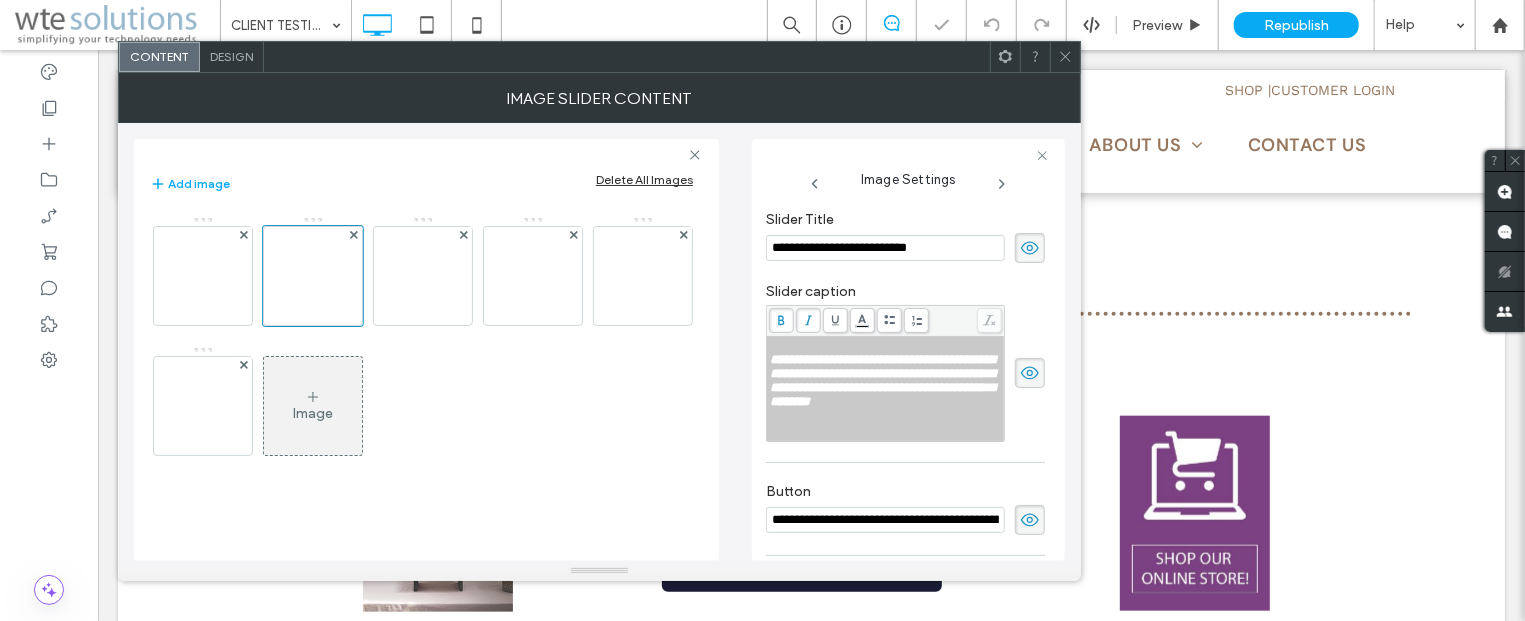 scroll, scrollTop: 536, scrollLeft: 0, axis: vertical 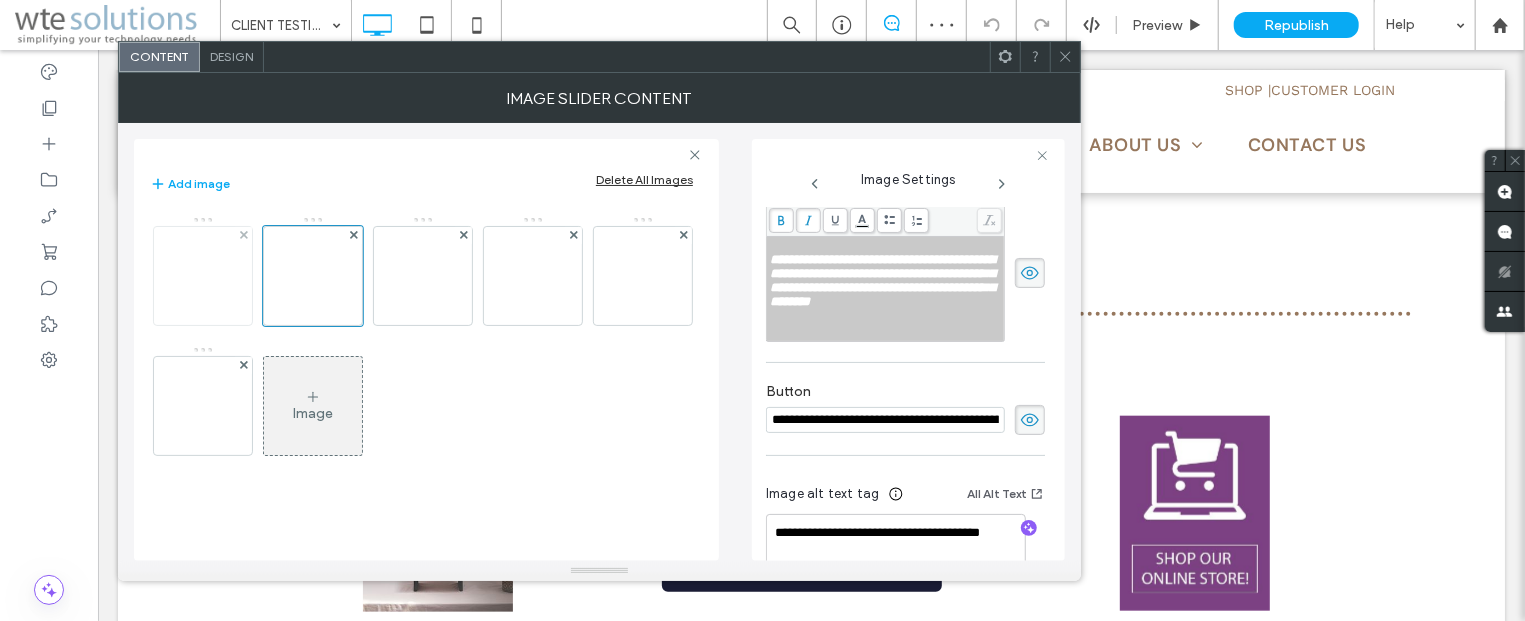 click at bounding box center (203, 276) 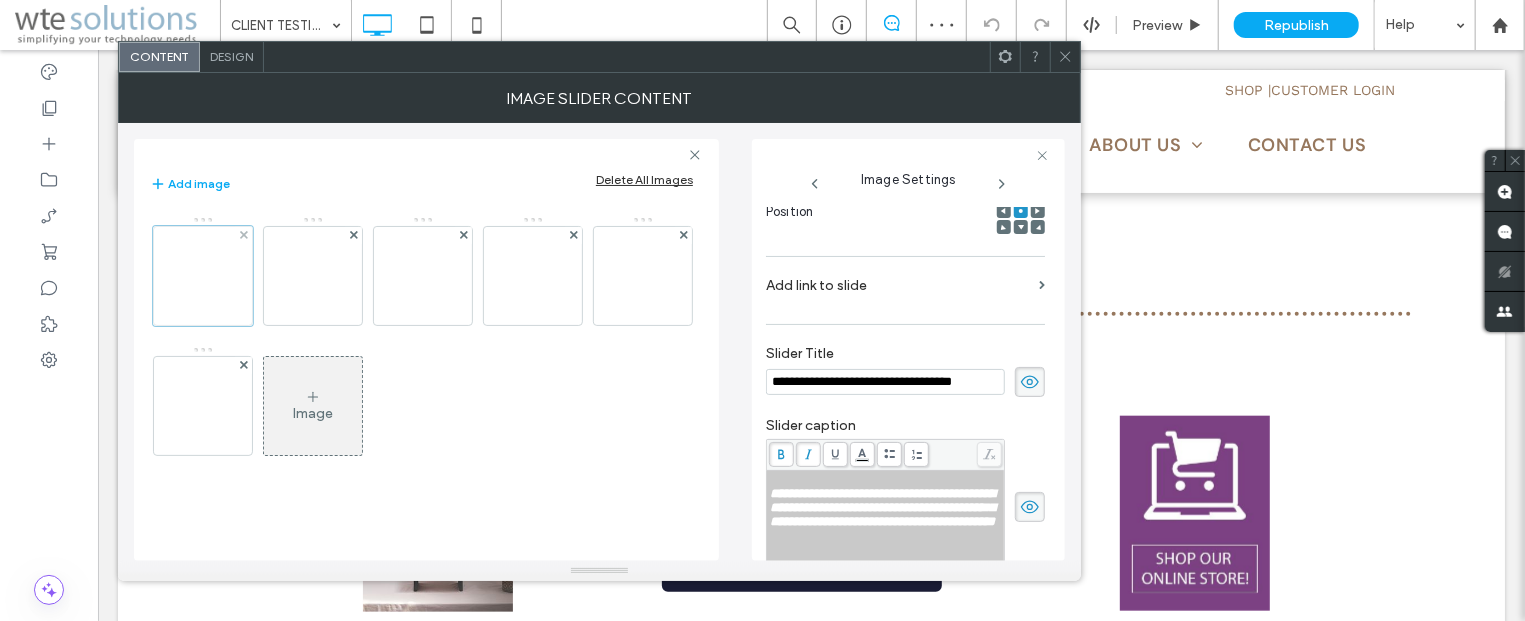 scroll, scrollTop: 0, scrollLeft: 13, axis: horizontal 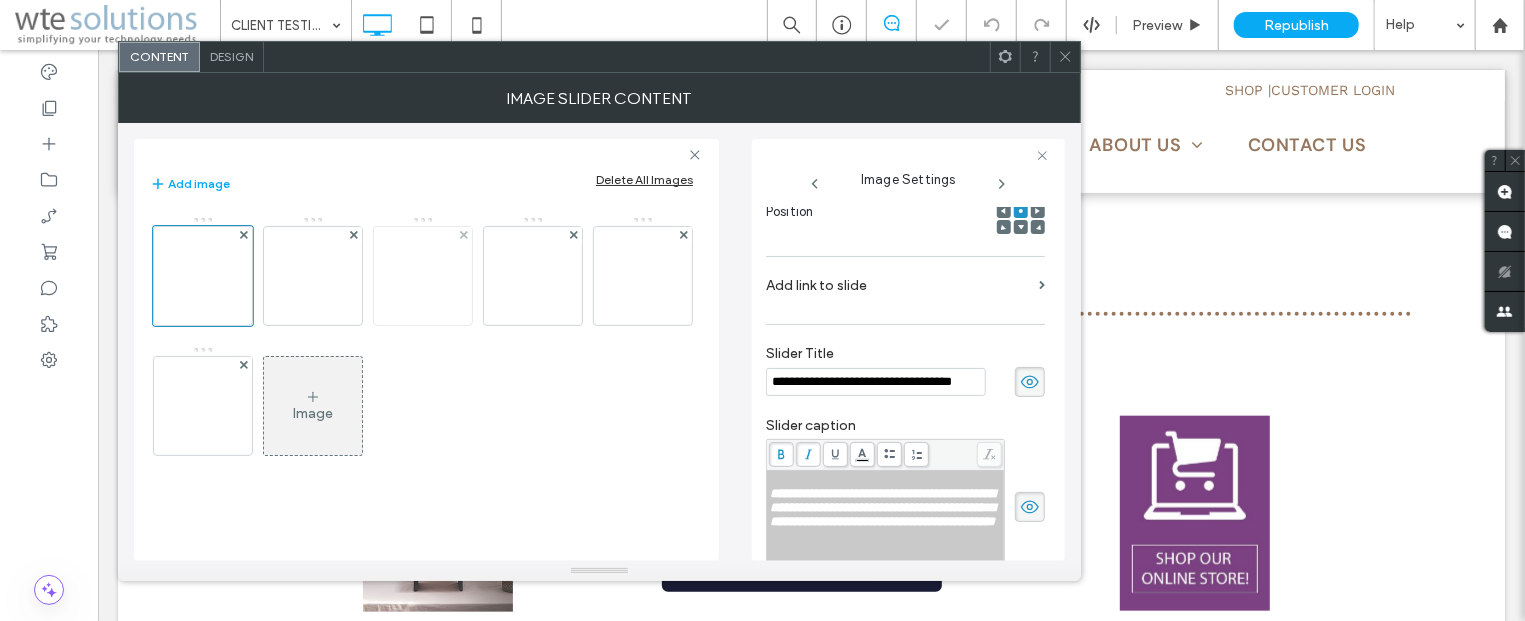 click at bounding box center [423, 276] 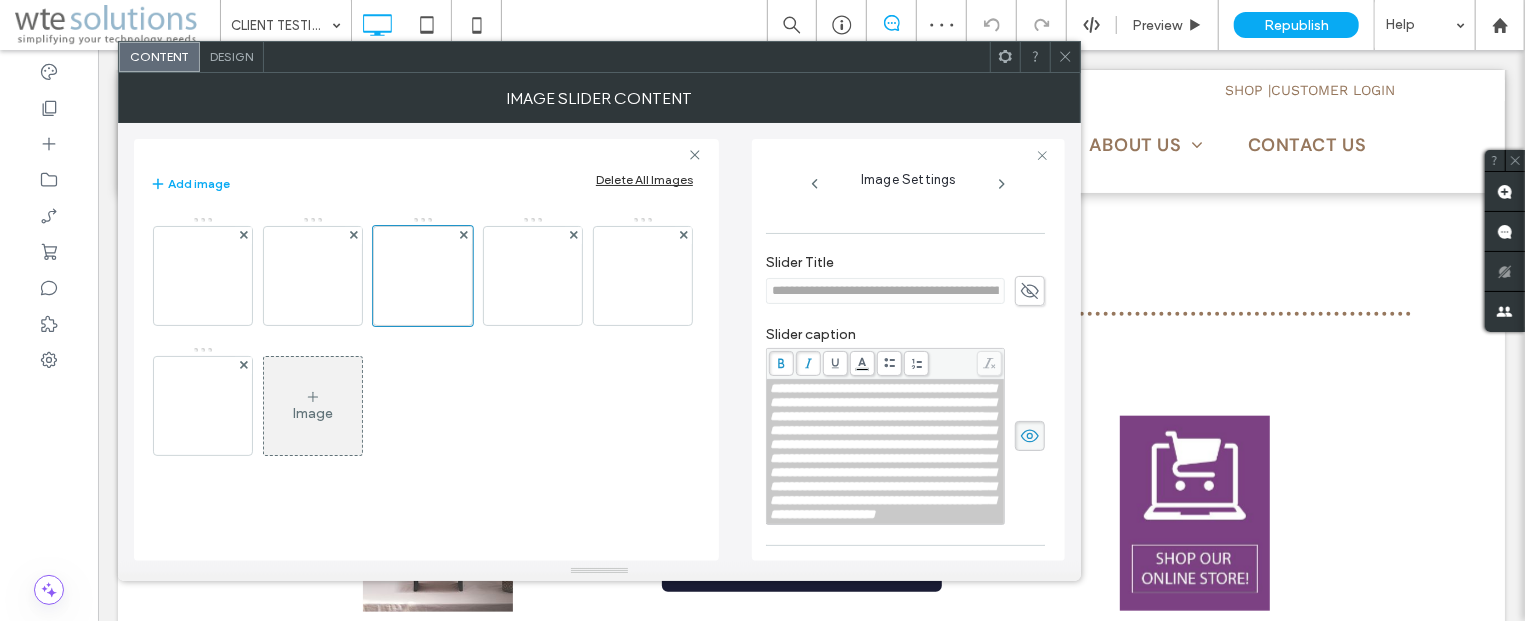 scroll, scrollTop: 422, scrollLeft: 0, axis: vertical 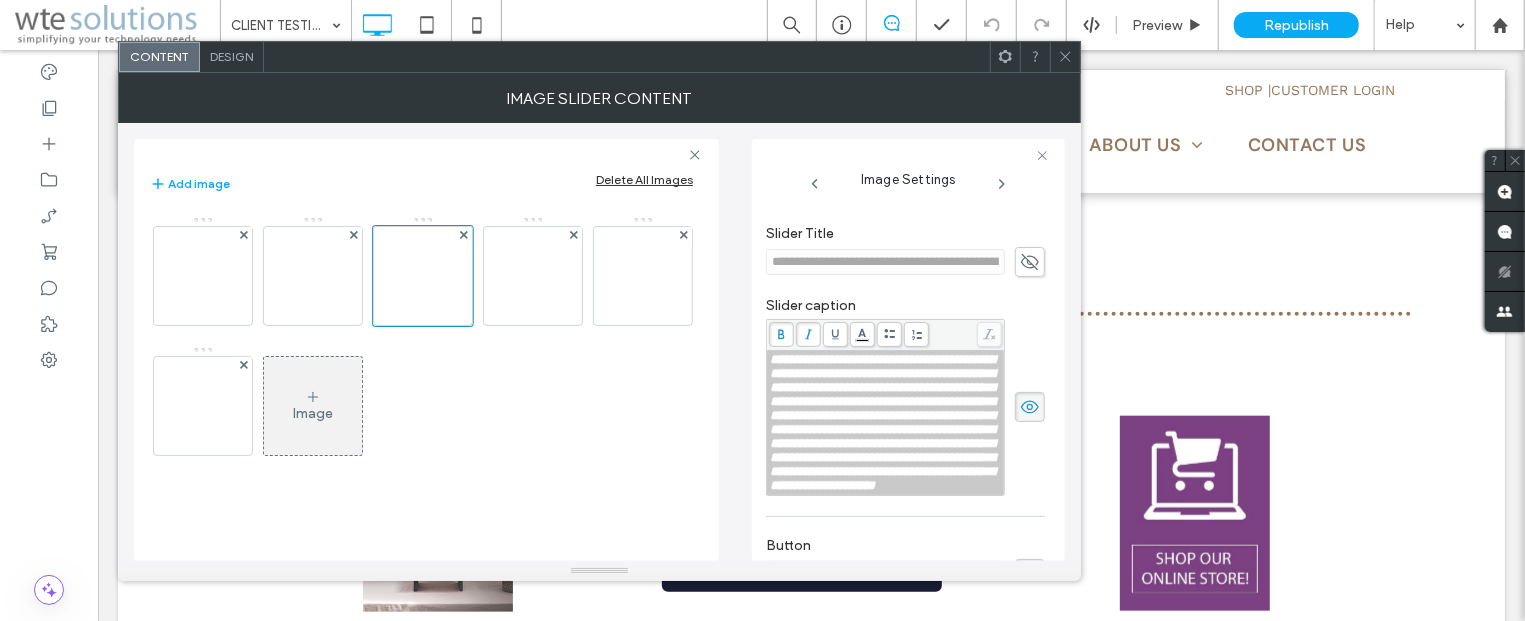 click on "**********" at bounding box center (882, 422) 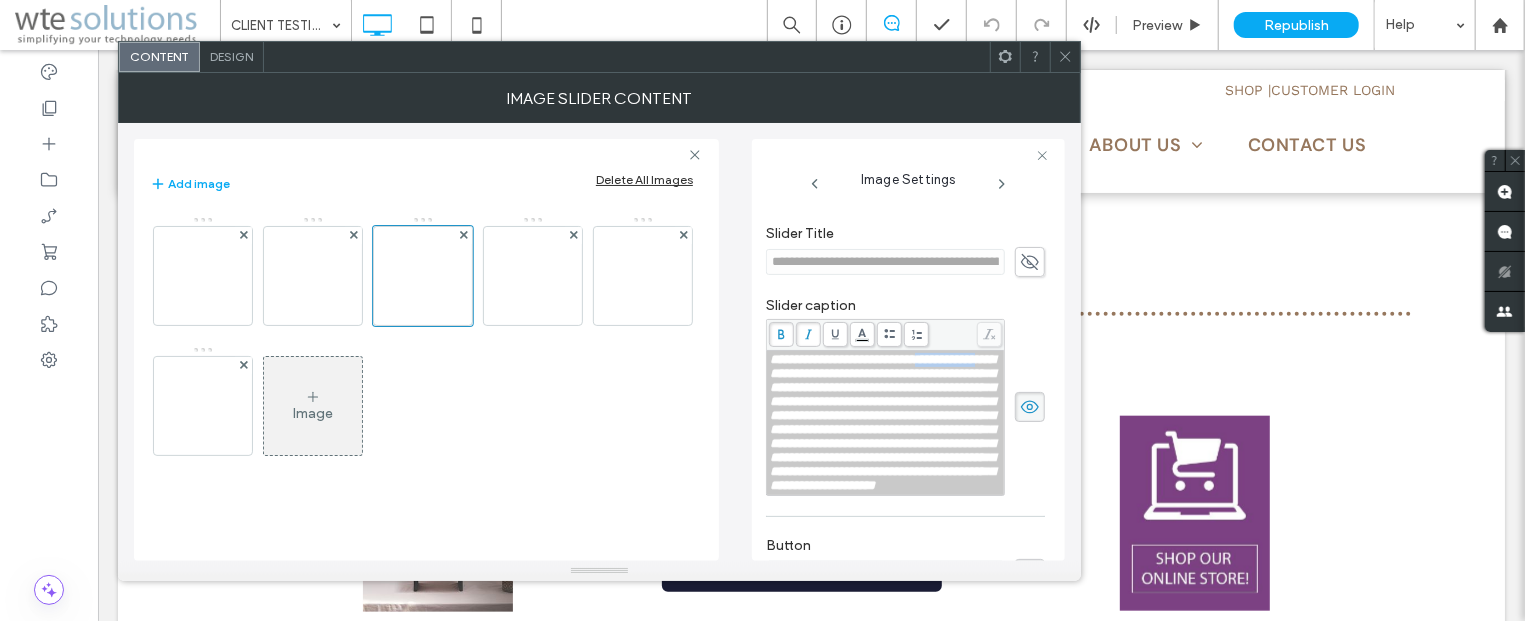 click on "**********" at bounding box center [882, 422] 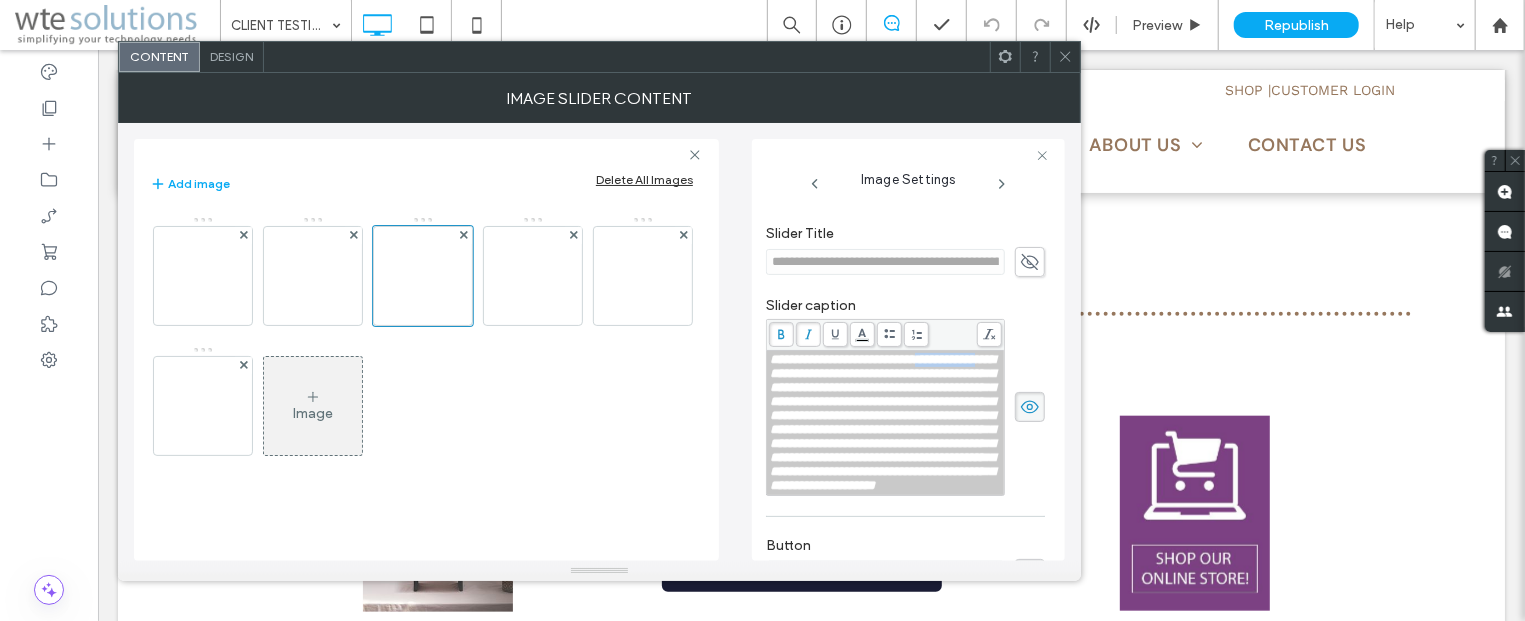 click on "**********" at bounding box center [882, 422] 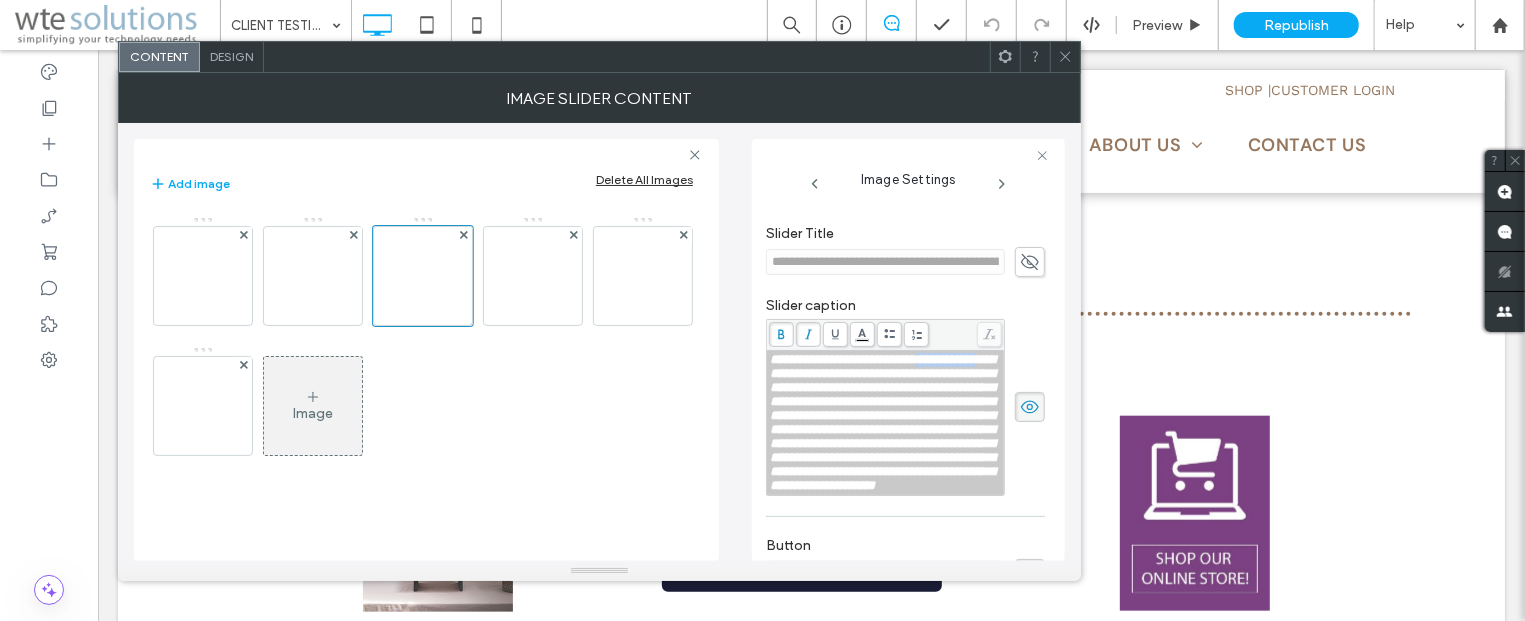 click on "**********" at bounding box center [882, 422] 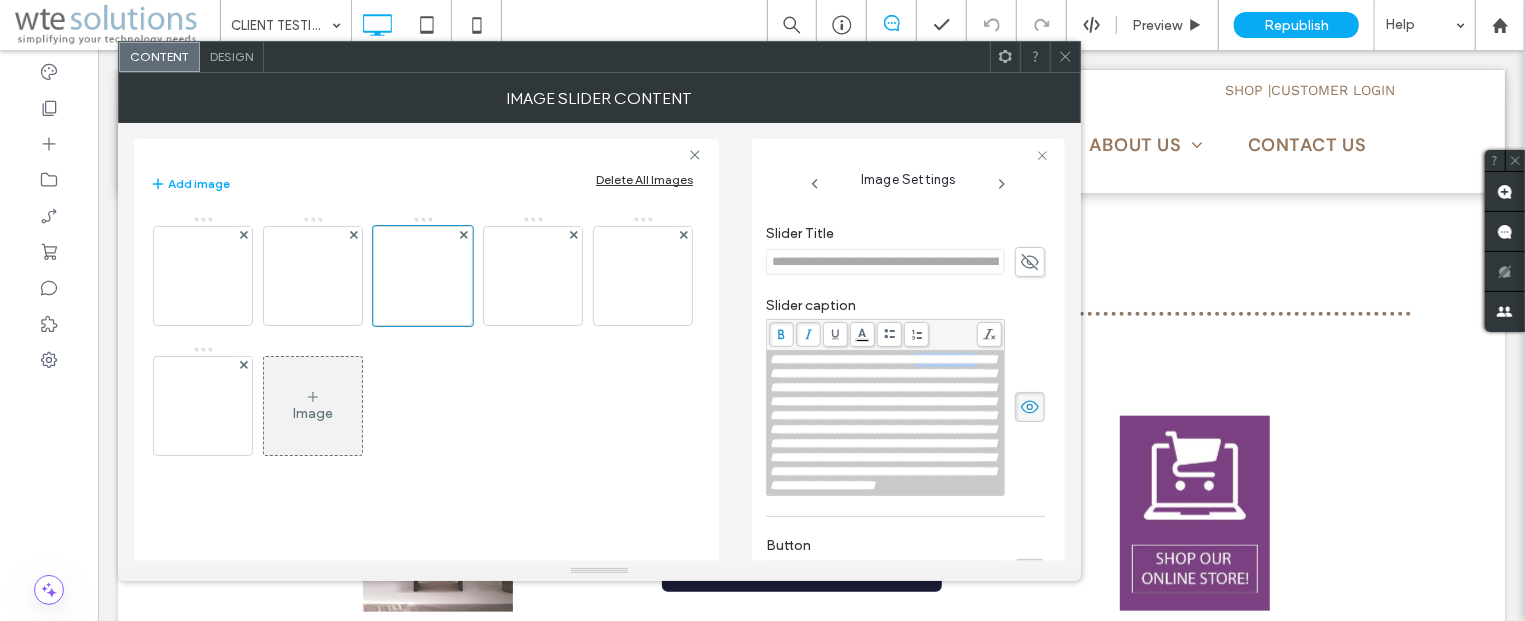 click on "**********" at bounding box center [882, 422] 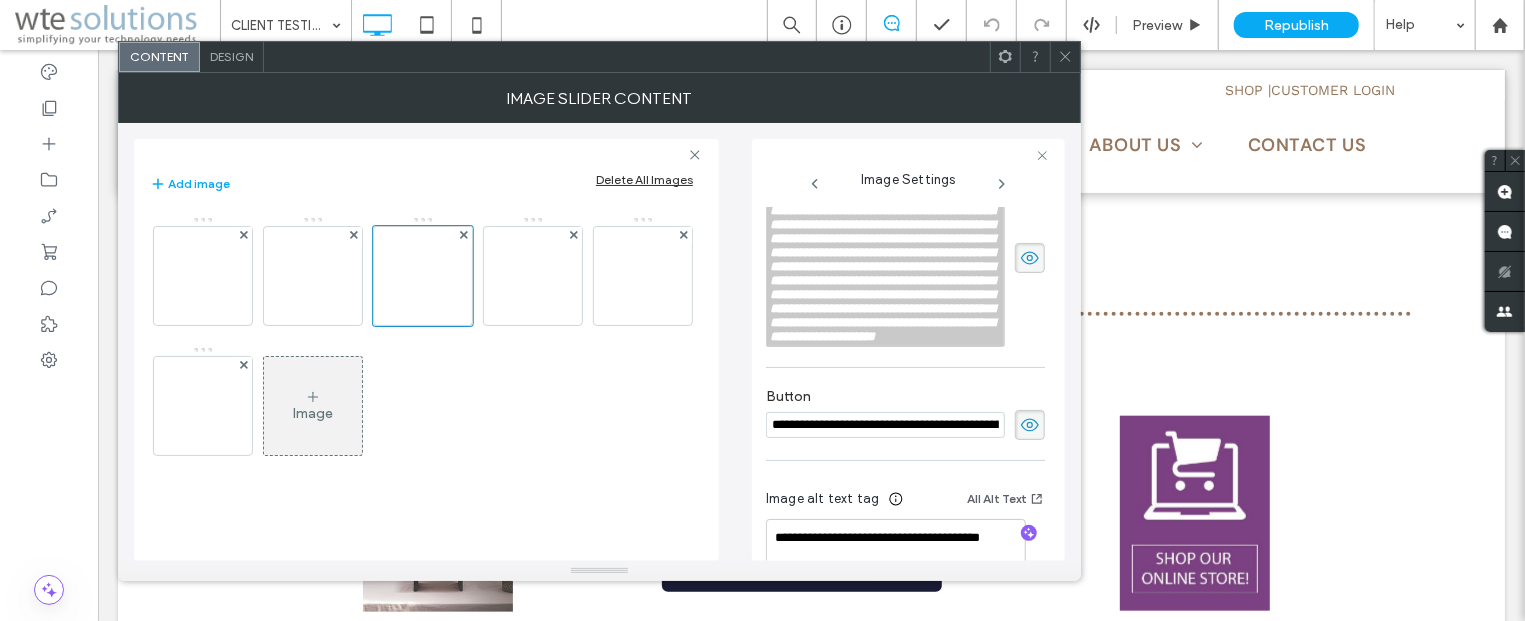 scroll, scrollTop: 329, scrollLeft: 0, axis: vertical 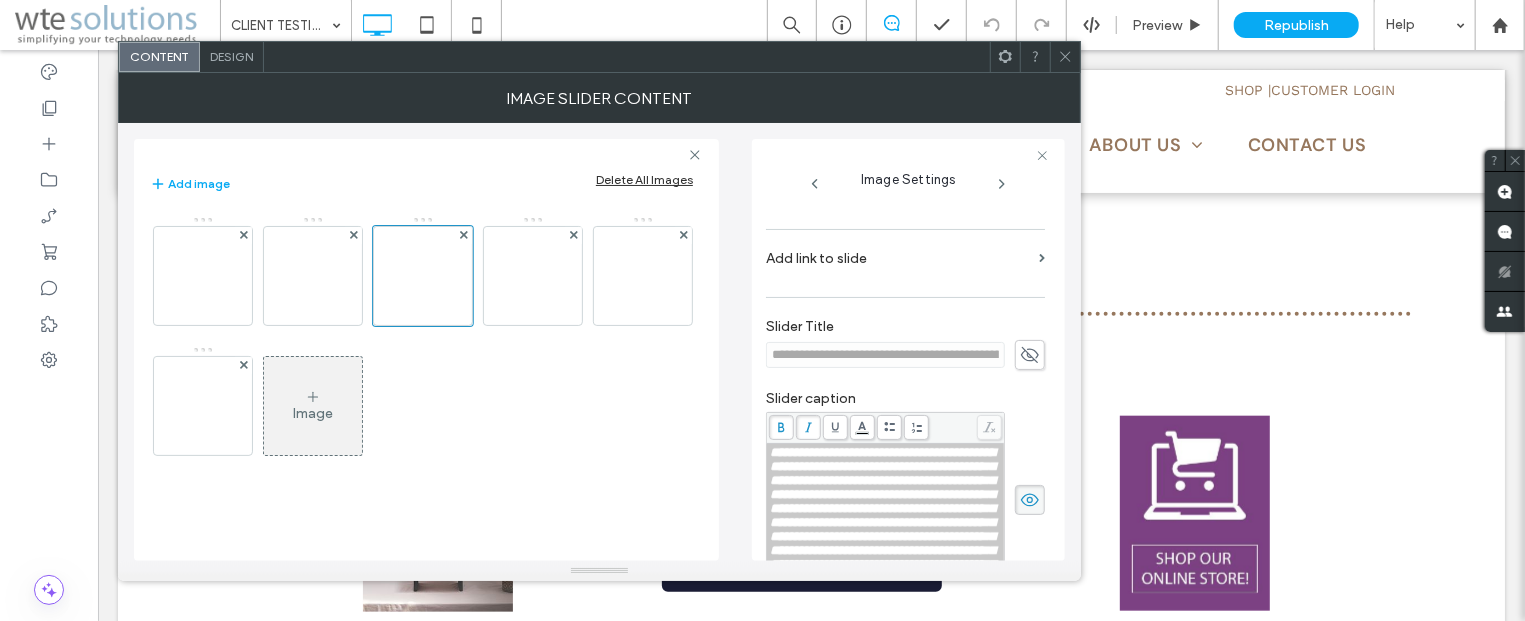 click on "**********" at bounding box center [882, 515] 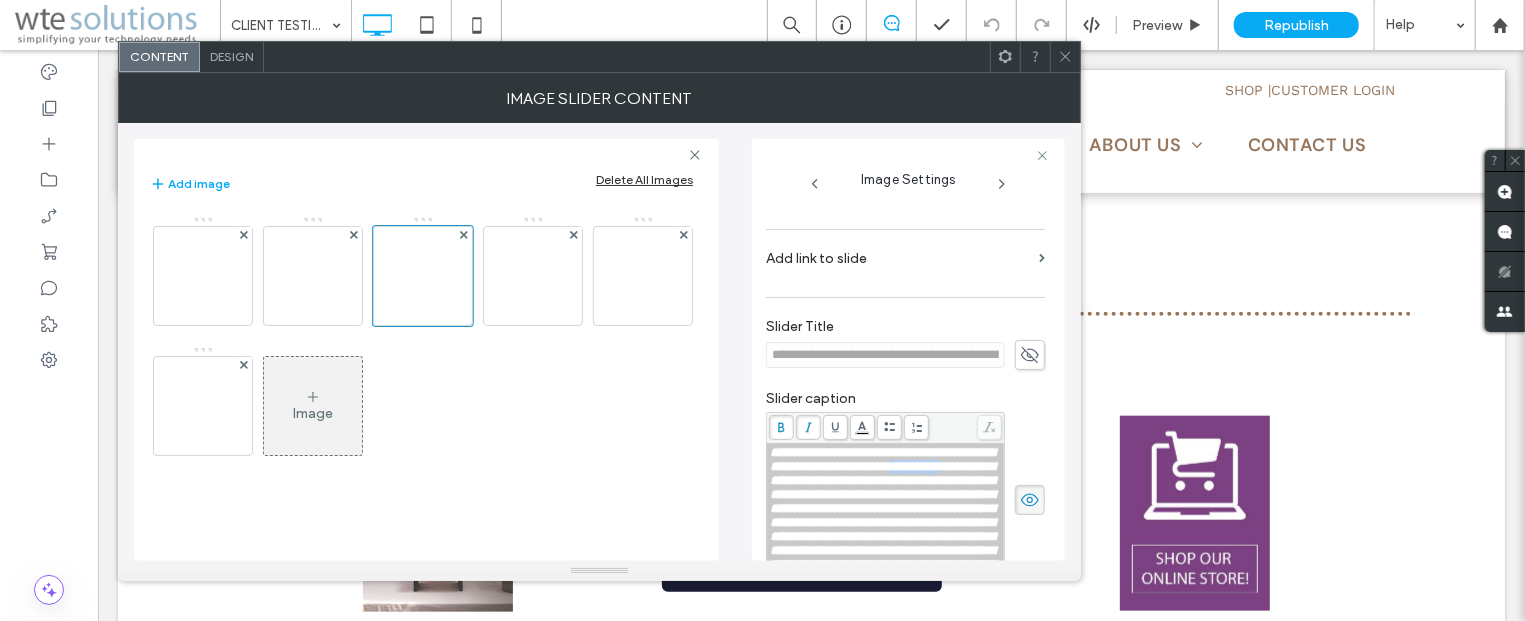 click on "**********" at bounding box center (882, 515) 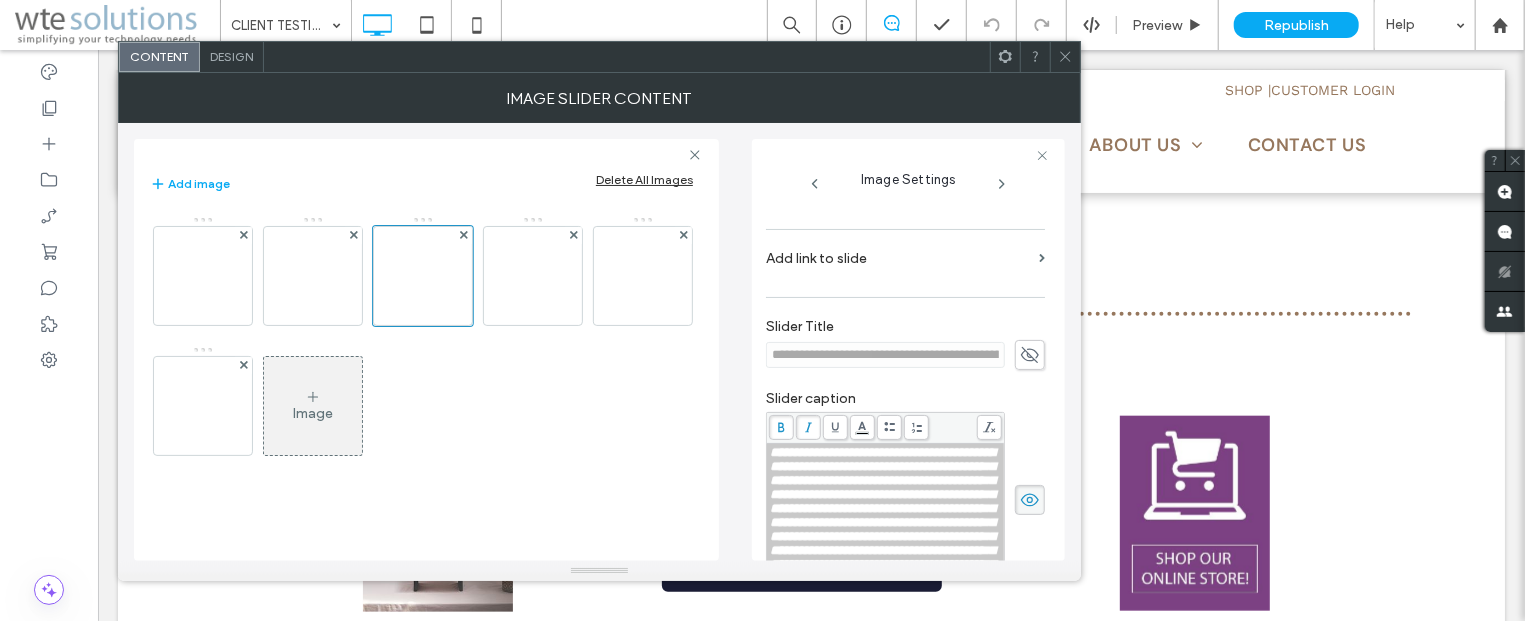 click on "**********" at bounding box center [882, 515] 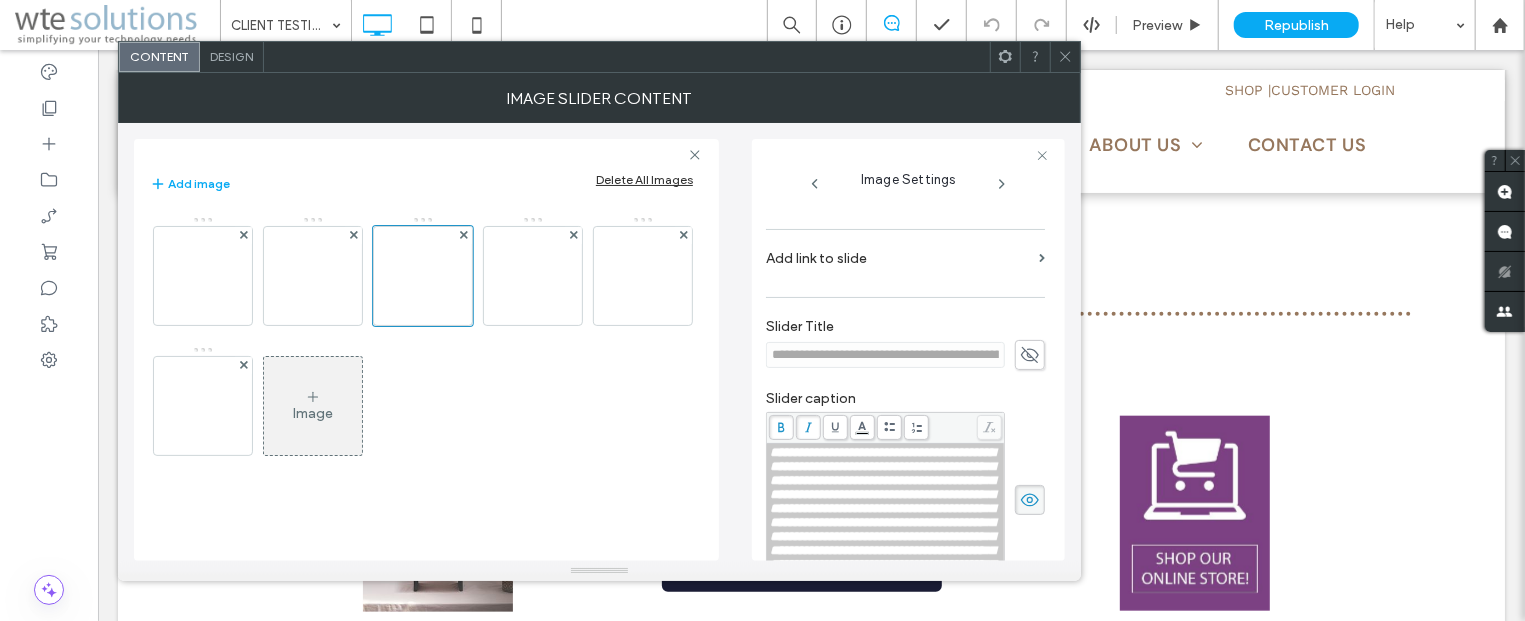type 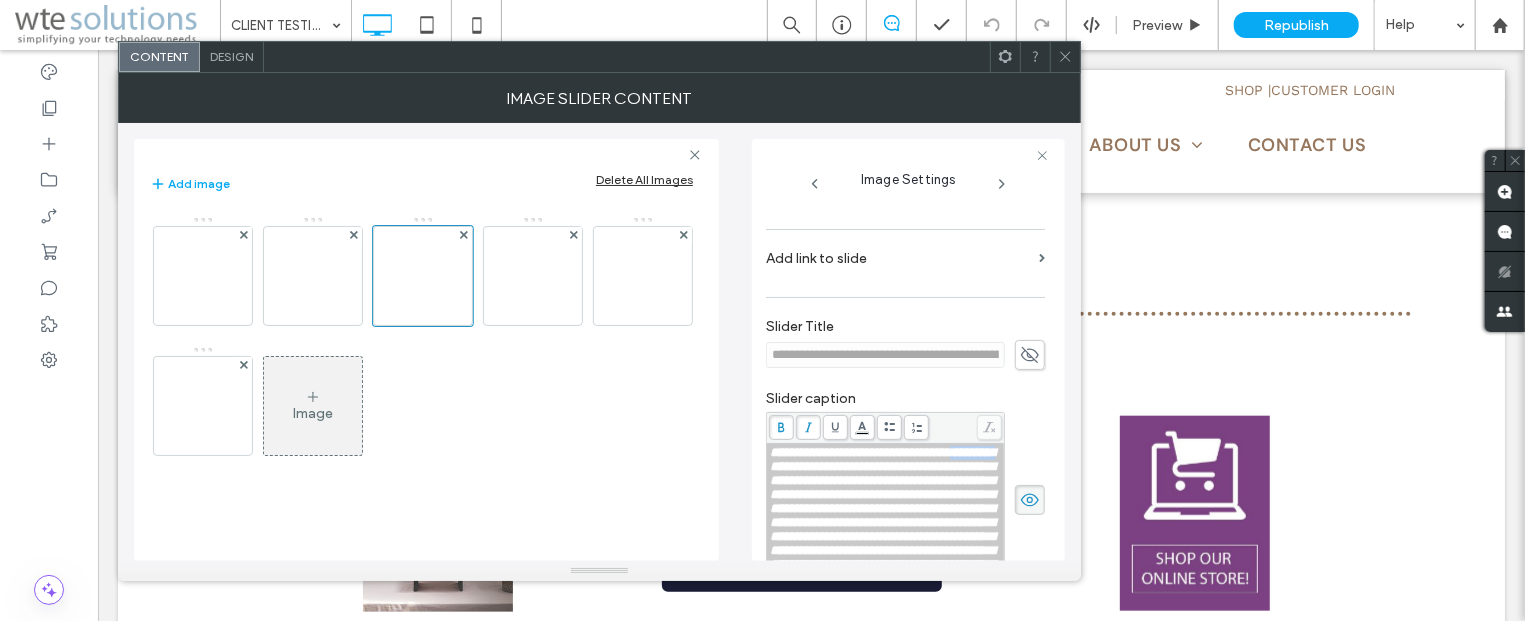 click on "**********" at bounding box center (882, 515) 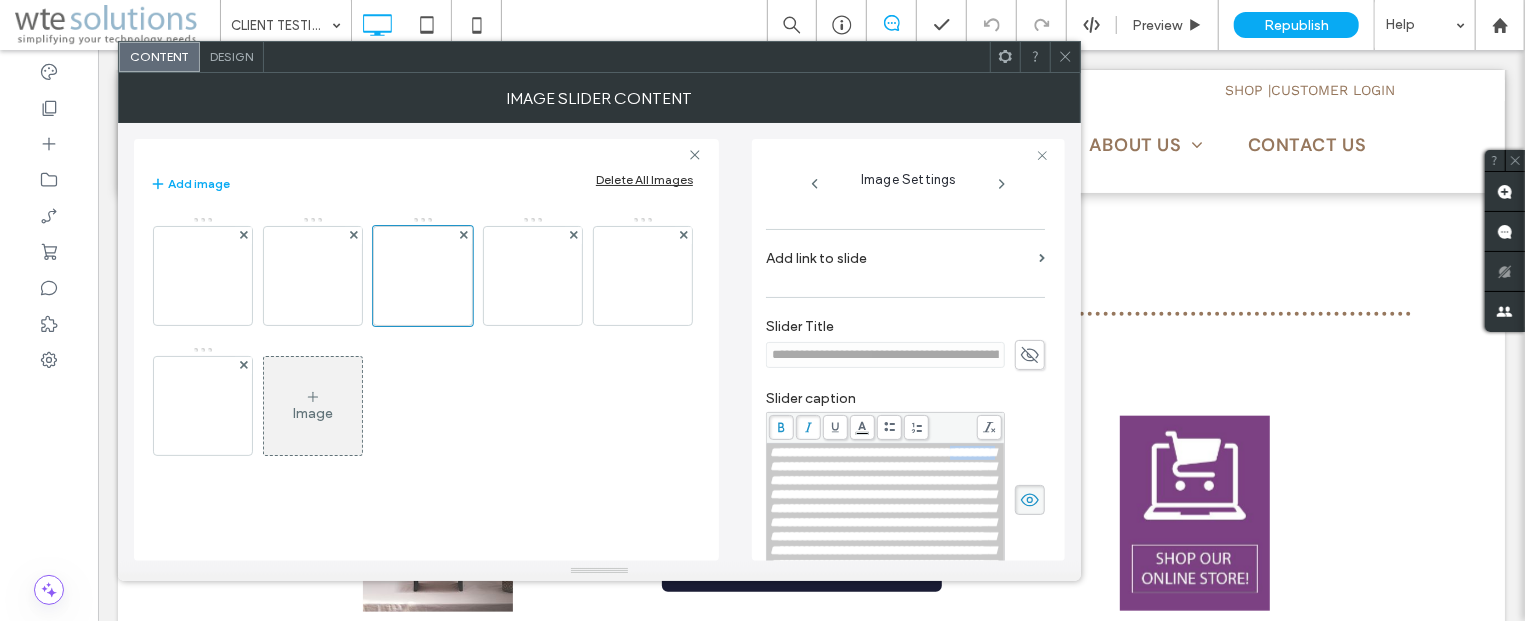 click on "**********" at bounding box center [882, 515] 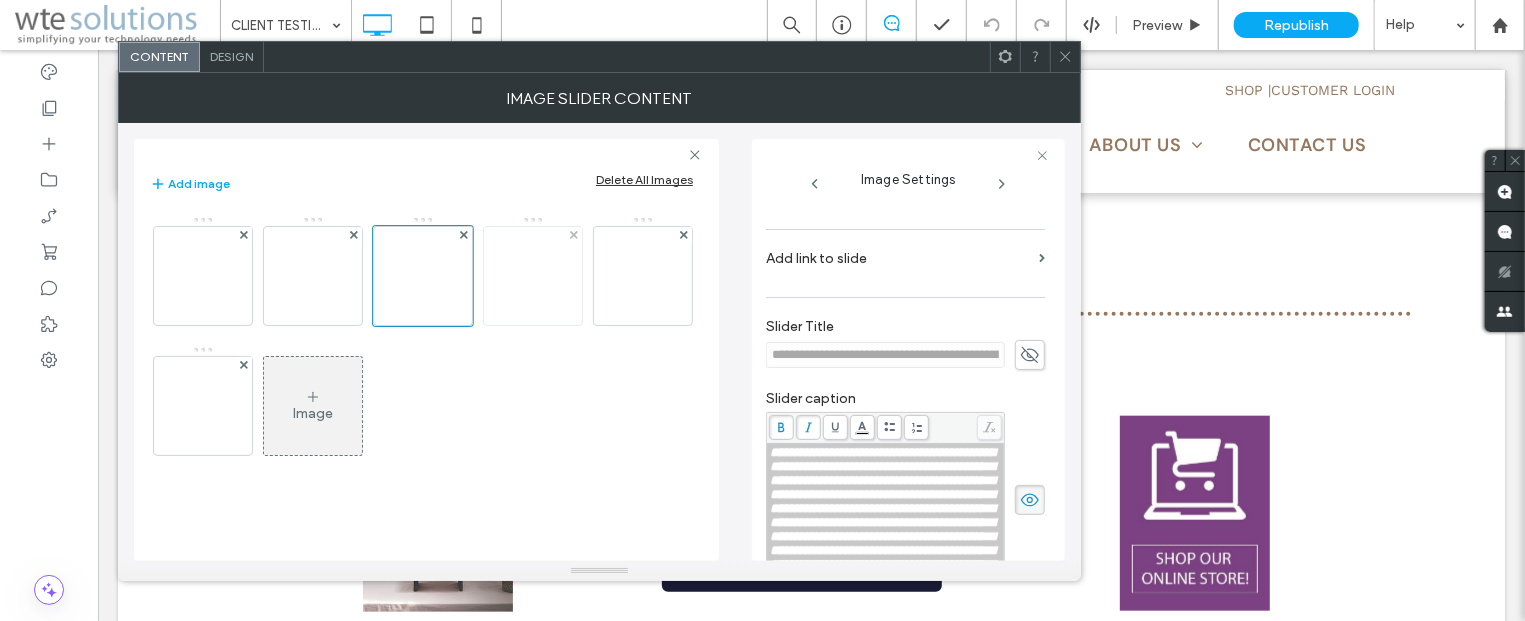 click at bounding box center (533, 276) 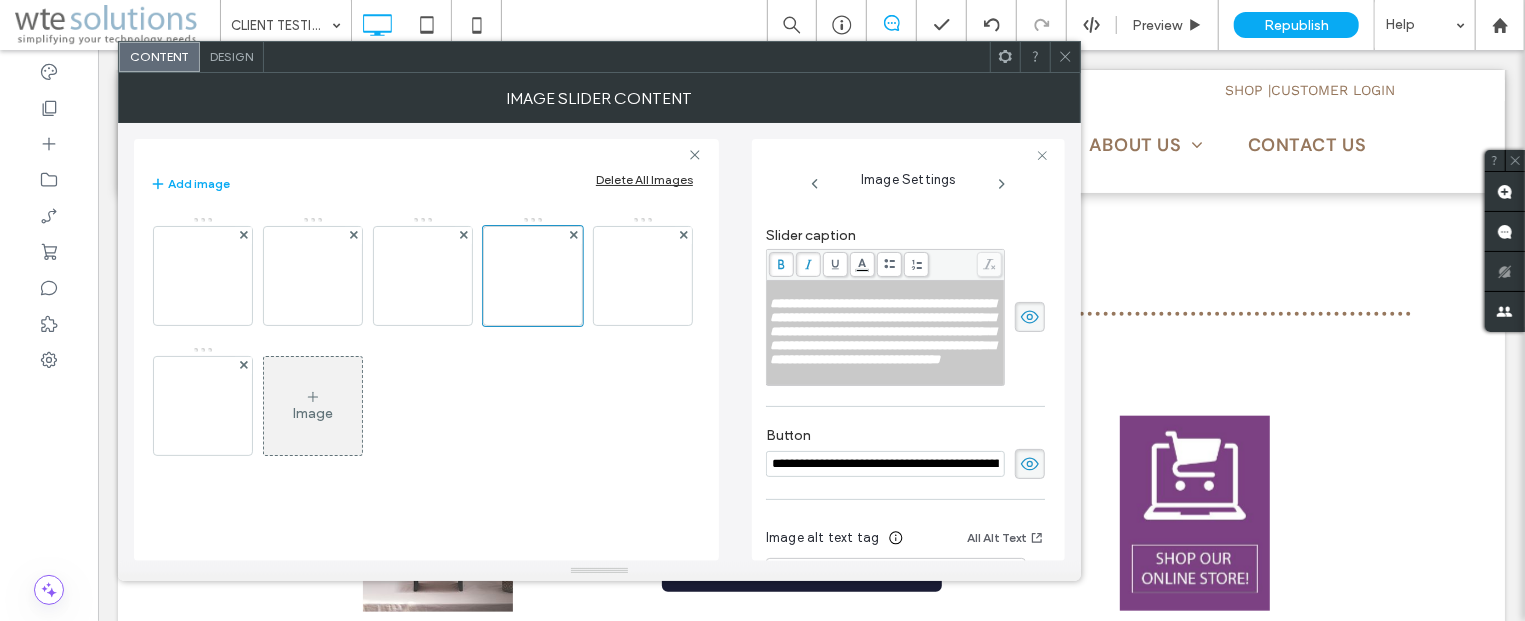 scroll, scrollTop: 450, scrollLeft: 0, axis: vertical 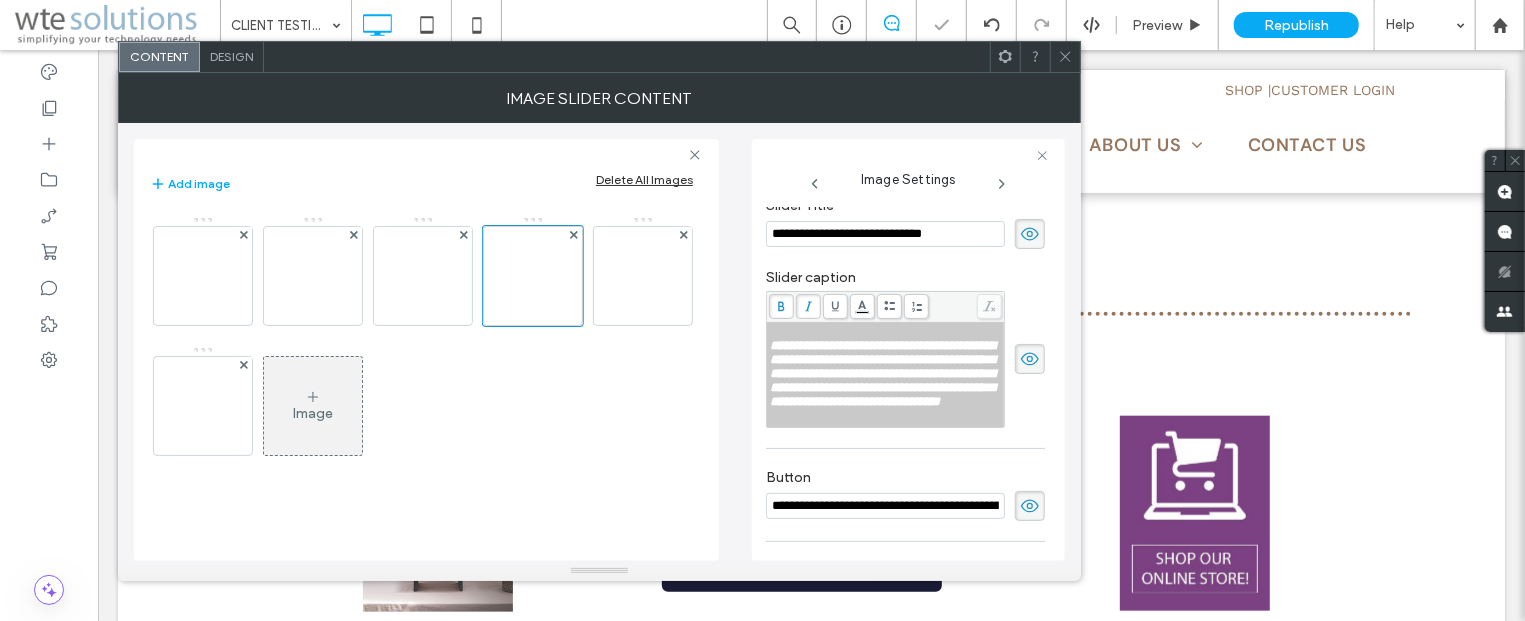 click on "**********" at bounding box center (882, 373) 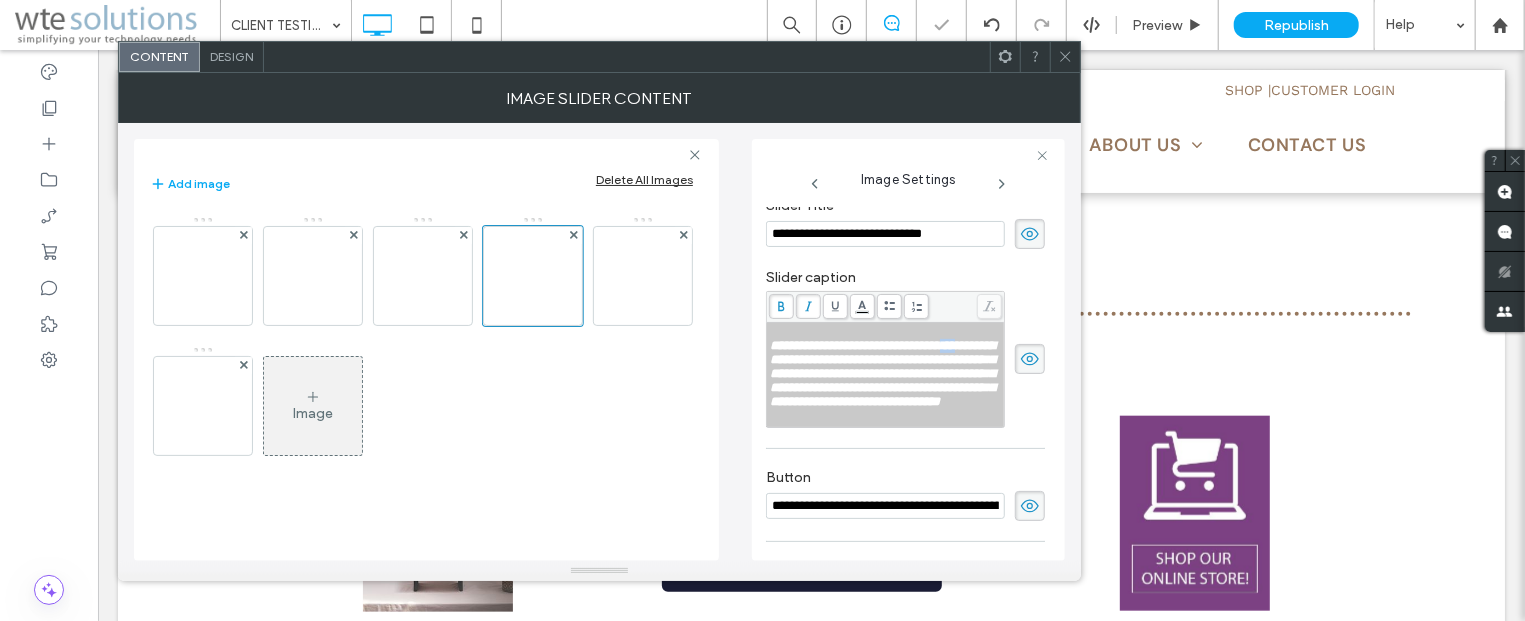 click on "**********" at bounding box center (882, 373) 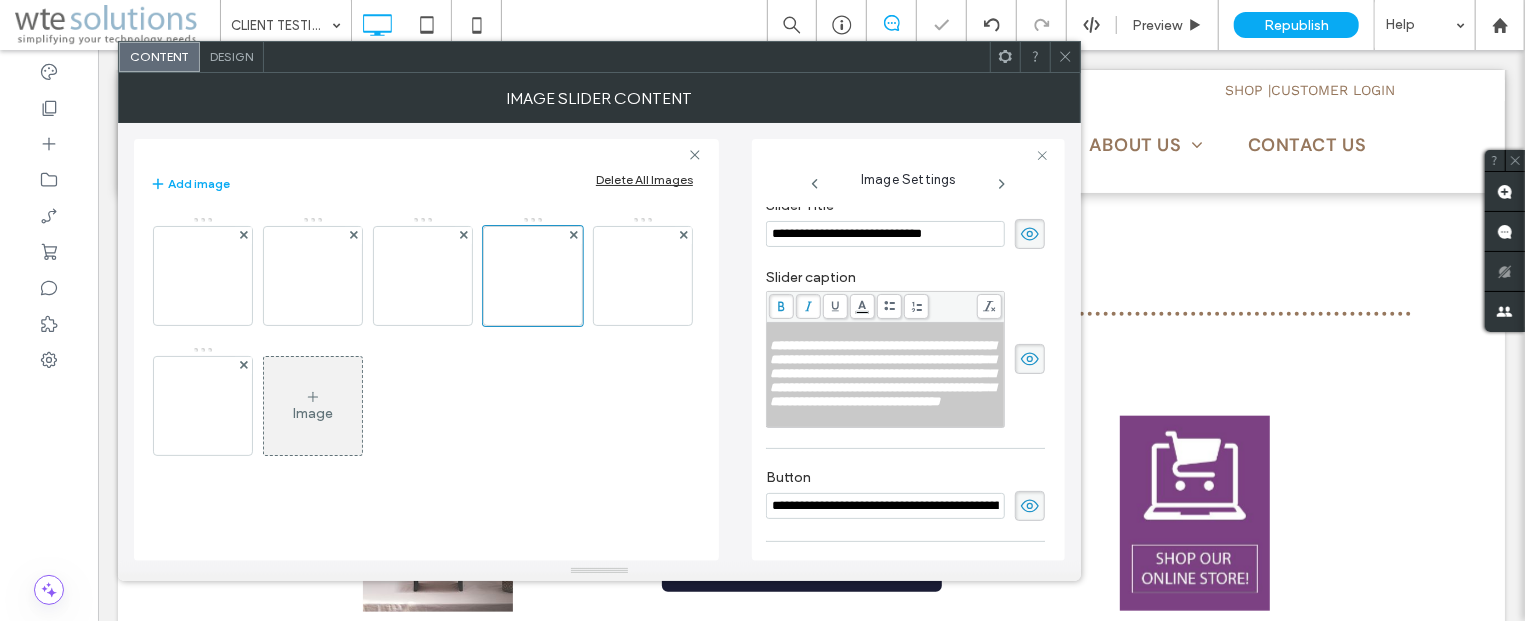 click on "**********" at bounding box center [882, 373] 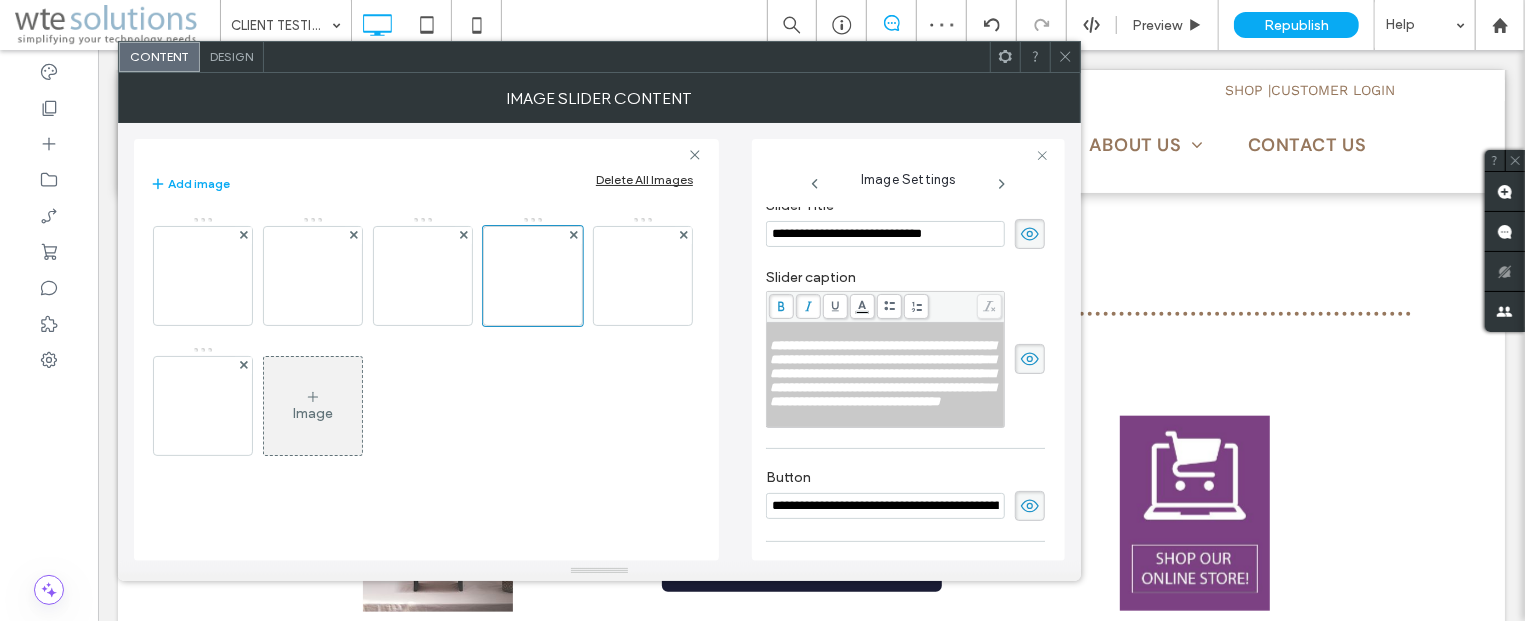 type 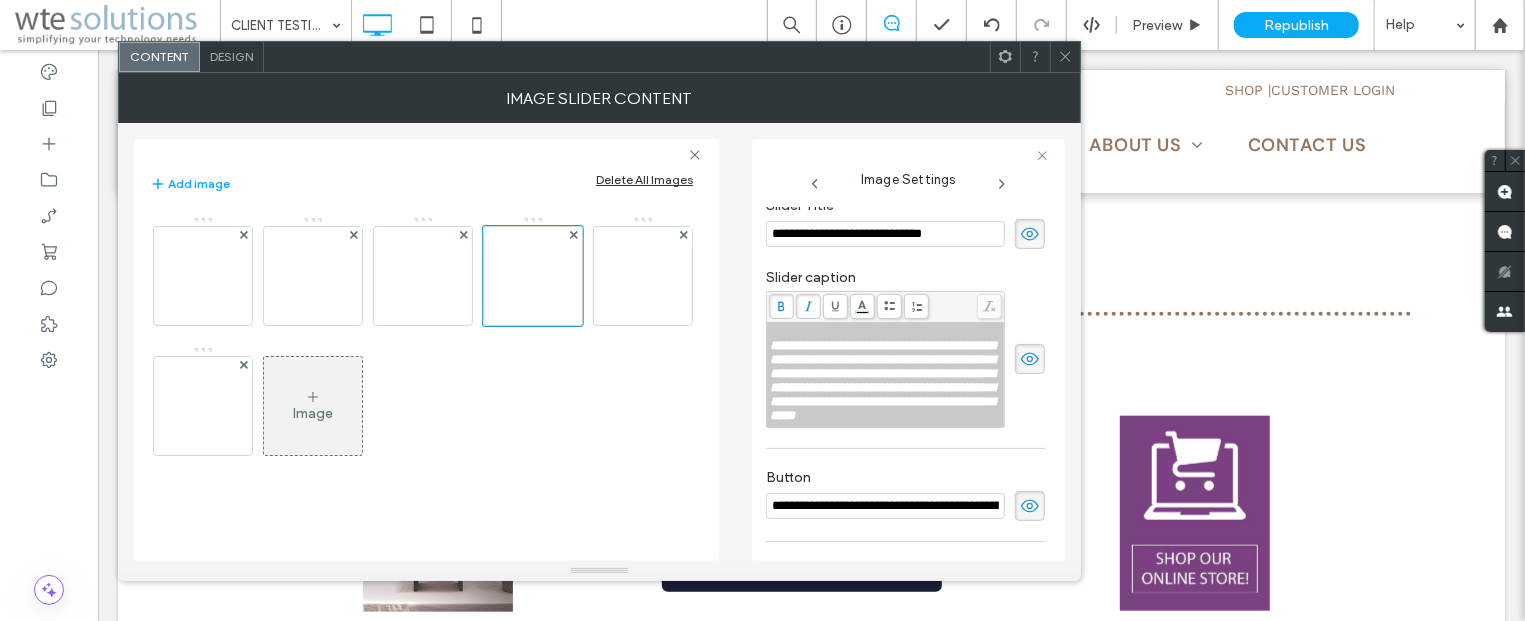 click on "**********" at bounding box center [882, 380] 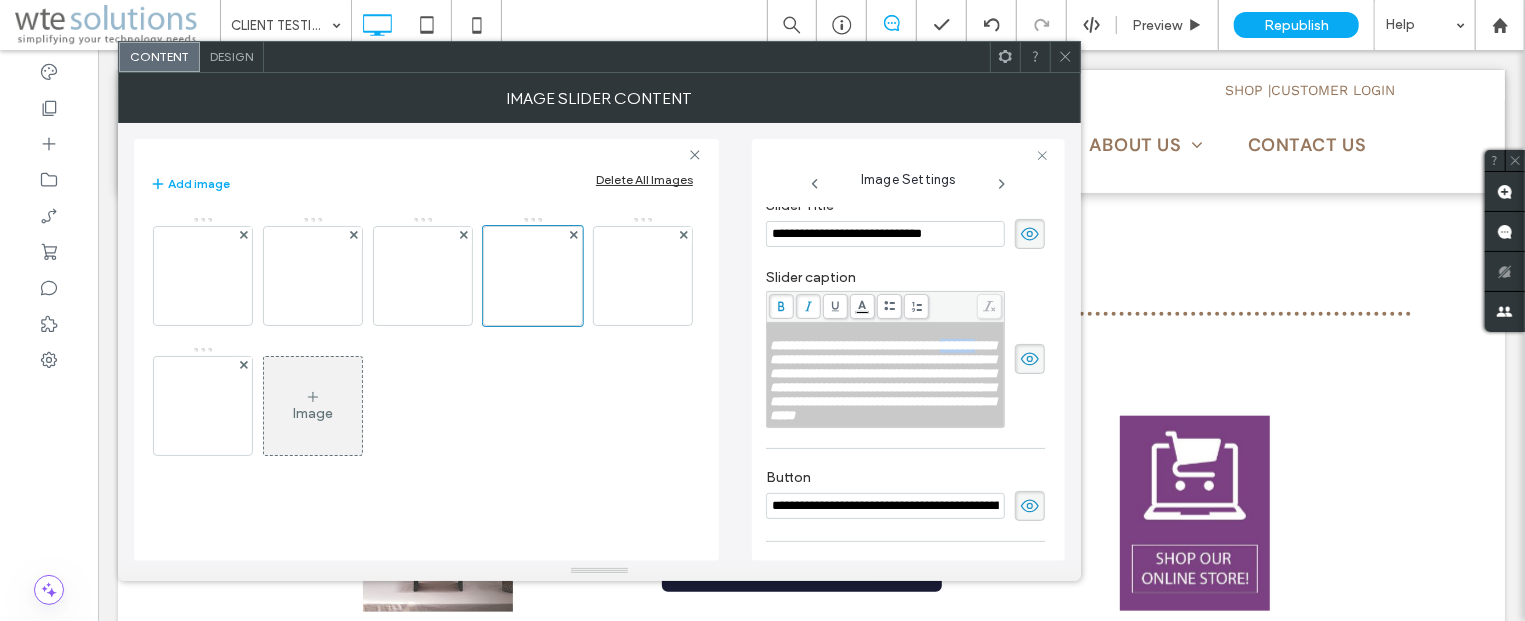 click on "**********" at bounding box center (882, 380) 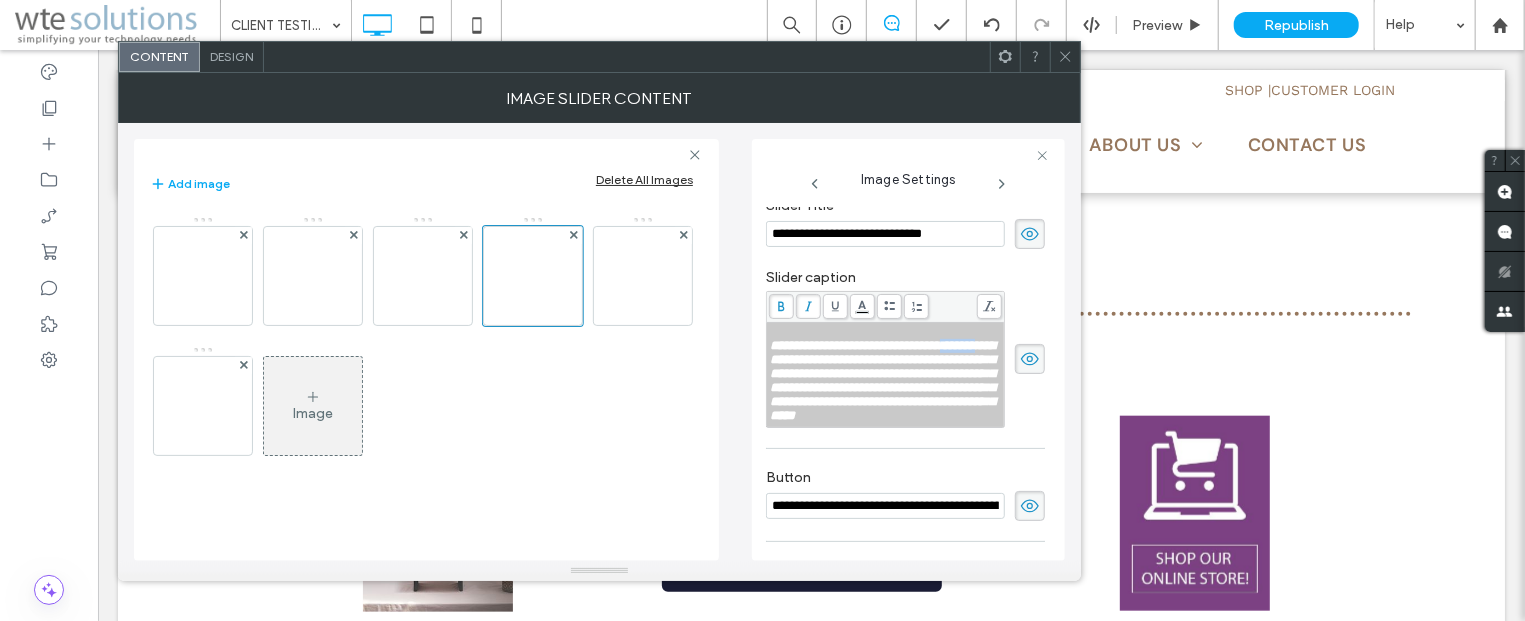 click on "**********" at bounding box center (882, 380) 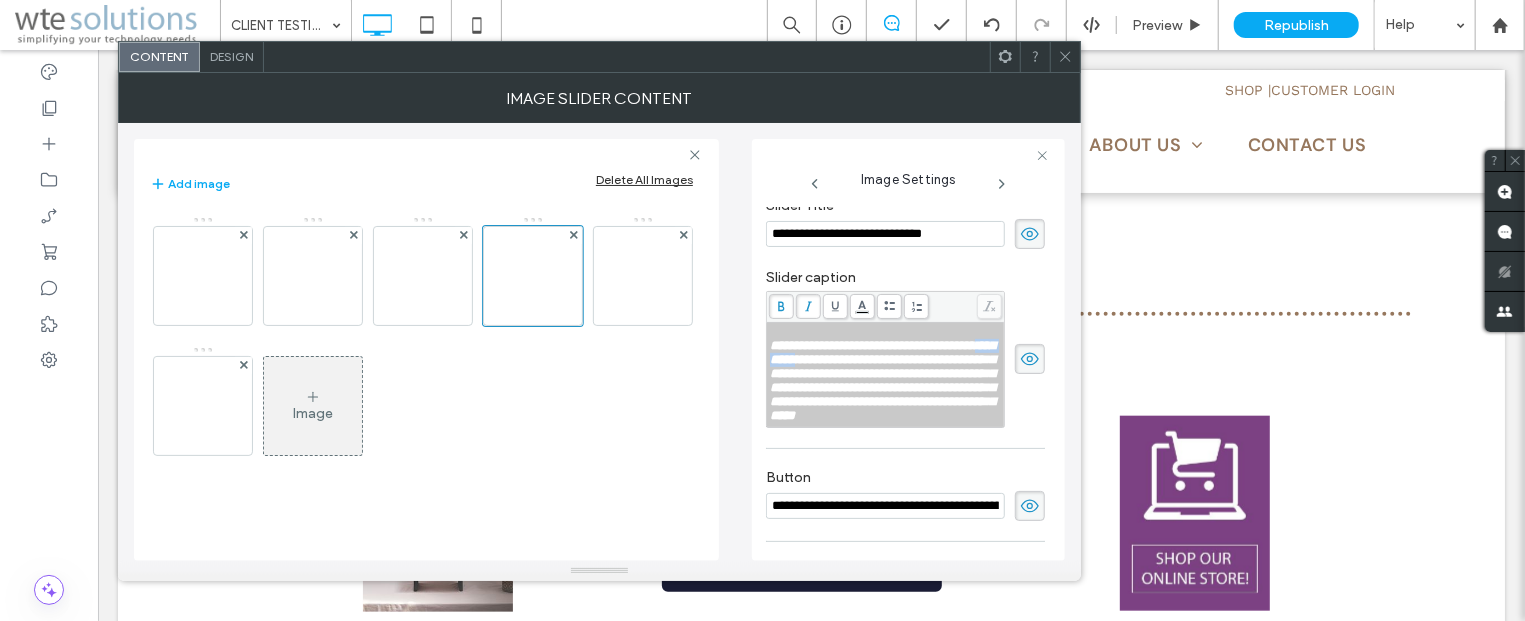 click on "**********" at bounding box center [882, 380] 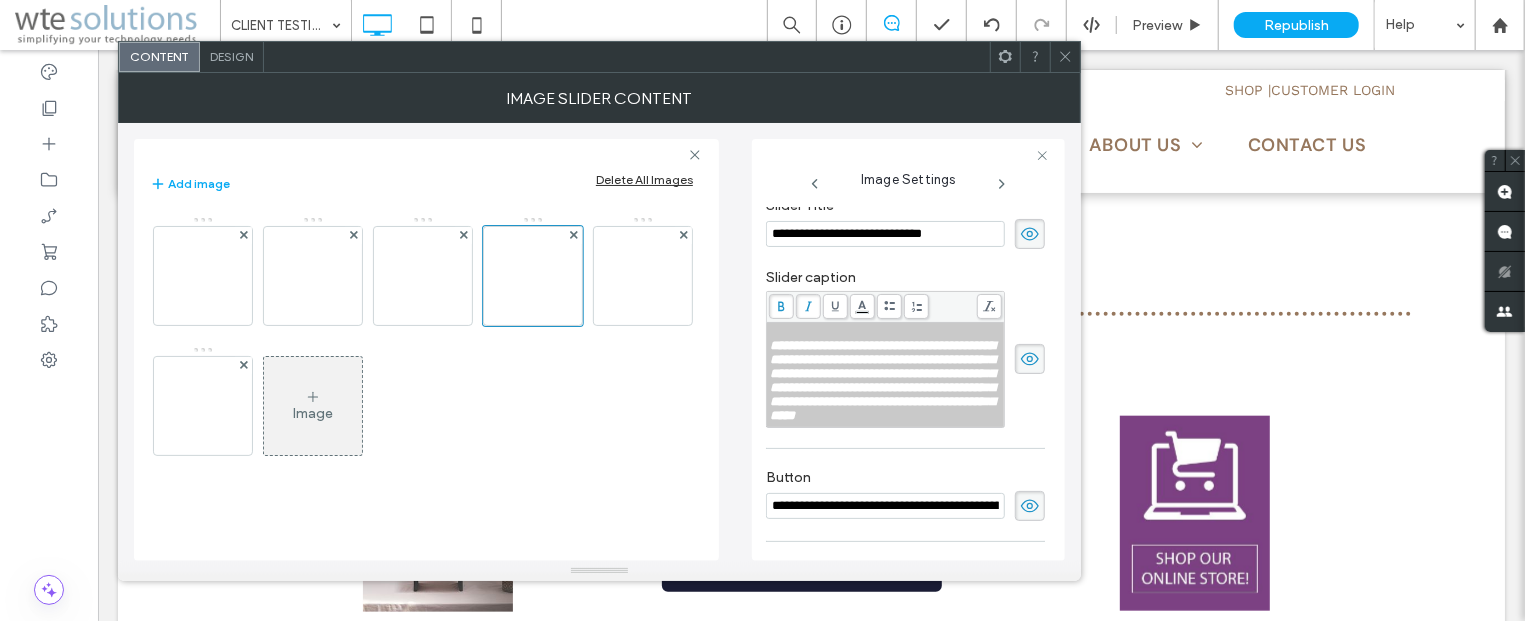 click on "**********" at bounding box center [882, 380] 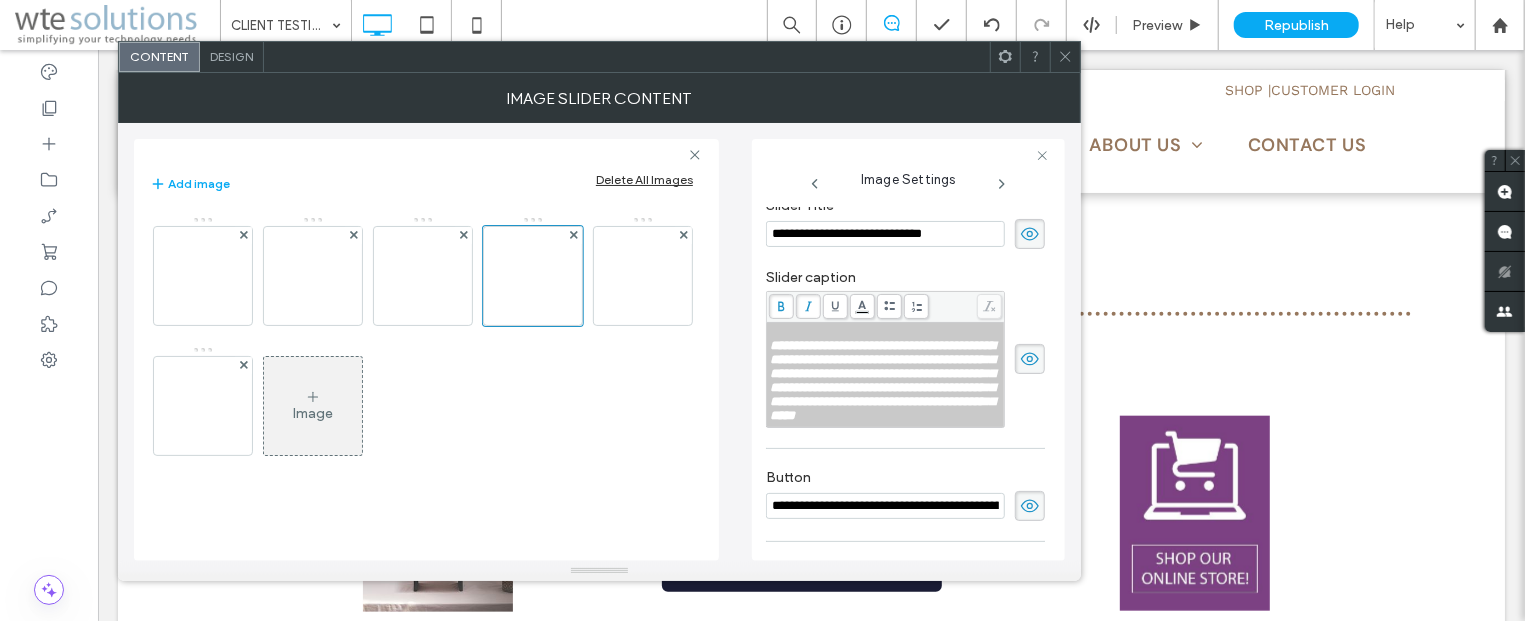 click on "**********" at bounding box center (882, 380) 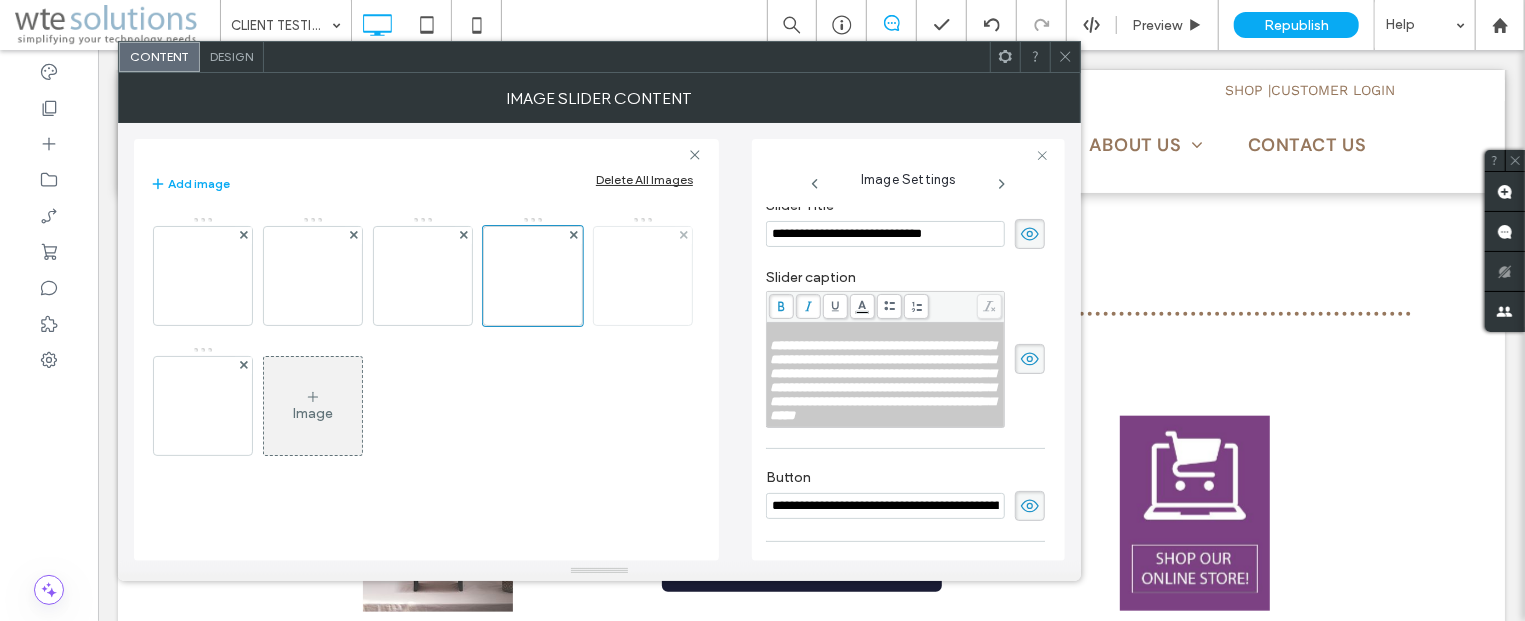 click at bounding box center [643, 276] 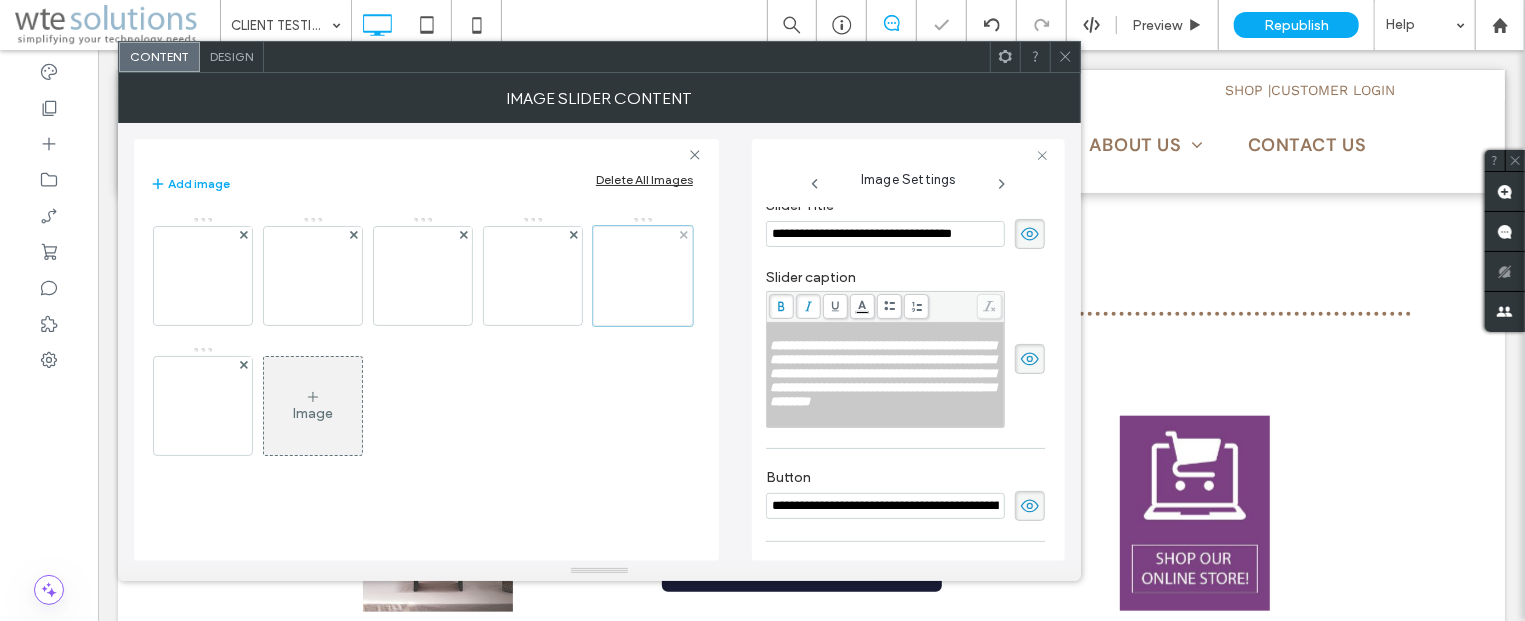scroll, scrollTop: 419, scrollLeft: 0, axis: vertical 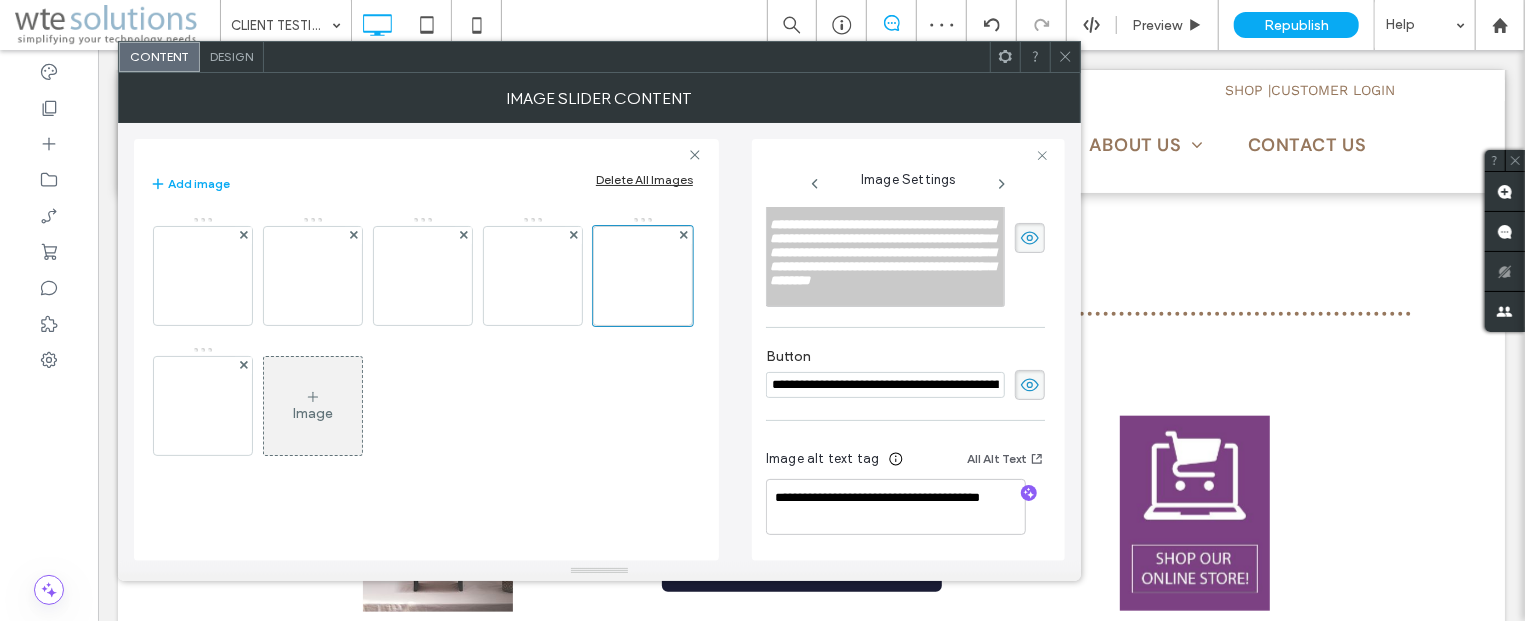 click on "**********" at bounding box center [882, 252] 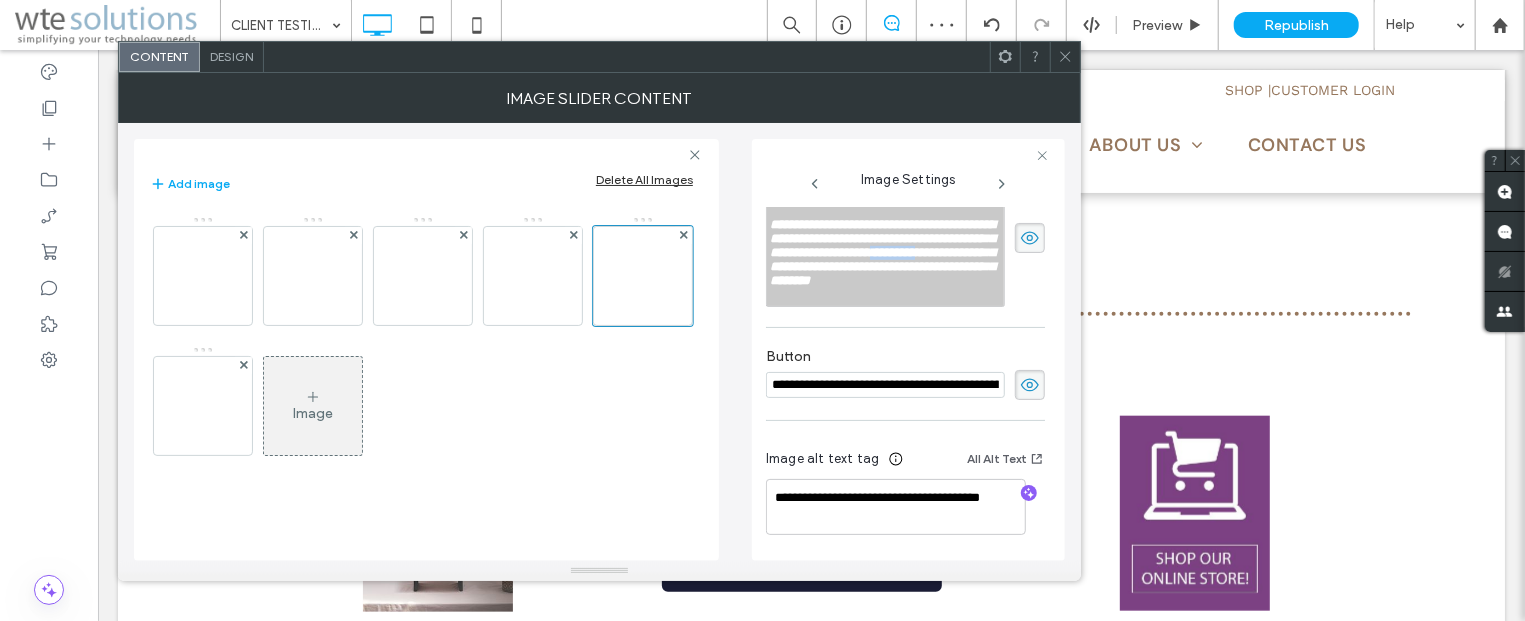 click on "**********" at bounding box center [882, 252] 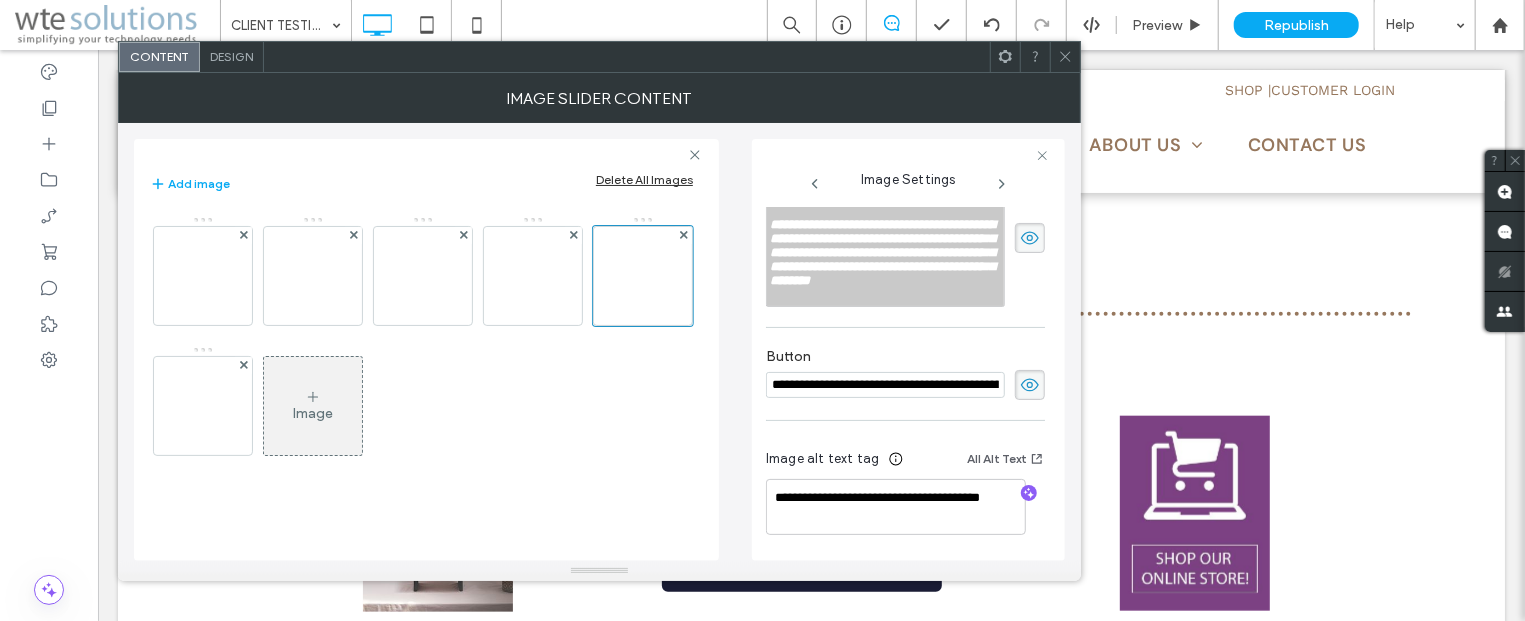 click on "**********" at bounding box center [882, 252] 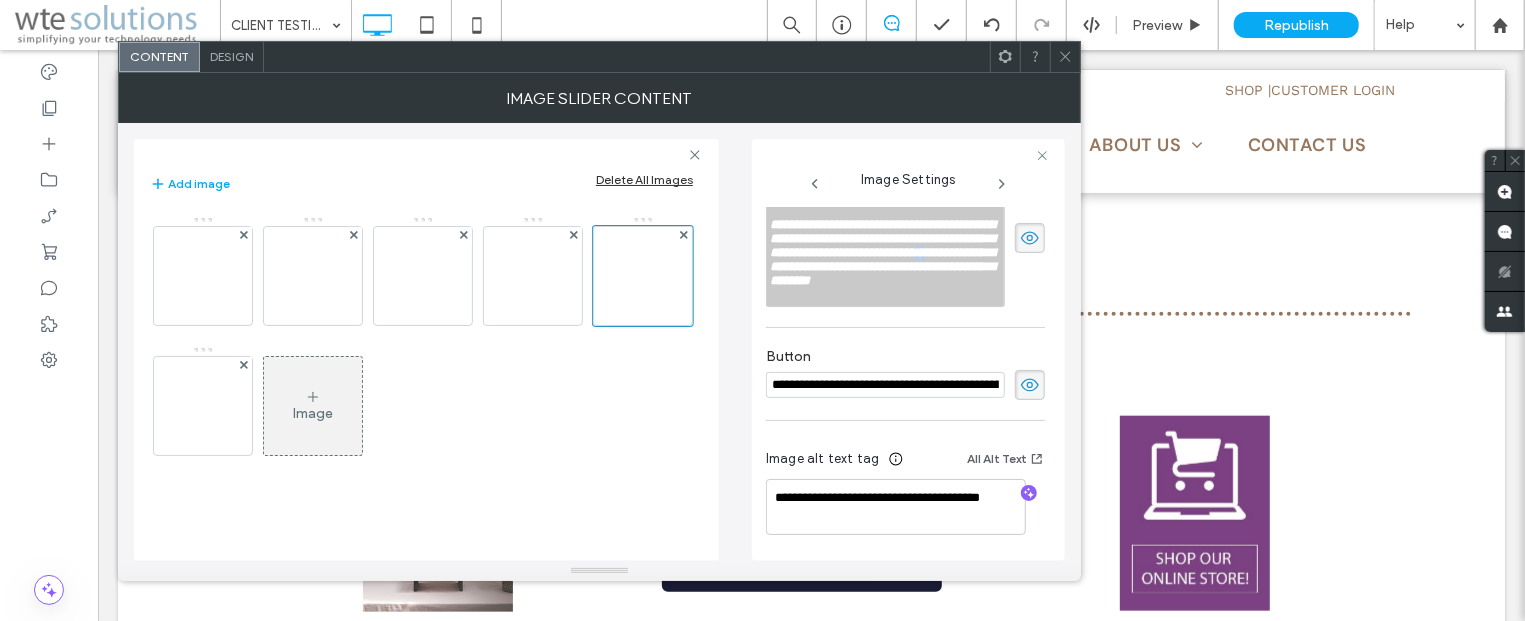 click on "**********" at bounding box center [882, 252] 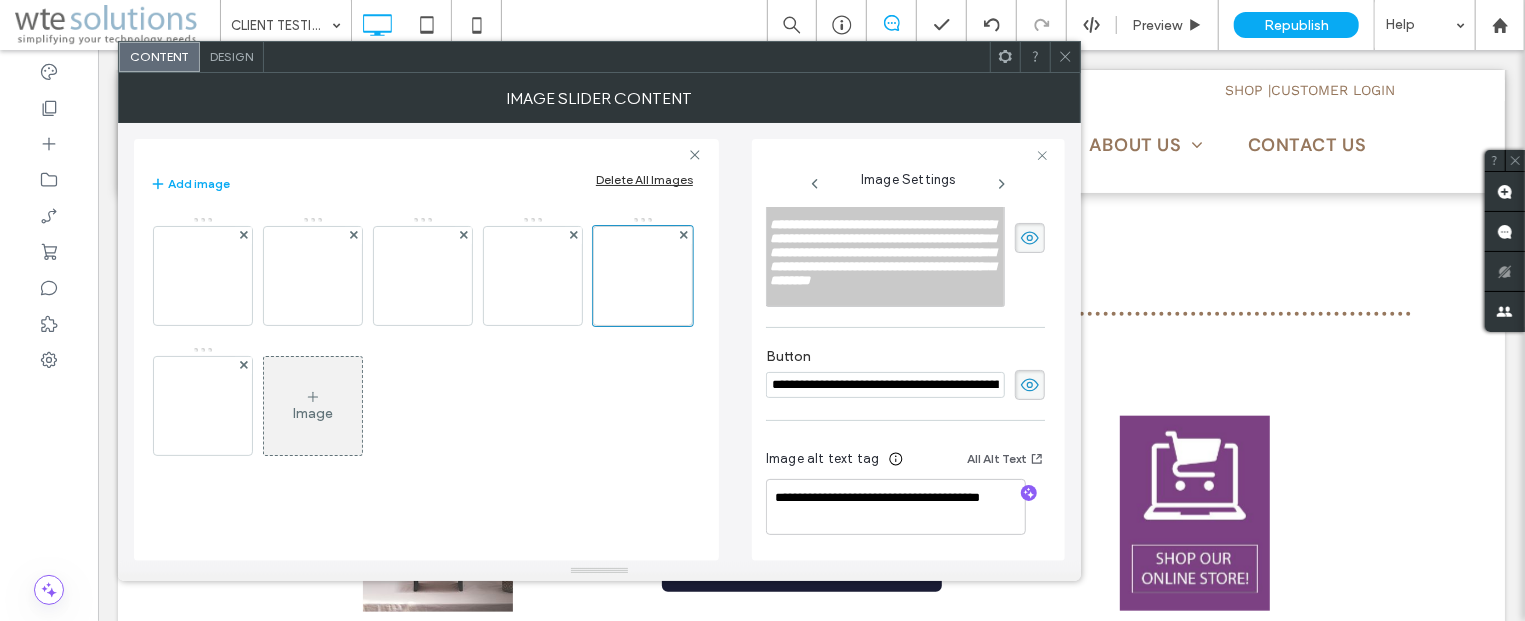 click on "**********" at bounding box center [882, 252] 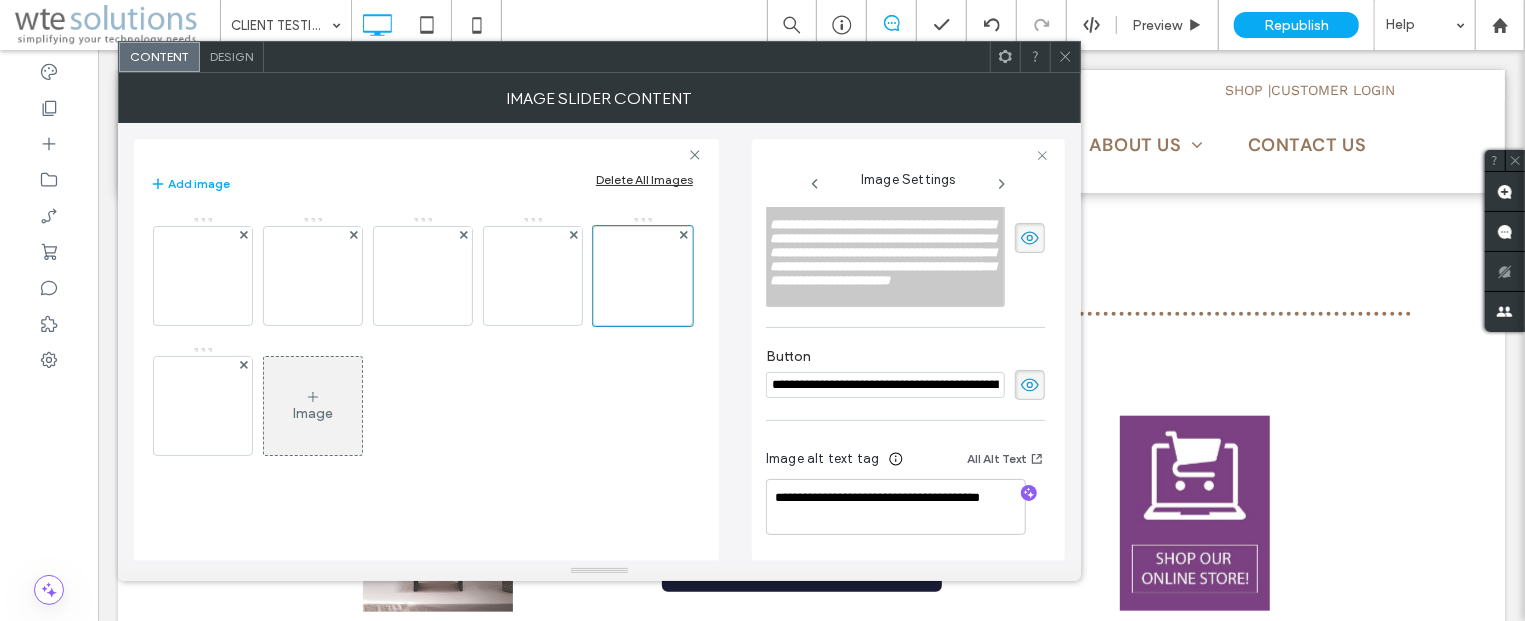 click on "**********" at bounding box center [882, 252] 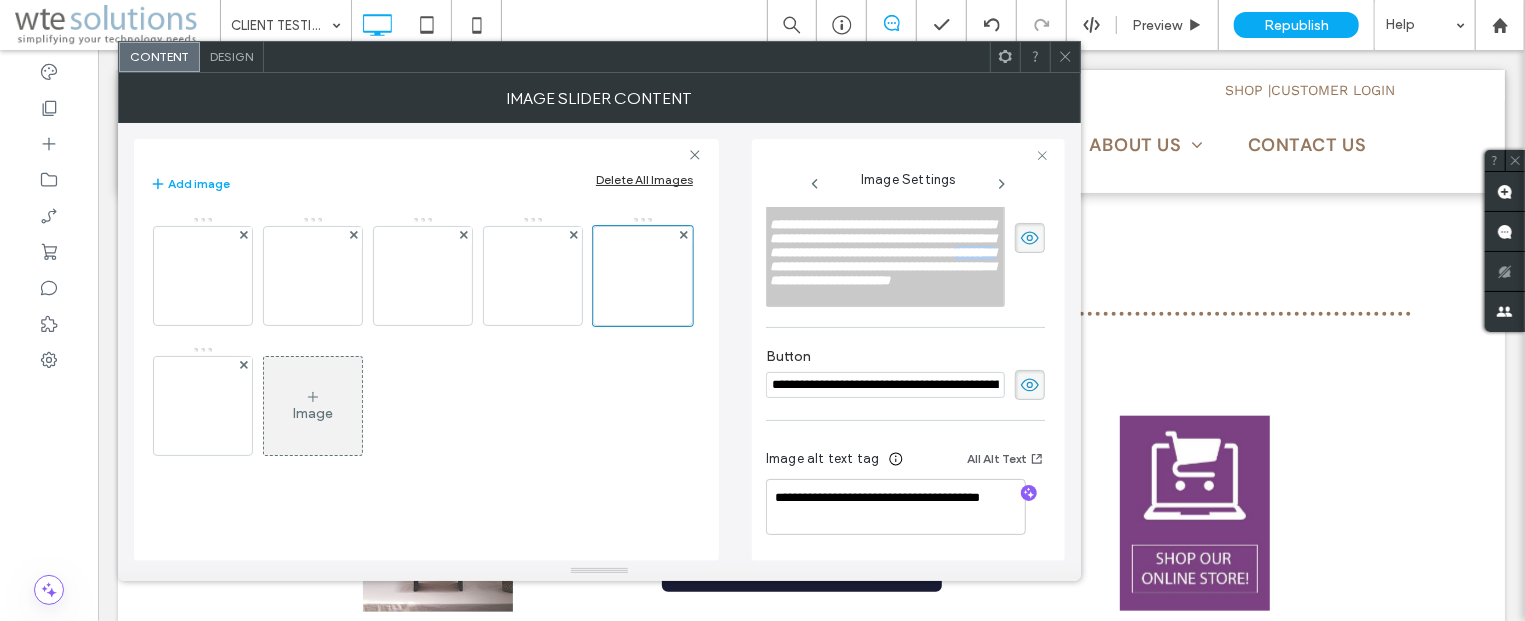 click on "**********" at bounding box center [882, 252] 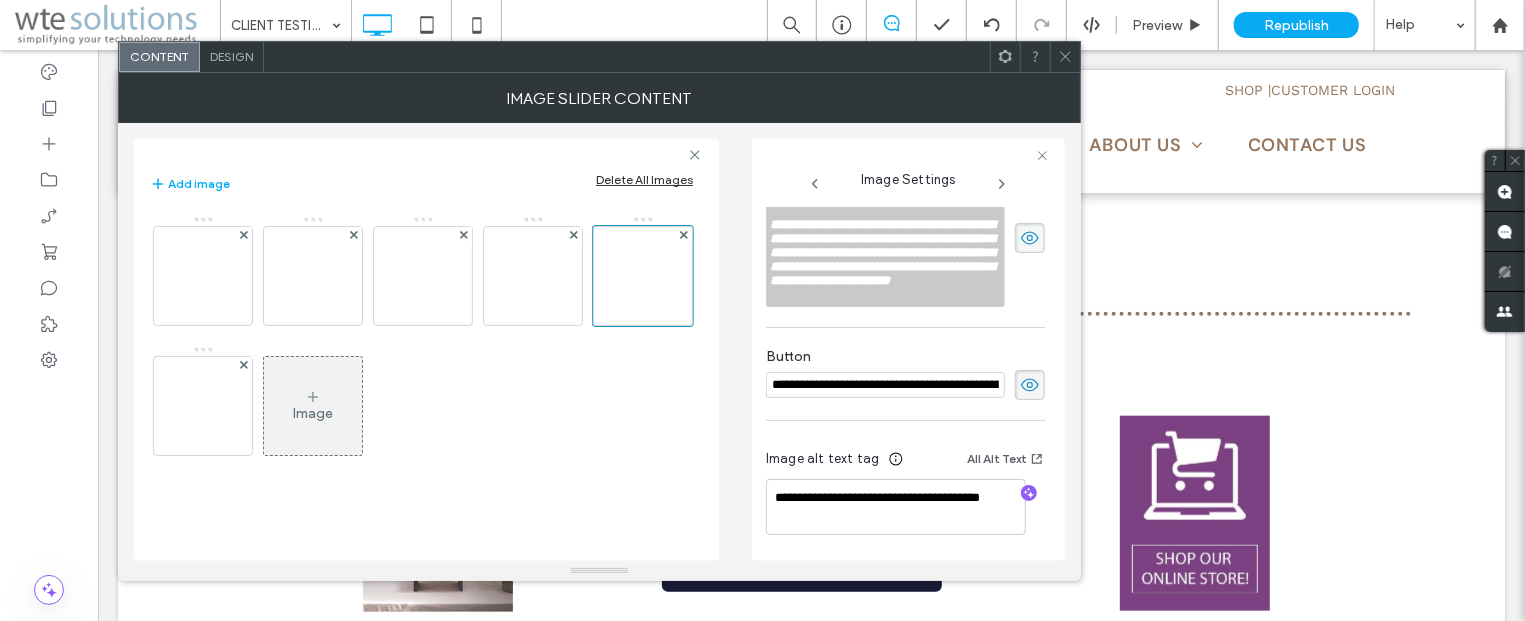 click on "**********" at bounding box center (882, 252) 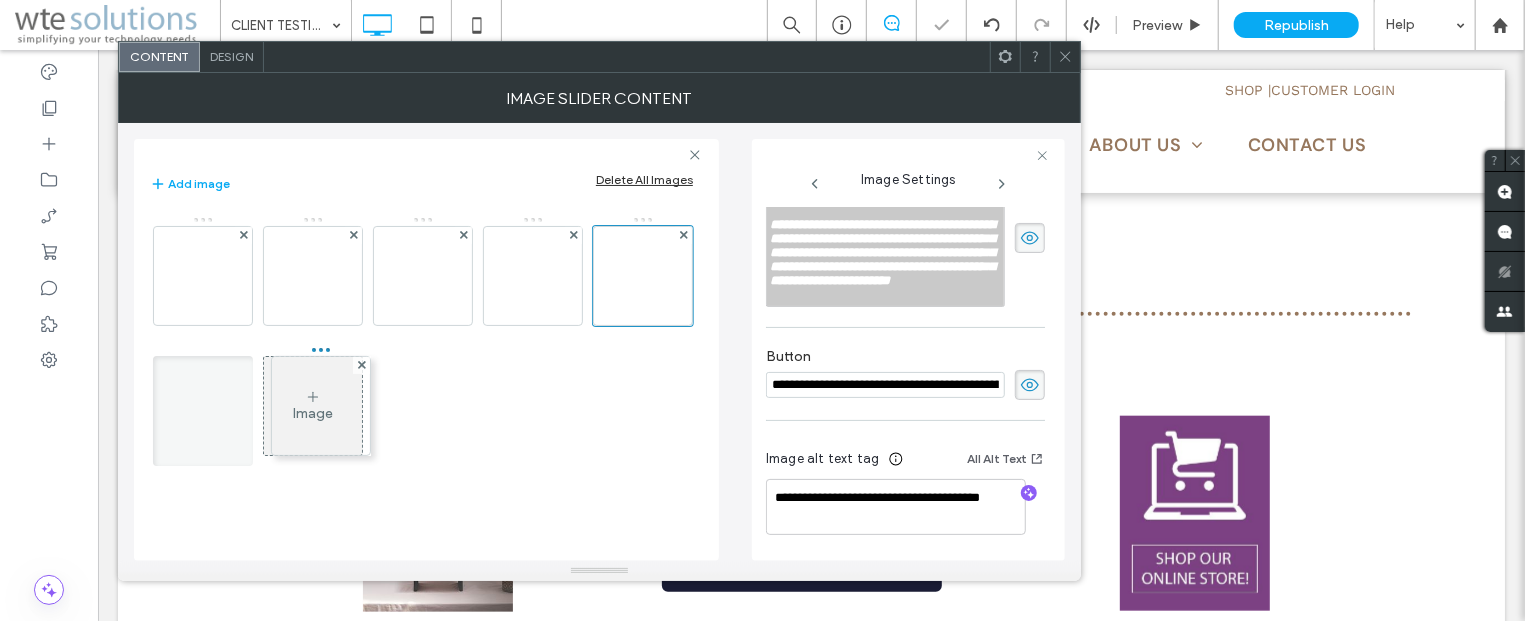 click on "Image" at bounding box center [423, 346] 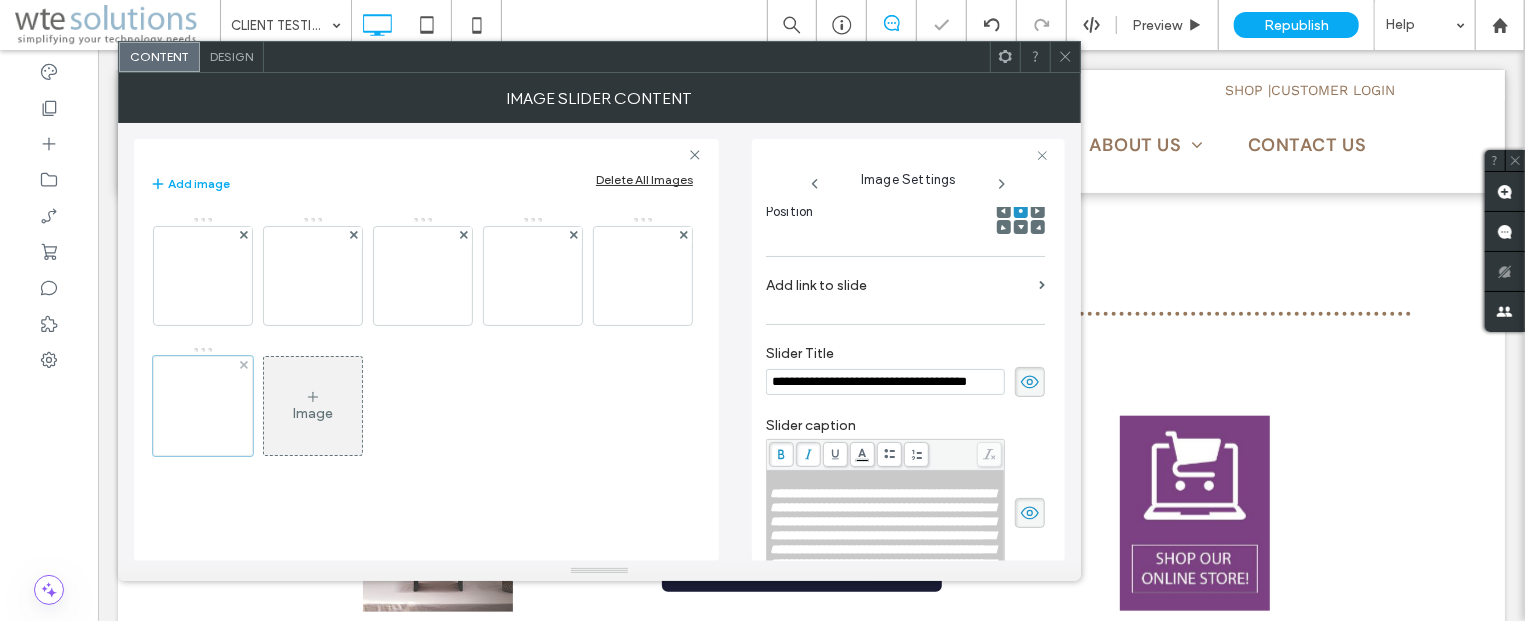 scroll, scrollTop: 0, scrollLeft: 37, axis: horizontal 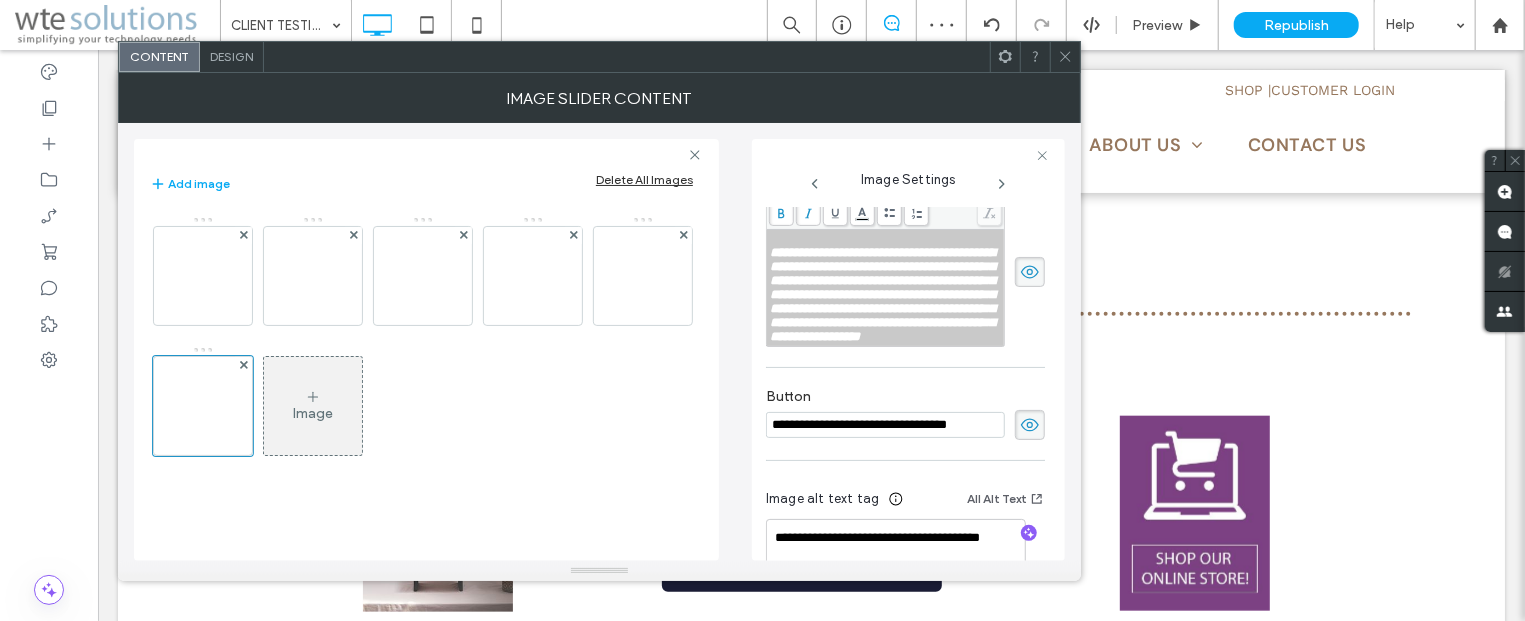 click on "**********" at bounding box center [882, 294] 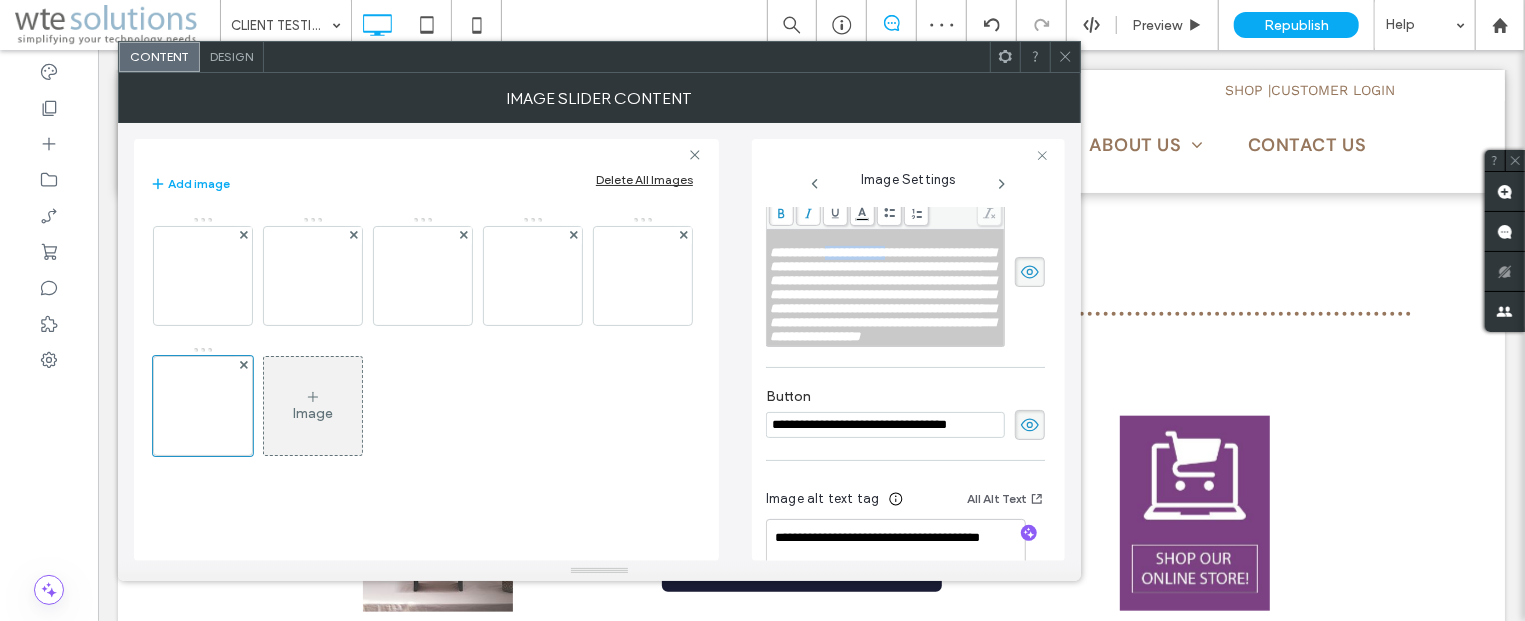 click on "**********" at bounding box center (882, 294) 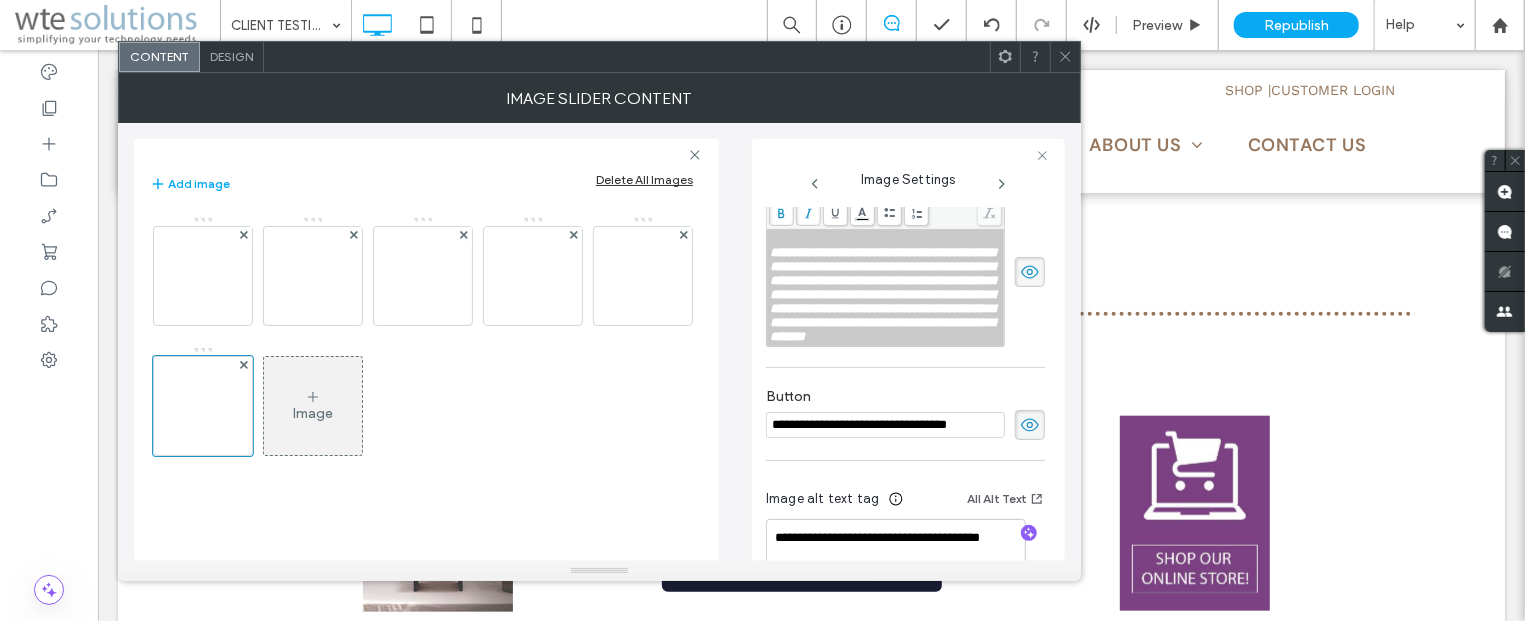 type 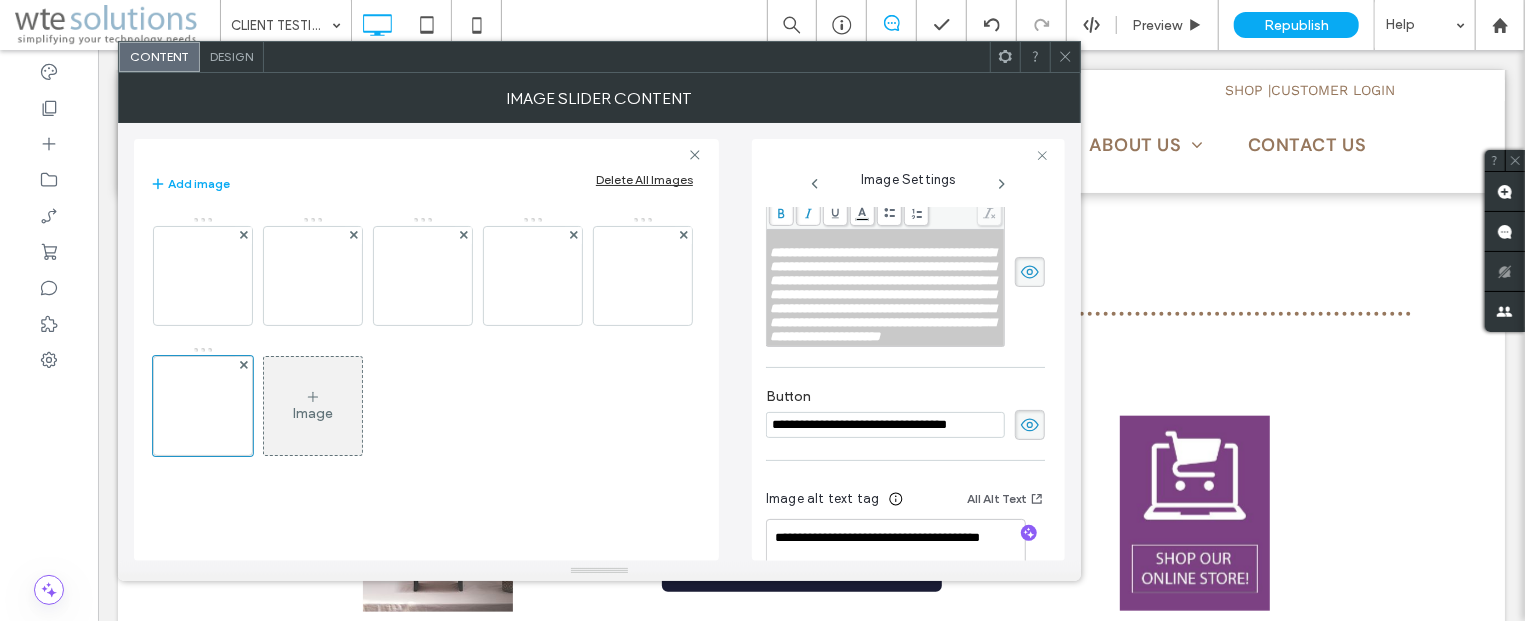 click on "**********" at bounding box center [882, 294] 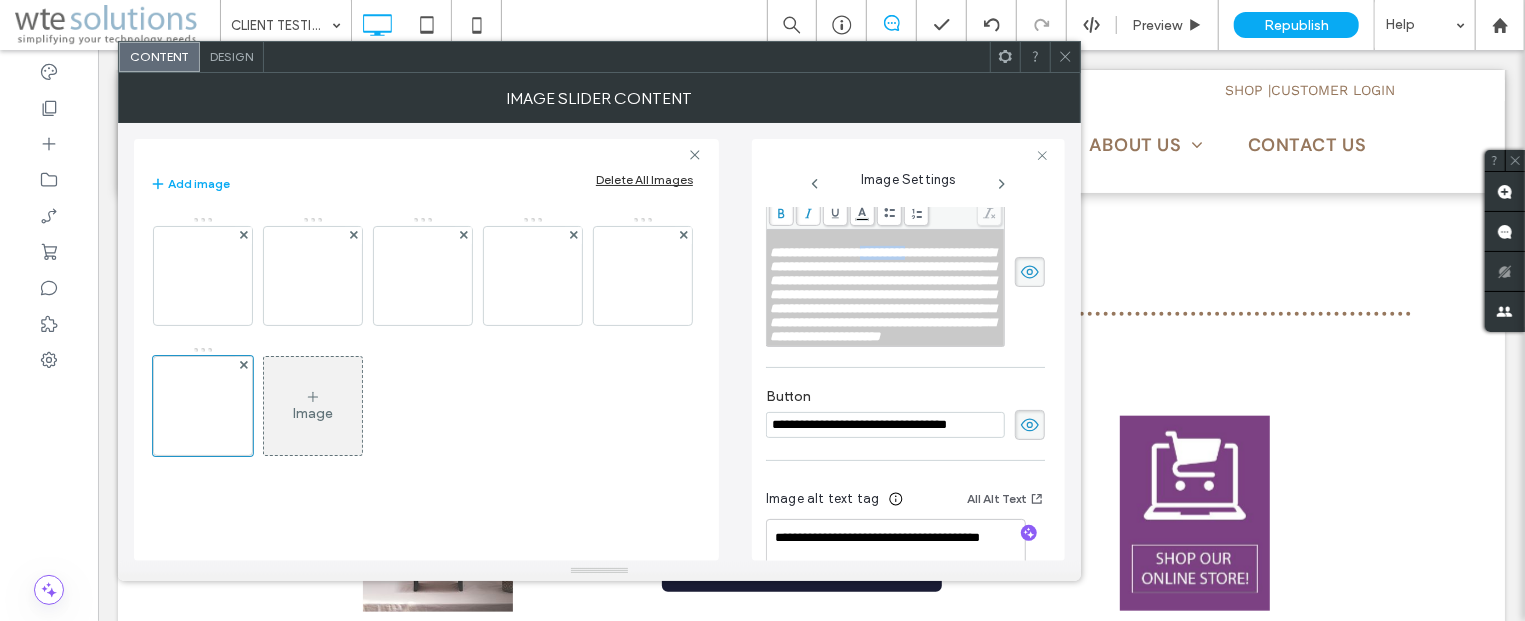 click on "**********" at bounding box center (882, 294) 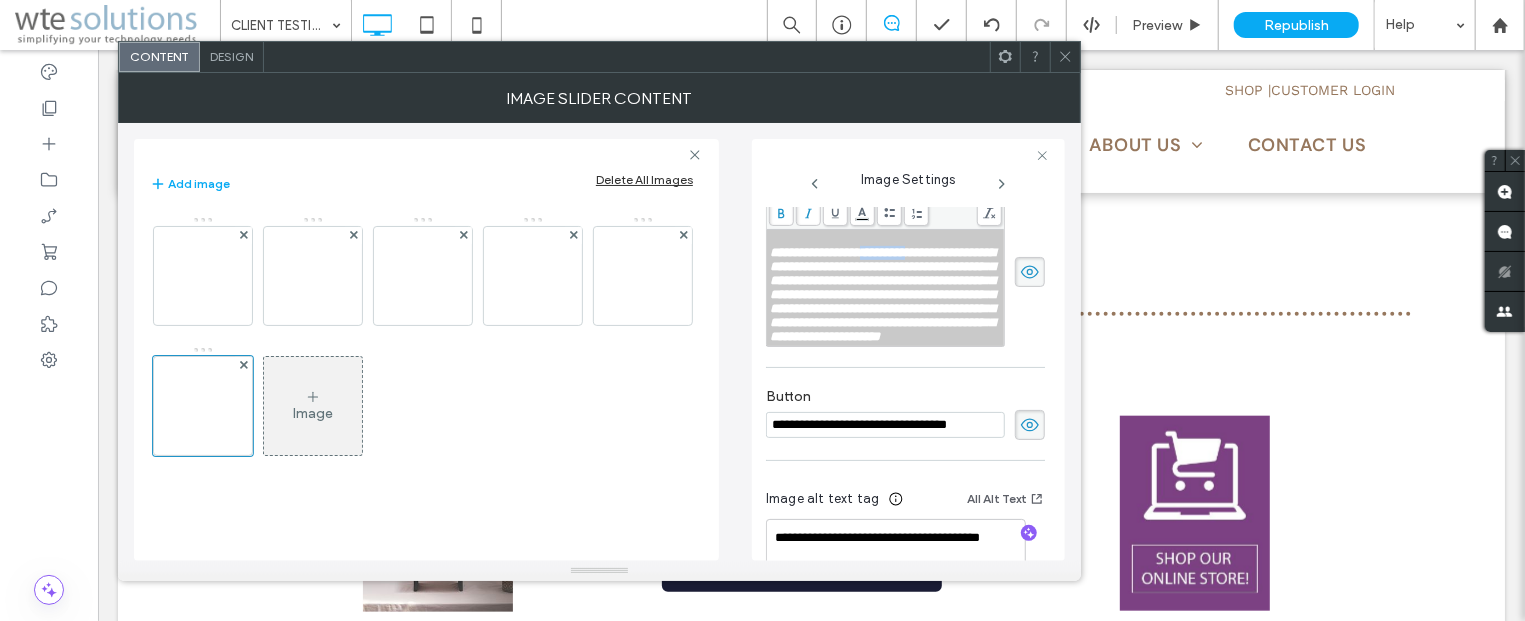 click on "**********" at bounding box center (882, 294) 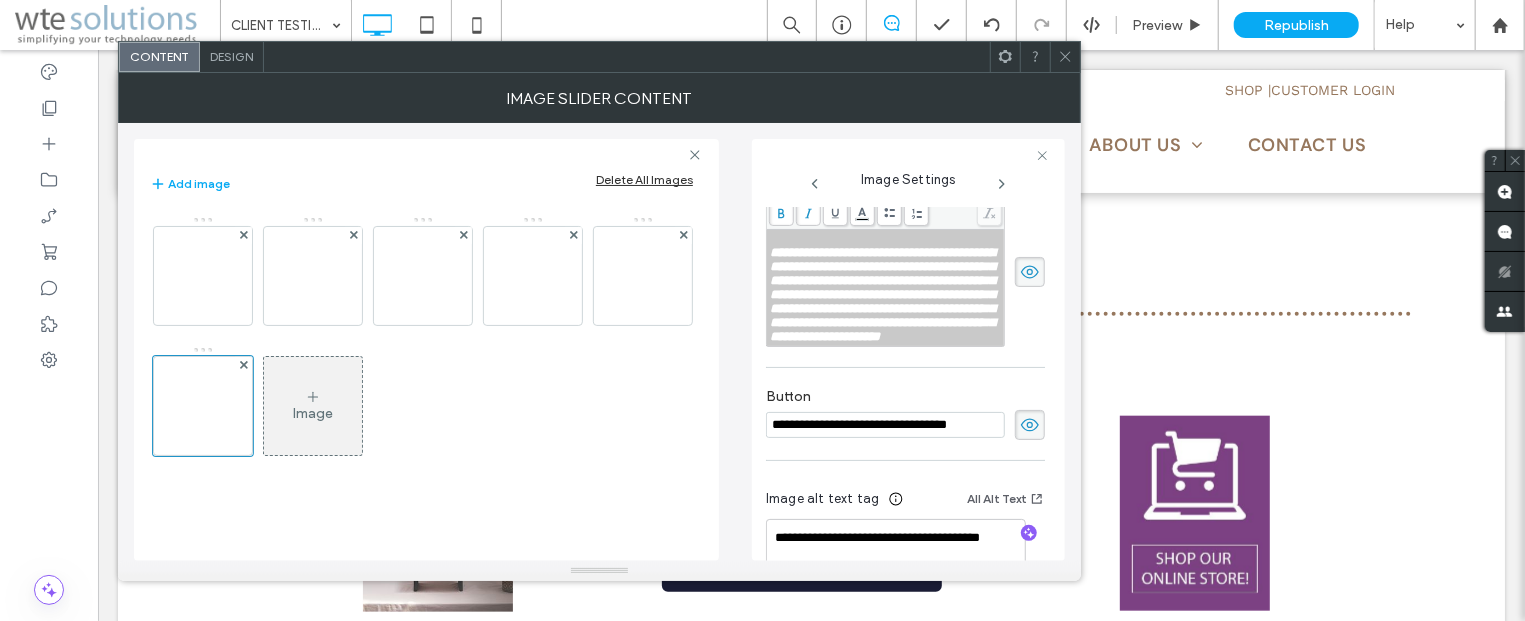 click on "**********" at bounding box center [882, 294] 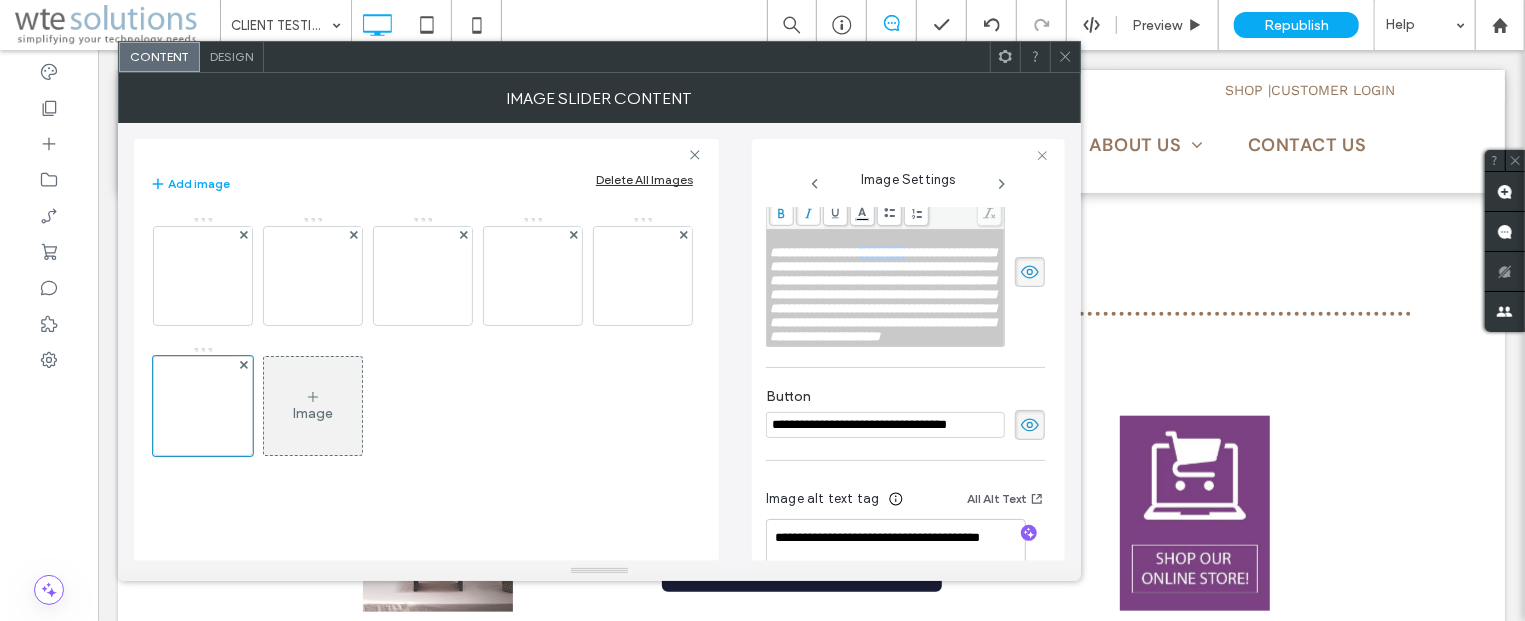 click on "**********" at bounding box center [882, 294] 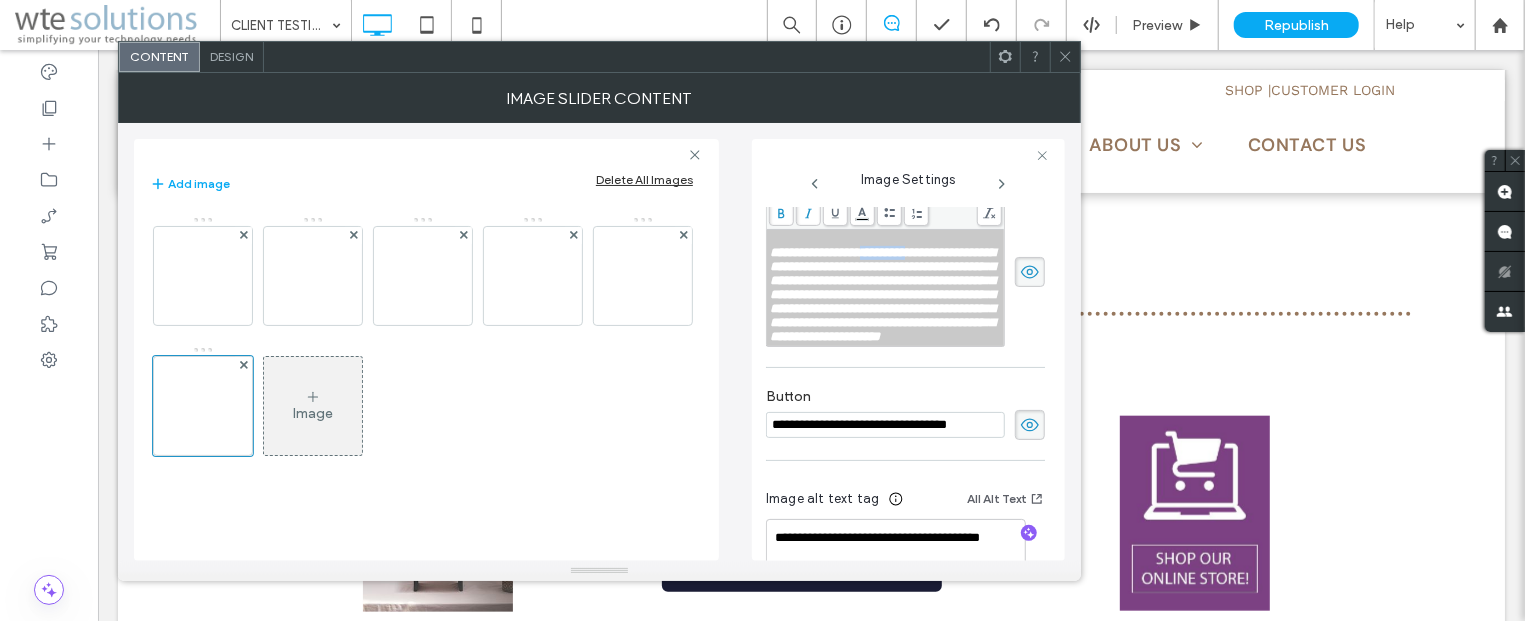click on "**********" at bounding box center [882, 294] 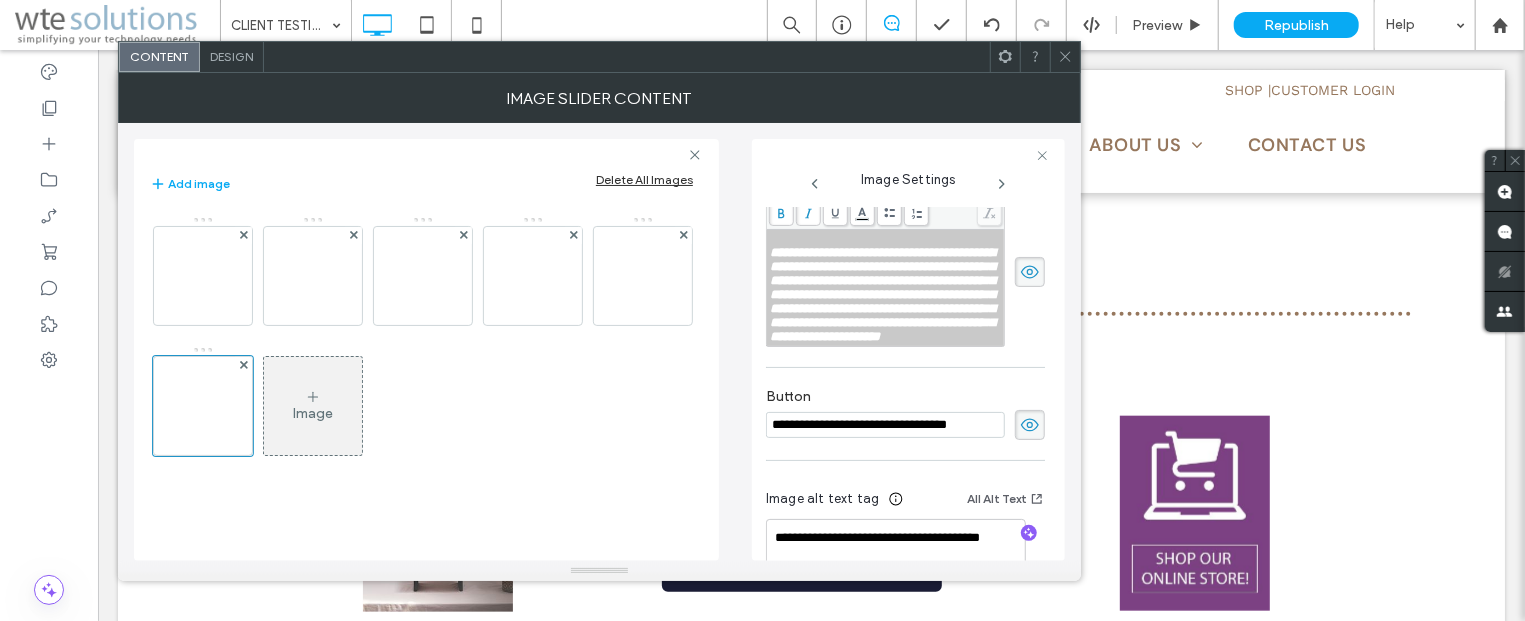 click on "**********" at bounding box center [882, 294] 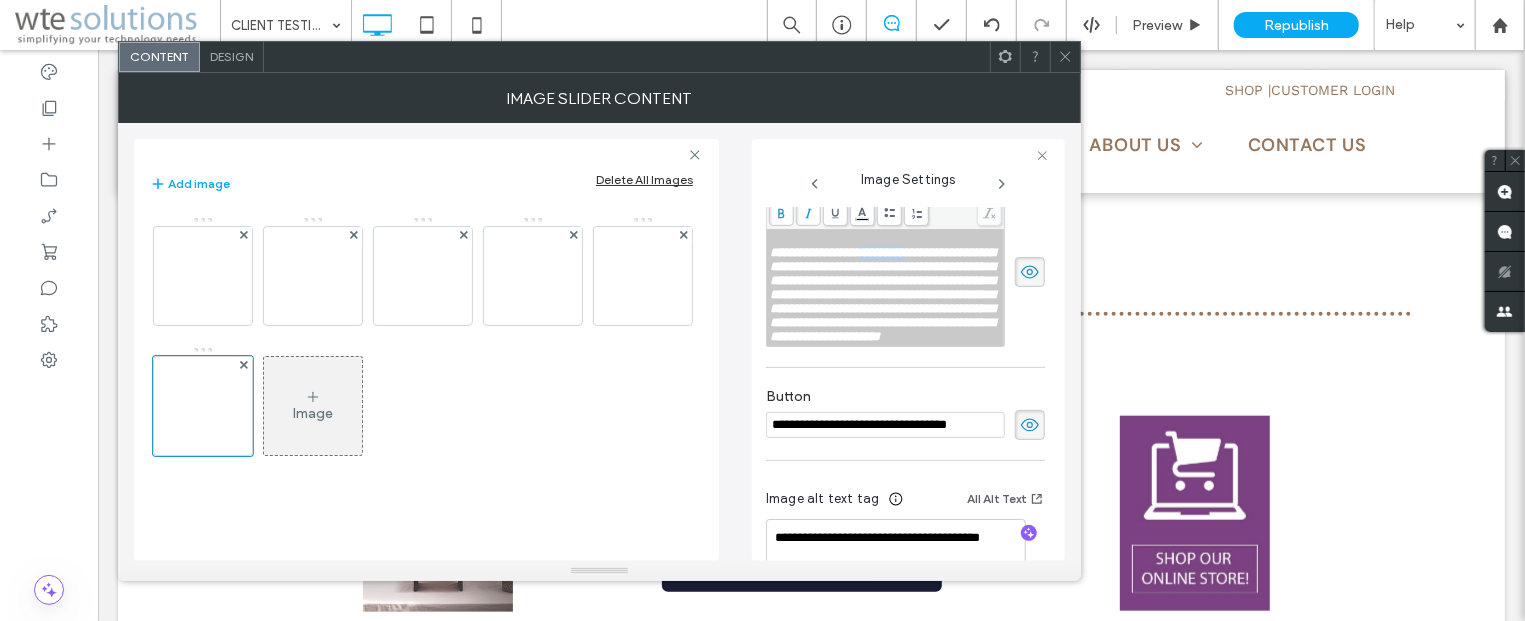 click on "**********" at bounding box center [882, 294] 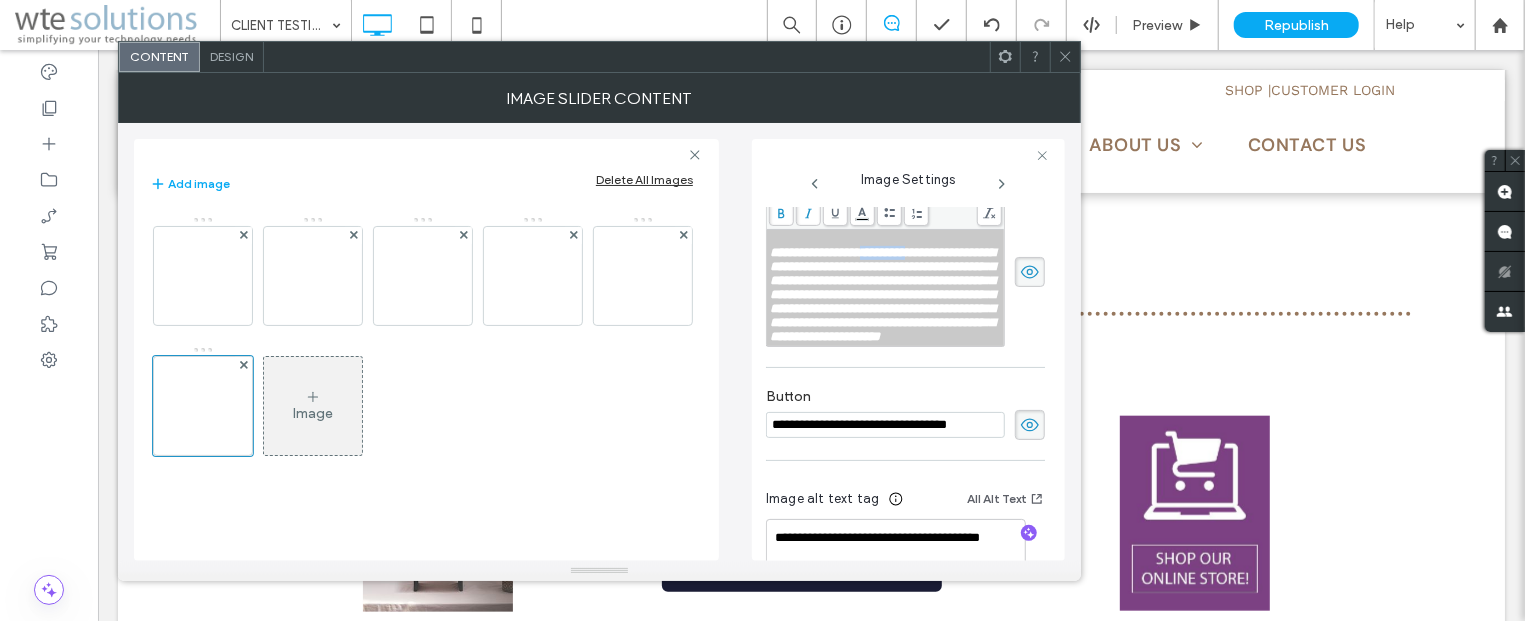 click on "**********" at bounding box center (882, 294) 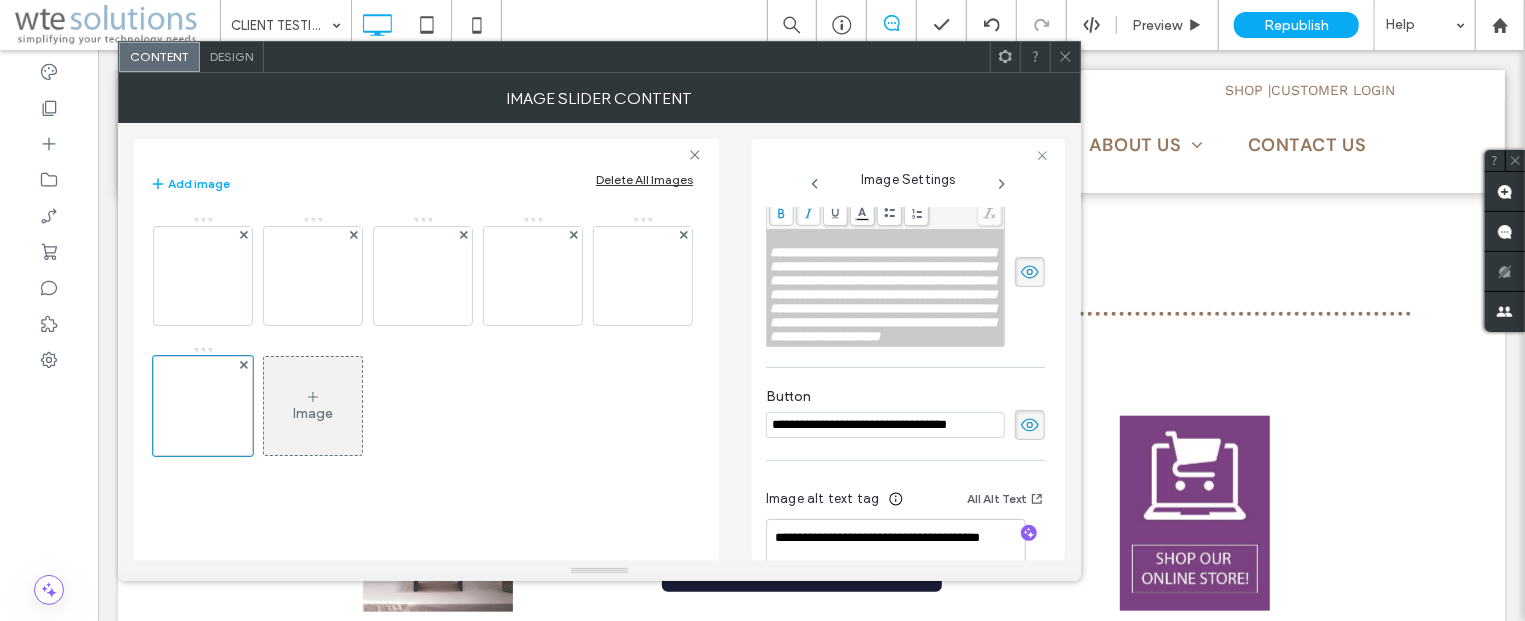 click on "**********" at bounding box center [882, 294] 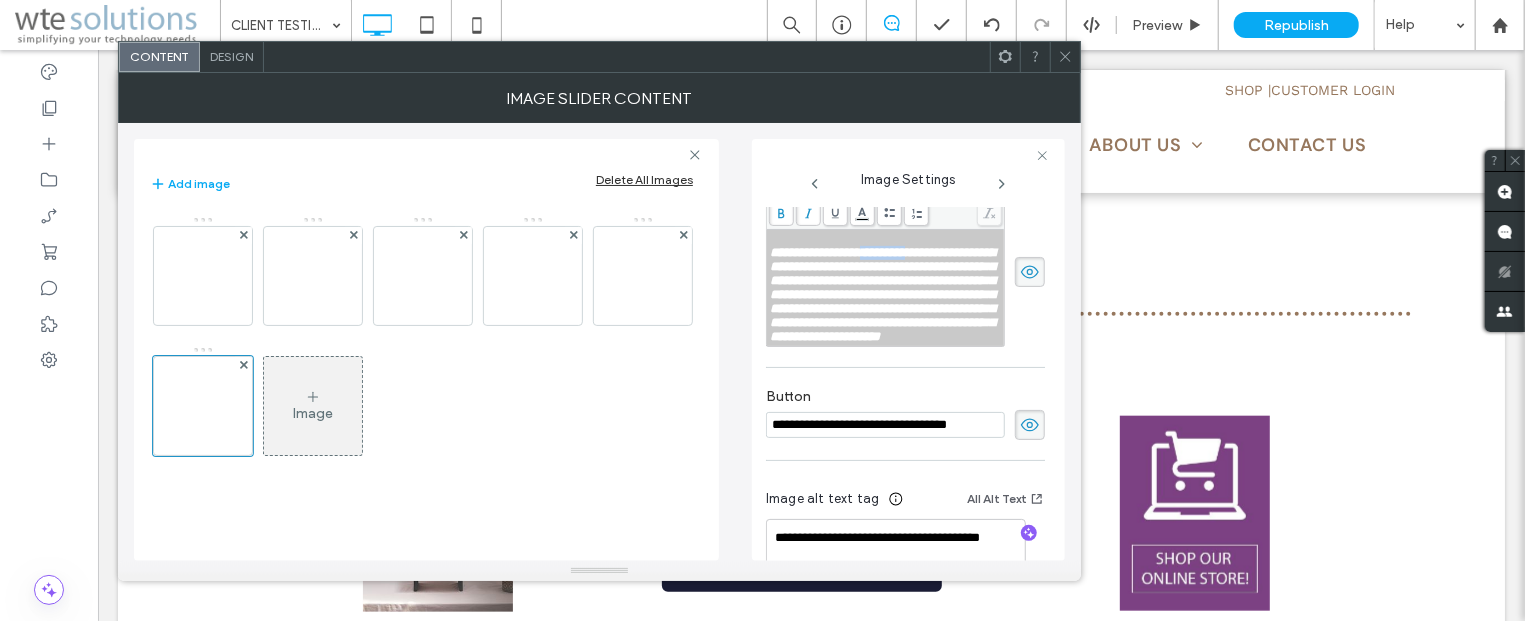 click on "**********" at bounding box center (882, 294) 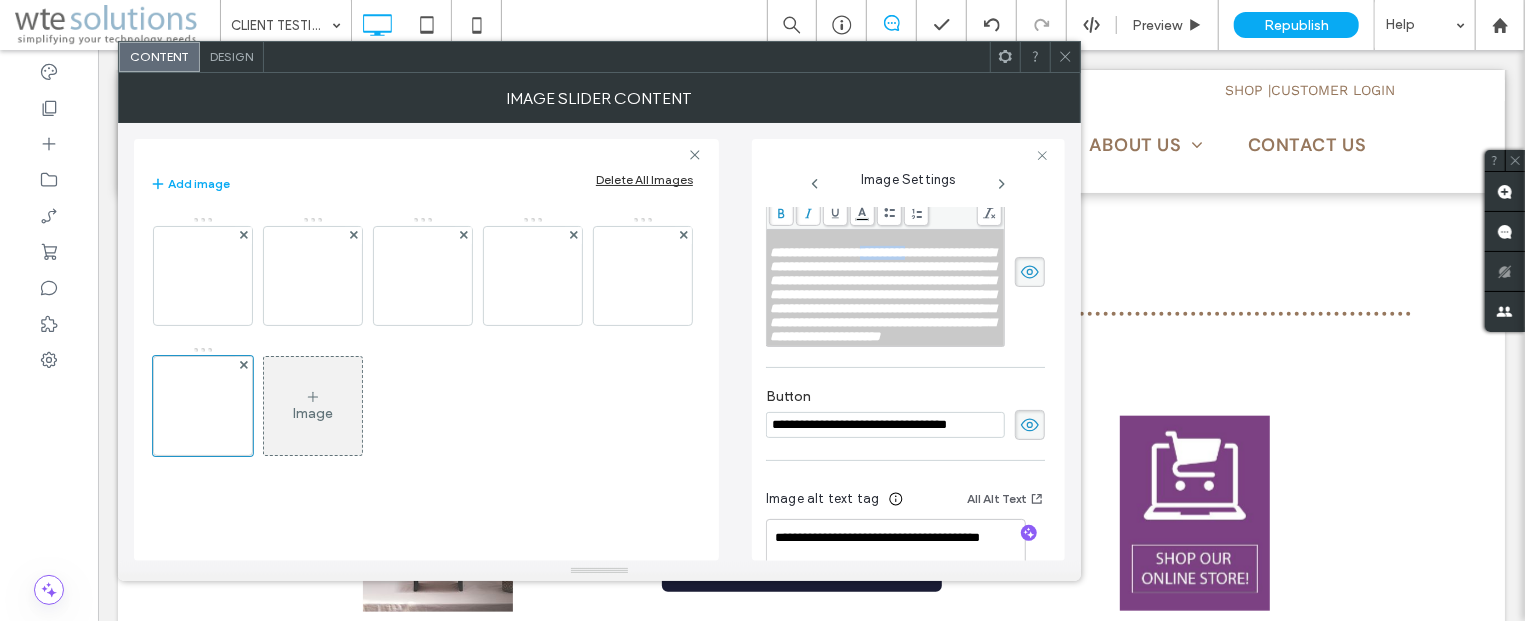 click on "**********" at bounding box center [882, 294] 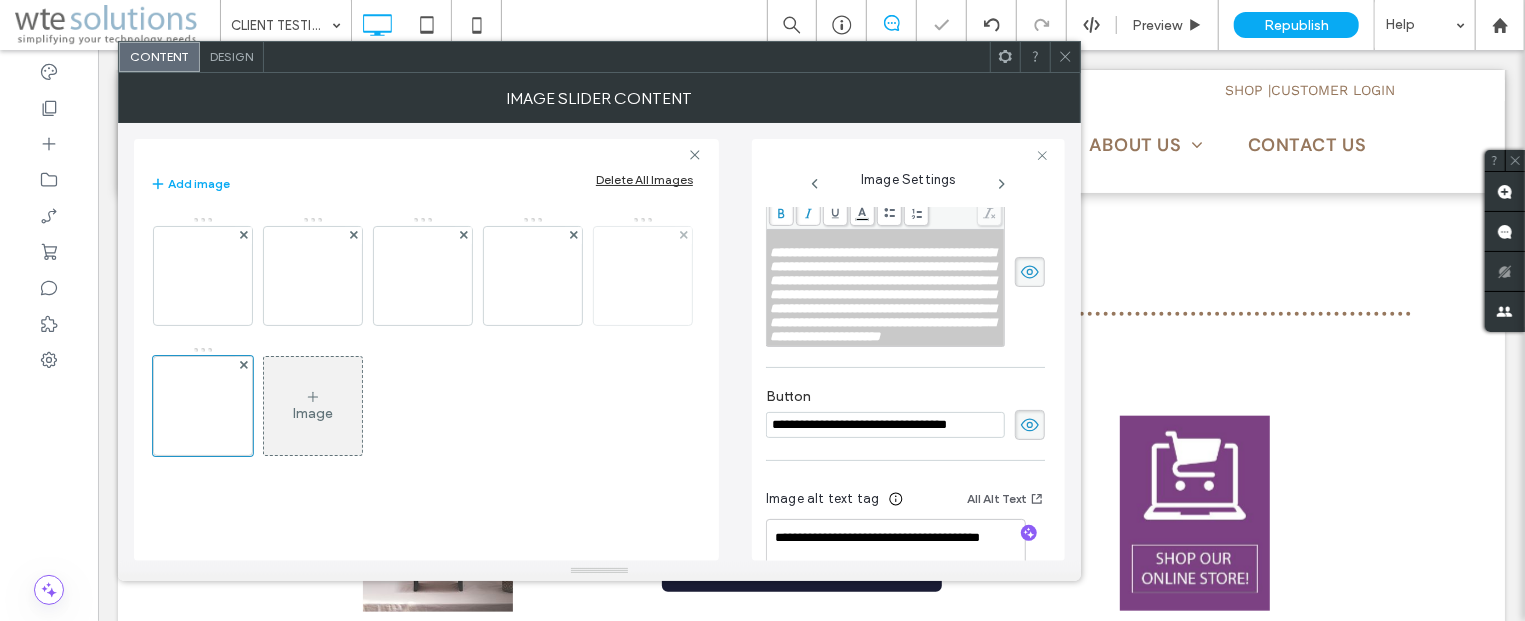 click at bounding box center [643, 276] 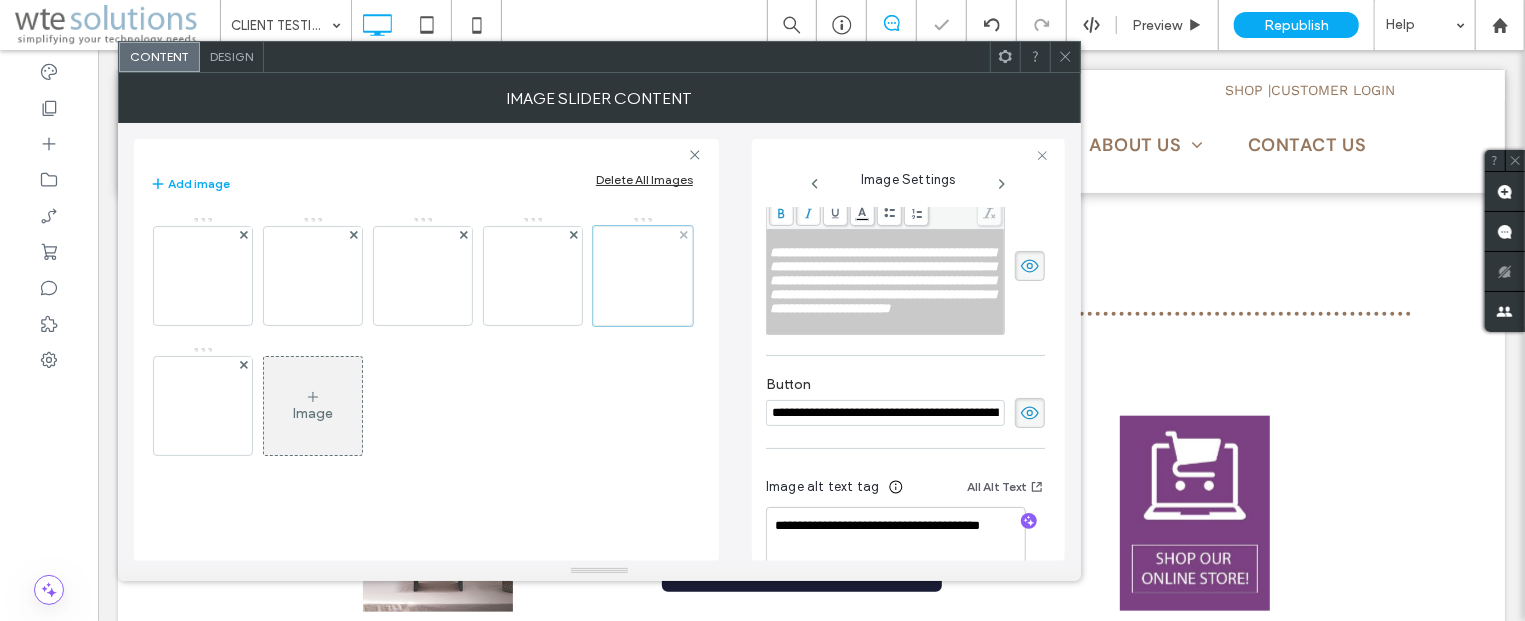 scroll, scrollTop: 302, scrollLeft: 0, axis: vertical 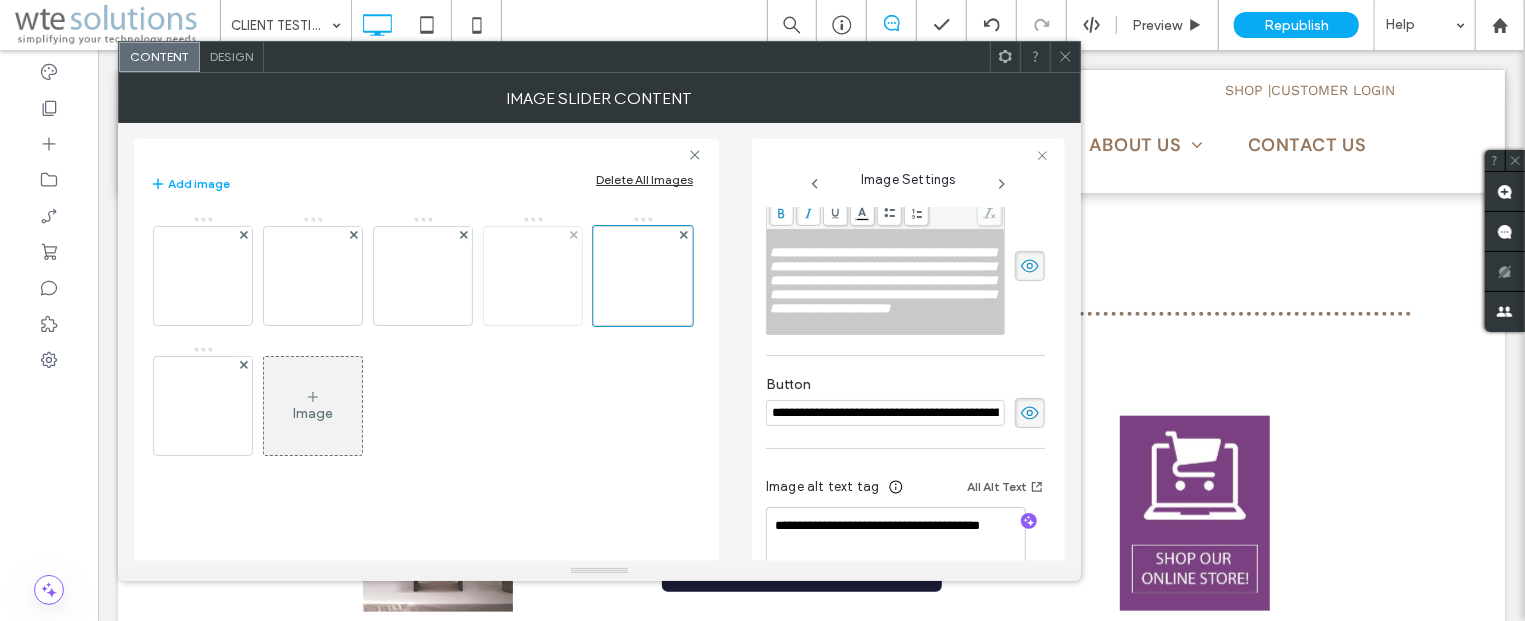 click at bounding box center (533, 276) 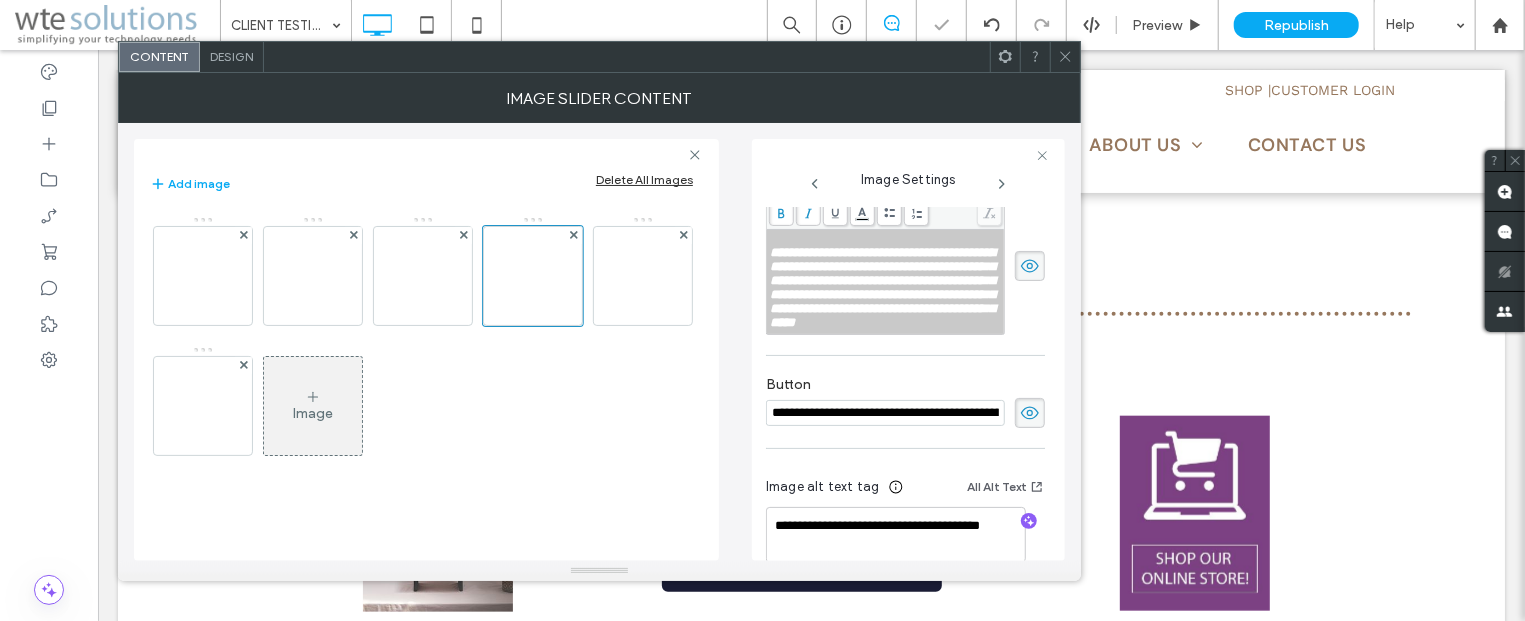 scroll, scrollTop: 302, scrollLeft: 0, axis: vertical 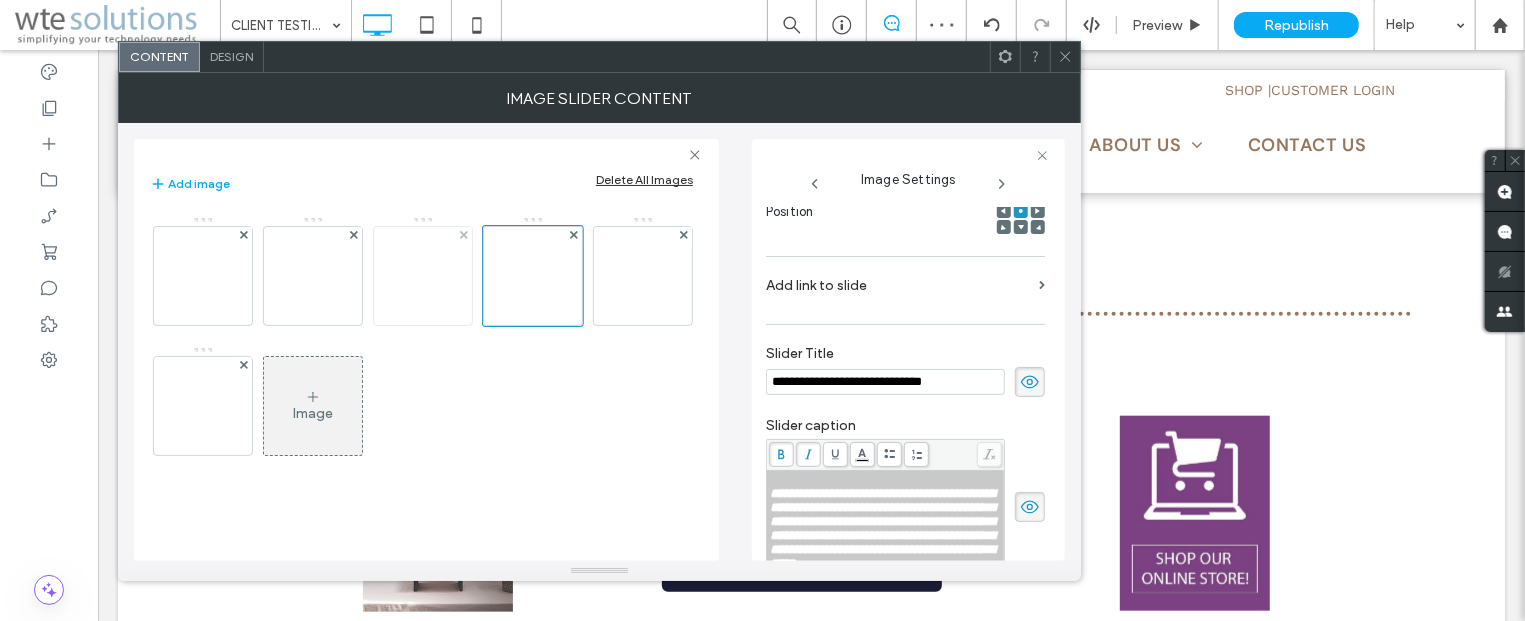 click at bounding box center (423, 276) 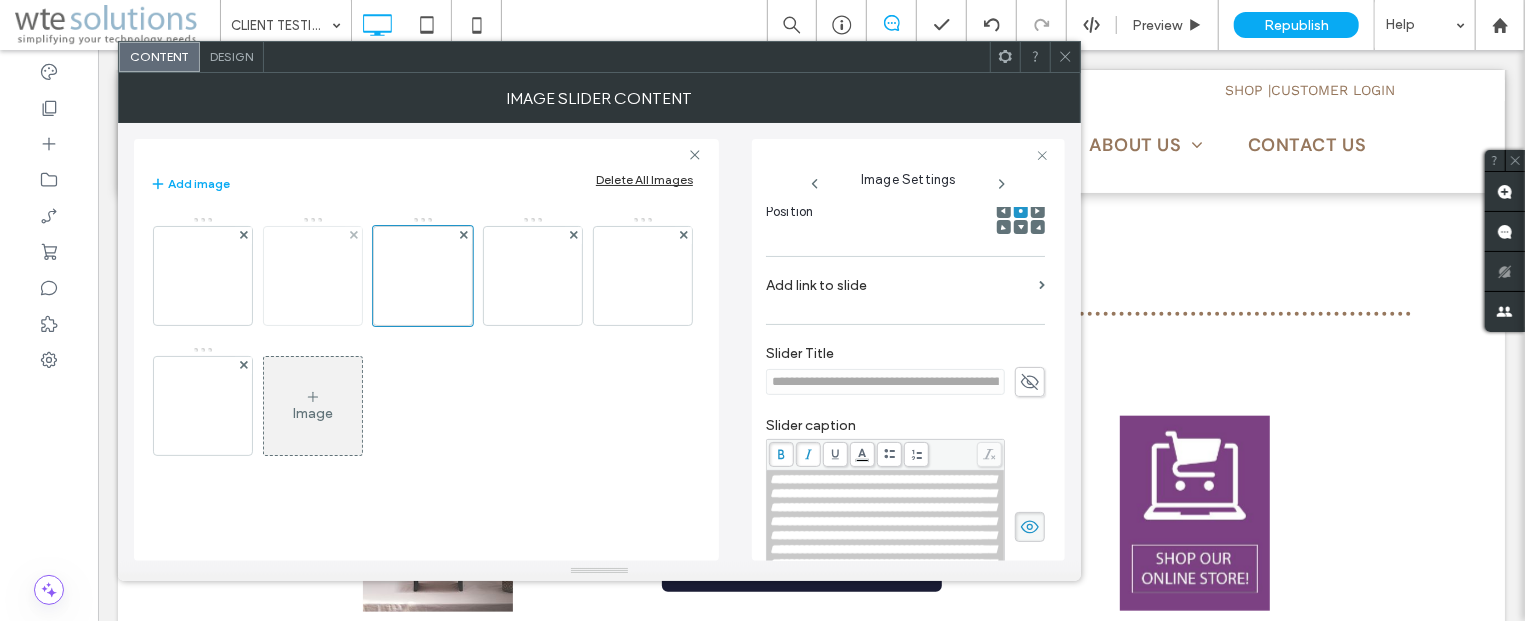 click at bounding box center [313, 276] 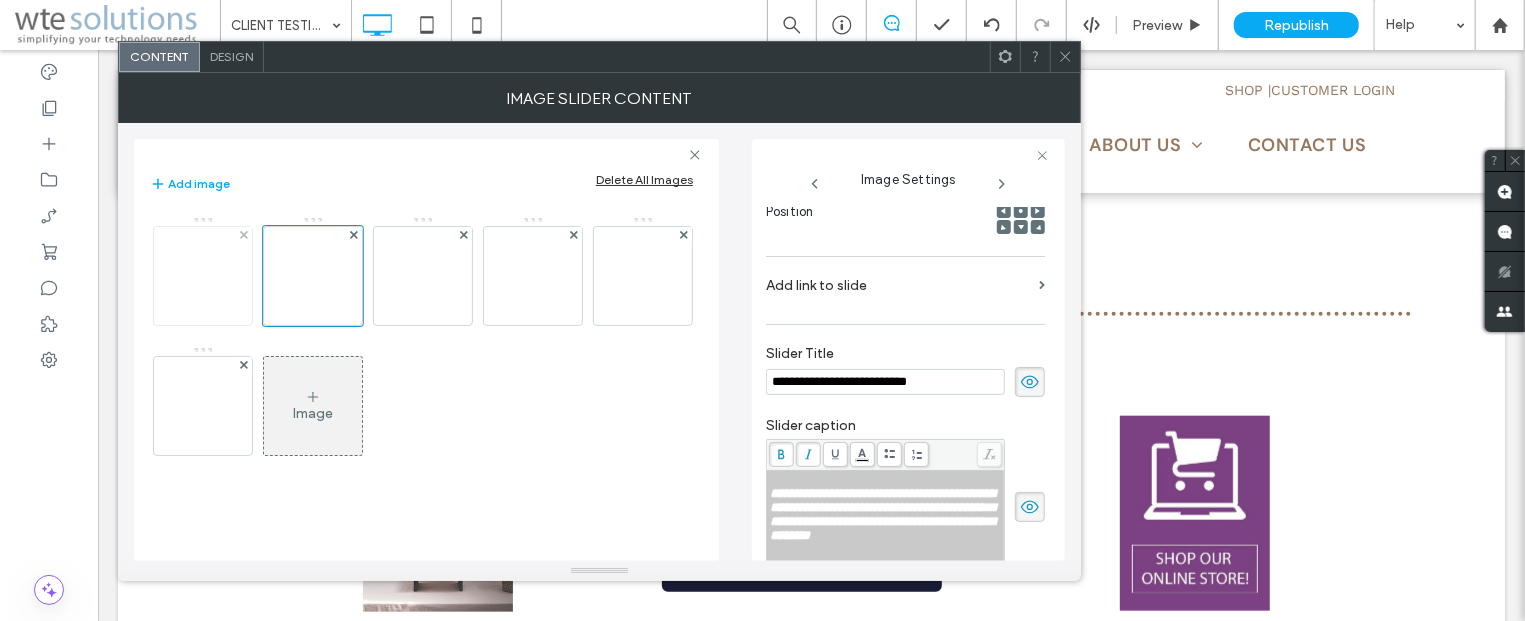 click on "Image" at bounding box center [423, 346] 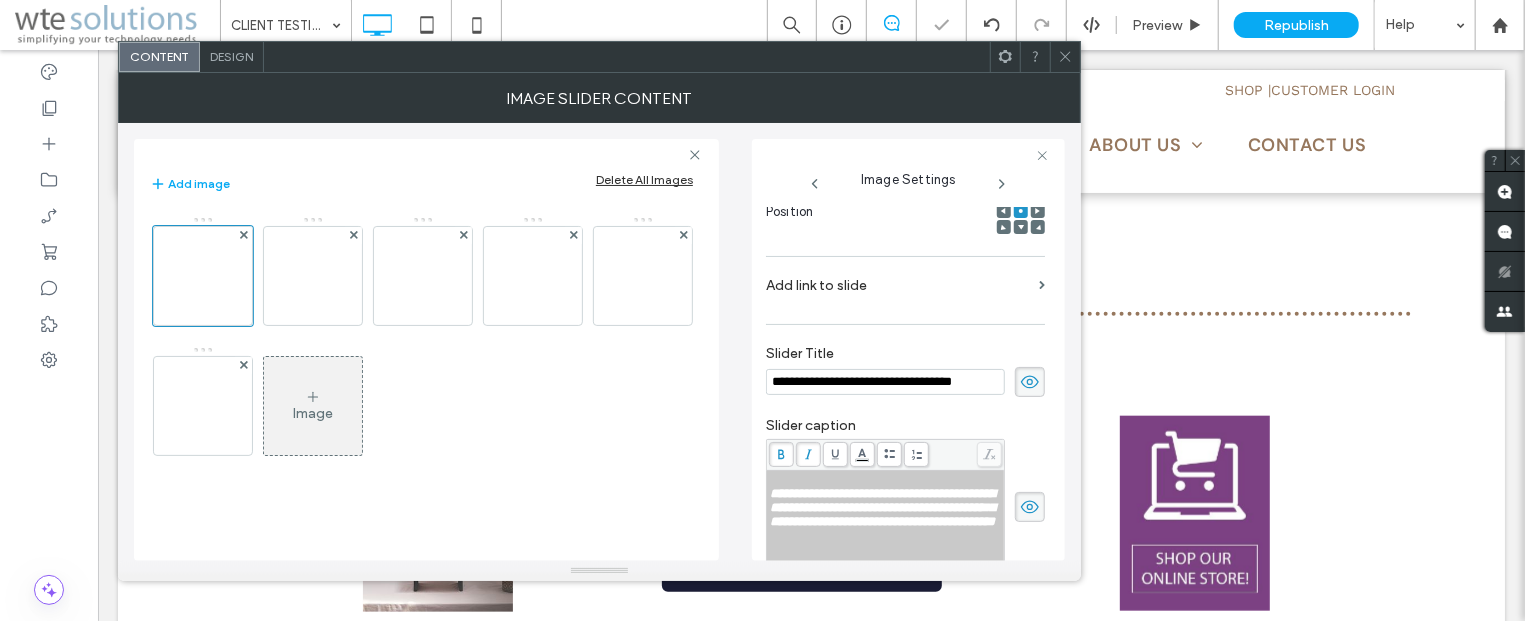 scroll, scrollTop: 0, scrollLeft: 13, axis: horizontal 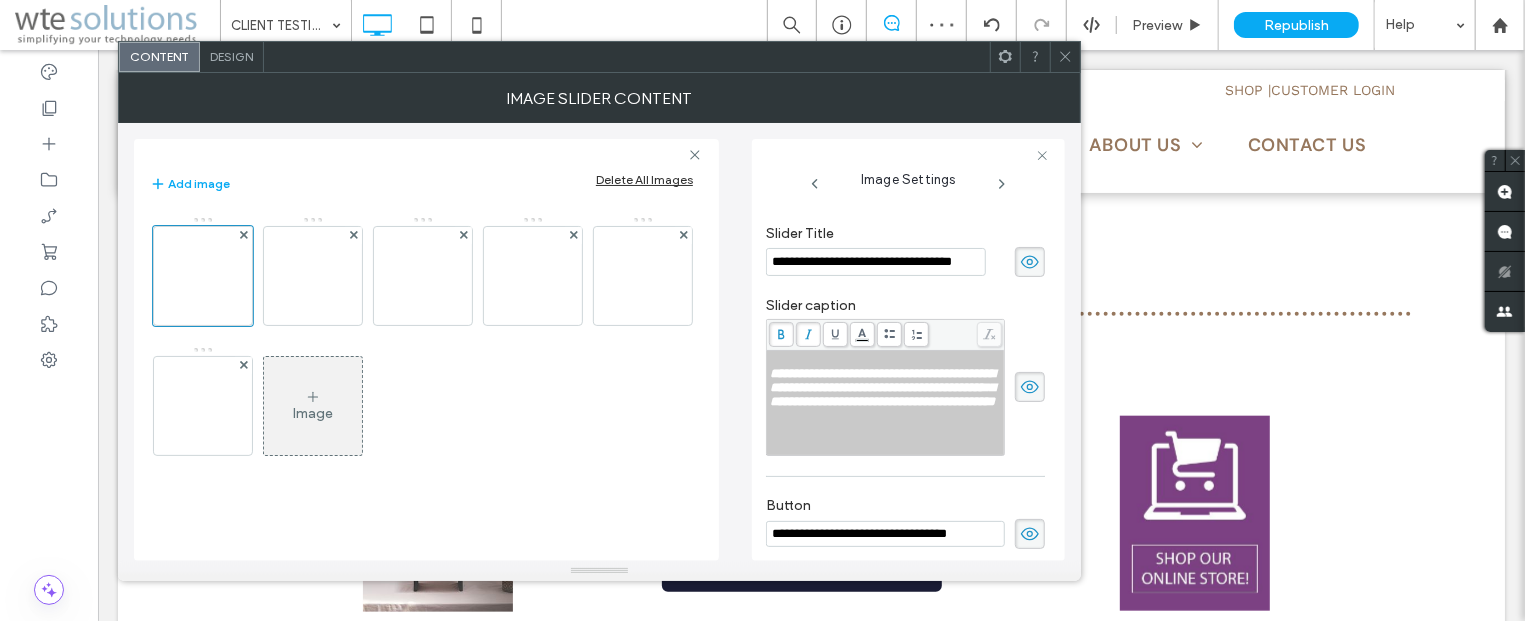click at bounding box center (1065, 57) 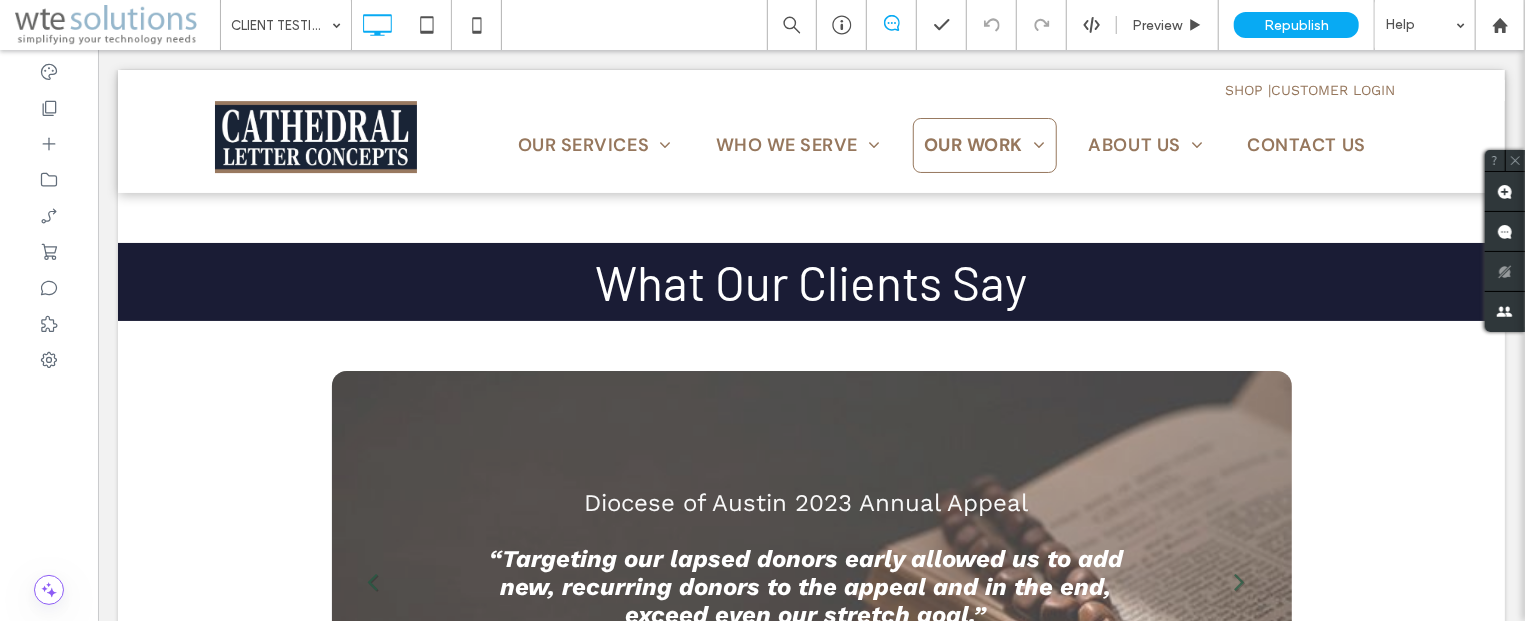 scroll, scrollTop: 232, scrollLeft: 0, axis: vertical 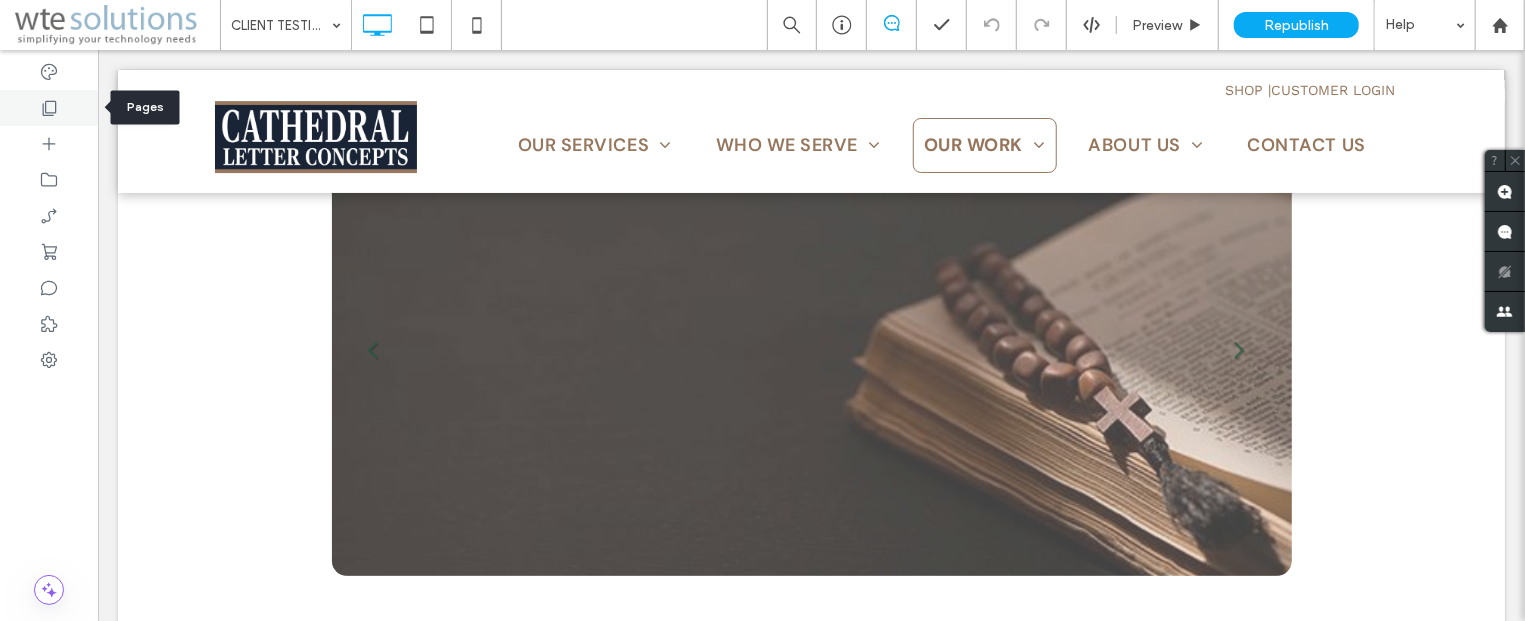 click 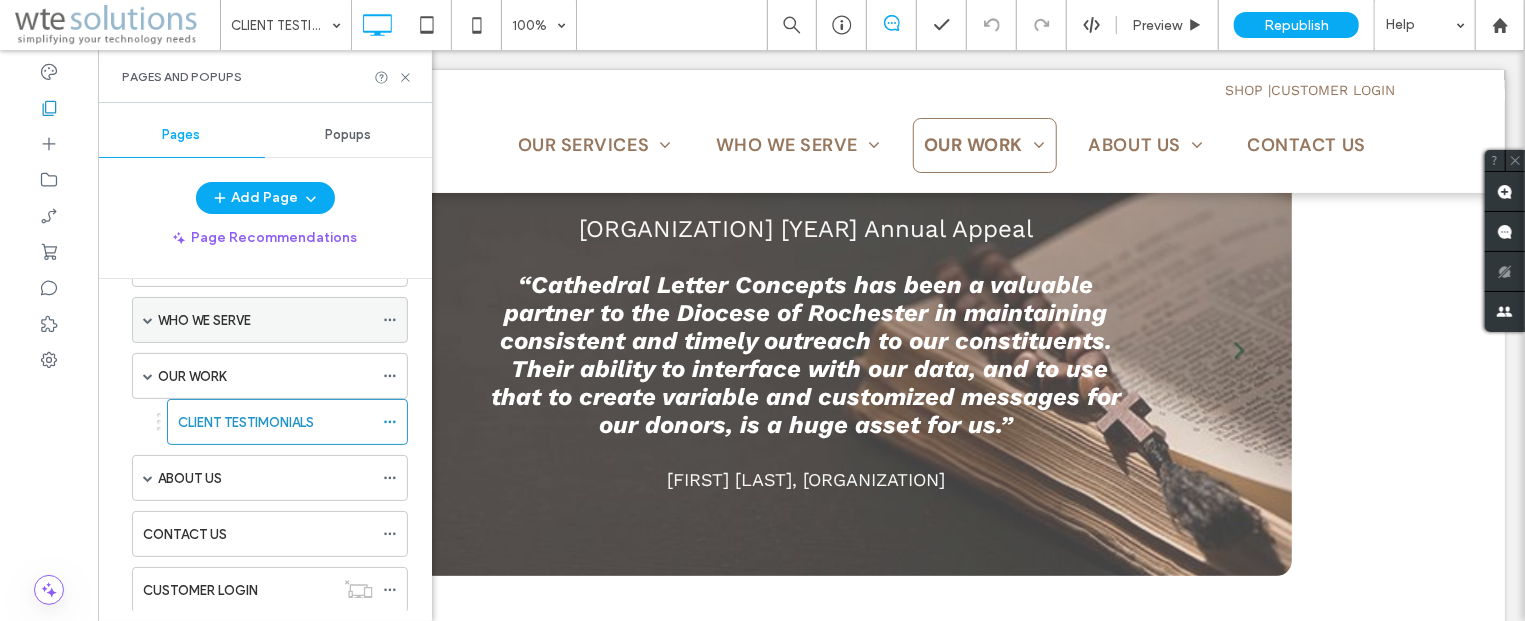 scroll, scrollTop: 241, scrollLeft: 0, axis: vertical 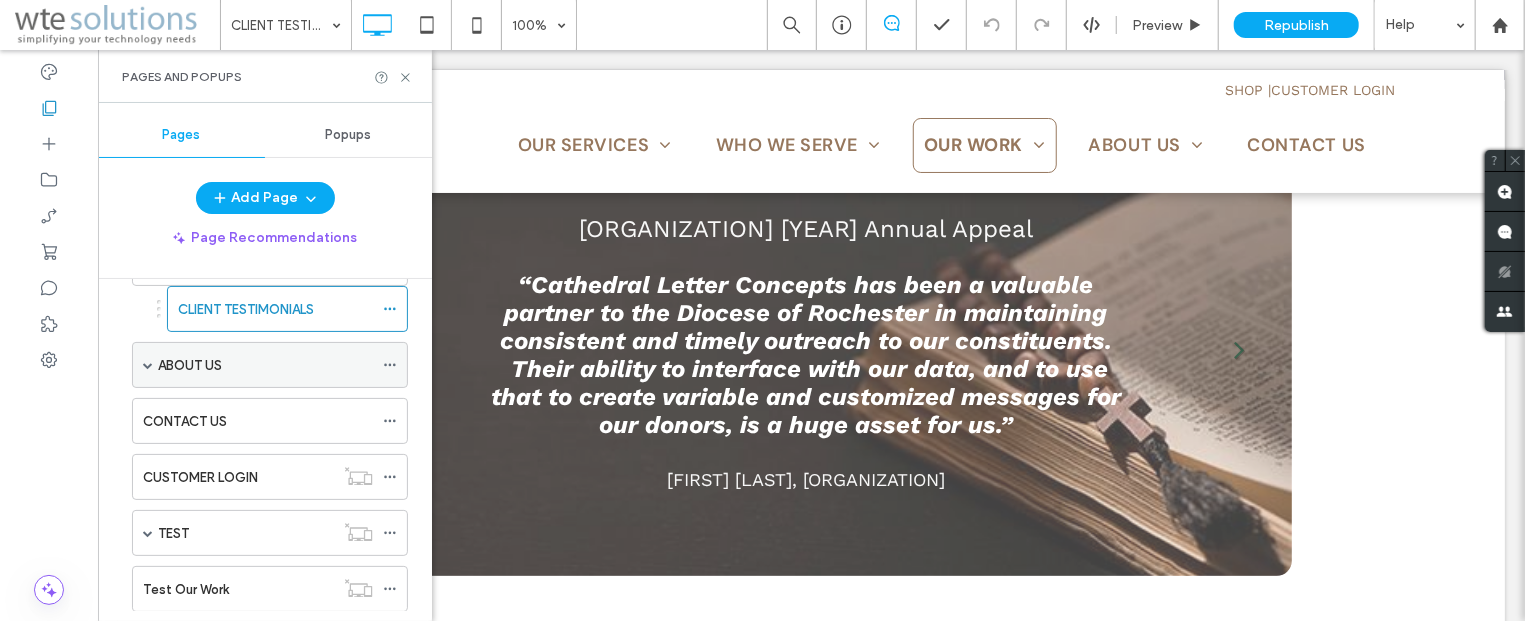 click on "ABOUT US" at bounding box center [190, 365] 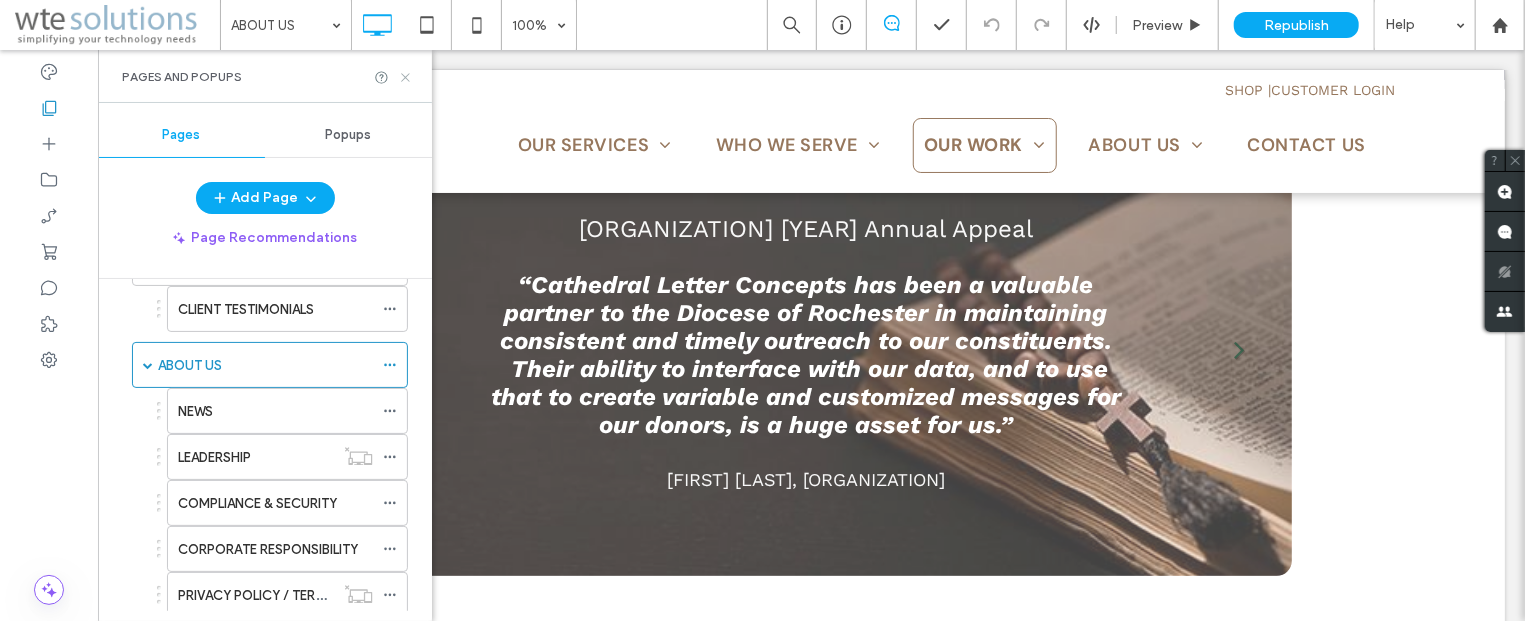 click 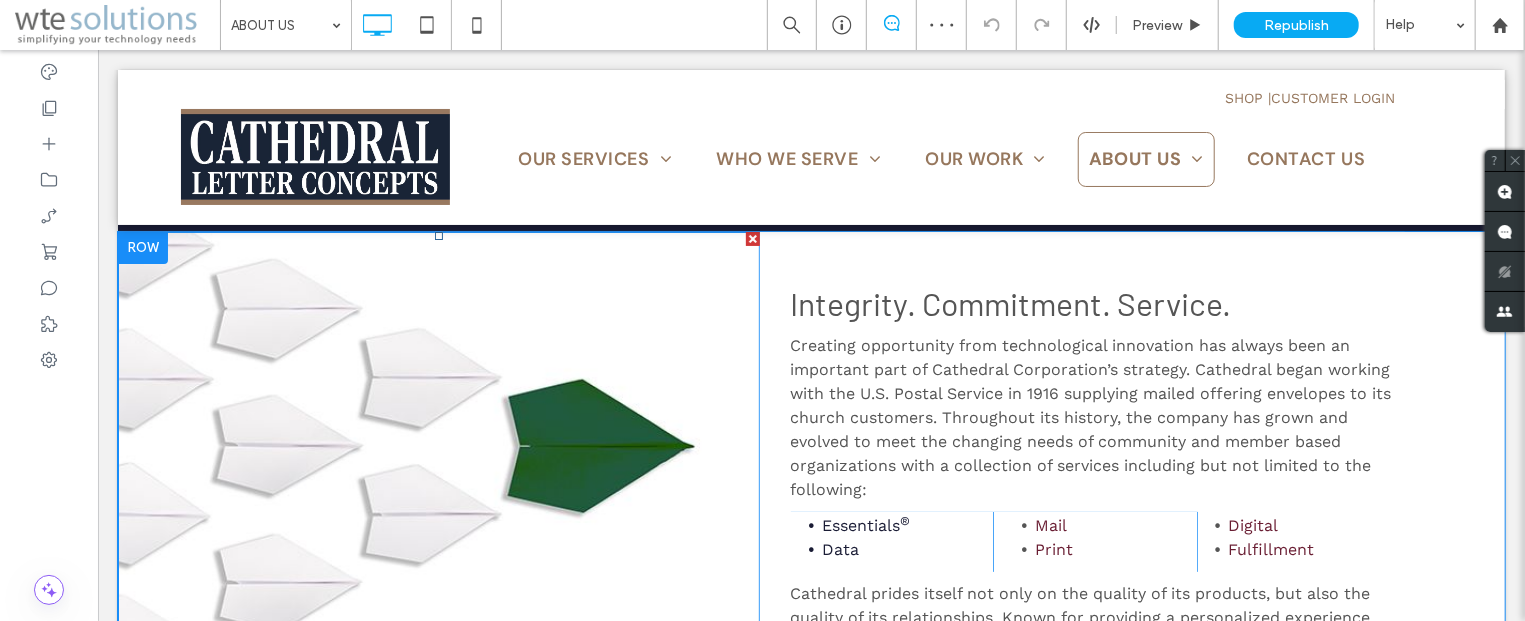 scroll, scrollTop: 107, scrollLeft: 0, axis: vertical 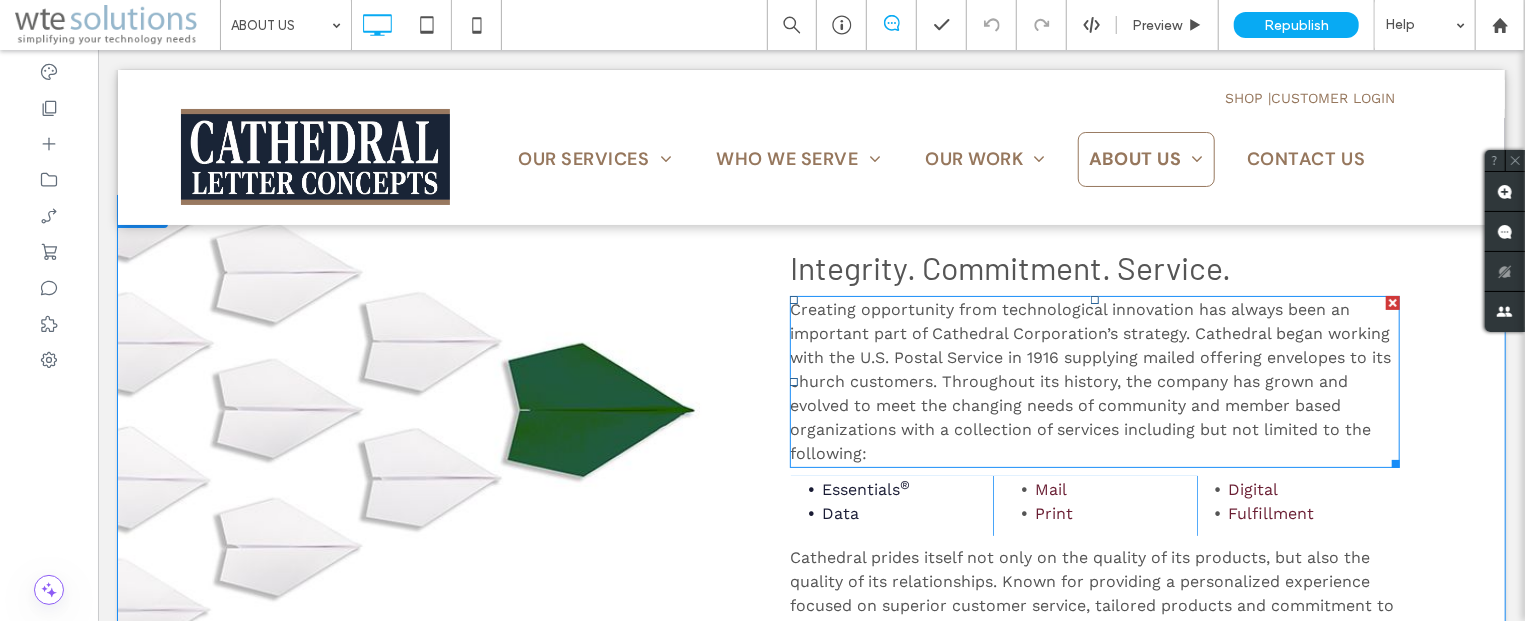 click on "Creating opportunity from technological innovation has always been an important part of Cathedral Corporation’s strategy. Cathedral began working with the U.S. Postal Service in 1916 supplying mailed offering envelopes to its church customers. Throughout its history, the company has grown and evolved to meet the changing needs of community and member based organizations with a collection of services including but not limited to the following:" at bounding box center [1089, 380] 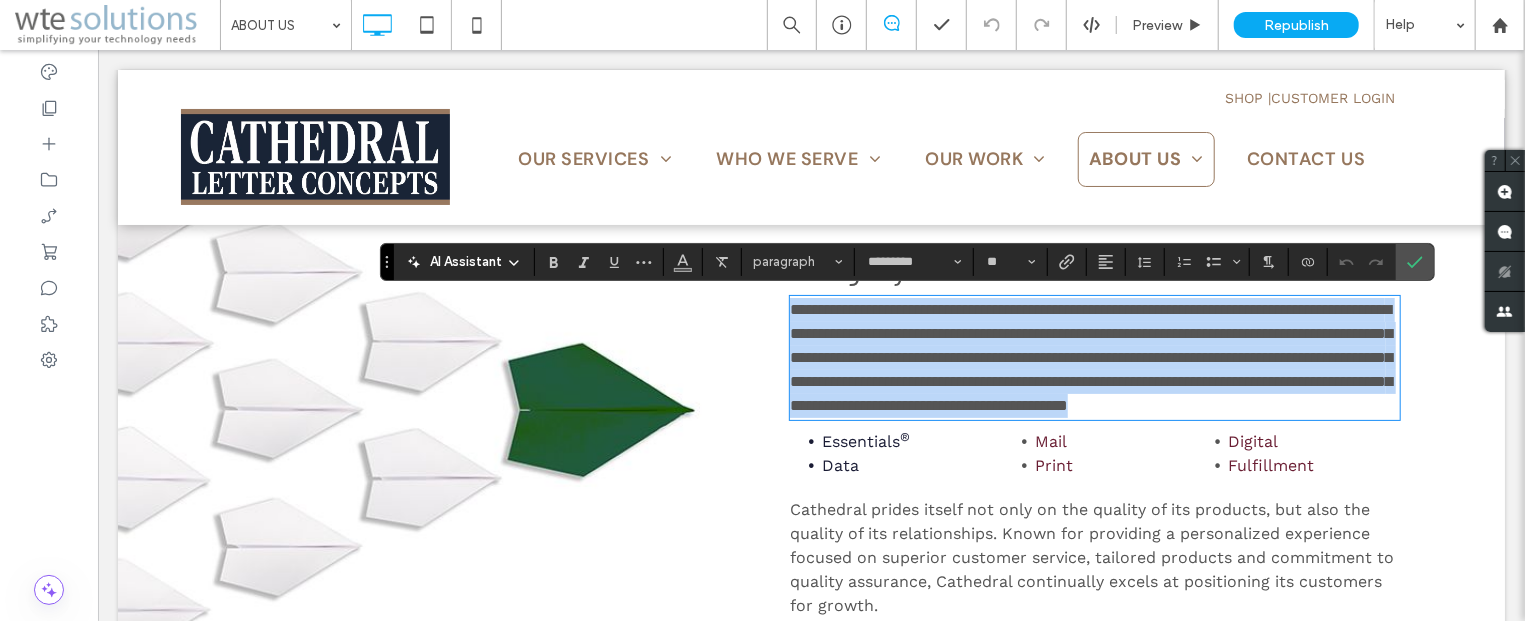 click on "**********" at bounding box center (1090, 356) 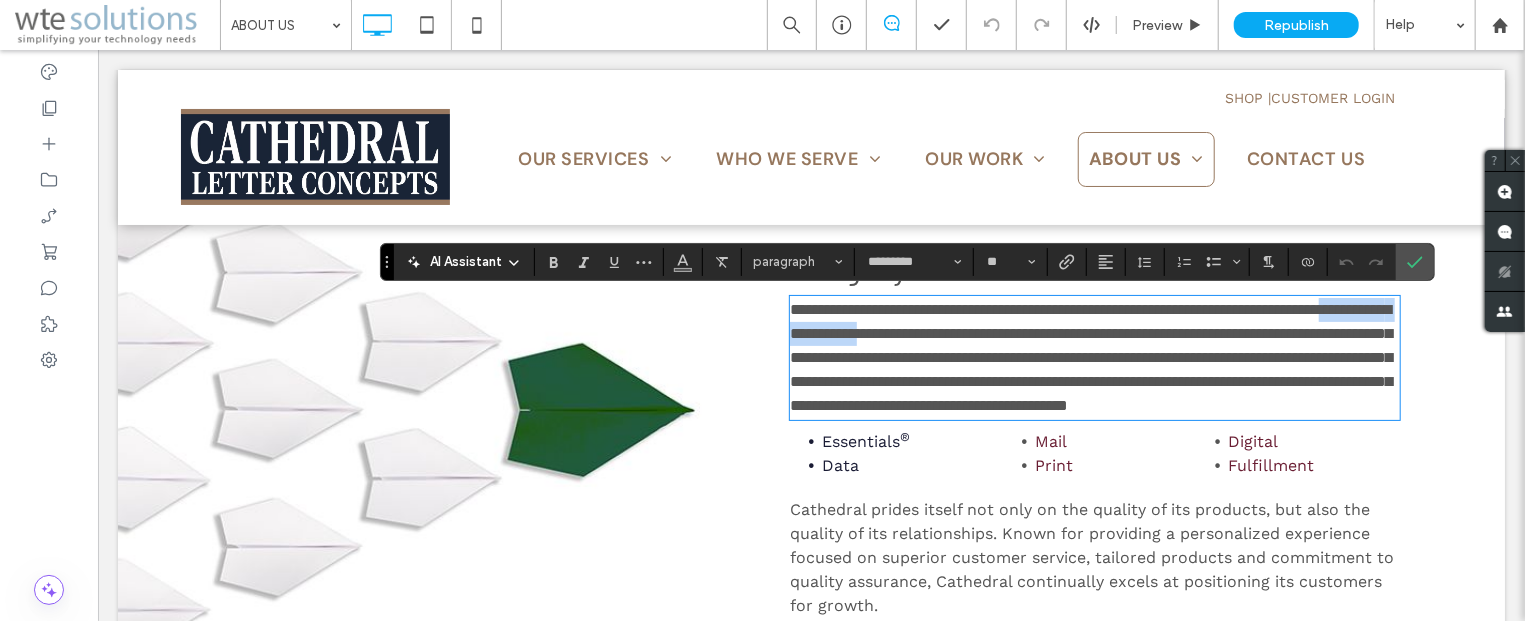 drag, startPoint x: 1102, startPoint y: 336, endPoint x: 925, endPoint y: 336, distance: 177 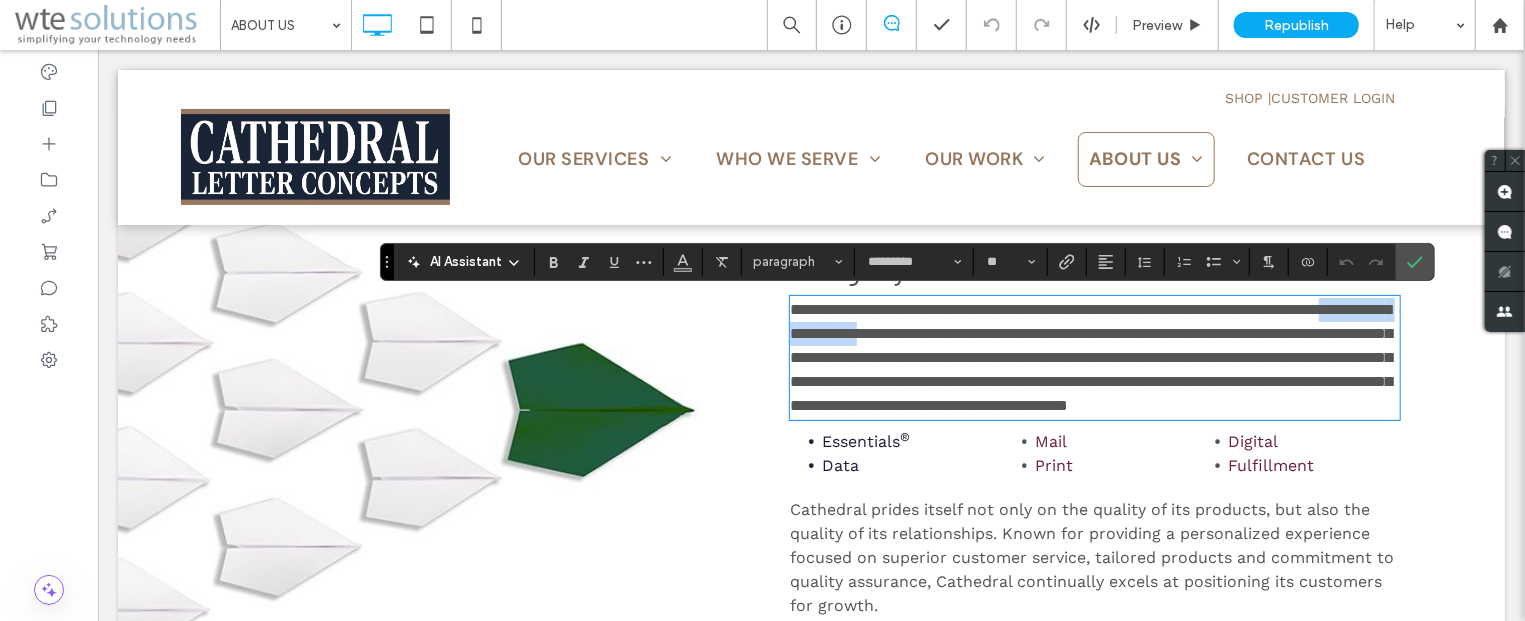 click on "**********" at bounding box center [1090, 356] 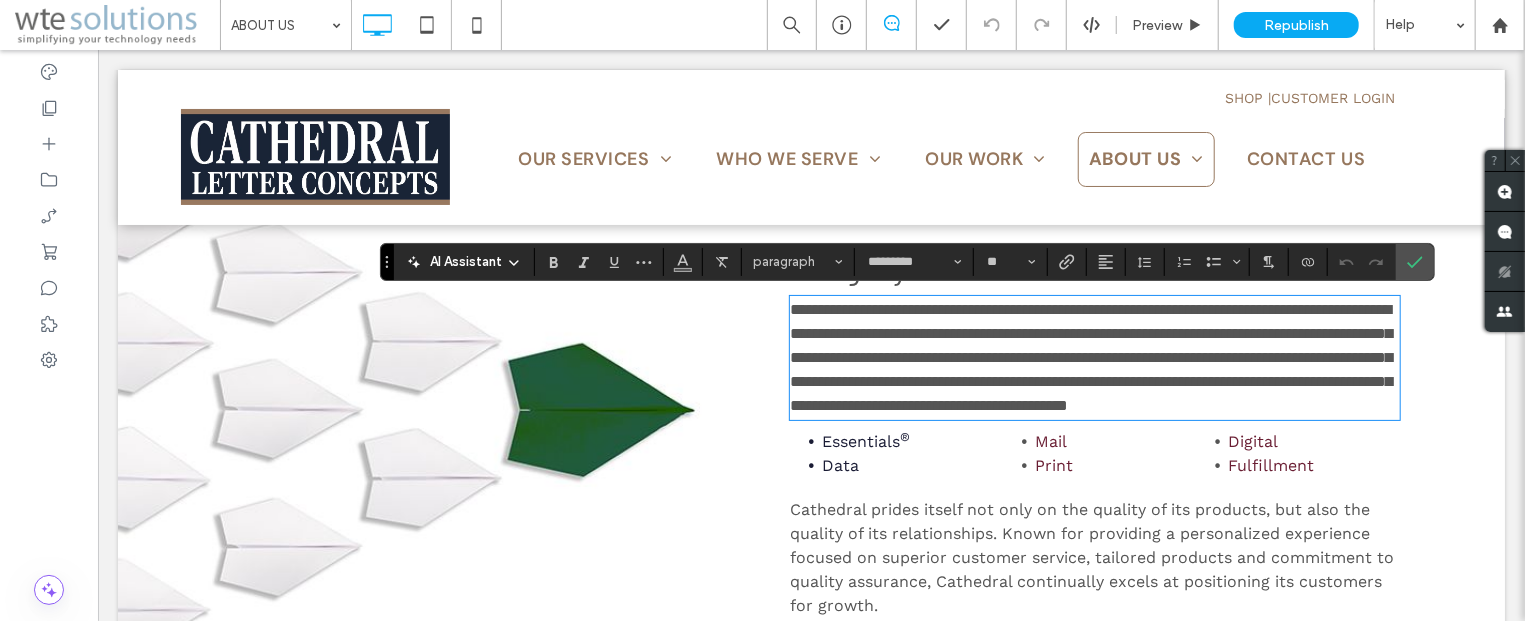 type 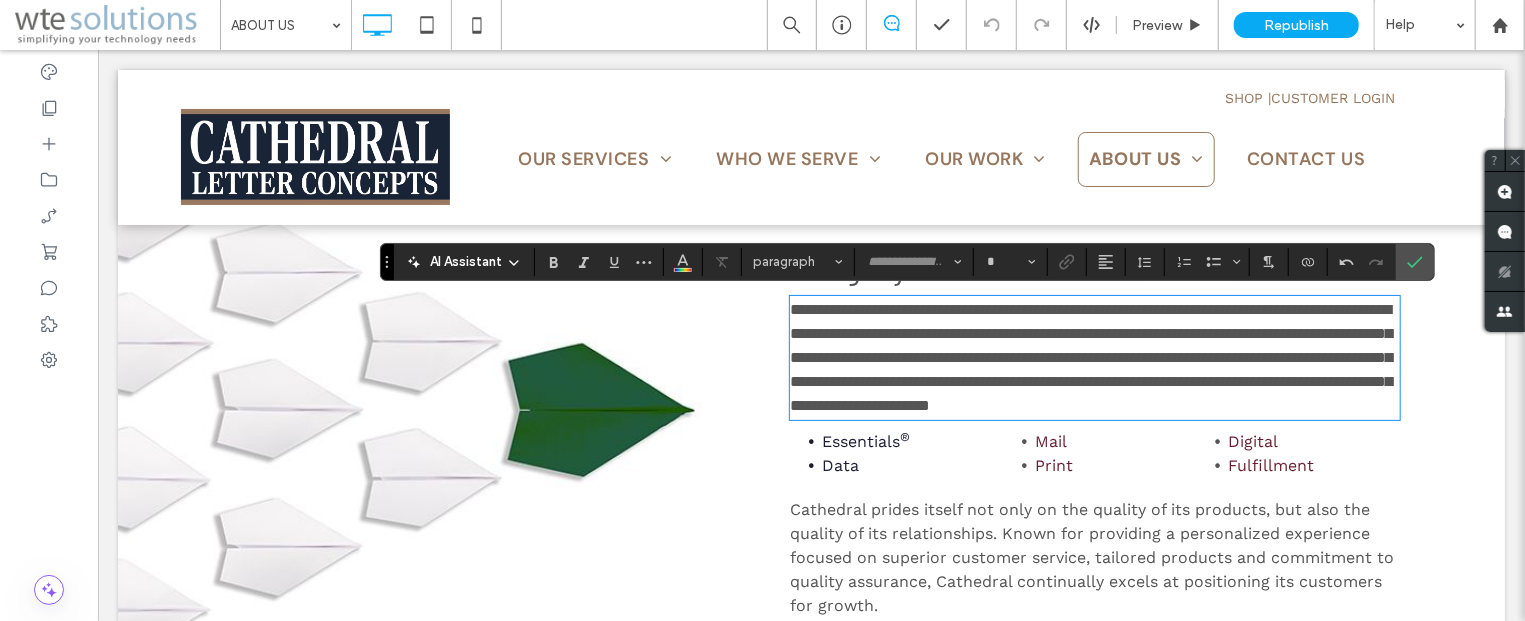 type on "*********" 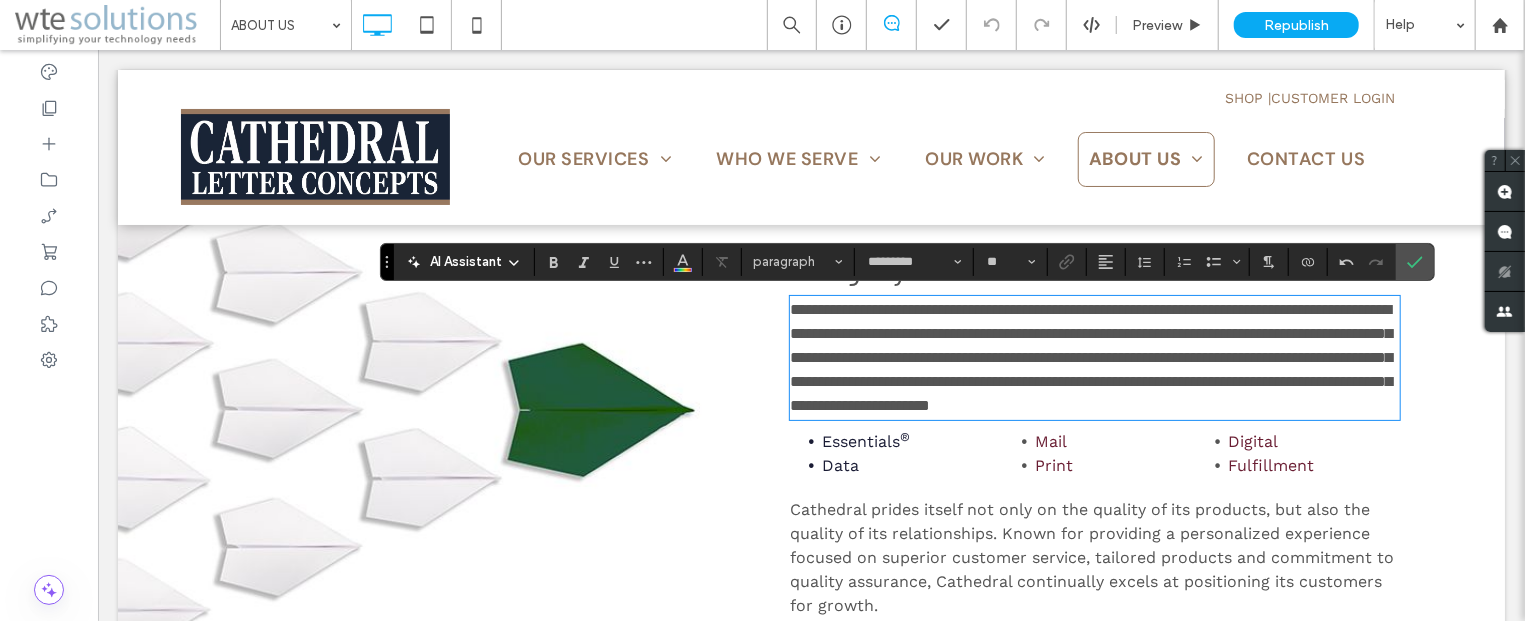 click on "**********" at bounding box center (1090, 356) 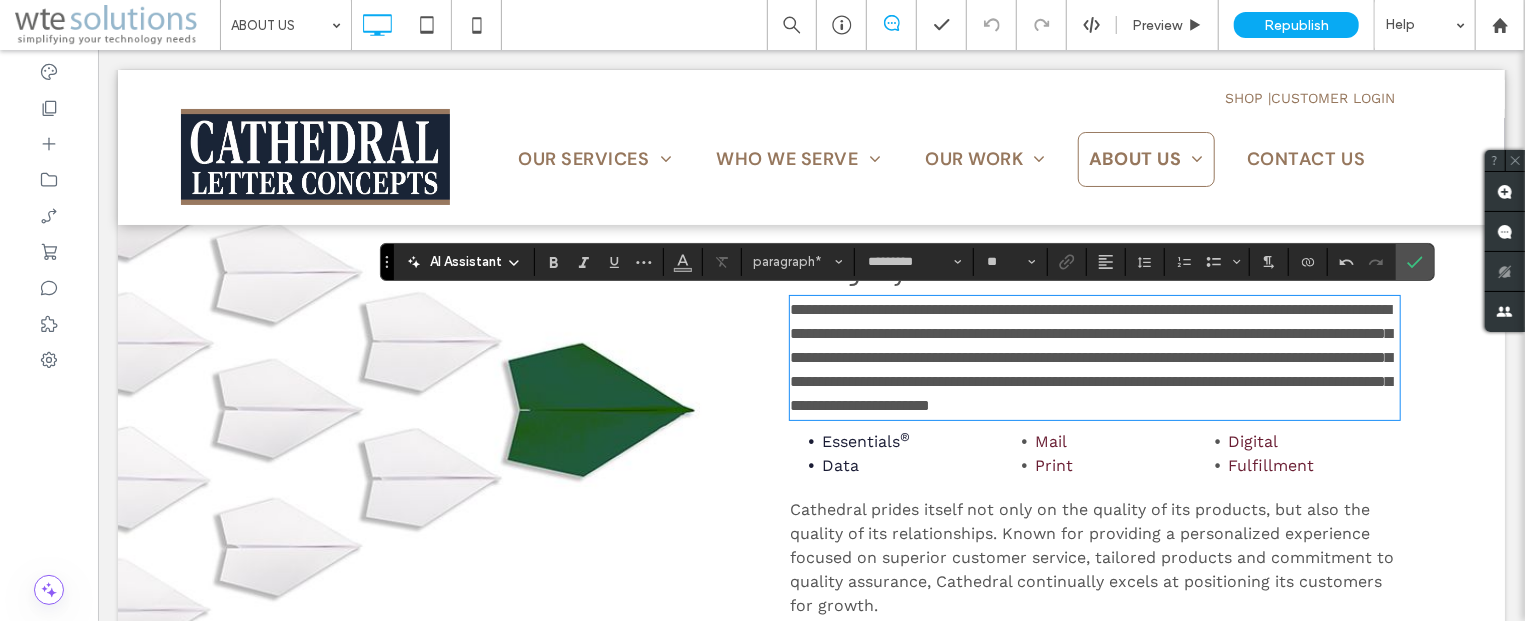 click on "**********" at bounding box center (1090, 356) 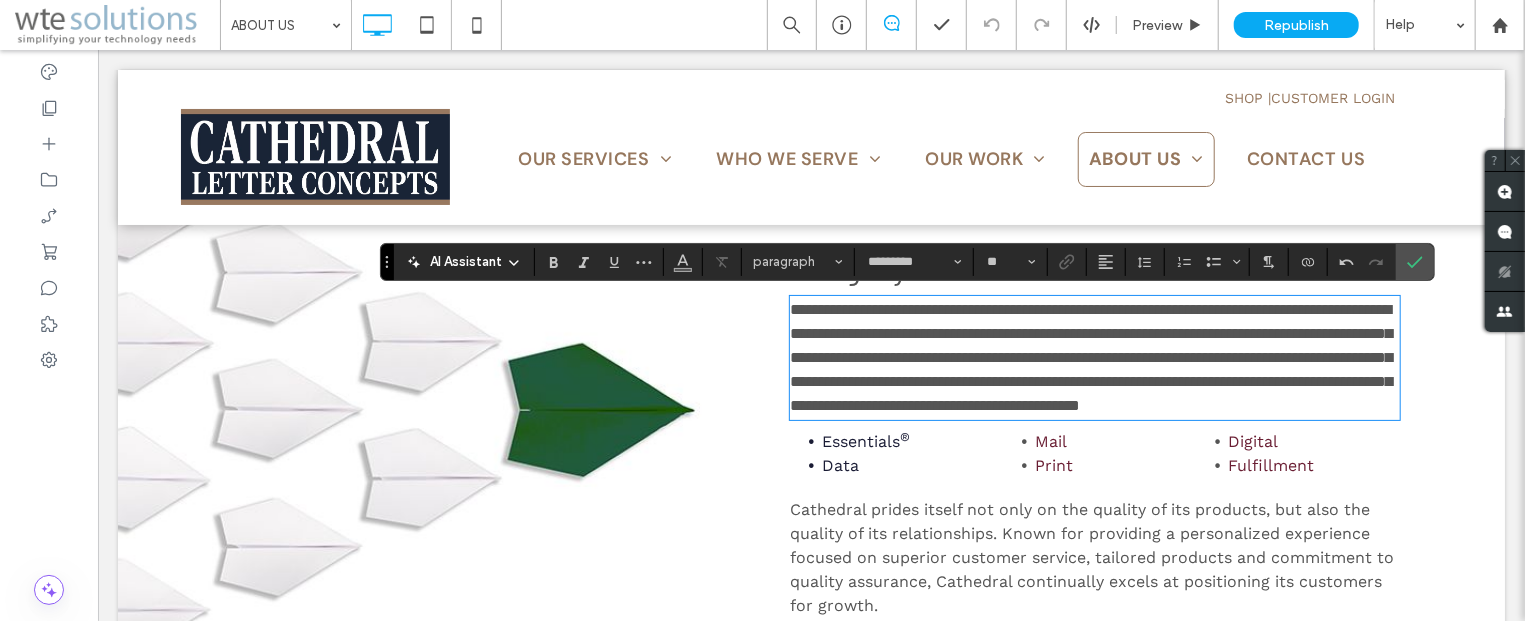 type 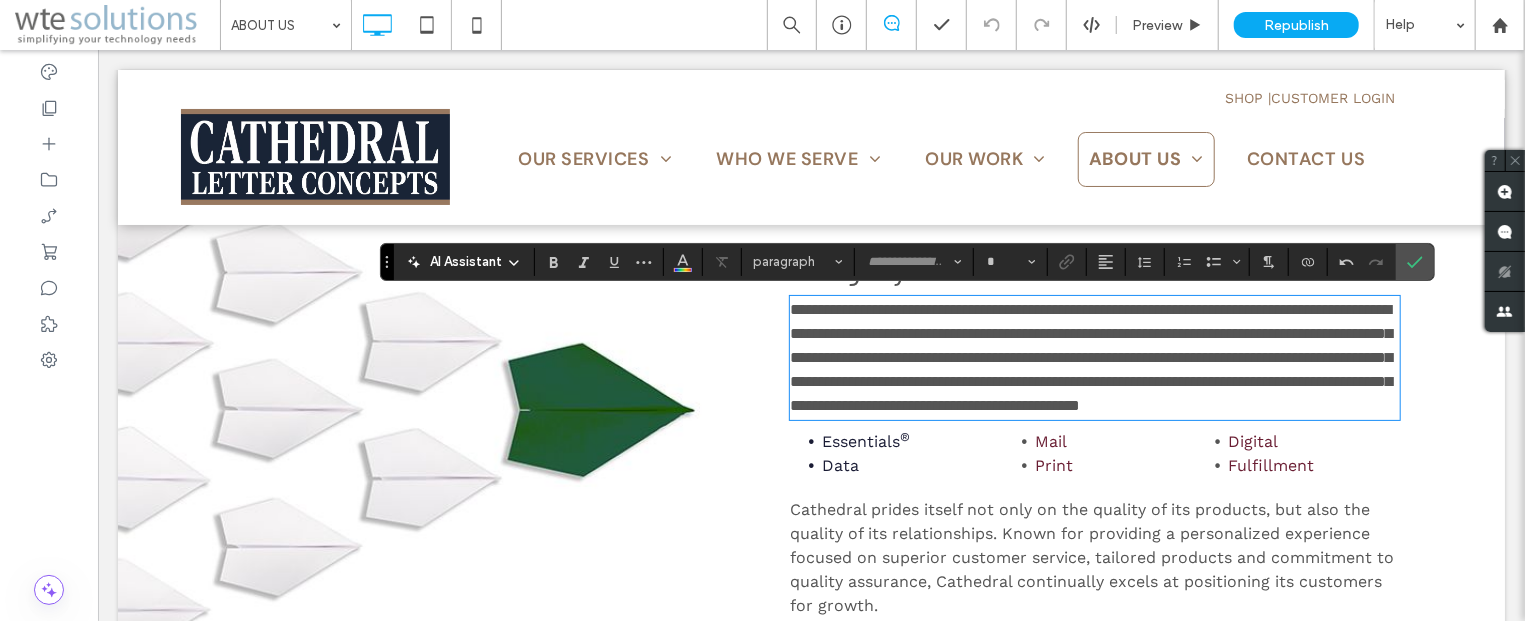 type on "*********" 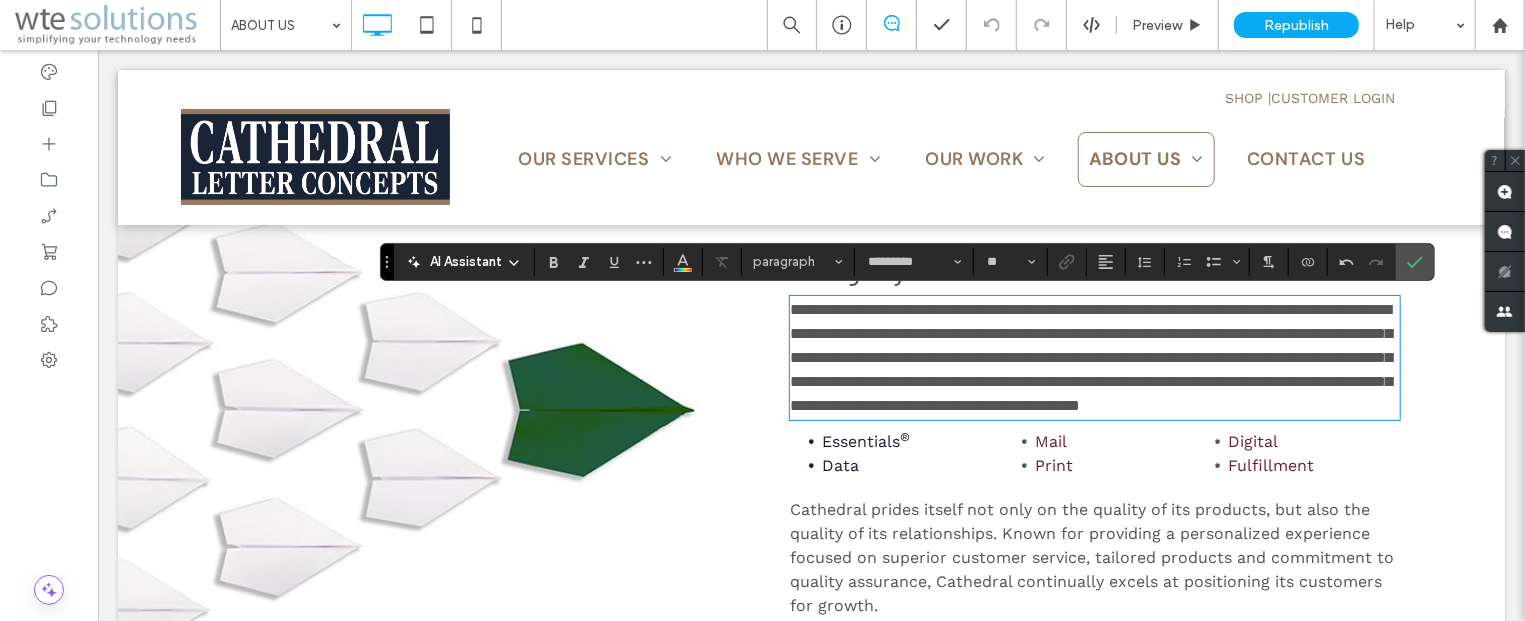 click on "**********" at bounding box center [1090, 356] 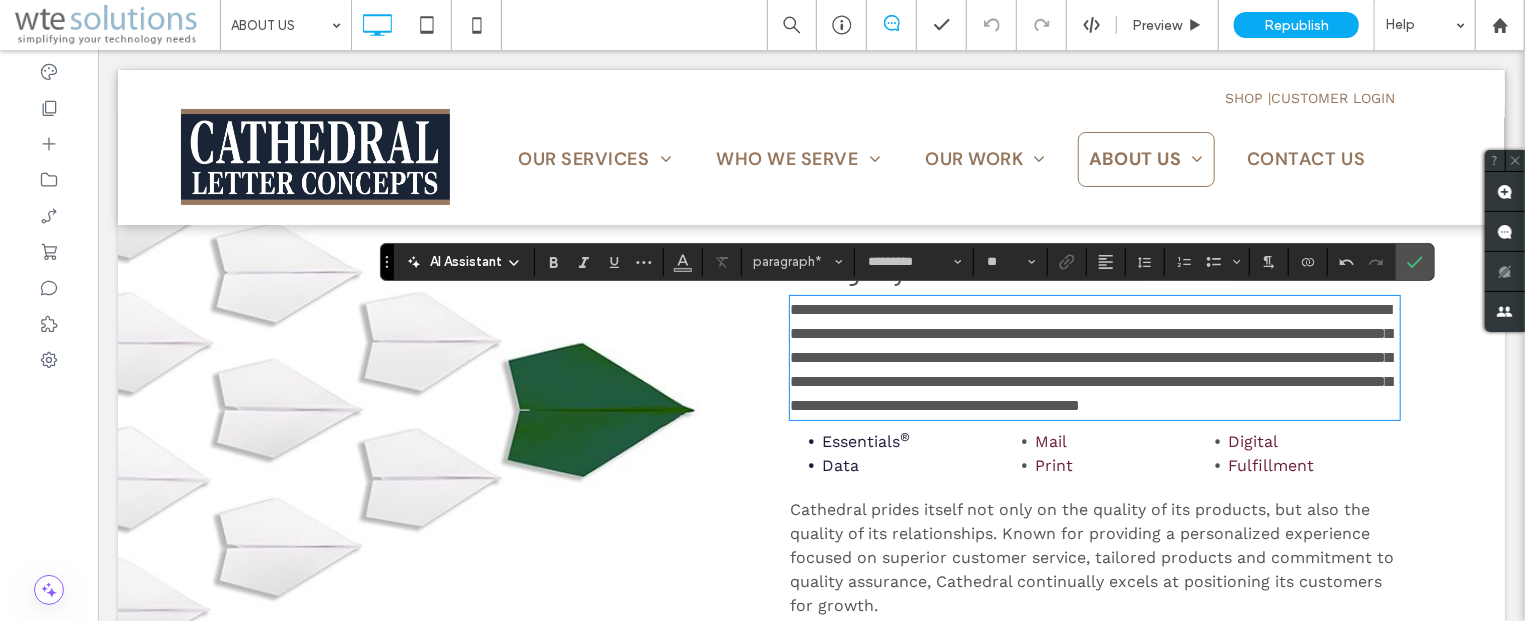 type 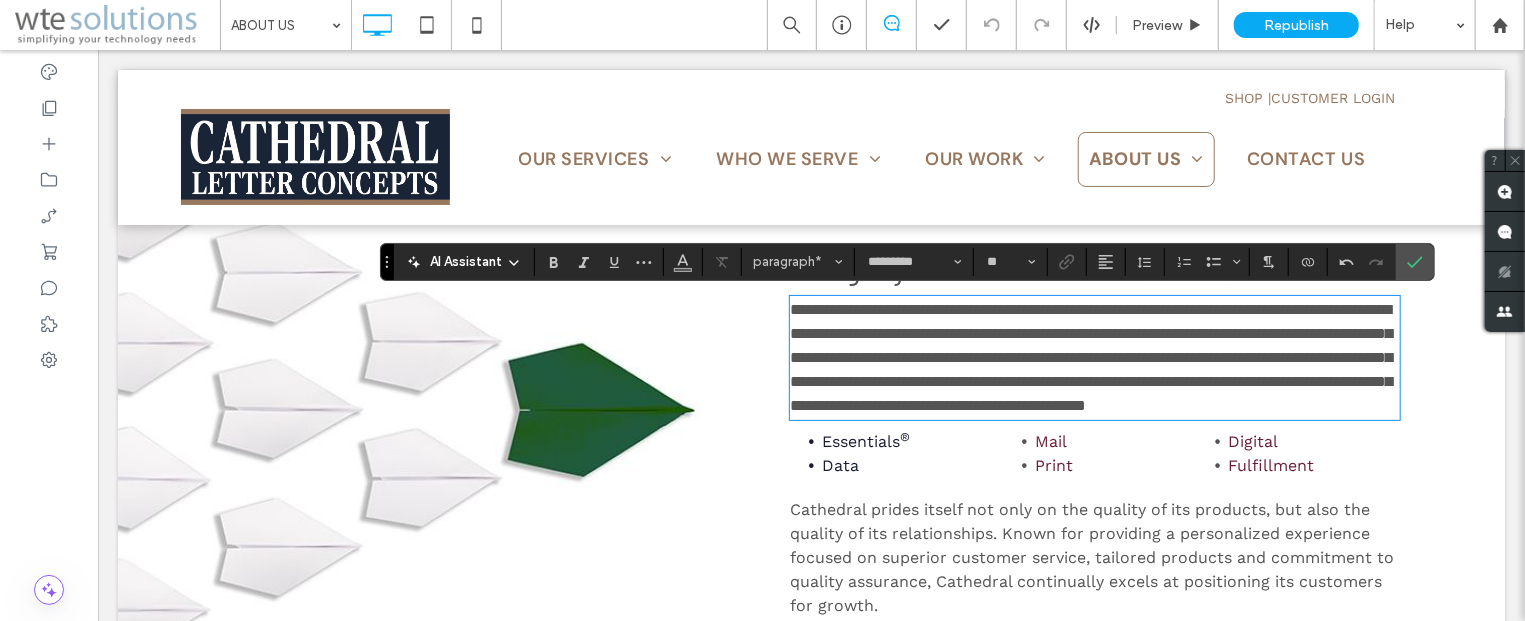 click on "**********" at bounding box center [1090, 356] 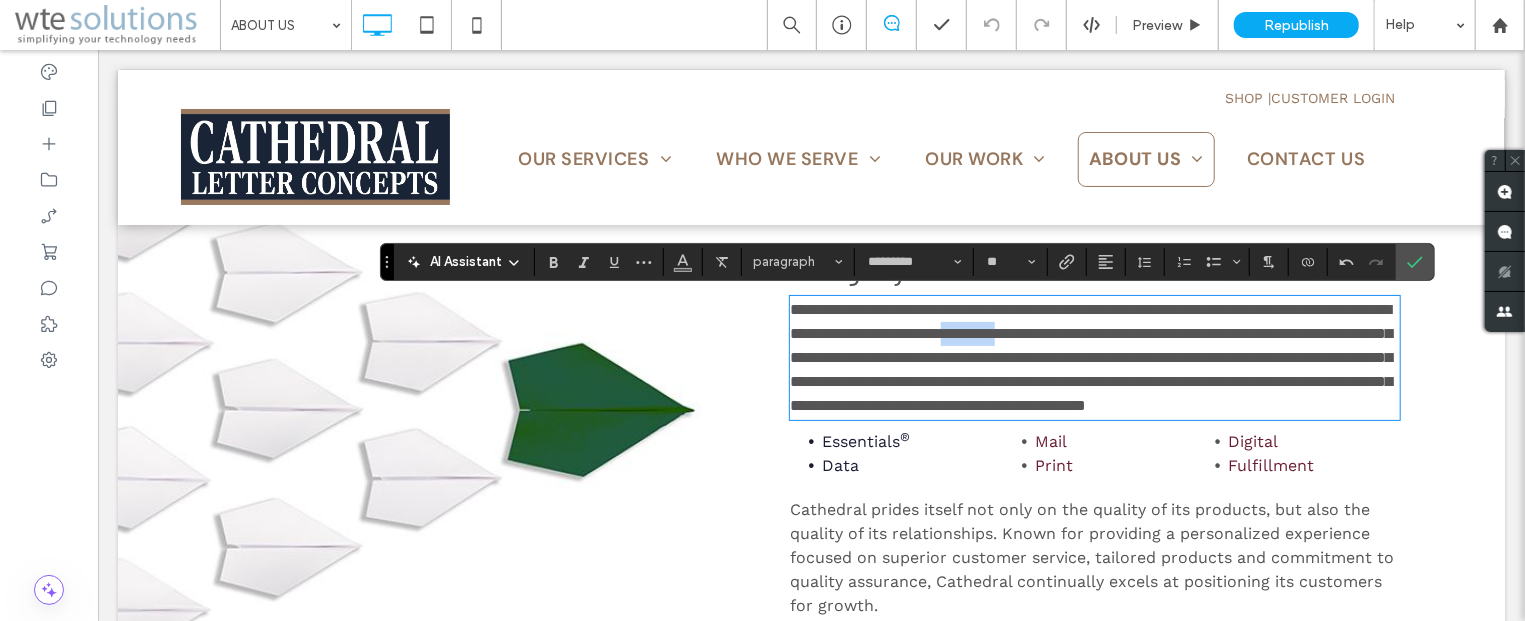 drag, startPoint x: 1283, startPoint y: 333, endPoint x: 1209, endPoint y: 333, distance: 74 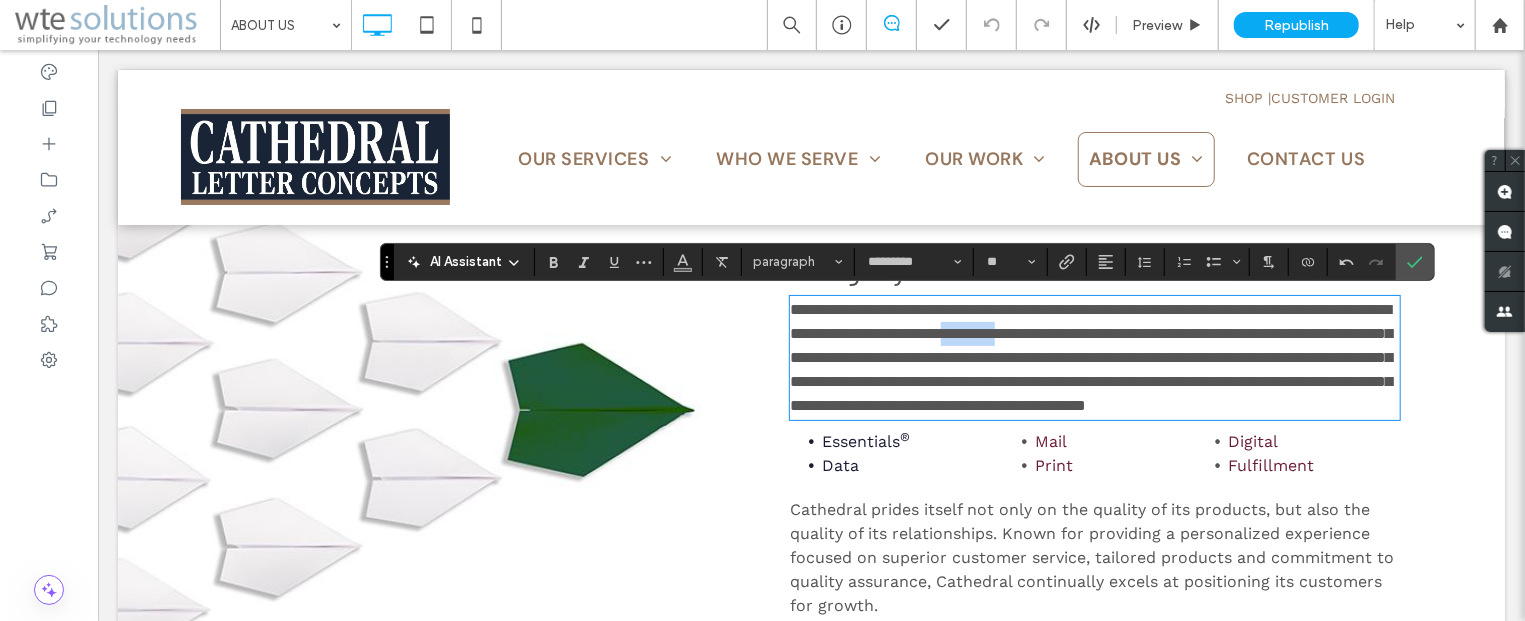 click on "**********" at bounding box center [1090, 356] 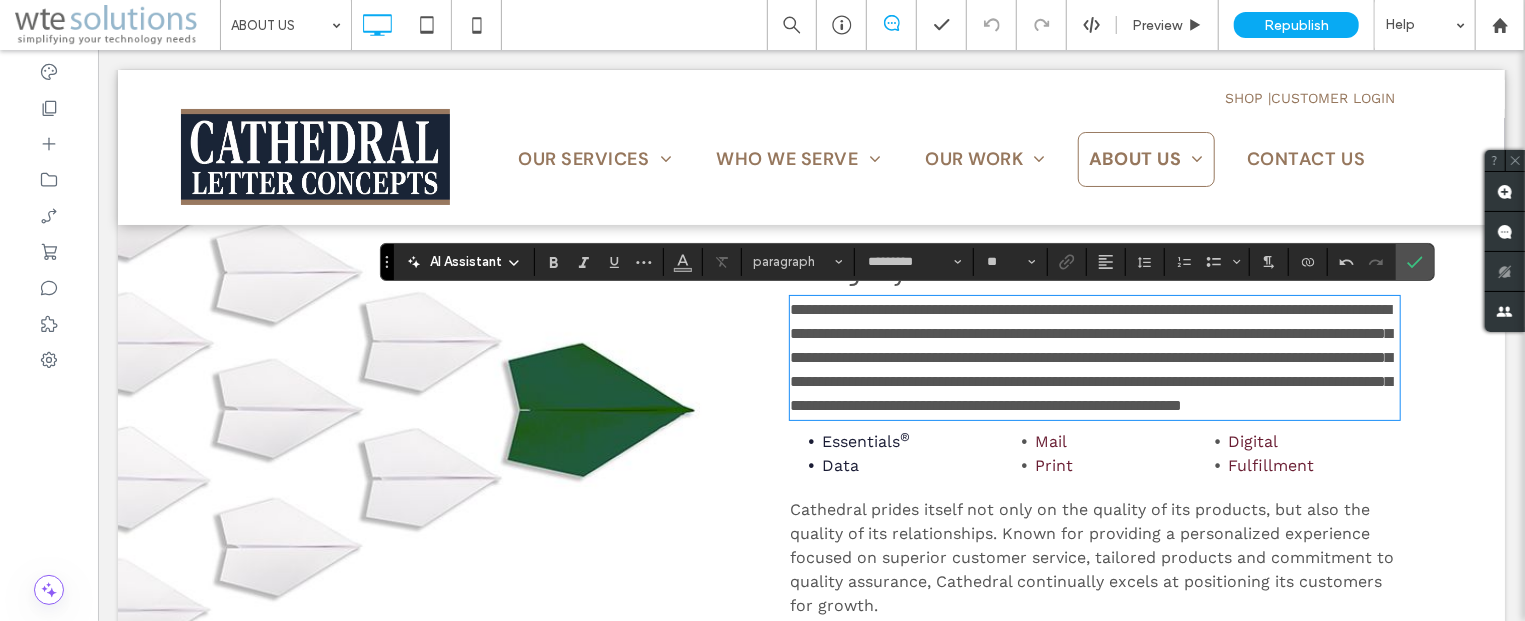 type 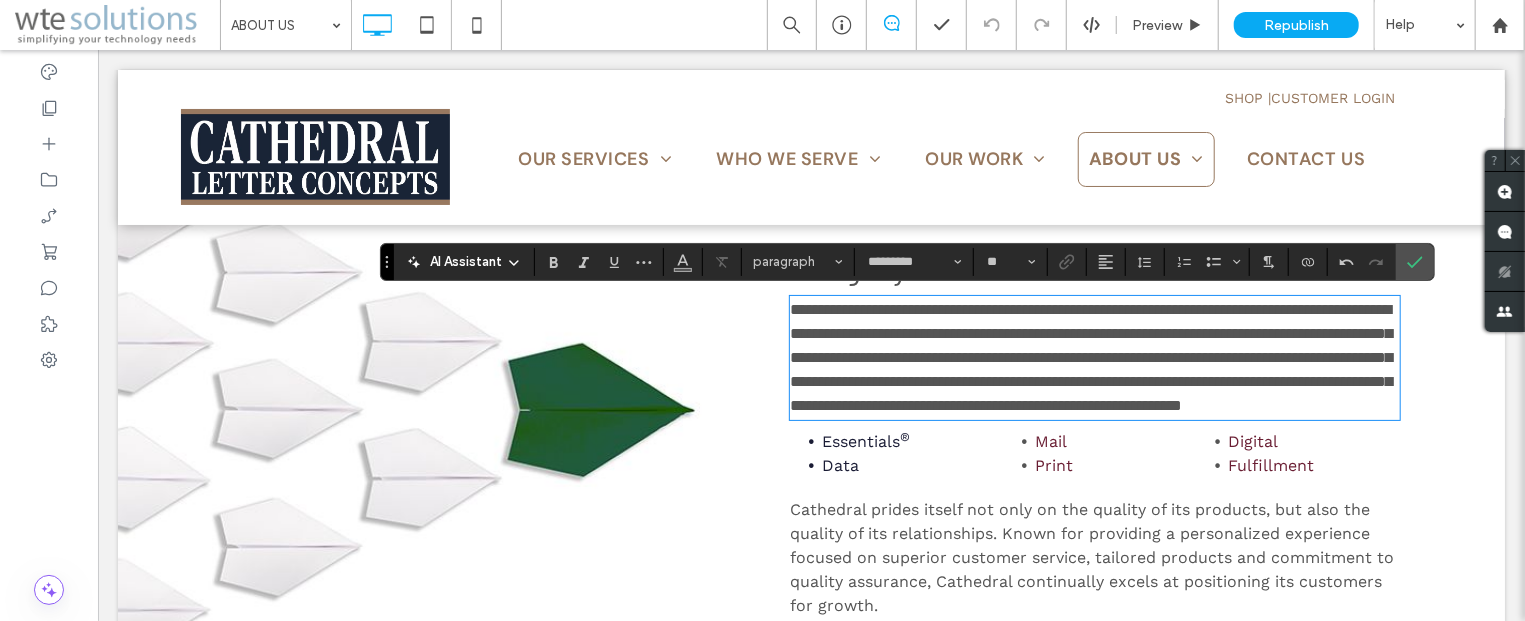 type on "*" 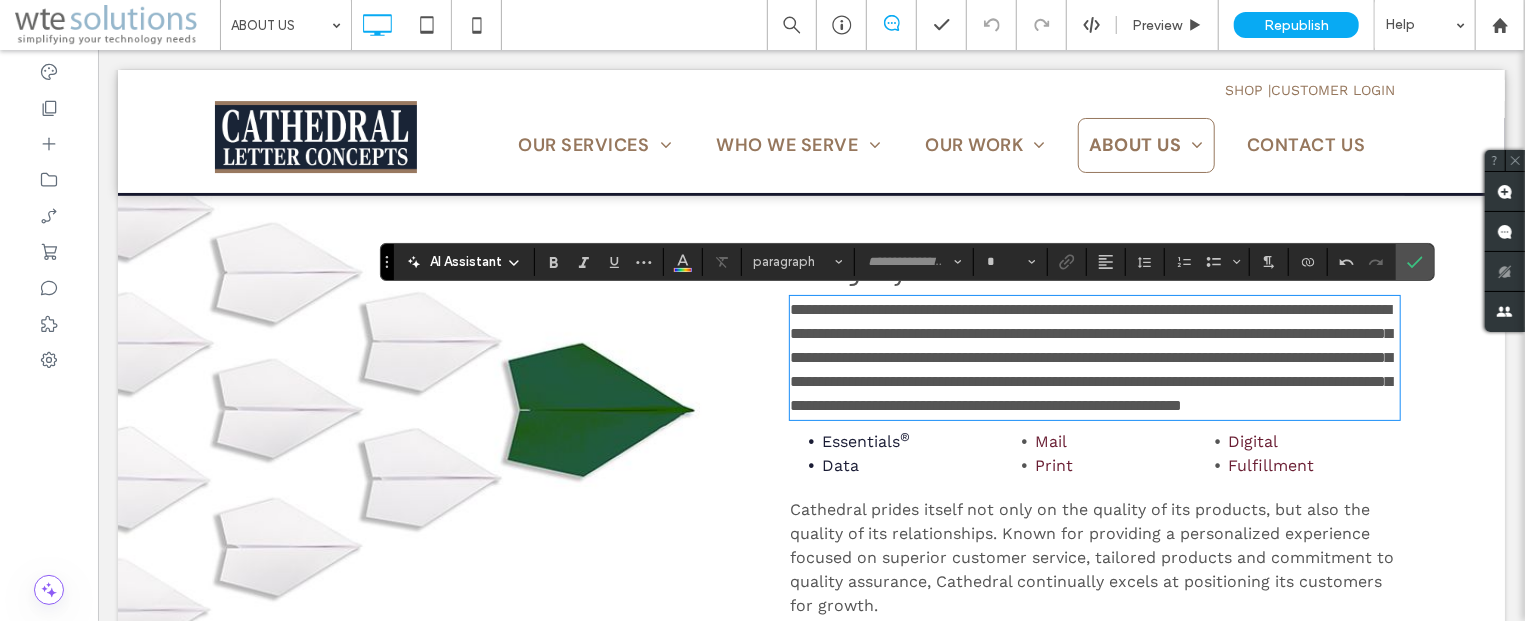 scroll, scrollTop: 321, scrollLeft: 0, axis: vertical 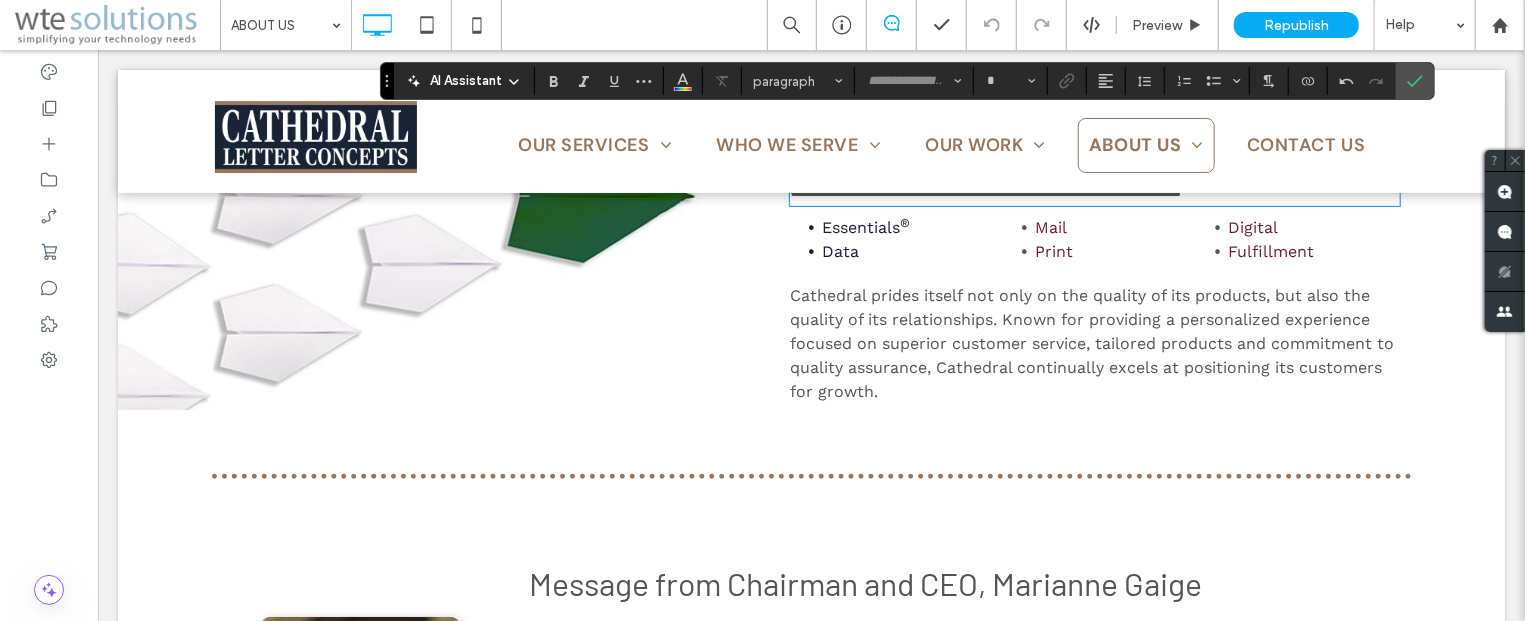 click on "Cathedral prides itself not only on the quality of its products, but also the quality of its relationships. Known for providing a personalized experience focused on superior customer service, tailored products and commitment to quality assurance, Cathedral continually excels at positioning its customers for growth." at bounding box center [1091, 342] 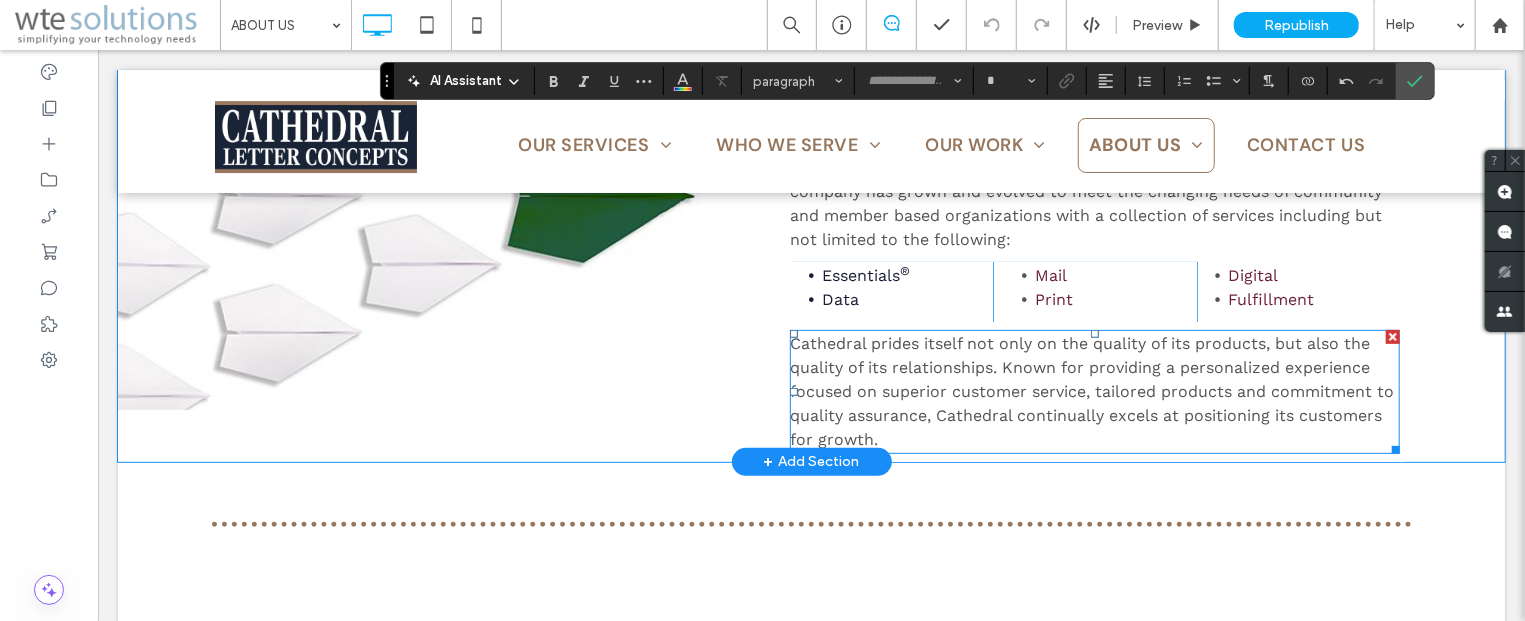 click on "Cathedral prides itself not only on the quality of its products, but also the quality of its relationships. Known for providing a personalized experience focused on superior customer service, tailored products and commitment to quality assurance, Cathedral continually excels at positioning its customers for growth." at bounding box center (1091, 390) 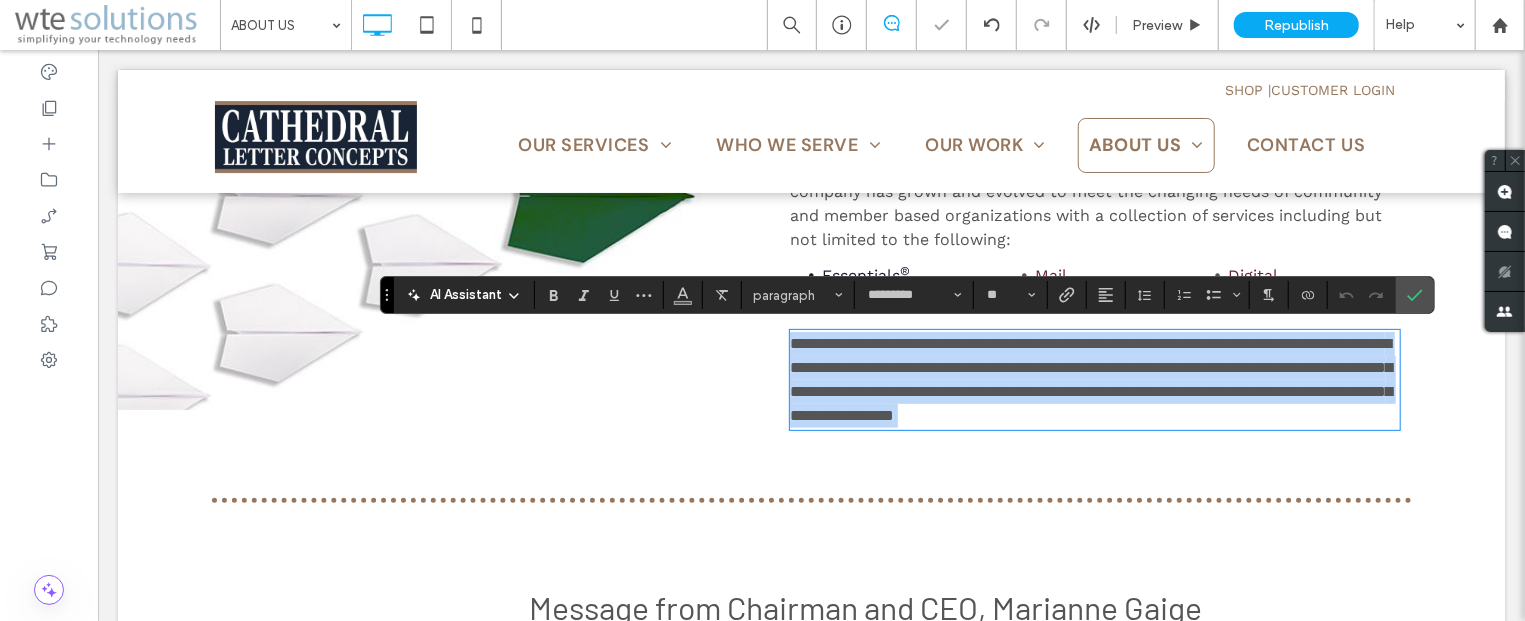 click on "**********" at bounding box center (1090, 378) 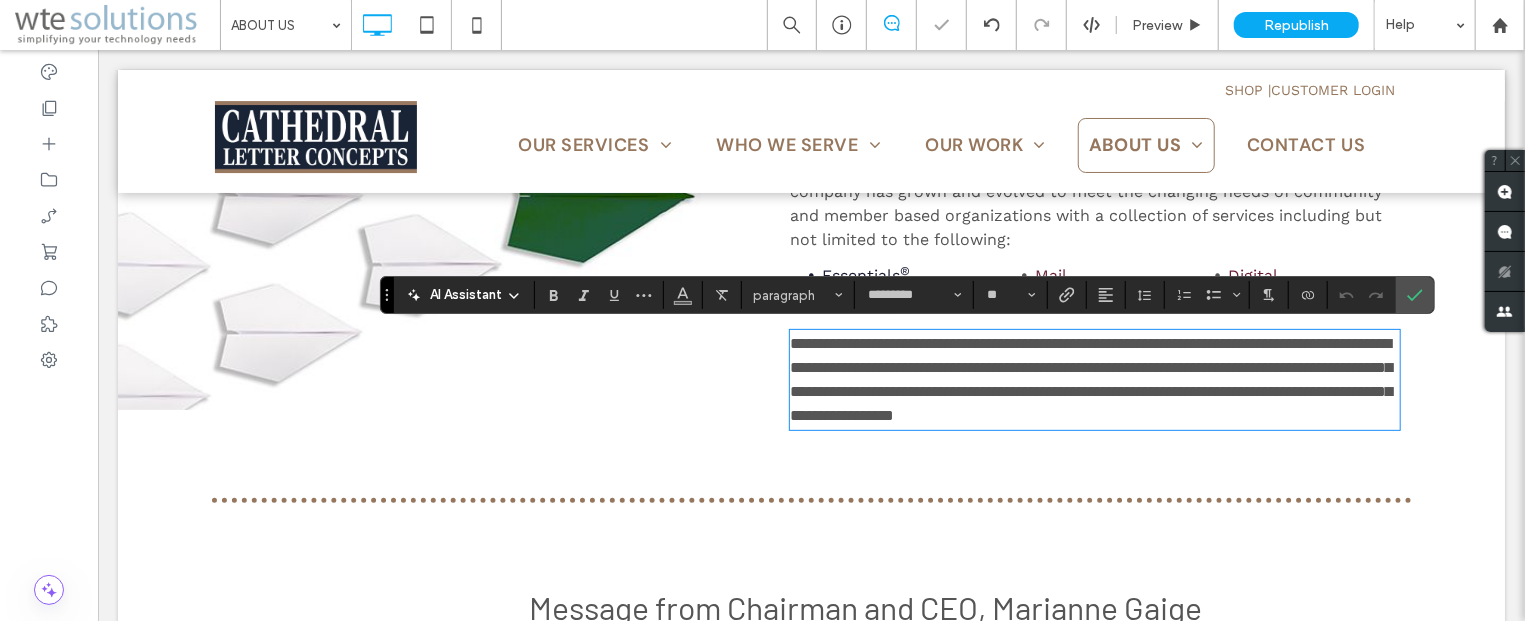 click on "**********" at bounding box center (1090, 378) 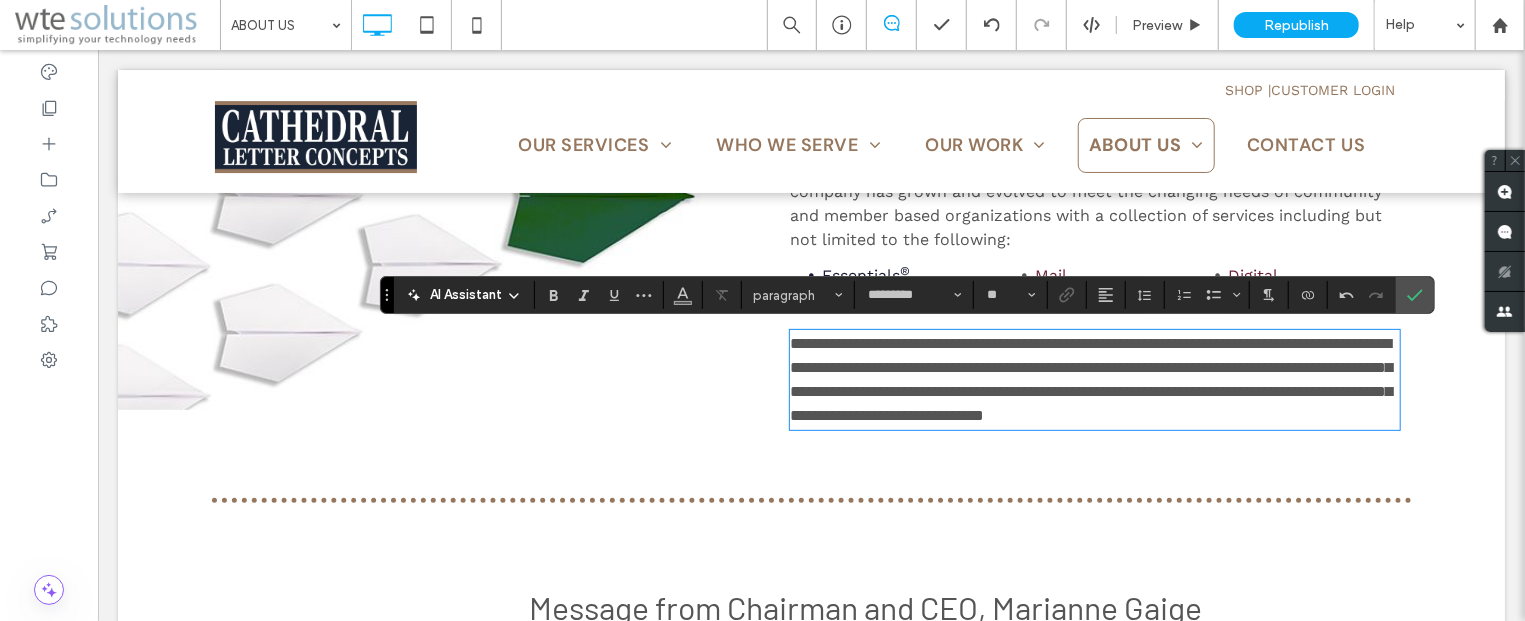 click on "**********" at bounding box center [1090, 378] 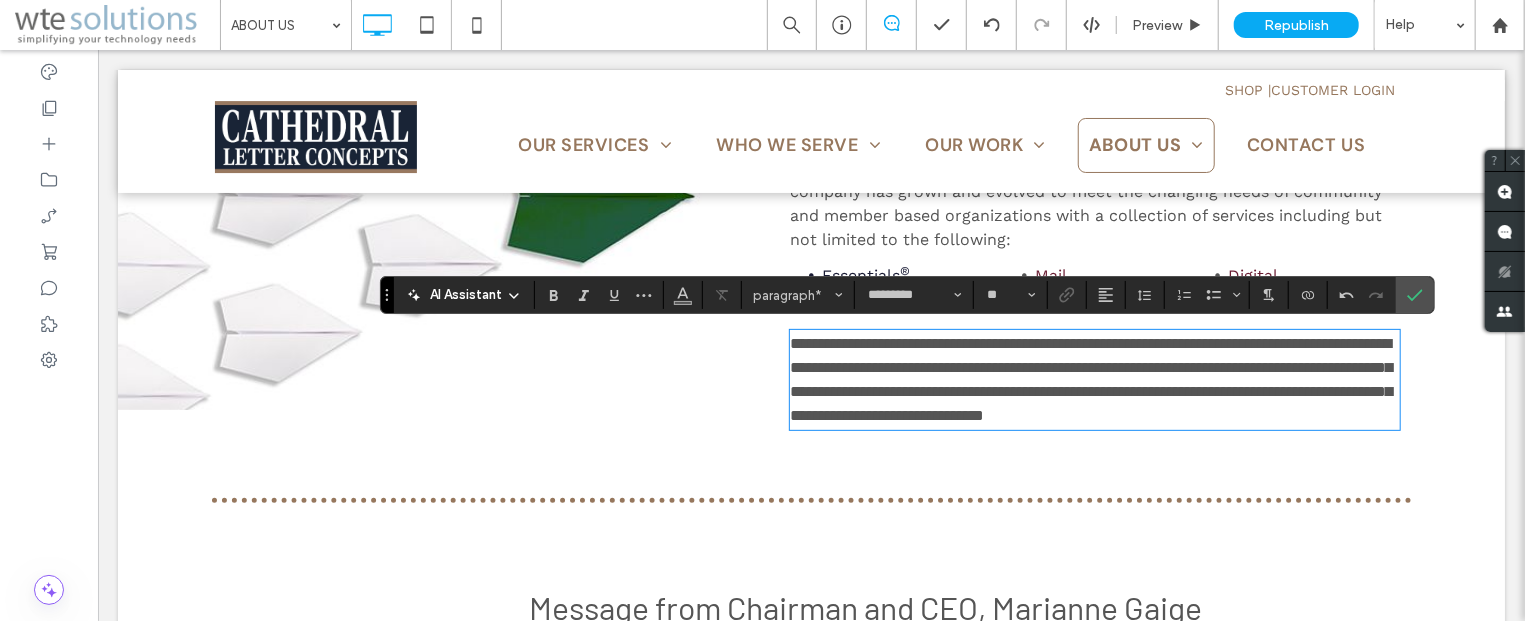type 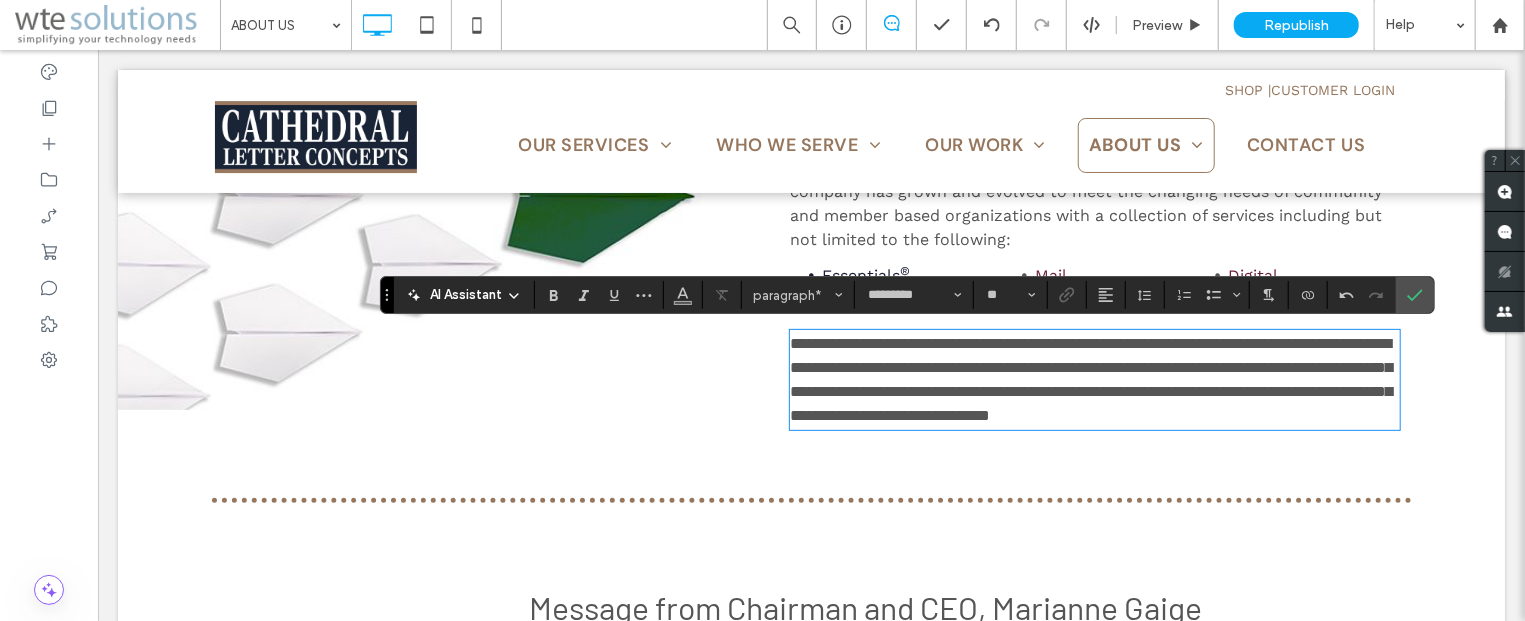 click on "**********" at bounding box center [1090, 378] 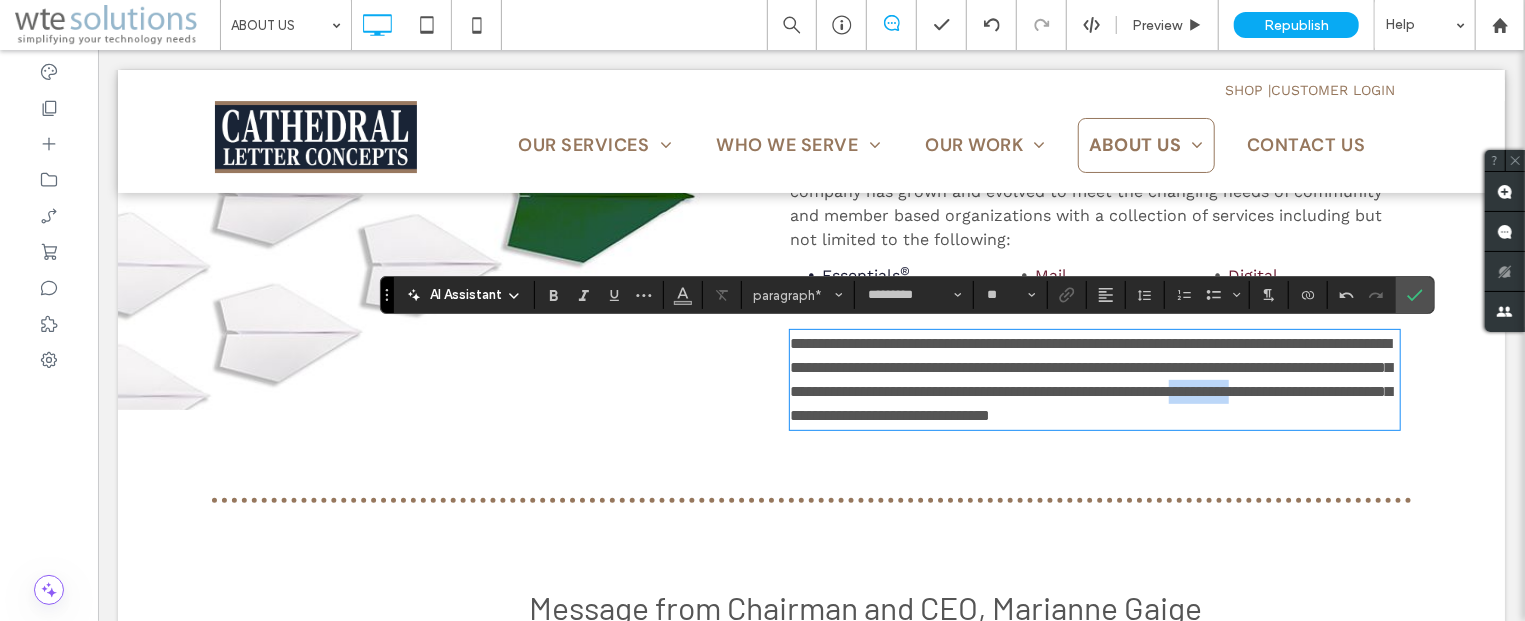 click on "**********" at bounding box center (1090, 378) 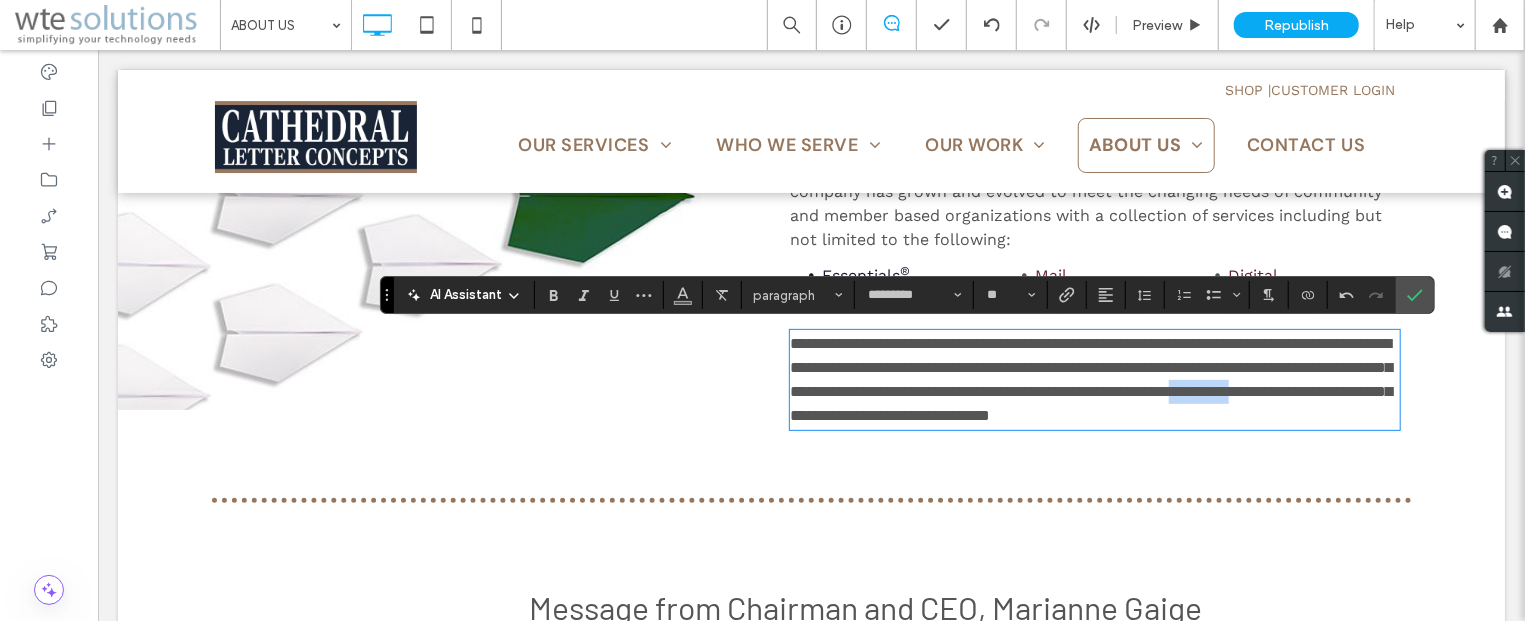 click on "**********" at bounding box center (1090, 378) 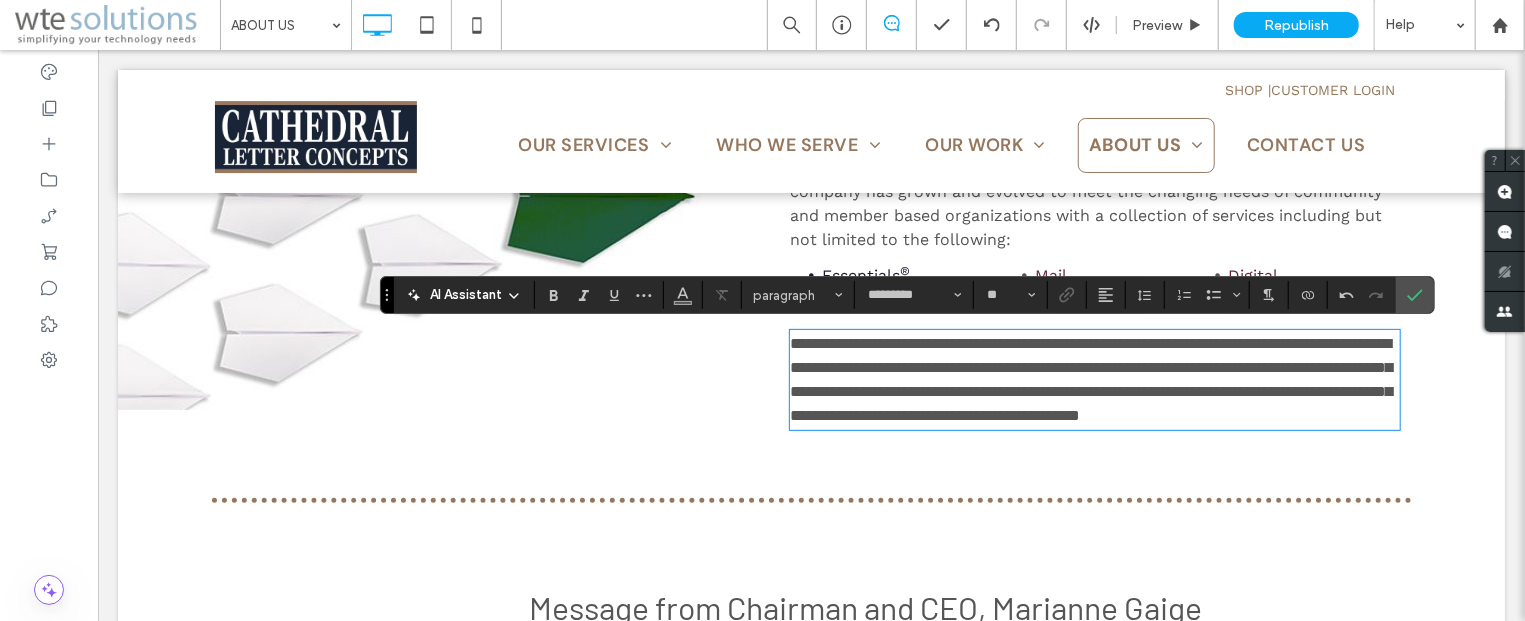 click on "**********" at bounding box center [1090, 378] 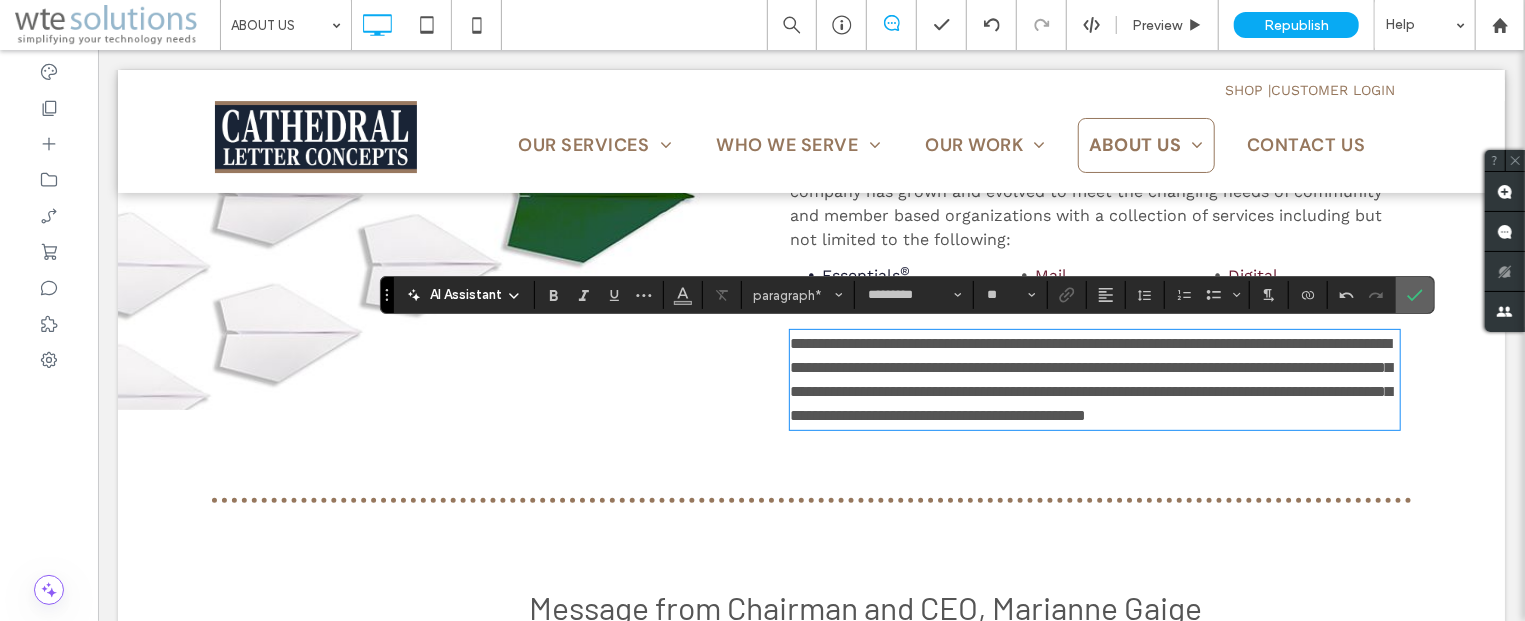 click 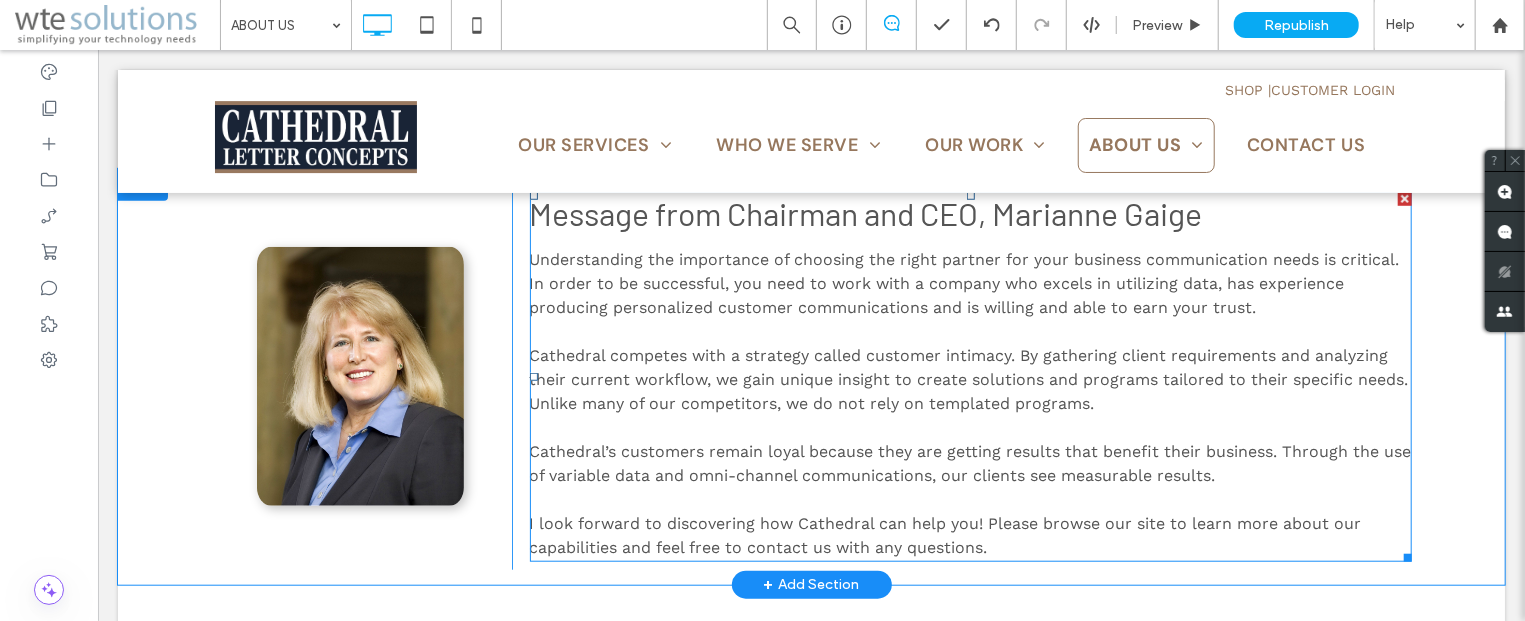 scroll, scrollTop: 750, scrollLeft: 0, axis: vertical 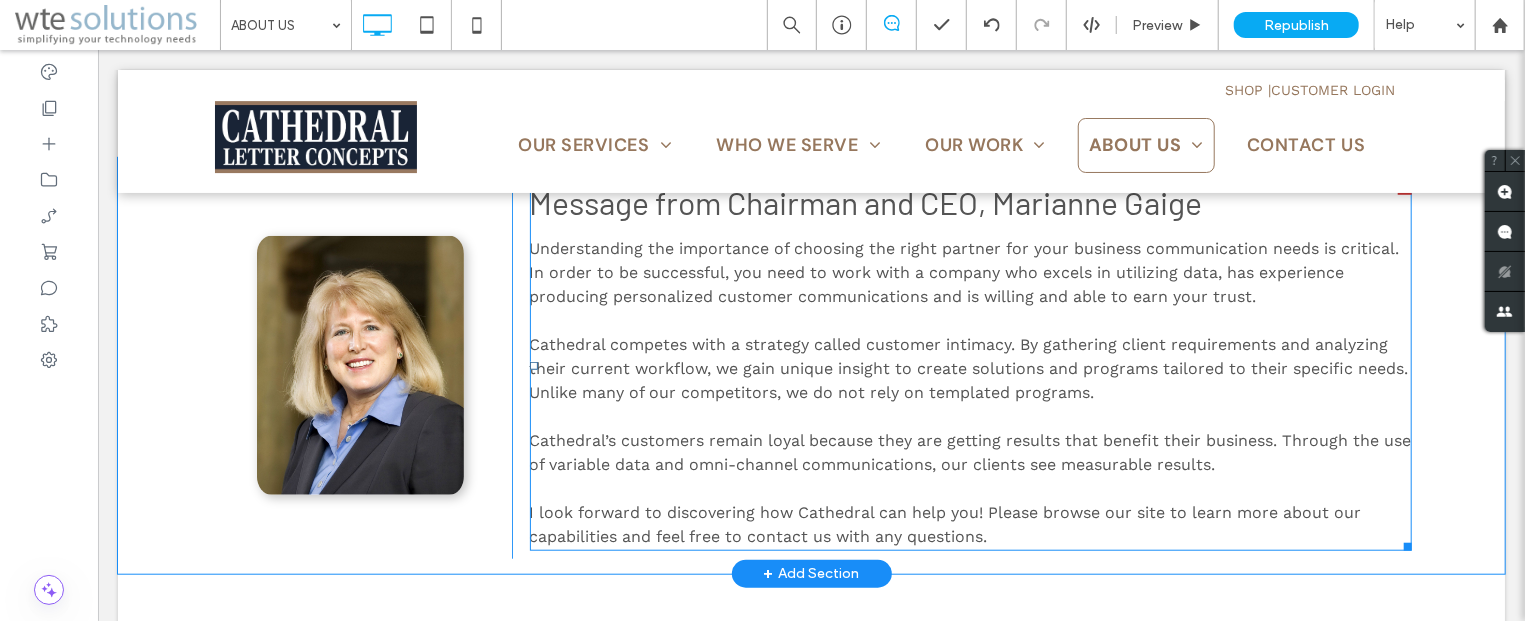 click on "Cathedral competes with a strategy called customer intimacy. By gathering client requirements and analyzing their current workflow, we gain unique insight to create solutions and programs tailored to their specific needs. Unlike many of our competitors, we do not rely on templated programs." at bounding box center [968, 367] 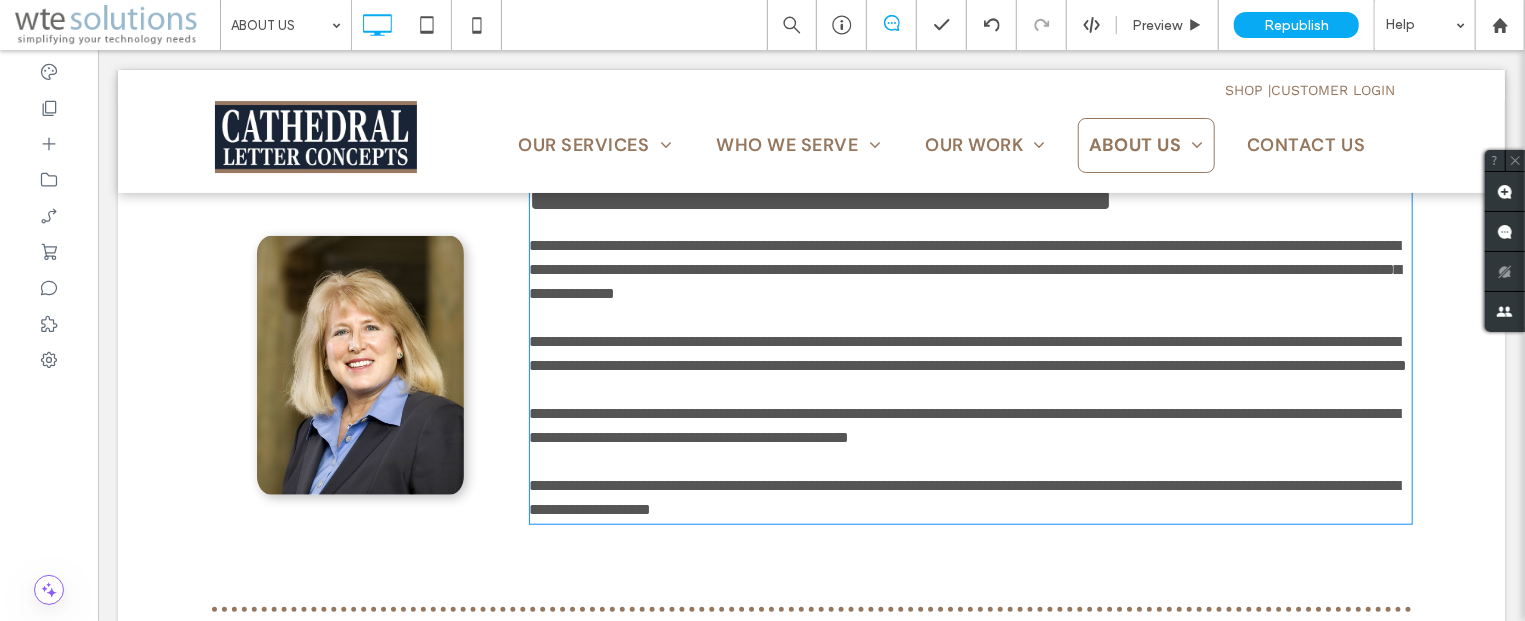 type on "*********" 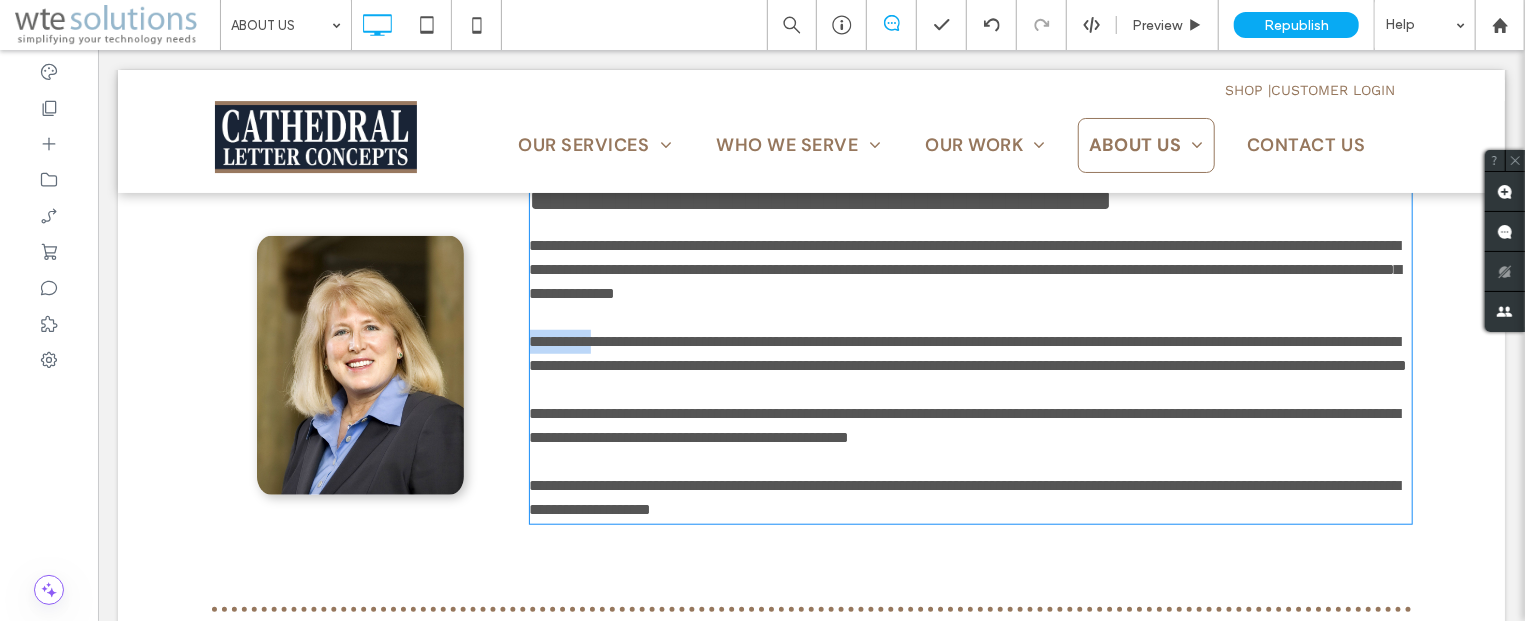 click on "**********" at bounding box center [968, 352] 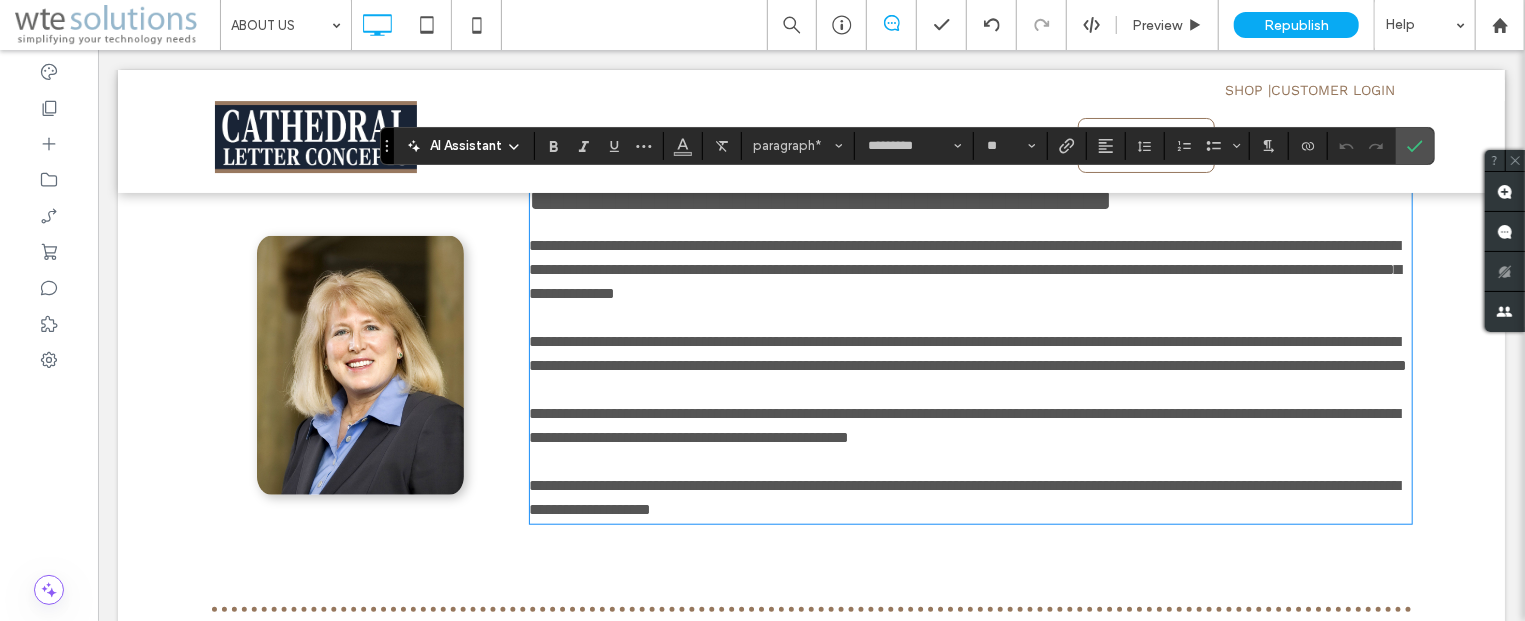 type 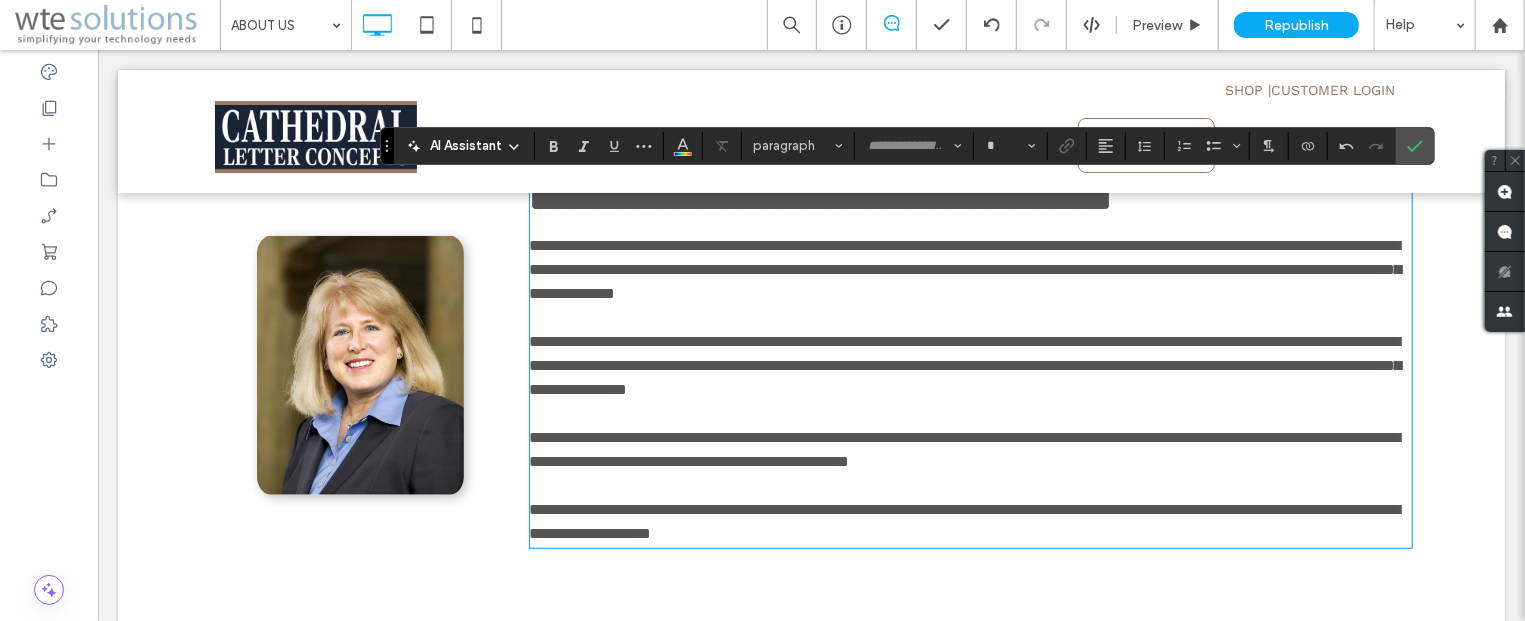 type on "*********" 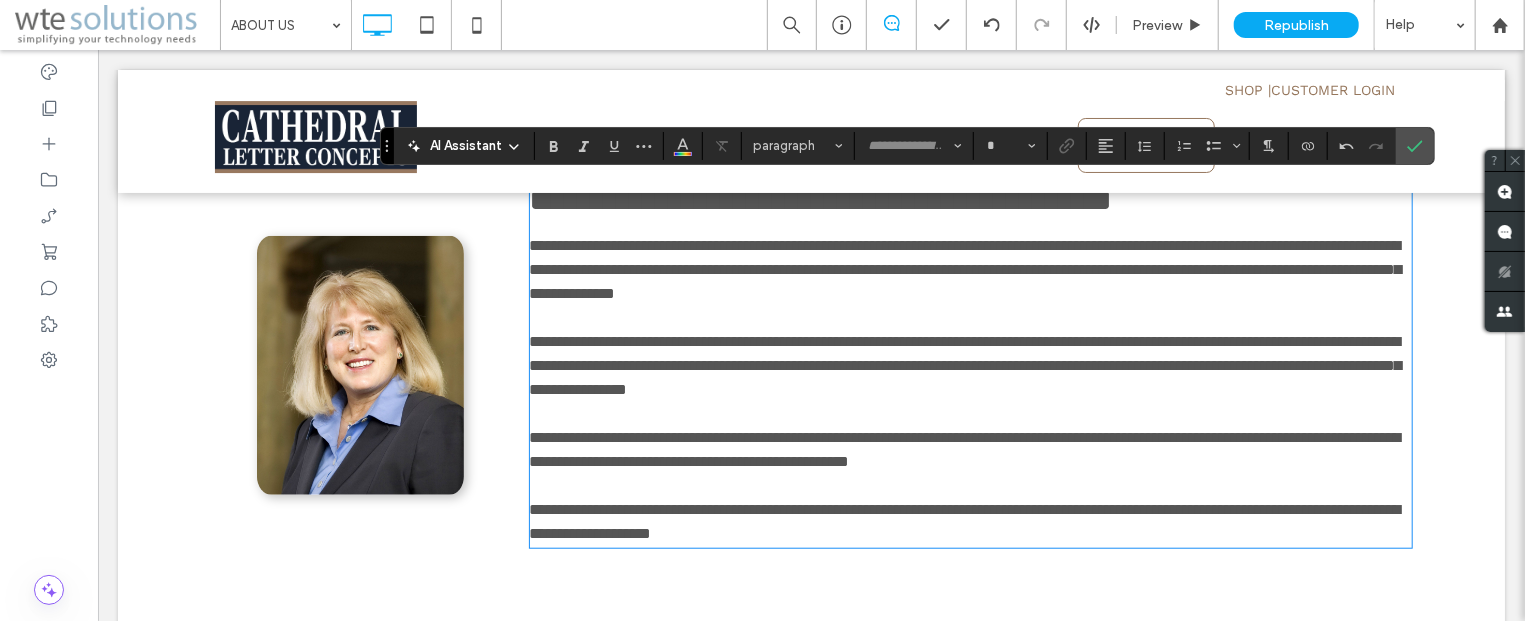 type on "**" 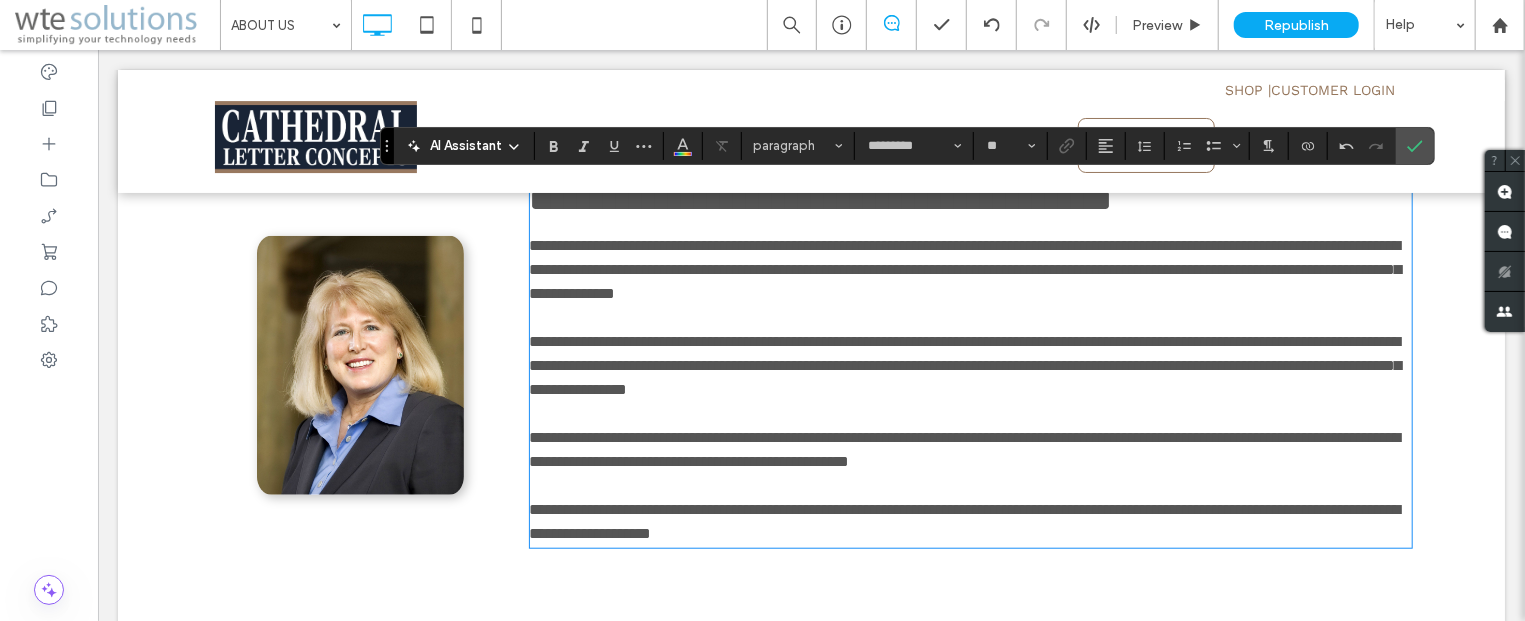 click on "**********" at bounding box center [965, 364] 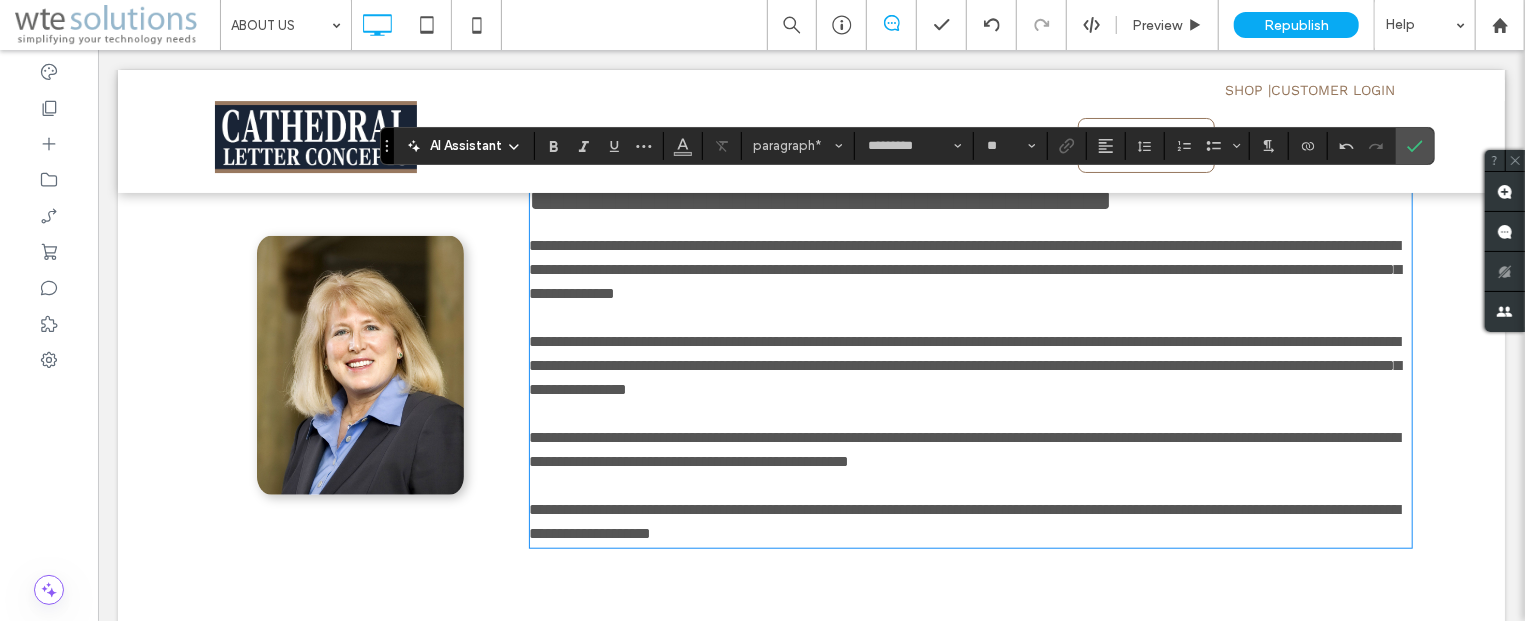 type 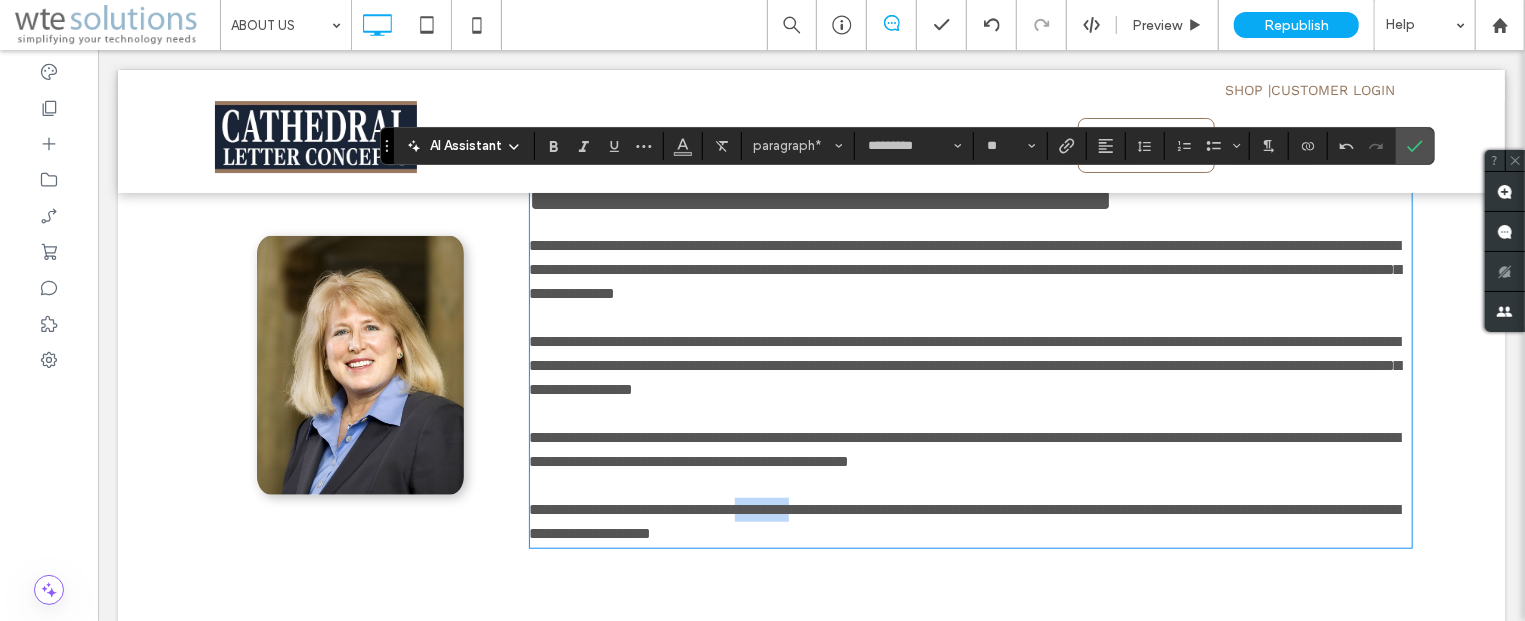 drag, startPoint x: 861, startPoint y: 514, endPoint x: 788, endPoint y: 515, distance: 73.00685 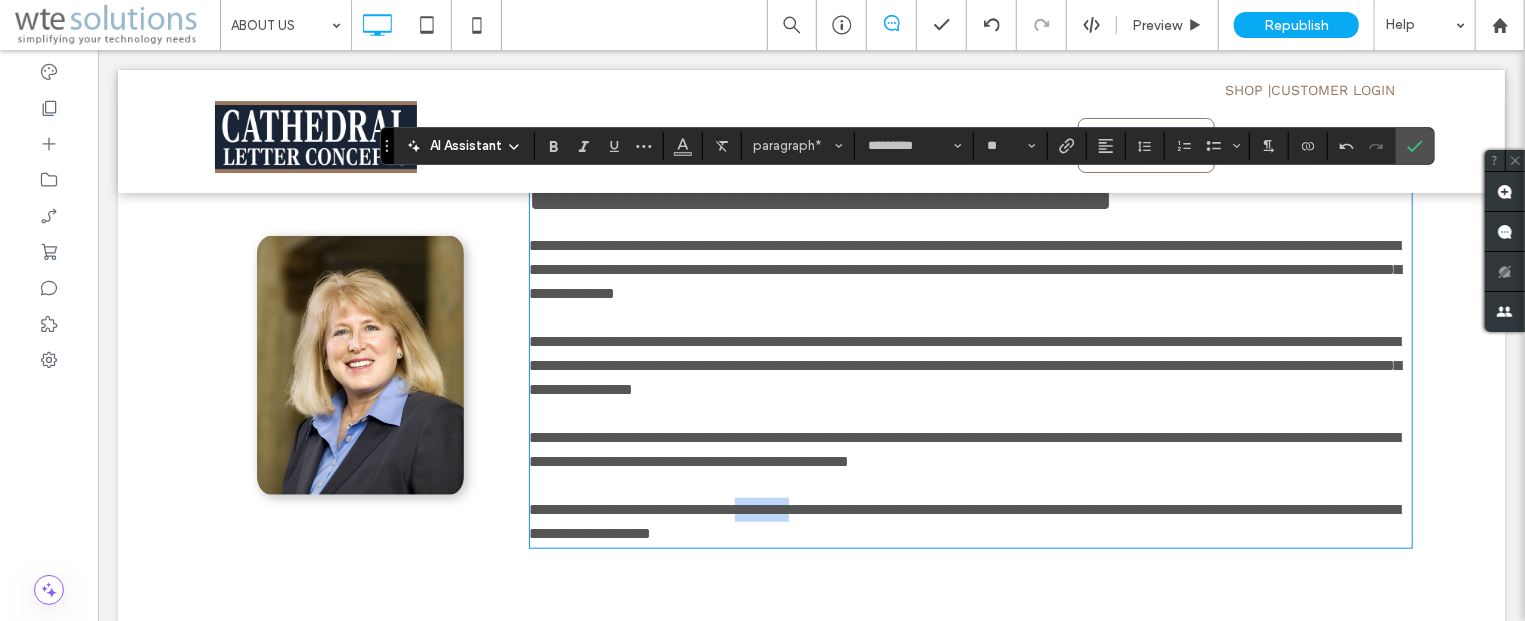 click on "**********" at bounding box center [964, 520] 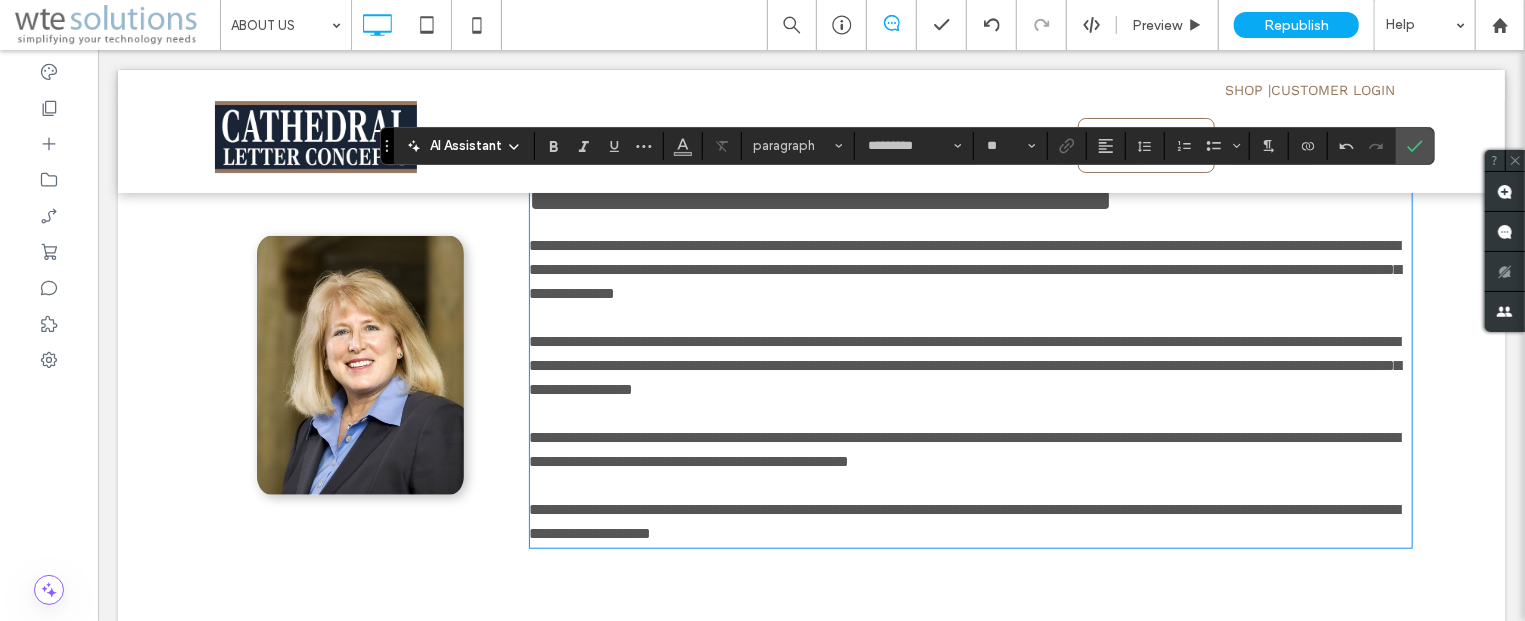 scroll, scrollTop: 0, scrollLeft: 0, axis: both 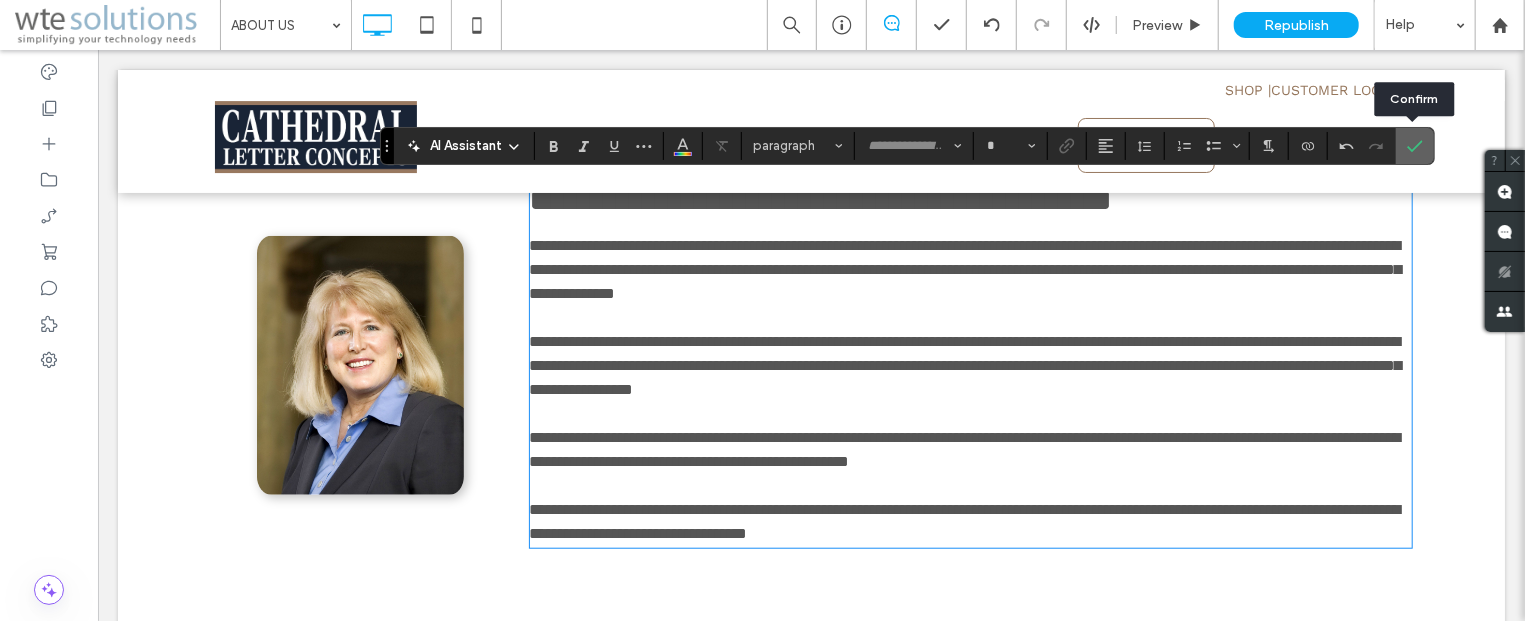 click 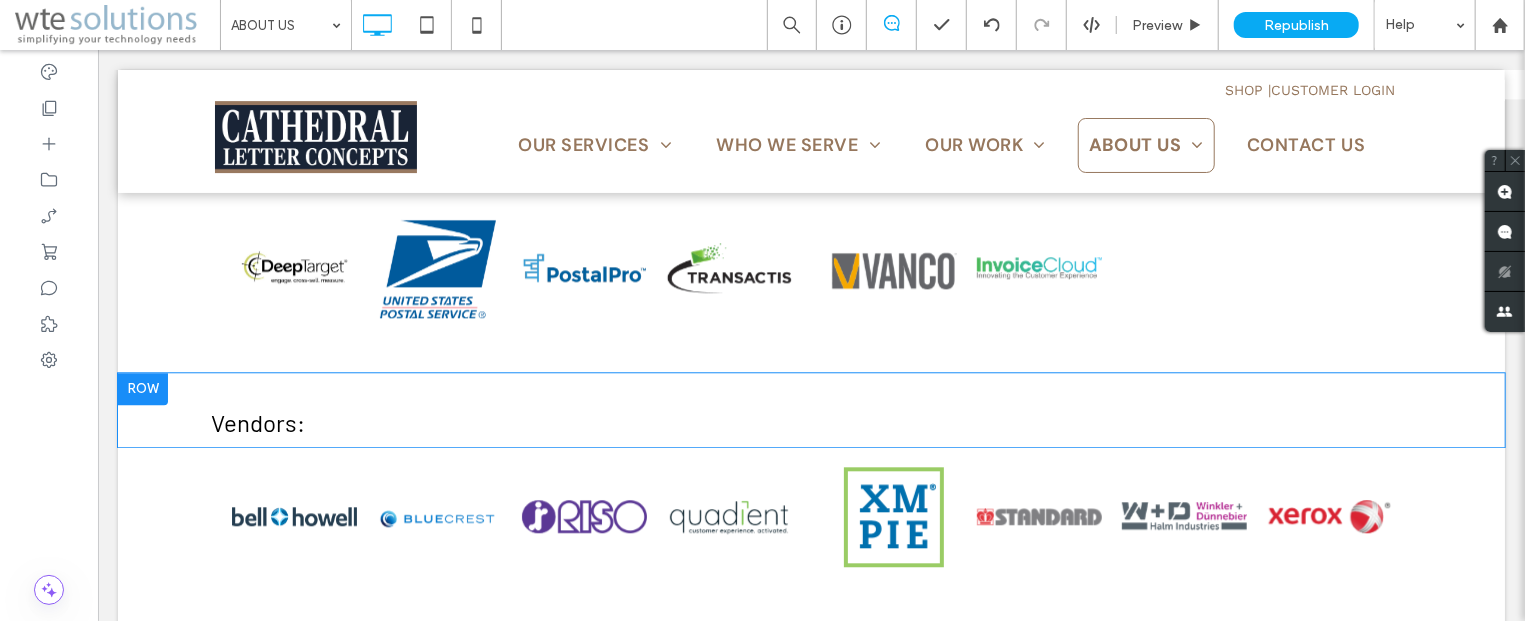 scroll, scrollTop: 2144, scrollLeft: 0, axis: vertical 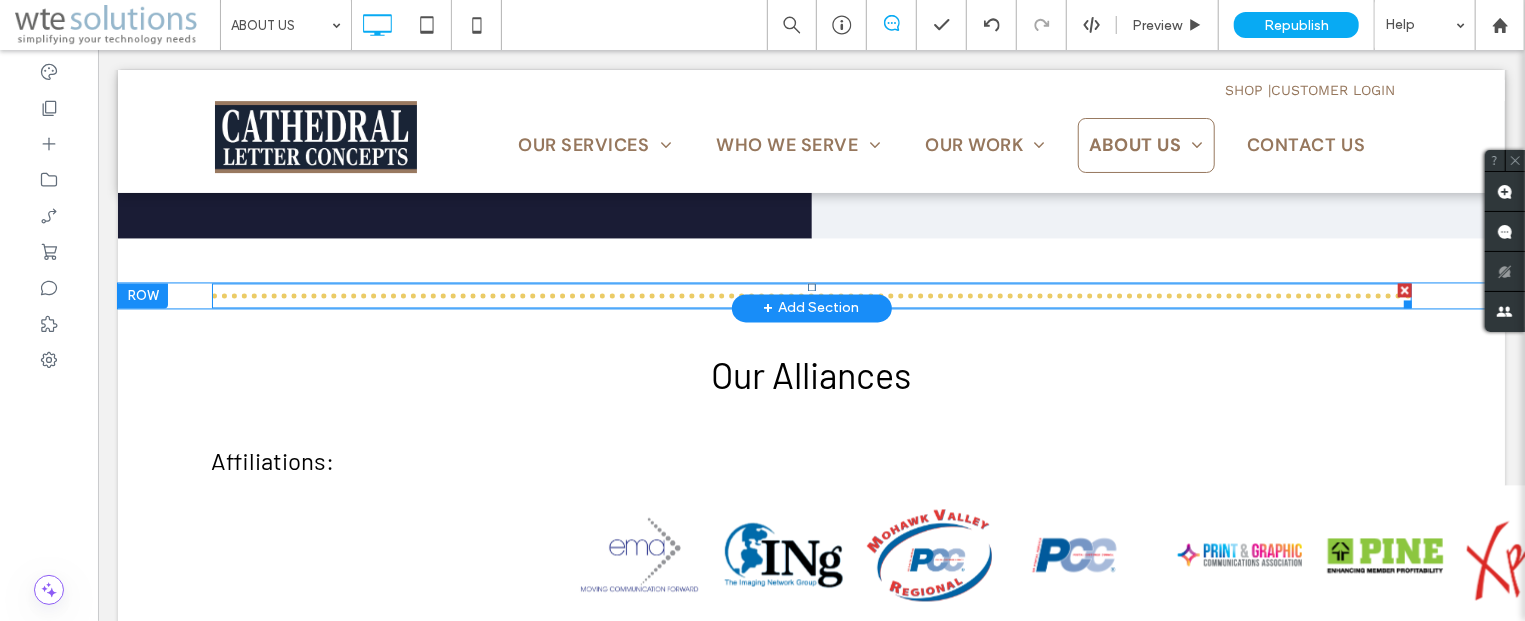 click at bounding box center [811, 294] 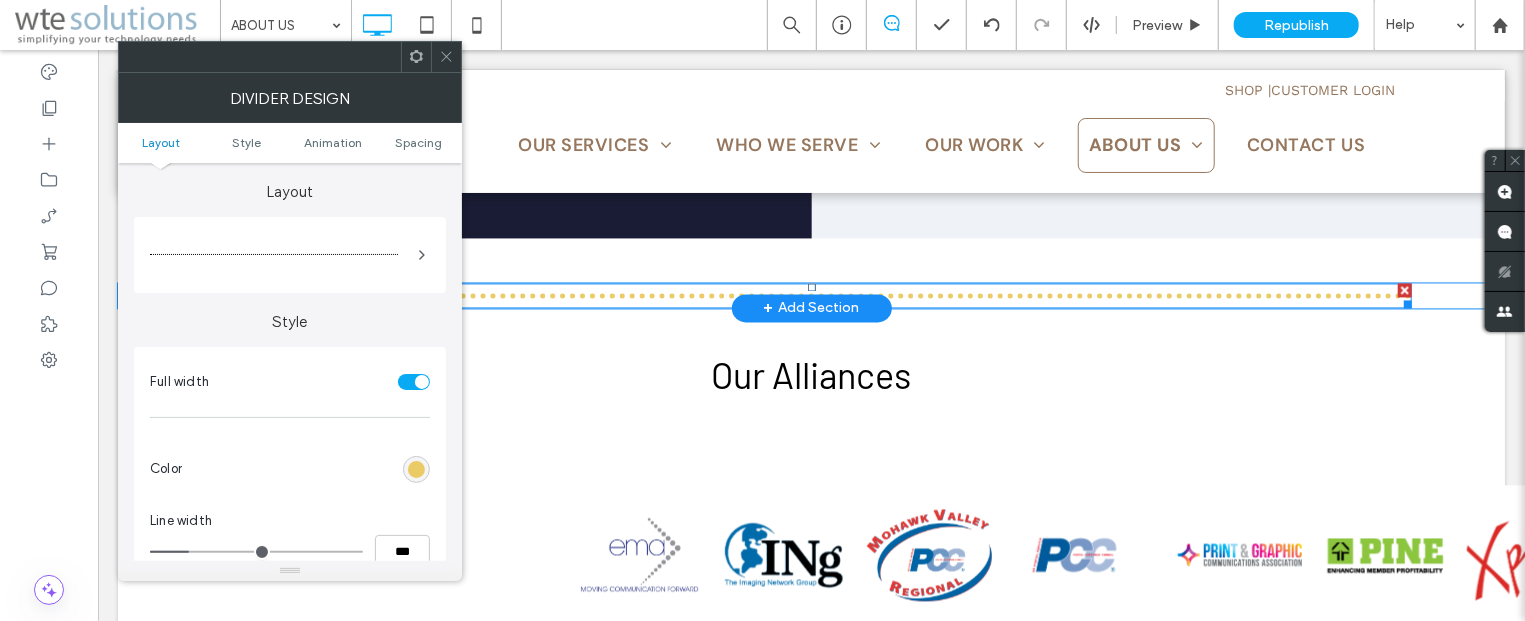 click at bounding box center (811, 294) 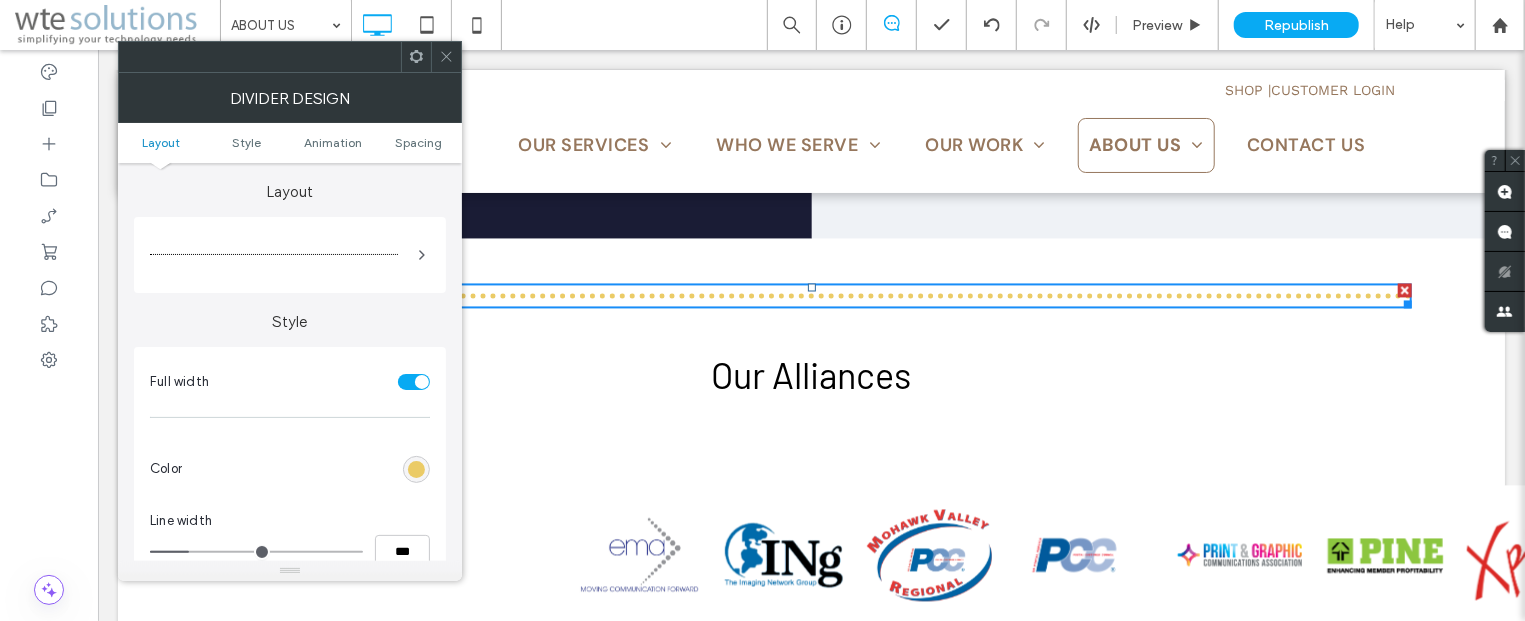 click at bounding box center [416, 469] 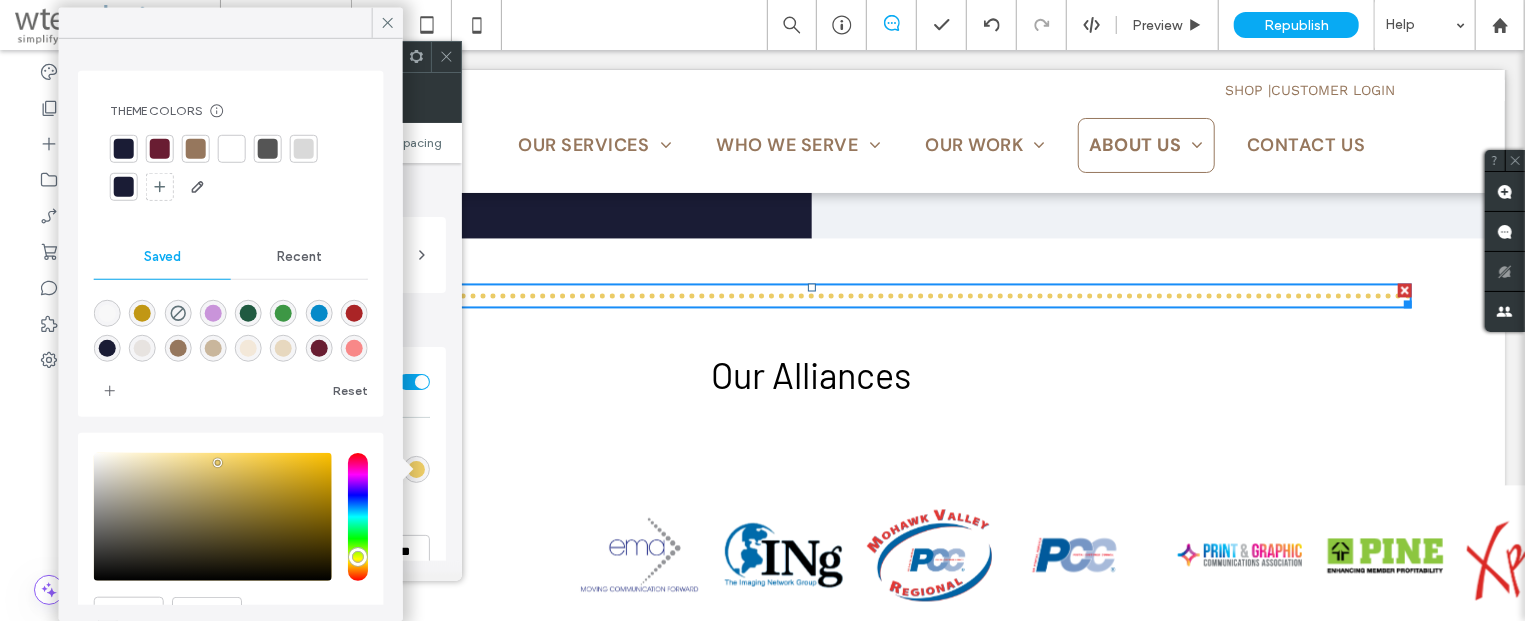 click at bounding box center [196, 149] 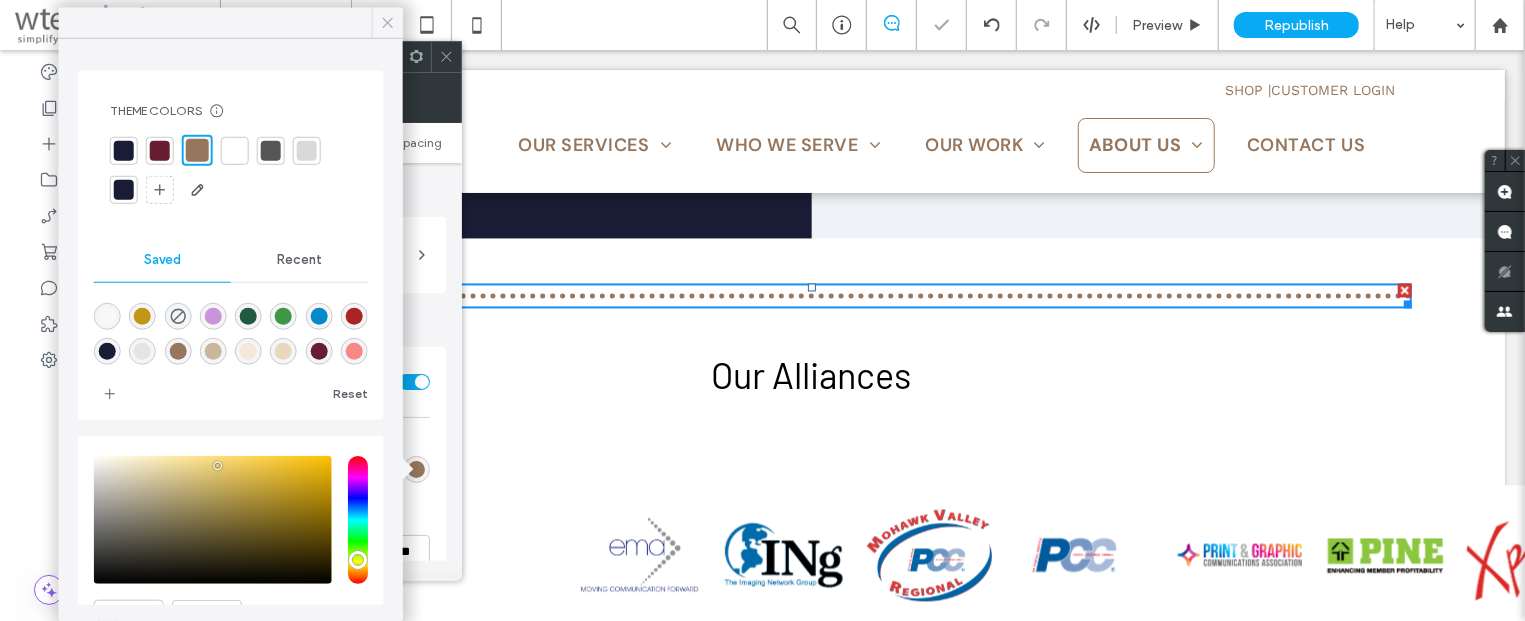 click at bounding box center [388, 23] 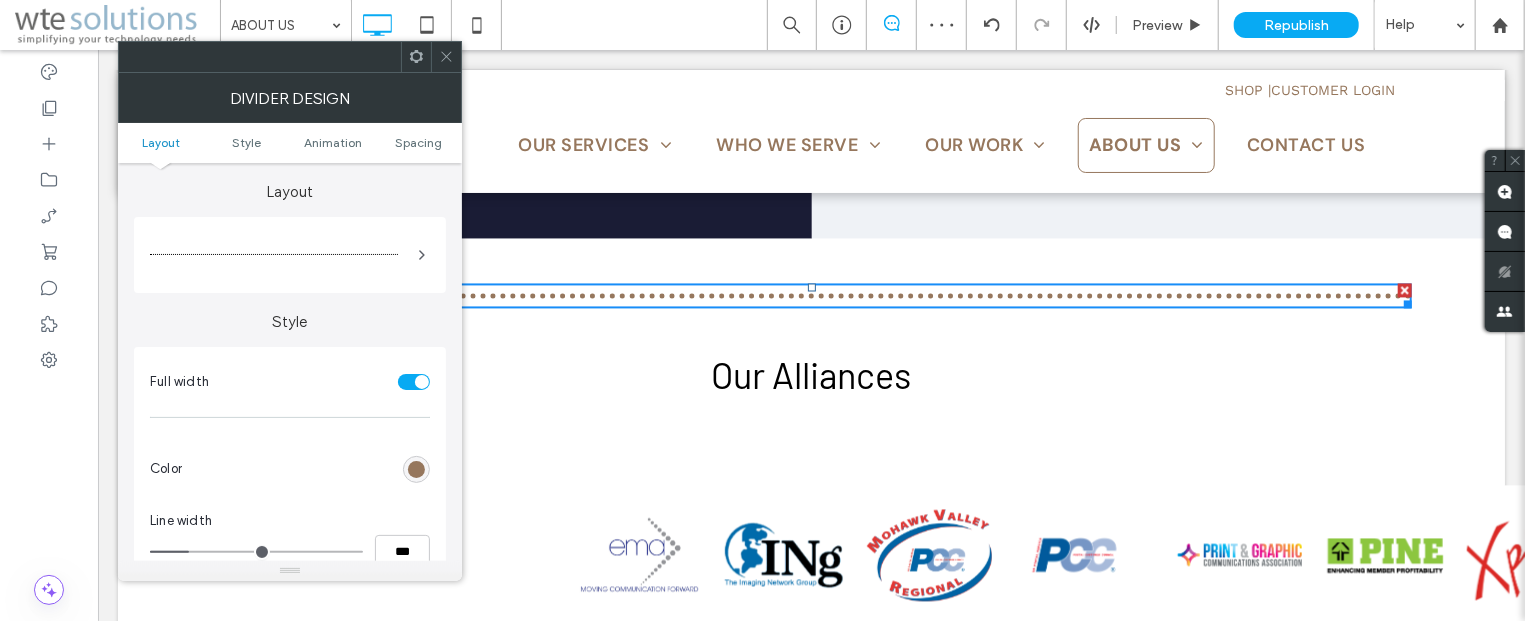 drag, startPoint x: 448, startPoint y: 57, endPoint x: 564, endPoint y: 222, distance: 201.69531 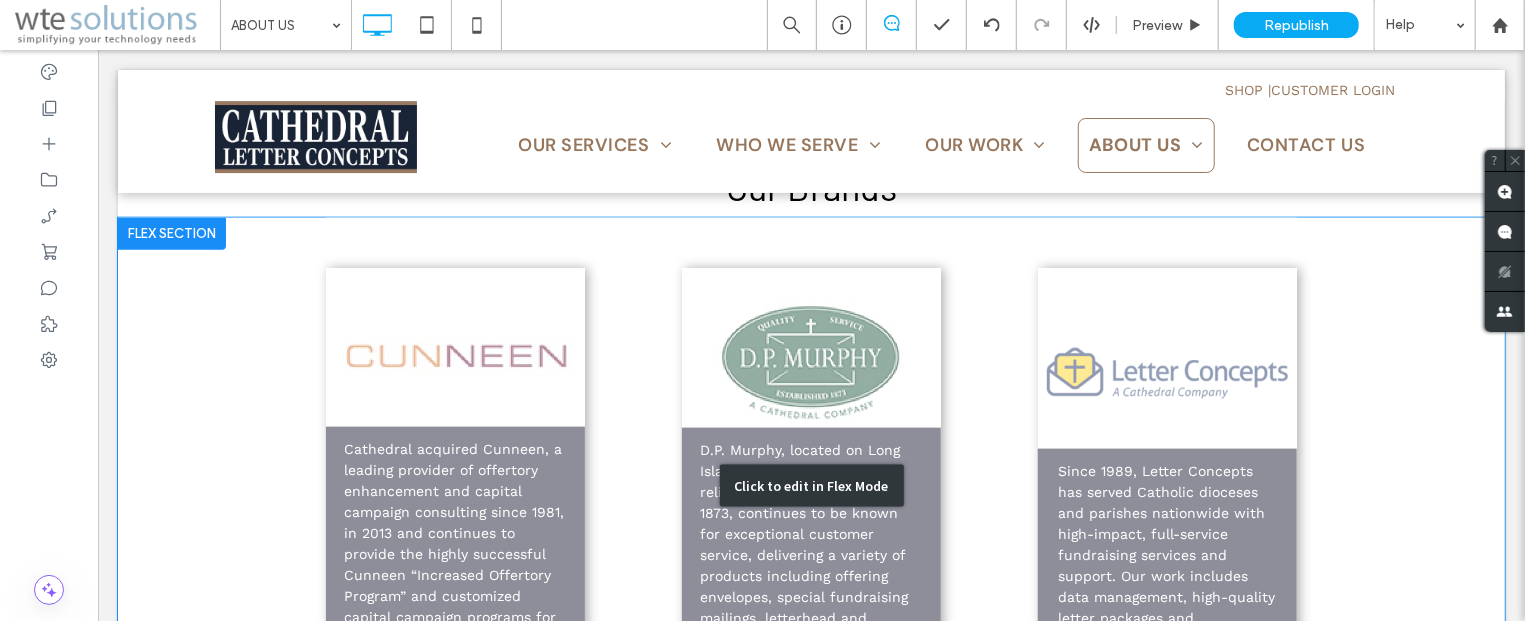 scroll, scrollTop: 857, scrollLeft: 0, axis: vertical 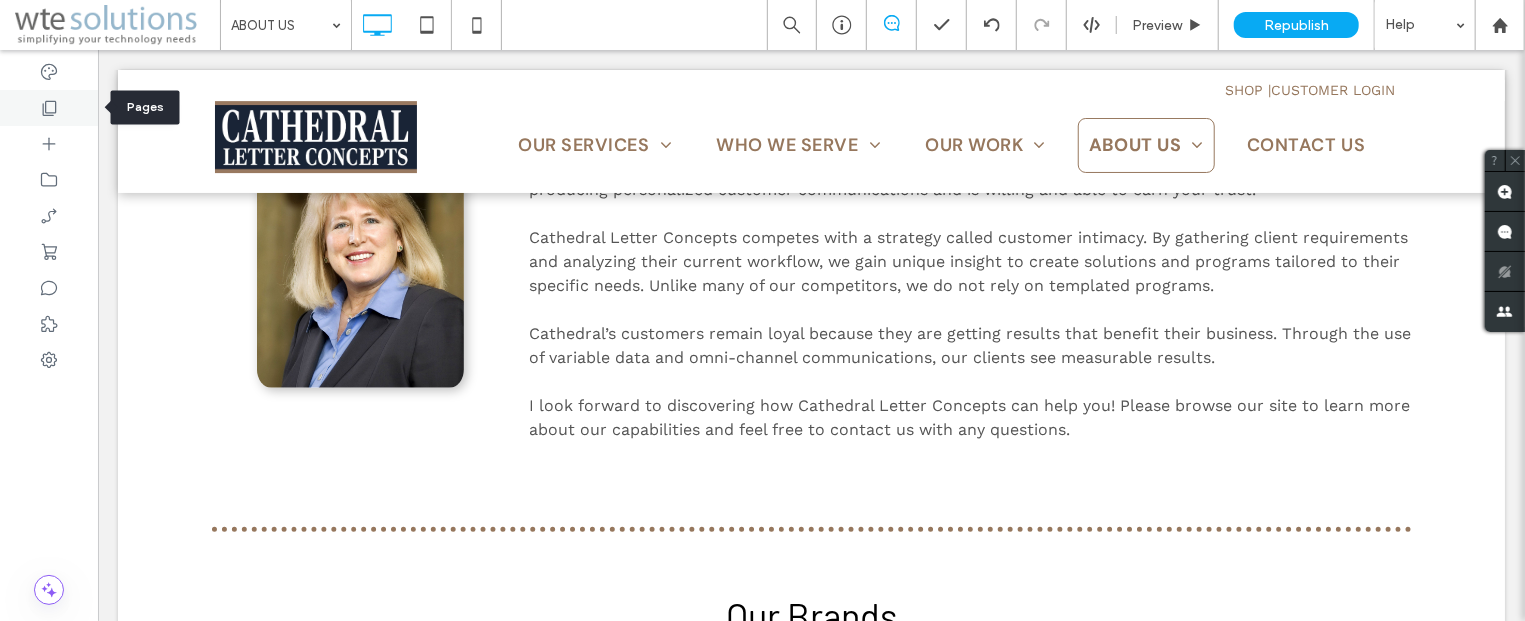 click 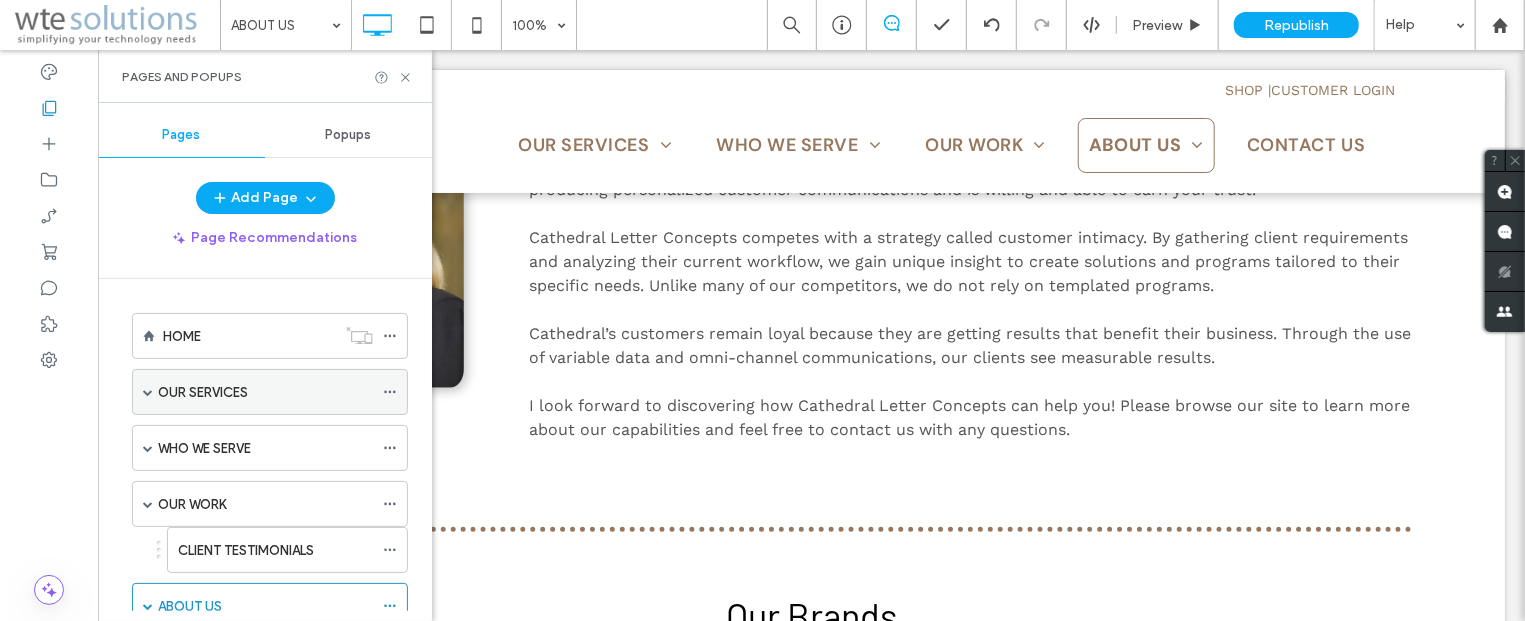 scroll, scrollTop: 482, scrollLeft: 0, axis: vertical 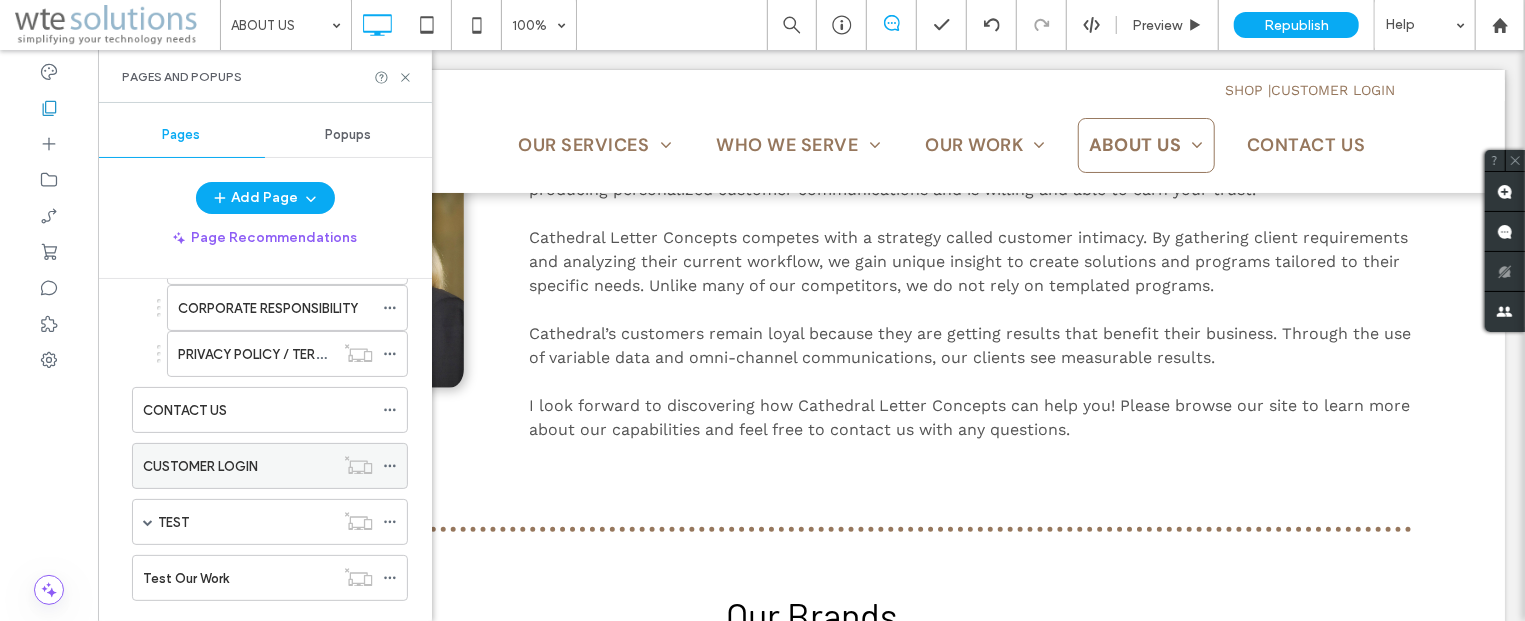click on "CUSTOMER LOGIN" at bounding box center [200, 466] 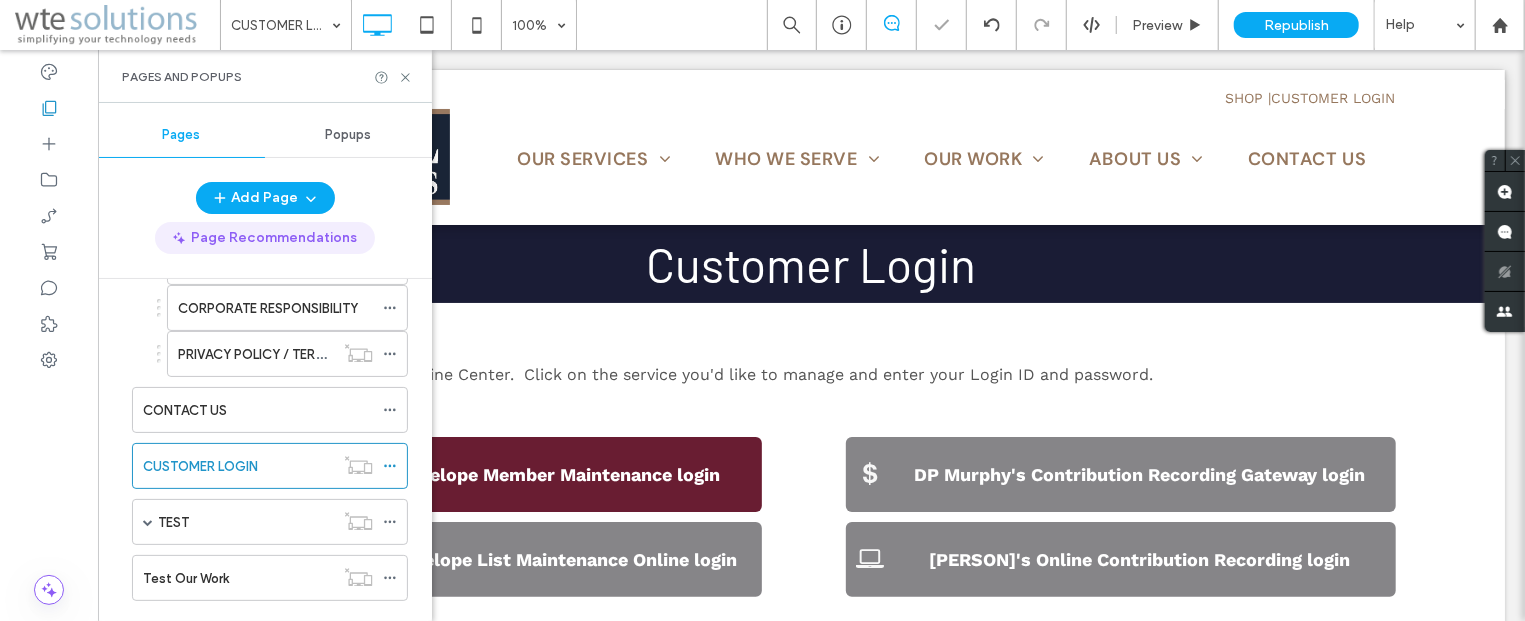 scroll, scrollTop: 0, scrollLeft: 0, axis: both 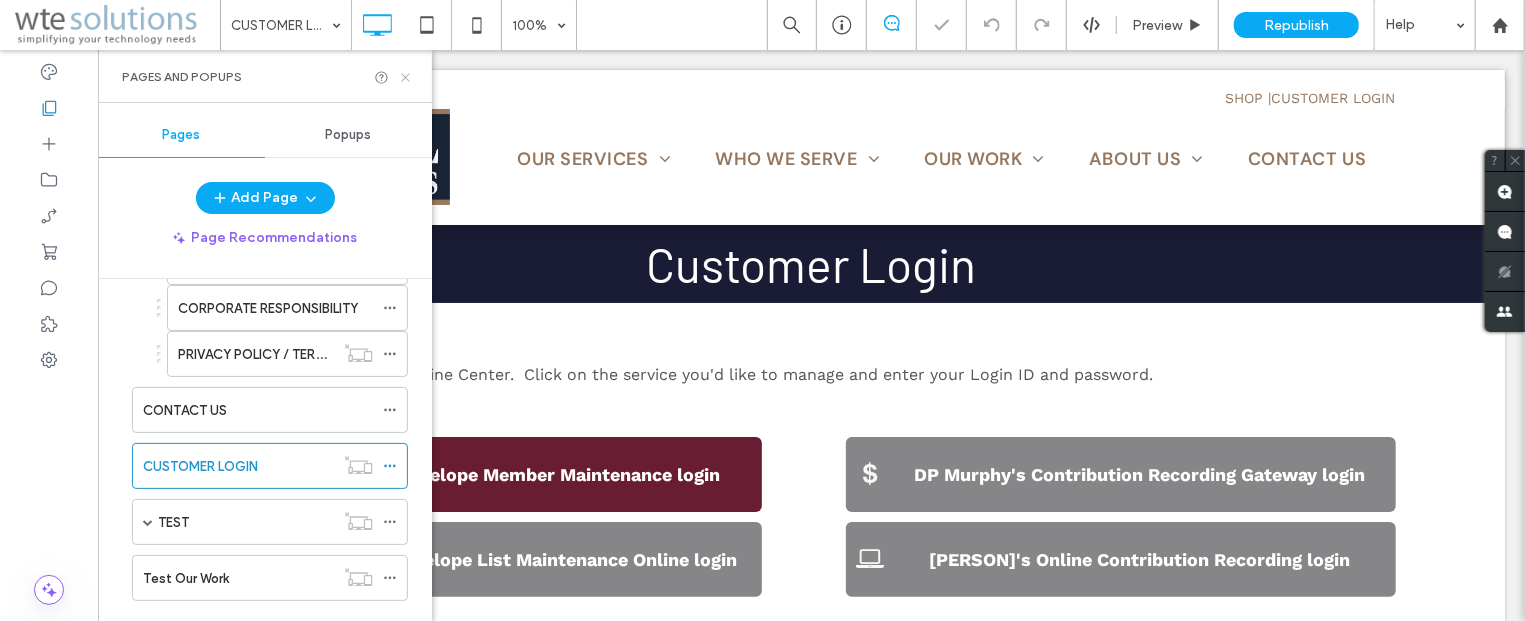 click 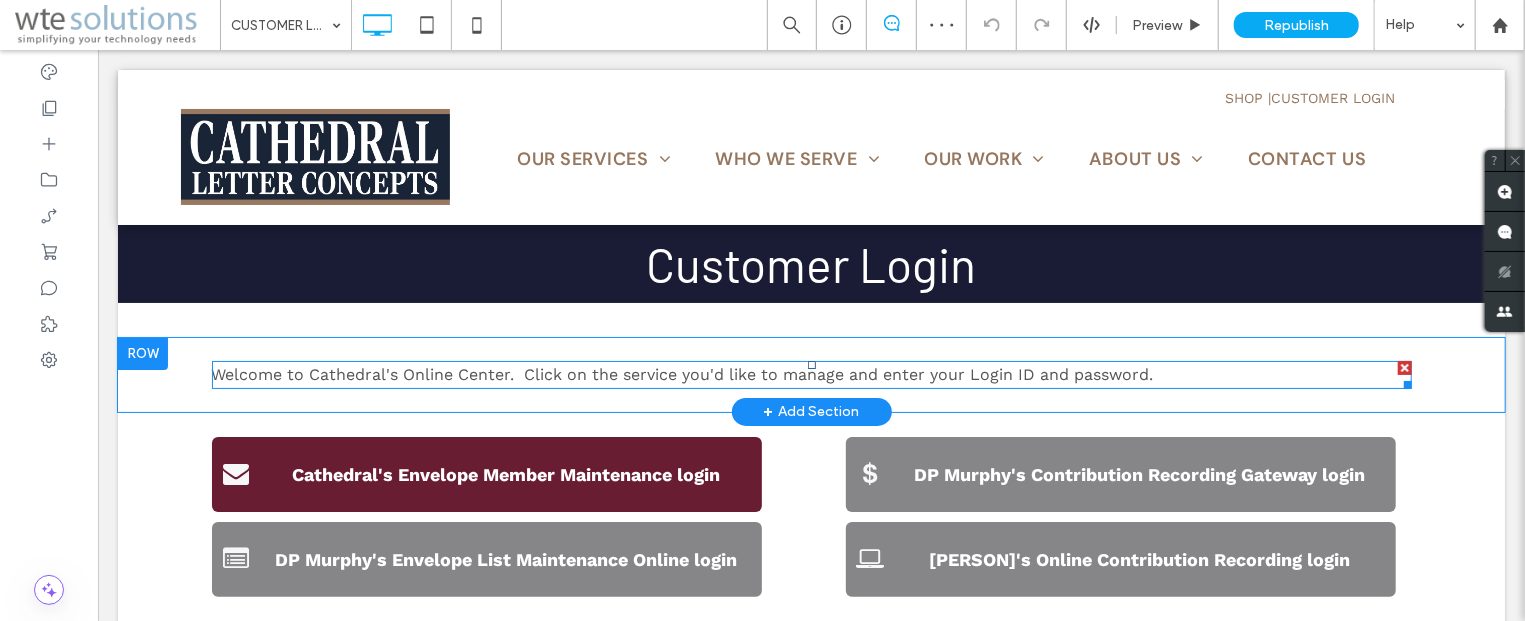 click on "Welcome to Cathedral's Online Center.  Click on the service you'd like to manage and enter your Login ID and password." at bounding box center [682, 373] 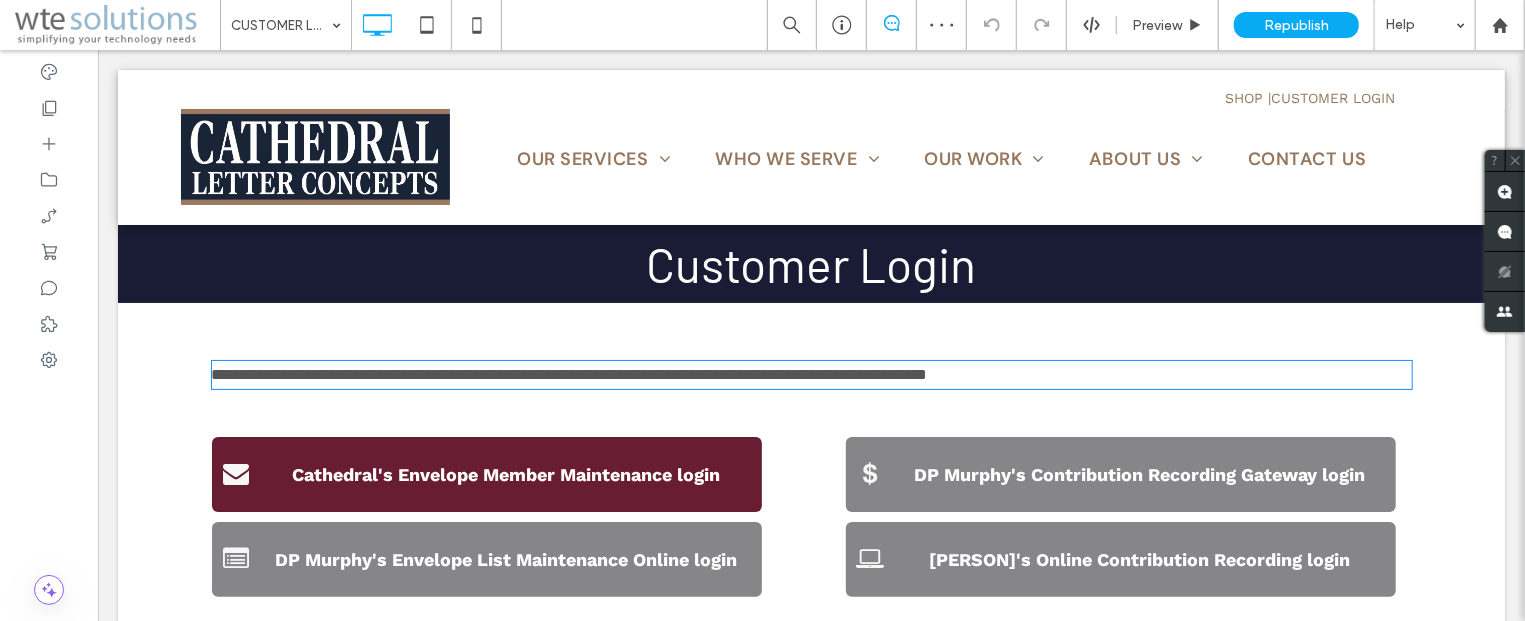 type on "*********" 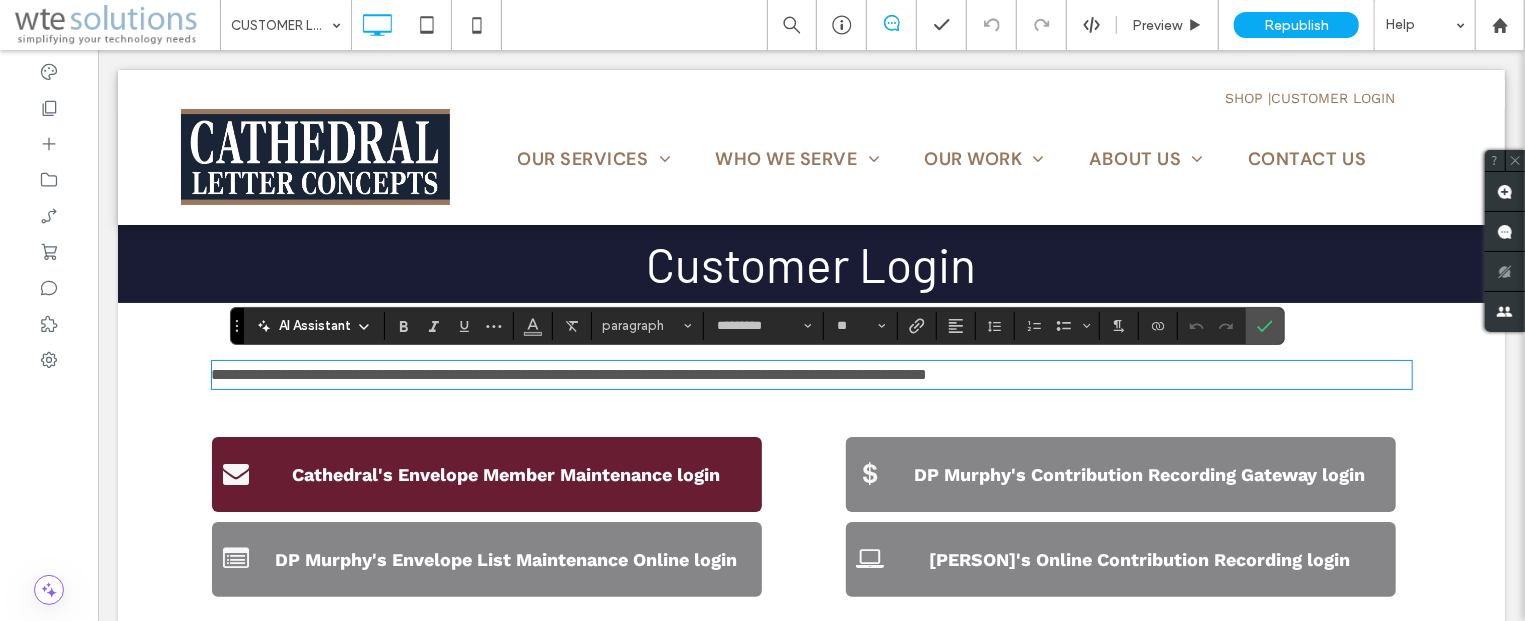 scroll, scrollTop: 0, scrollLeft: 0, axis: both 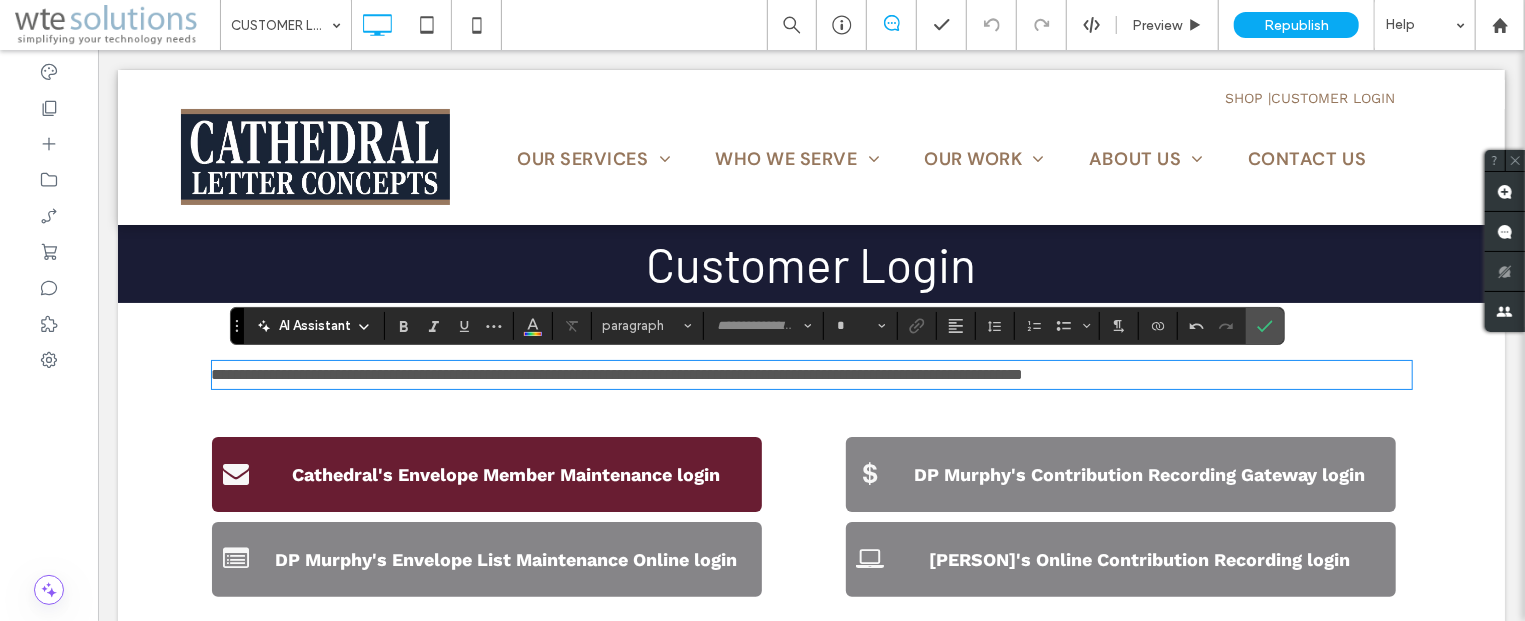 type on "*********" 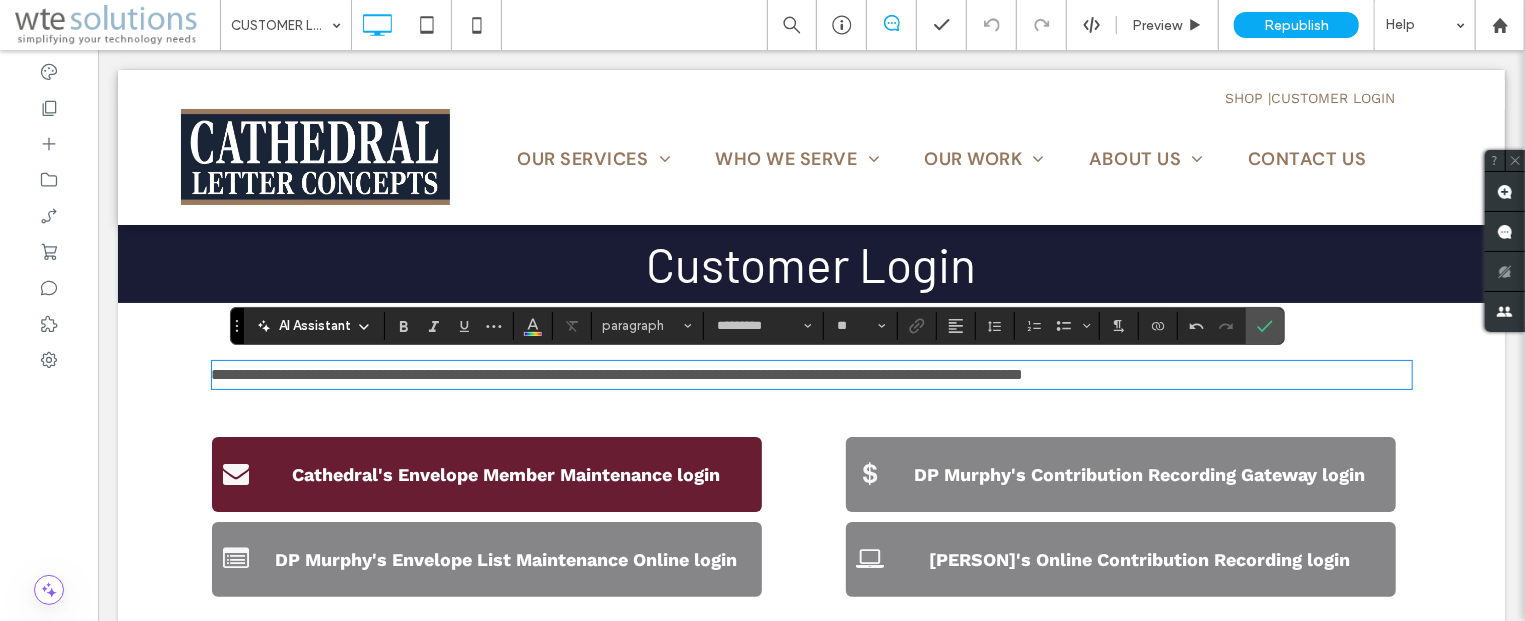 click on "**********" at bounding box center (617, 373) 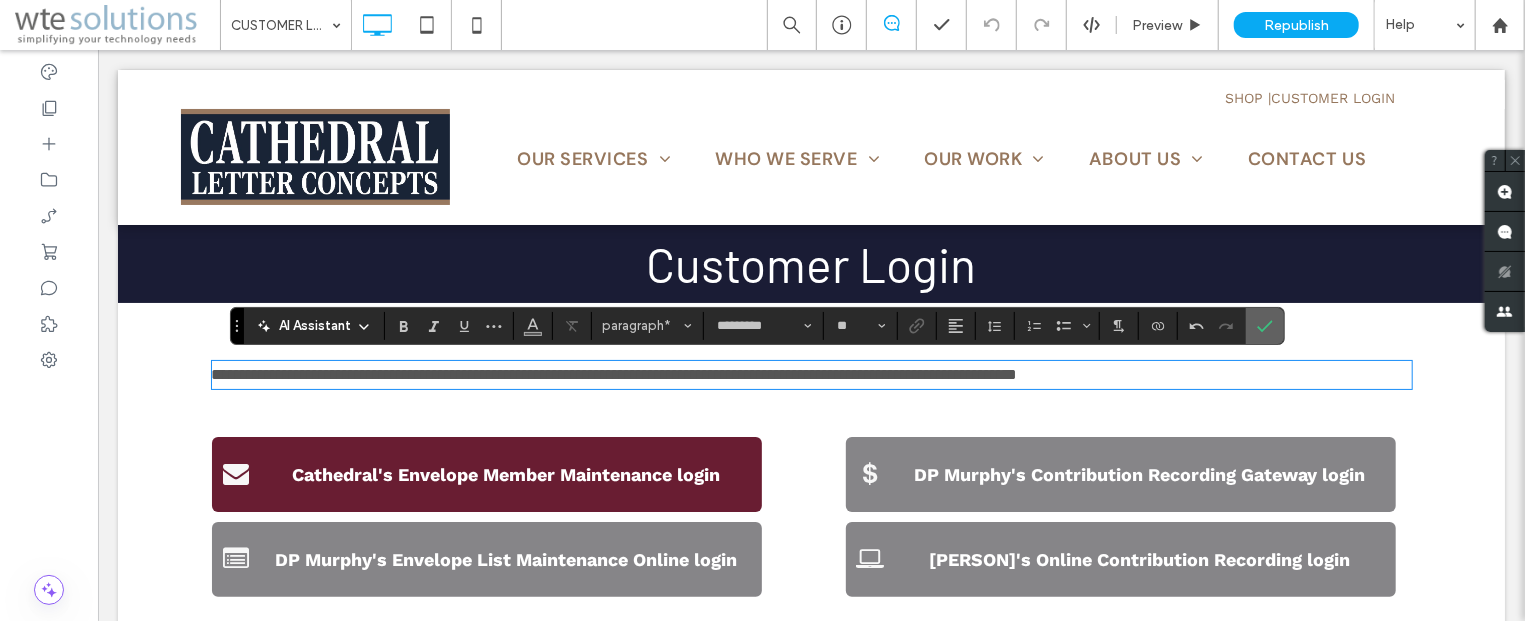 click at bounding box center [1265, 326] 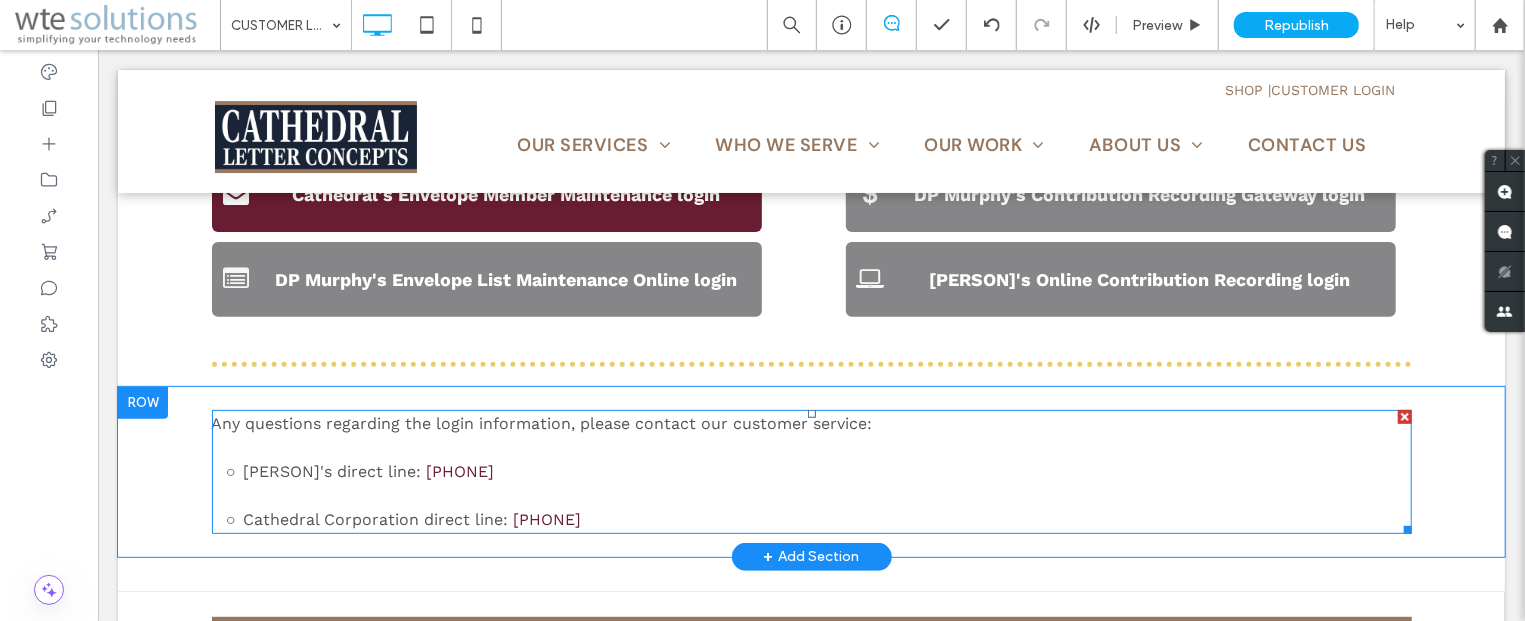 scroll, scrollTop: 321, scrollLeft: 0, axis: vertical 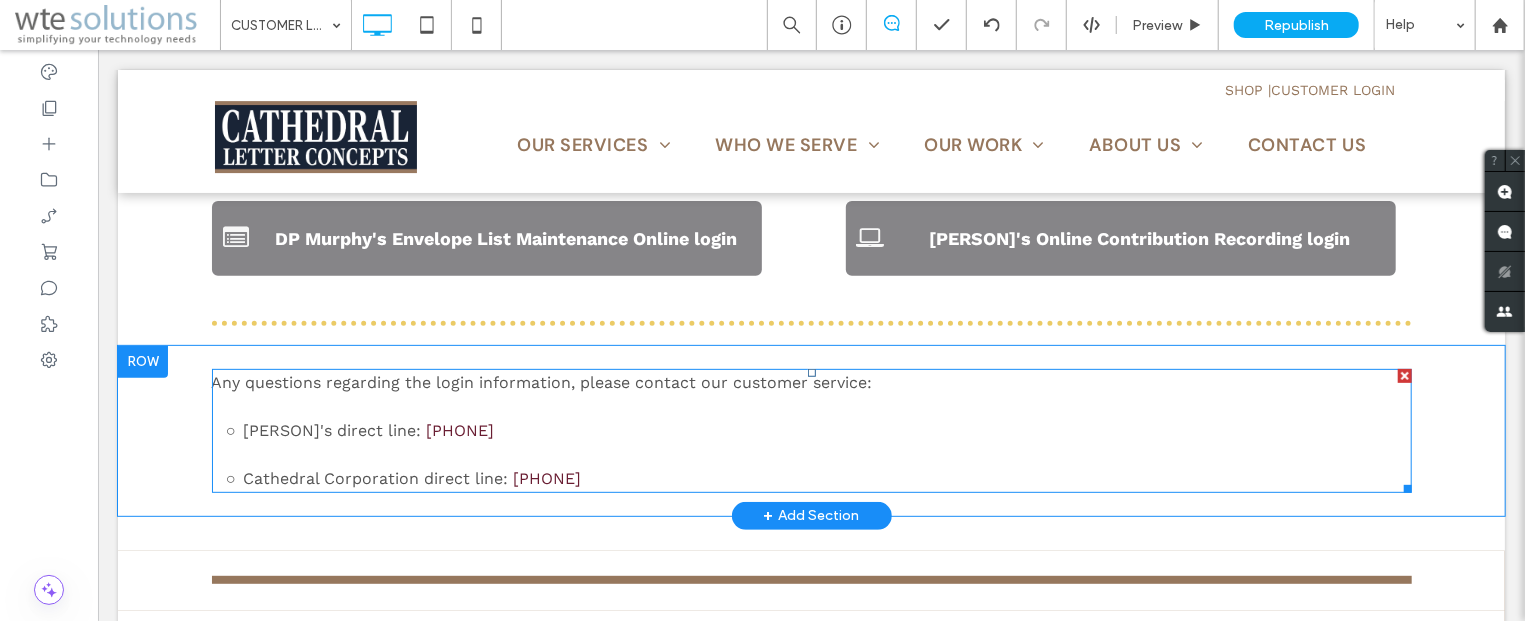click on "Cathedral Corporation direct line:" at bounding box center (375, 477) 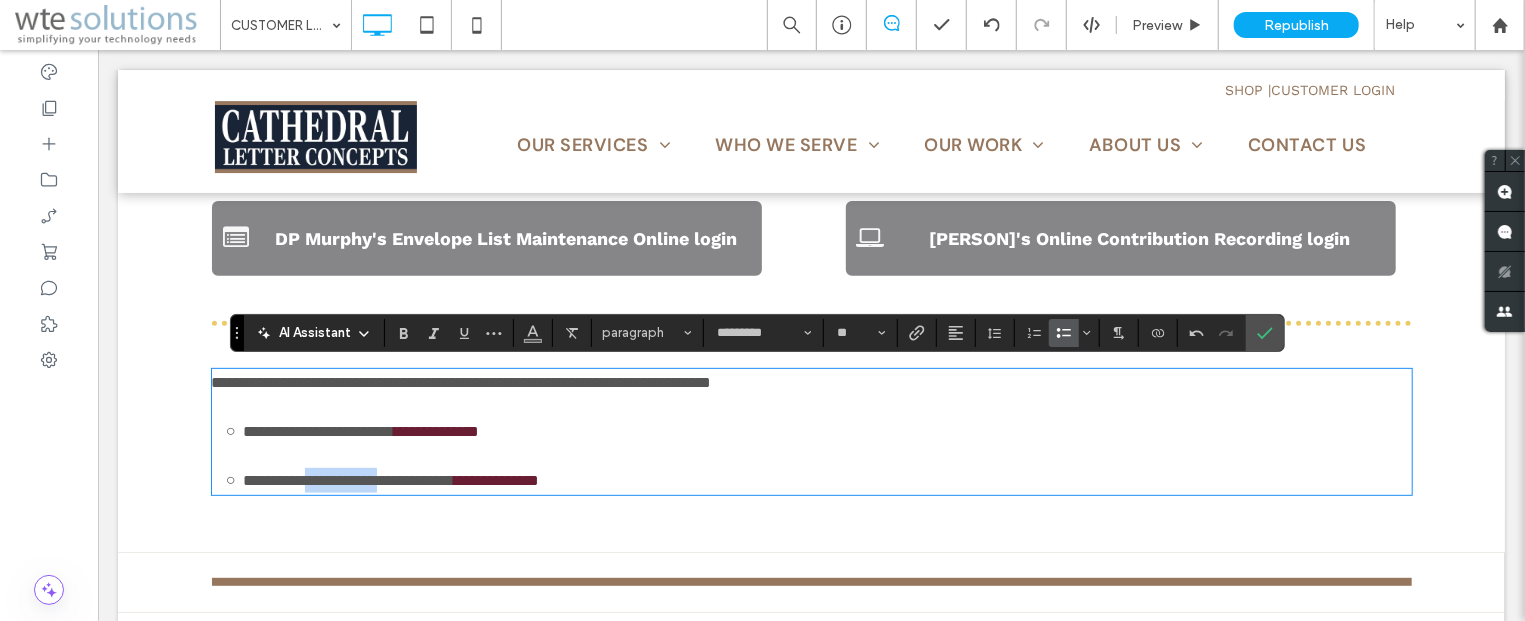 click on "**********" at bounding box center [348, 479] 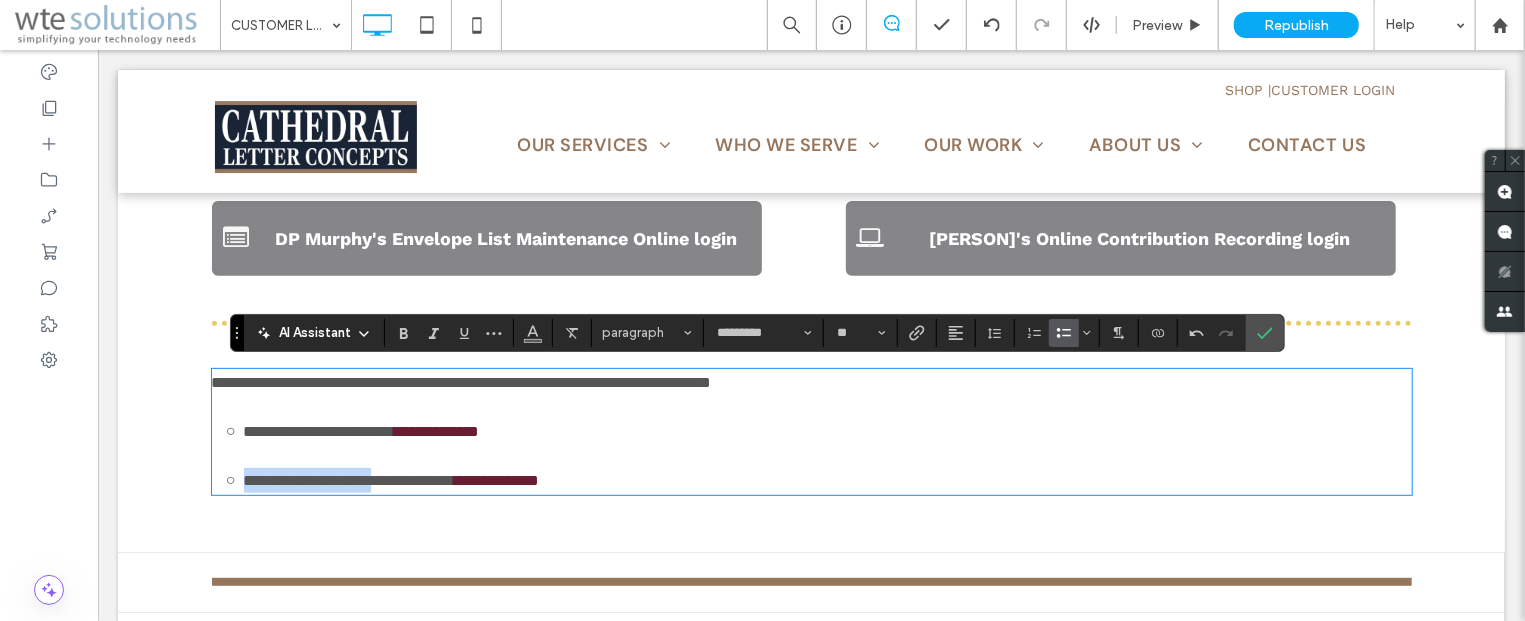 drag, startPoint x: 403, startPoint y: 477, endPoint x: 237, endPoint y: 470, distance: 166.14752 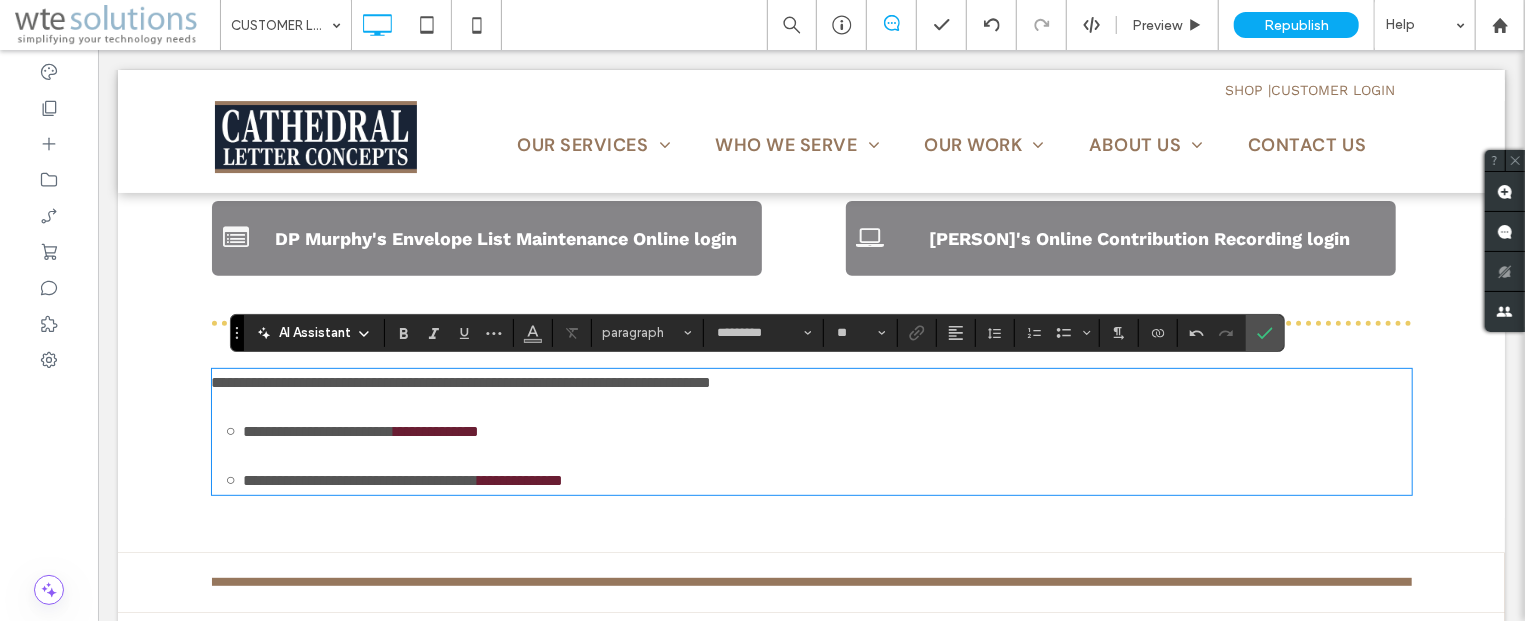scroll, scrollTop: 0, scrollLeft: 0, axis: both 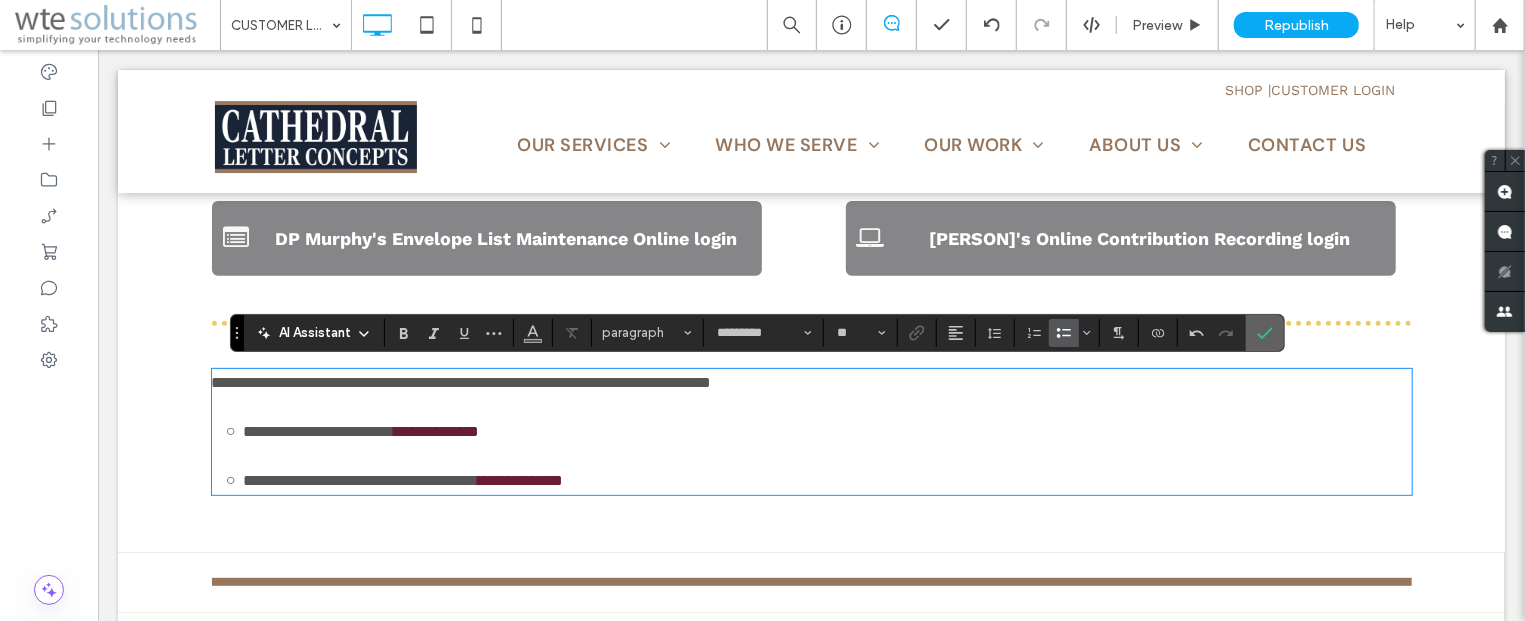 drag, startPoint x: 1274, startPoint y: 342, endPoint x: 1169, endPoint y: 292, distance: 116.297035 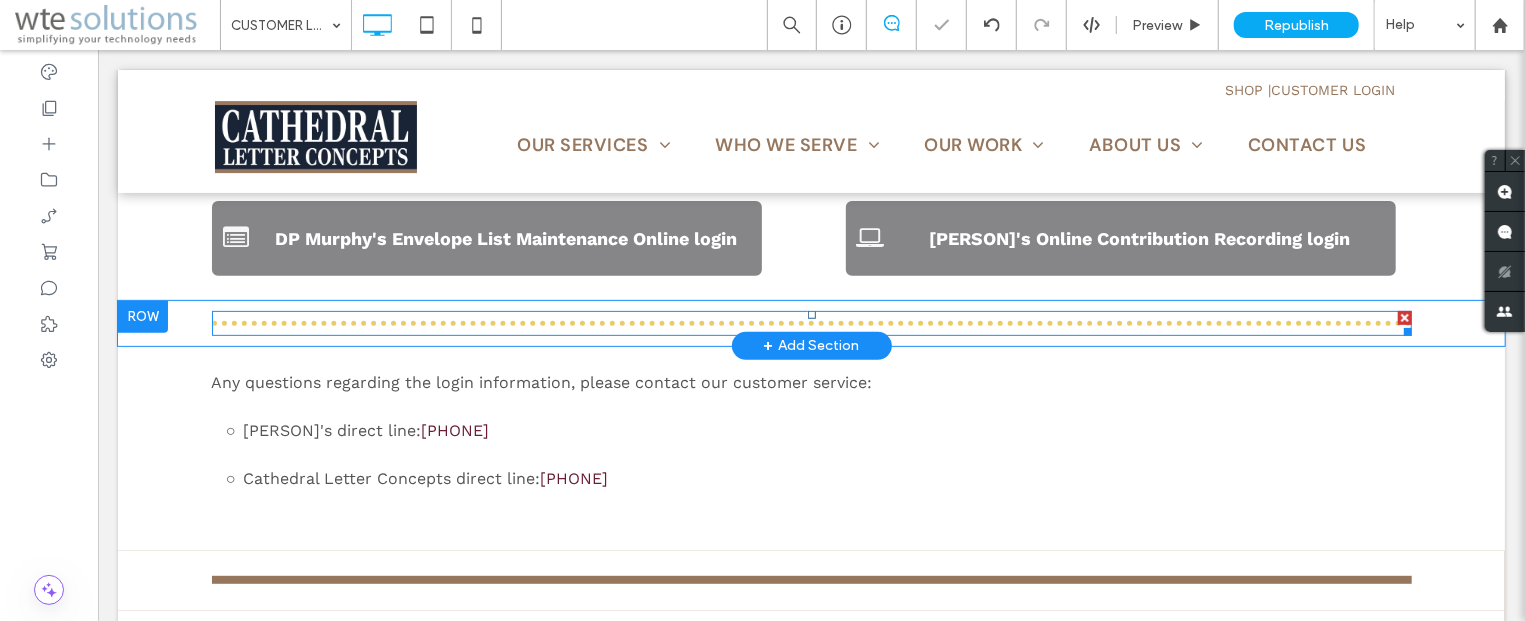 click at bounding box center (811, 322) 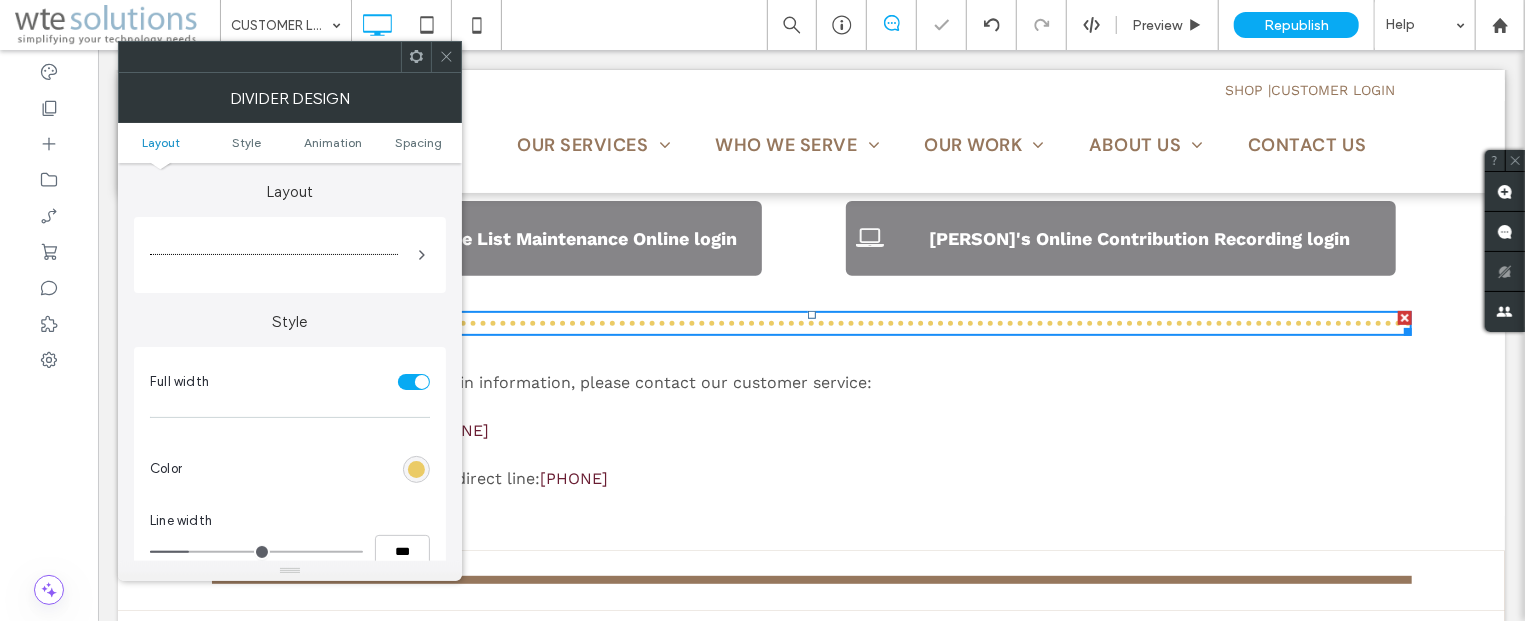 click at bounding box center [811, 322] 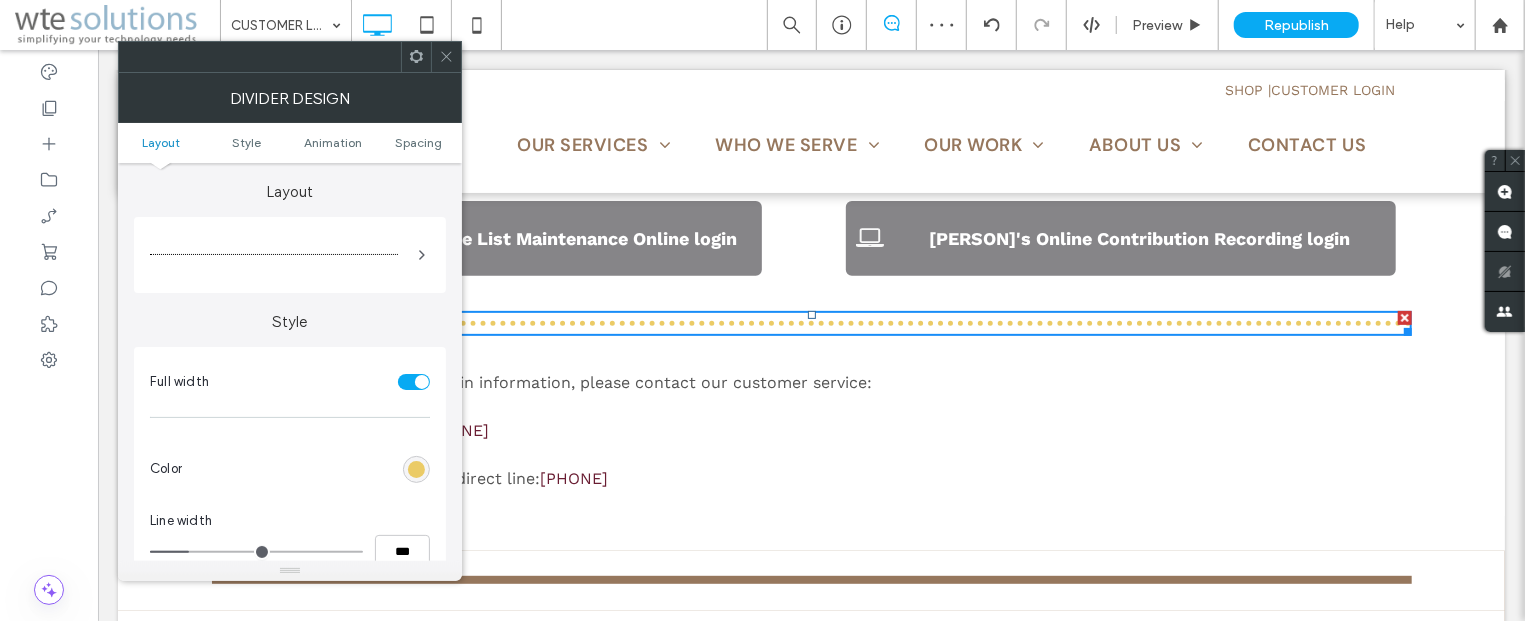 click at bounding box center [416, 469] 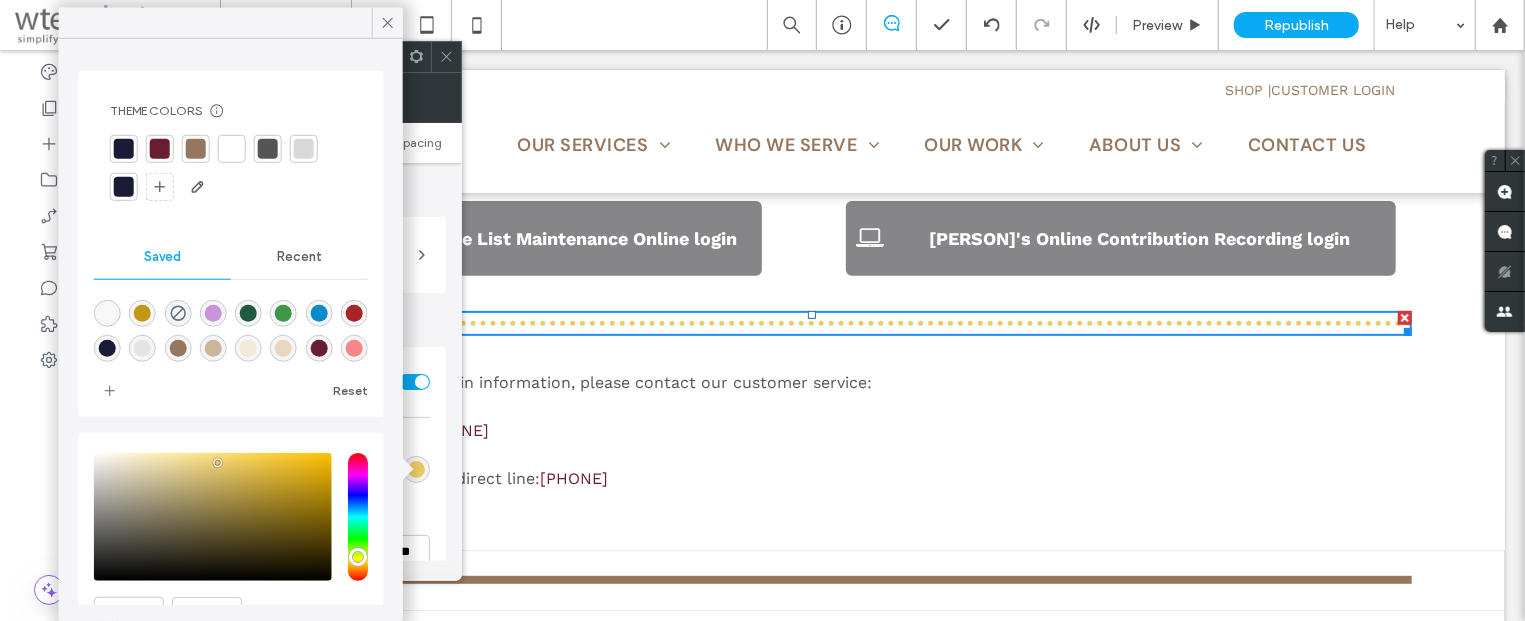 click at bounding box center (196, 149) 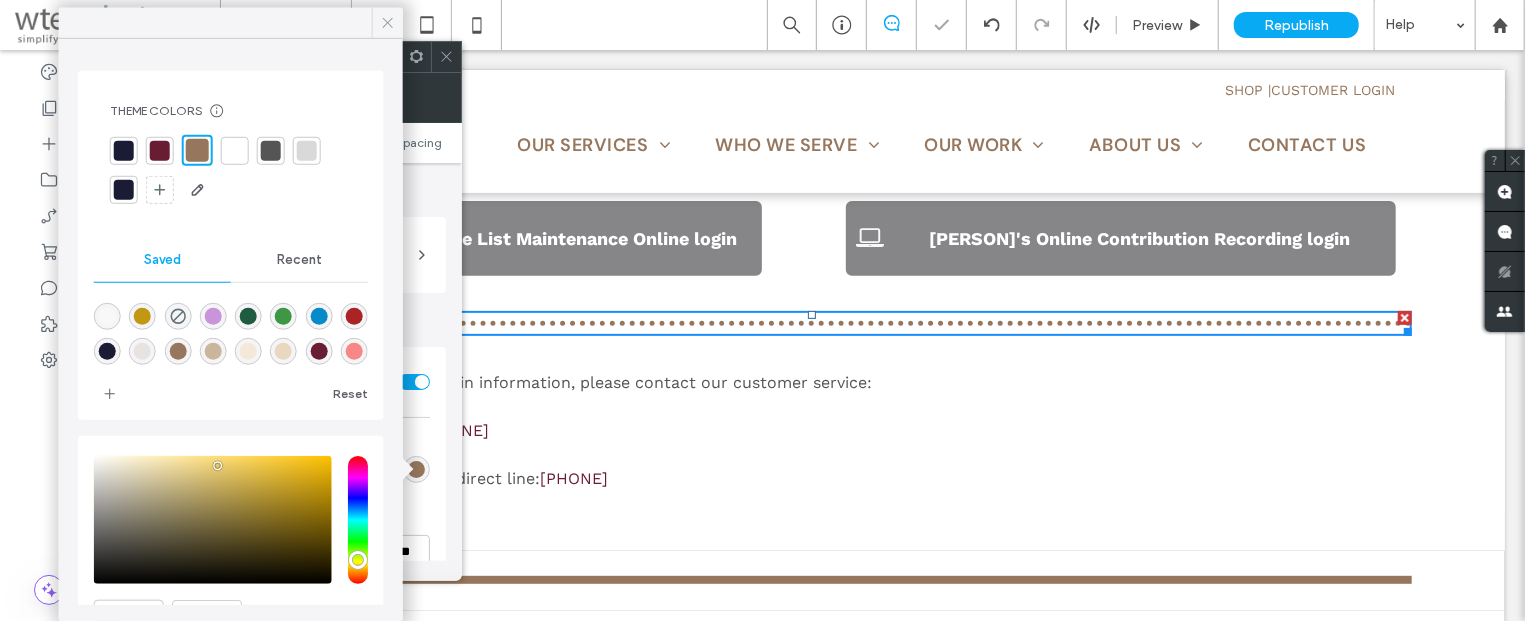 click 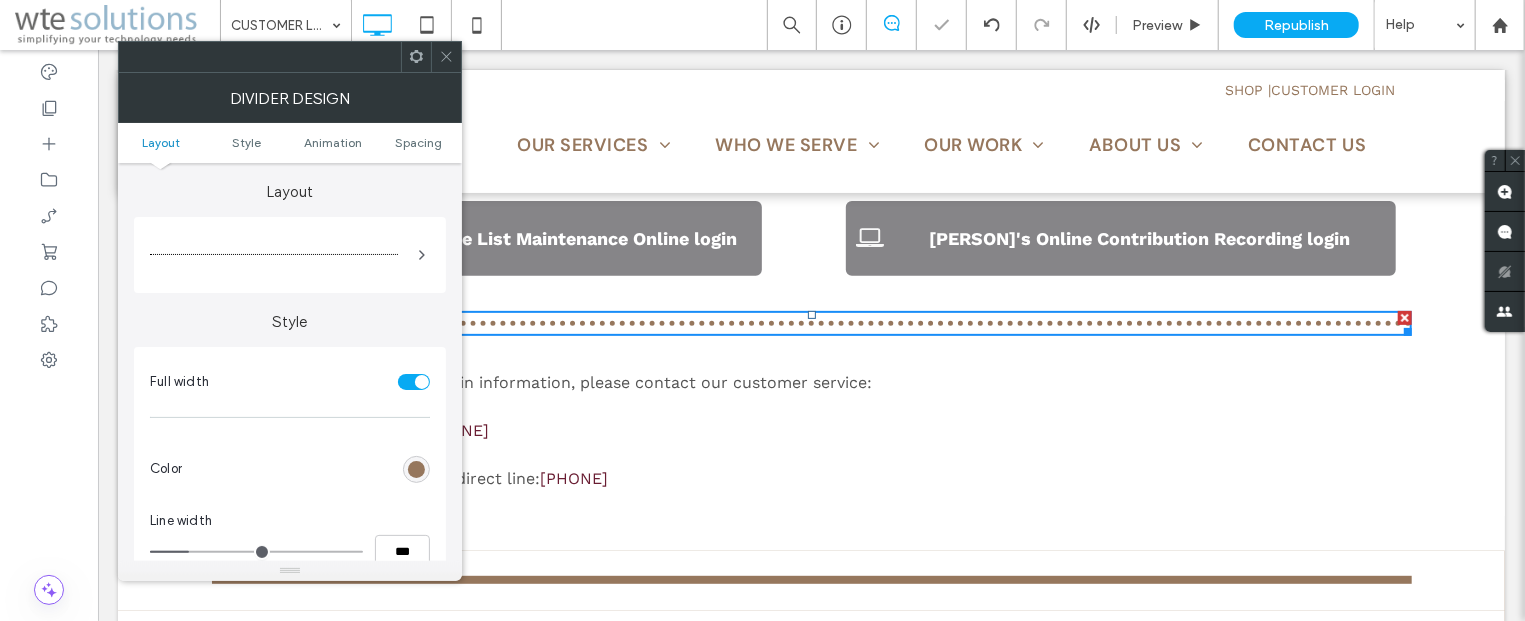 click 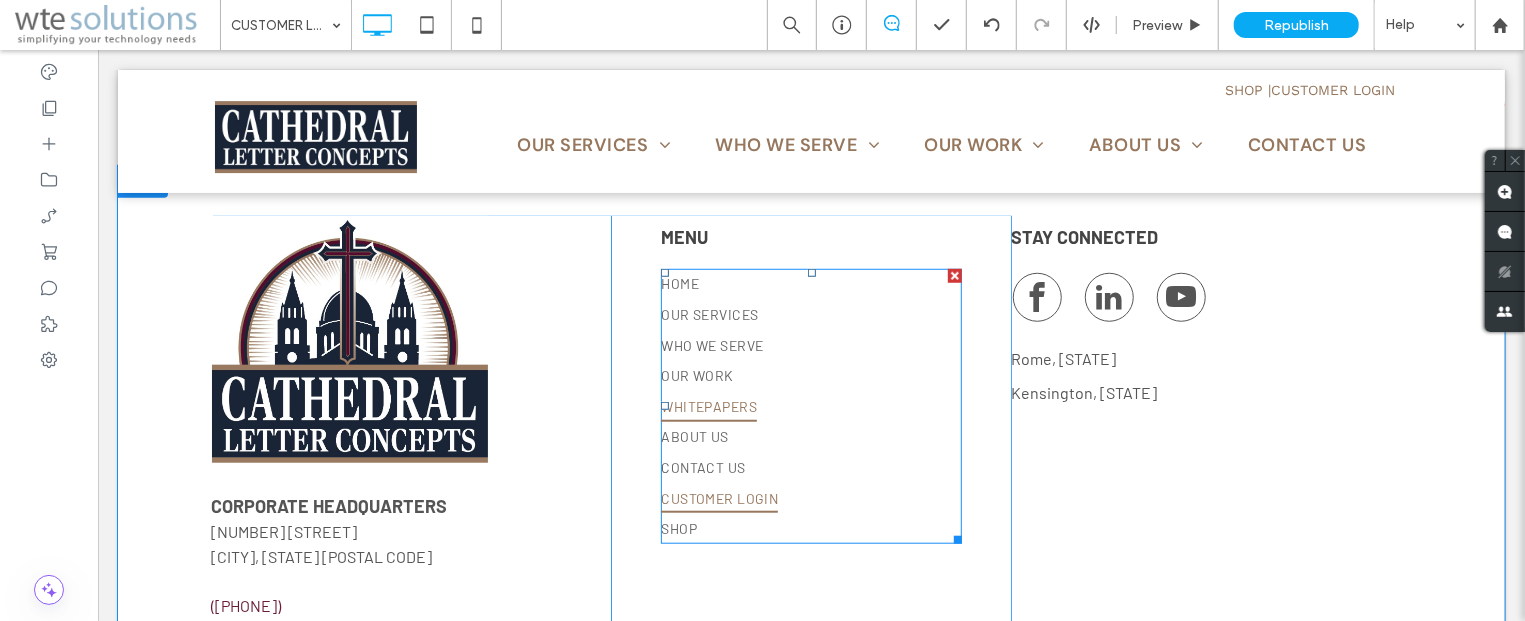 scroll, scrollTop: 789, scrollLeft: 0, axis: vertical 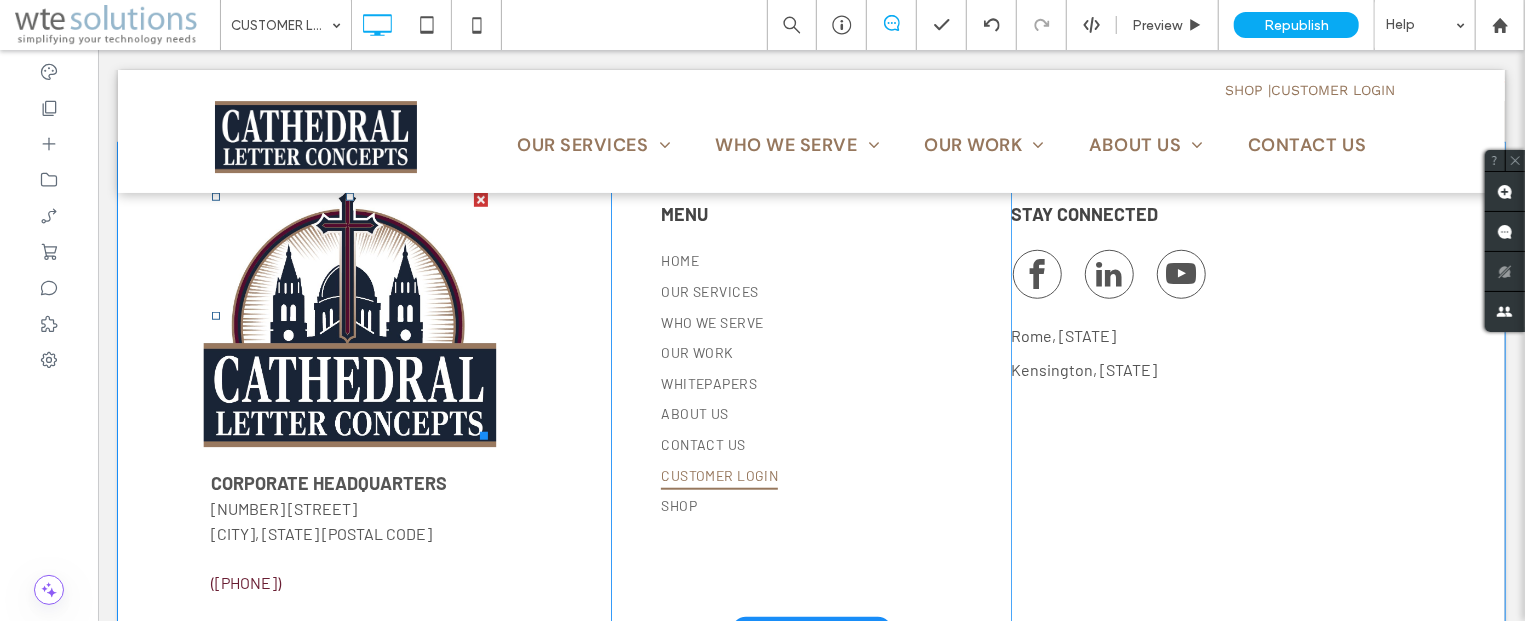 click at bounding box center (348, 315) 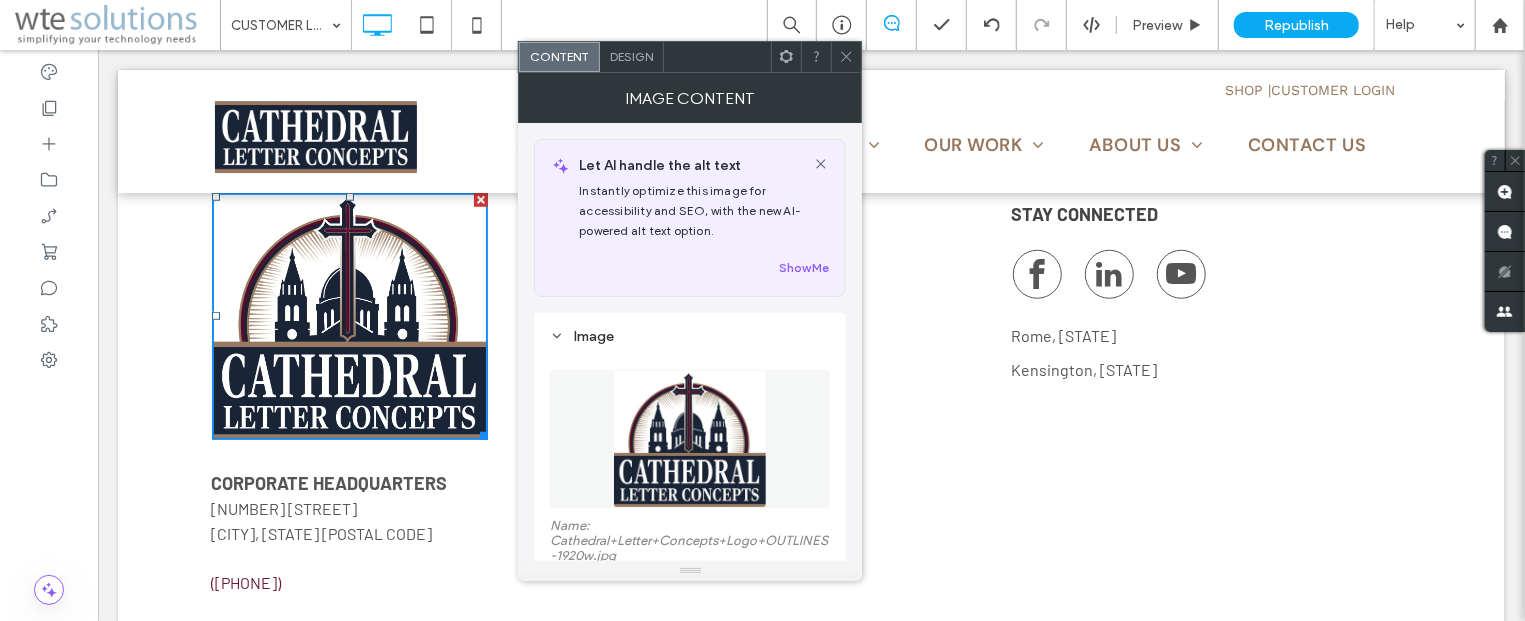 click on "Design" at bounding box center [631, 56] 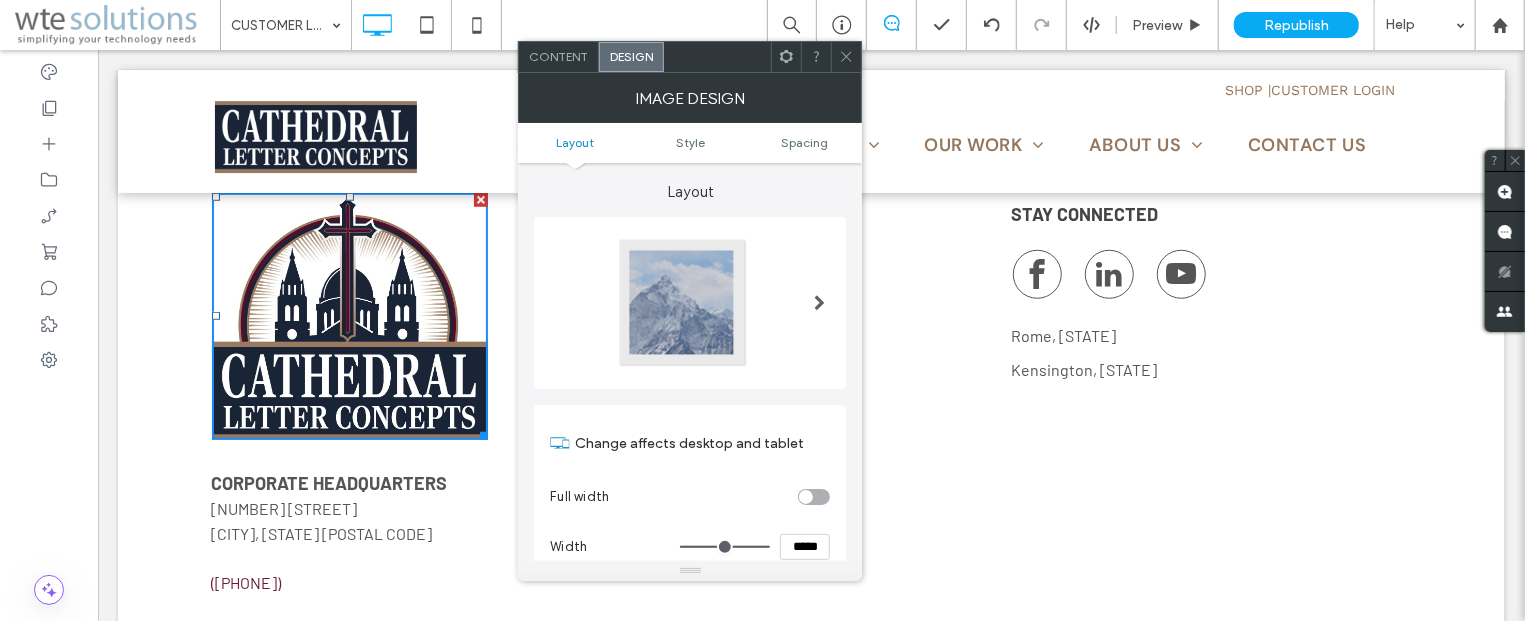 scroll, scrollTop: 121, scrollLeft: 0, axis: vertical 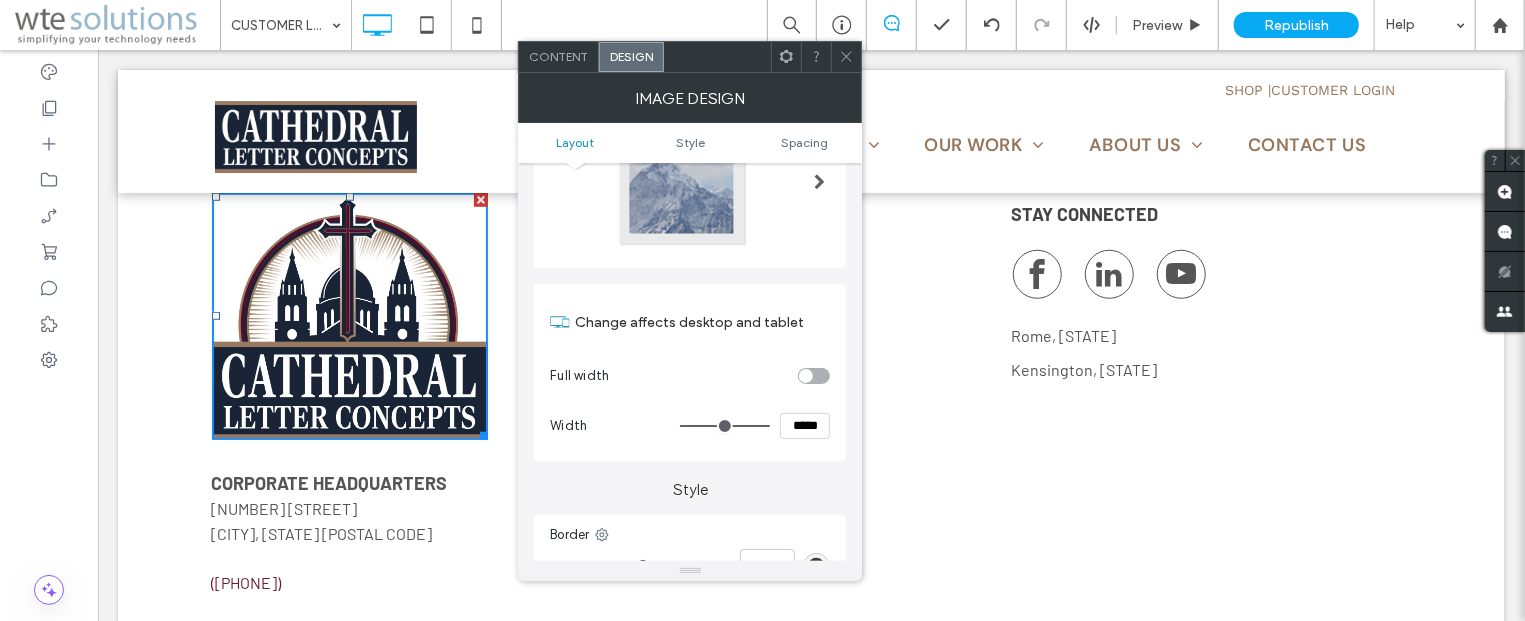 type on "***" 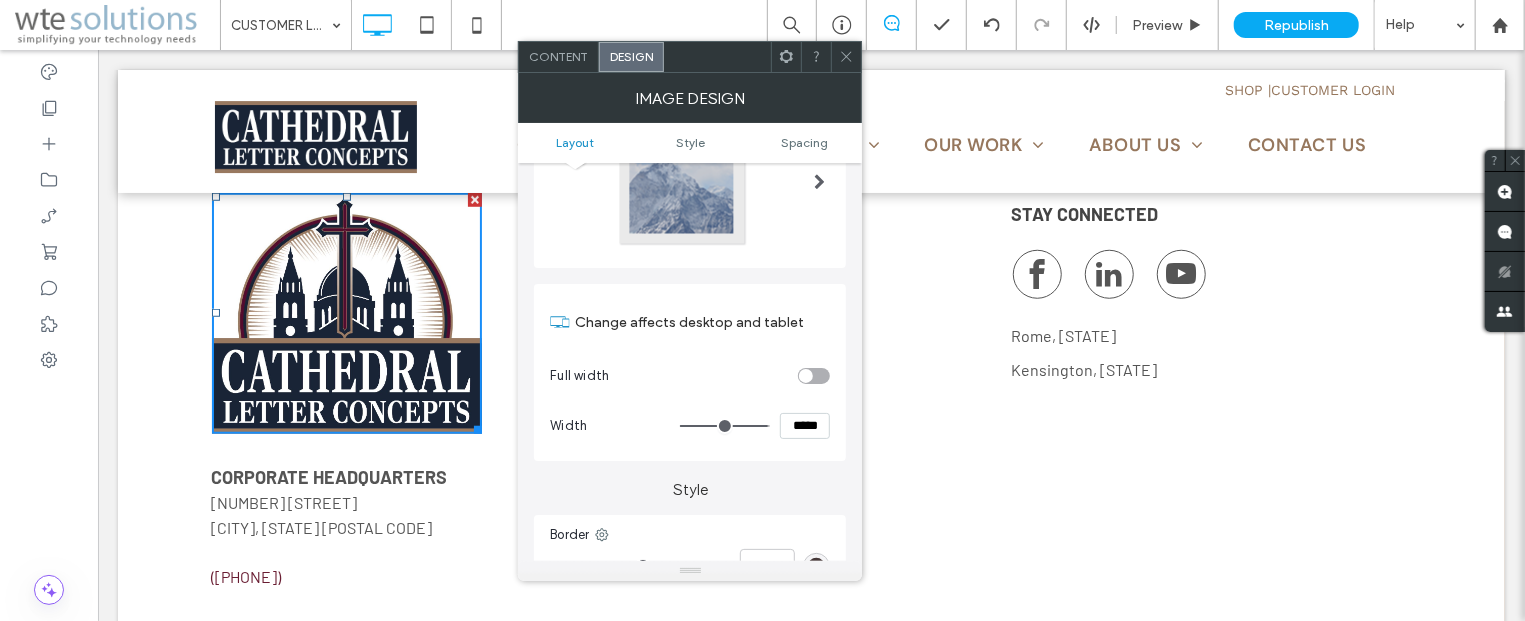 type on "***" 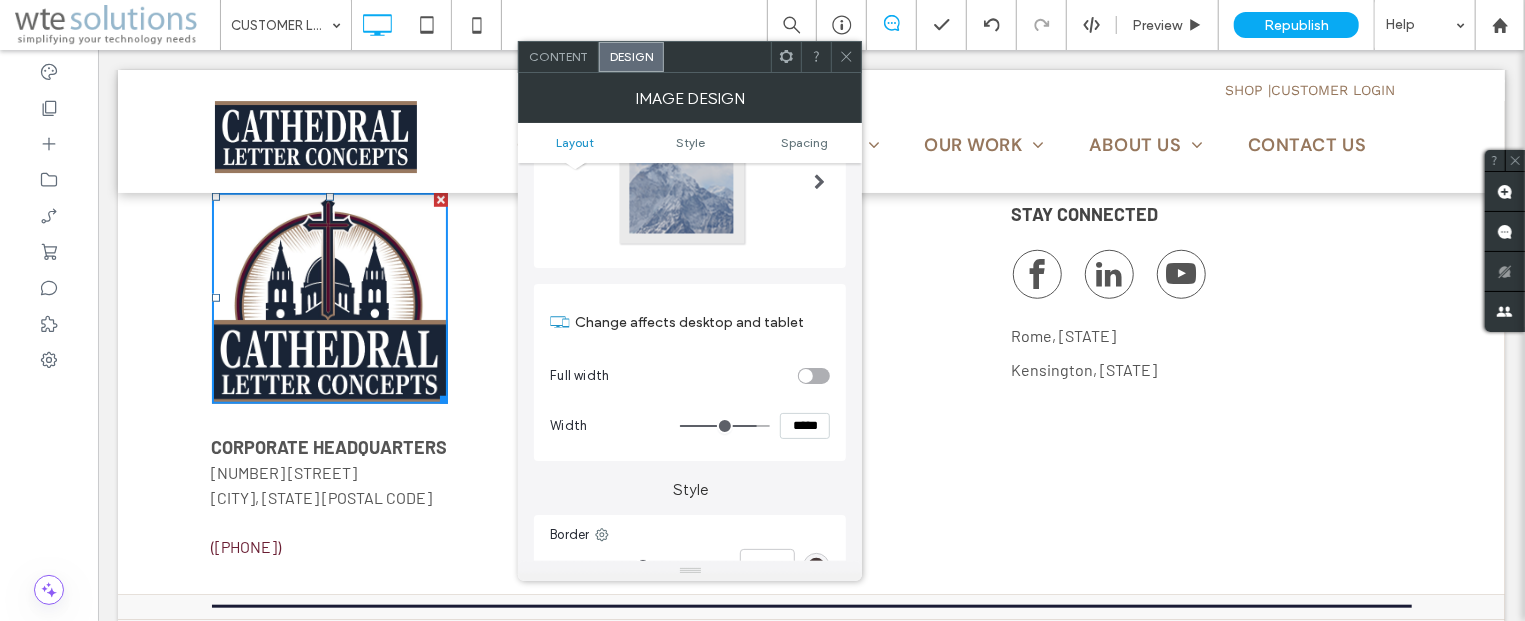 type on "***" 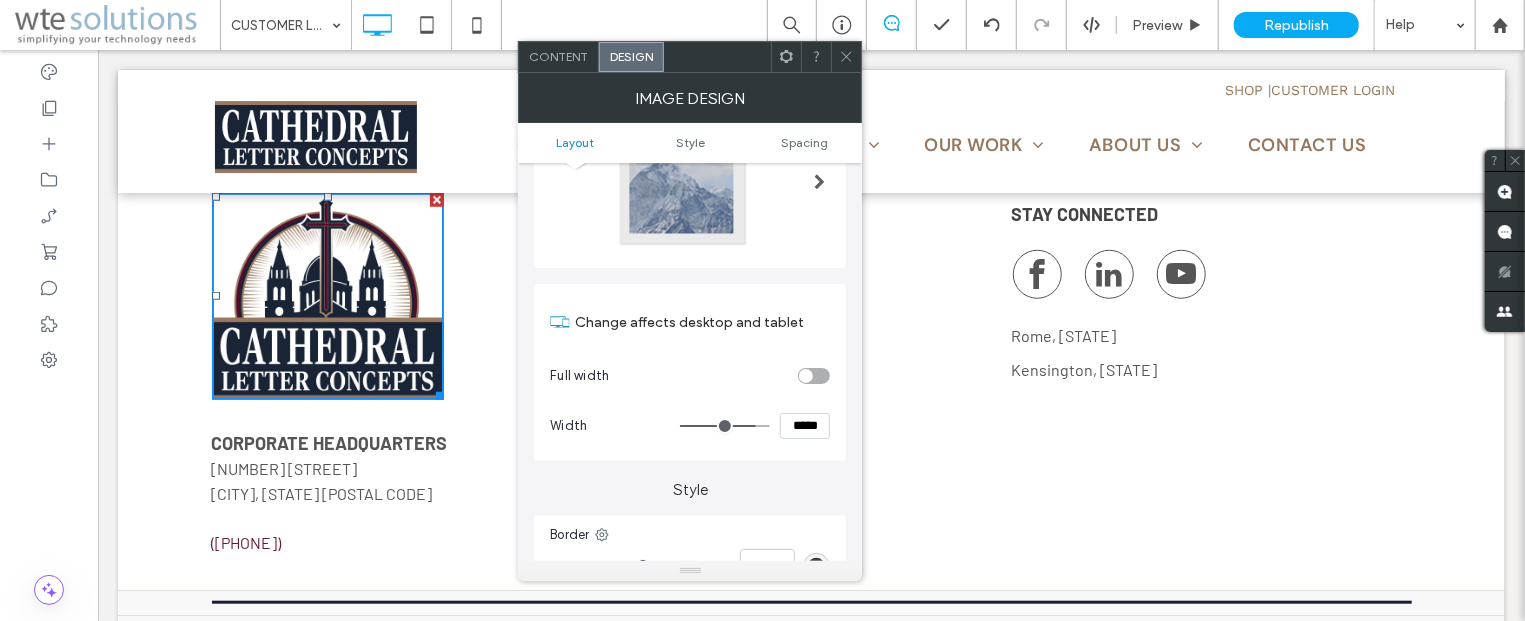 drag, startPoint x: 760, startPoint y: 424, endPoint x: 750, endPoint y: 425, distance: 10.049875 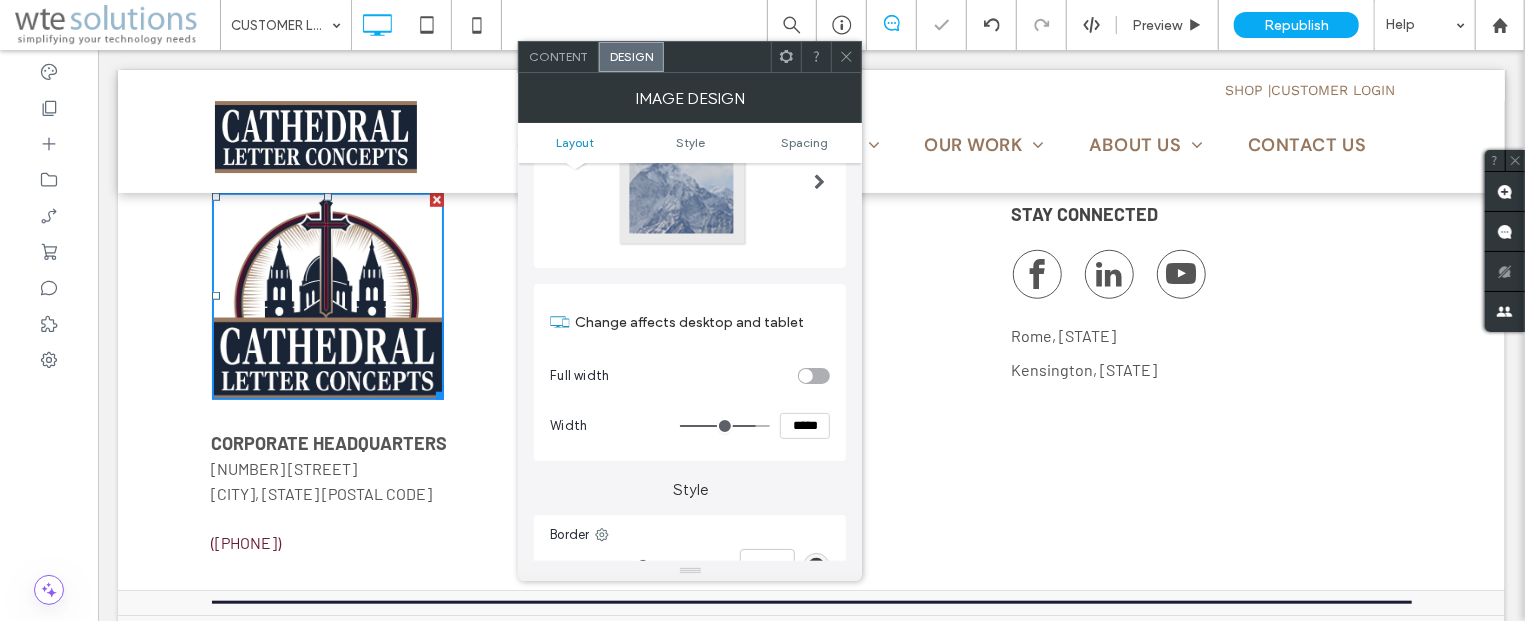 click at bounding box center (846, 57) 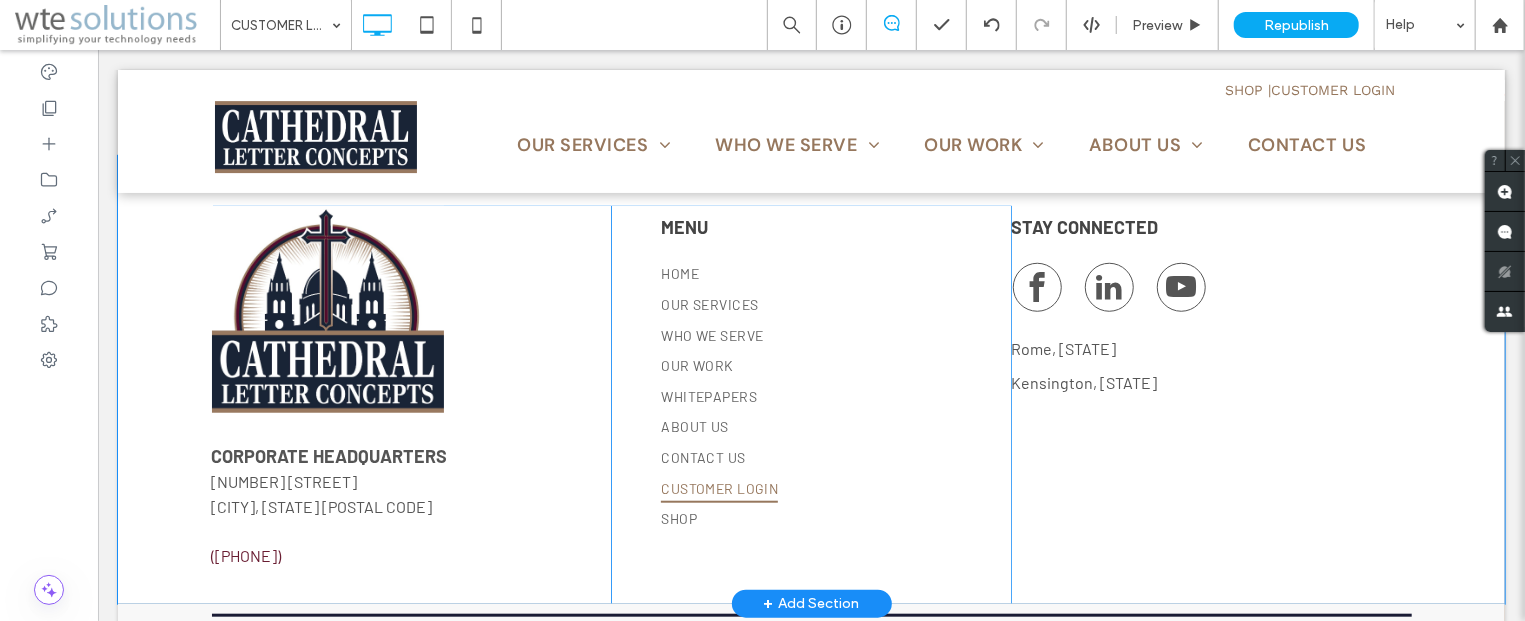 scroll, scrollTop: 789, scrollLeft: 0, axis: vertical 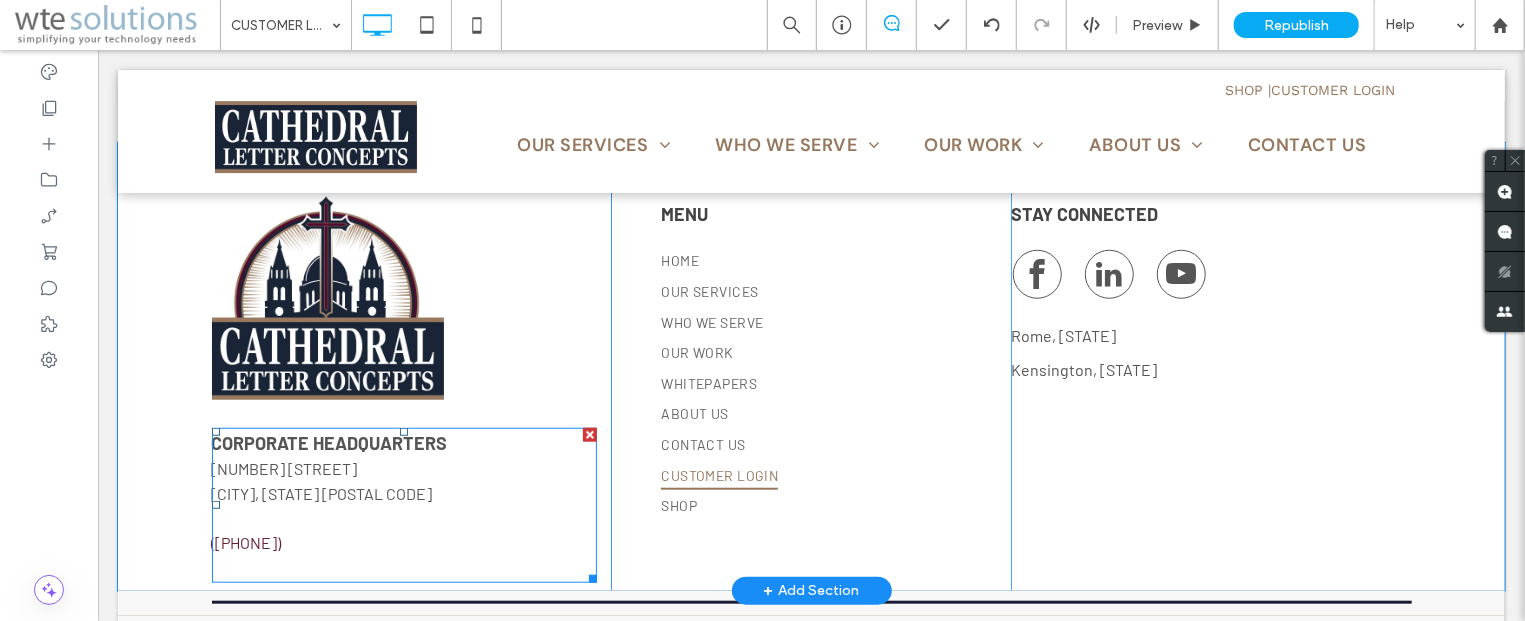 click on "[NUMBER] [STREET] [CITY], [STATE] [POSTAL_CODE] USA" at bounding box center [404, 481] 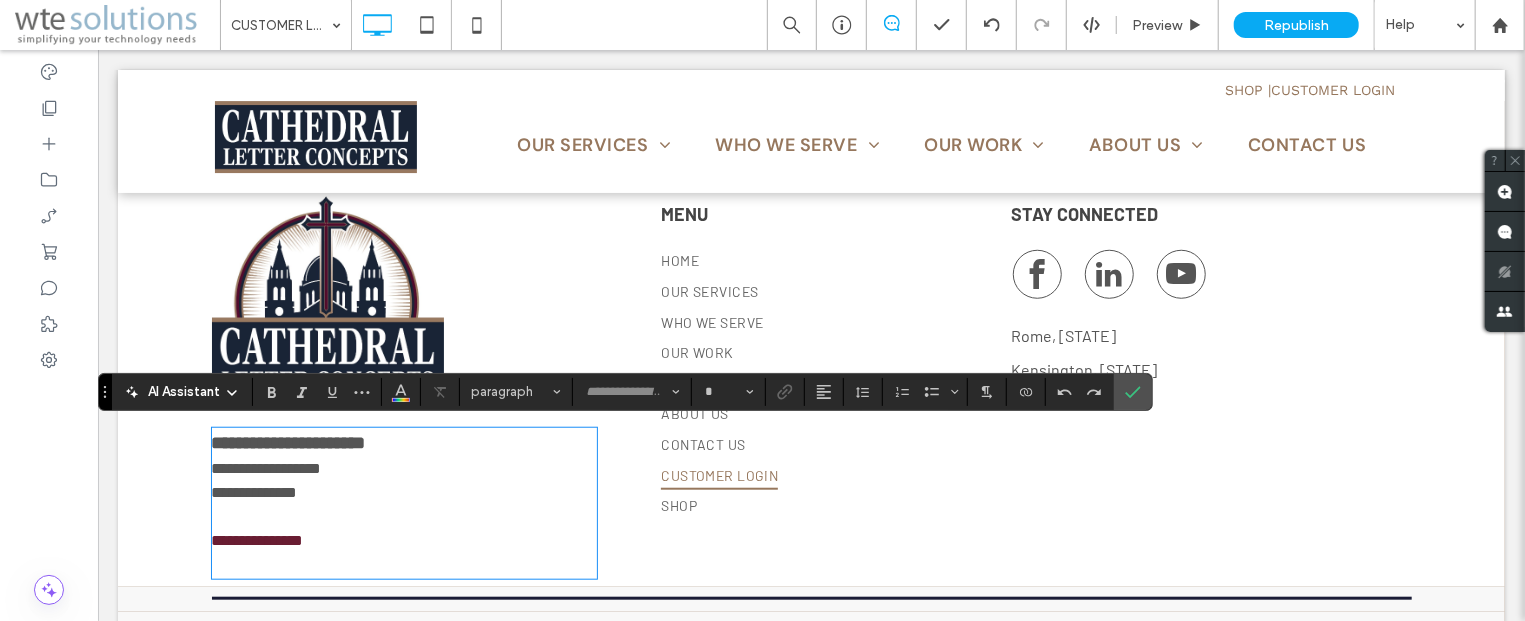 type on "******" 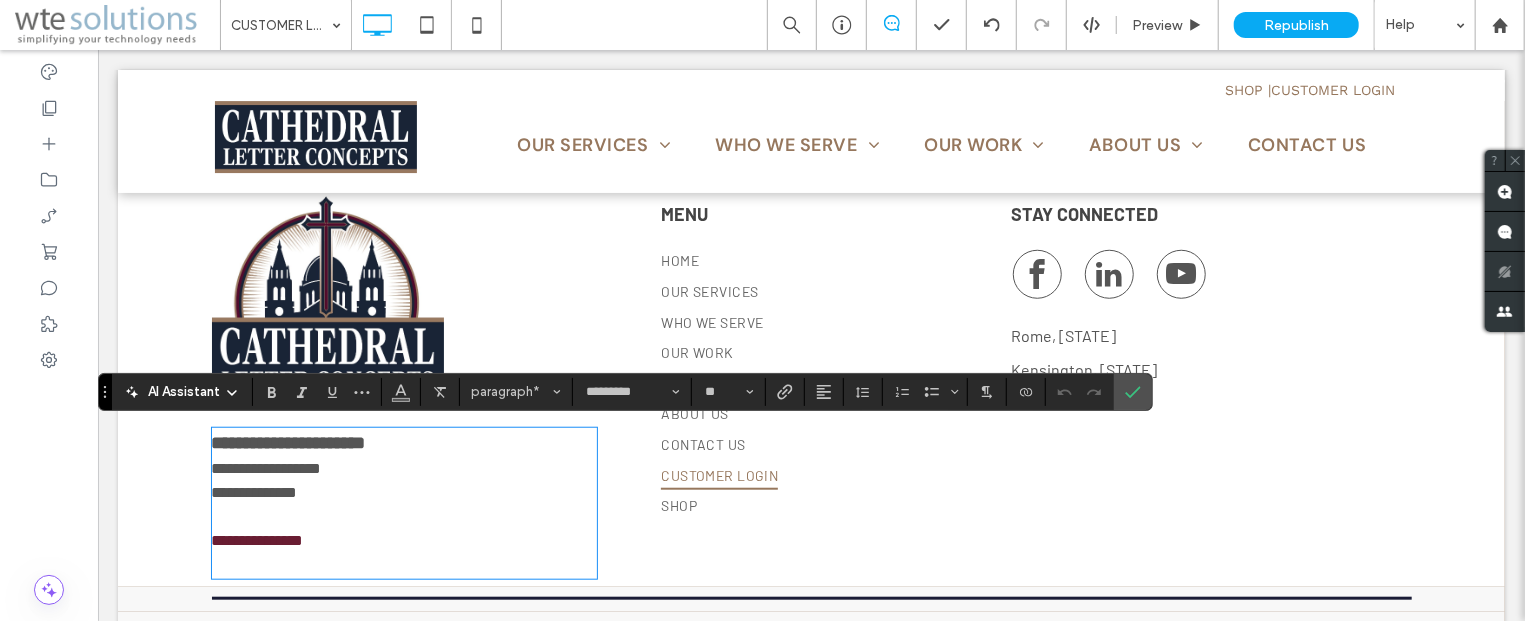click at bounding box center (404, 516) 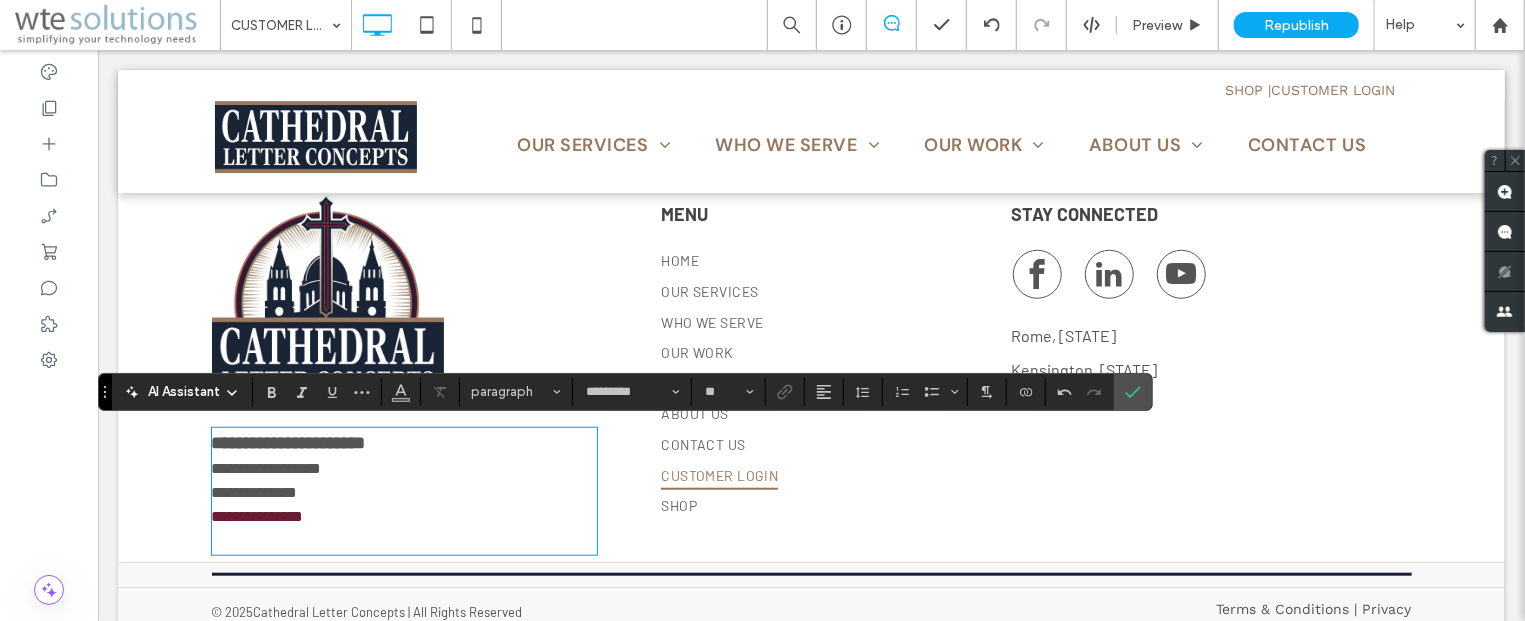 click on "**********" at bounding box center [404, 528] 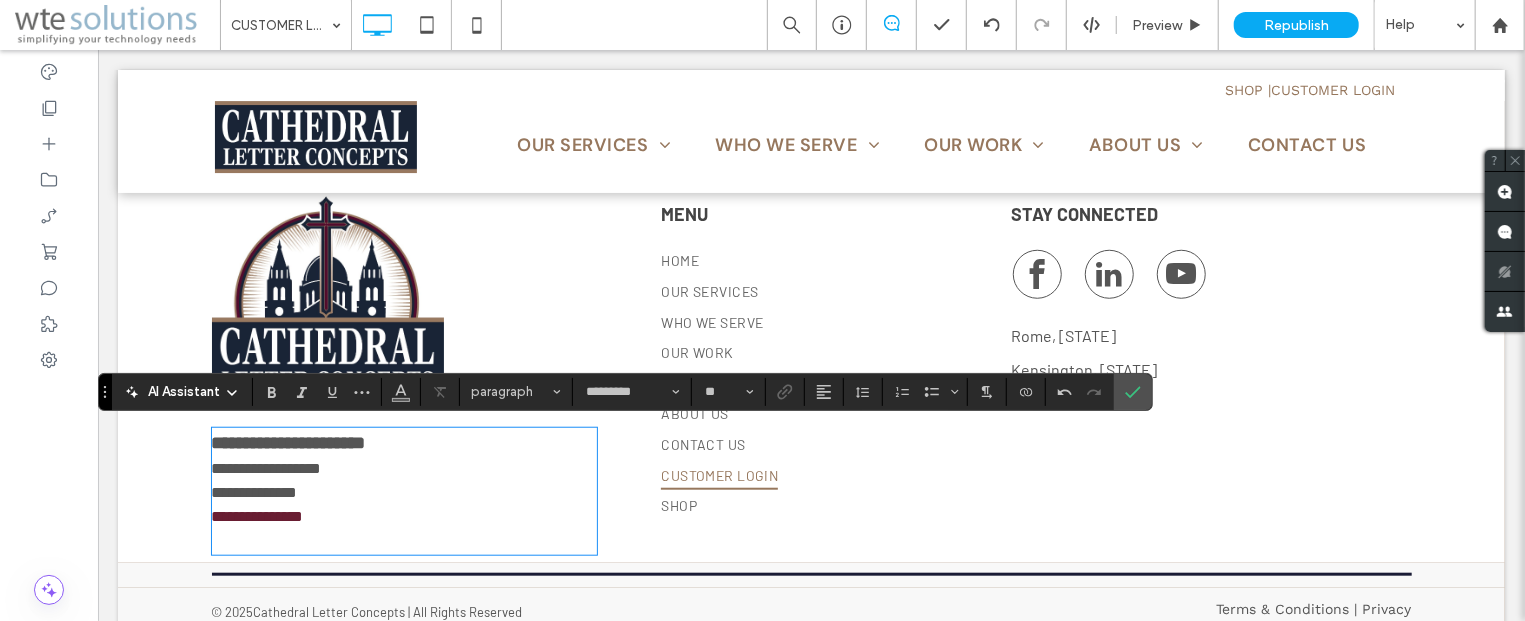 type on "******" 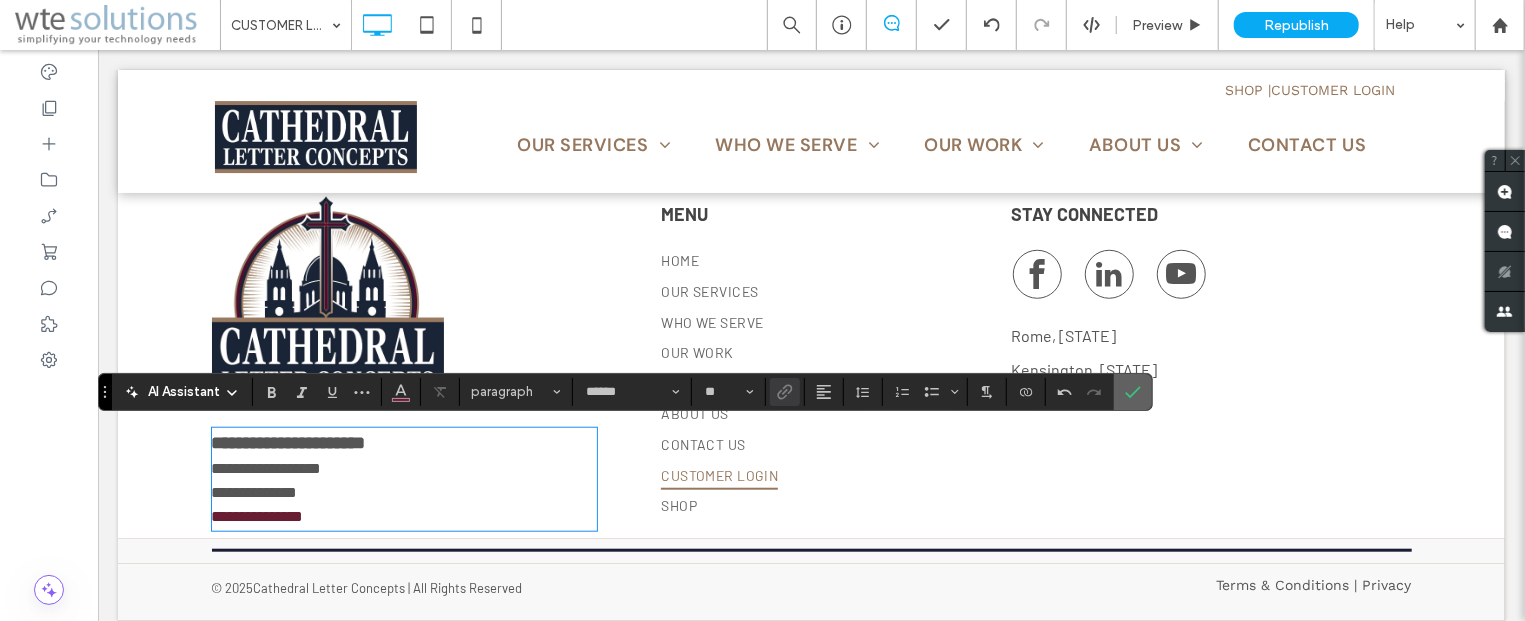 drag, startPoint x: 1141, startPoint y: 400, endPoint x: 1031, endPoint y: 474, distance: 132.57451 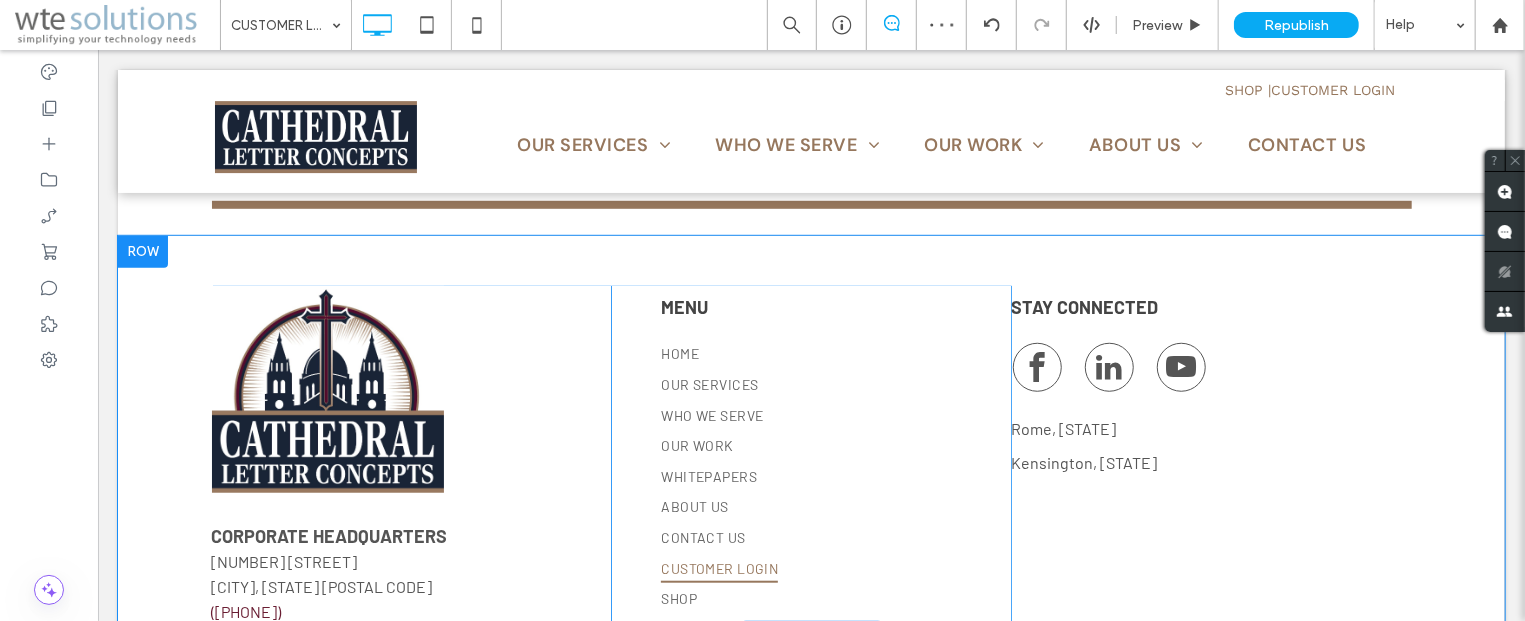 scroll, scrollTop: 682, scrollLeft: 0, axis: vertical 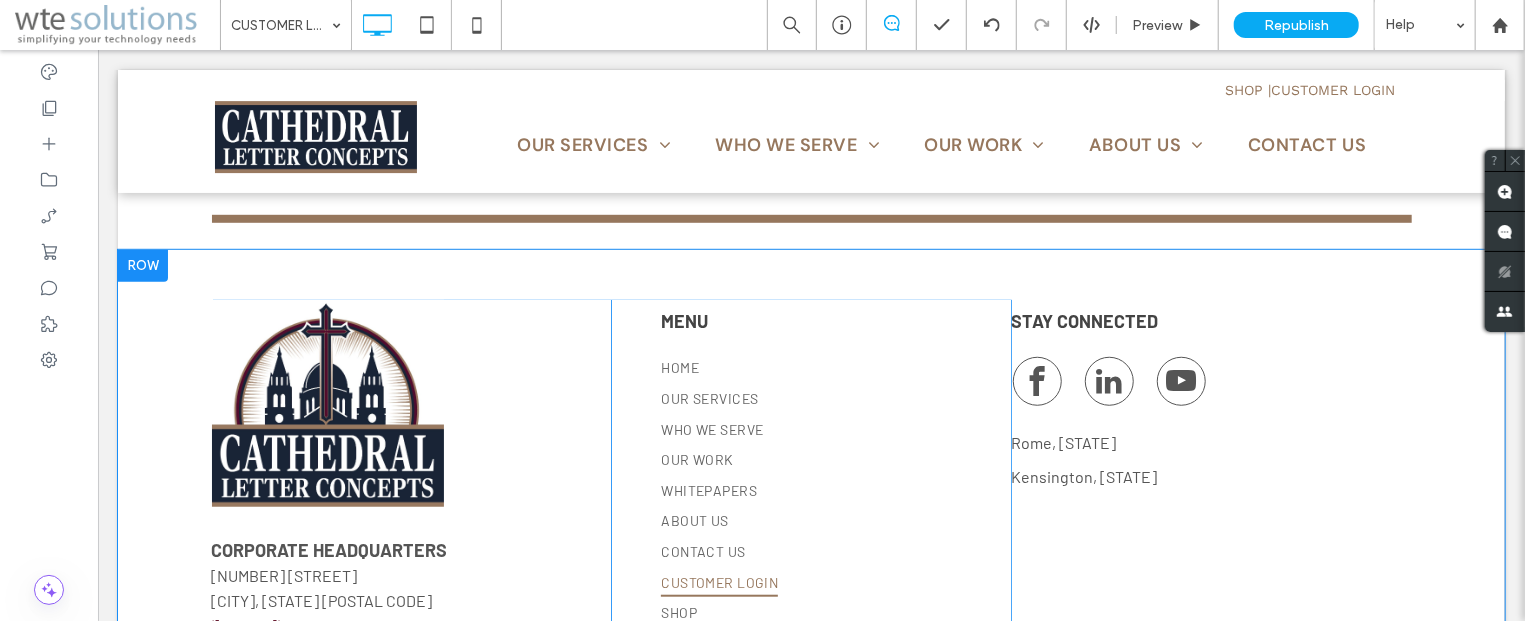 click on "CORPORATE HEADQUARTERS [NUMBER] [STREET] [CITY], [STATE] [POSTAL CODE] ([PHONE])
Click To Paste
MENU
HOME
OUR SERVICES
WHO WE SERVE
OUR WORK
WHITEPAPERS
ABOUT US
CONTACT US
CUSTOMER LOGIN
SHOP
Click To Paste
STAY CONNECTED
[CITY], [STATE] [CITY], [STATE]
Click To Paste
+ Add Section" at bounding box center (810, 448) 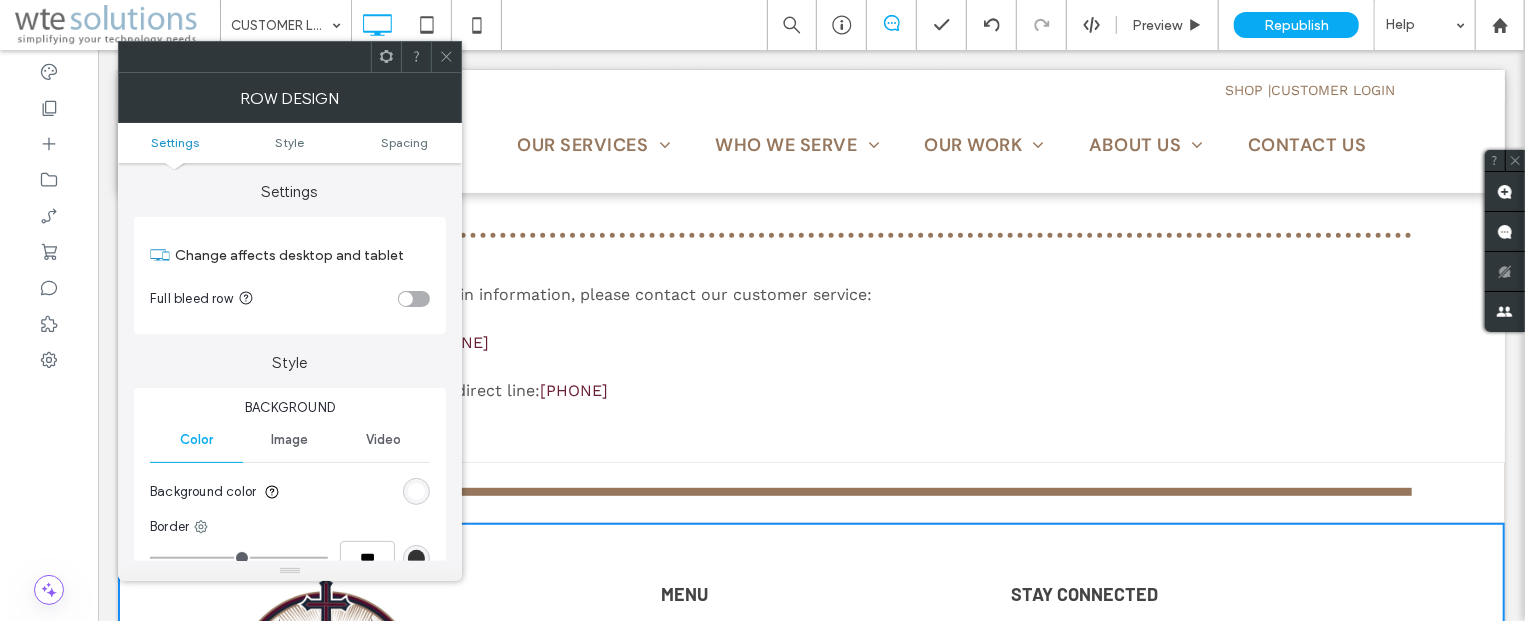 click 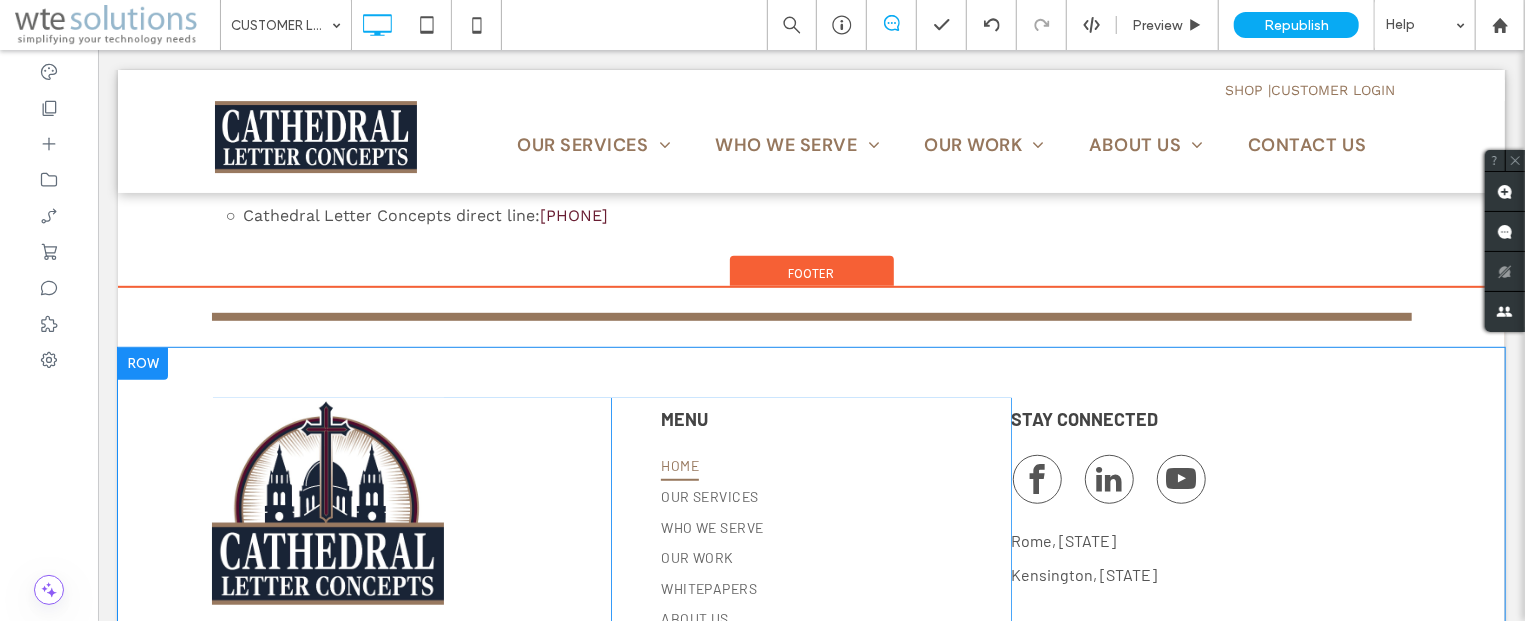scroll, scrollTop: 624, scrollLeft: 0, axis: vertical 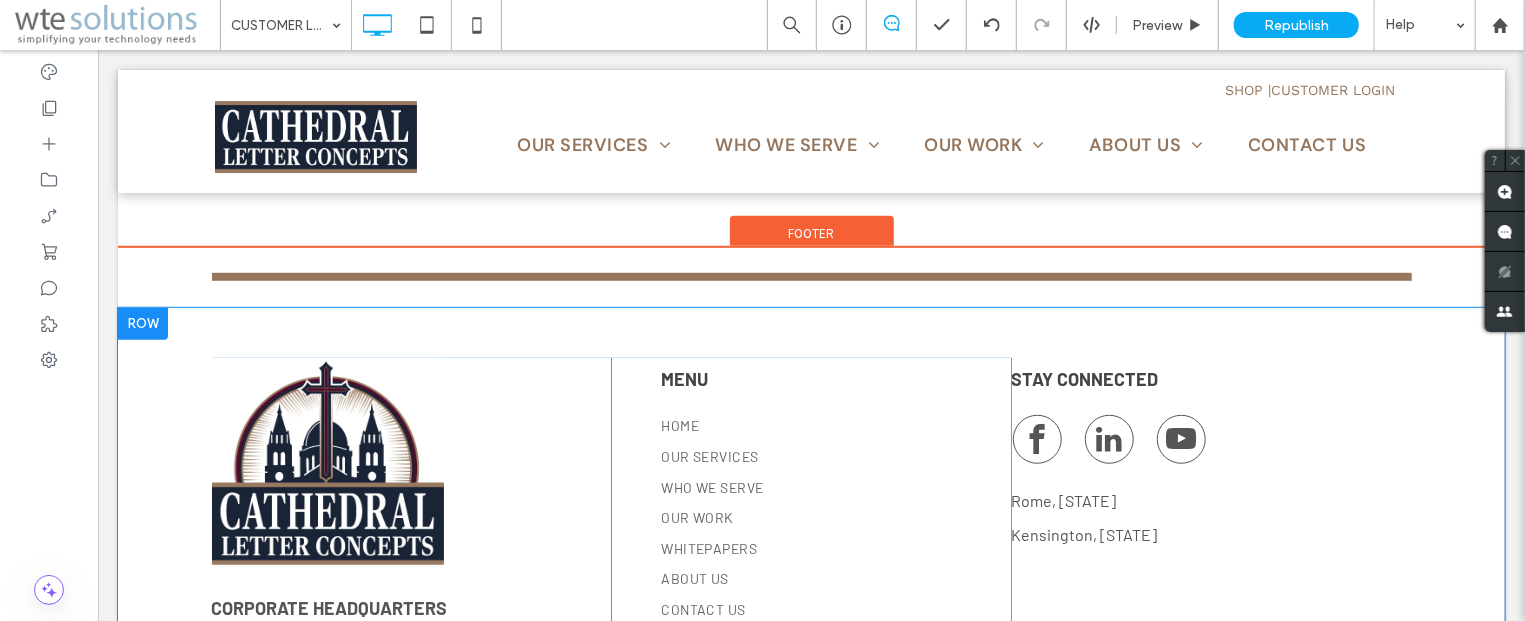 click on "CORPORATE HEADQUARTERS [NUMBER] [STREET] [CITY], [STATE] [POSTAL CODE] ([PHONE])
Click To Paste" at bounding box center [411, 531] 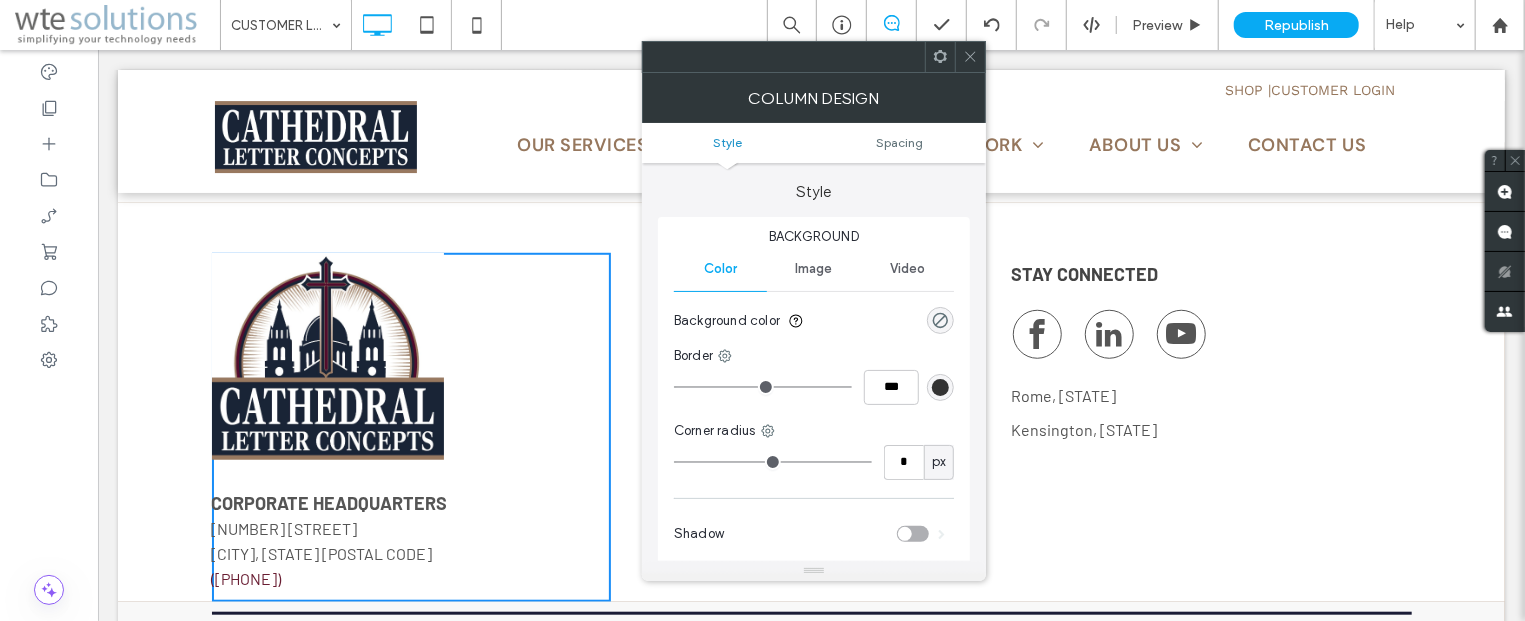 scroll, scrollTop: 700, scrollLeft: 0, axis: vertical 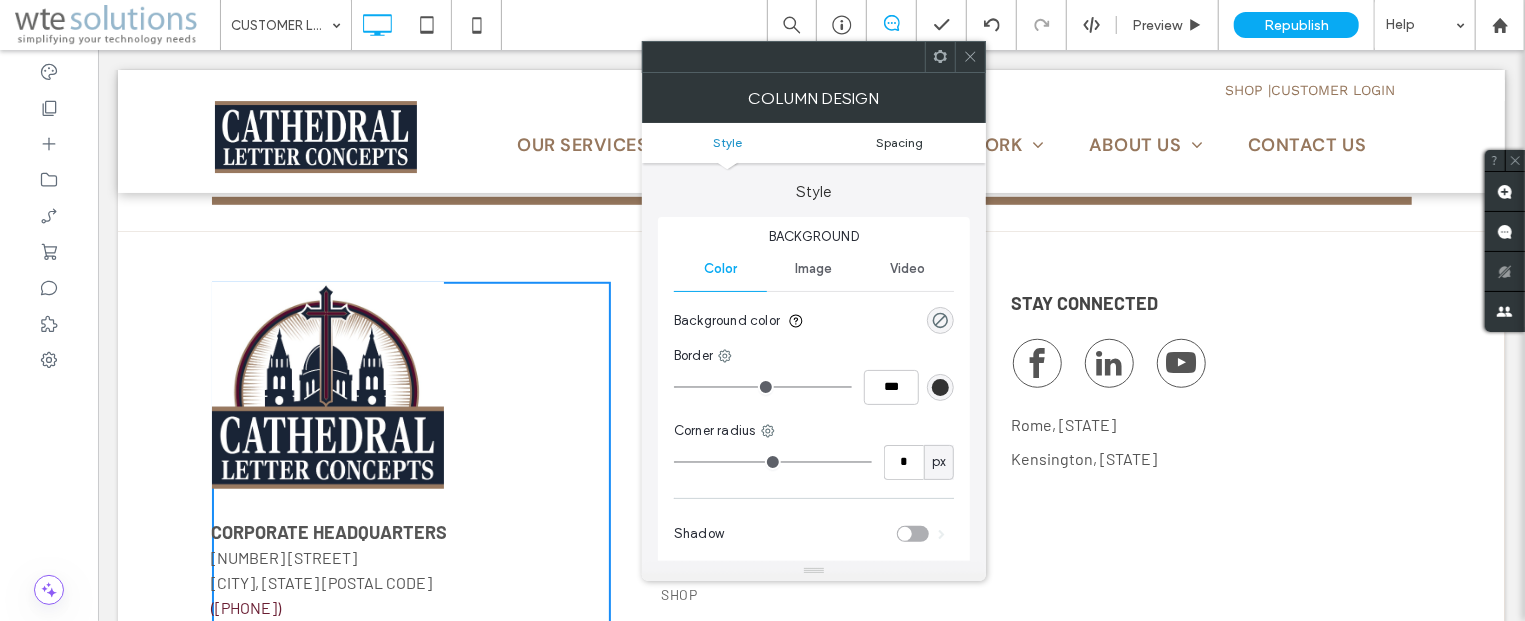 click on "Spacing" at bounding box center [900, 142] 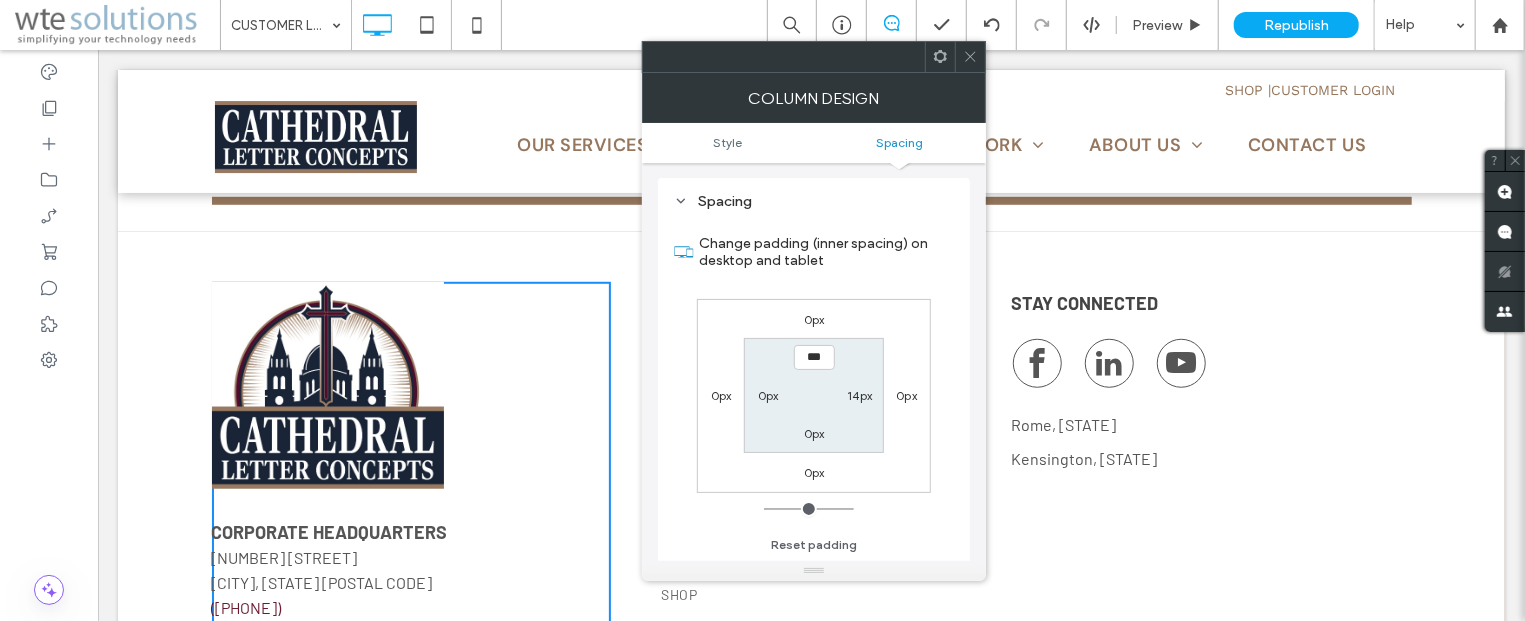 scroll, scrollTop: 407, scrollLeft: 0, axis: vertical 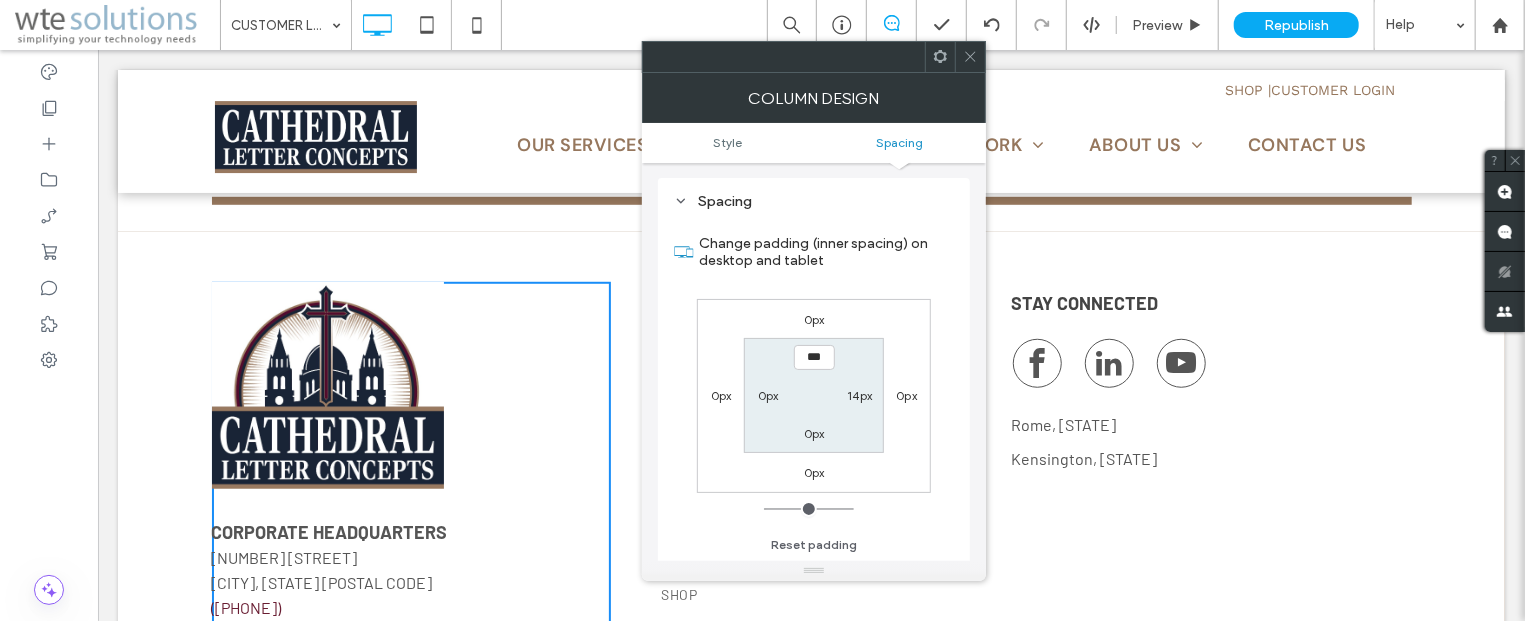 click at bounding box center (970, 57) 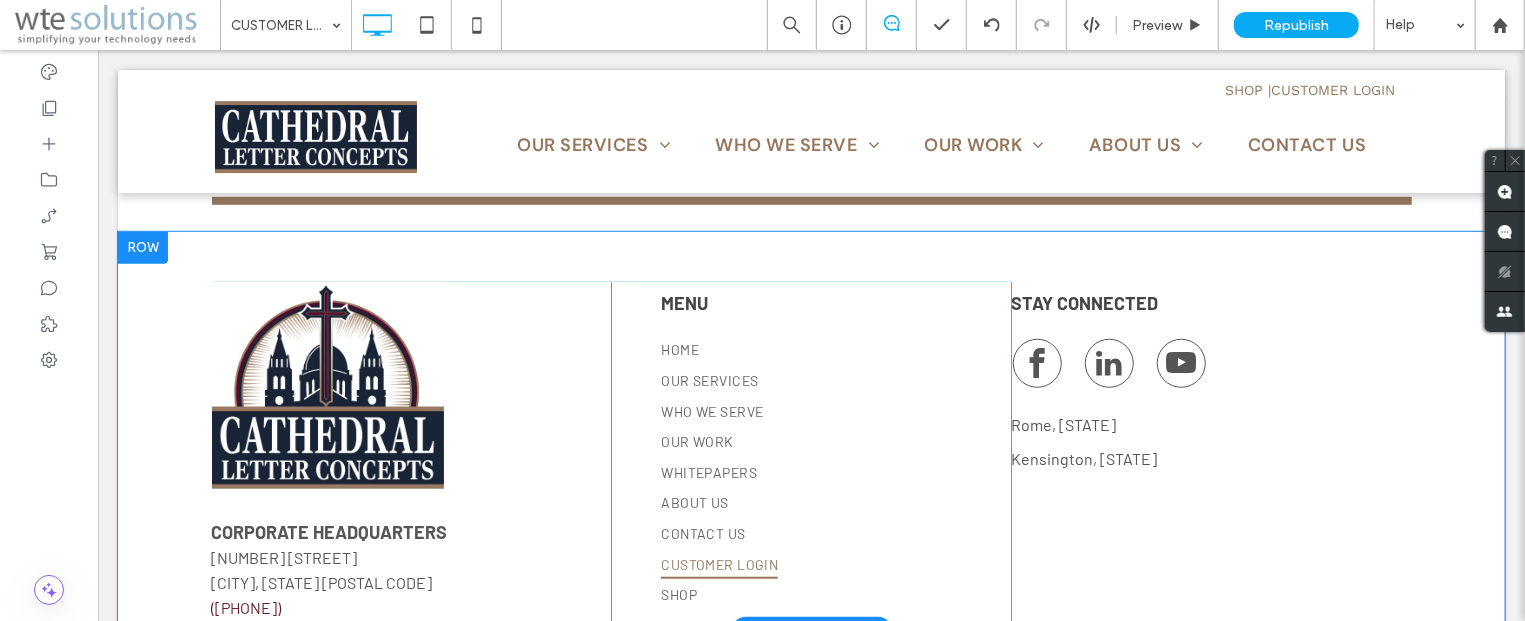click on "CORPORATE HEADQUARTERS [NUMBER] [STREET] [CITY], [STATE] [POSTAL CODE] ([PHONE])
Click To Paste" at bounding box center (411, 455) 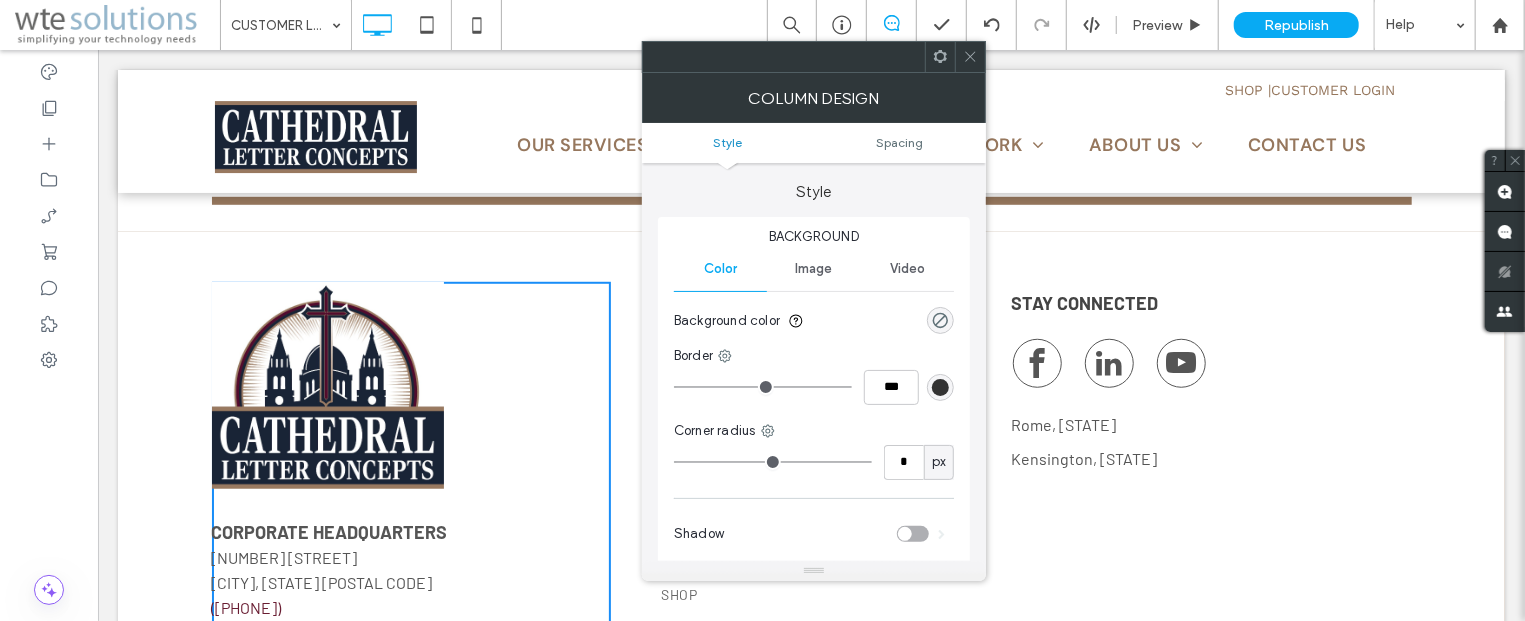 click on "CORPORATE HEADQUARTERS [NUMBER] [STREET] [CITY], [STATE] [POSTAL CODE] ([PHONE])
Click To Paste" at bounding box center [411, 455] 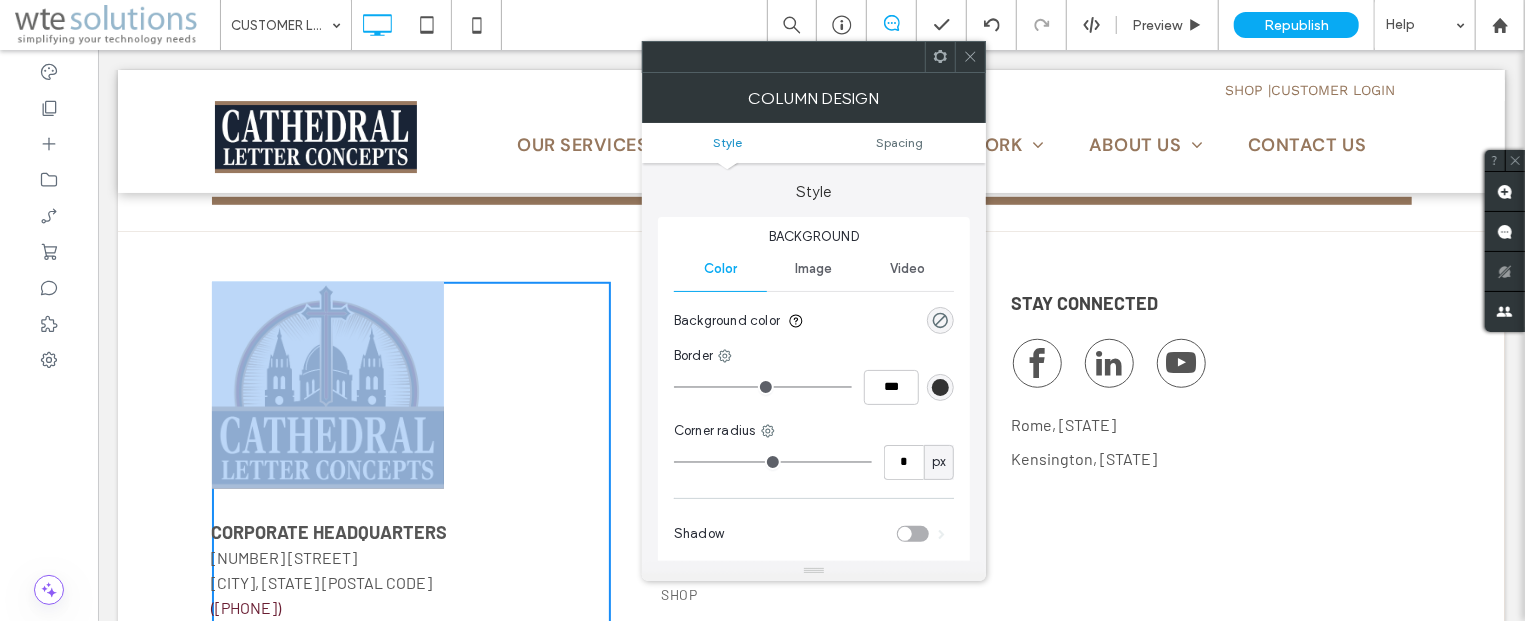 click on "CORPORATE HEADQUARTERS [NUMBER] [STREET] [CITY], [STATE] [POSTAL CODE] ([PHONE])
Click To Paste" at bounding box center (411, 455) 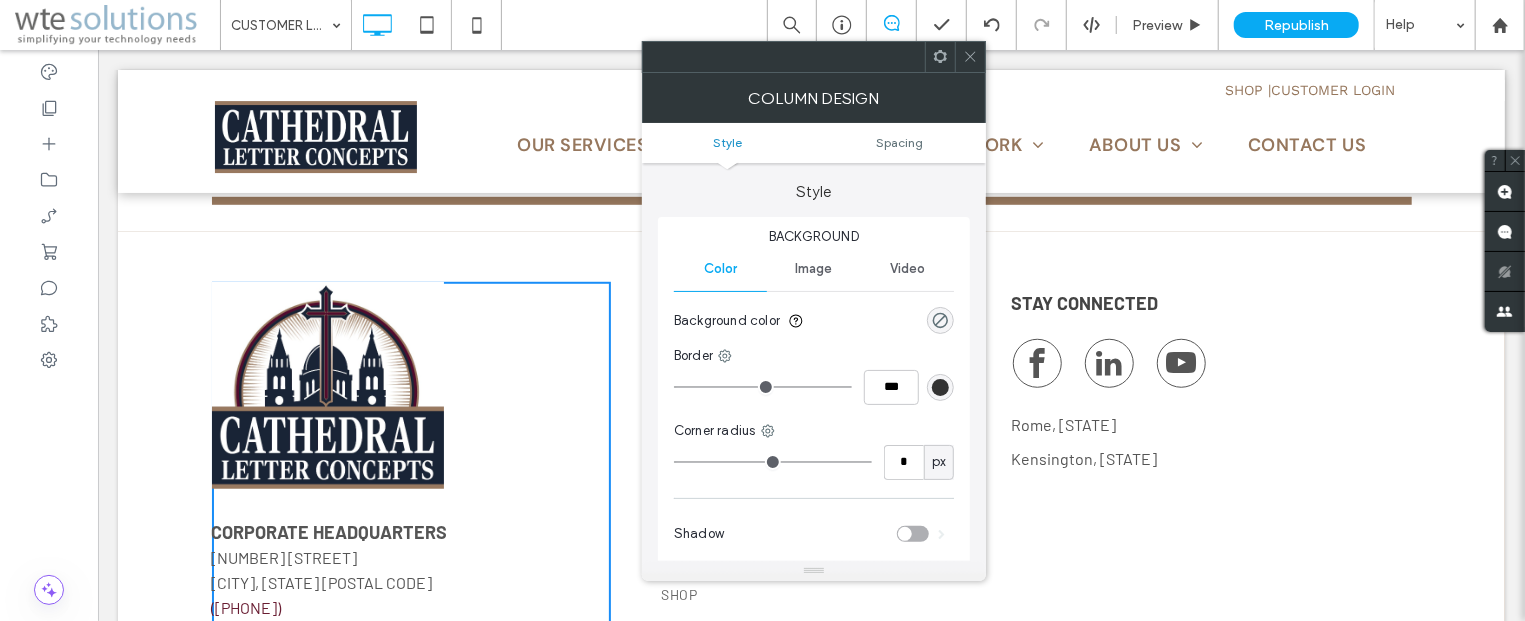 click on "CORPORATE HEADQUARTERS [NUMBER] [STREET] [CITY], [STATE] [POSTAL CODE] ([PHONE])
Click To Paste" at bounding box center [411, 455] 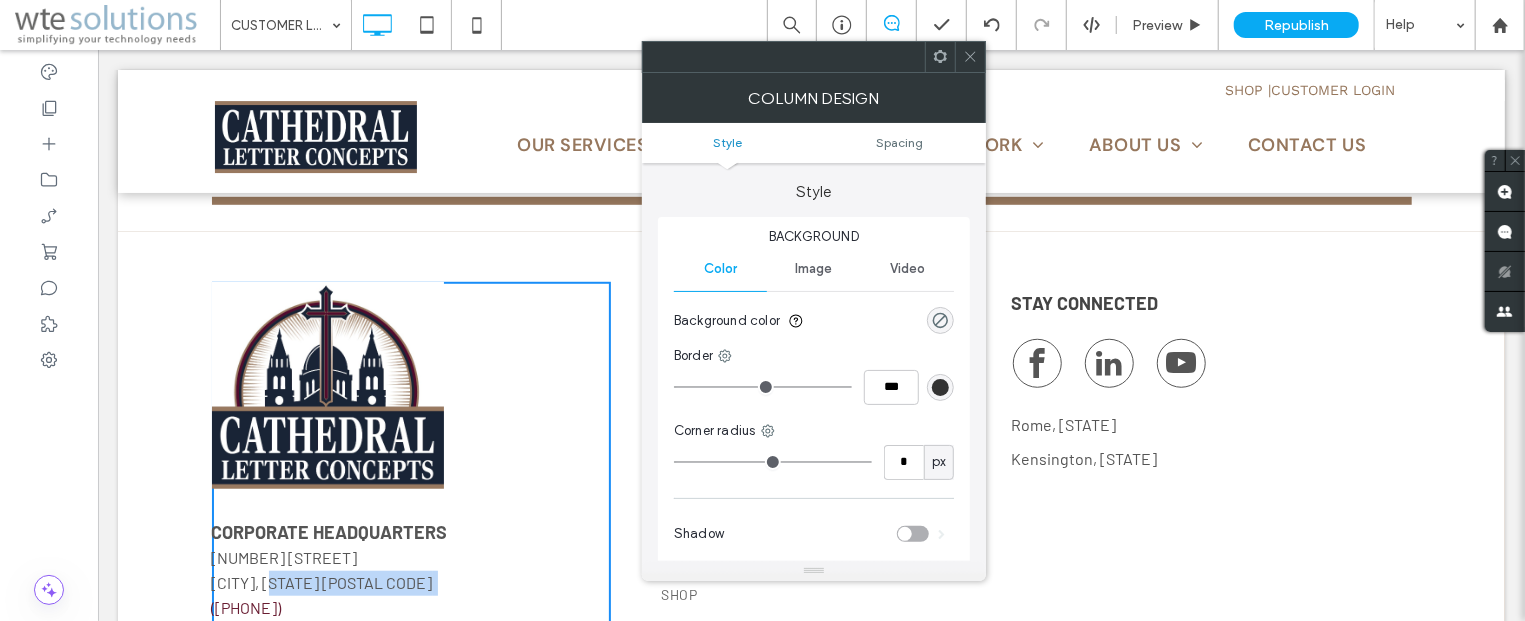 click on "[NUMBER] [STREET] [CITY], [STATE] [POSTAL_CODE] USA" at bounding box center [404, 570] 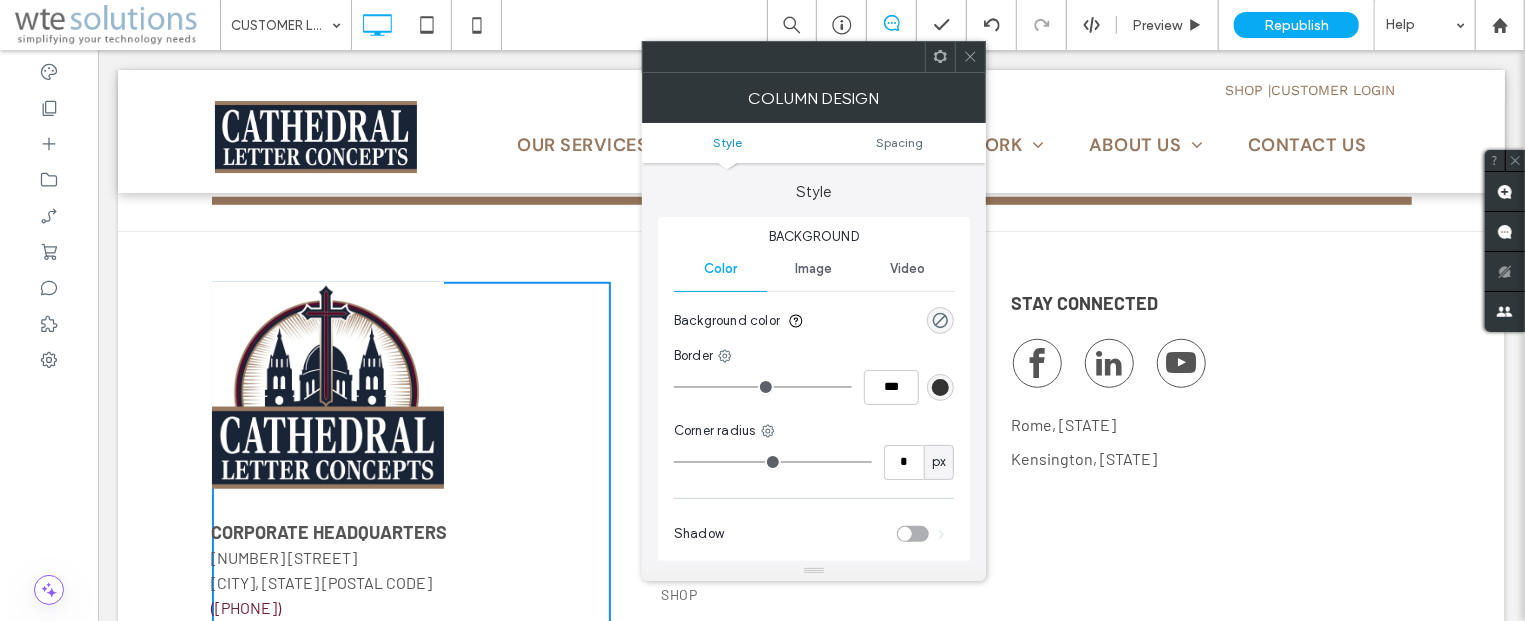 click on "[NUMBER] [STREET] [CITY], [STATE] [POSTAL_CODE] USA" at bounding box center (404, 570) 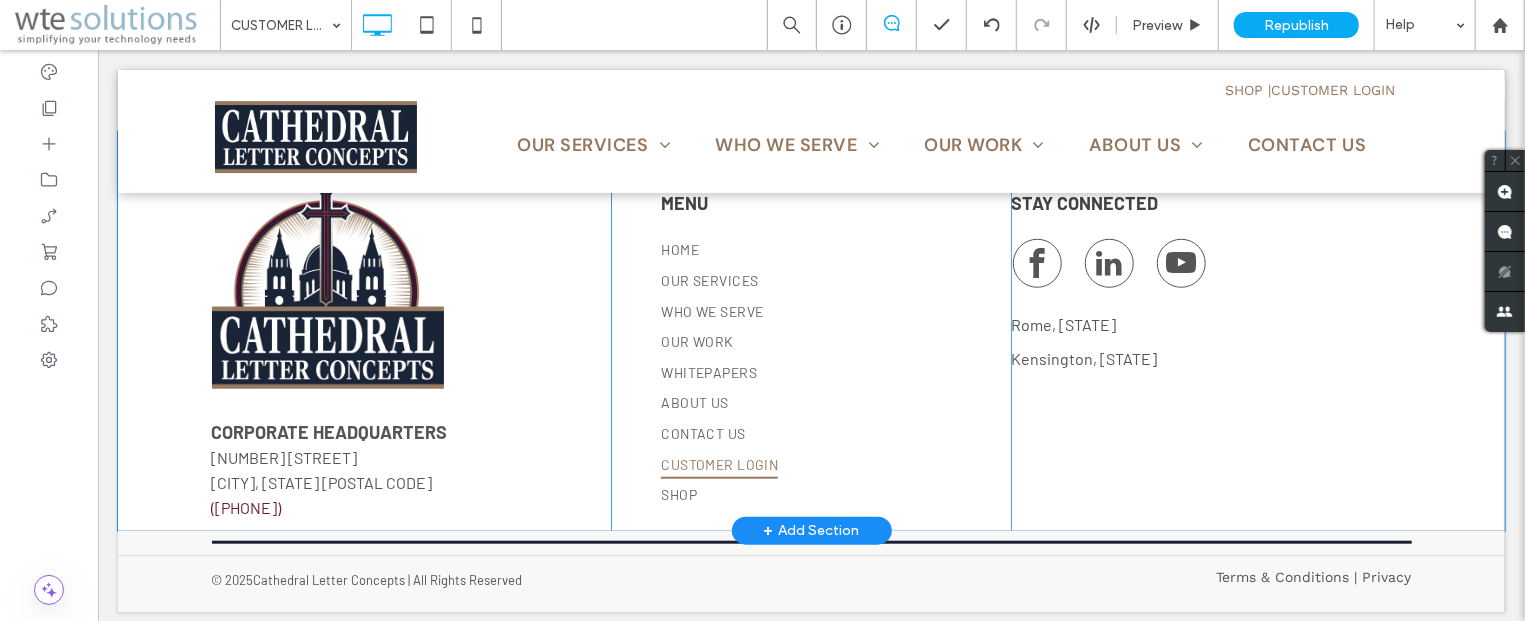 scroll, scrollTop: 807, scrollLeft: 0, axis: vertical 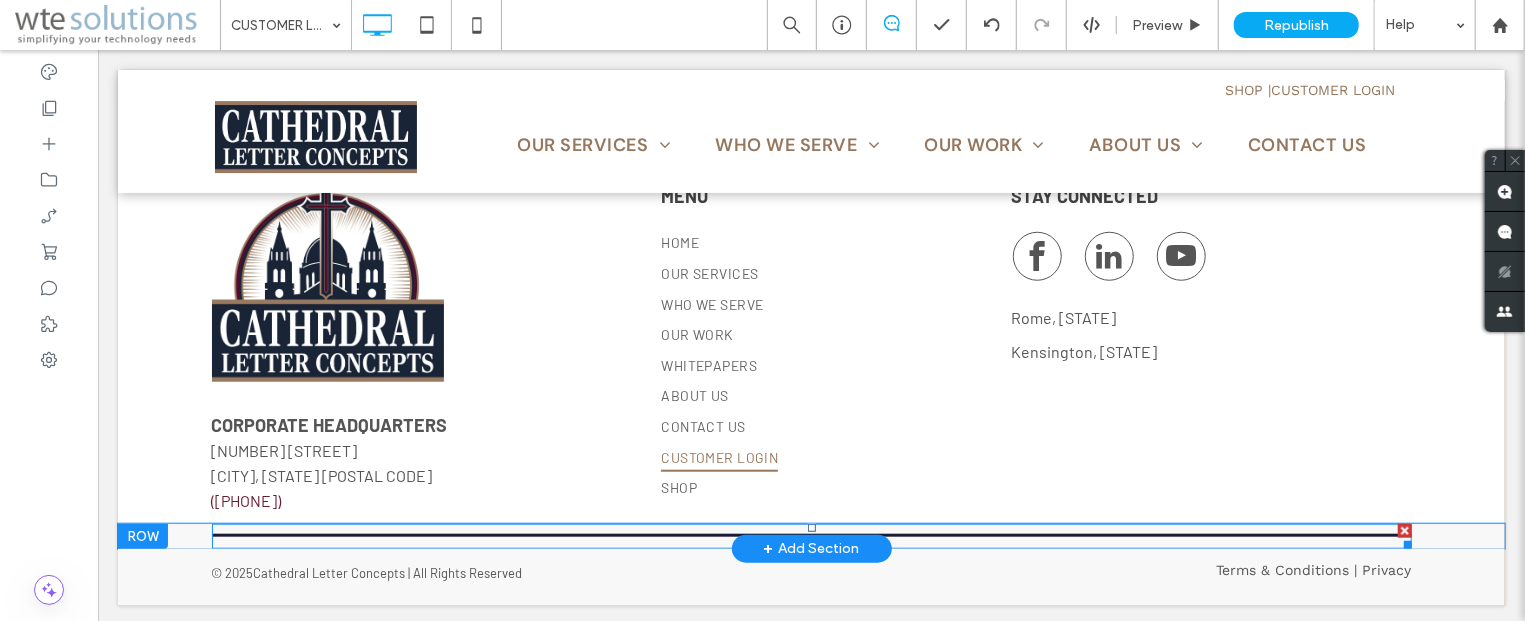 click at bounding box center (811, 535) 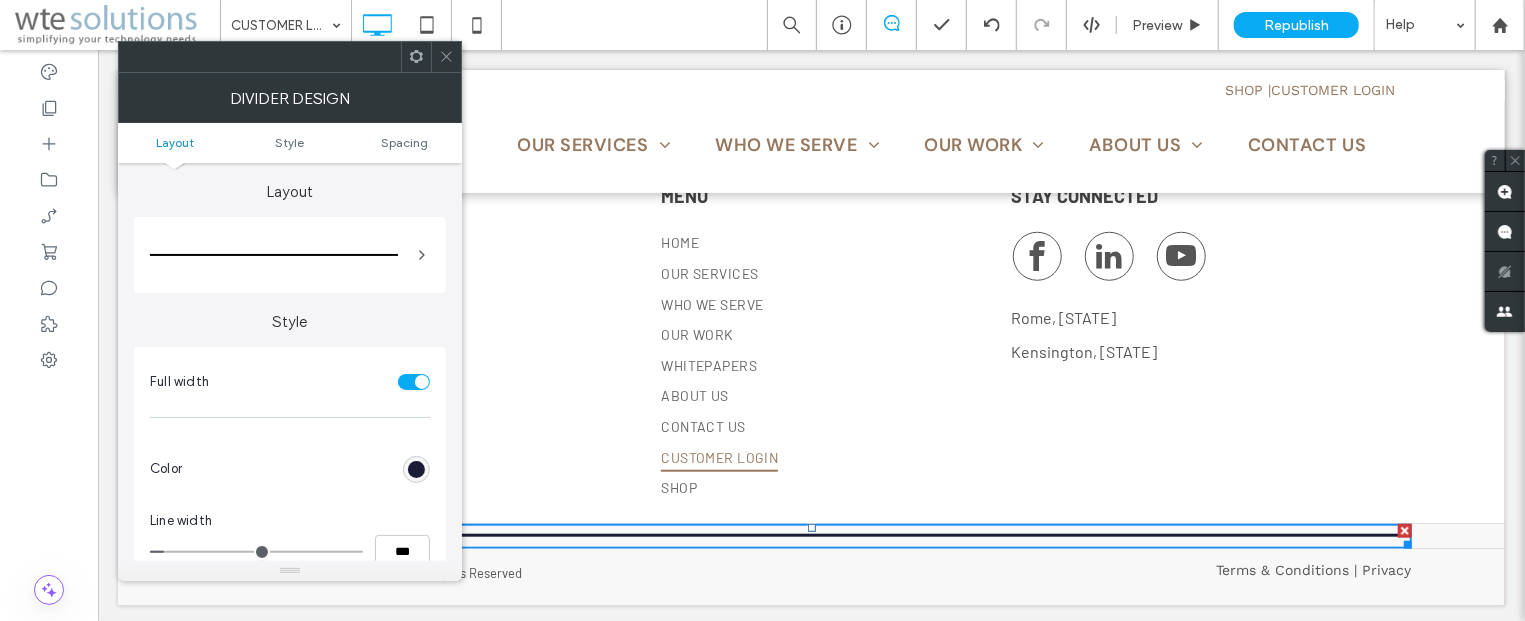 drag, startPoint x: 448, startPoint y: 66, endPoint x: 365, endPoint y: 26, distance: 92.13577 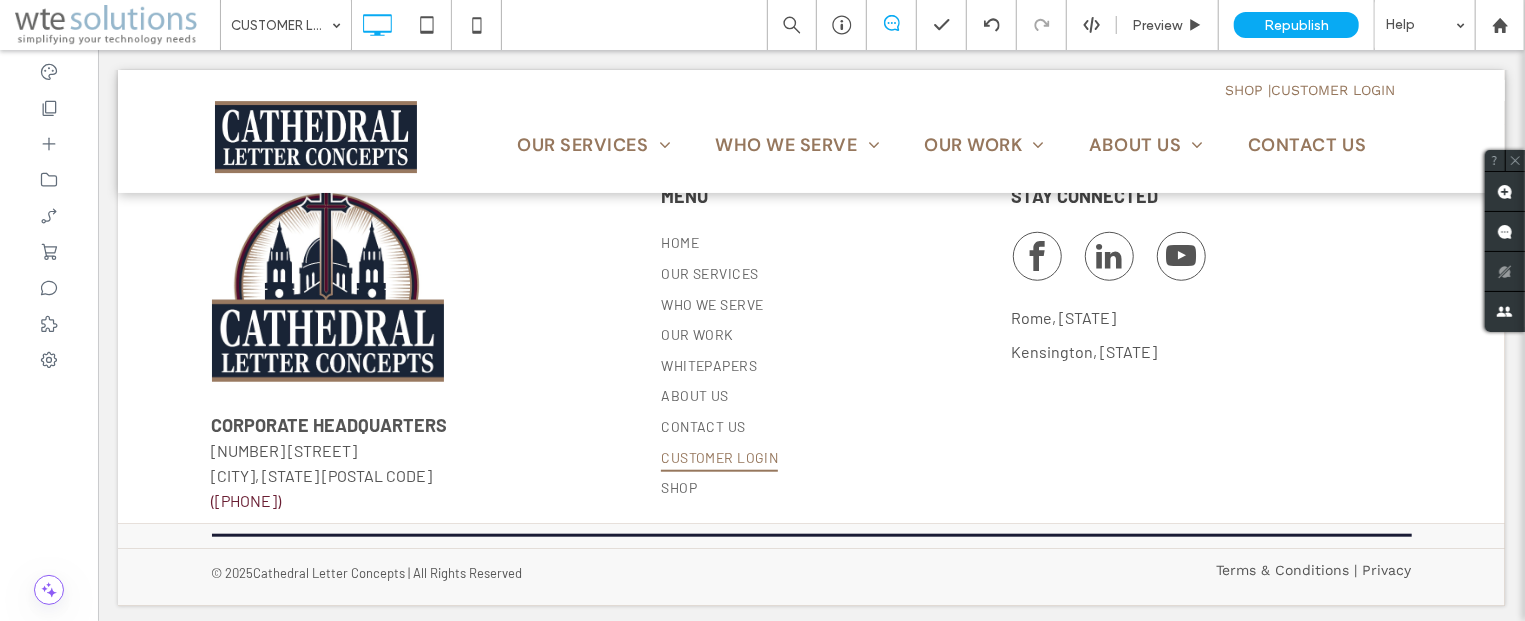 click on "SHOP    |   CUSTOMER LOGIN
Click To Paste
Click To Paste
OUR SERVICES
FUNDRAISING SOLUTIONS
INCREASED OFFERTORY
CAPITAL CAMPAIGNS
DIOCESAN ANNUAL APPEALS
RELIGIOUS ORGANIZATIONS
PLEDGE REDEMPTION
OFFERING ENVELOPES
ENVELOPE MAILING PROGRAM
BILINGUAL PRODUCTS
BOXED SETS
BULK ENVELOPES
CHILDREN AND YOUTH SETS
SPECIAL COLLECTION ENVELOPES
STEWARDSHIP MOTIVATORS
THE LITURGICAL SERIES
TIME, TALENT AND TREASURE SERIES
BAR CODING
CONTRIBUTION RECORDING SERVICE
SPECIAL MAILINGS
ONLINE SERVICES
ONLINE GIVING
ONLINE LIST MAINTENANCE" at bounding box center [810, 155] 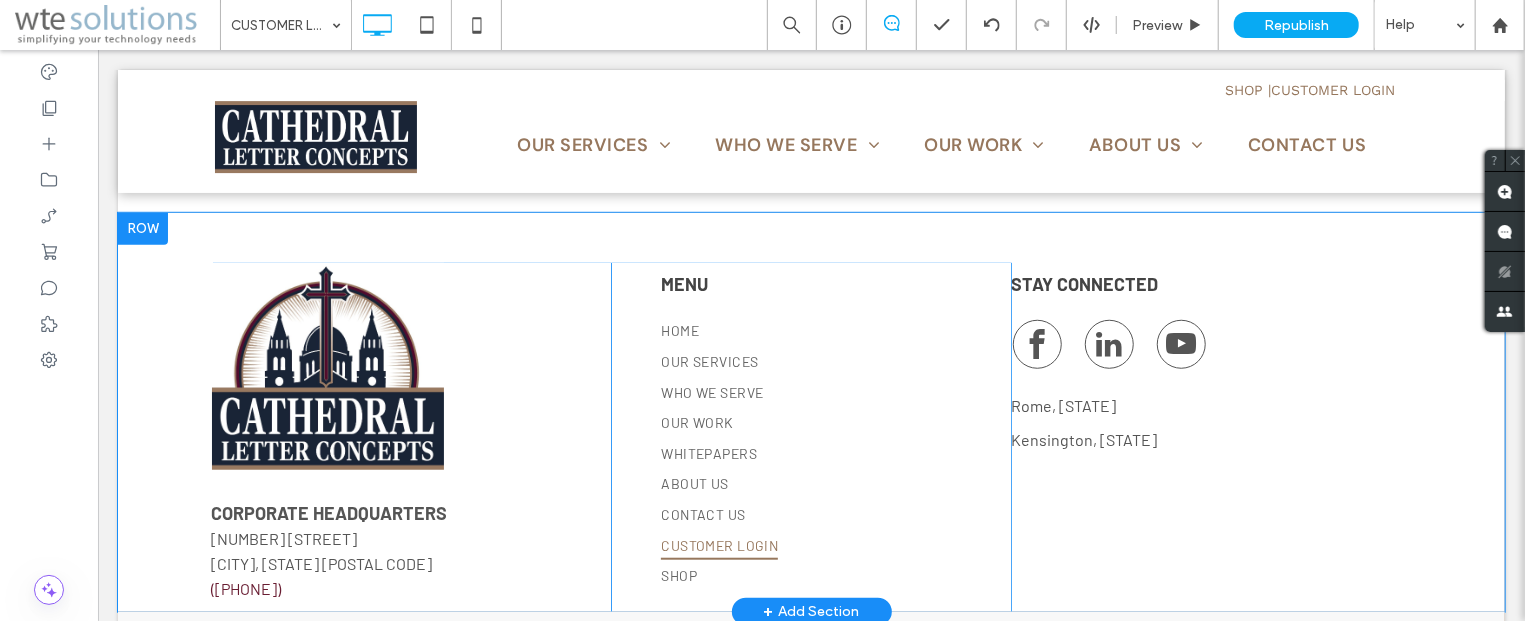 scroll, scrollTop: 700, scrollLeft: 0, axis: vertical 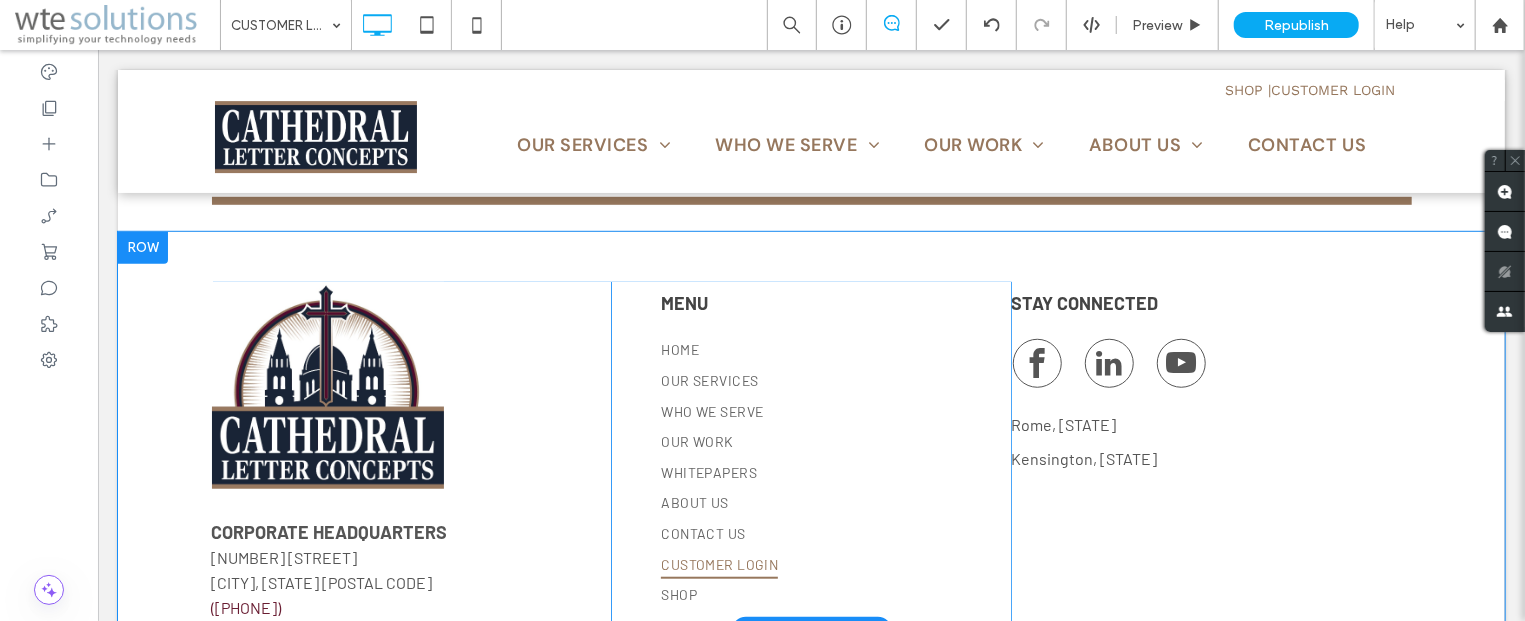 click on "CORPORATE HEADQUARTERS [NUMBER] [STREET] [CITY], [STATE] [POSTAL CODE] ([PHONE])
Click To Paste" at bounding box center [411, 455] 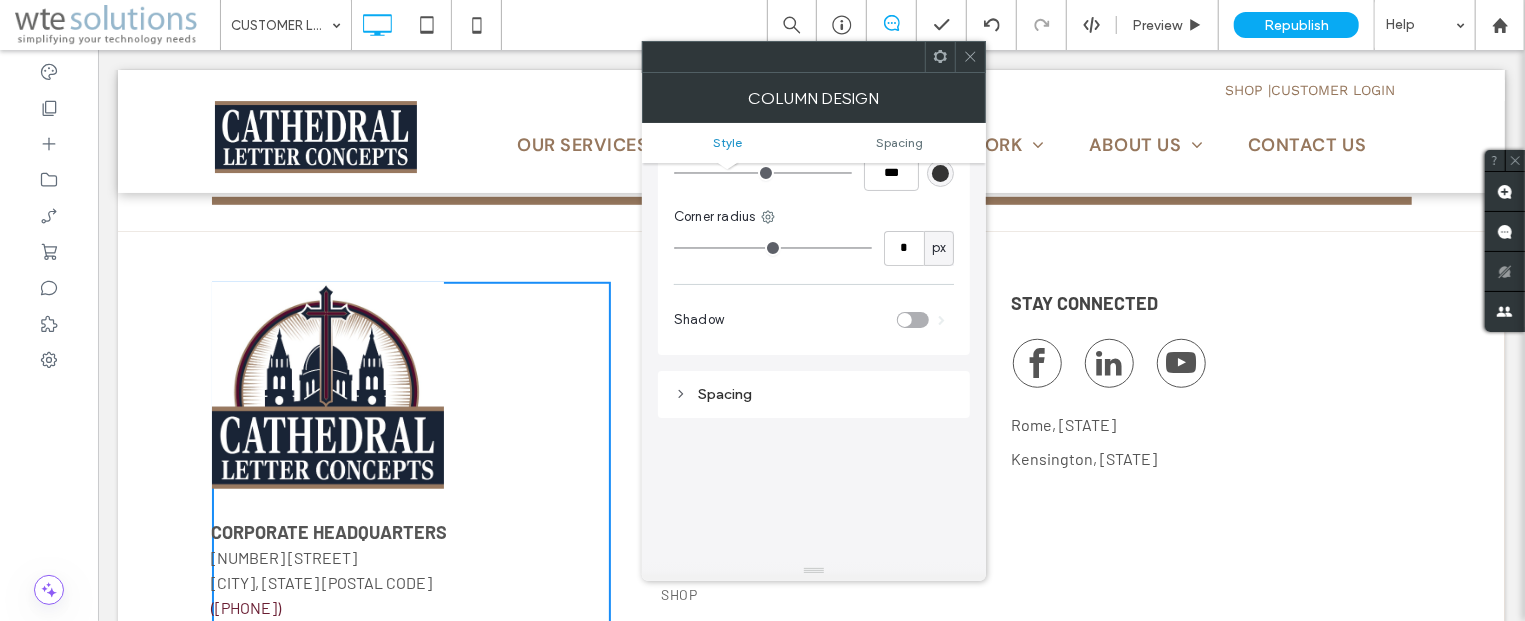 scroll, scrollTop: 241, scrollLeft: 0, axis: vertical 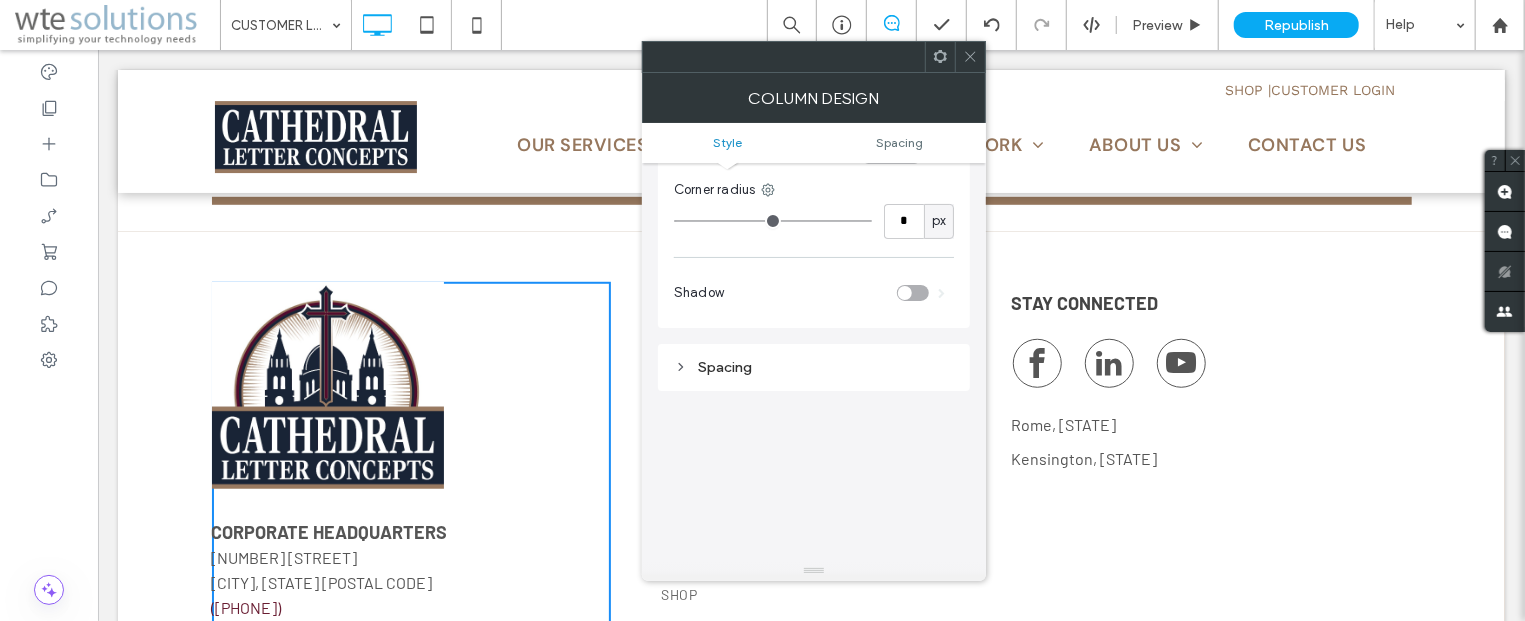 click on "Spacing" at bounding box center [814, 367] 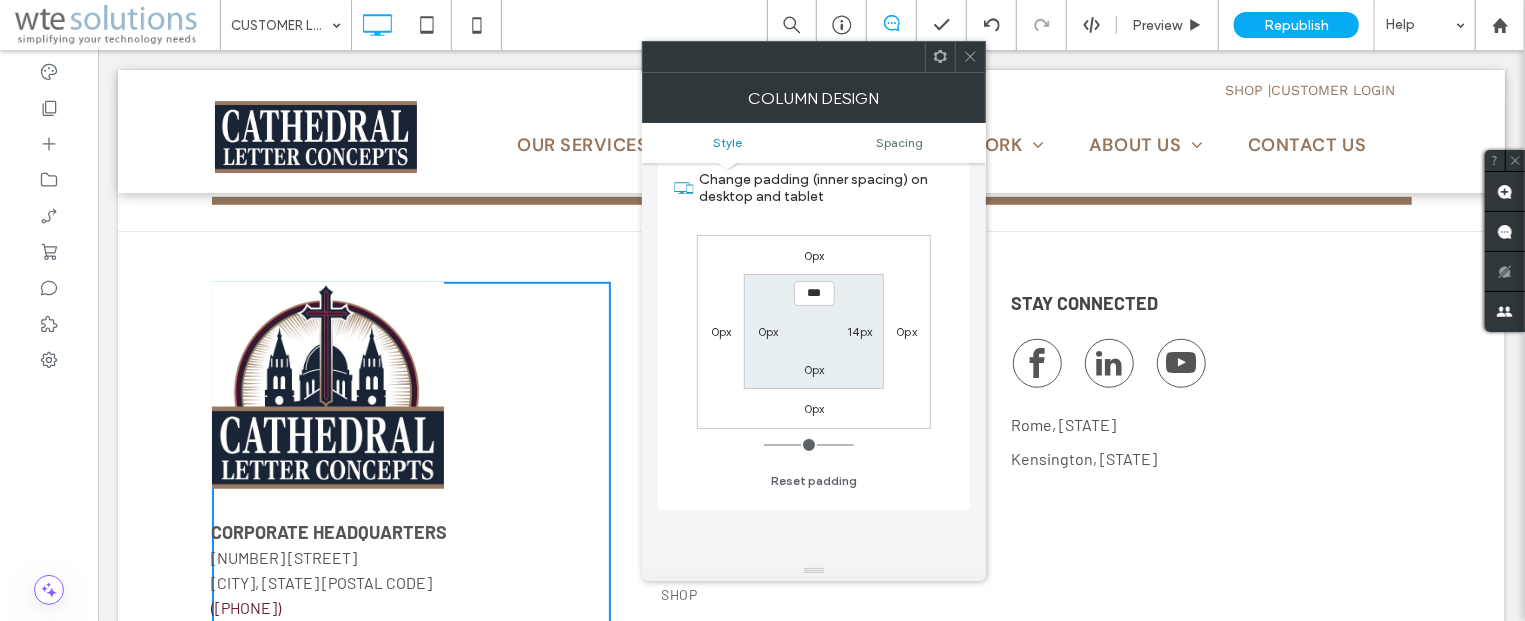scroll, scrollTop: 482, scrollLeft: 0, axis: vertical 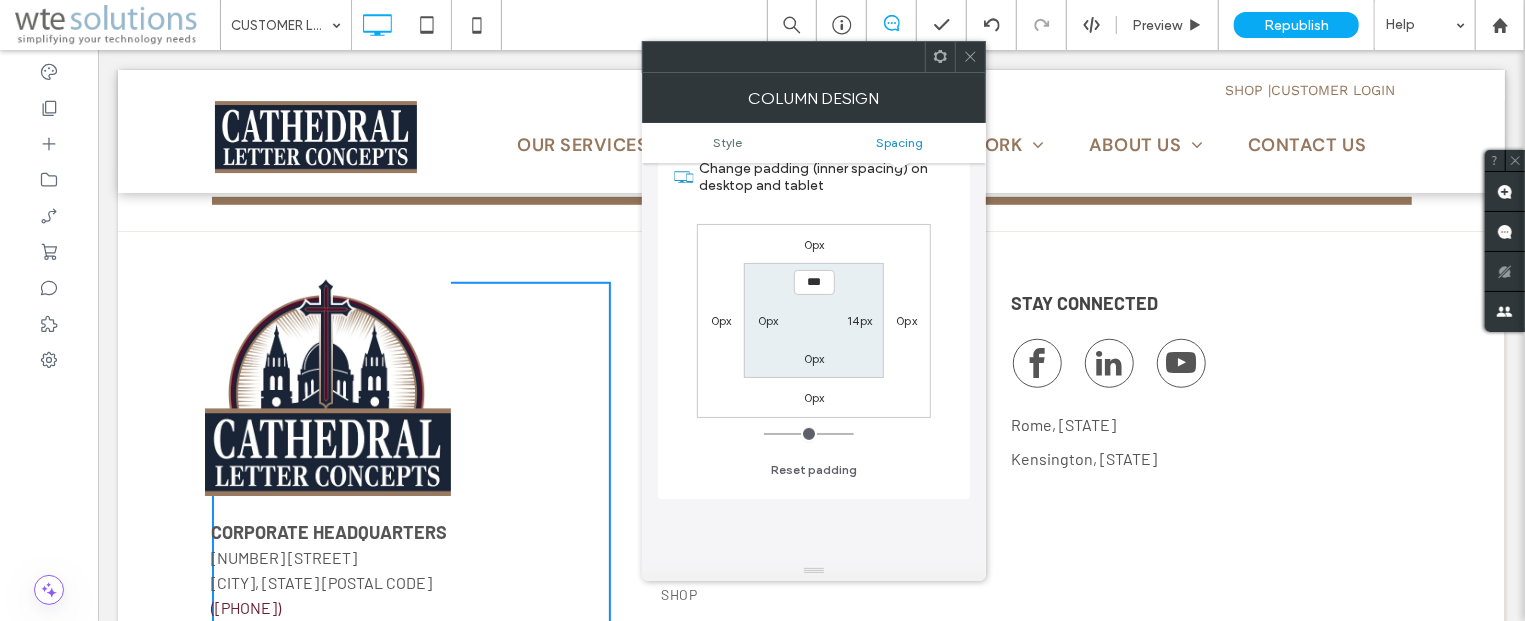 click at bounding box center (327, 384) 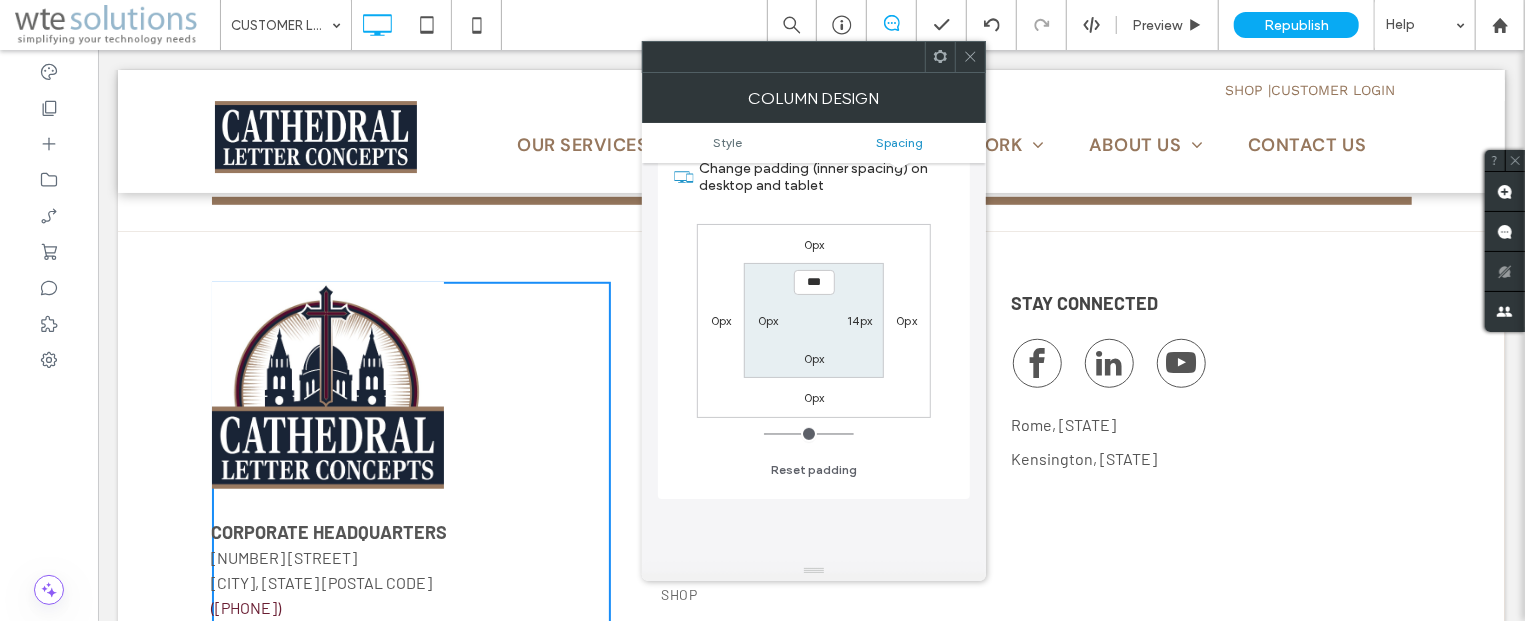 click at bounding box center [970, 57] 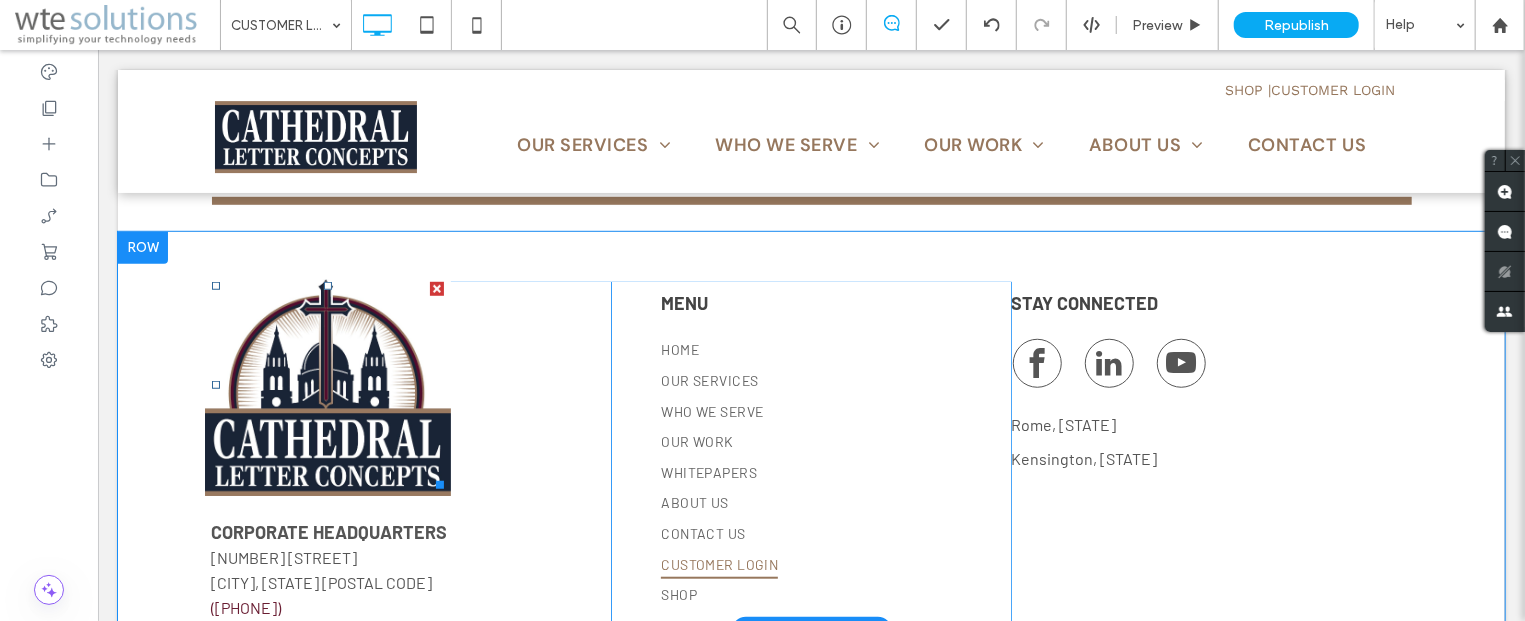 click at bounding box center (327, 384) 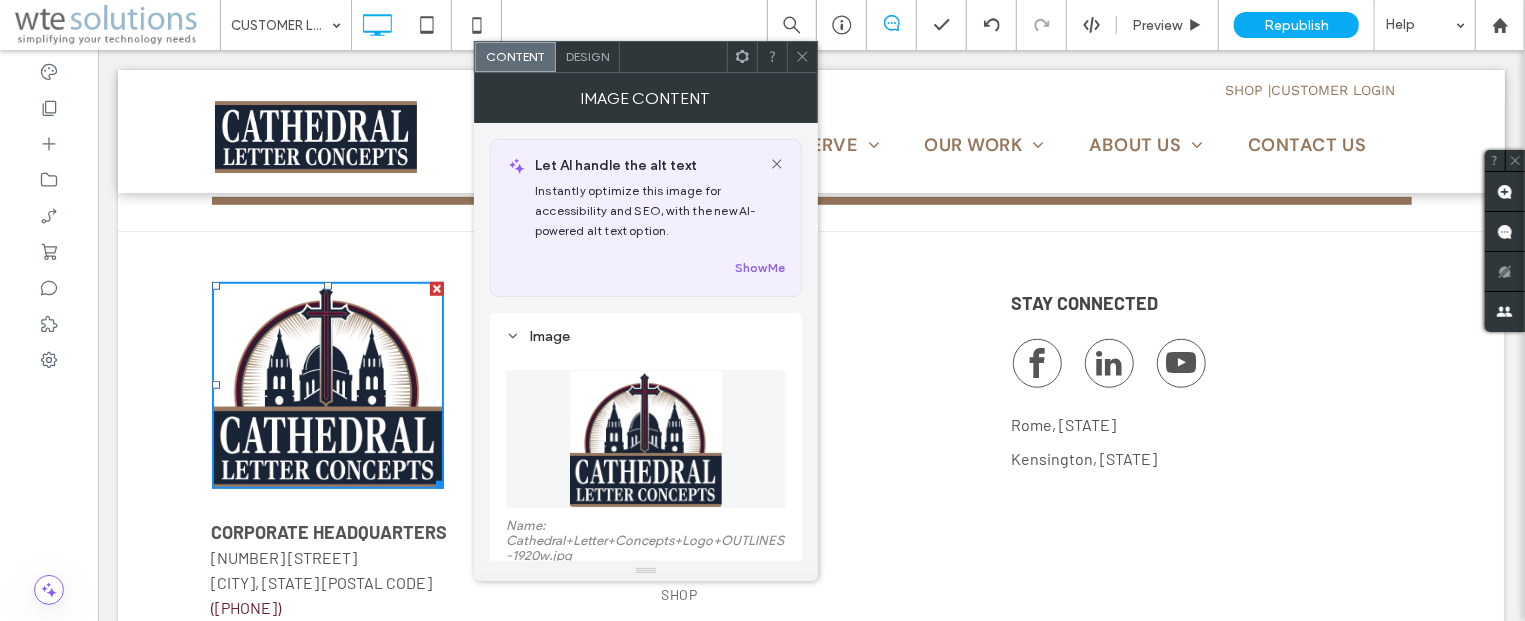 click on "Design" at bounding box center (588, 57) 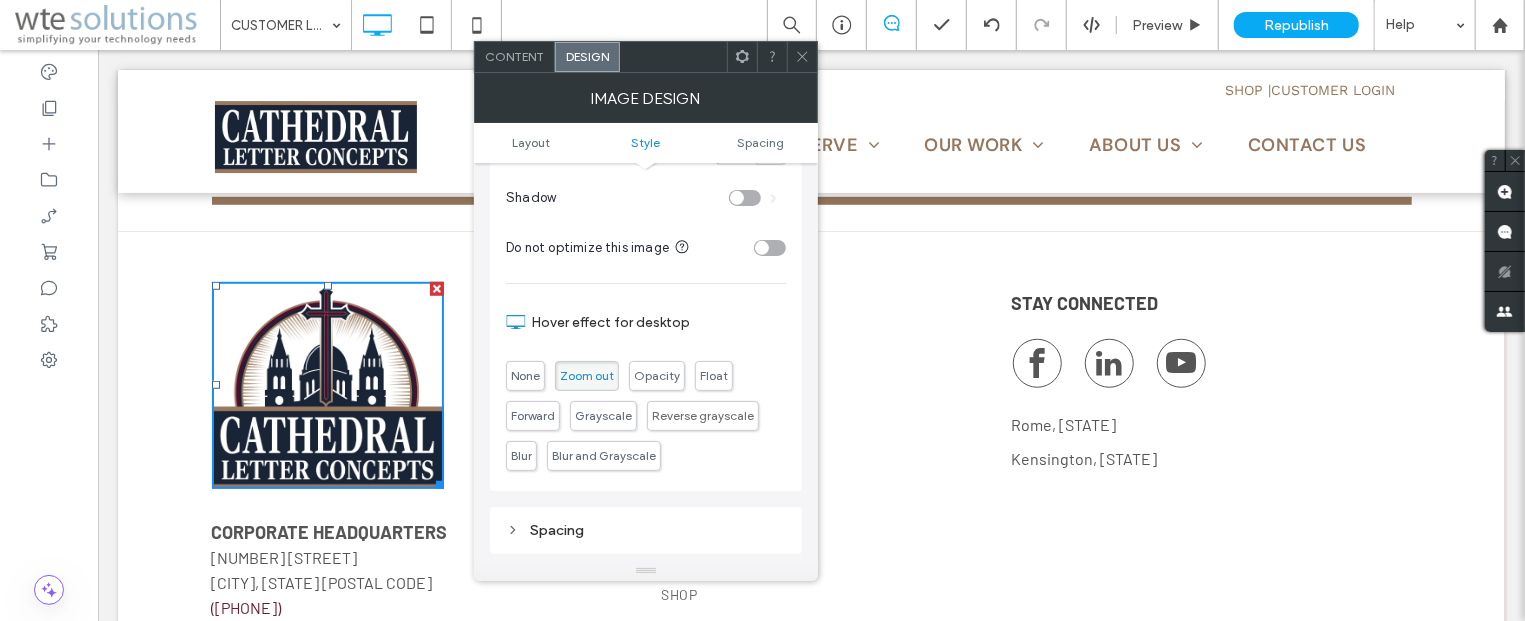 scroll, scrollTop: 724, scrollLeft: 0, axis: vertical 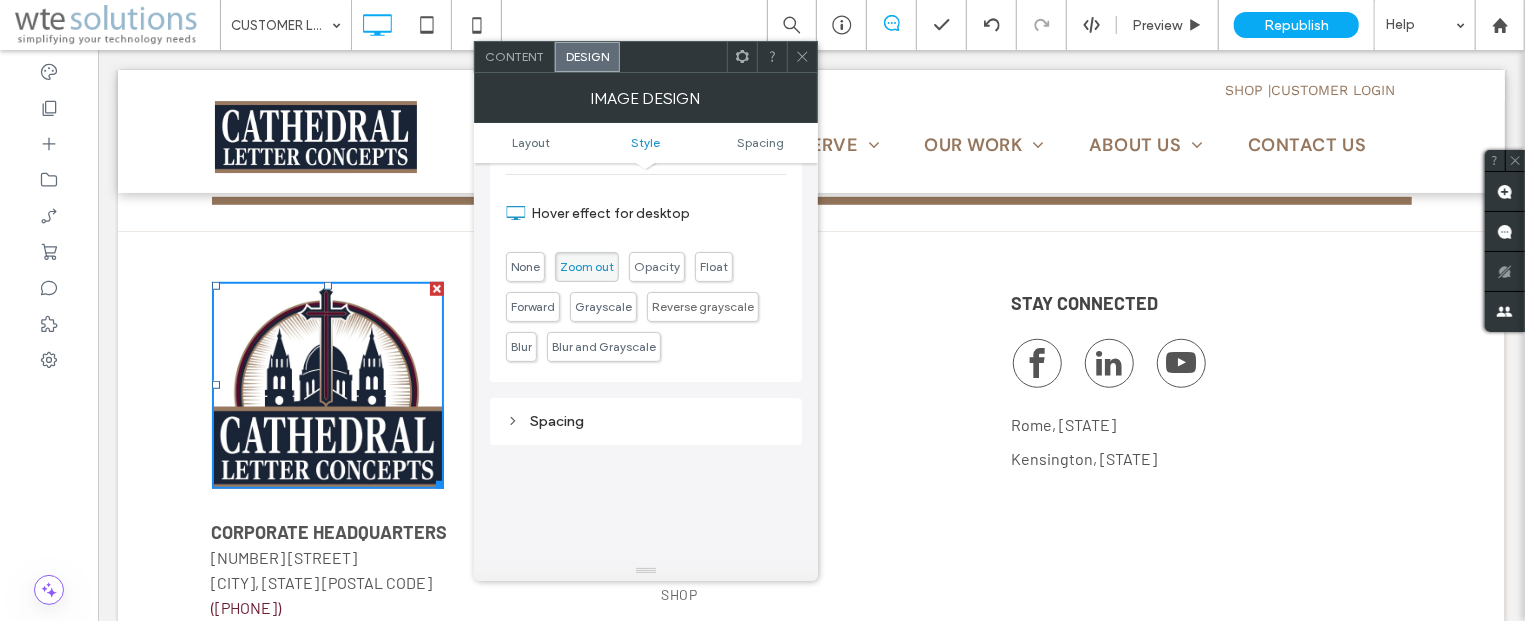 click on "Spacing" at bounding box center (646, 421) 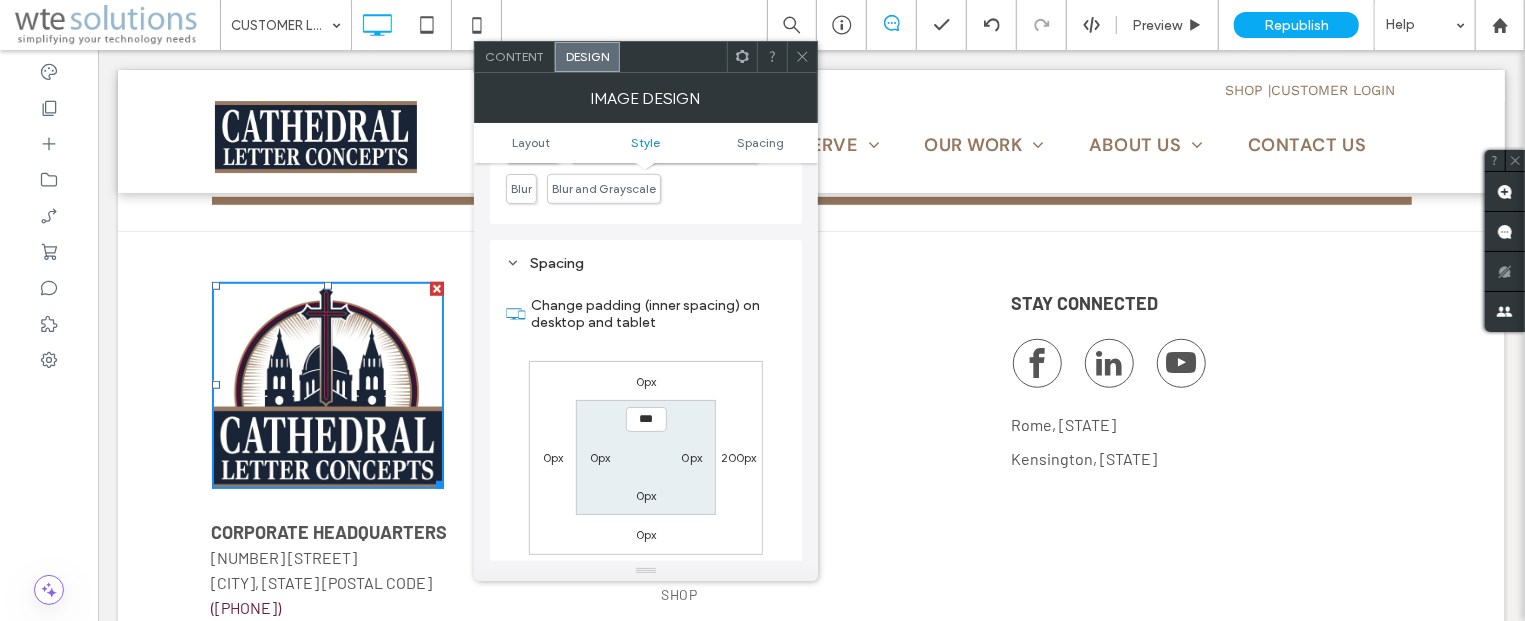 scroll, scrollTop: 965, scrollLeft: 0, axis: vertical 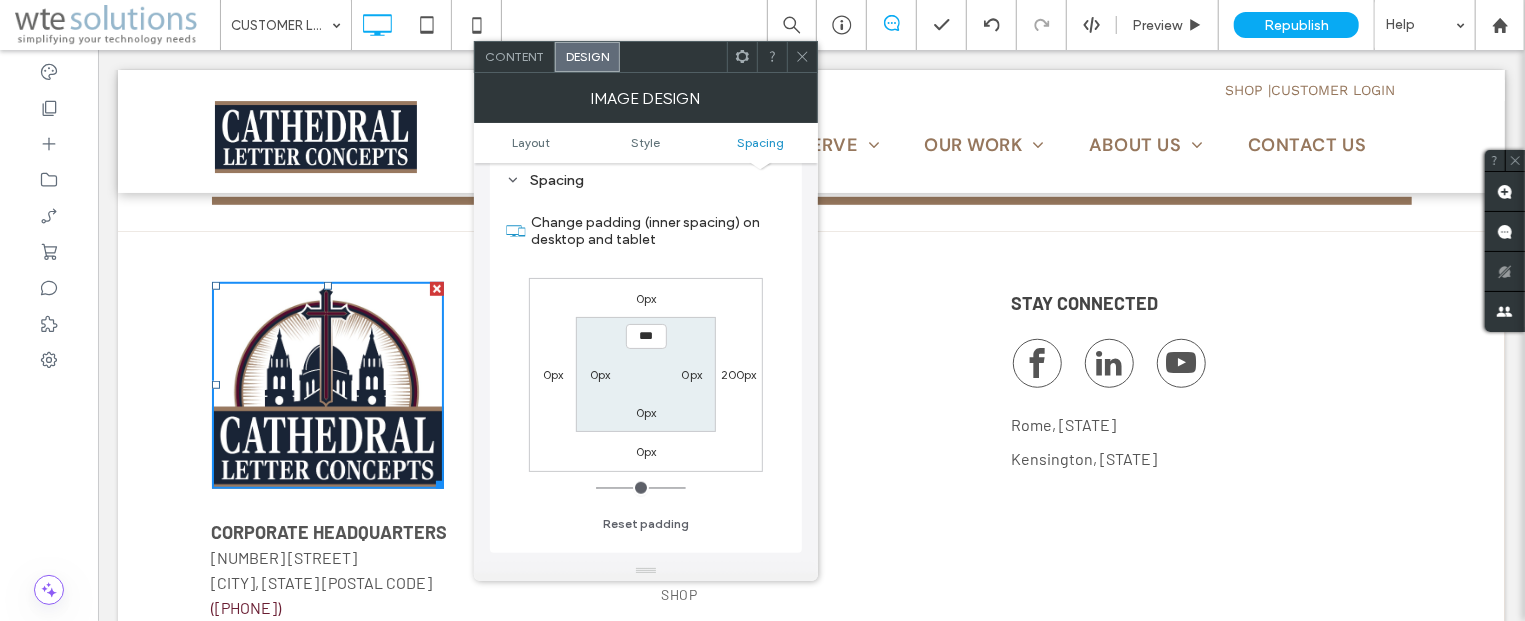 click on "200px" at bounding box center (739, 374) 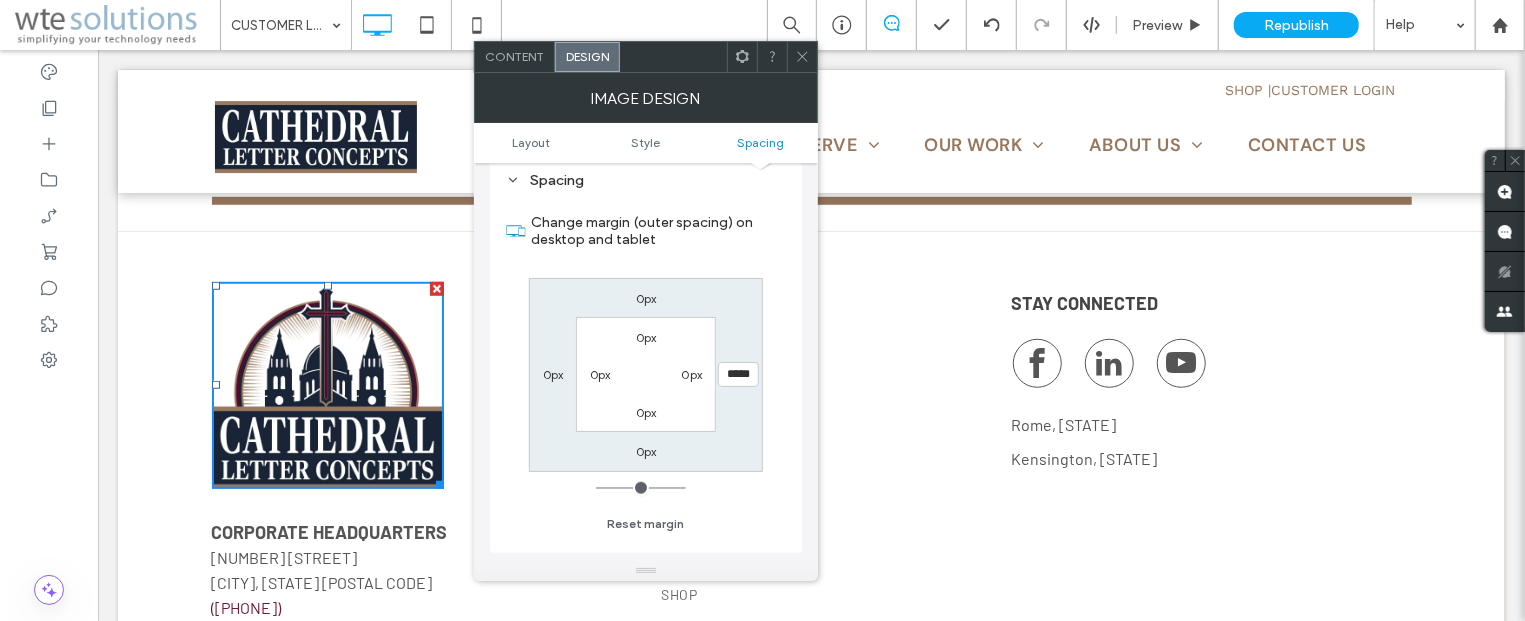 type on "***" 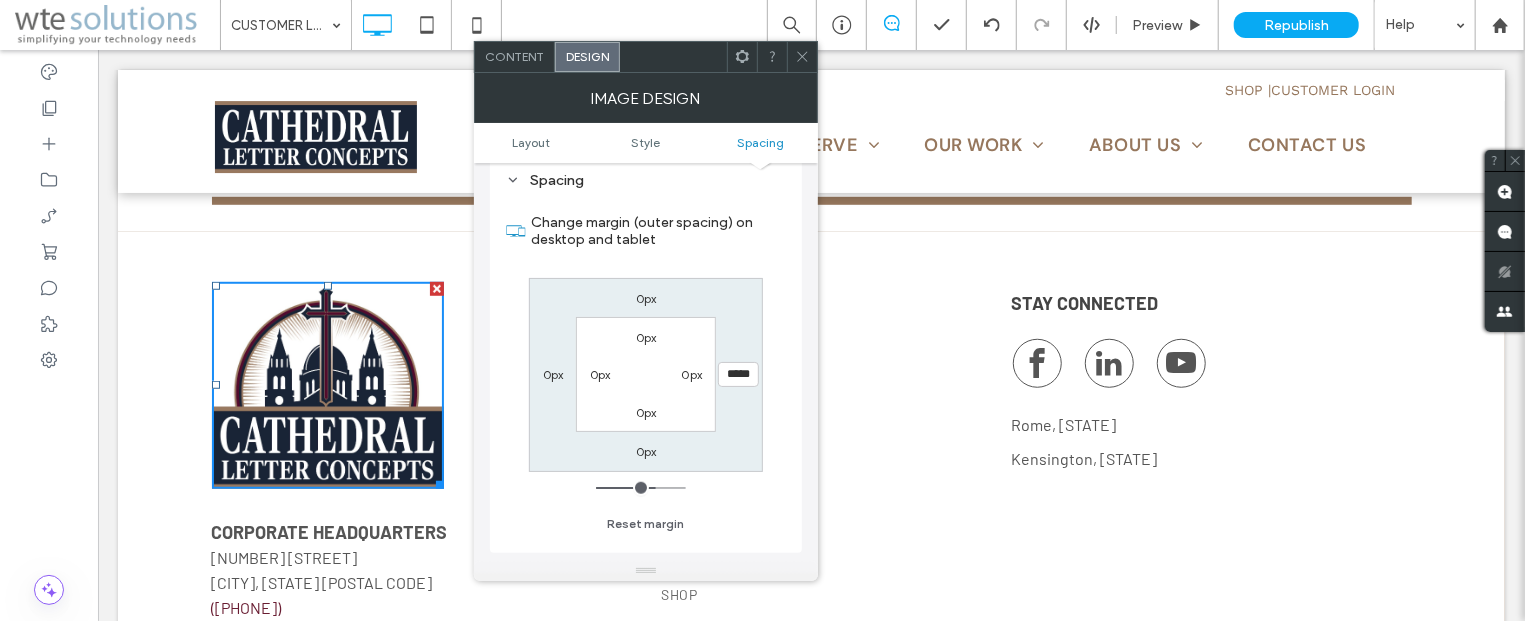 click on "*****" at bounding box center (738, 374) 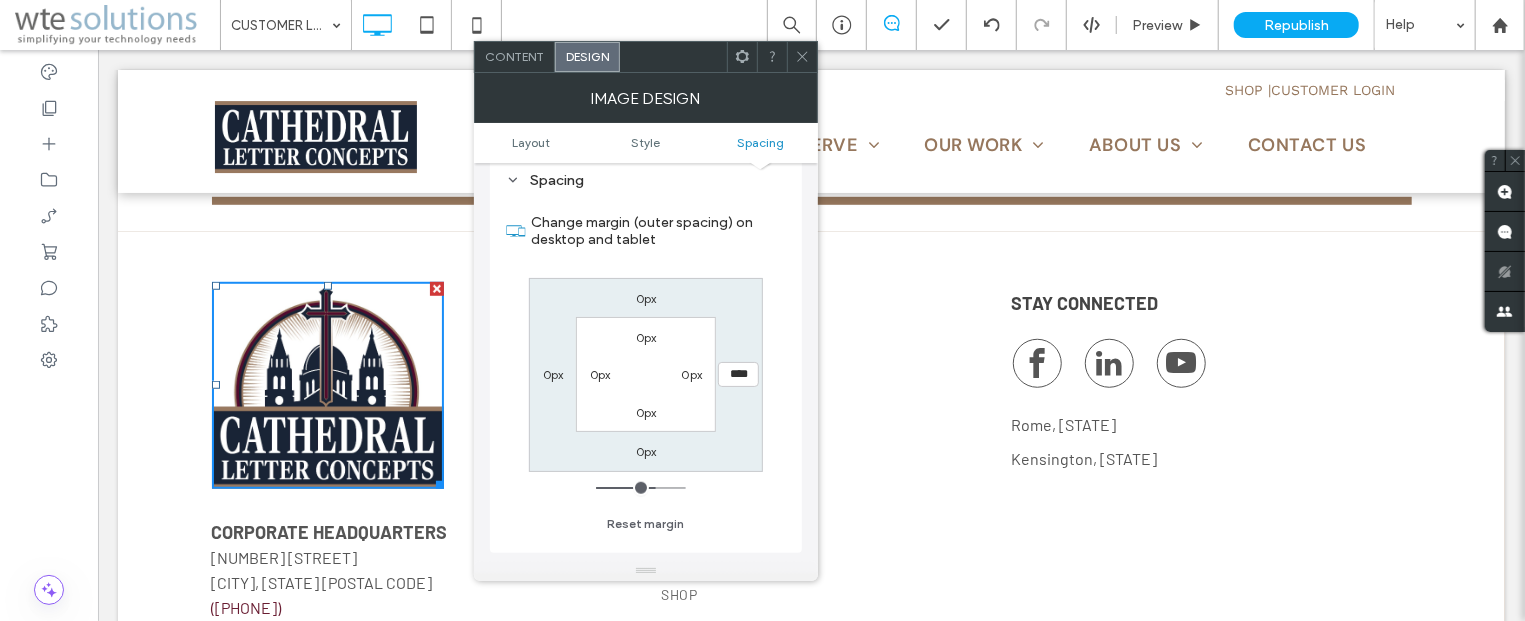 type on "****" 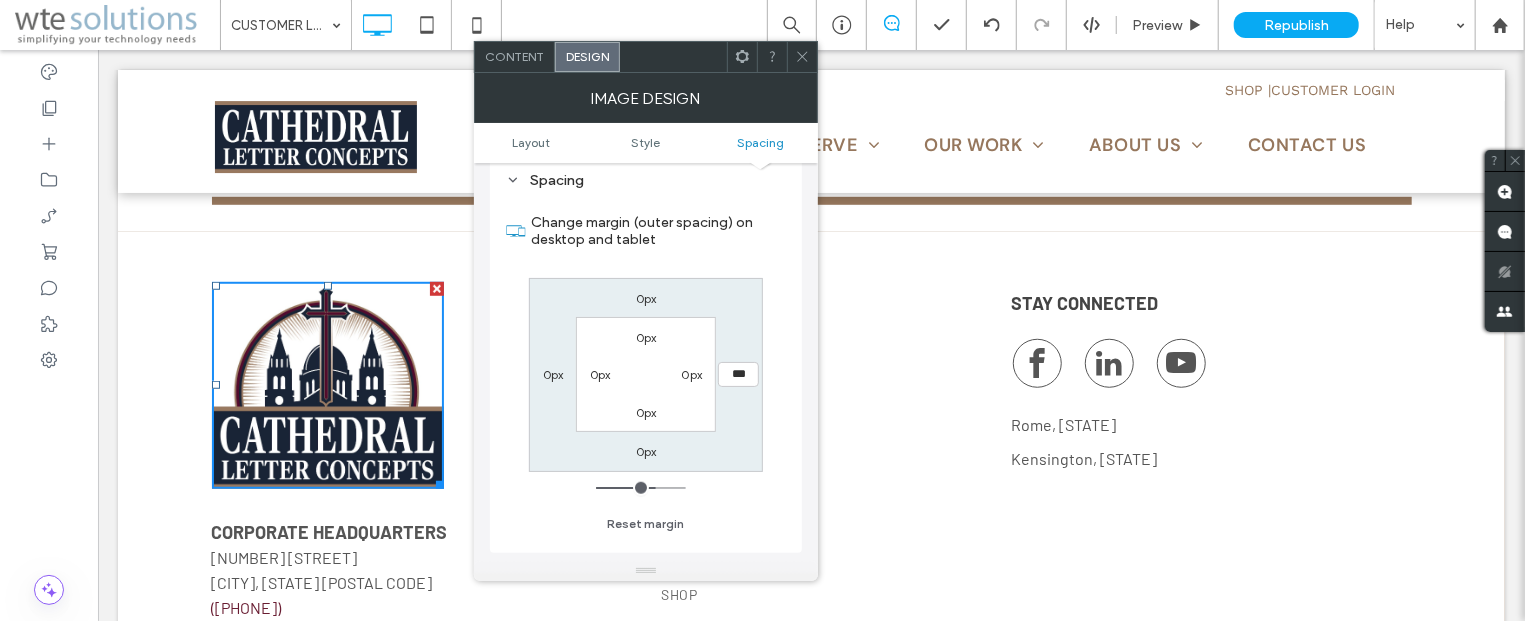 click on "Change margin (outer spacing) on desktop and tablet 0px *** 0px 0px 0px 0px 0px 0px Reset margin" at bounding box center (646, 366) 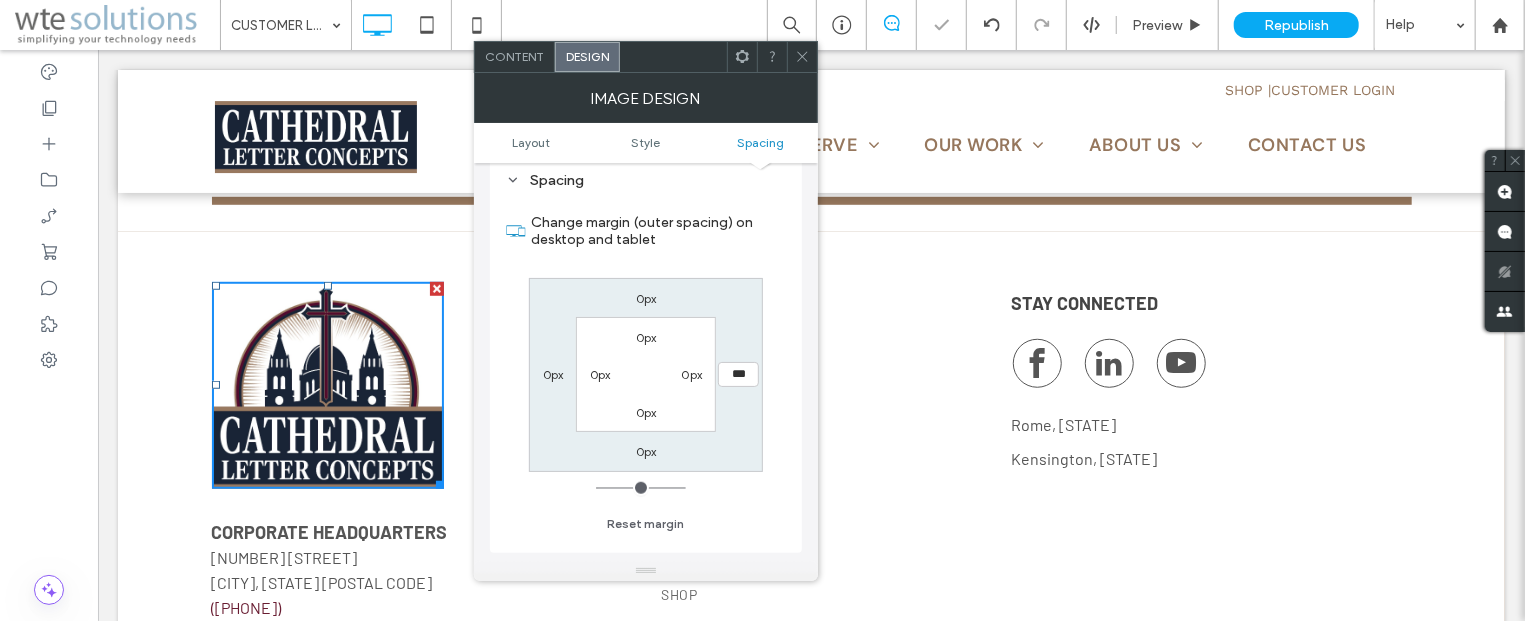 click on "Change margin (outer spacing) on desktop and tablet 0px *** 0px 0px 0px 0px 0px 0px Reset margin" at bounding box center (646, 366) 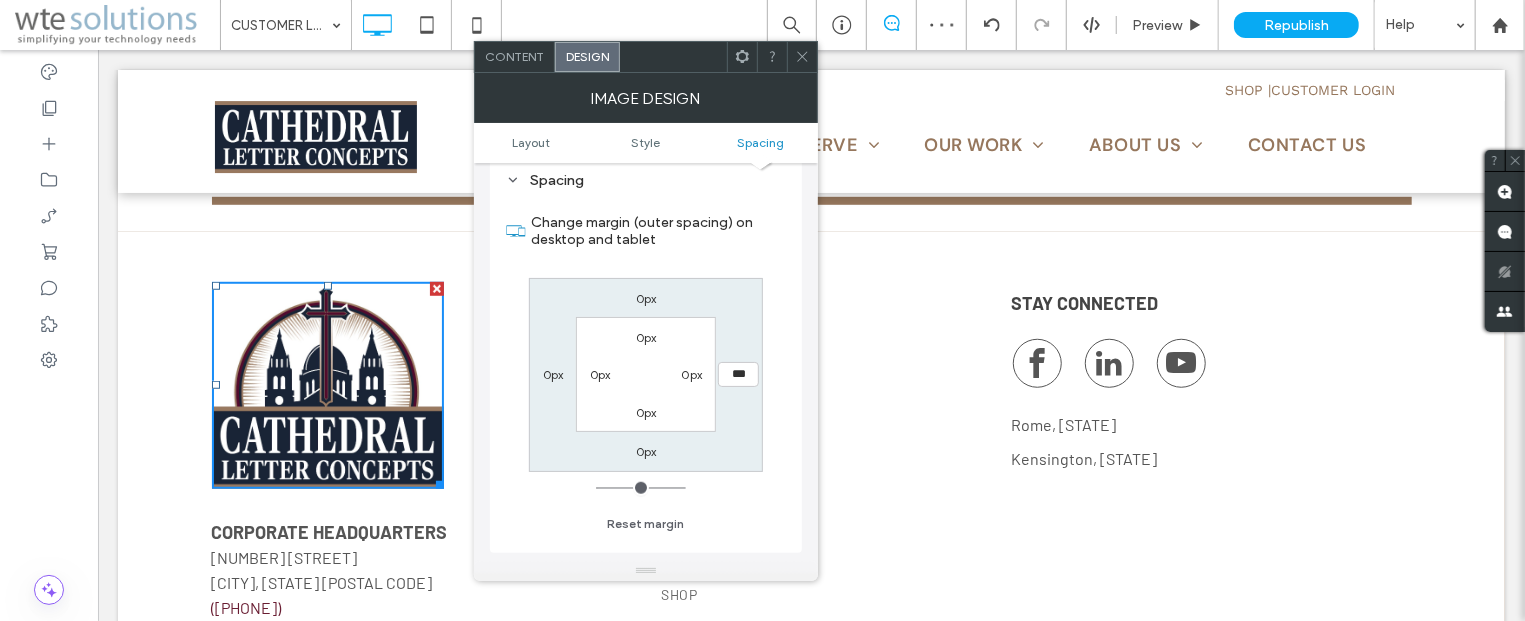click 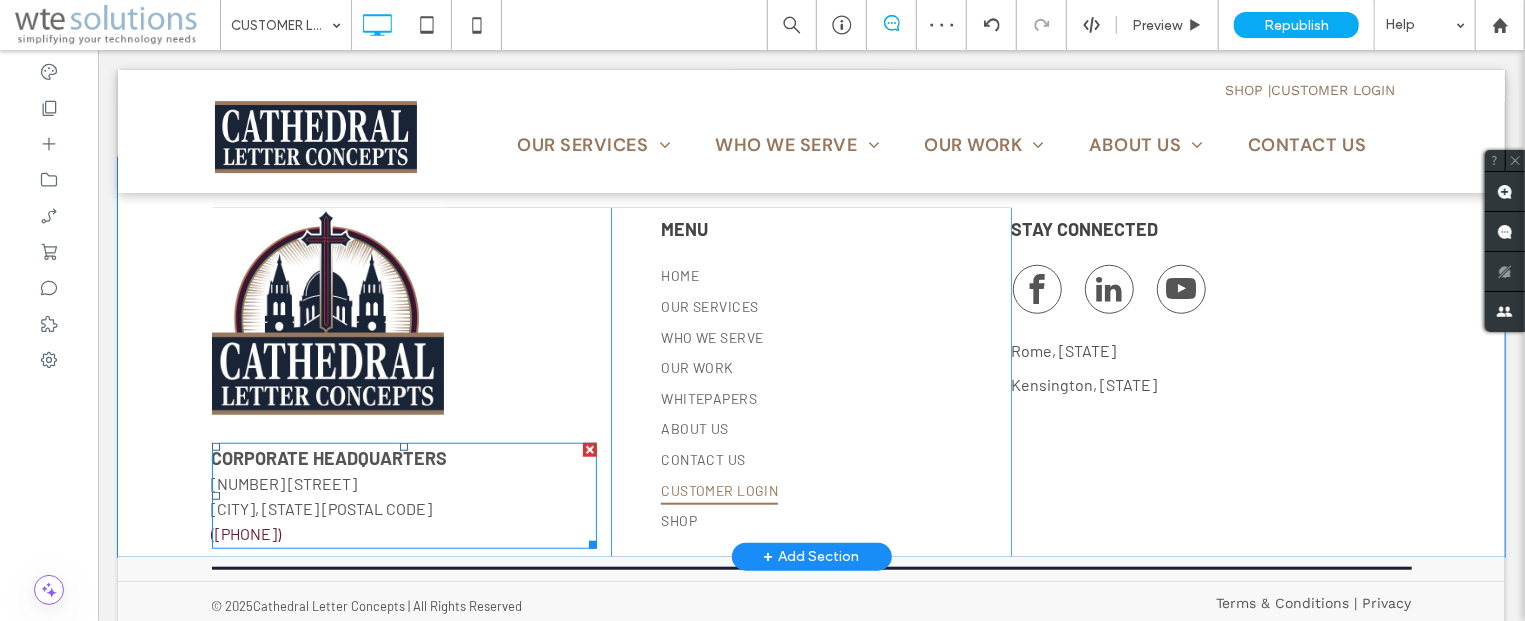 scroll, scrollTop: 807, scrollLeft: 0, axis: vertical 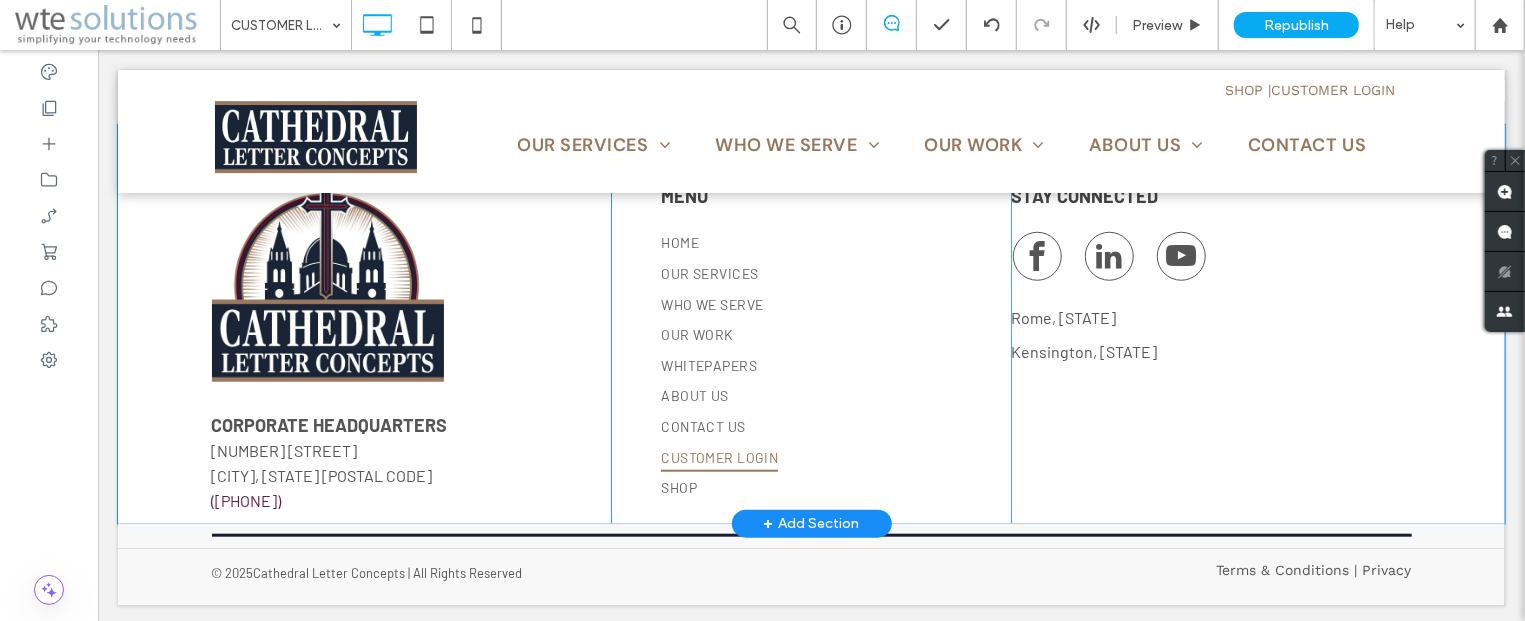 click on "CORPORATE HEADQUARTERS [NUMBER] [STREET] [CITY], [STATE] [POSTAL CODE] ([PHONE])
Click To Paste" at bounding box center (411, 348) 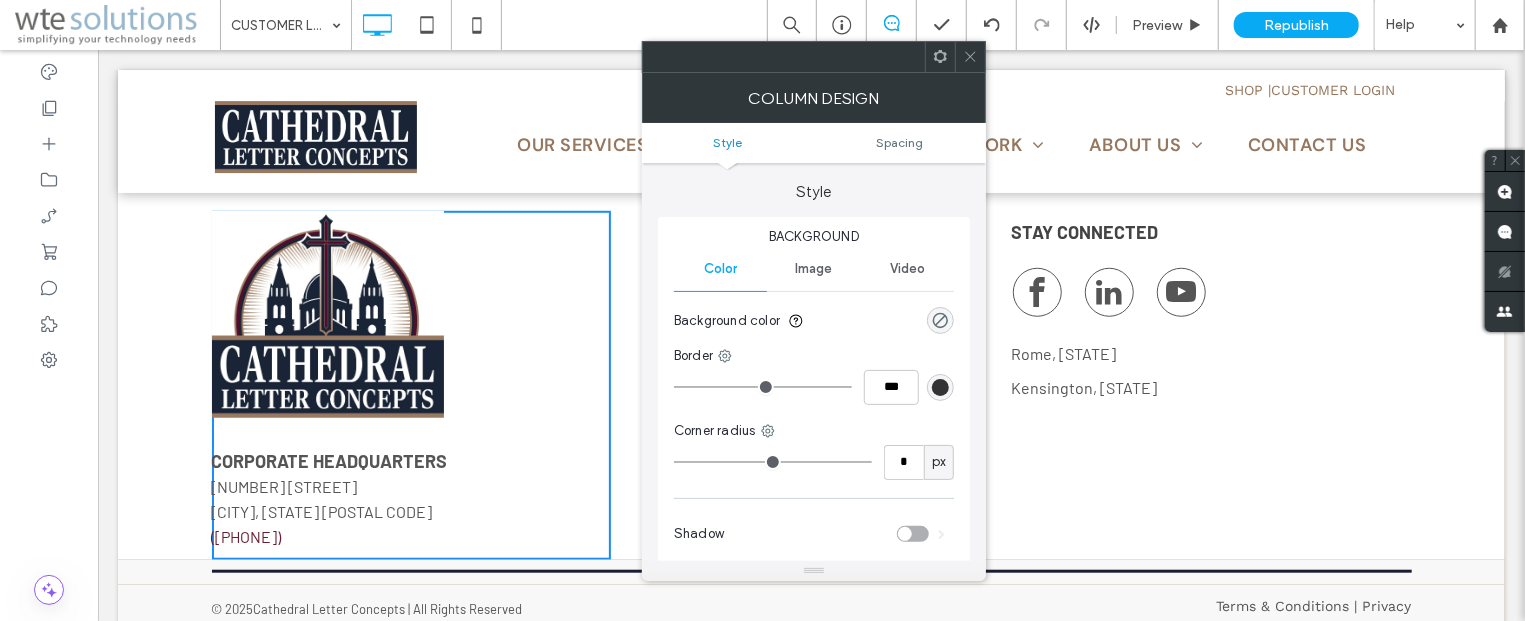 click on "[NUMBER] [STREET] [CITY], [STATE] [POSTAL_CODE] USA" at bounding box center (404, 499) 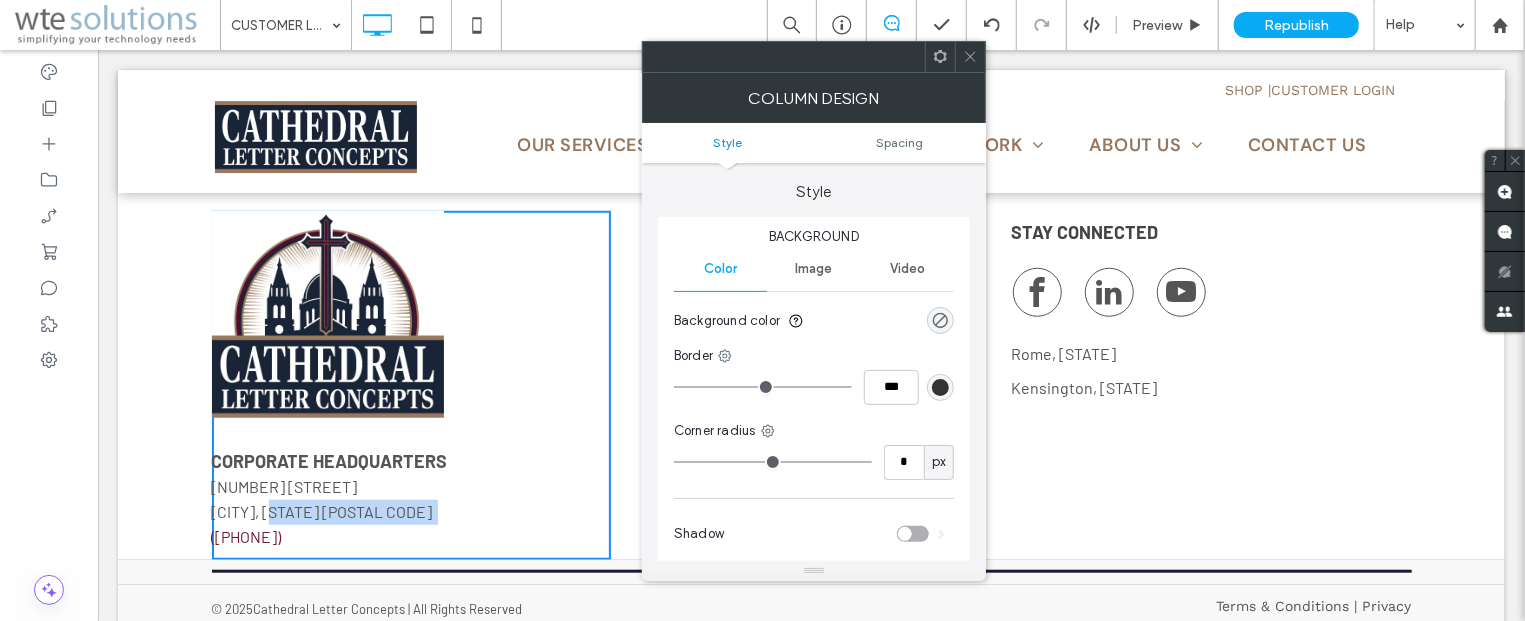 click on "[NUMBER] [STREET] [CITY], [STATE] [POSTAL_CODE] USA" at bounding box center [404, 499] 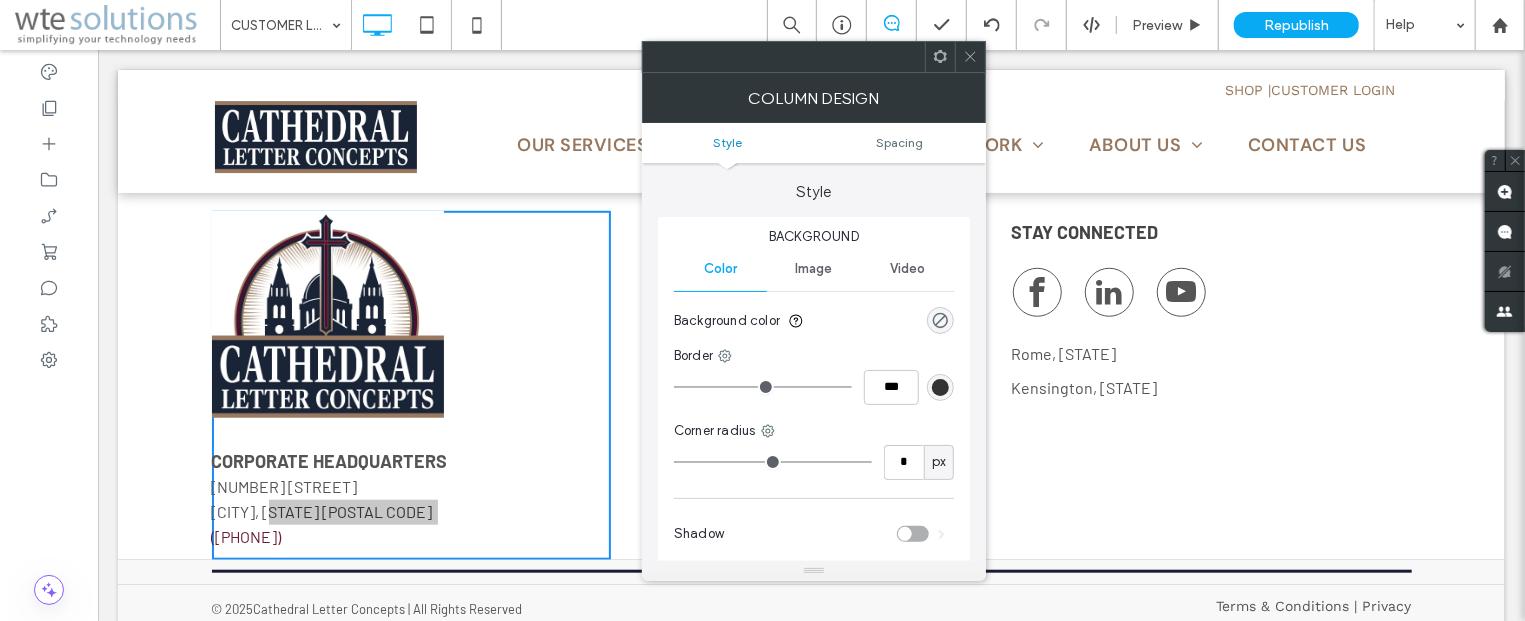 click 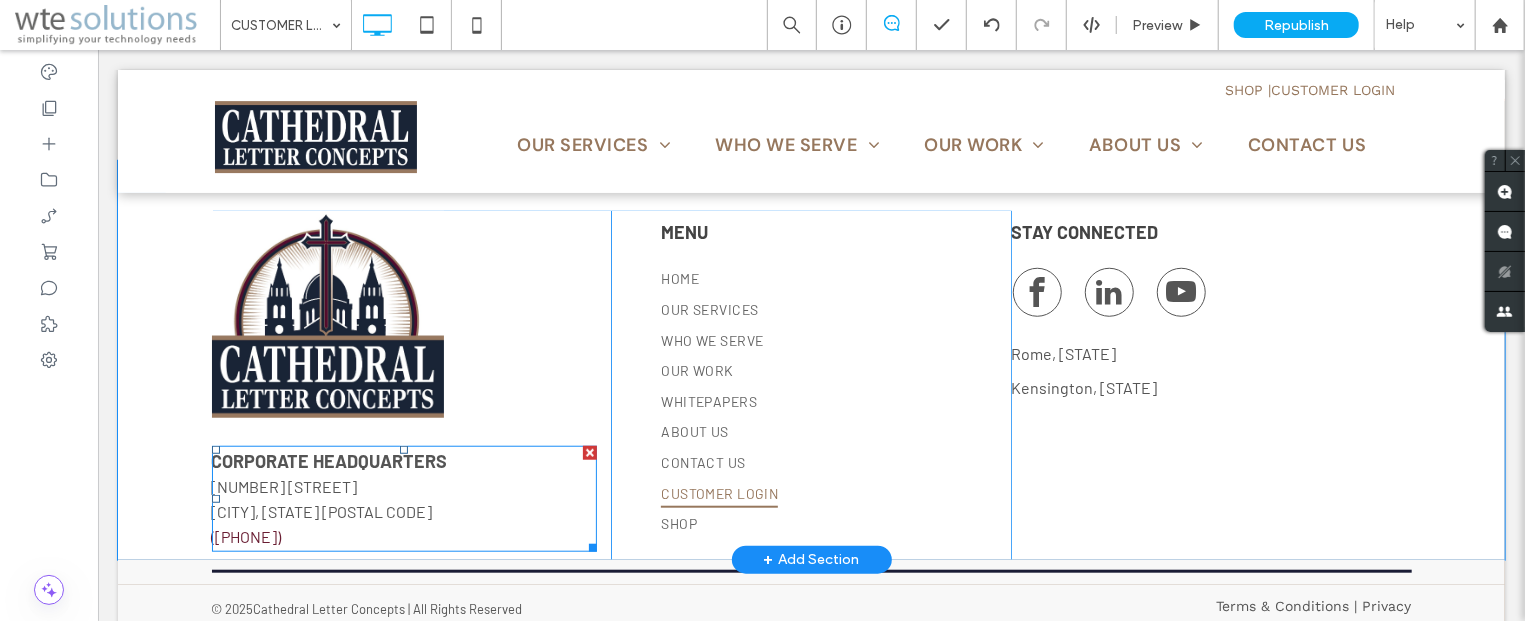 click on "[NUMBER] [STREET] [CITY], [STATE] [POSTAL_CODE] USA" at bounding box center [404, 499] 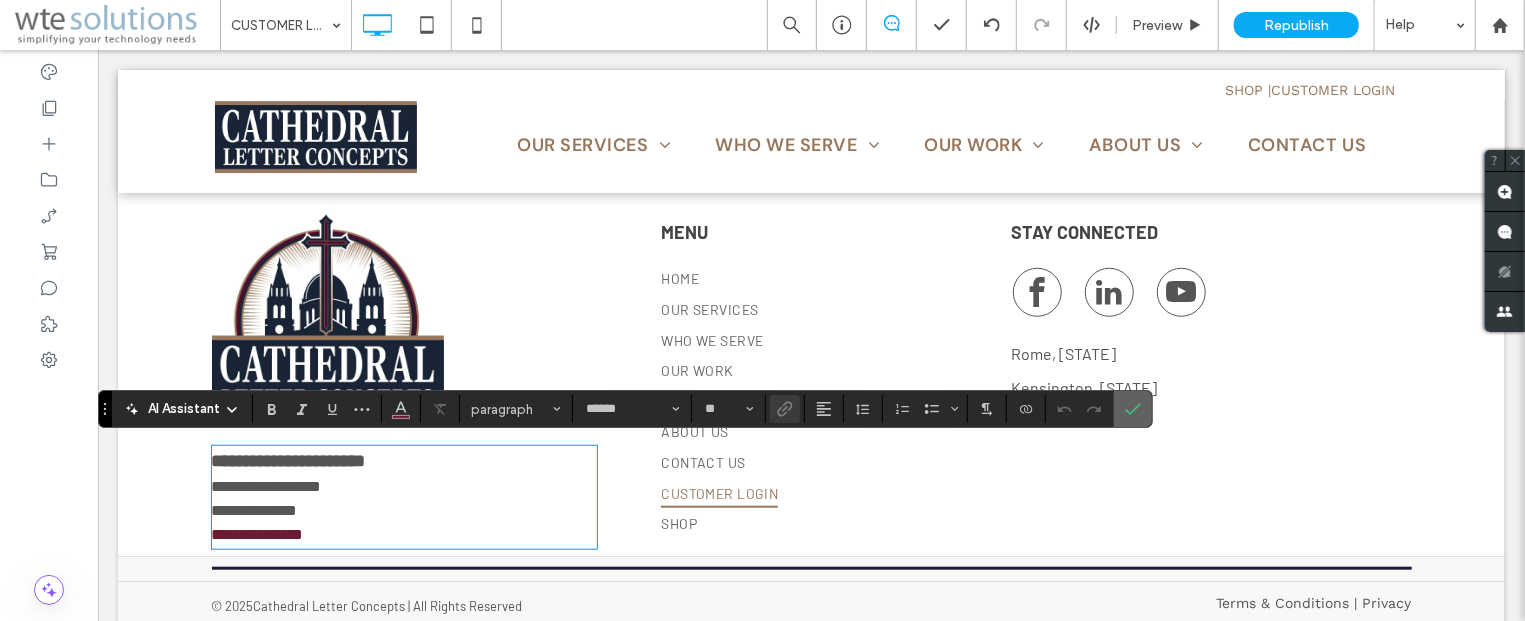 click at bounding box center (1133, 409) 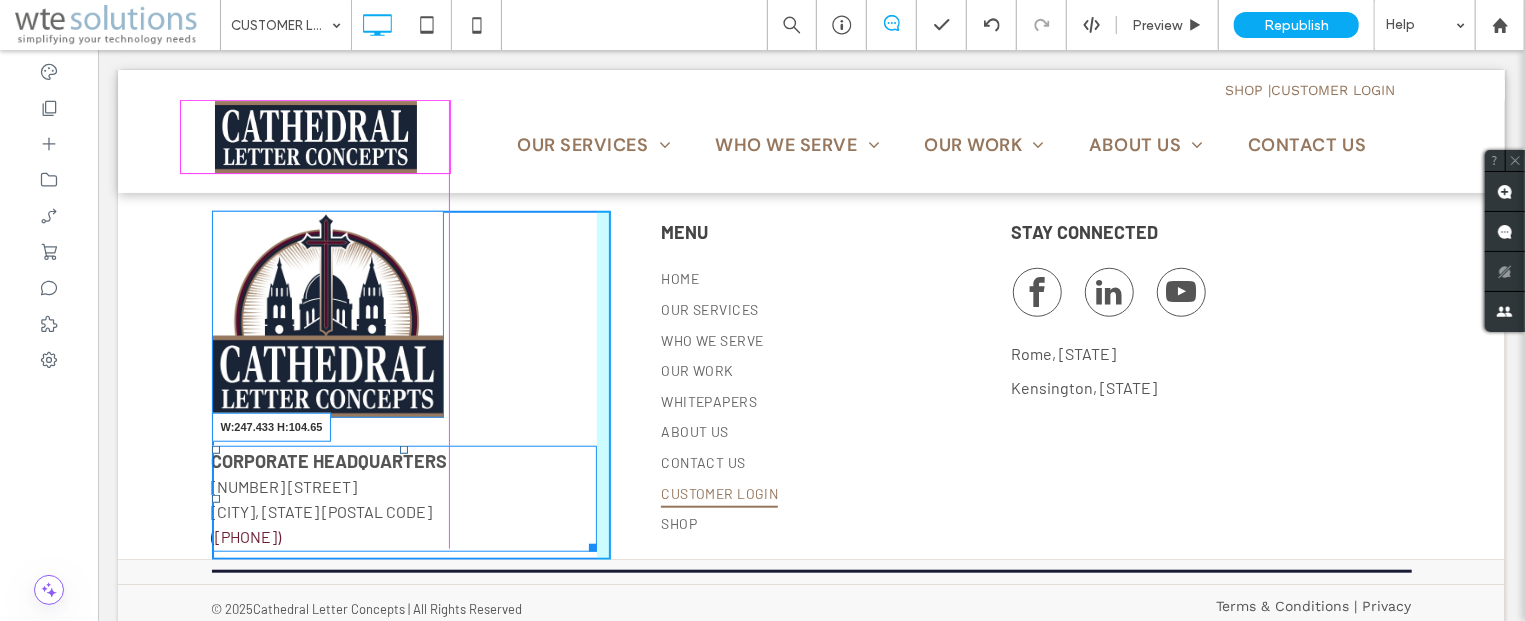 drag, startPoint x: 581, startPoint y: 541, endPoint x: 618, endPoint y: 547, distance: 37.48333 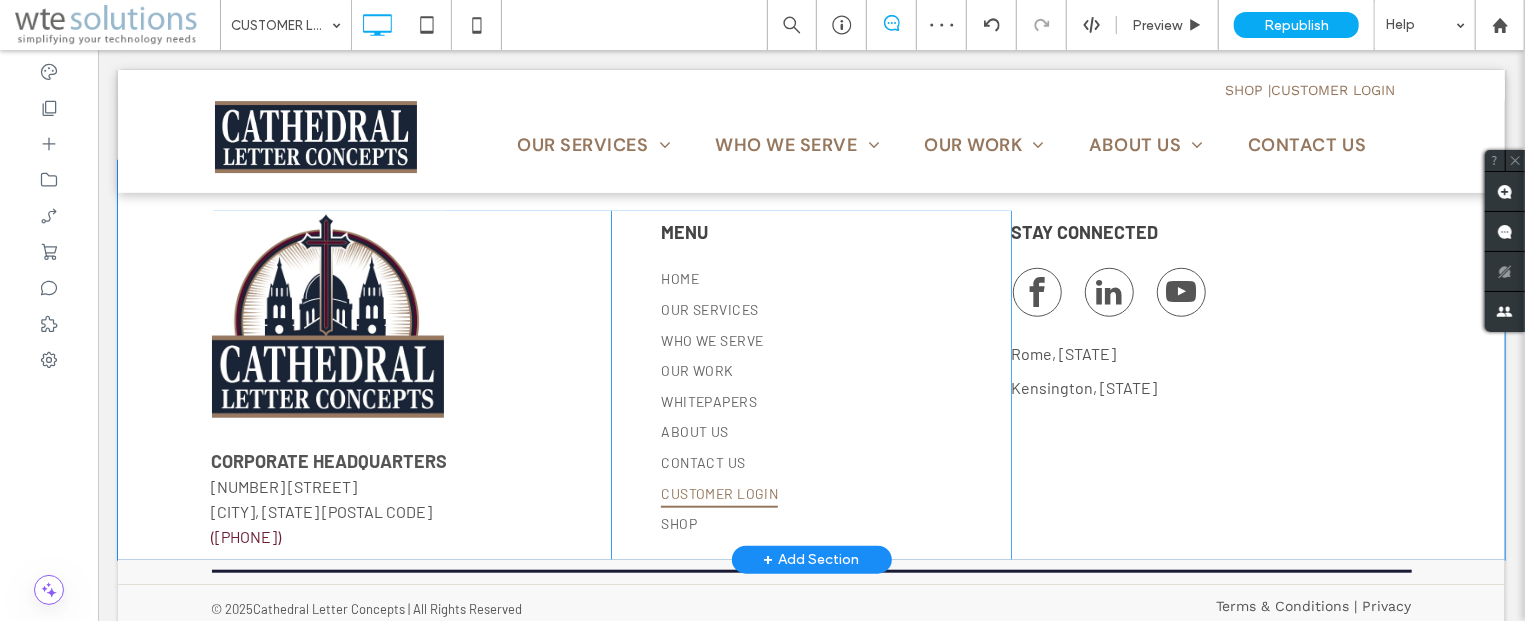 click on "CORPORATE HEADQUARTERS [NUMBER] [STREET] [CITY], [STATE] [POSTAL CODE] ([PHONE])
Click To Paste" at bounding box center (411, 384) 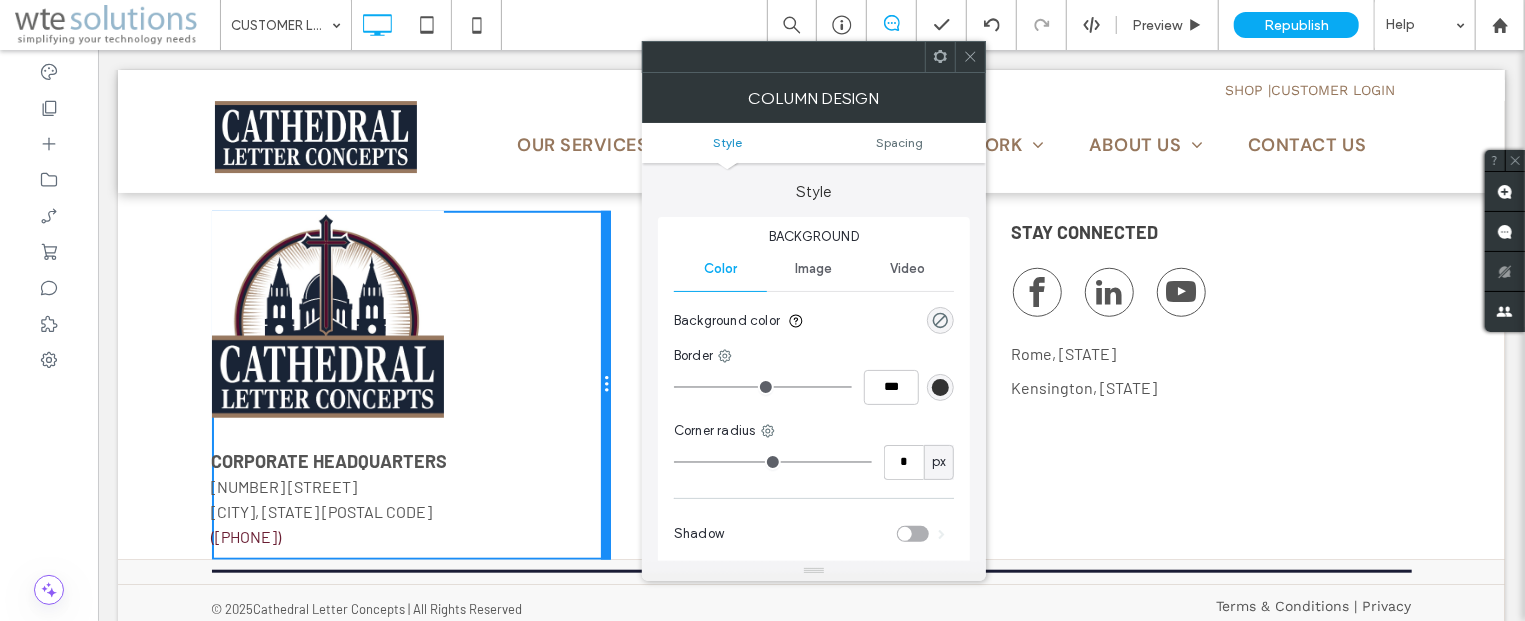 click at bounding box center (605, 384) 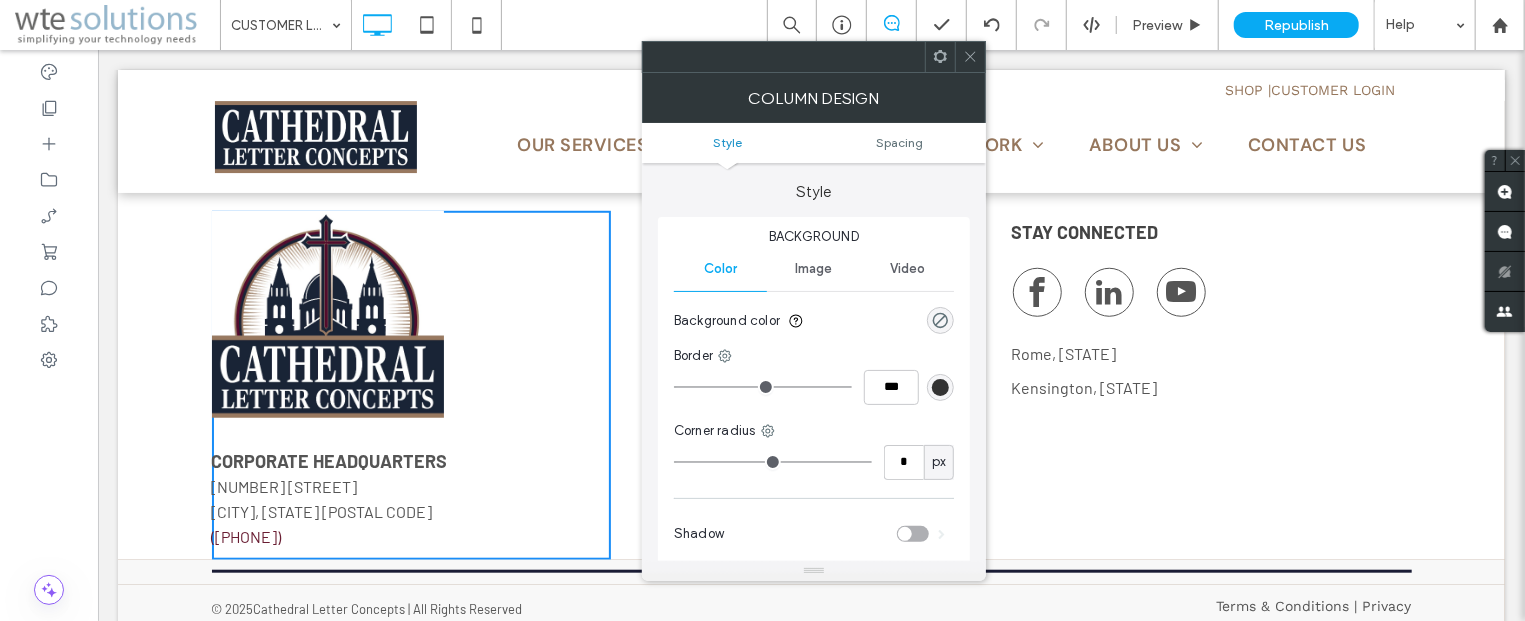 click 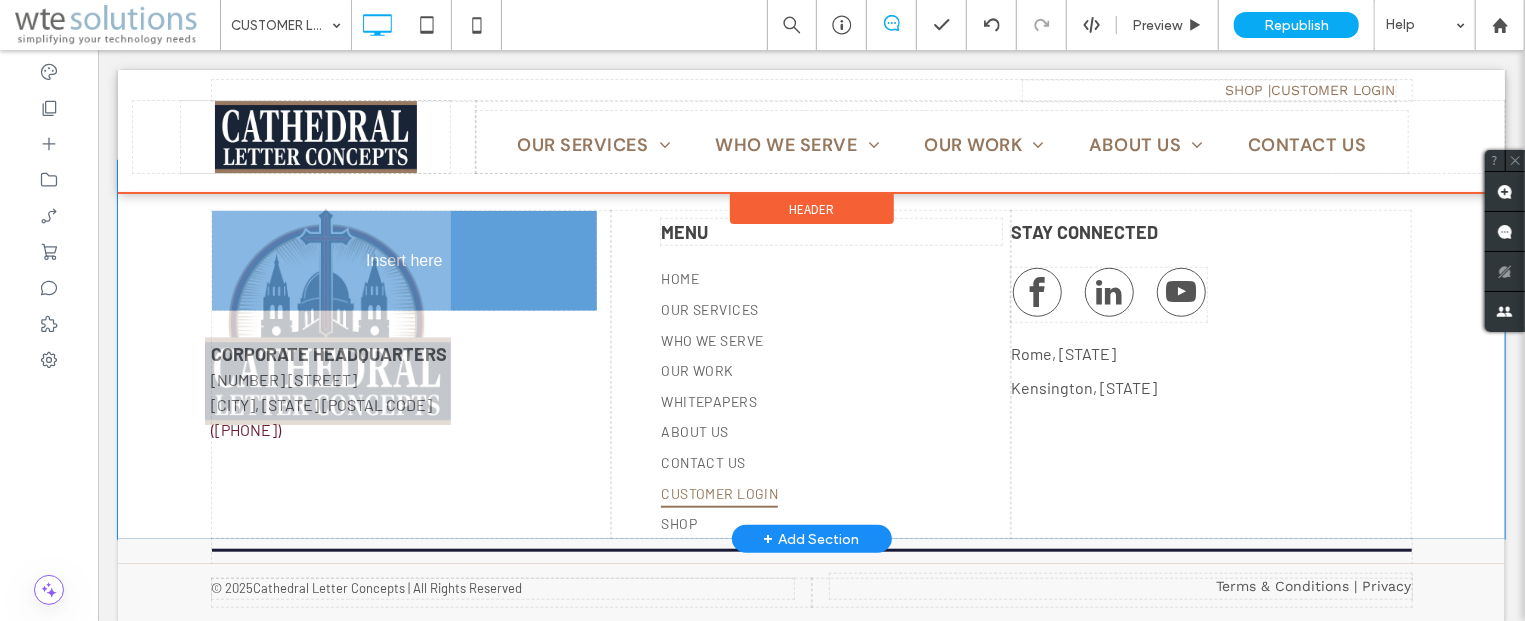 drag, startPoint x: 334, startPoint y: 353, endPoint x: 391, endPoint y: 347, distance: 57.31492 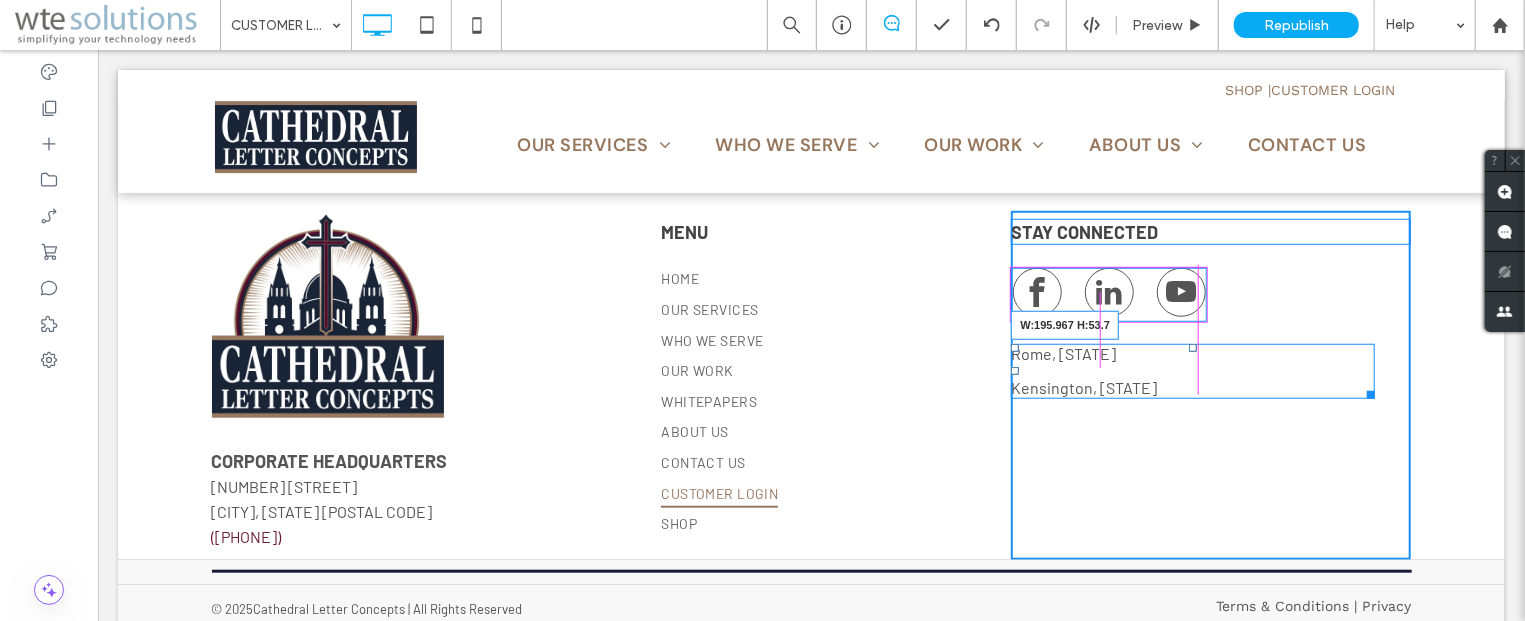 drag, startPoint x: 1360, startPoint y: 382, endPoint x: 1193, endPoint y: 352, distance: 169.67322 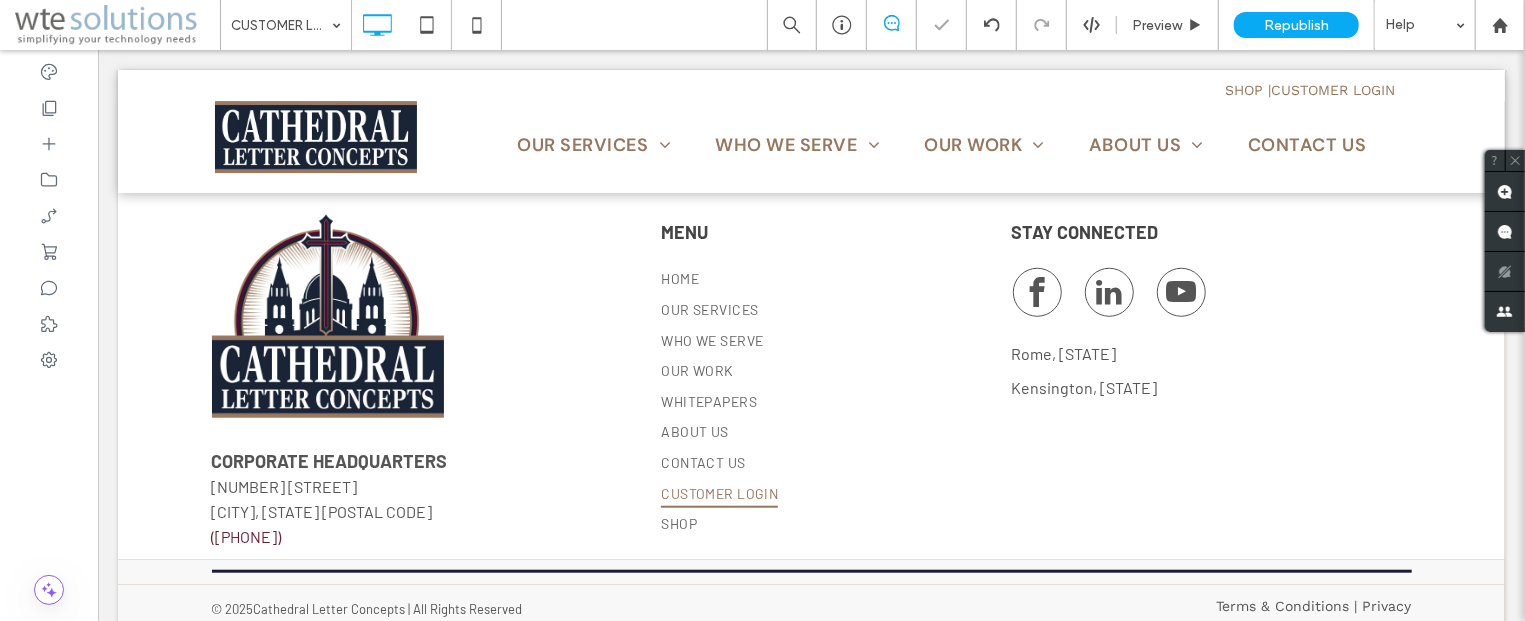 click on "SHOP    |   CUSTOMER LOGIN
Click To Paste
Click To Paste
OUR SERVICES
FUNDRAISING SOLUTIONS
INCREASED OFFERTORY
CAPITAL CAMPAIGNS
DIOCESAN ANNUAL APPEALS
RELIGIOUS ORGANIZATIONS
PLEDGE REDEMPTION
OFFERING ENVELOPES
ENVELOPE MAILING PROGRAM
BILINGUAL PRODUCTS
BOXED SETS
BULK ENVELOPES
CHILDREN AND YOUTH SETS
SPECIAL COLLECTION ENVELOPES
STEWARDSHIP MOTIVATORS
THE LITURGICAL SERIES
TIME, TALENT AND TREASURE SERIES
BAR CODING
CONTRIBUTION RECORDING SERVICE
SPECIAL MAILINGS
ONLINE SERVICES
ONLINE GIVING
ONLINE LIST MAINTENANCE" at bounding box center [810, 155] 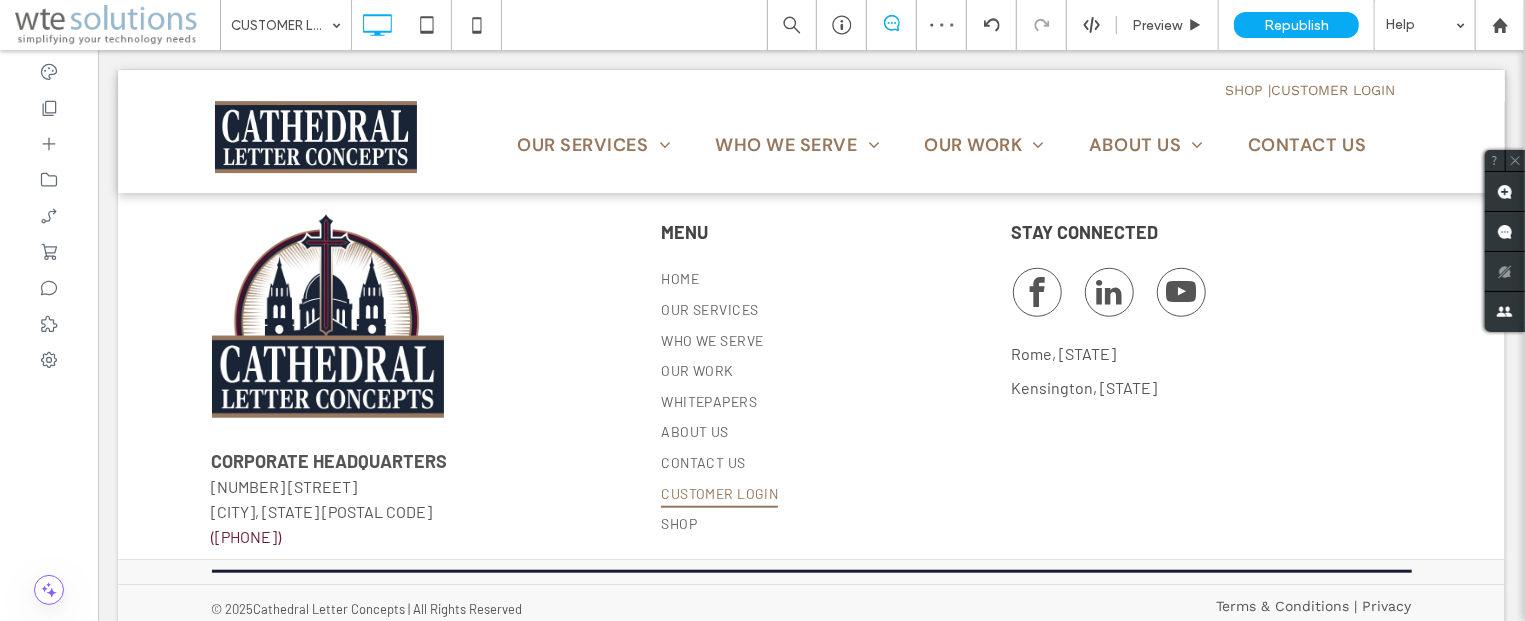 click on "SHOP    |   CUSTOMER LOGIN
Click To Paste
Click To Paste
OUR SERVICES
FUNDRAISING SOLUTIONS
INCREASED OFFERTORY
CAPITAL CAMPAIGNS
DIOCESAN ANNUAL APPEALS
RELIGIOUS ORGANIZATIONS
PLEDGE REDEMPTION
OFFERING ENVELOPES
ENVELOPE MAILING PROGRAM
BILINGUAL PRODUCTS
BOXED SETS
BULK ENVELOPES
CHILDREN AND YOUTH SETS
SPECIAL COLLECTION ENVELOPES
STEWARDSHIP MOTIVATORS
THE LITURGICAL SERIES
TIME, TALENT AND TREASURE SERIES
BAR CODING
CONTRIBUTION RECORDING SERVICE
SPECIAL MAILINGS
ONLINE SERVICES
ONLINE GIVING
ONLINE LIST MAINTENANCE" at bounding box center [810, 155] 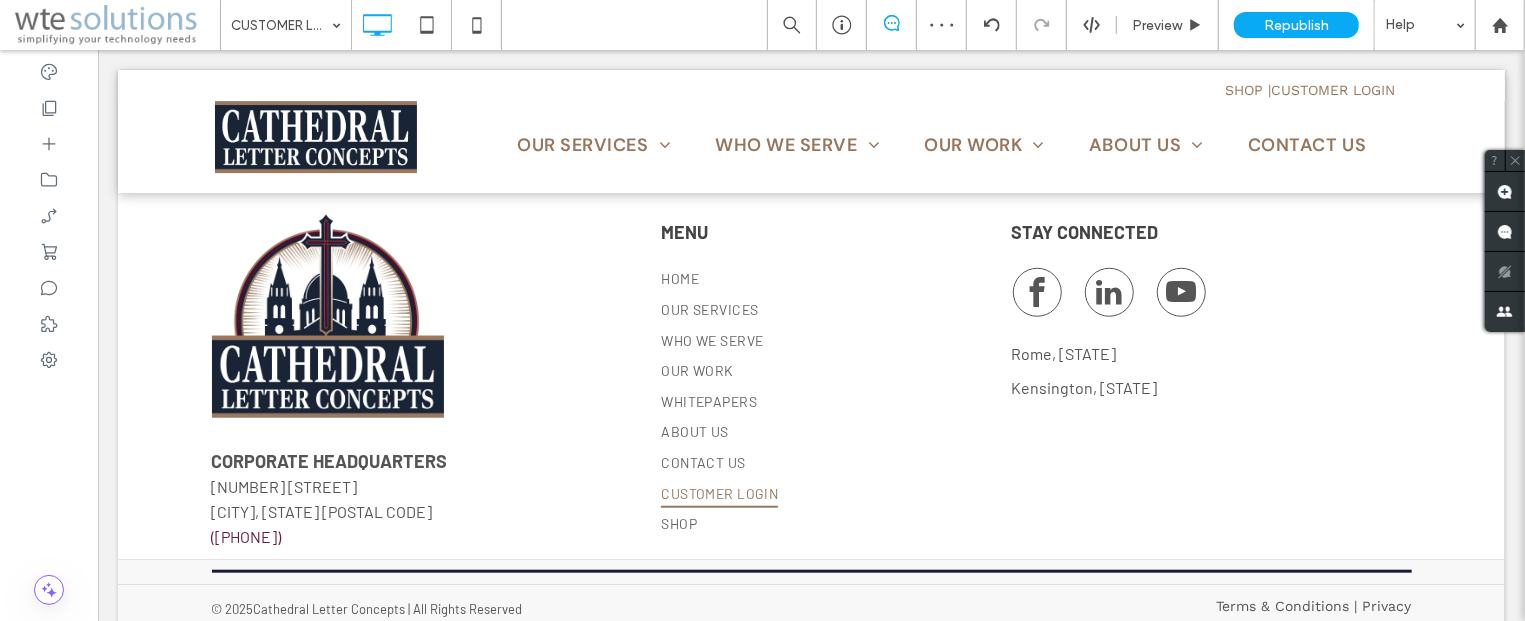 click on "SHOP    |   CUSTOMER LOGIN
Click To Paste
Click To Paste
OUR SERVICES
FUNDRAISING SOLUTIONS
INCREASED OFFERTORY
CAPITAL CAMPAIGNS
DIOCESAN ANNUAL APPEALS
RELIGIOUS ORGANIZATIONS
PLEDGE REDEMPTION
OFFERING ENVELOPES
ENVELOPE MAILING PROGRAM
BILINGUAL PRODUCTS
BOXED SETS
BULK ENVELOPES
CHILDREN AND YOUTH SETS
SPECIAL COLLECTION ENVELOPES
STEWARDSHIP MOTIVATORS
THE LITURGICAL SERIES
TIME, TALENT AND TREASURE SERIES
BAR CODING
CONTRIBUTION RECORDING SERVICE
SPECIAL MAILINGS
ONLINE SERVICES
ONLINE GIVING
ONLINE LIST MAINTENANCE" at bounding box center [810, 155] 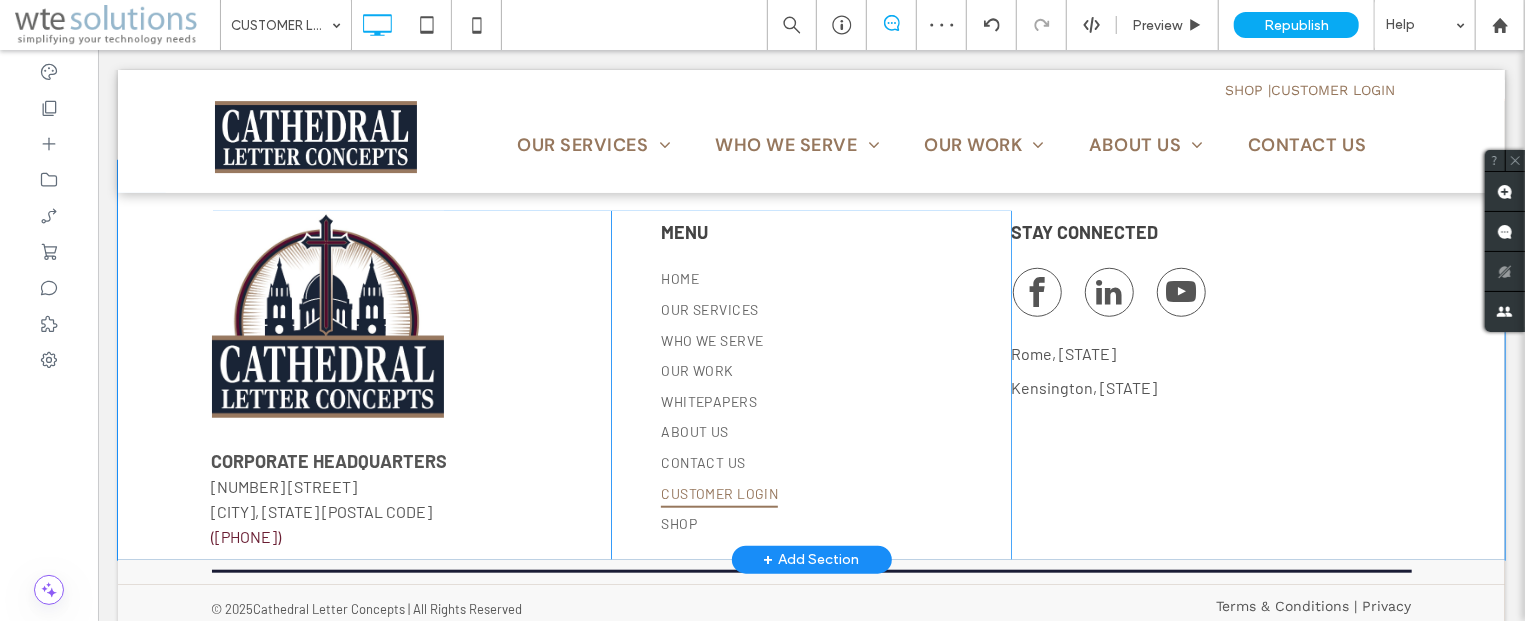 click on "STAY CONNECTED
[CITY], [STATE] [CITY], [STATE]
Click To Paste" at bounding box center [1210, 384] 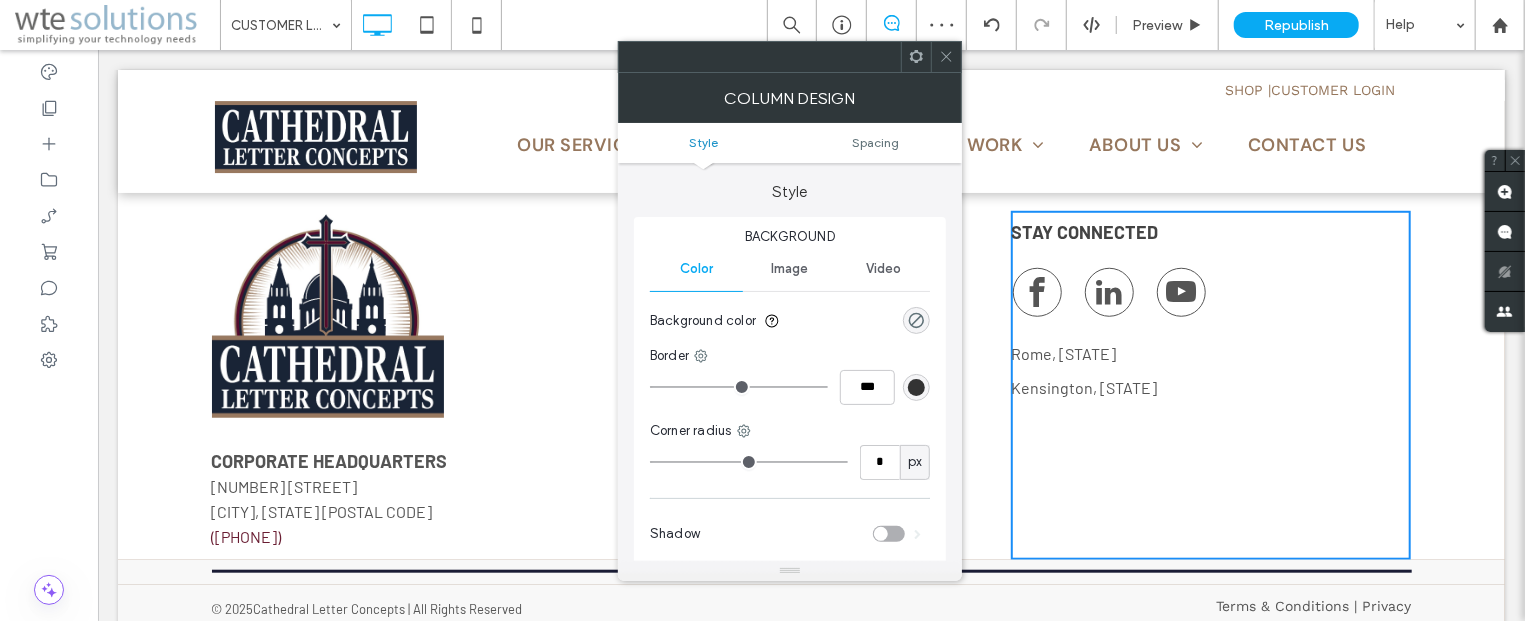 click on "SHOP    |   CUSTOMER LOGIN
Click To Paste
Click To Paste
OUR SERVICES
FUNDRAISING SOLUTIONS
INCREASED OFFERTORY
CAPITAL CAMPAIGNS
DIOCESAN ANNUAL APPEALS
RELIGIOUS ORGANIZATIONS
PLEDGE REDEMPTION
OFFERING ENVELOPES
ENVELOPE MAILING PROGRAM
BILINGUAL PRODUCTS
BOXED SETS
BULK ENVELOPES
CHILDREN AND YOUTH SETS
SPECIAL COLLECTION ENVELOPES
STEWARDSHIP MOTIVATORS
THE LITURGICAL SERIES
TIME, TALENT AND TREASURE SERIES
BAR CODING
CONTRIBUTION RECORDING SERVICE
SPECIAL MAILINGS
ONLINE SERVICES
ONLINE GIVING
ONLINE LIST MAINTENANCE" at bounding box center [810, 155] 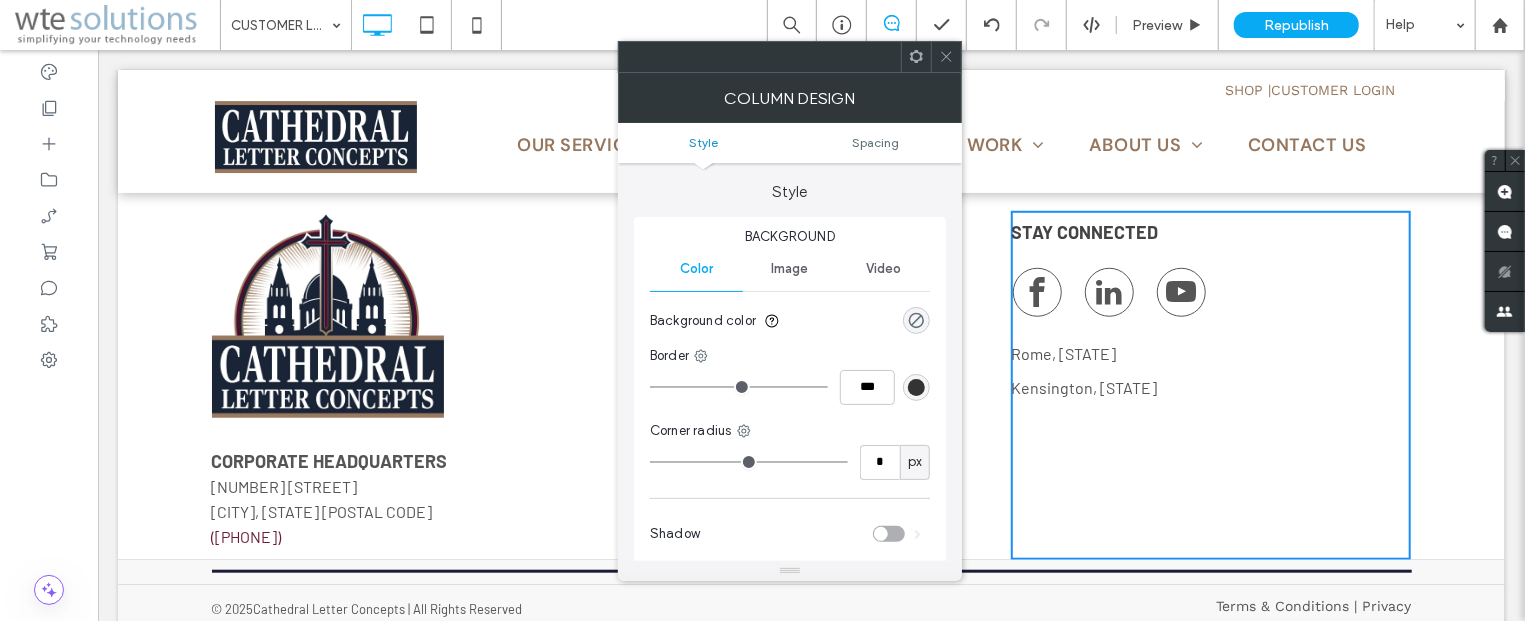 click 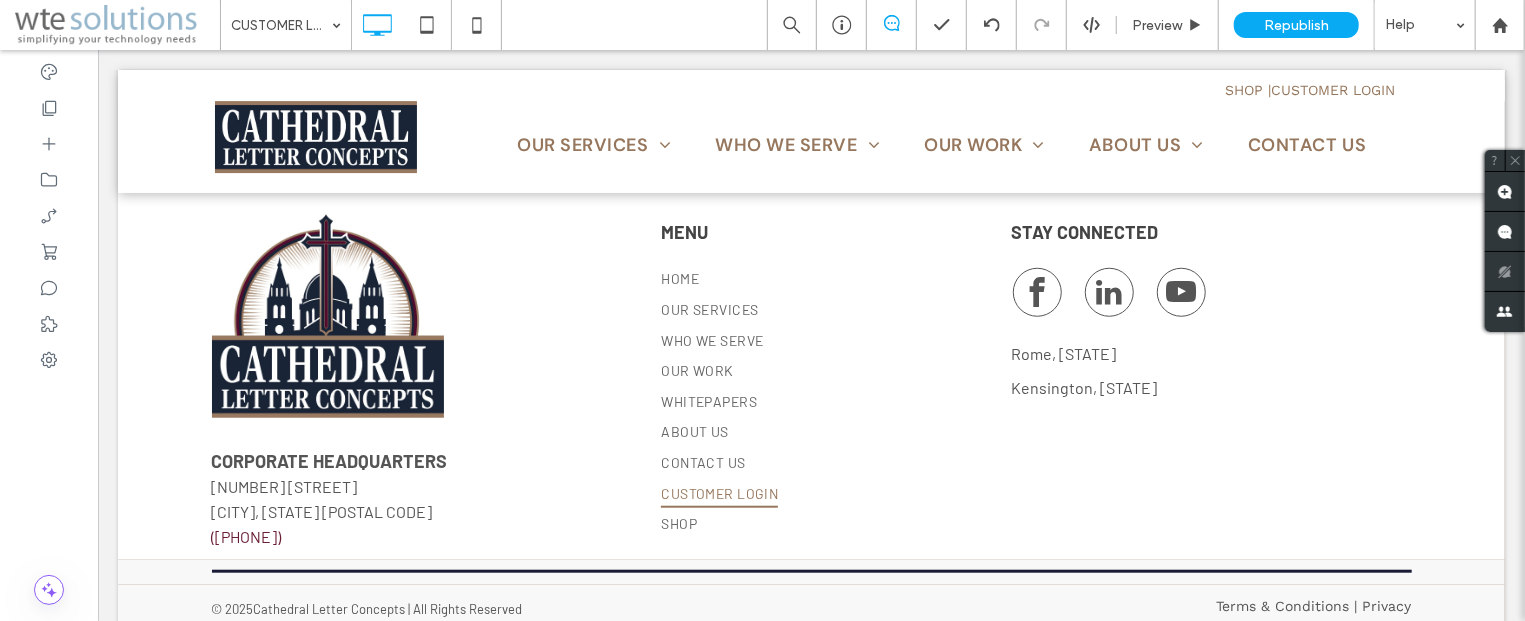 click on "SHOP    |   CUSTOMER LOGIN
Click To Paste
Click To Paste
OUR SERVICES
FUNDRAISING SOLUTIONS
INCREASED OFFERTORY
CAPITAL CAMPAIGNS
DIOCESAN ANNUAL APPEALS
RELIGIOUS ORGANIZATIONS
PLEDGE REDEMPTION
OFFERING ENVELOPES
ENVELOPE MAILING PROGRAM
BILINGUAL PRODUCTS
BOXED SETS
BULK ENVELOPES
CHILDREN AND YOUTH SETS
SPECIAL COLLECTION ENVELOPES
STEWARDSHIP MOTIVATORS
THE LITURGICAL SERIES
TIME, TALENT AND TREASURE SERIES
BAR CODING
CONTRIBUTION RECORDING SERVICE
SPECIAL MAILINGS
ONLINE SERVICES
ONLINE GIVING
ONLINE LIST MAINTENANCE" at bounding box center [810, 155] 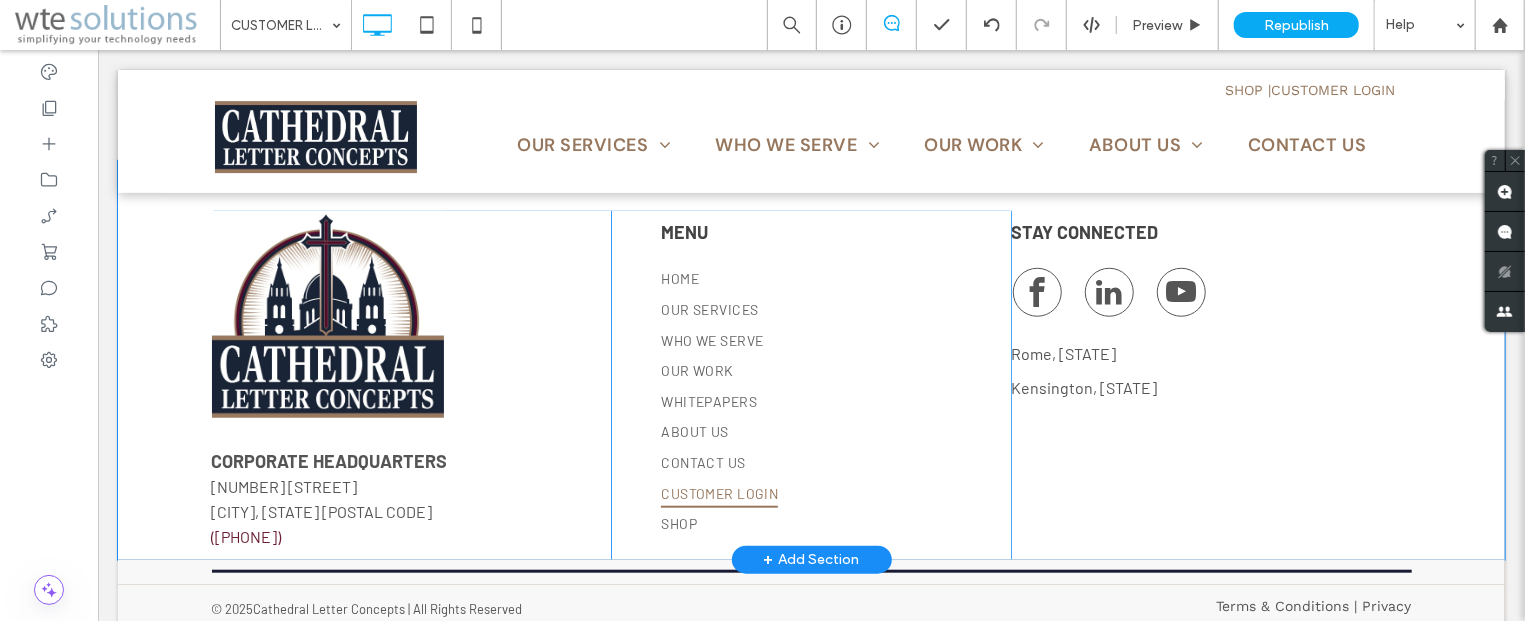 click on "STAY CONNECTED
[CITY], [STATE] [CITY], [STATE]
Click To Paste" at bounding box center (1210, 384) 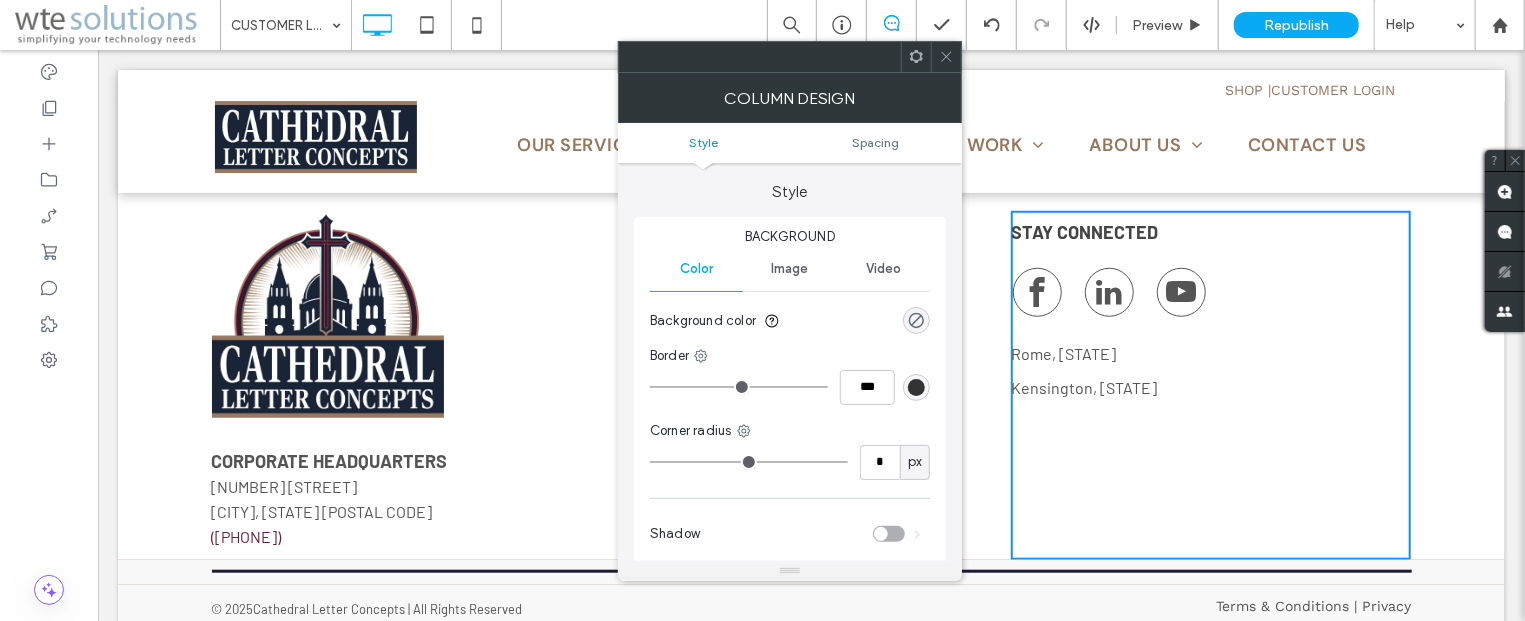 click on "STAY CONNECTED
[CITY], [STATE] [CITY], [STATE]
Click To Paste" at bounding box center [1210, 384] 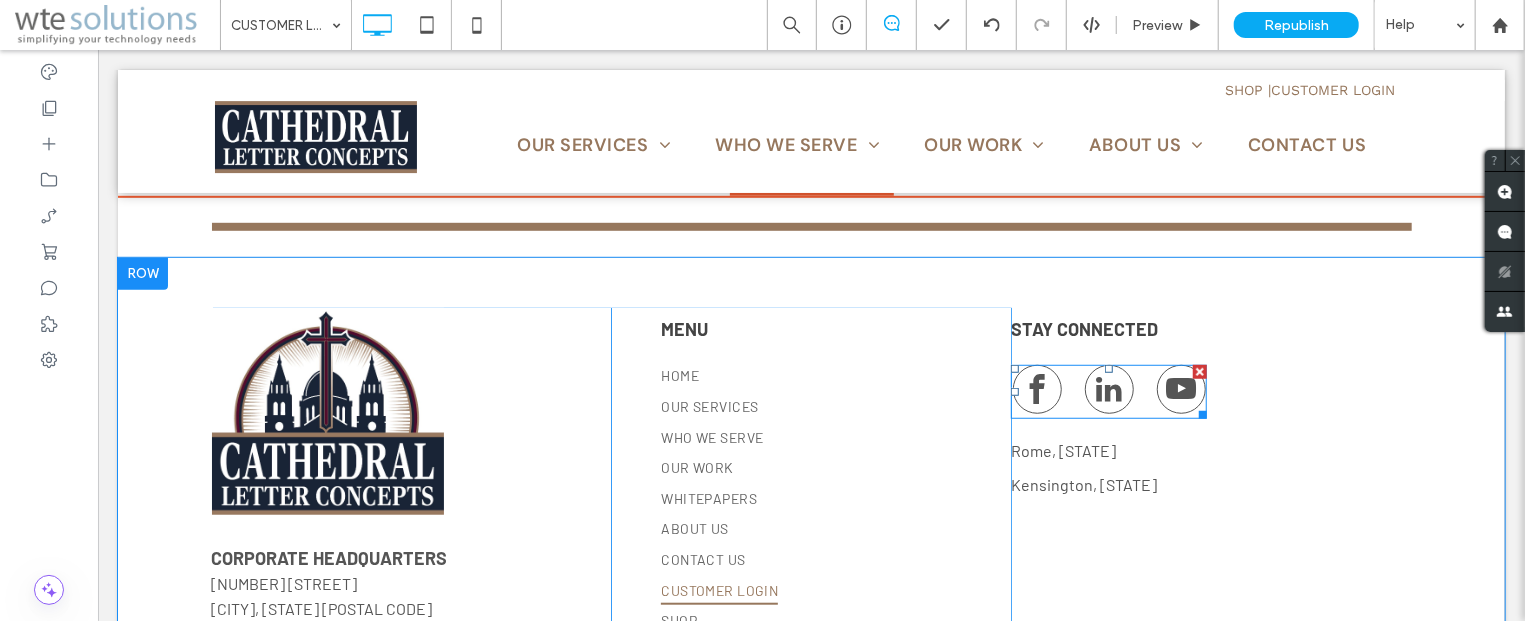 scroll, scrollTop: 664, scrollLeft: 0, axis: vertical 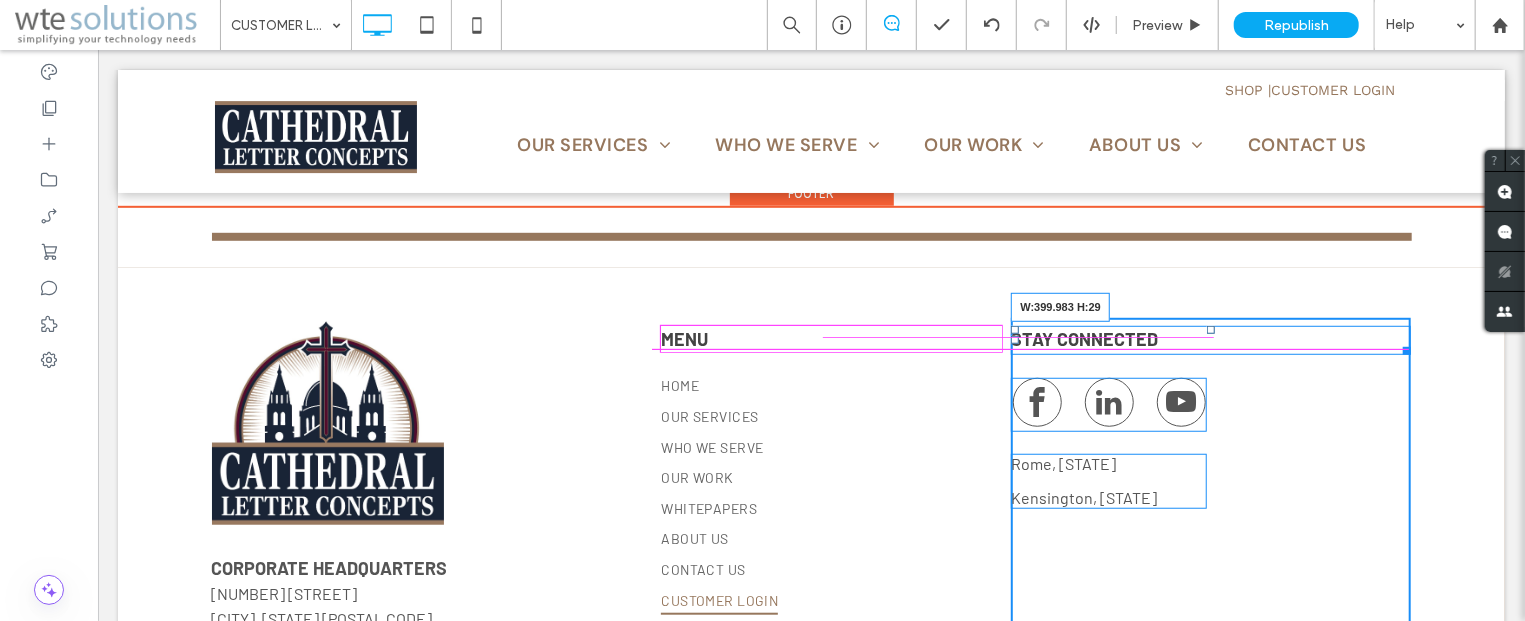 drag, startPoint x: 1399, startPoint y: 344, endPoint x: 1457, endPoint y: 508, distance: 173.95401 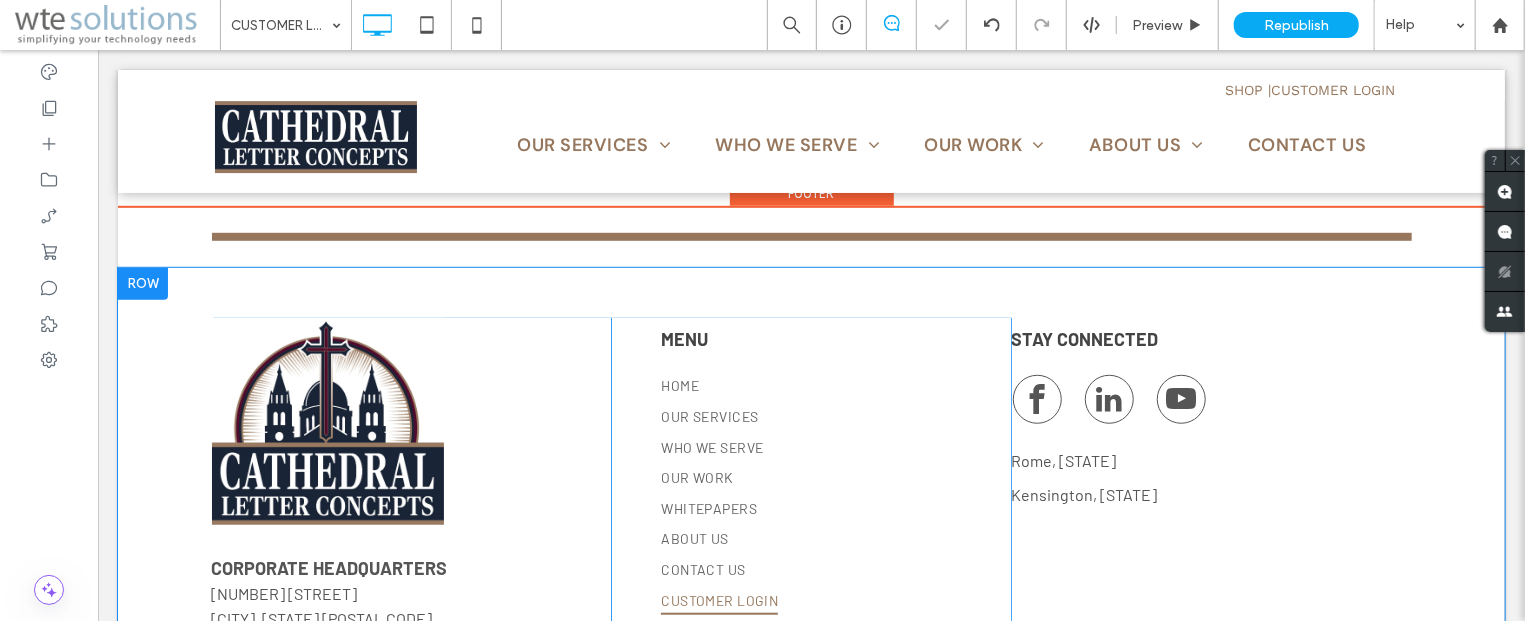 click on "STAY CONNECTED
[CITY], [STATE] [CITY], [STATE]
Click To Paste" at bounding box center [1210, 491] 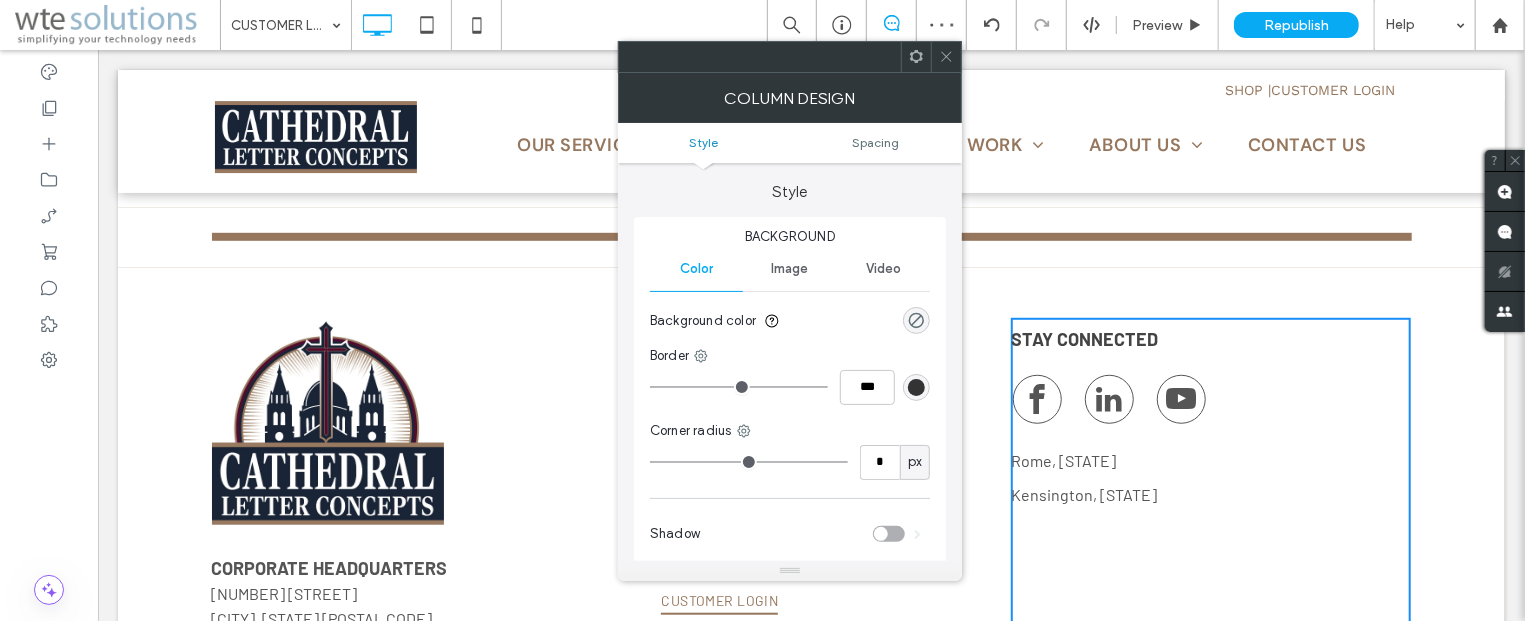 click on "STAY CONNECTED" at bounding box center (1210, 338) 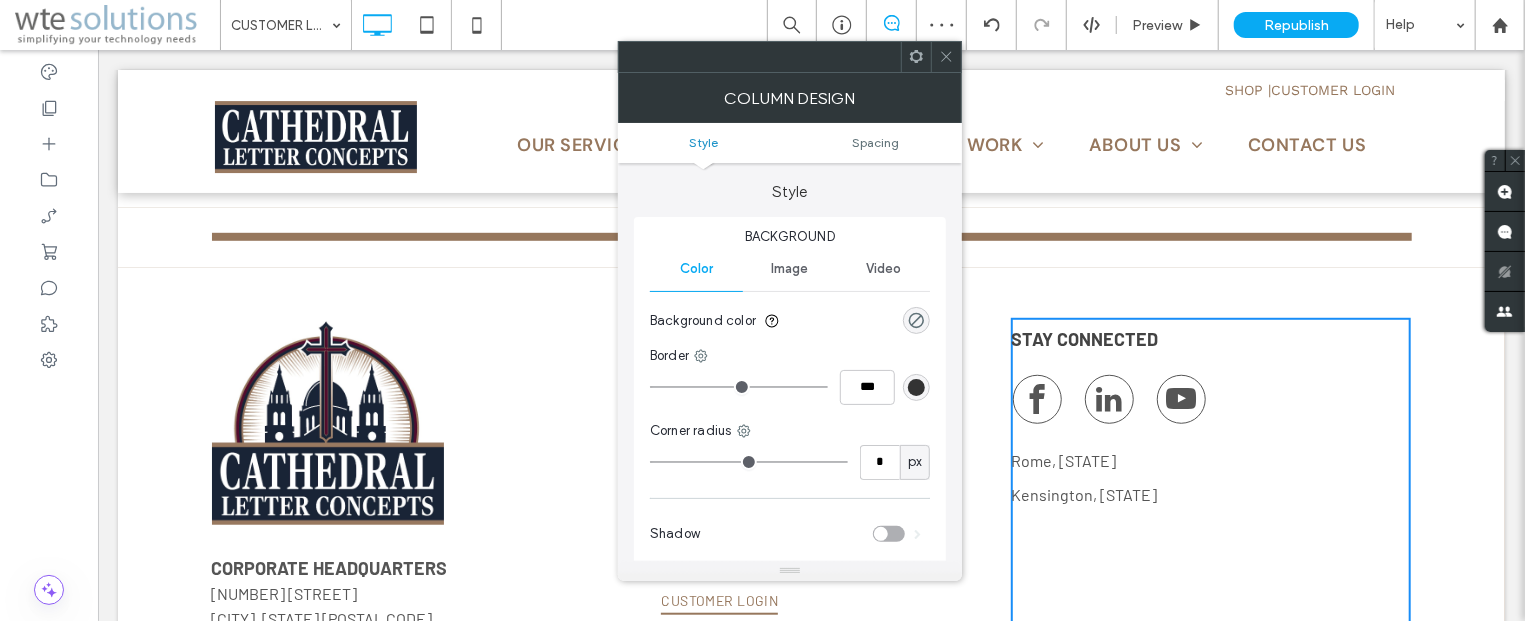 click 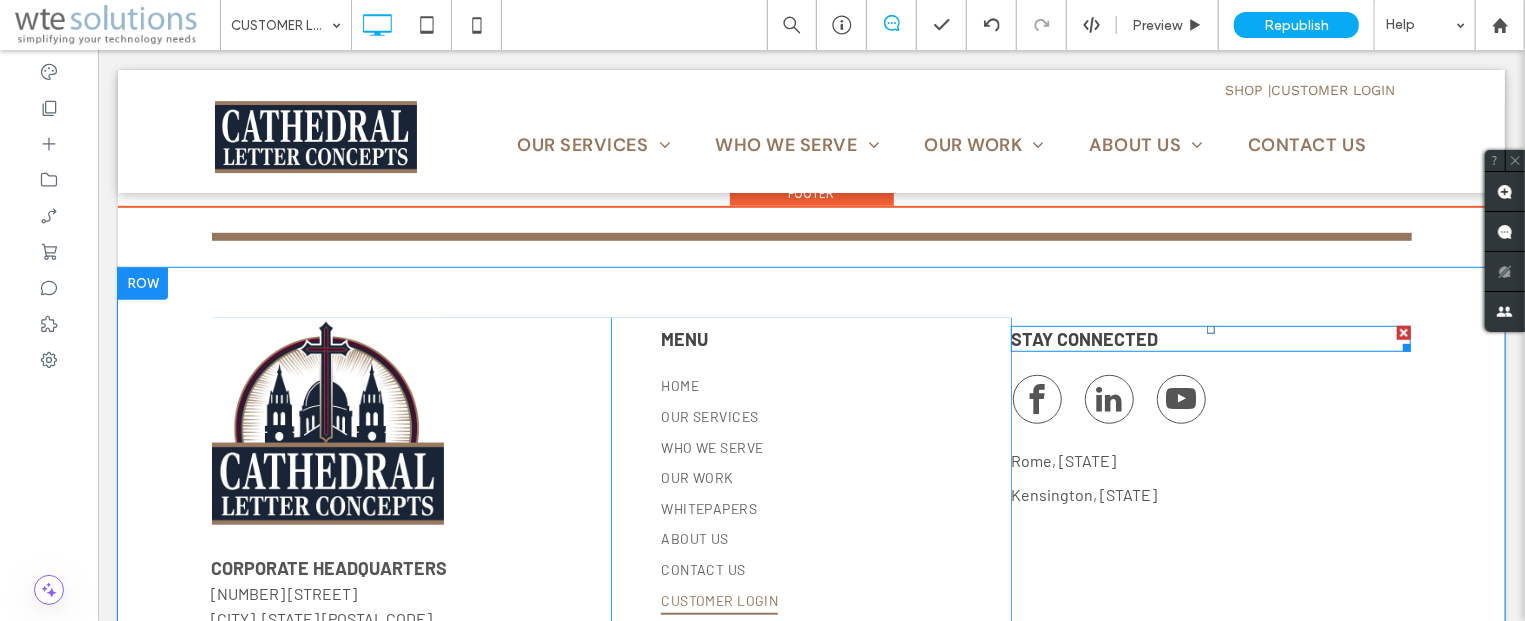 click on "STAY CONNECTED" at bounding box center (1210, 338) 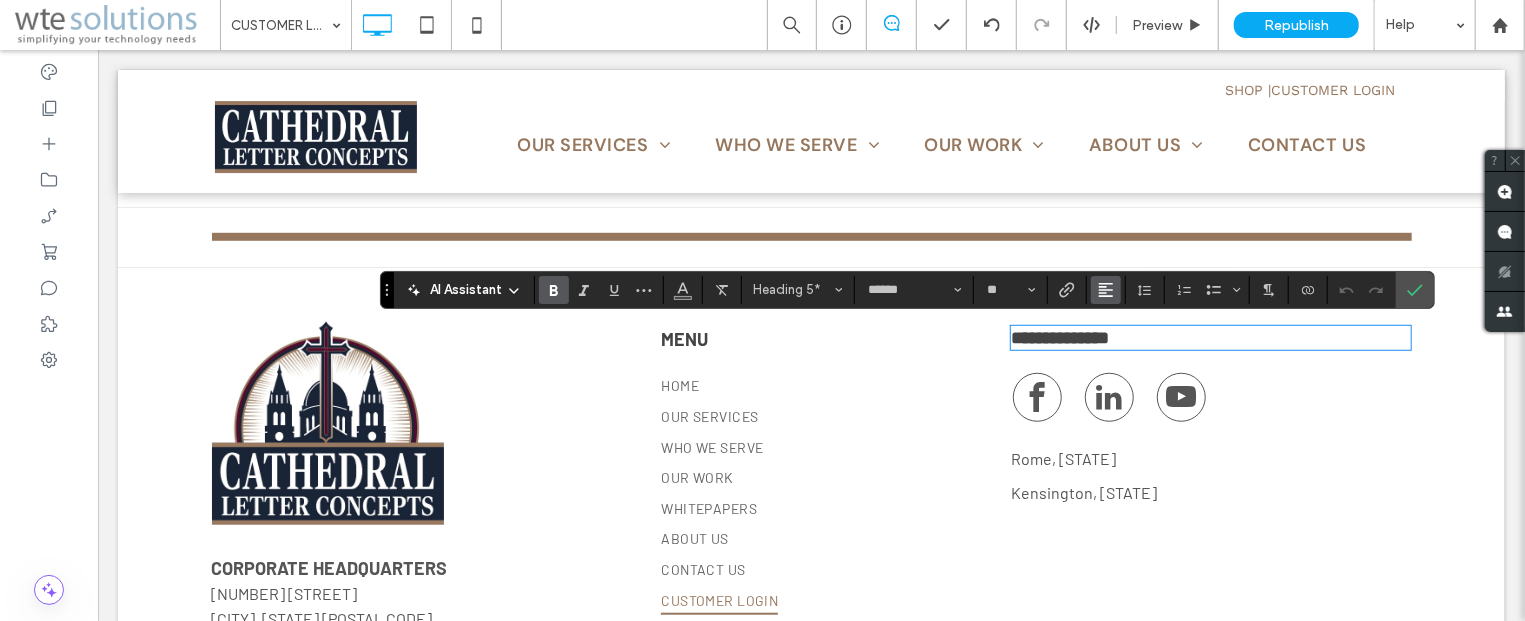 click 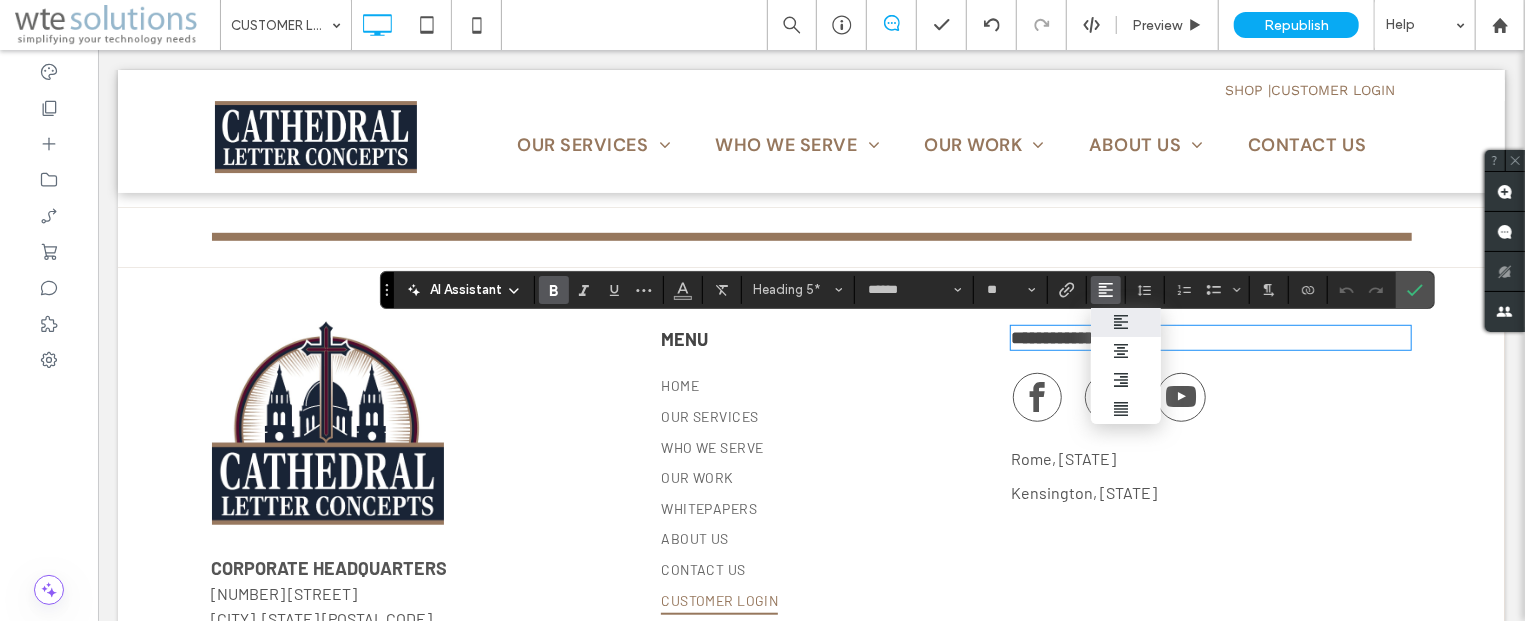 click at bounding box center (1126, 322) 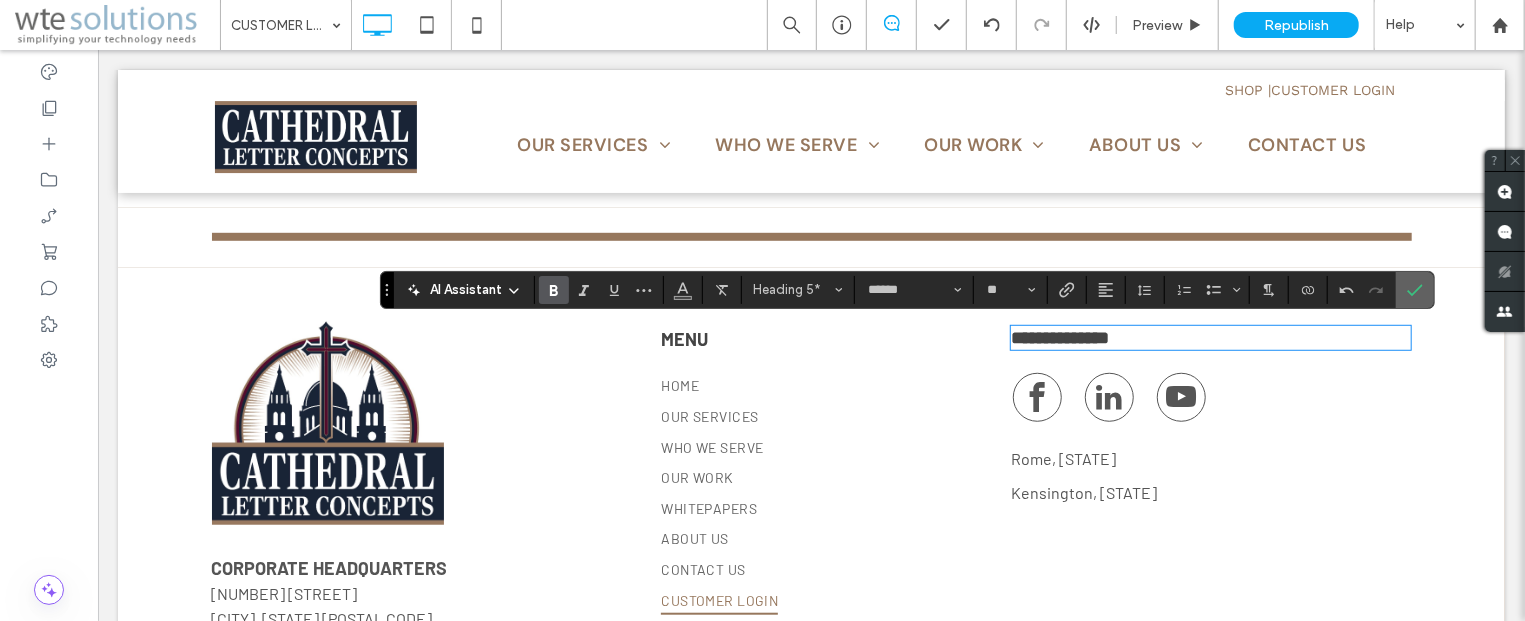 click at bounding box center [1415, 290] 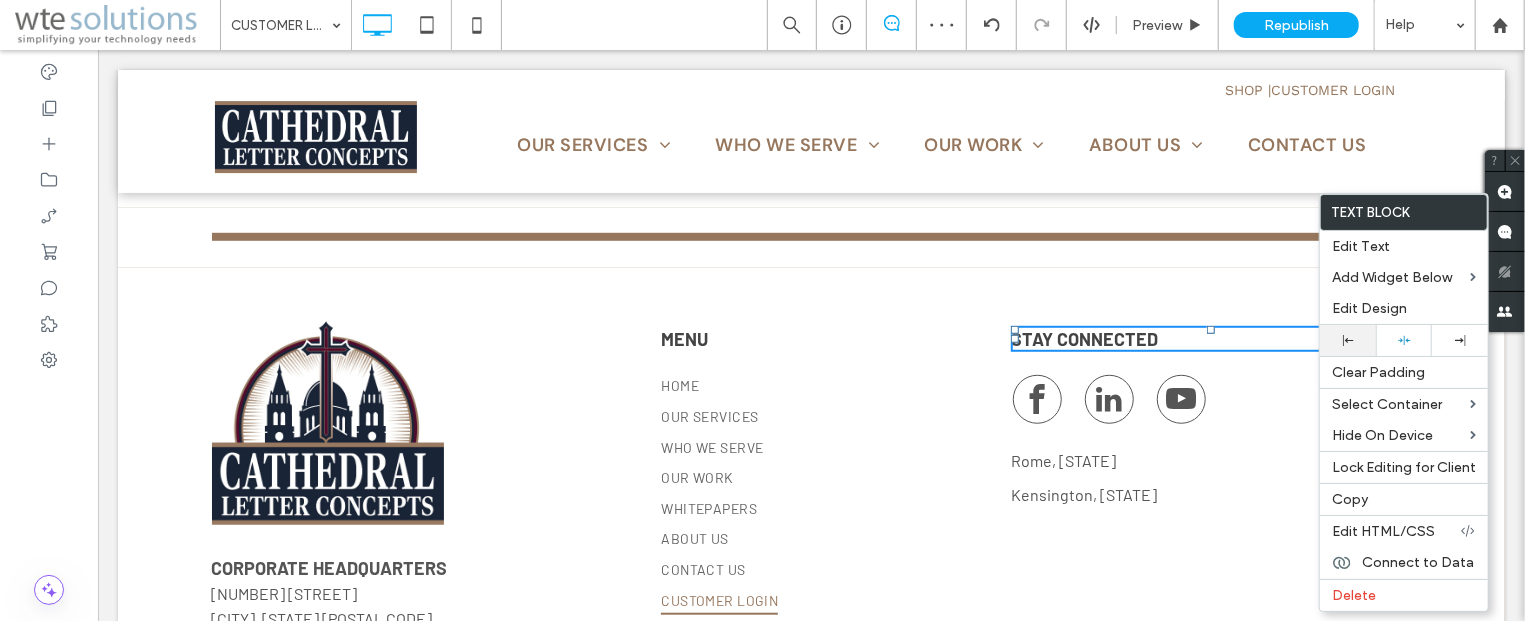 click at bounding box center [1348, 340] 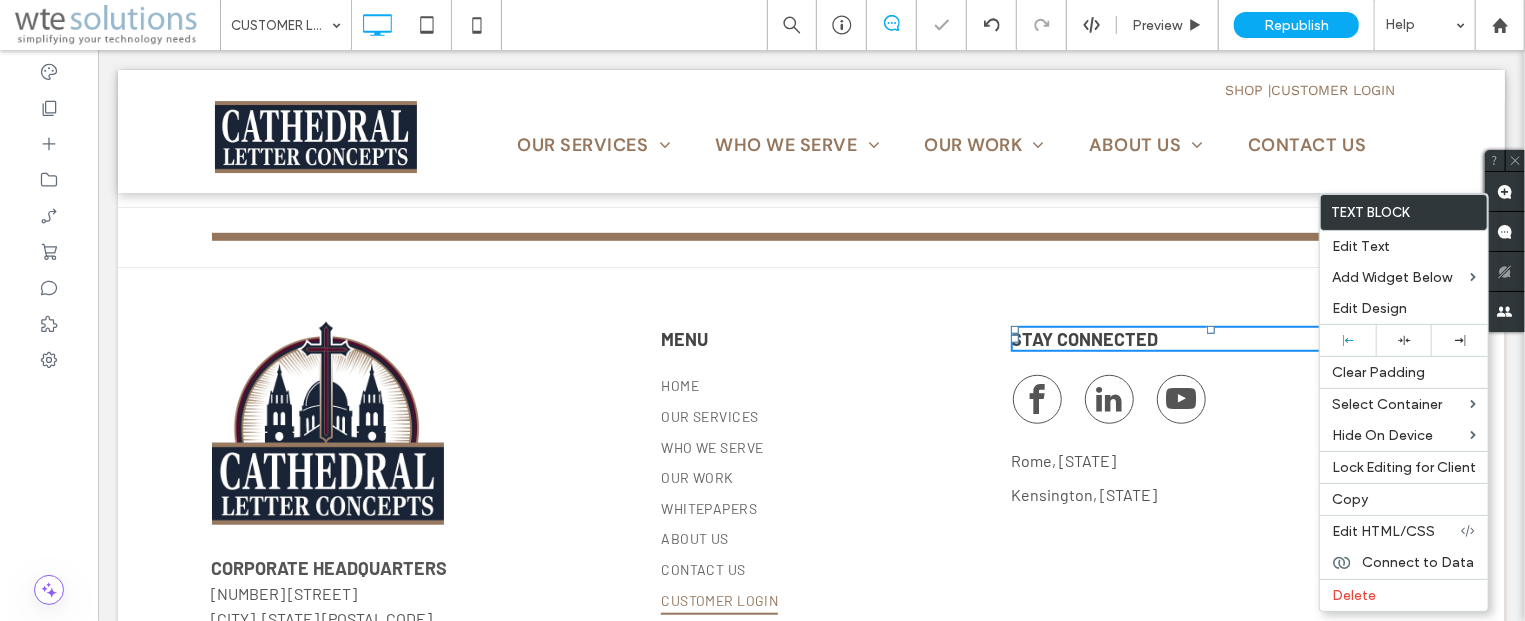 click on "STAY CONNECTED" at bounding box center [1210, 338] 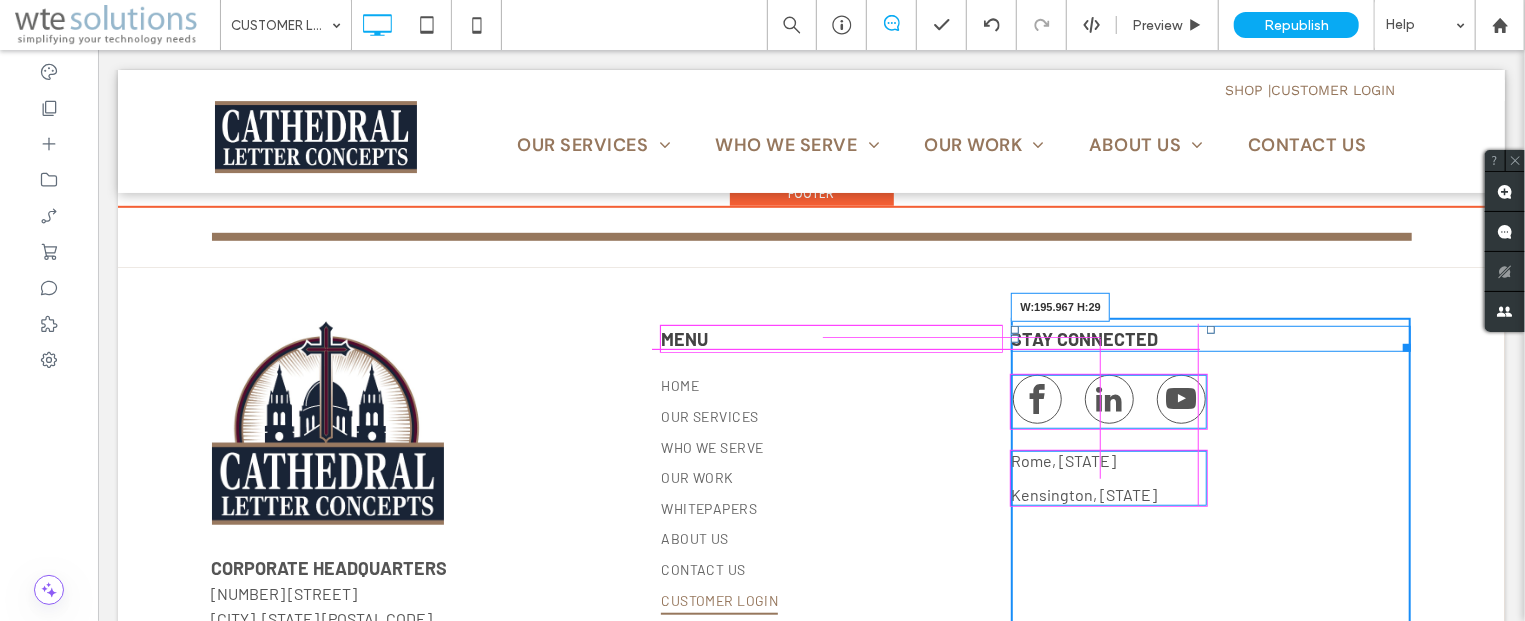 drag, startPoint x: 1398, startPoint y: 345, endPoint x: 1196, endPoint y: 335, distance: 202.24738 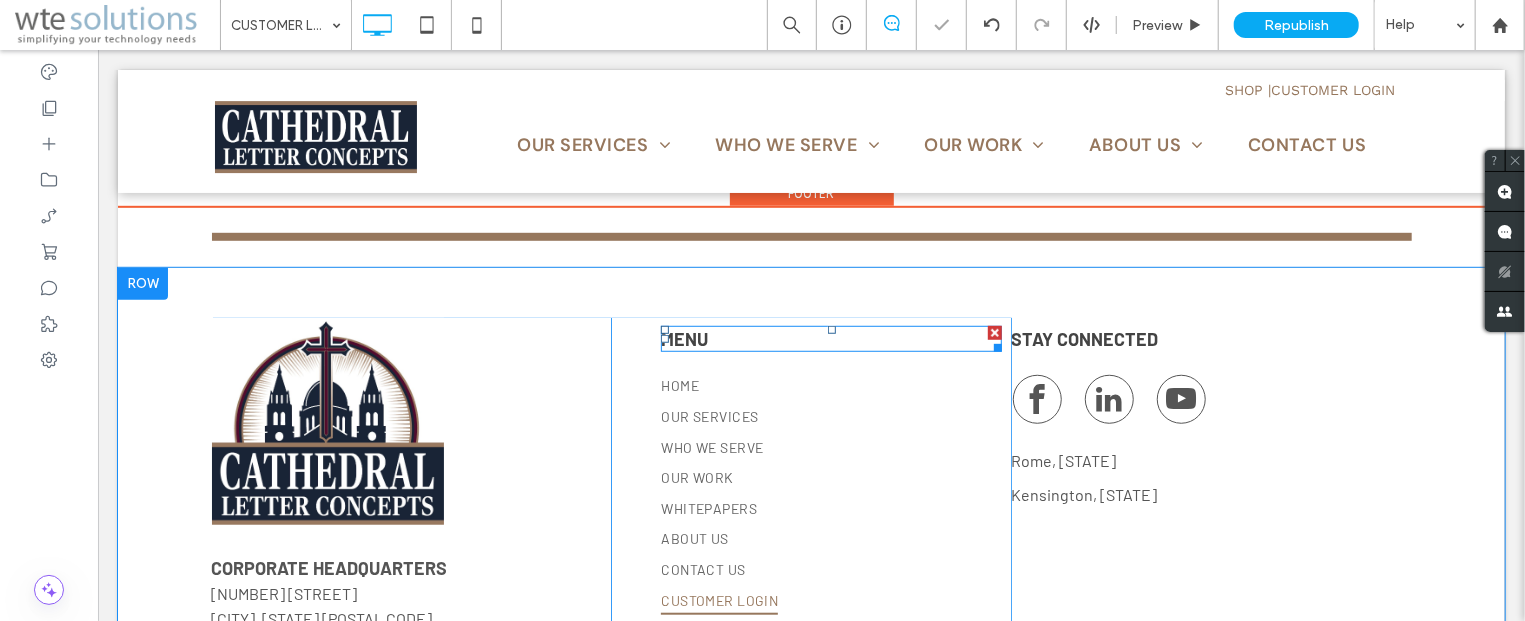 click on "MENU" at bounding box center (830, 338) 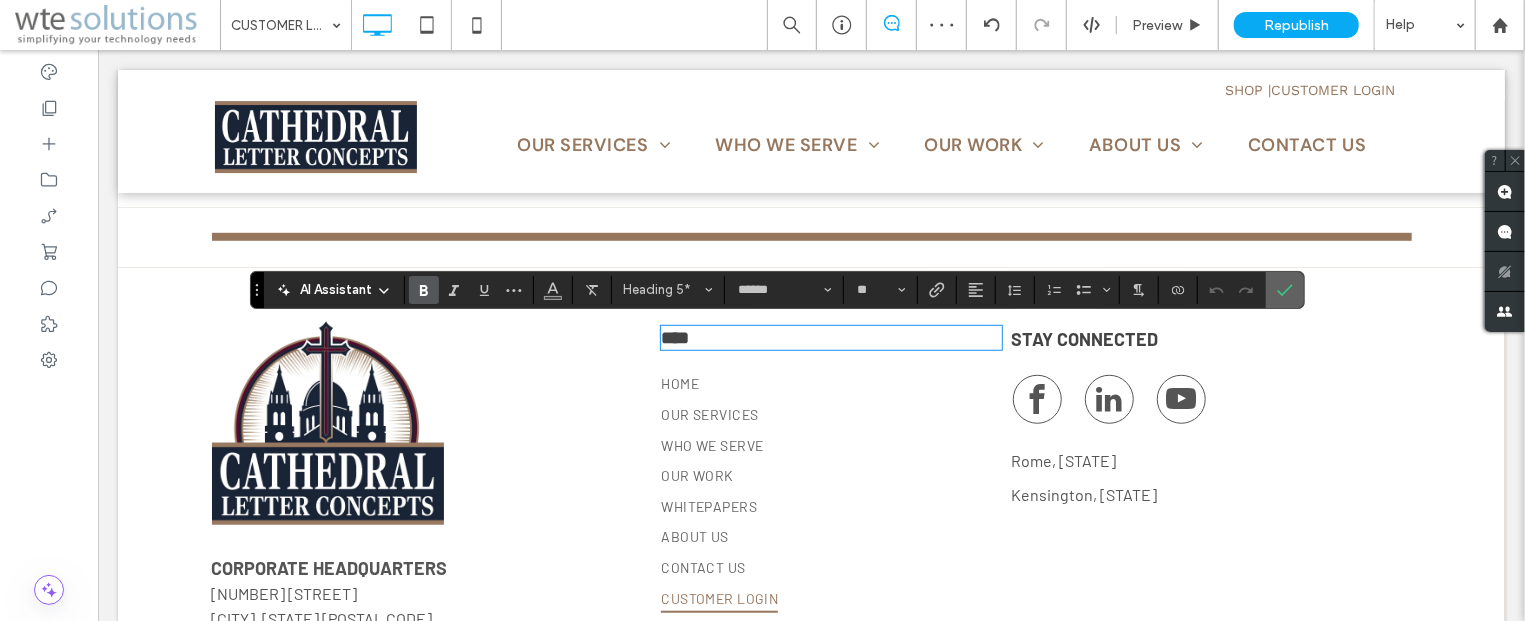 click at bounding box center (1285, 290) 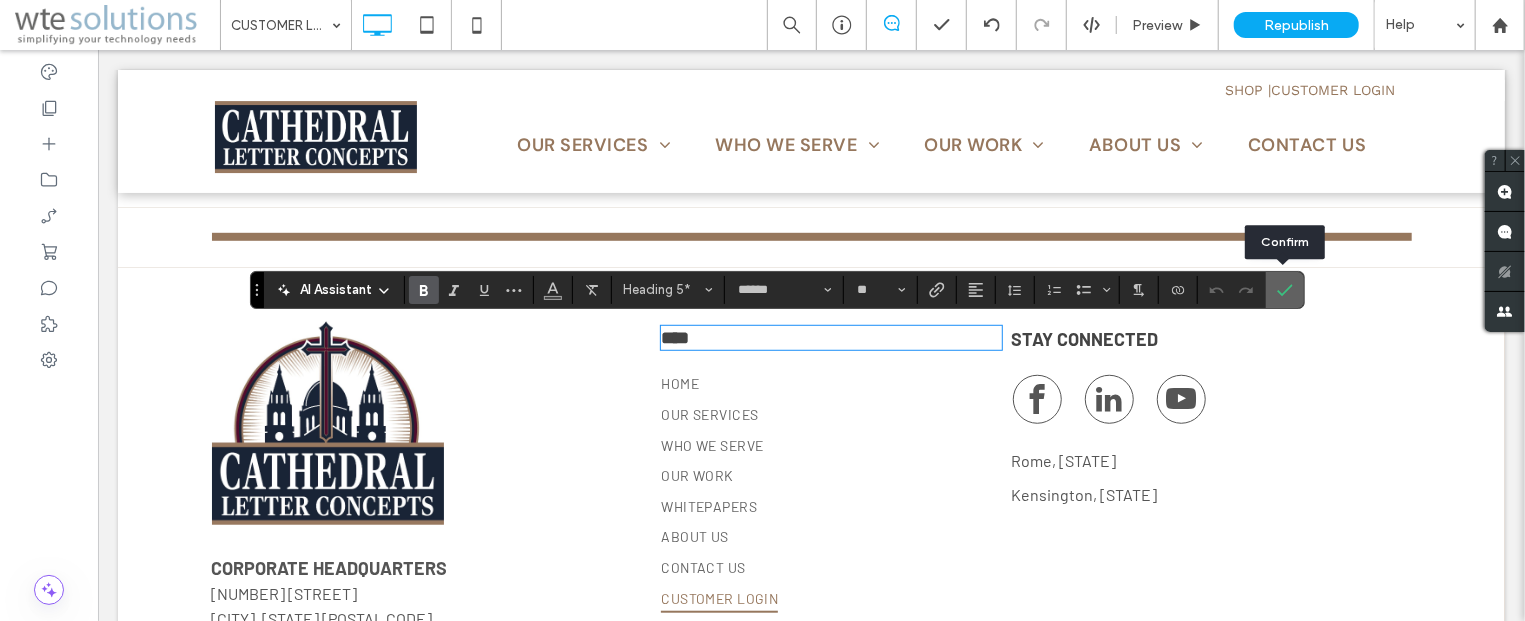 click at bounding box center [1281, 290] 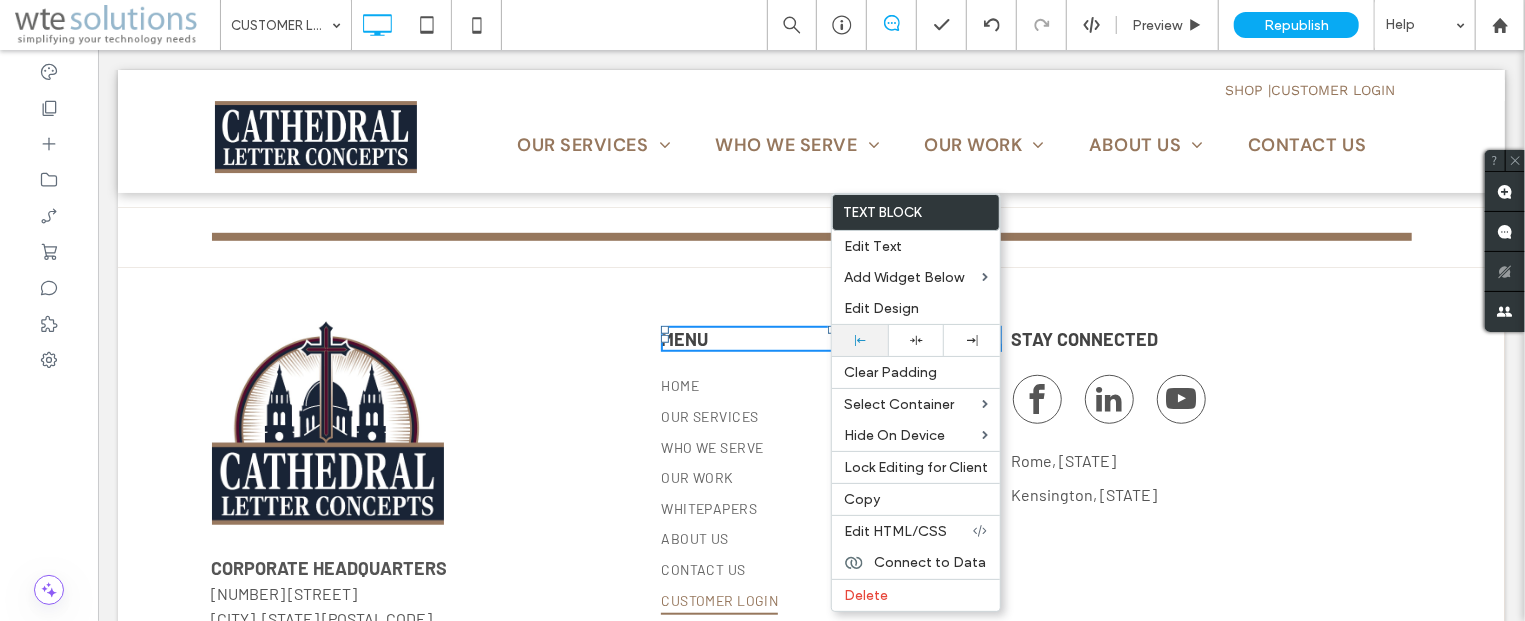 click at bounding box center (860, 340) 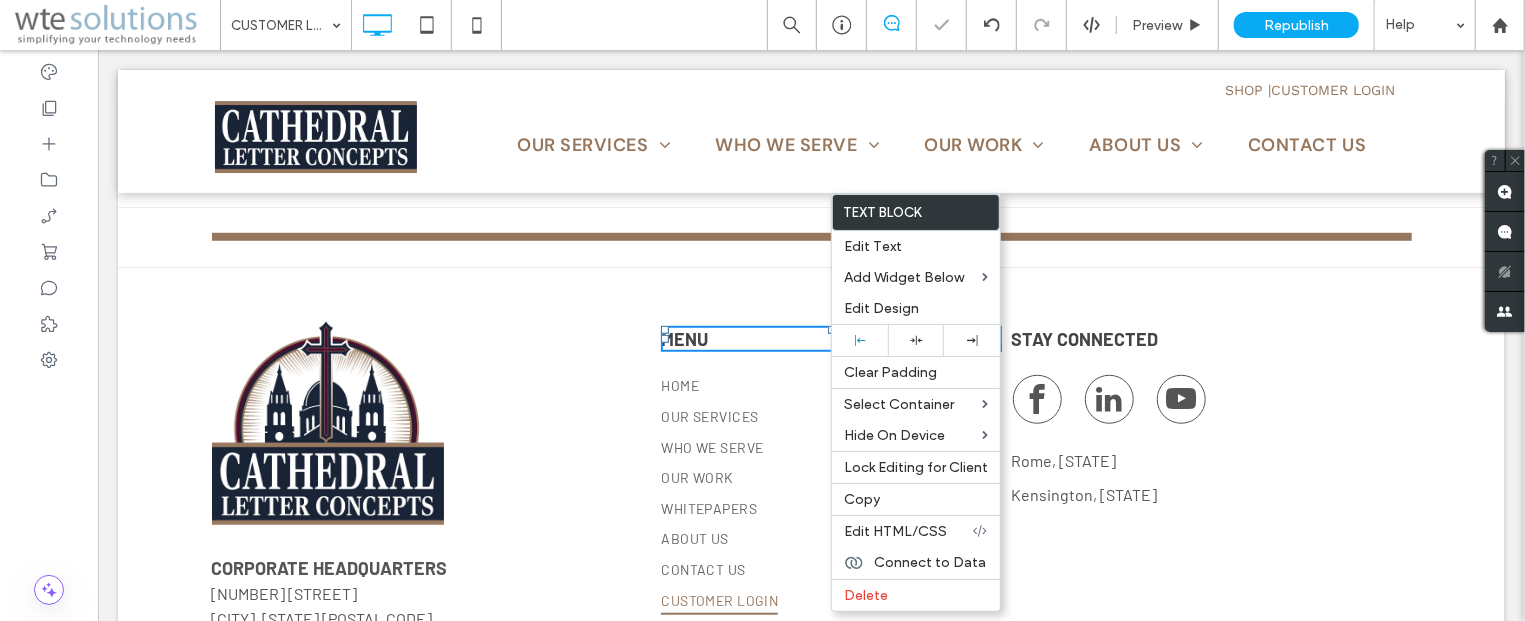 click on "MENU" at bounding box center (830, 338) 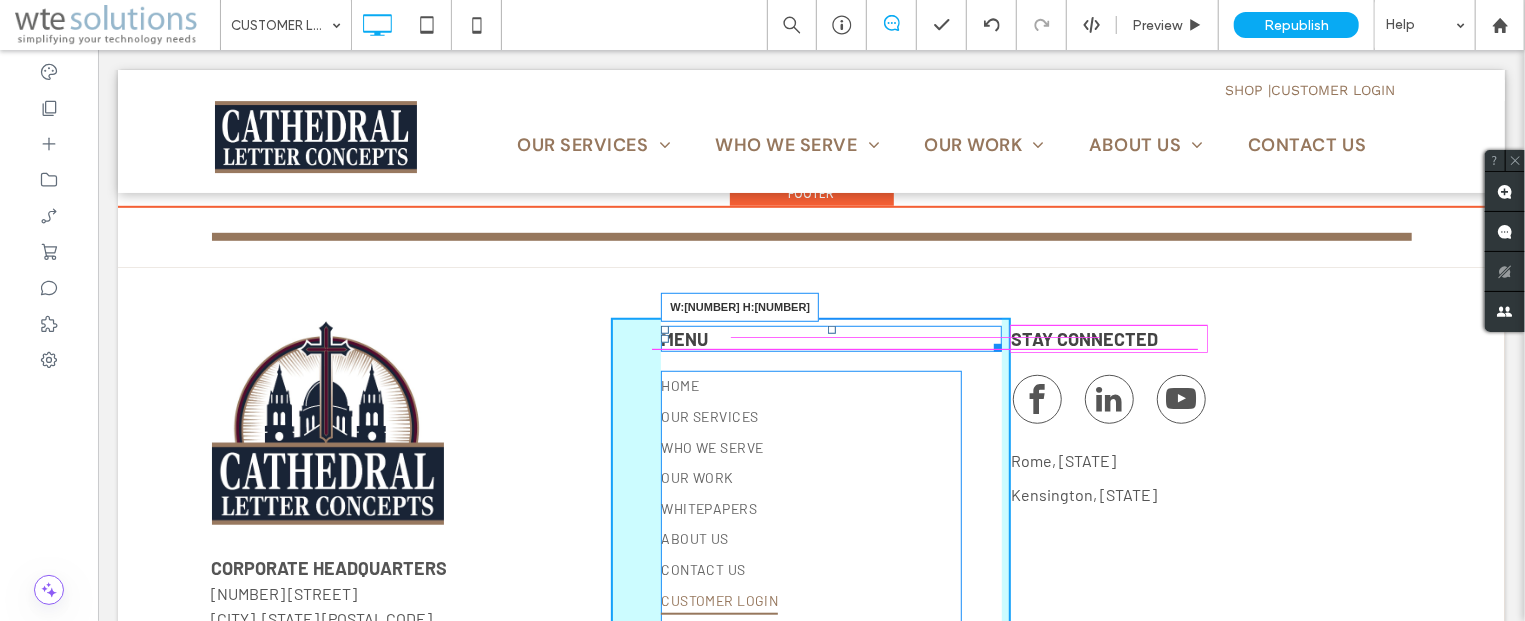 drag, startPoint x: 989, startPoint y: 341, endPoint x: 806, endPoint y: 333, distance: 183.17477 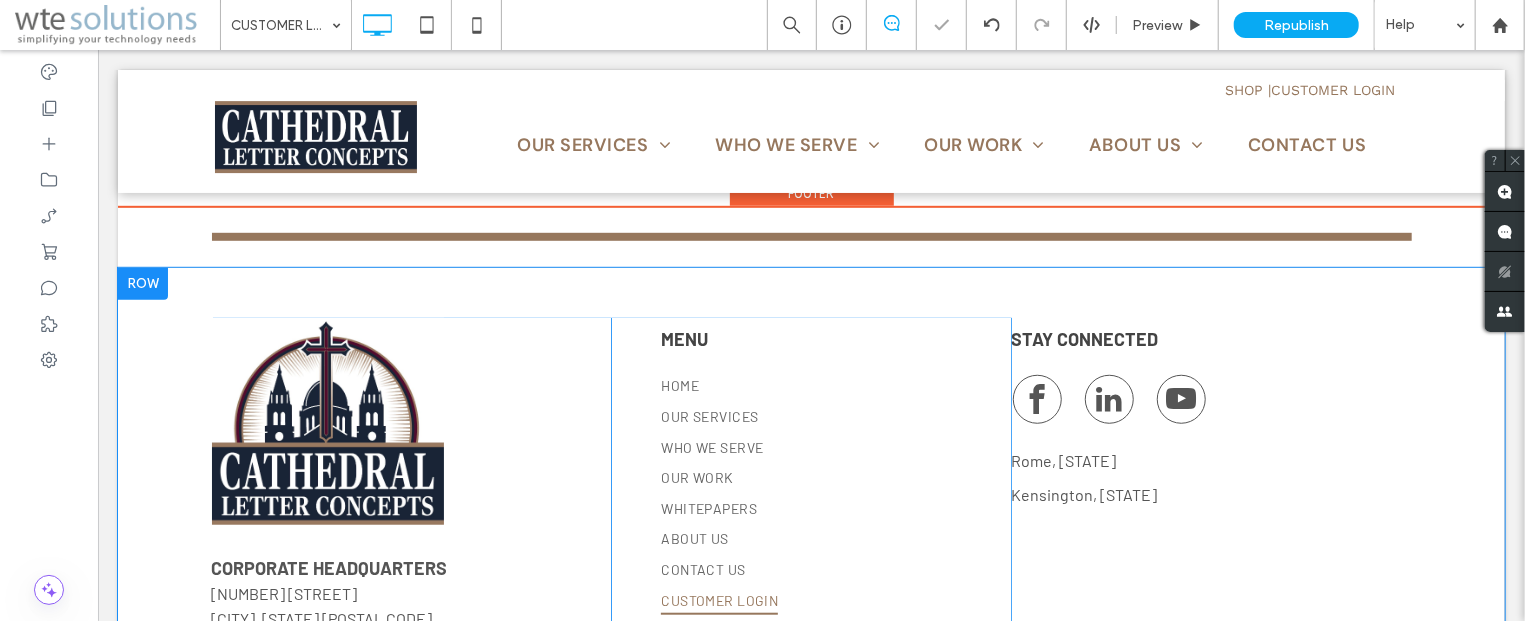scroll, scrollTop: 771, scrollLeft: 0, axis: vertical 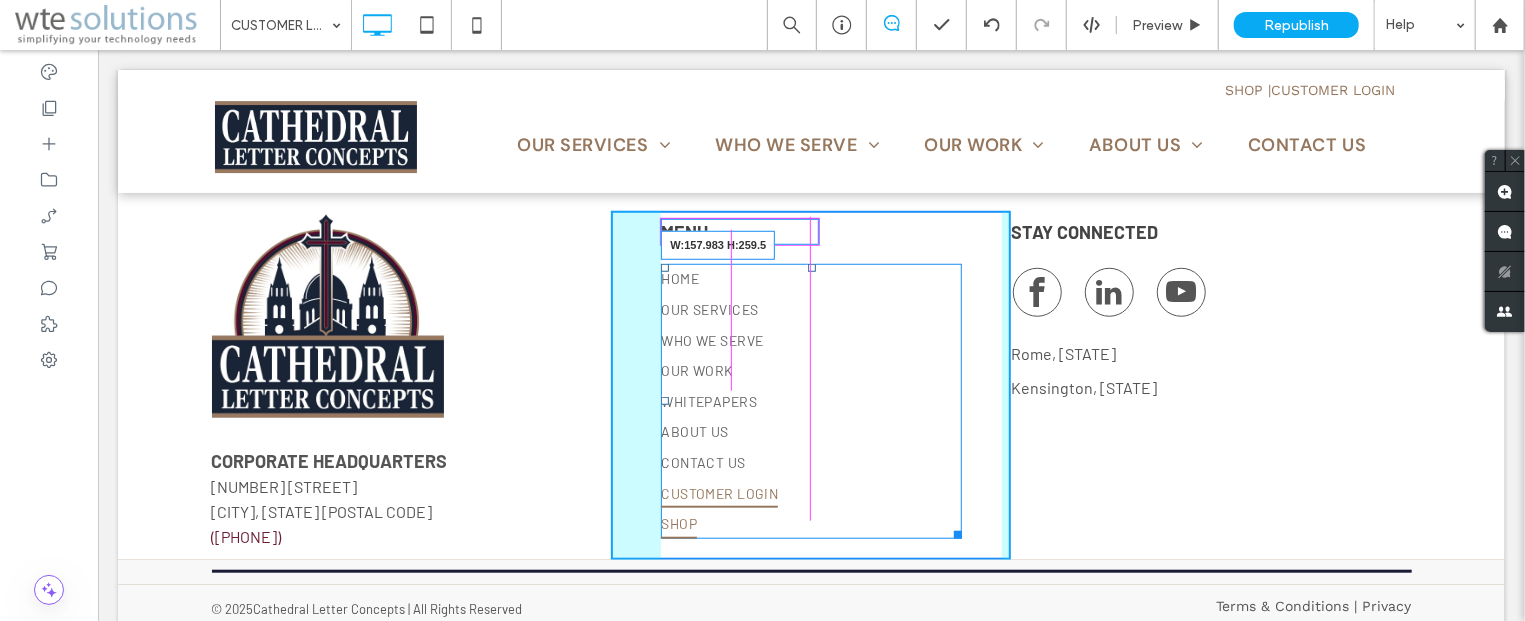 drag, startPoint x: 947, startPoint y: 514, endPoint x: 802, endPoint y: 500, distance: 145.6743 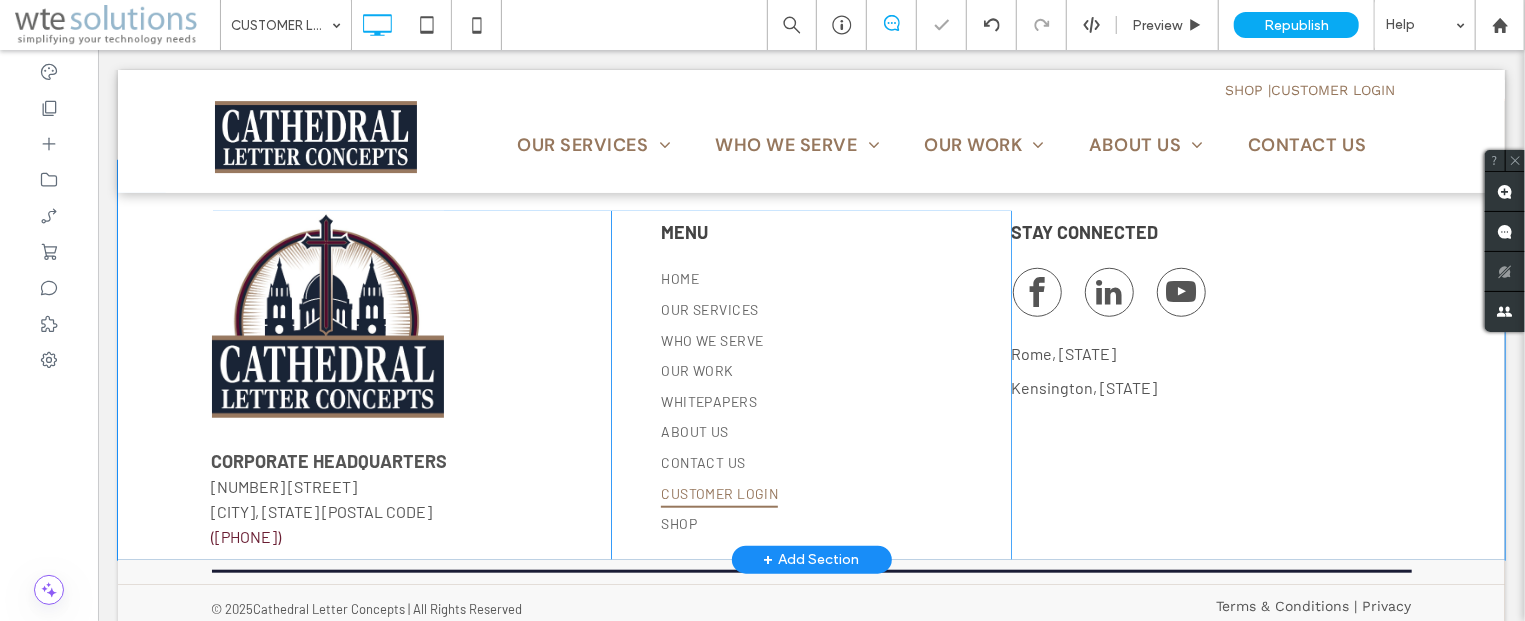 click on "STAY CONNECTED
[CITY], [STATE] [CITY], [STATE]
Click To Paste" at bounding box center [1210, 384] 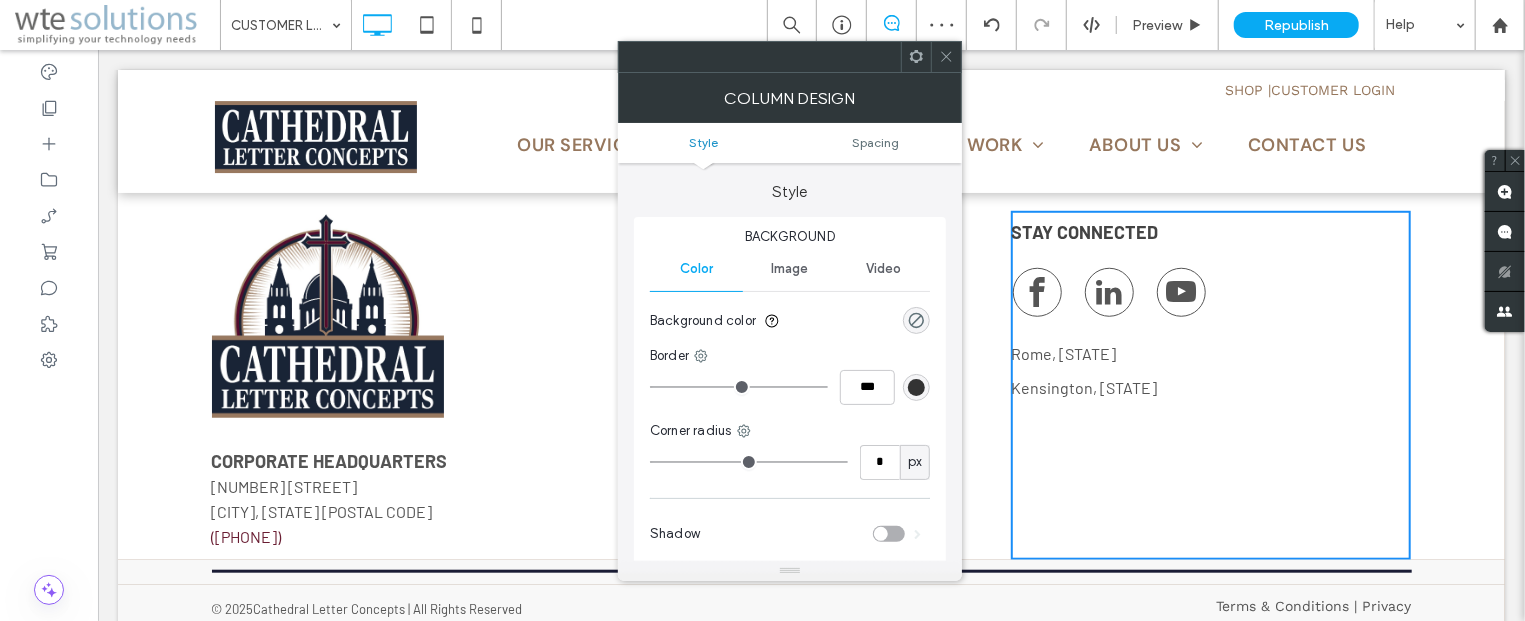 click 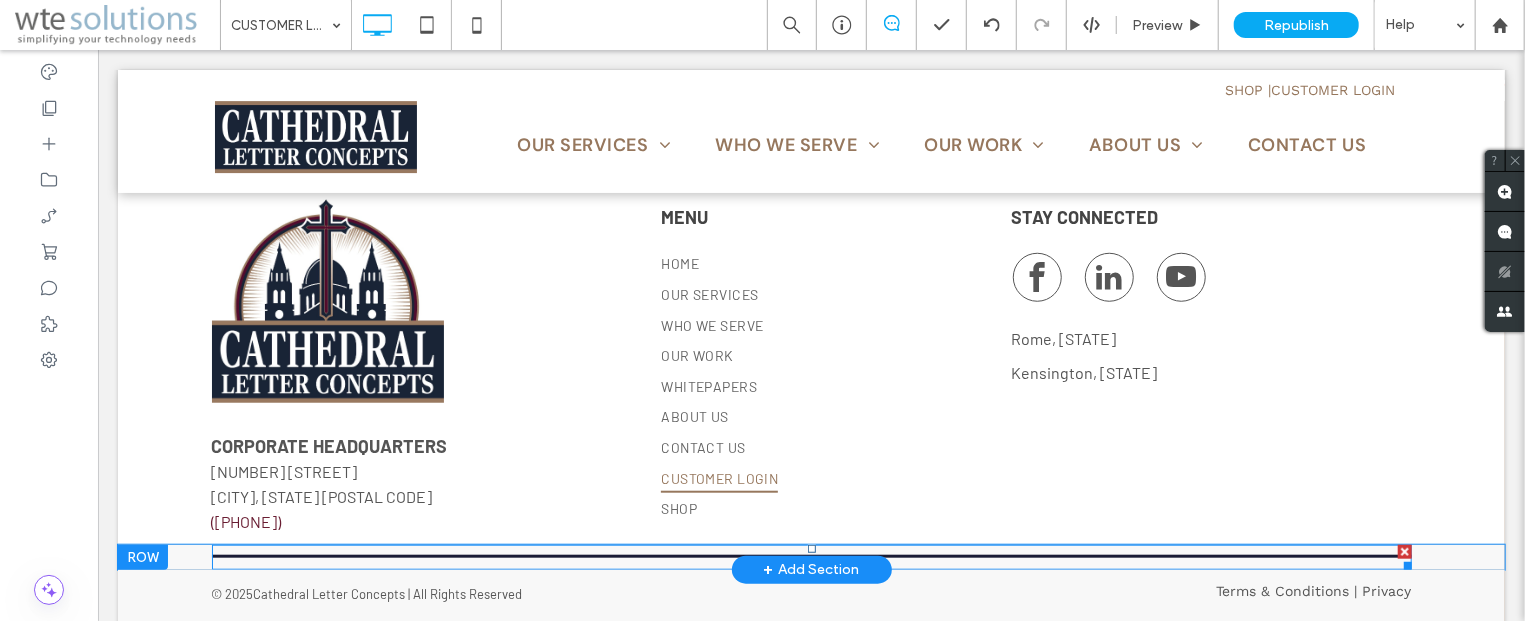 scroll, scrollTop: 807, scrollLeft: 0, axis: vertical 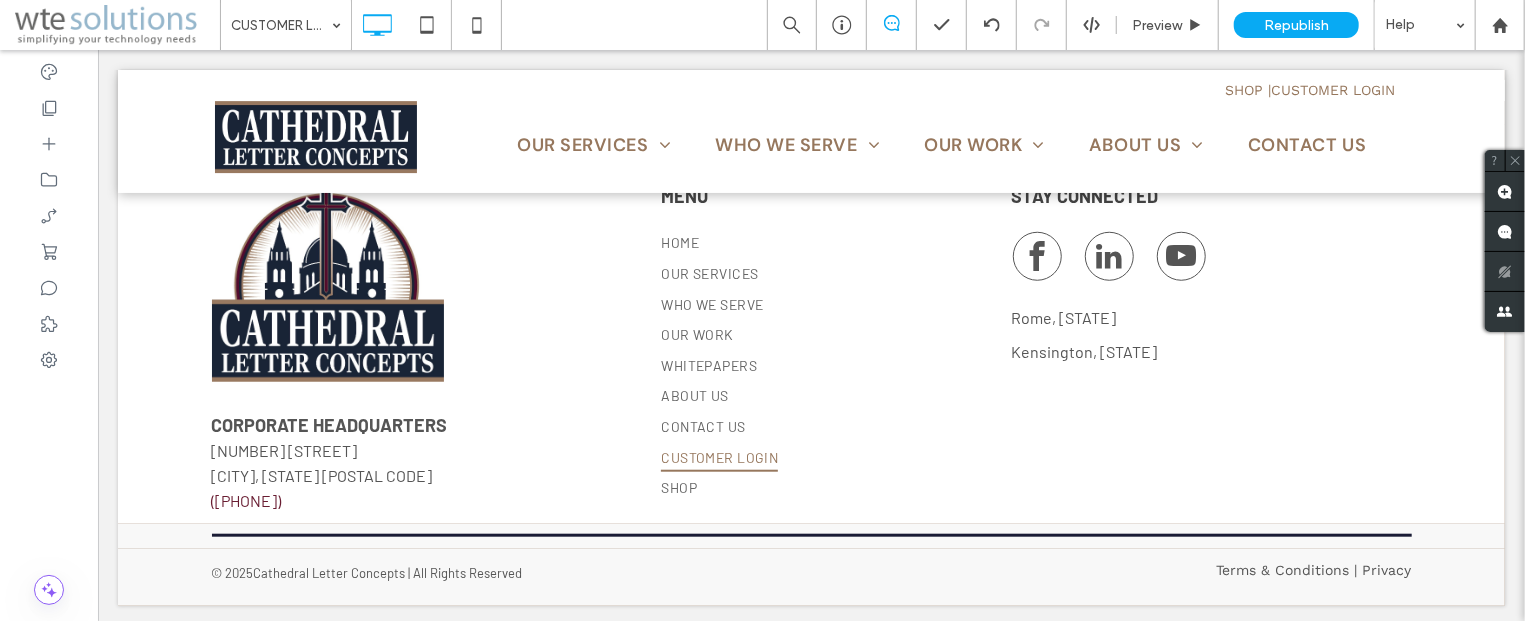 click on "CORPORATE HEADQUARTERS [NUMBER] [STREET] [CITY], [STATE] [POSTAL CODE] ([PHONE])
Click To Paste" at bounding box center [411, 348] 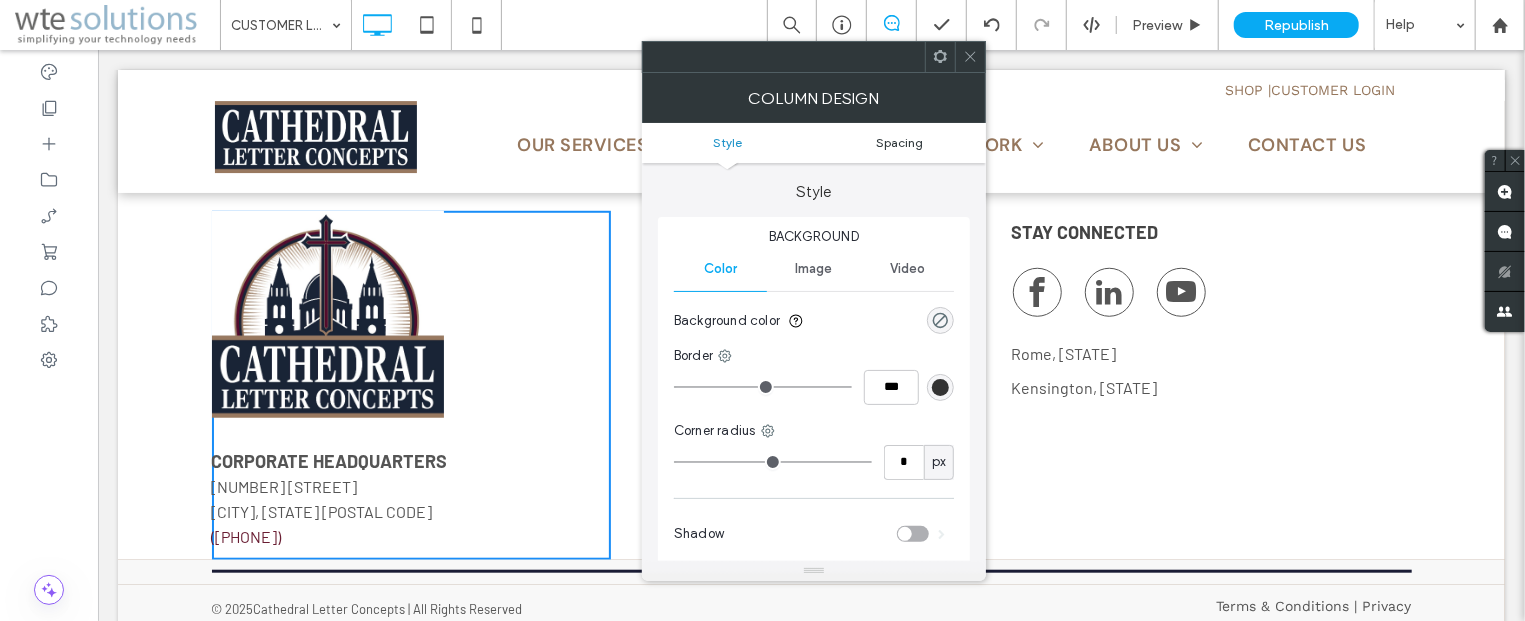 click on "Spacing" at bounding box center (900, 142) 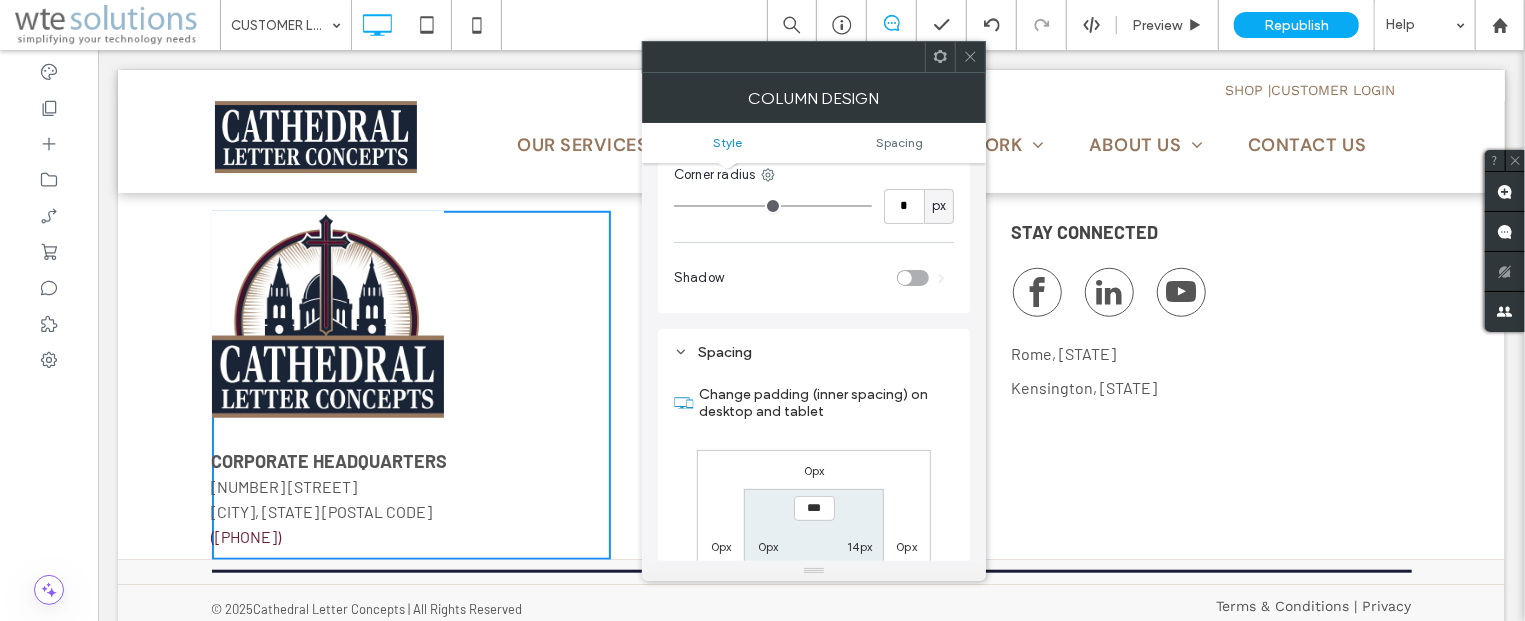 scroll, scrollTop: 407, scrollLeft: 0, axis: vertical 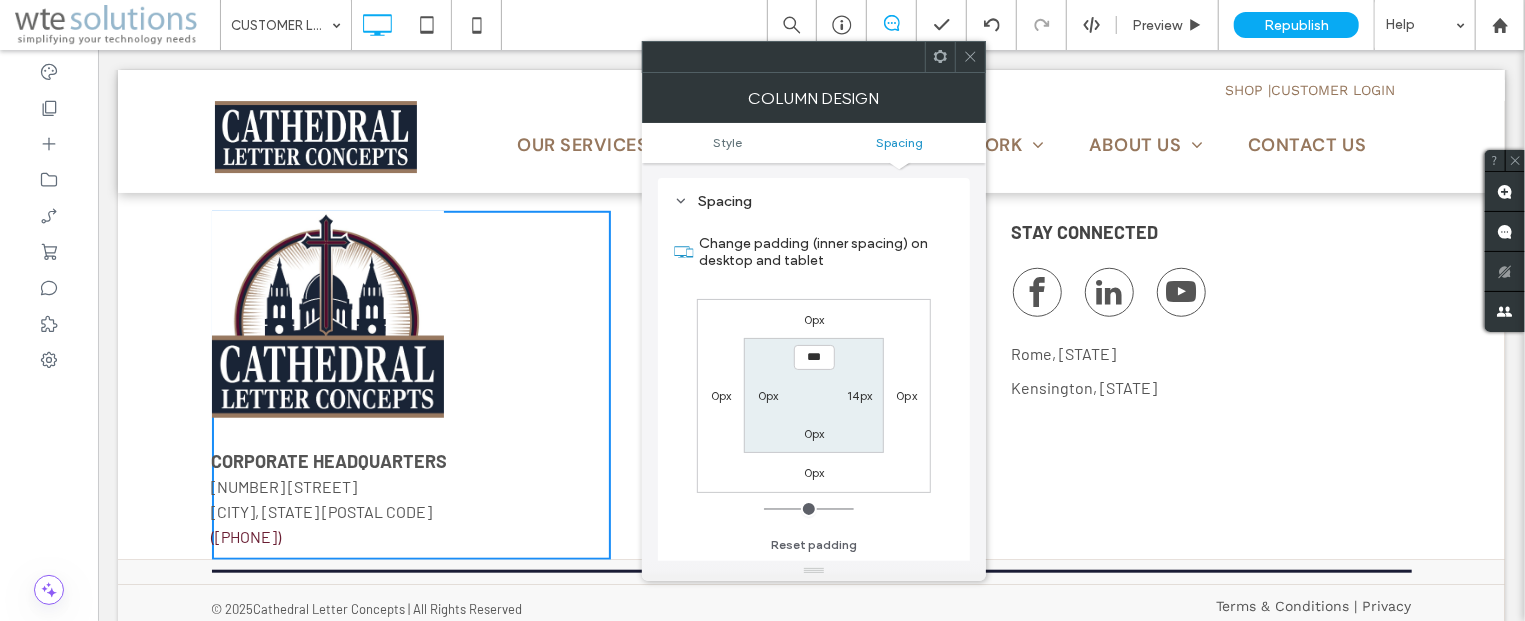 click on "0px" at bounding box center [721, 395] 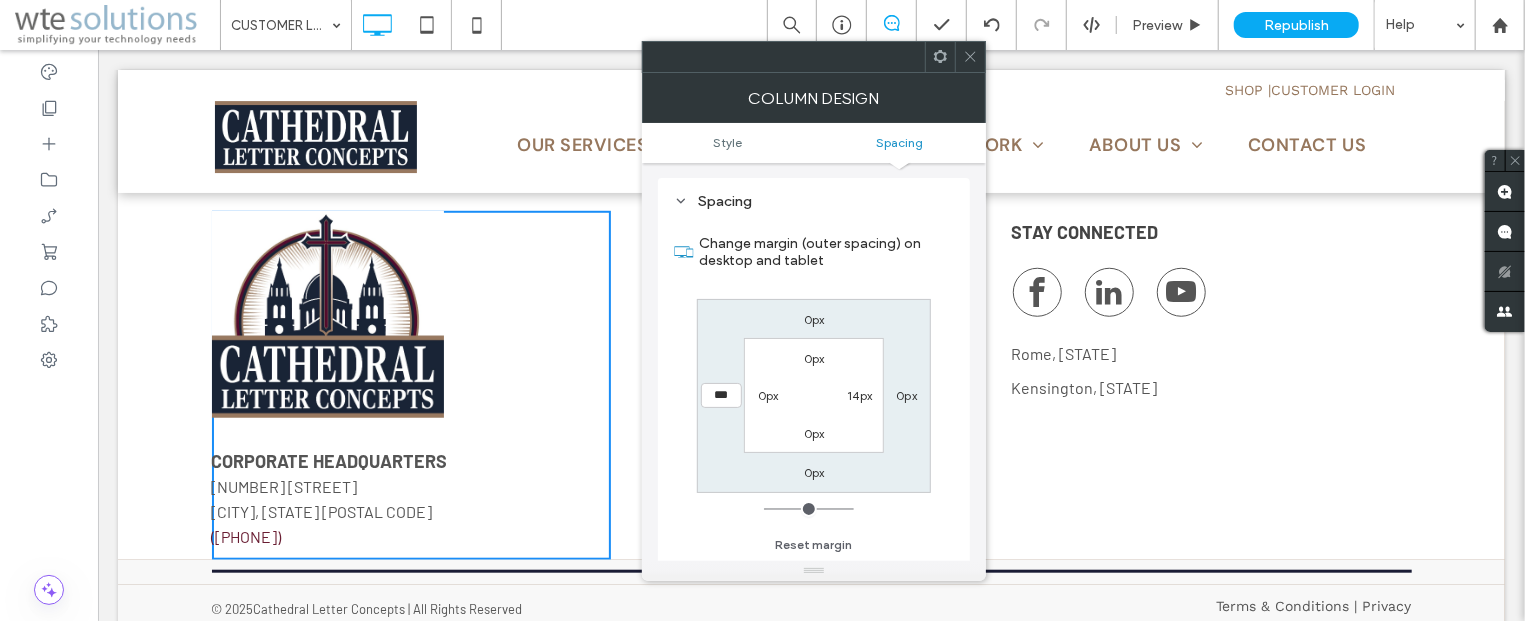 click on "***" at bounding box center (721, 395) 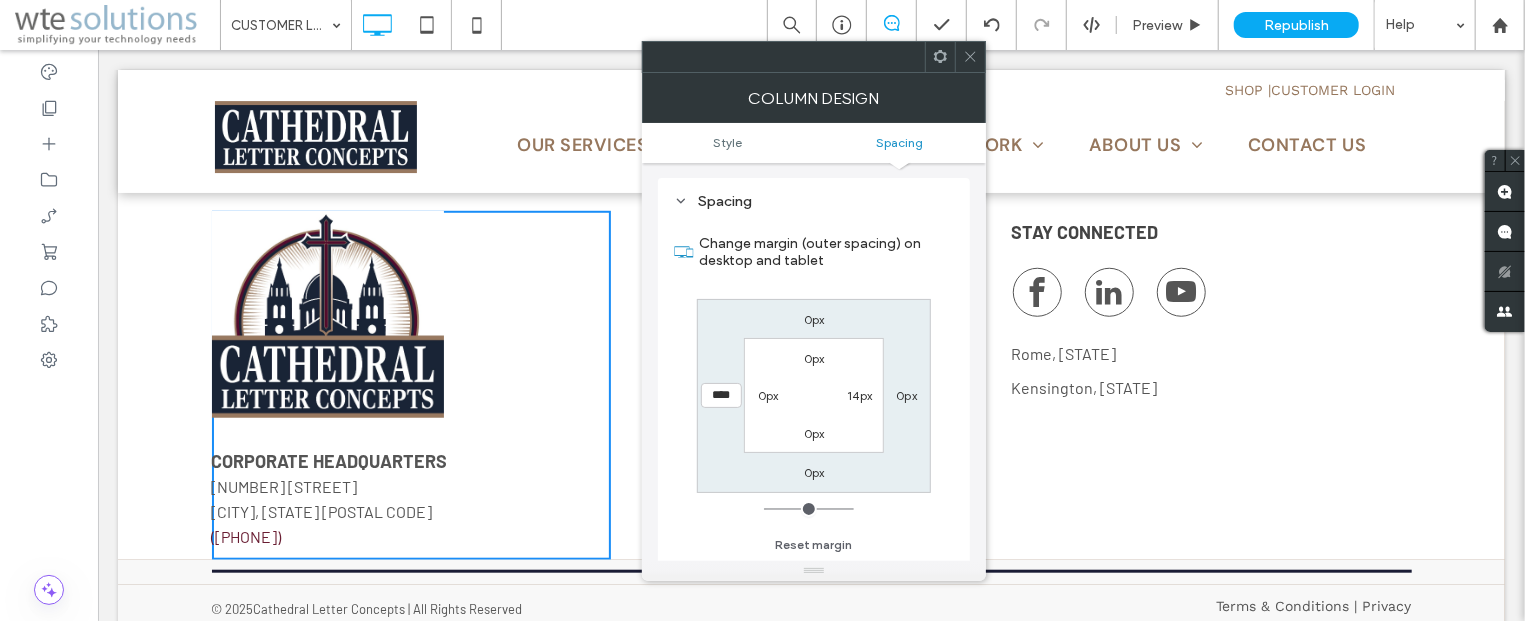 type on "****" 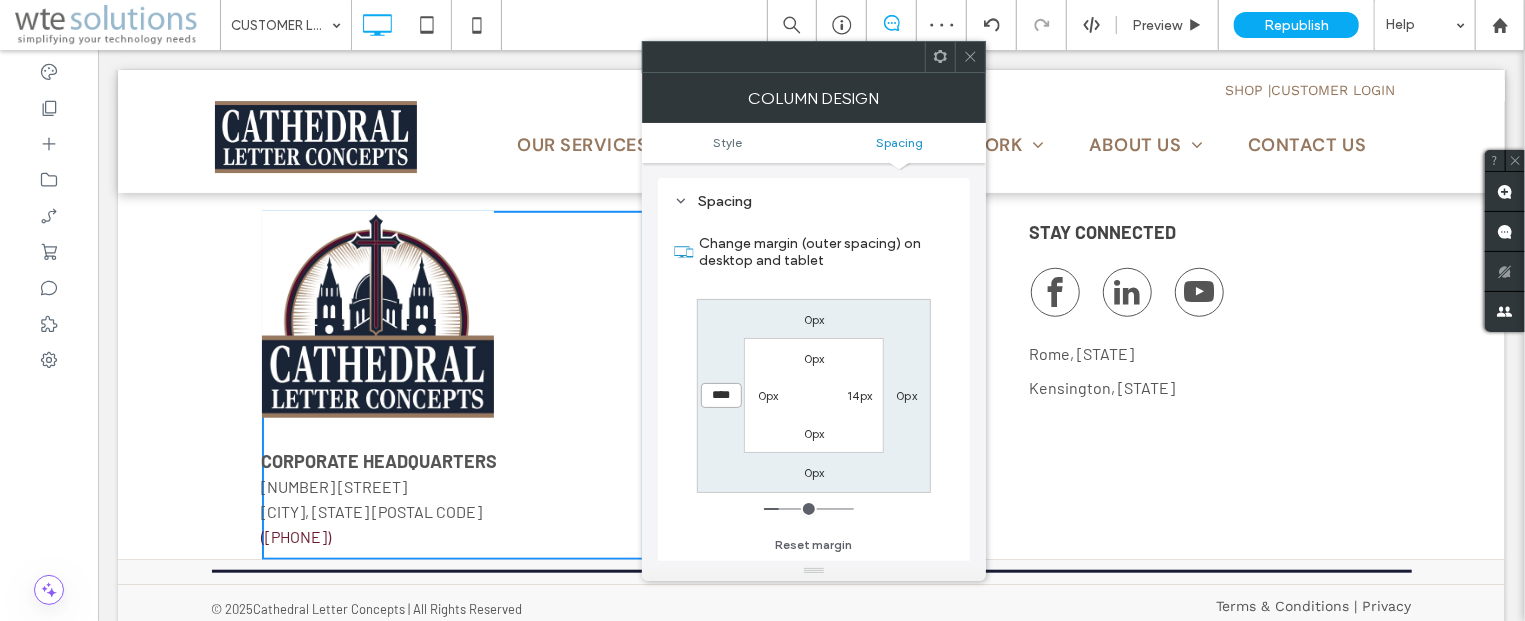 click on "****" at bounding box center (721, 395) 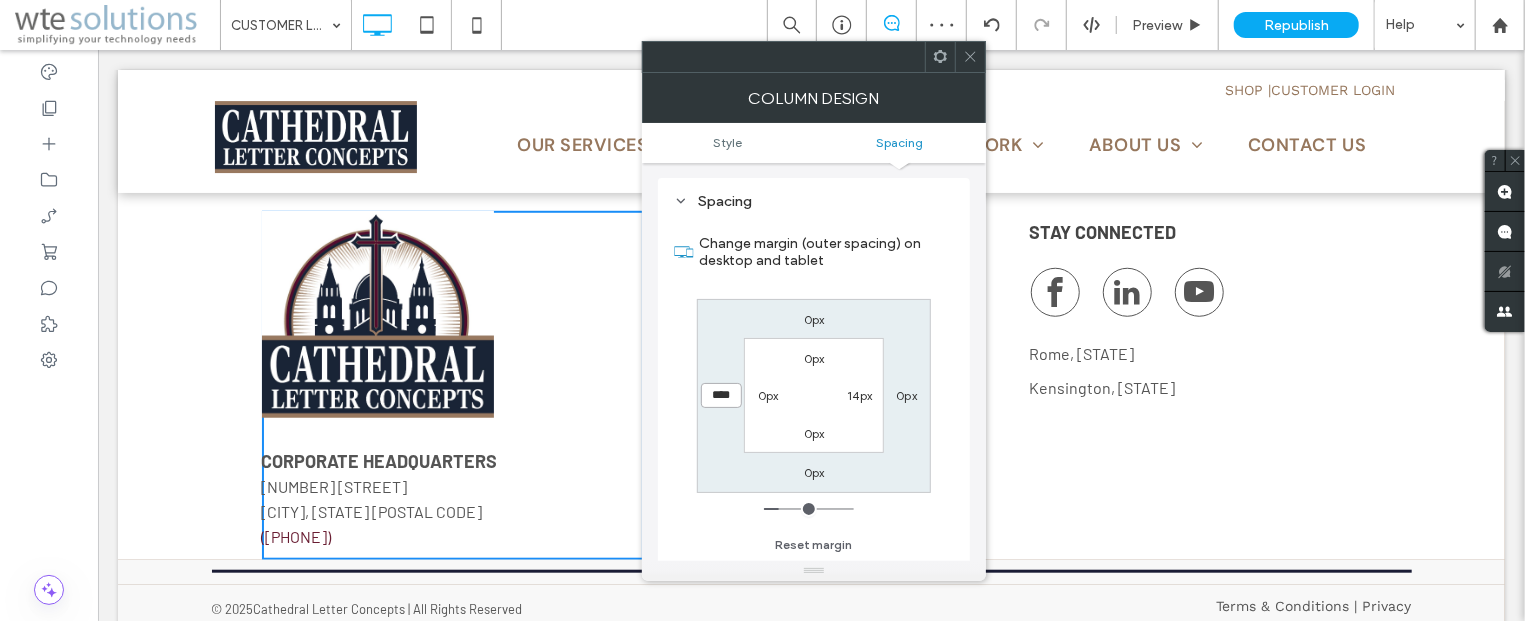 click on "****" at bounding box center (721, 395) 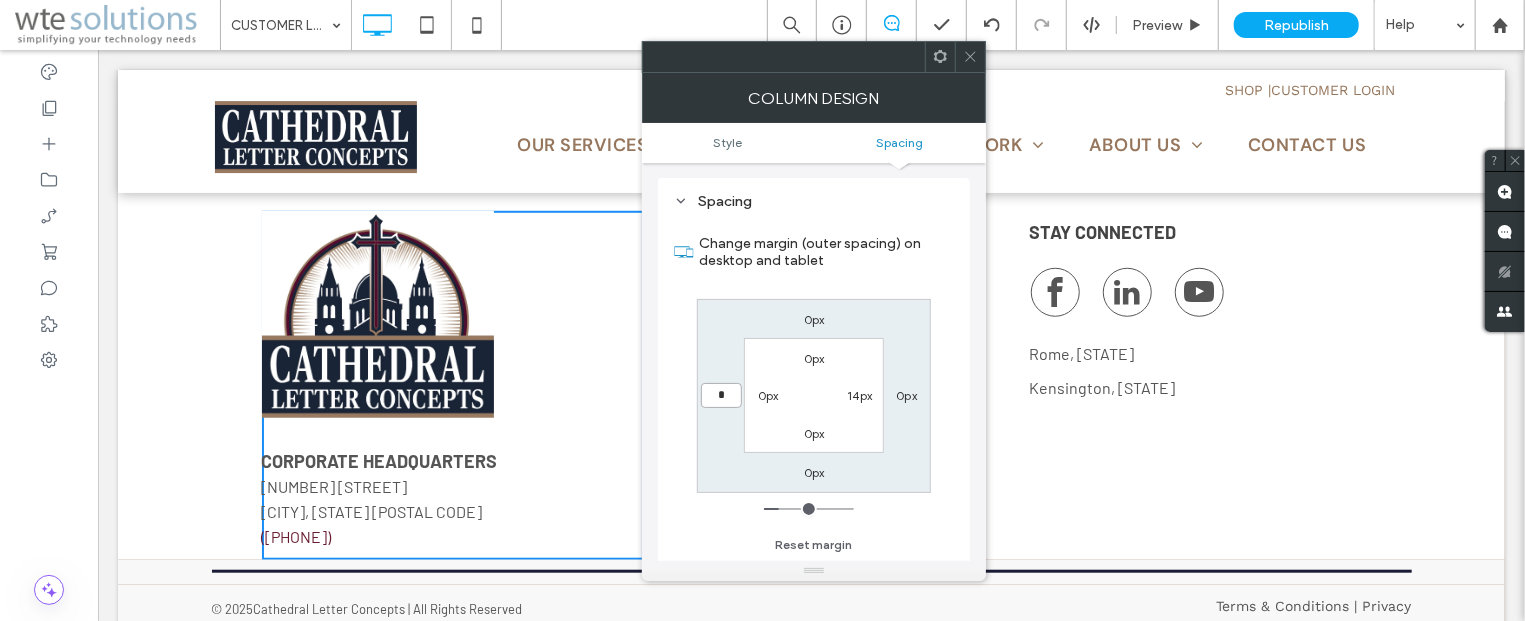 type on "*" 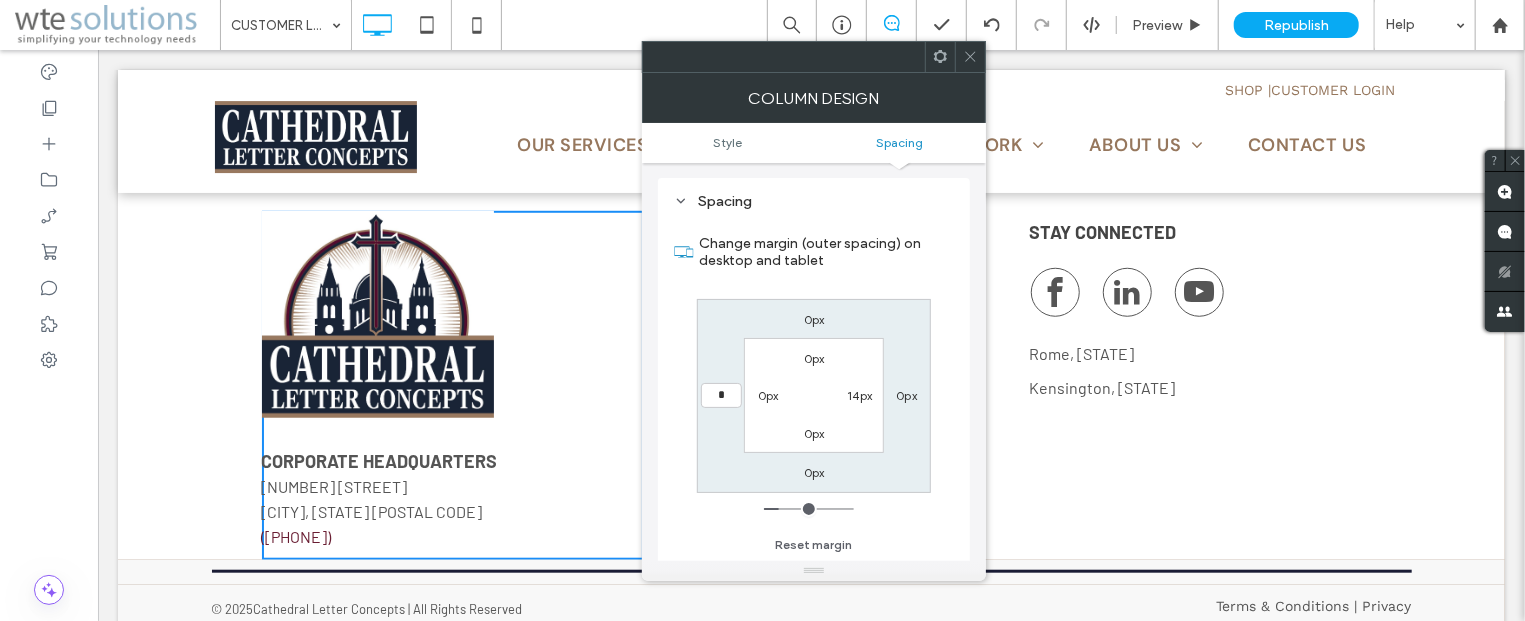 type on "*" 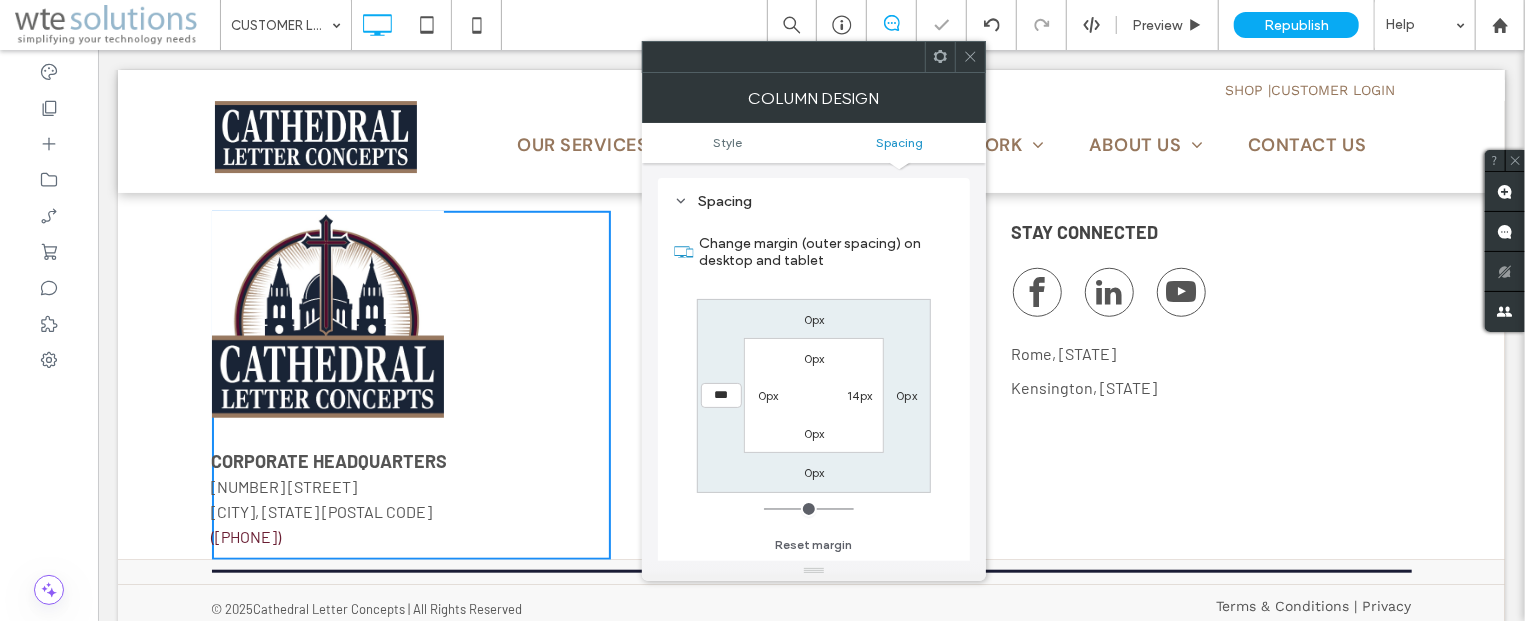 click on "0px 0px 0px *** 0px 14px 0px 0px" at bounding box center [814, 396] 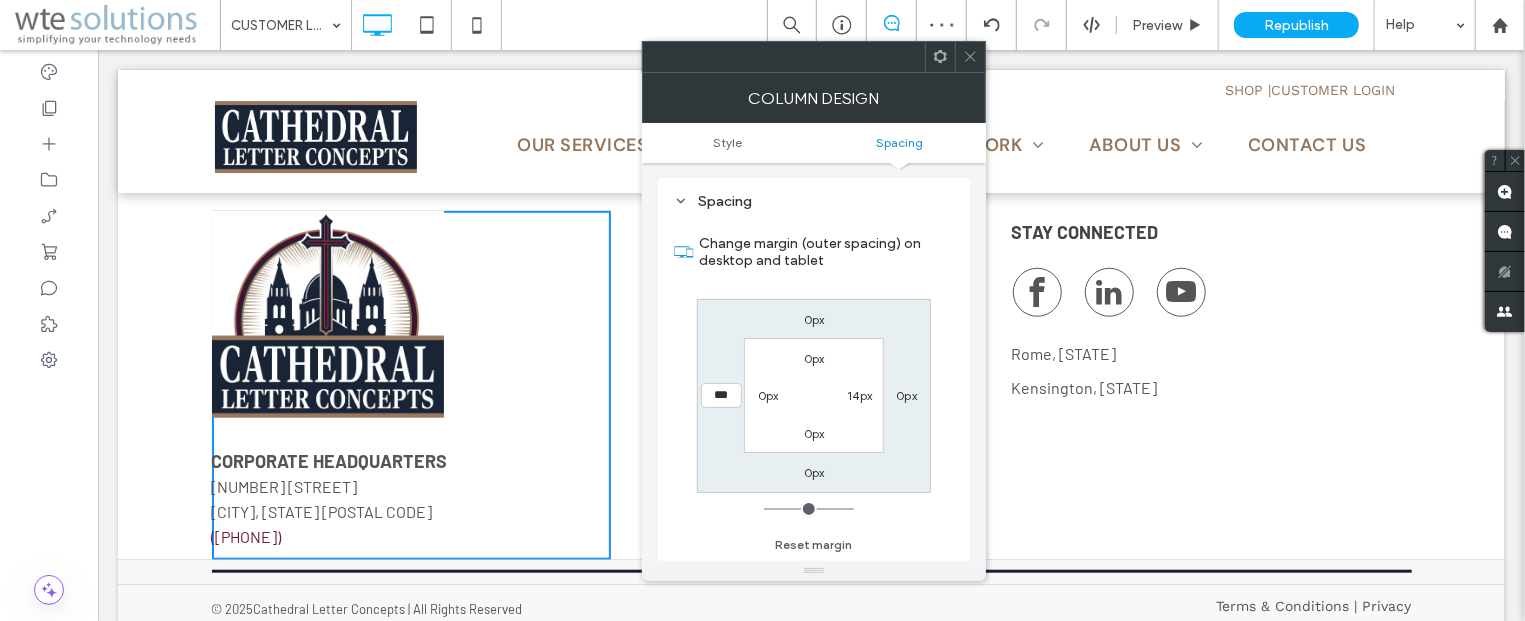 click 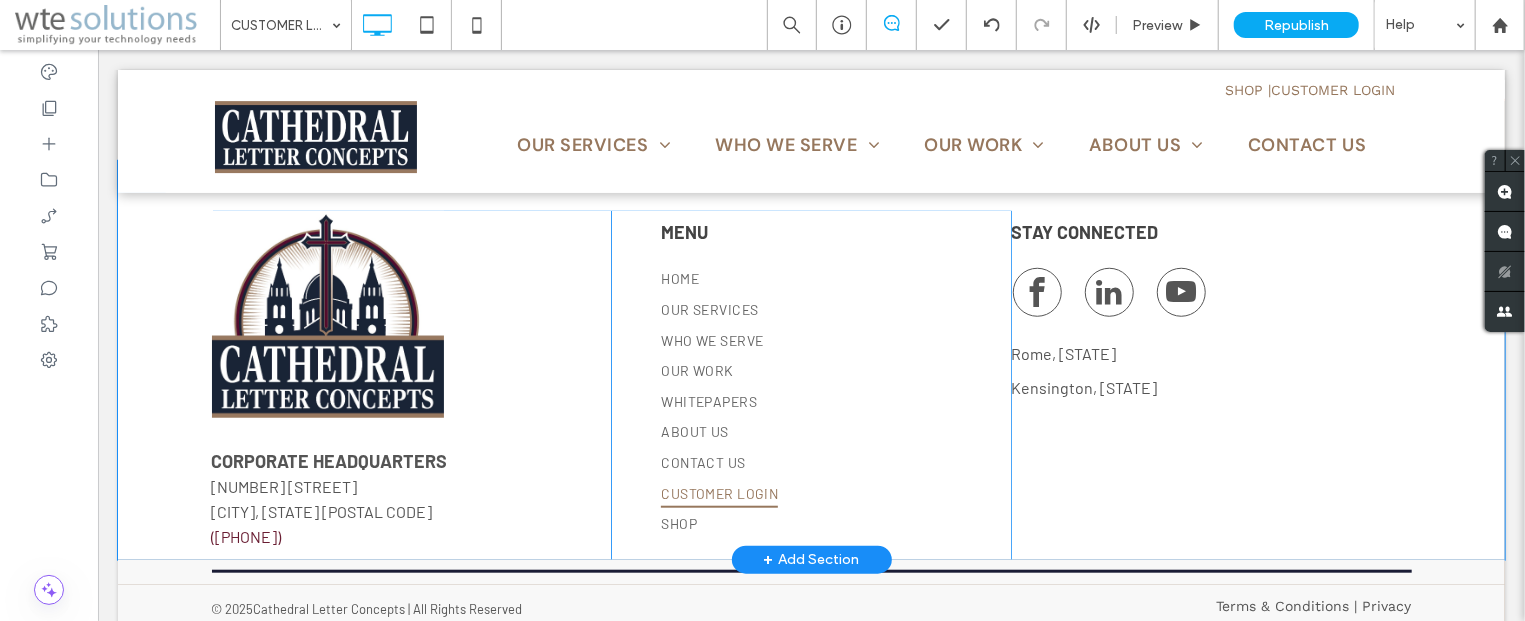 click on "CORPORATE HEADQUARTERS [NUMBER] [STREET] [CITY], [STATE] [POSTAL CODE] ([PHONE])
Click To Paste" at bounding box center [411, 384] 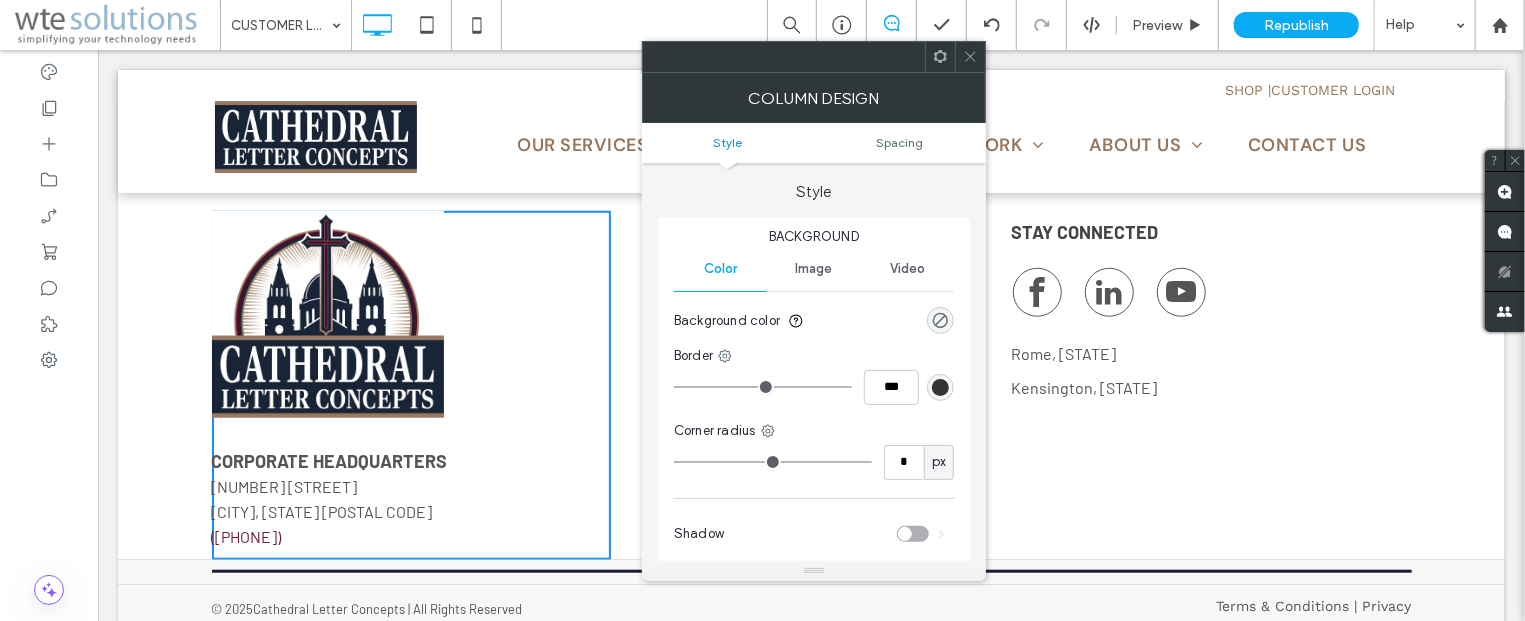 click on "CORPORATE HEADQUARTERS [NUMBER] [STREET] [CITY], [STATE] [POSTAL CODE] ([PHONE])
Click To Paste" at bounding box center [411, 384] 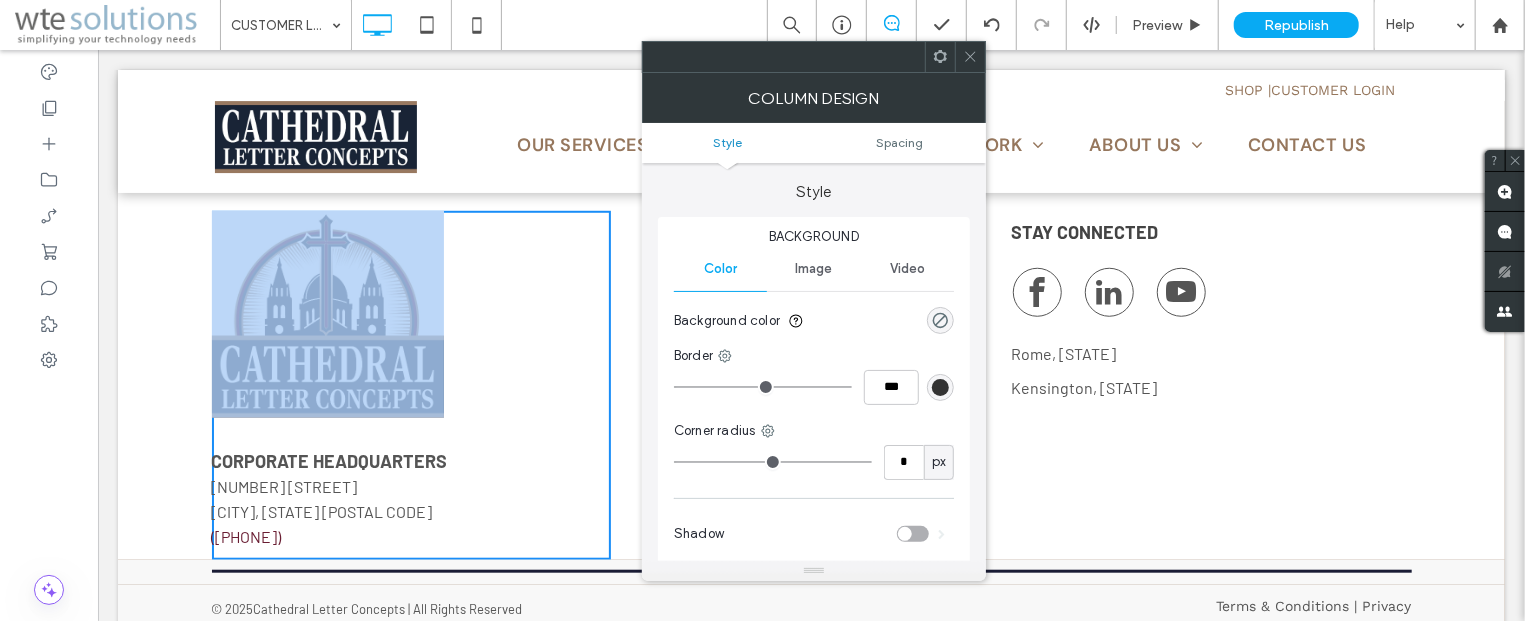 click on "CORPORATE HEADQUARTERS [NUMBER] [STREET] [CITY], [STATE] [POSTAL CODE] ([PHONE])
Click To Paste" at bounding box center [411, 384] 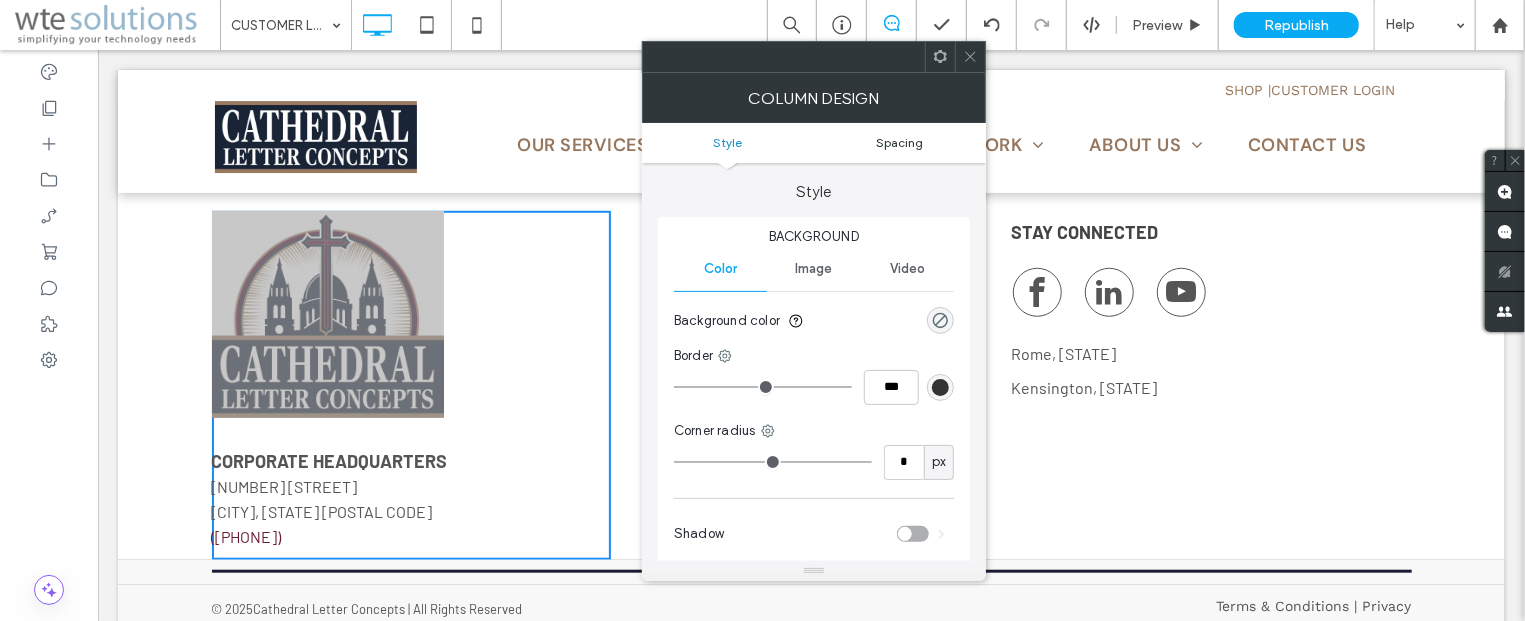 click on "Spacing" at bounding box center [900, 142] 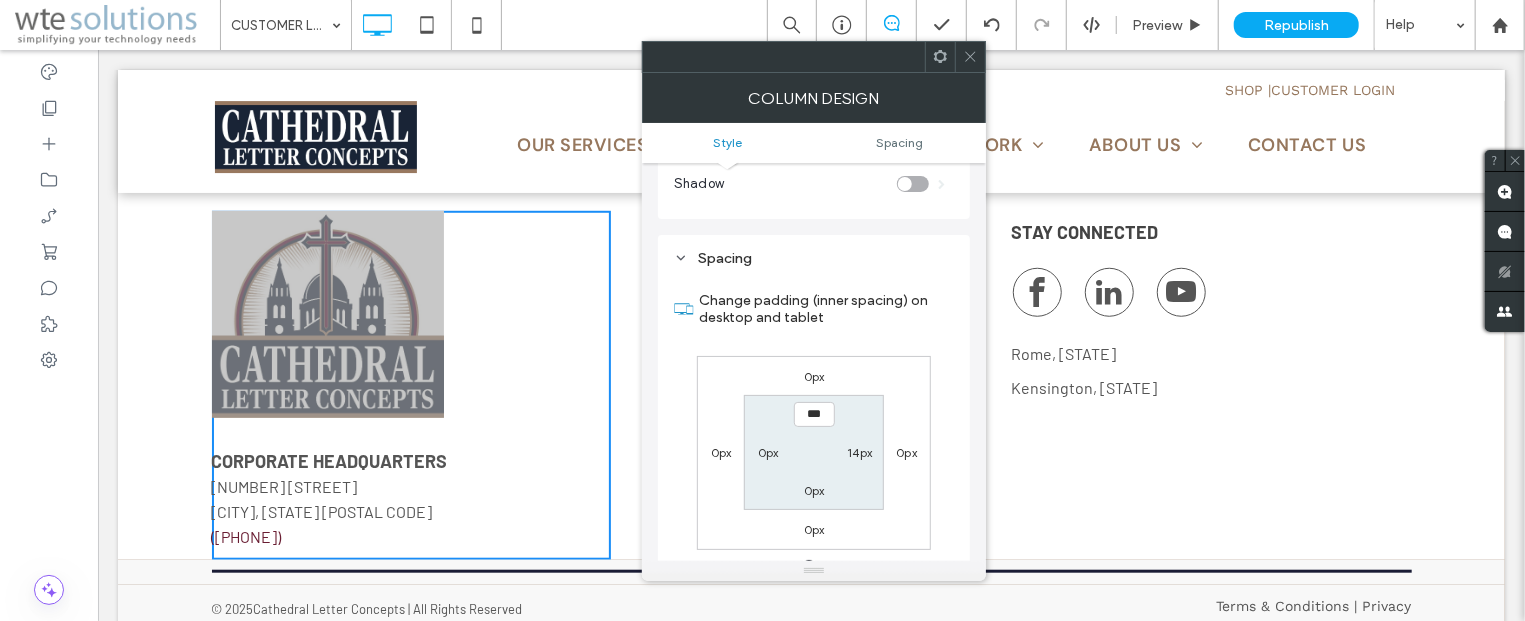 scroll, scrollTop: 407, scrollLeft: 0, axis: vertical 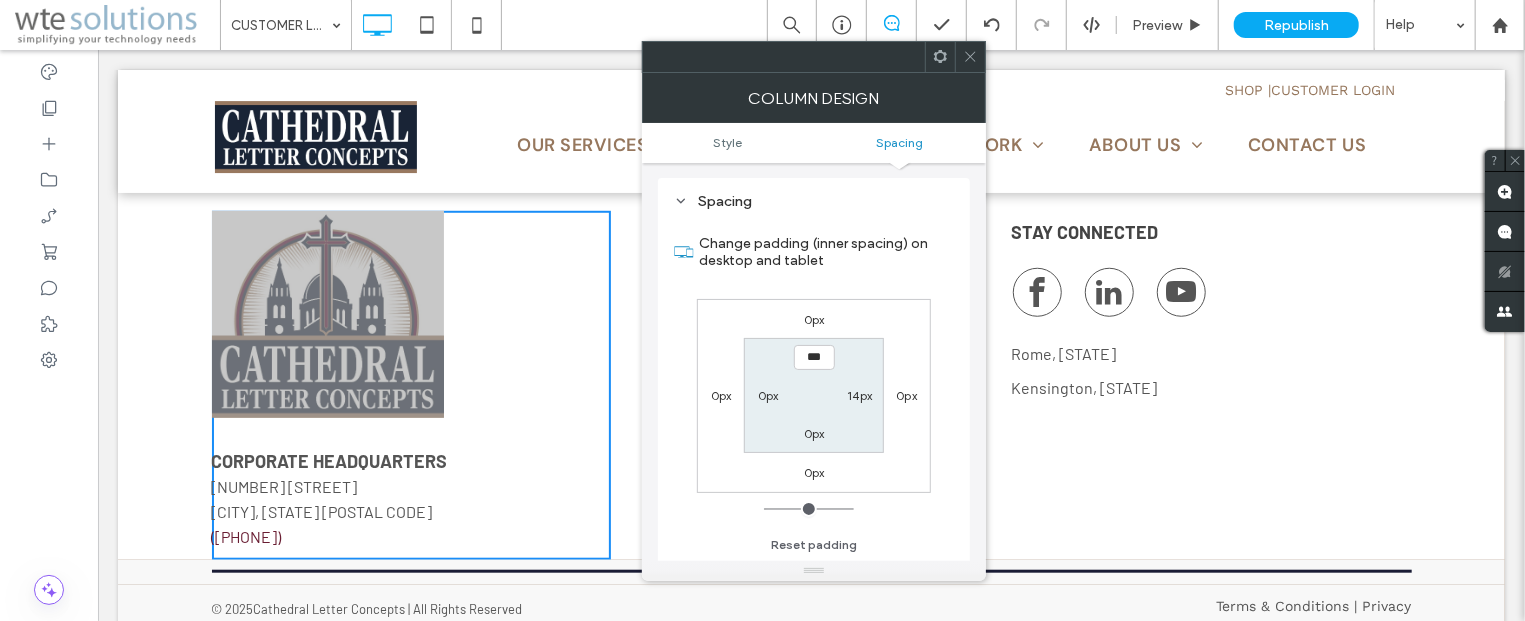 click on "14px" at bounding box center [859, 395] 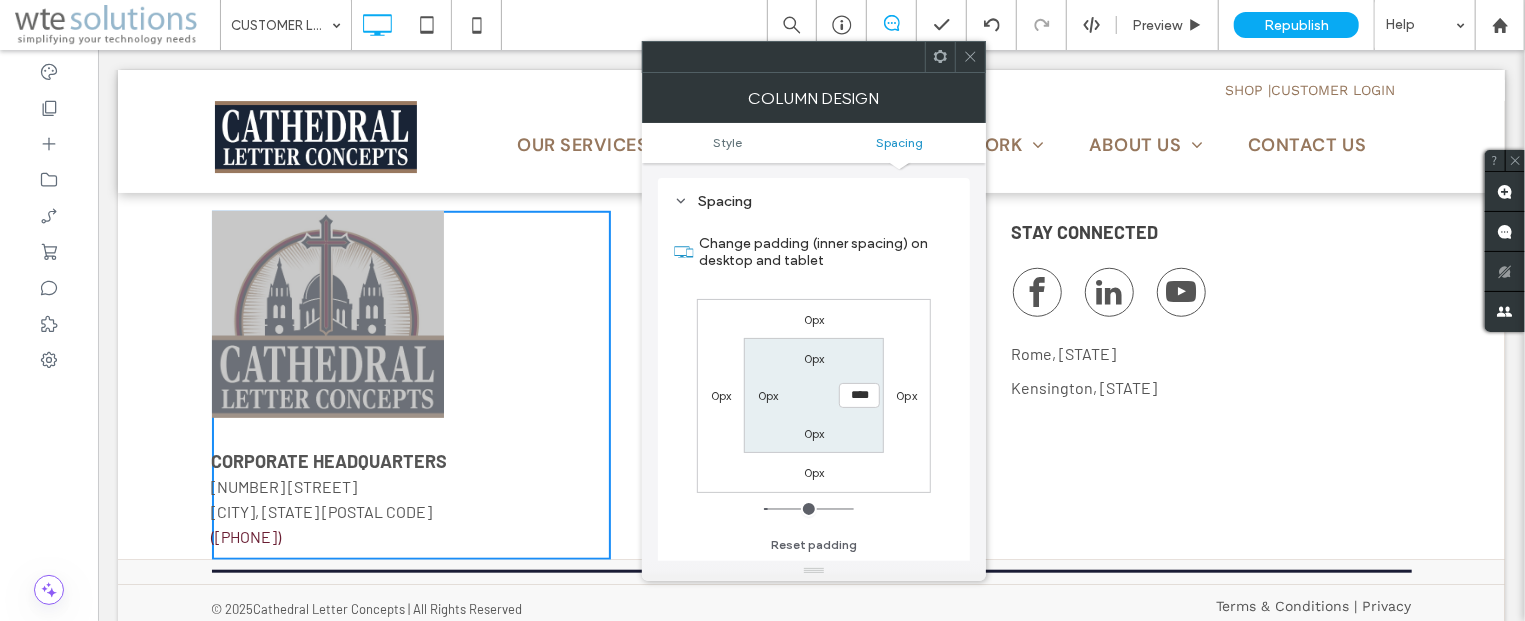 click on "****" at bounding box center (859, 395) 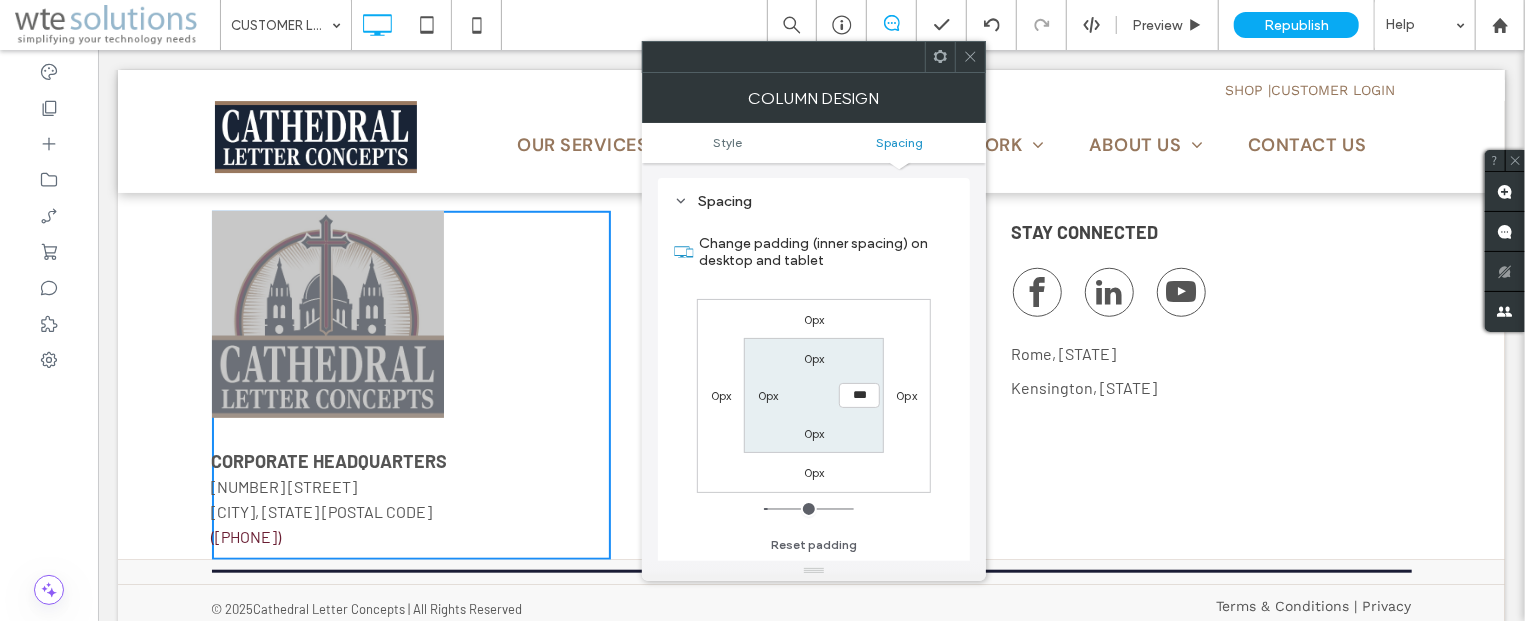 type on "***" 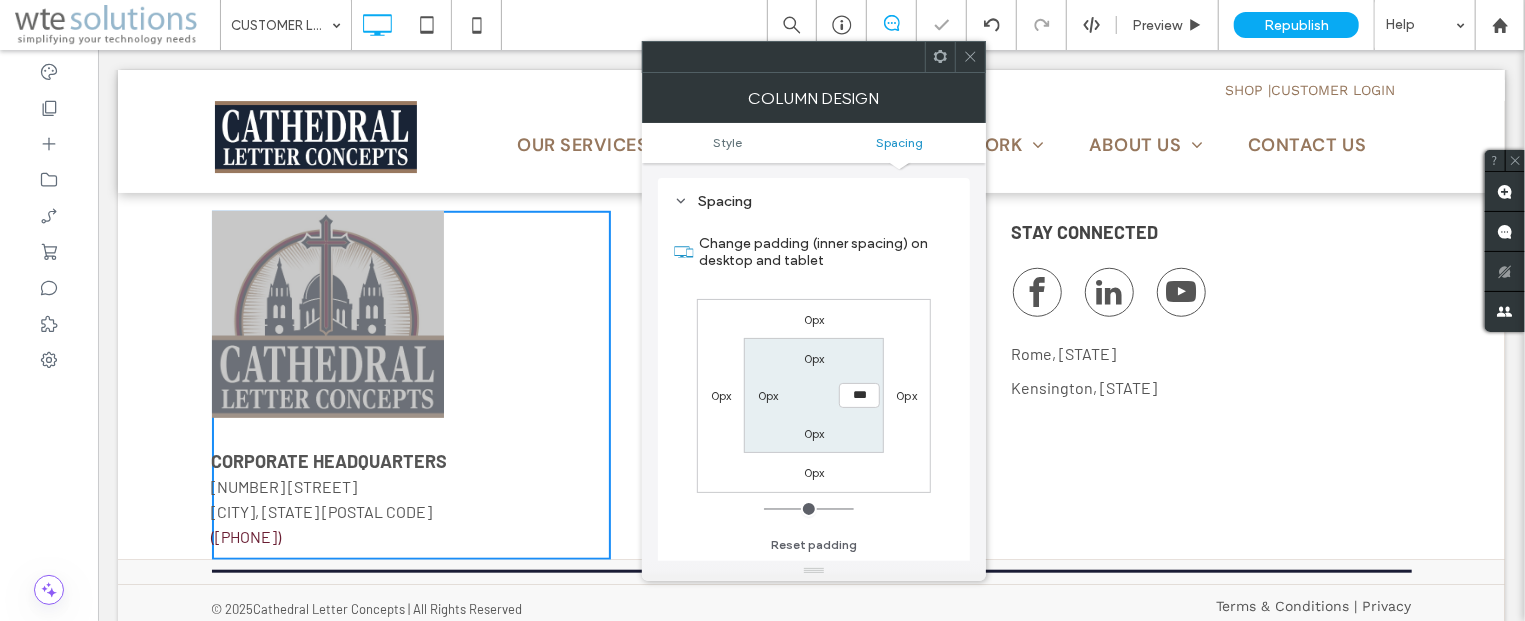 click on "0px *** 0px 0px" at bounding box center [813, 395] 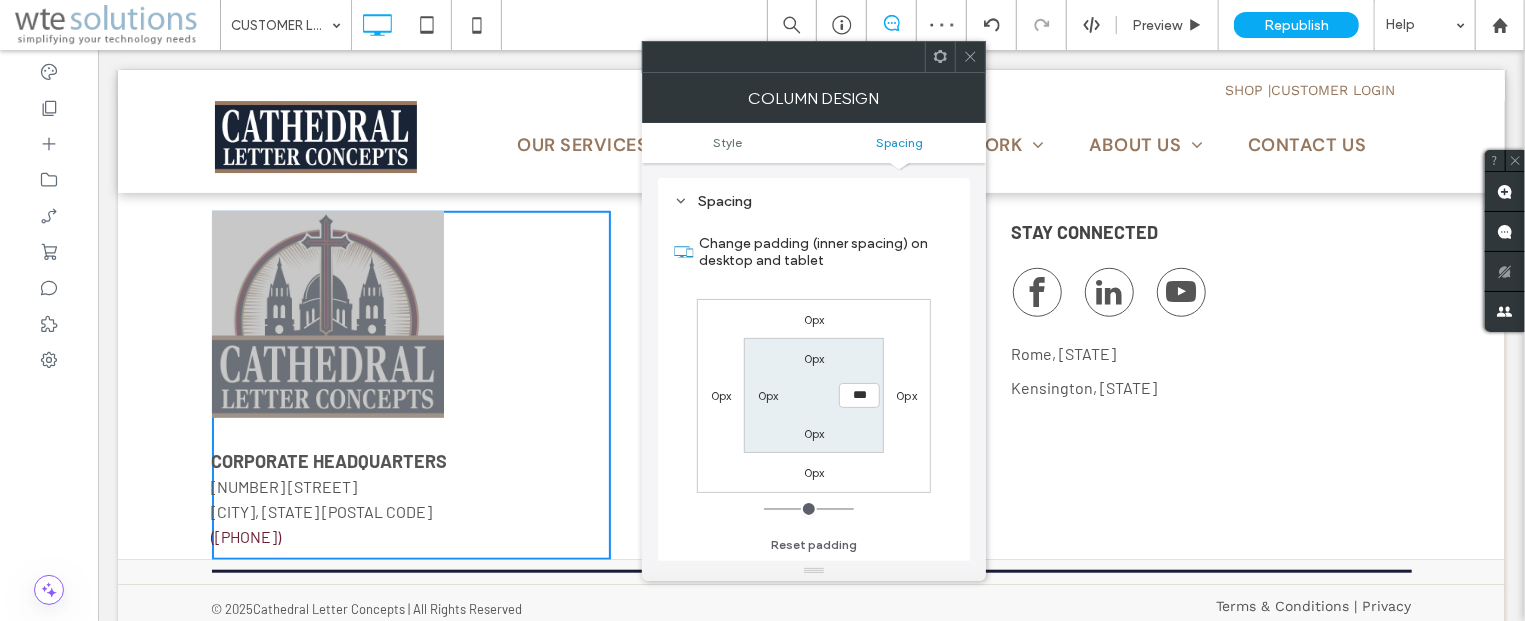 click on "0px" at bounding box center (768, 395) 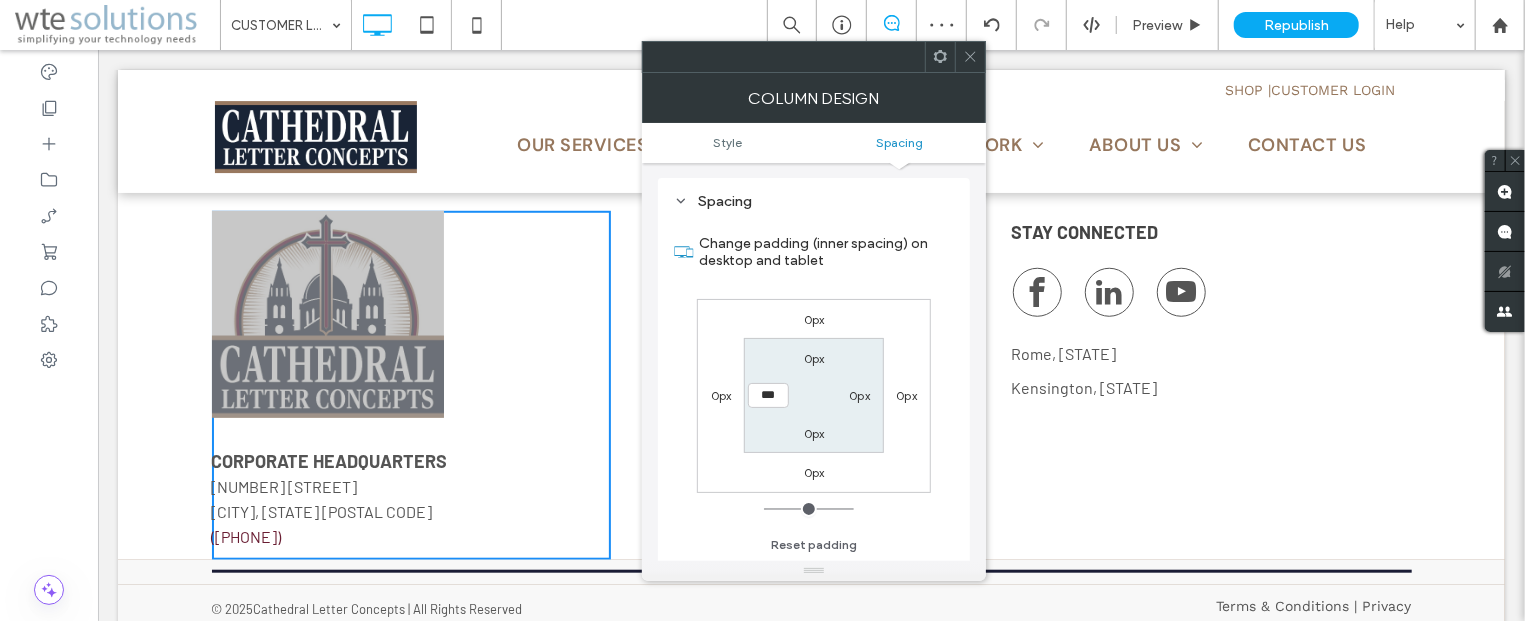 click on "***" at bounding box center [768, 395] 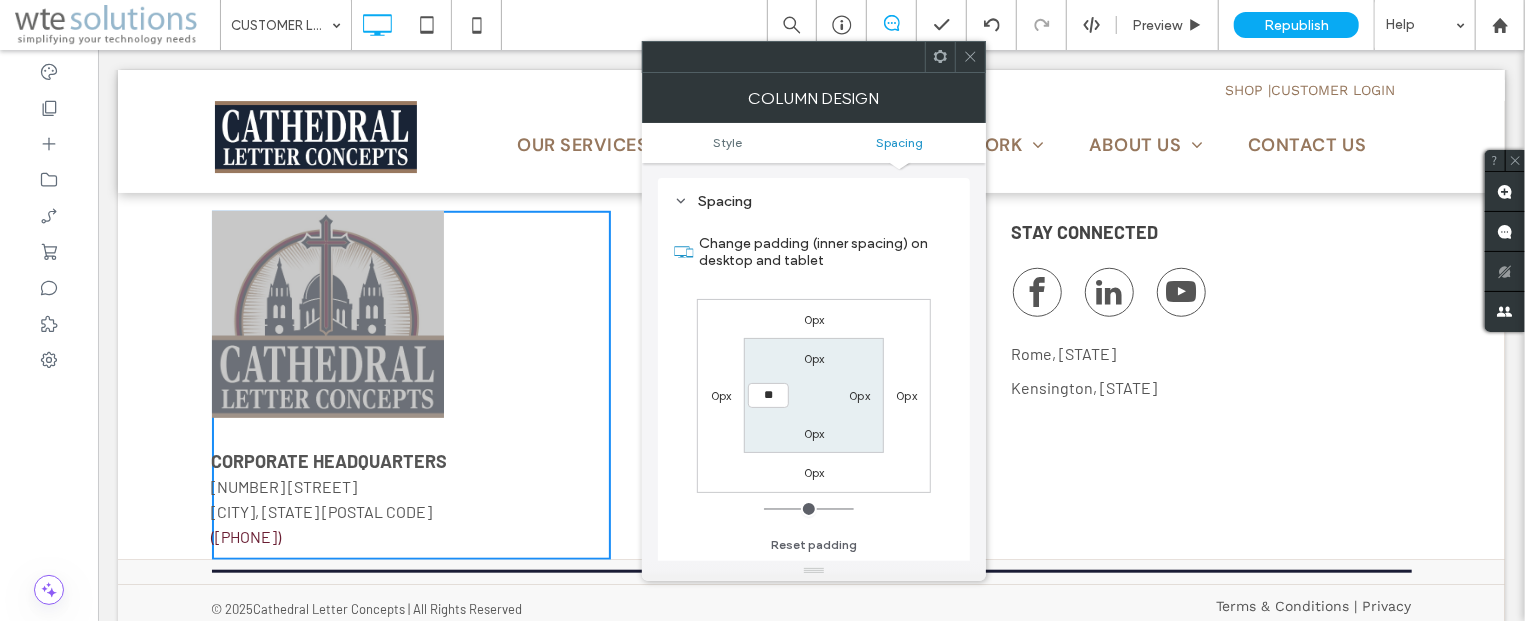 type on "**" 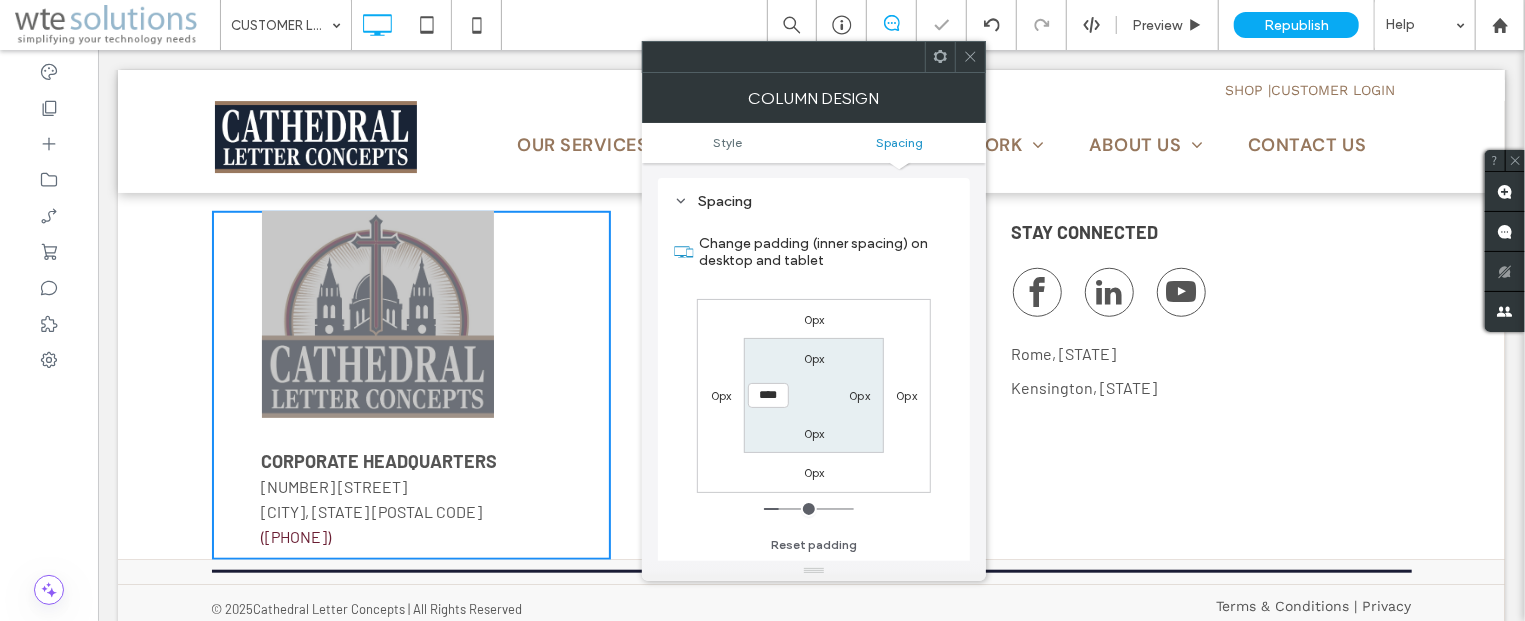 click on "0px 0px 0px 0px 0px 0px 0px ****" at bounding box center (814, 396) 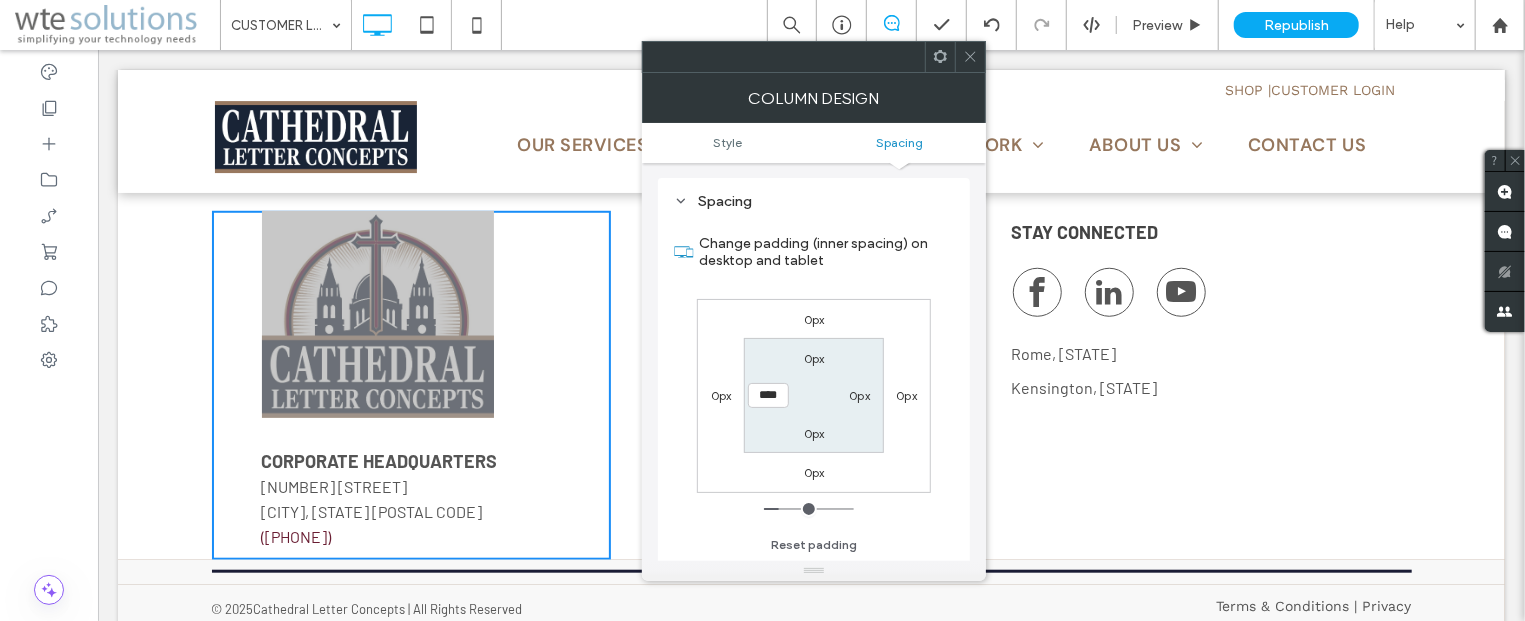 click at bounding box center (970, 57) 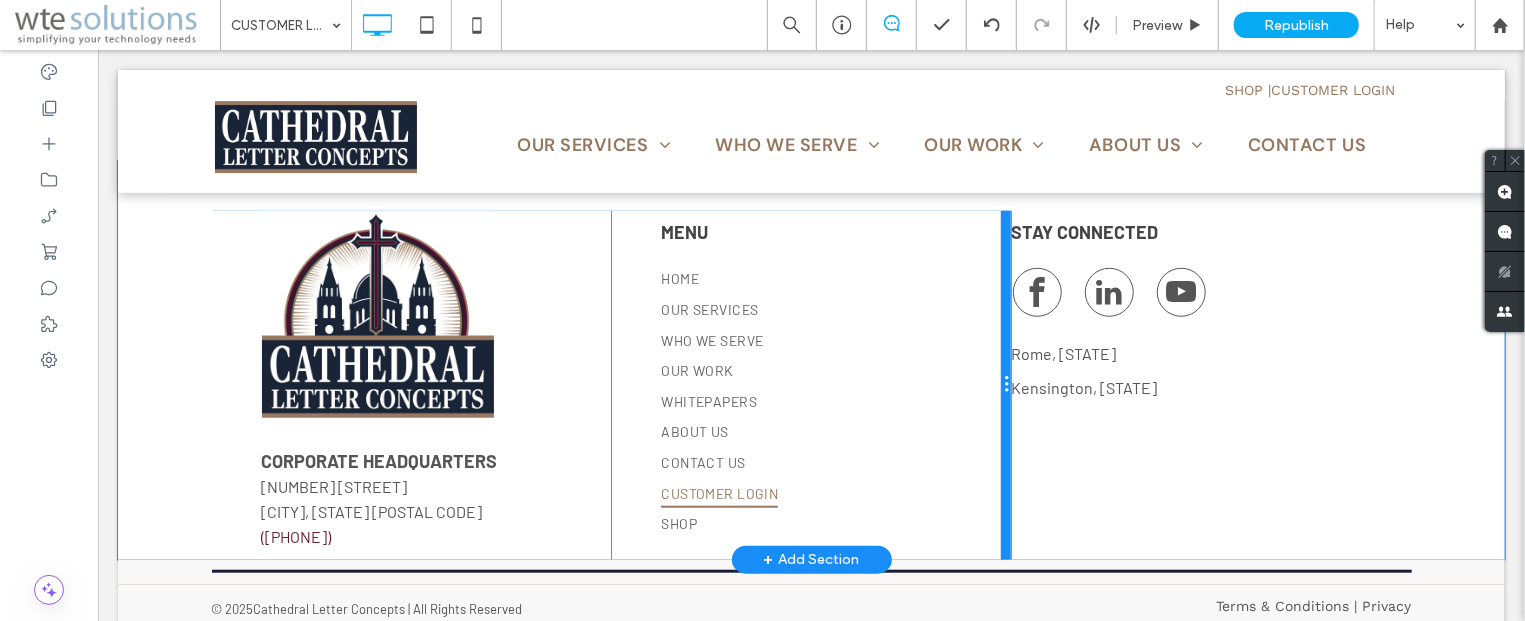 click at bounding box center [1005, 384] 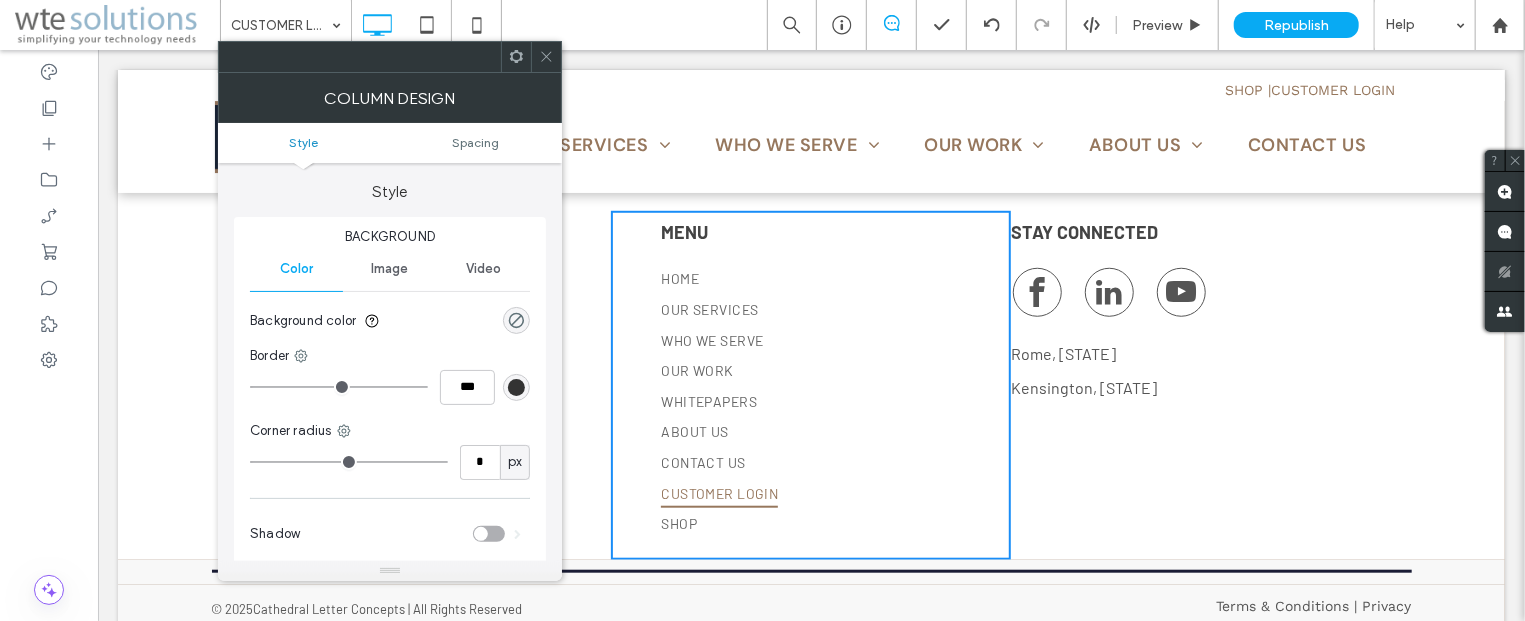 click on "STAY CONNECTED
[CITY], [STATE] [CITY], [STATE]
Click To Paste" at bounding box center [1210, 384] 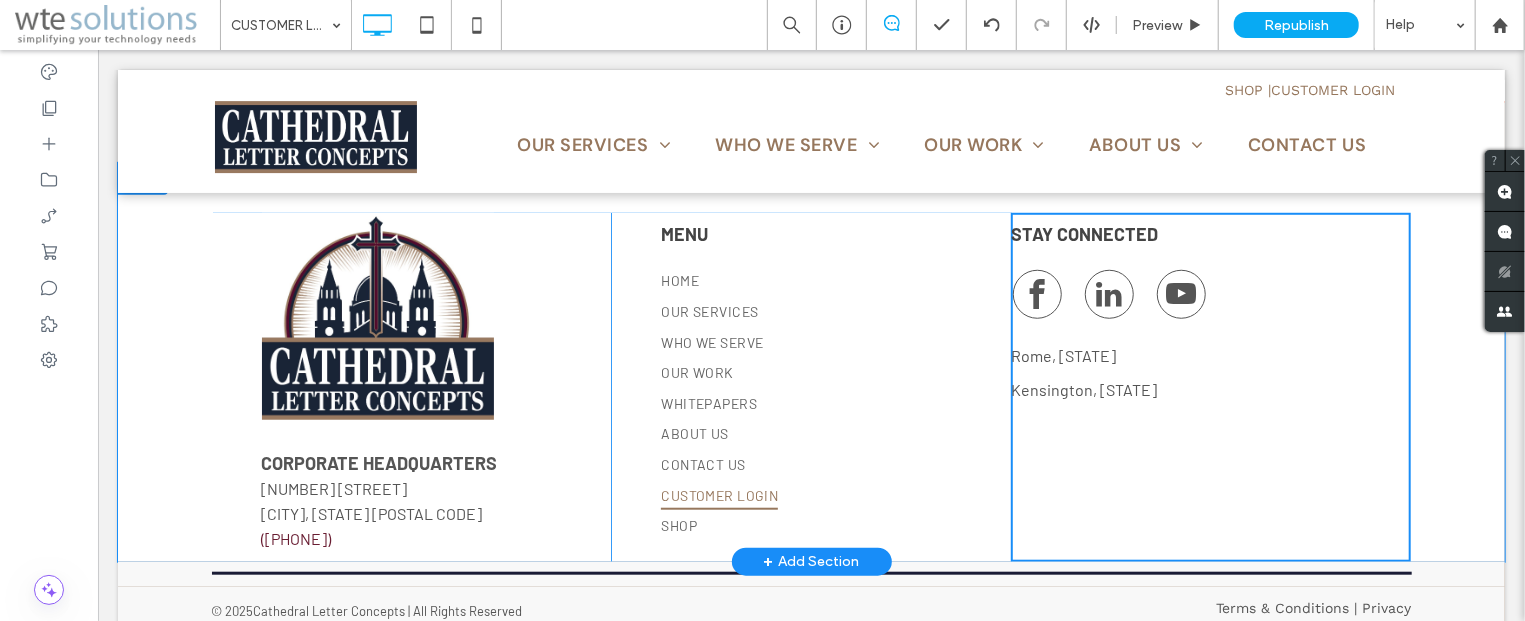 scroll, scrollTop: 771, scrollLeft: 0, axis: vertical 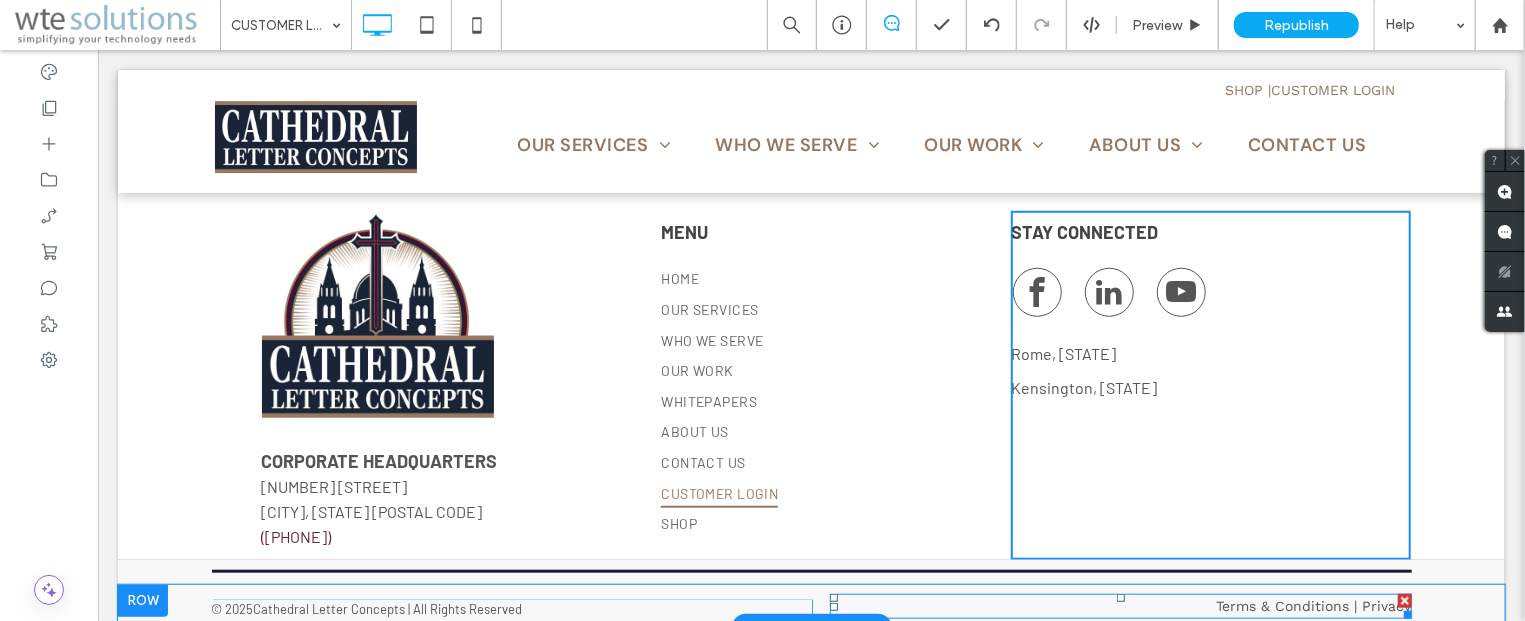click on "Terms & Conditions   |
Privacy" at bounding box center (1120, 605) 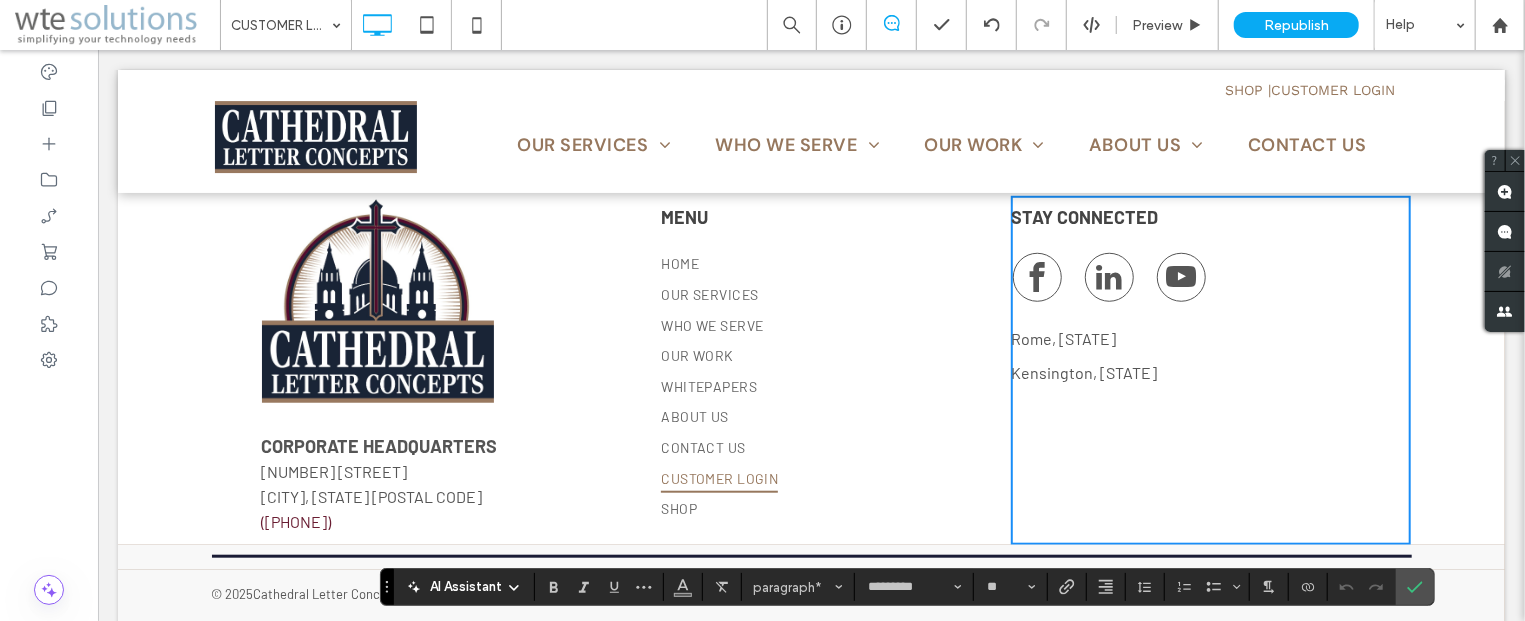 scroll, scrollTop: 700, scrollLeft: 0, axis: vertical 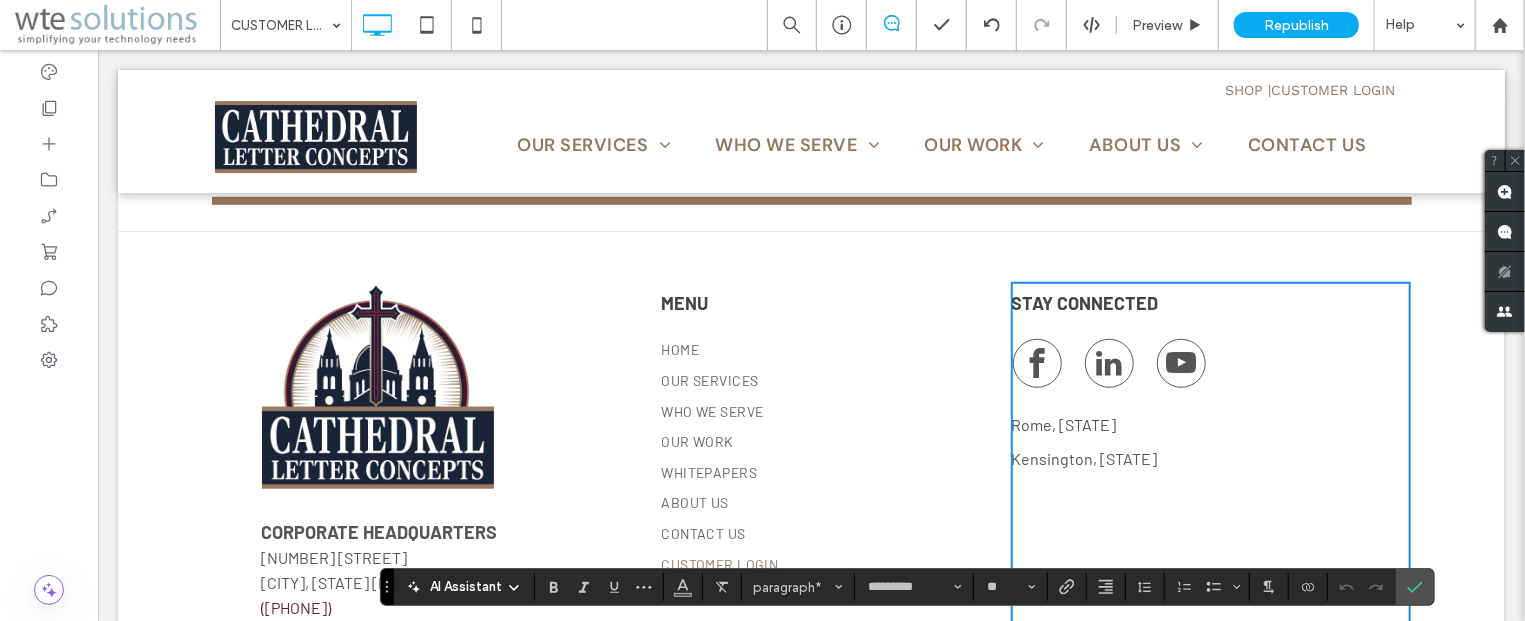 click on "CORPORATE HEADQUARTERS [NUMBER] [STREET] [CITY], [STATE] [POSTAL CODE] ([PHONE])
Click To Paste
MENU           HOME
OUR SERVICES
WHO WE SERVE
OUR WORK
WHITEPAPERS
ABOUT US
CONTACT US
CUSTOMER LOGIN
SHOP
Click To Paste
STAY CONNECTED
[CITY], [STATE] [CITY], [STATE]
Click To Paste
+ Add Section" at bounding box center (810, 430) 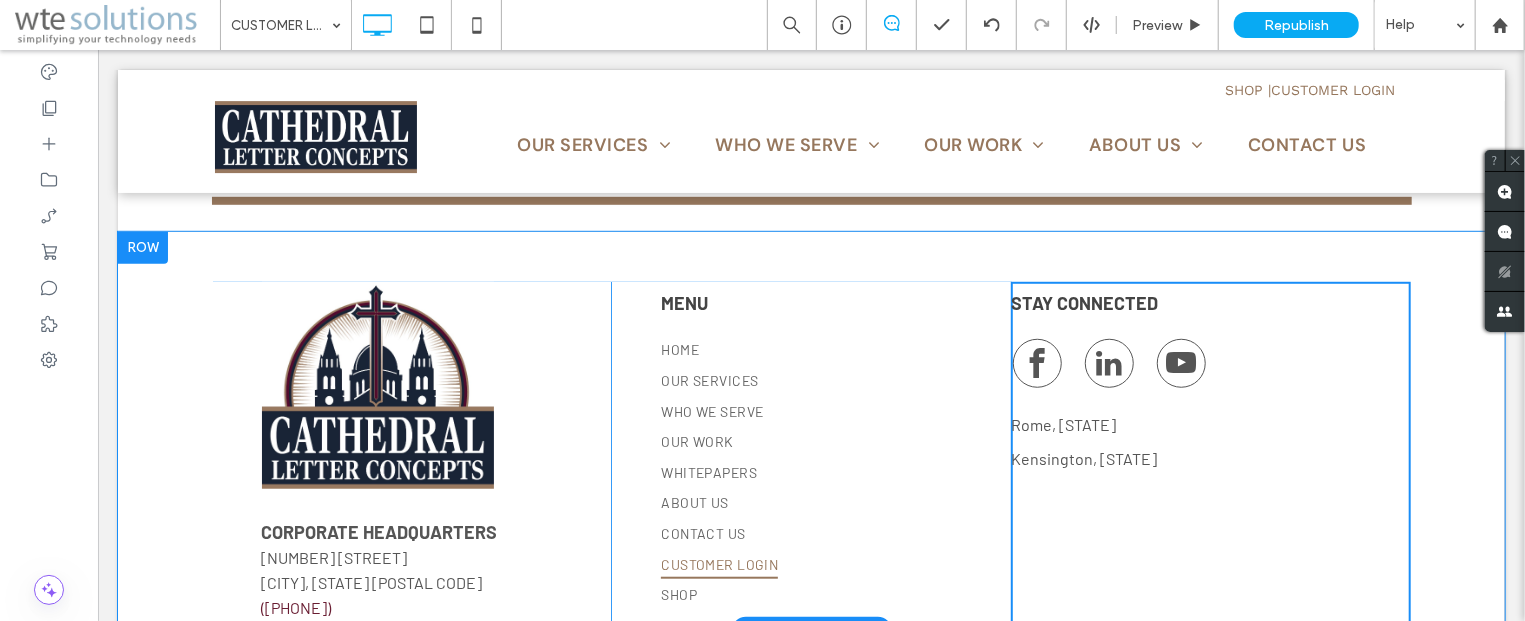 click at bounding box center (142, 247) 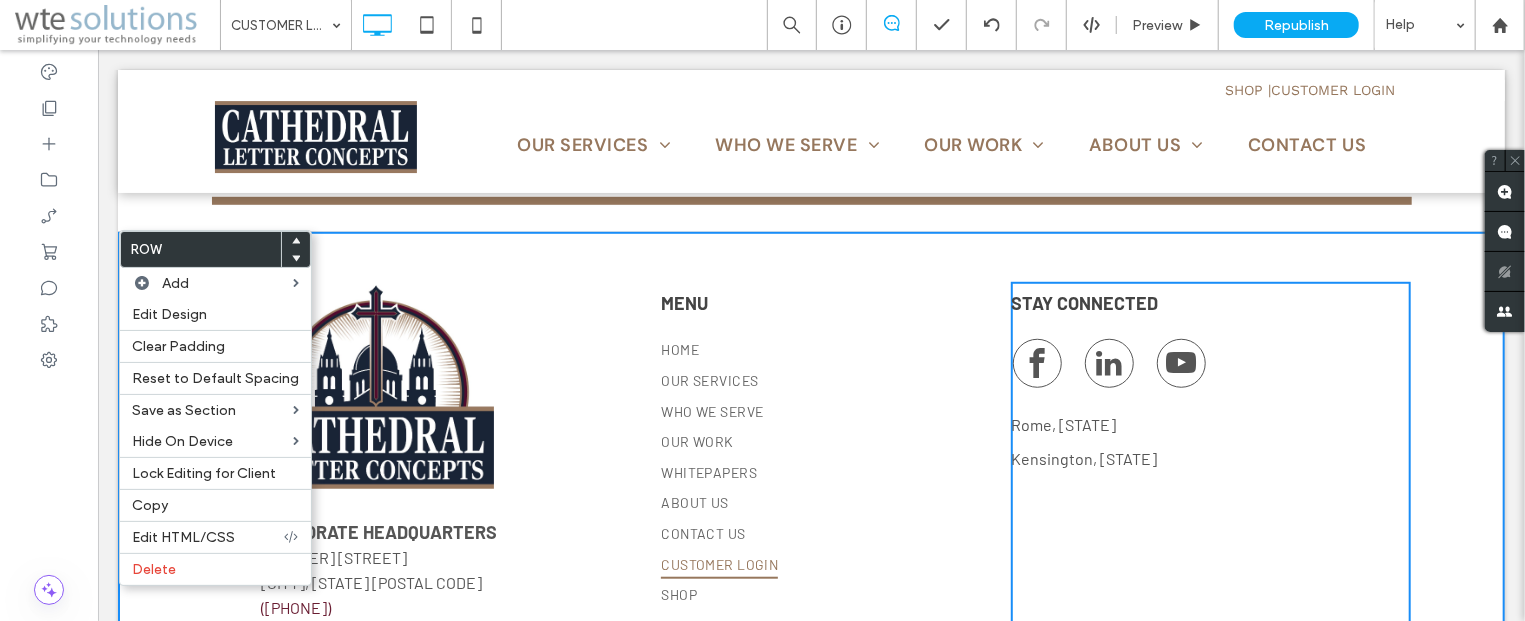 click on "STAY CONNECTED
[CITY], [STATE] [CITY], [STATE]
Click To Paste" at bounding box center (1210, 455) 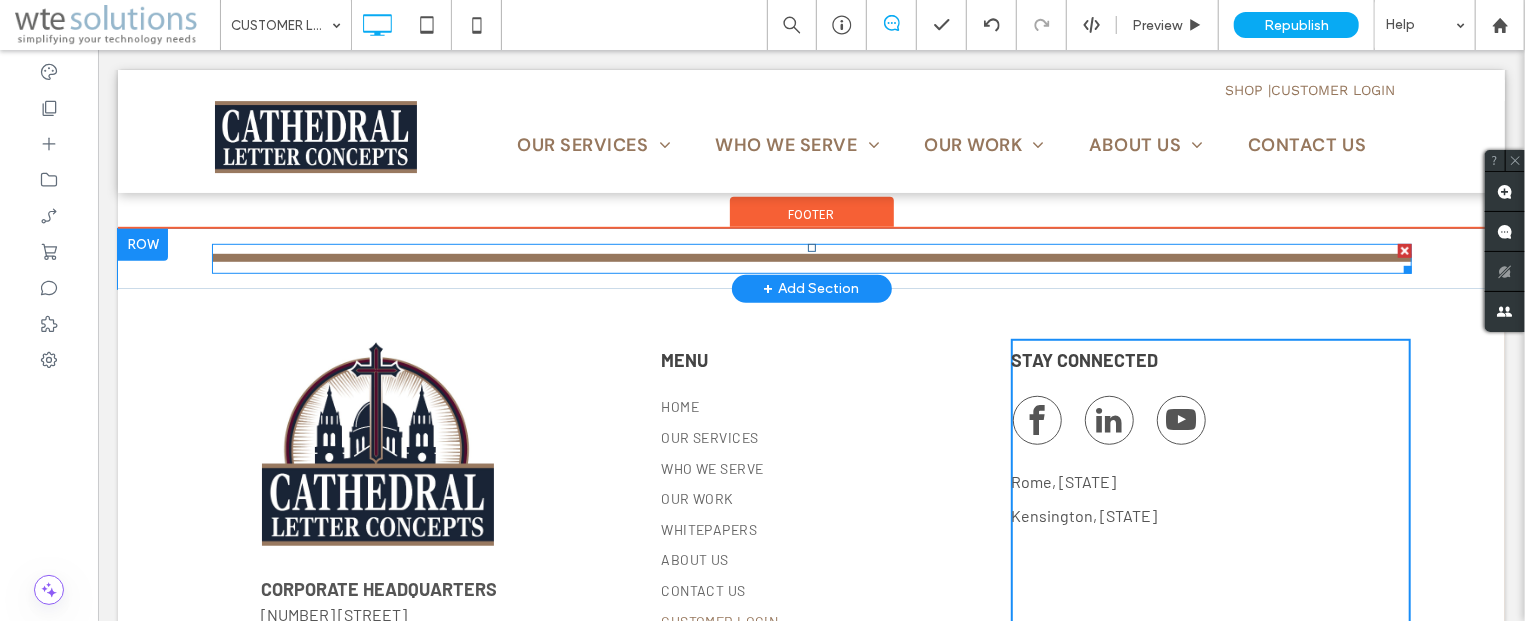 scroll, scrollTop: 0, scrollLeft: 0, axis: both 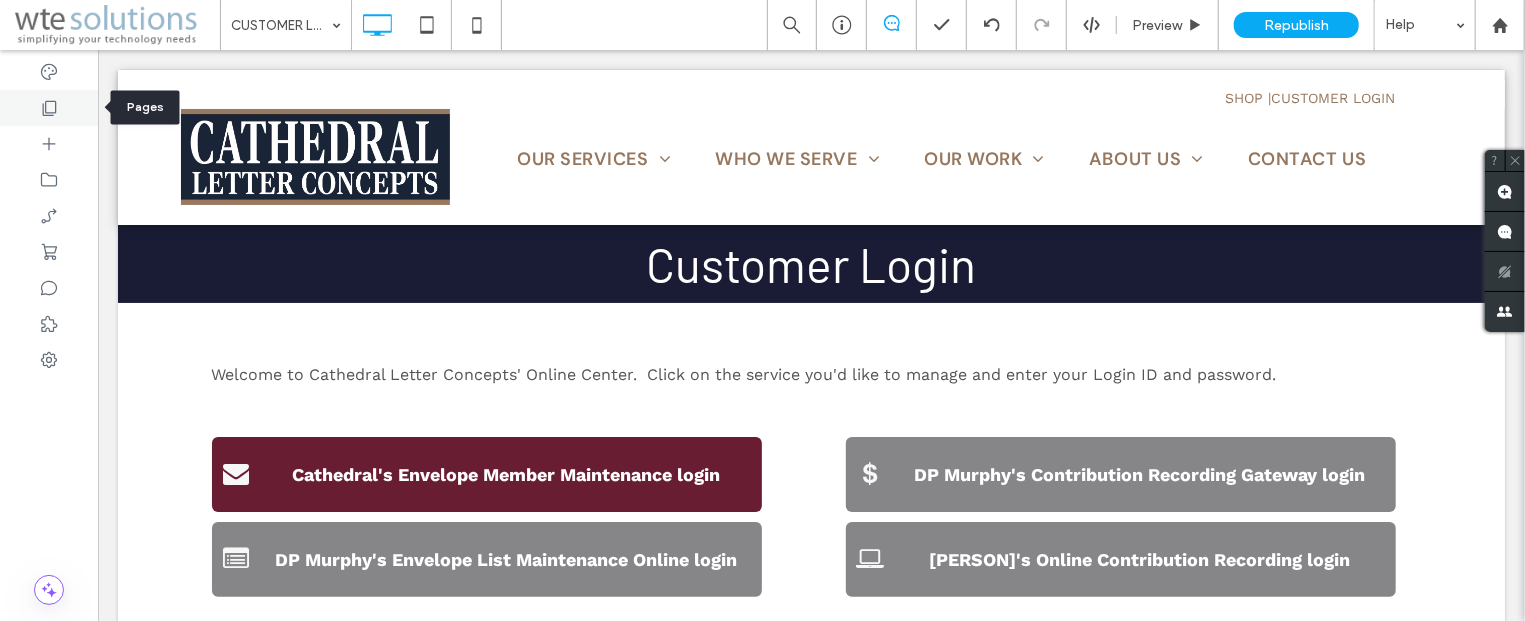 click 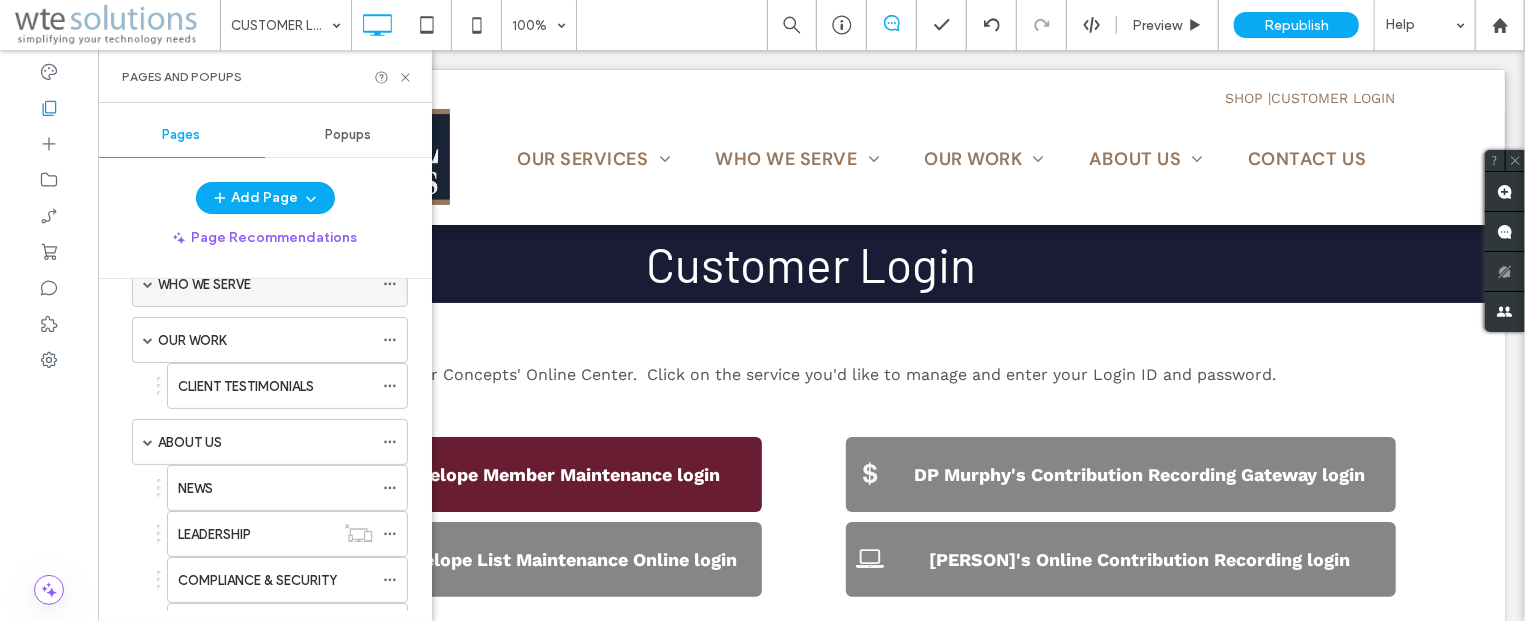 scroll, scrollTop: 241, scrollLeft: 0, axis: vertical 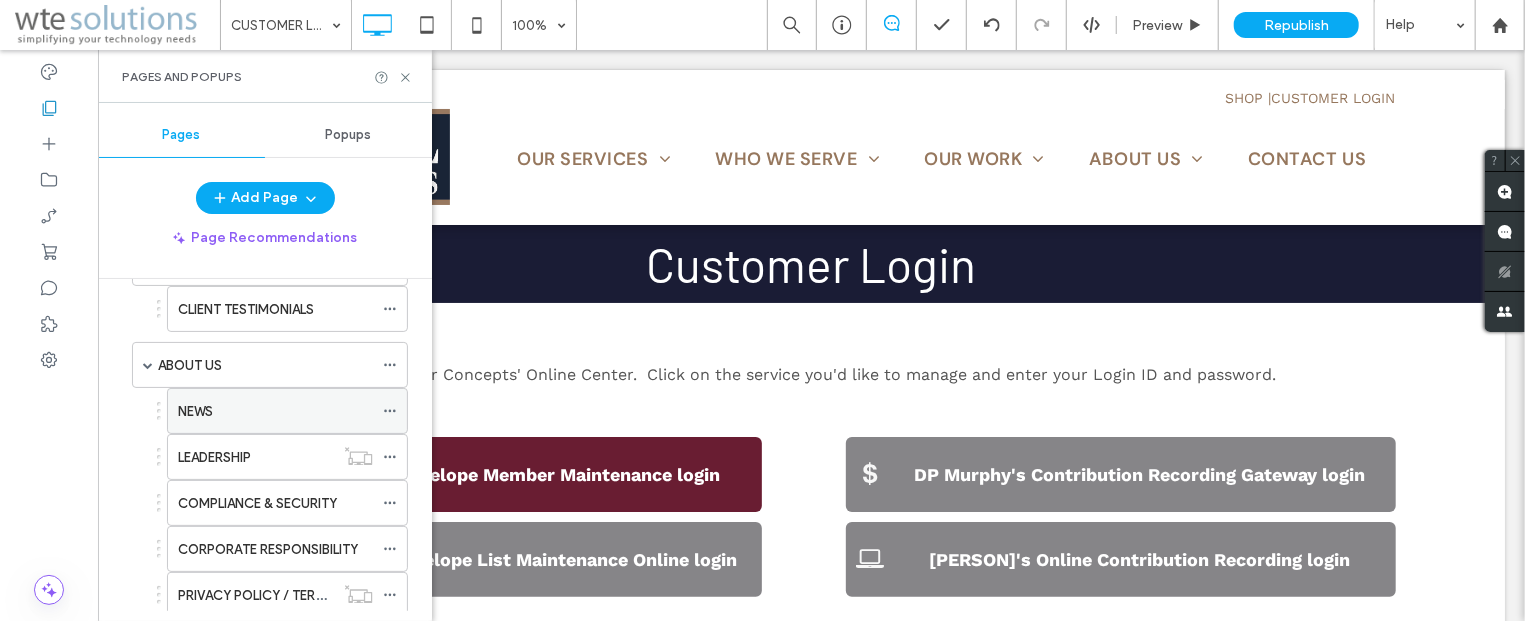 click on "NEWS" at bounding box center [275, 411] 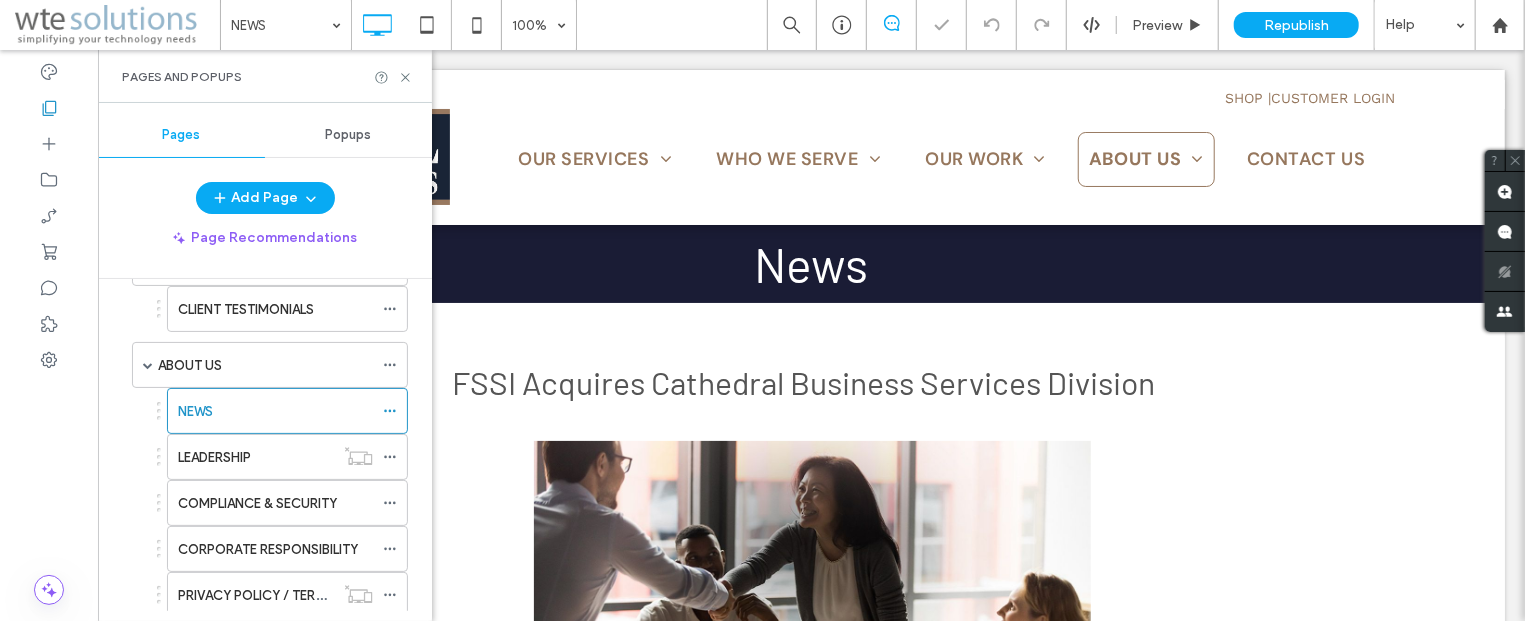 scroll, scrollTop: 0, scrollLeft: 0, axis: both 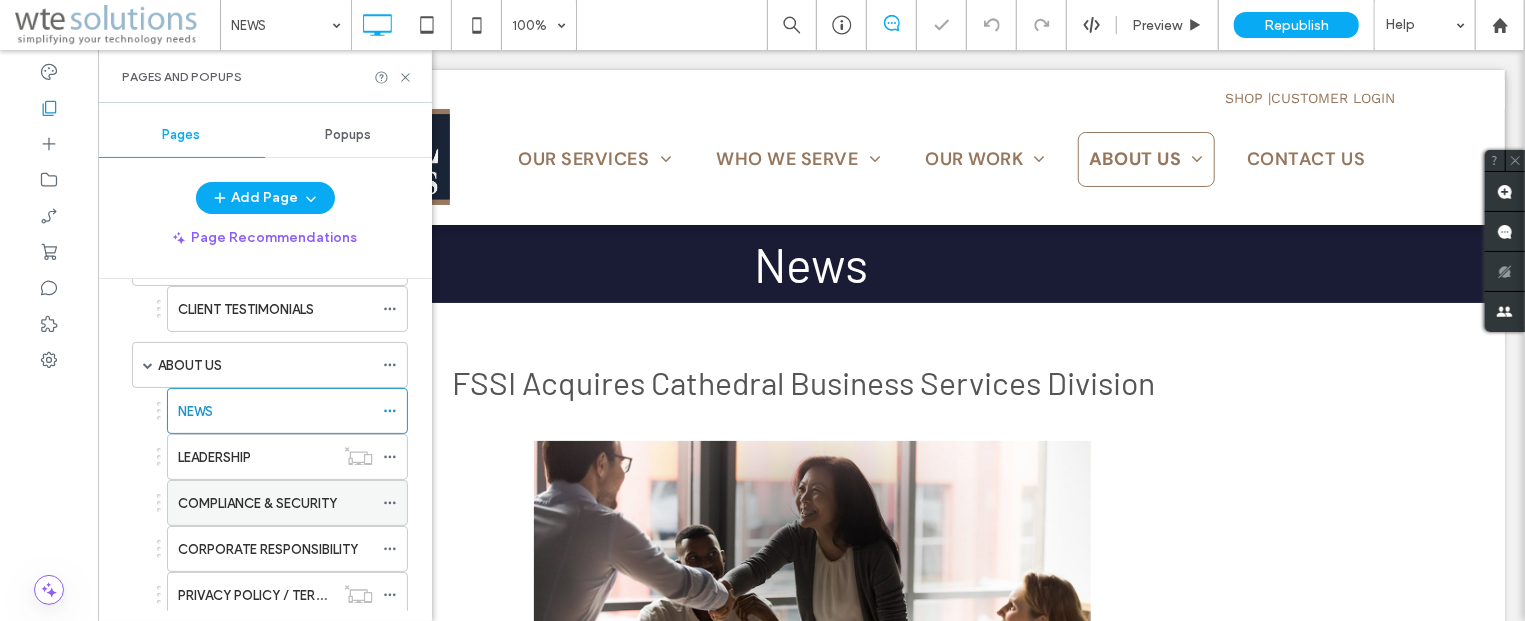 click on "COMPLIANCE & SECURITY" at bounding box center [257, 503] 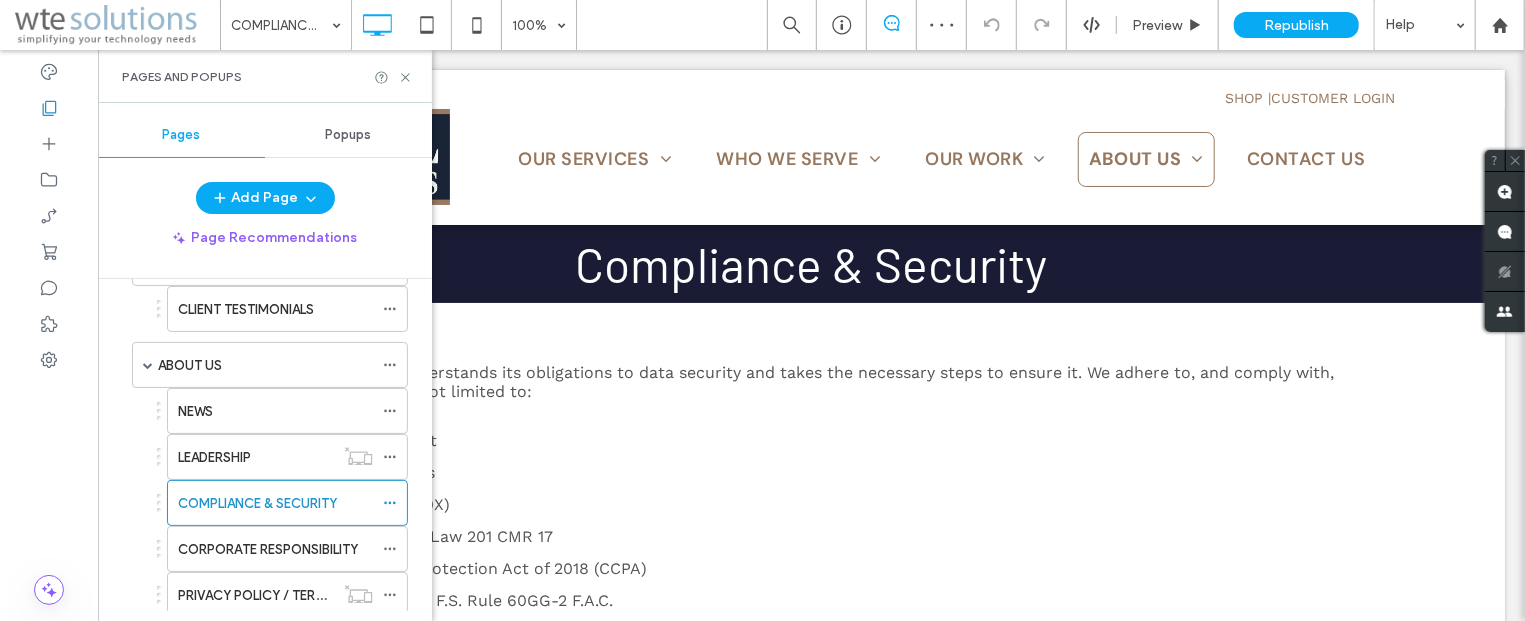 scroll, scrollTop: 0, scrollLeft: 0, axis: both 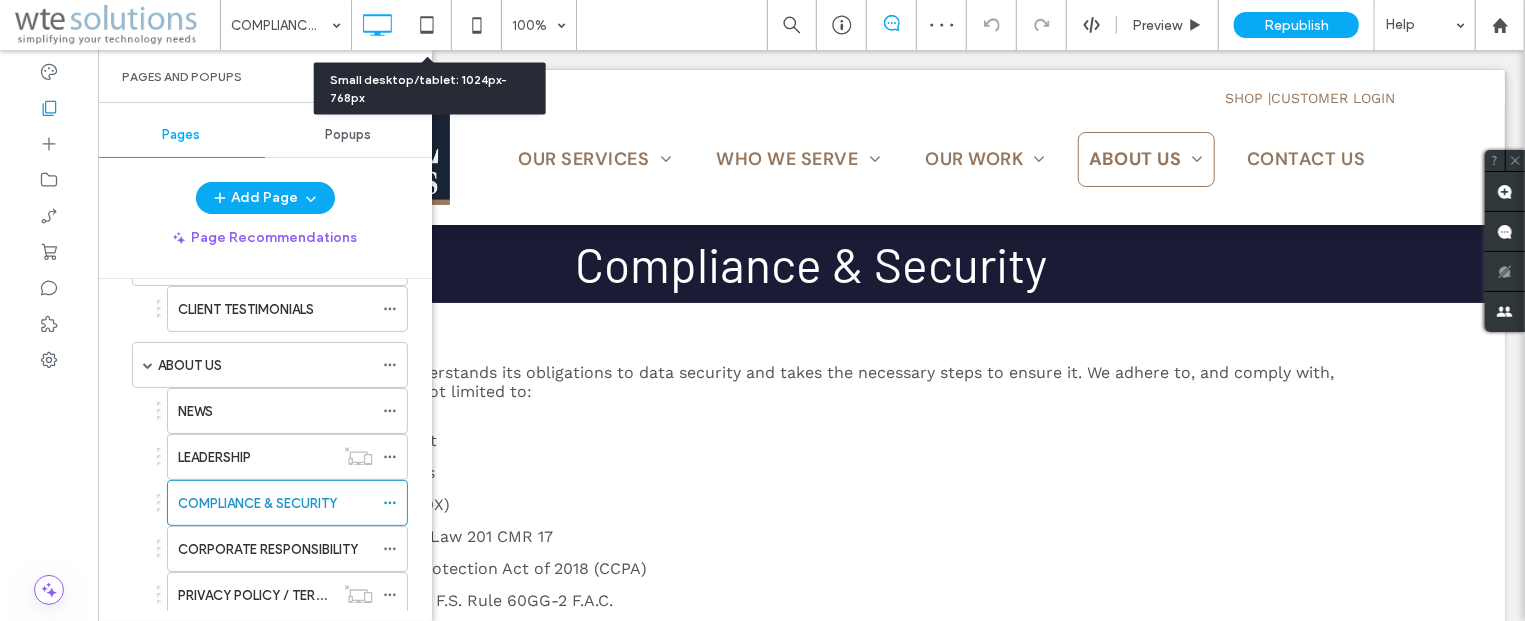 click on "Small desktop/tablet: 1024px-768px" at bounding box center [430, 89] 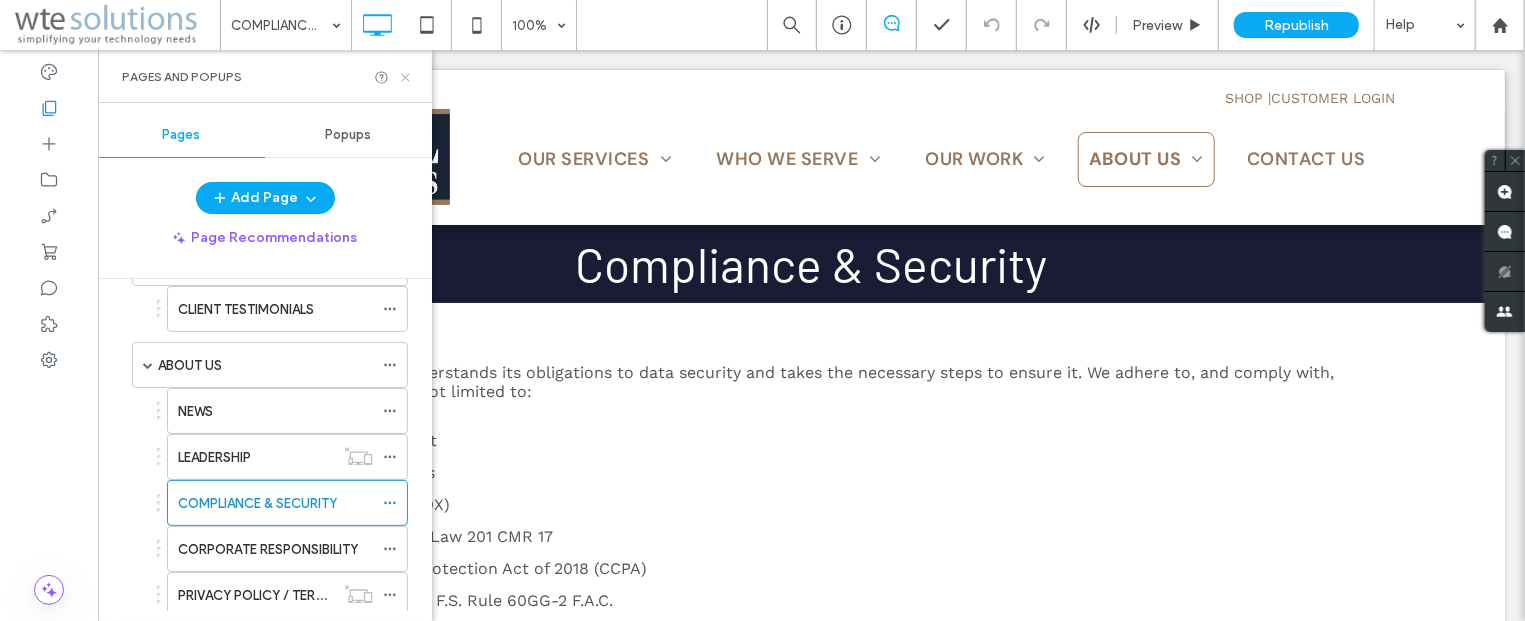 click 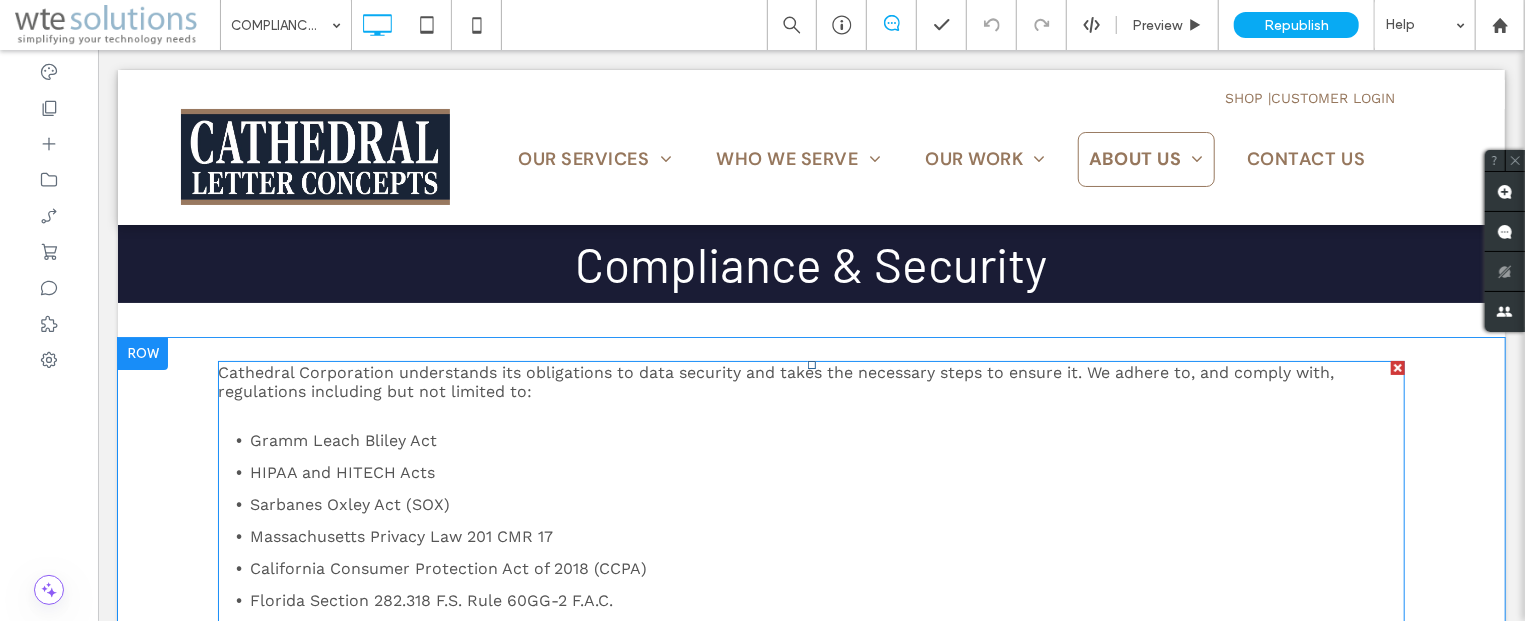 click on "Cathedral Corporation understands its obligations to data security and takes the necessary steps to ensure it. We adhere to, and comply with, regulations including but not limited to:" at bounding box center (775, 381) 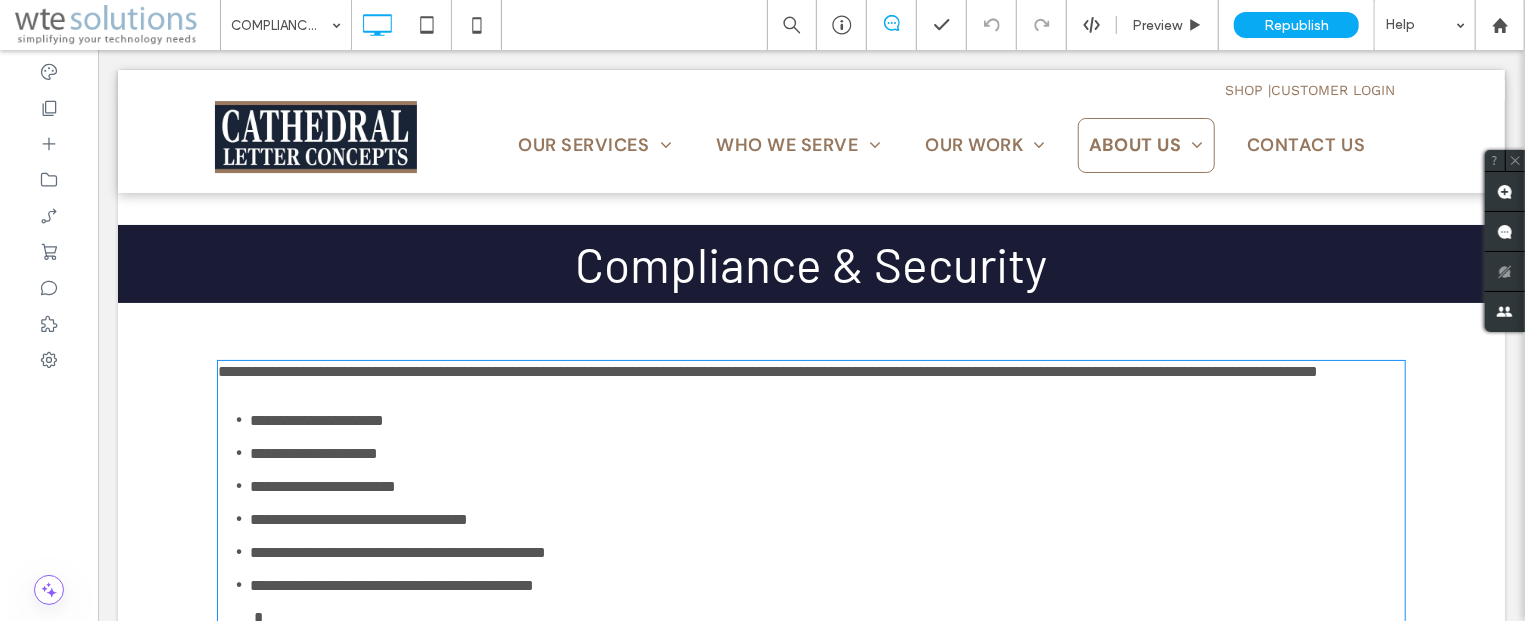 type on "*********" 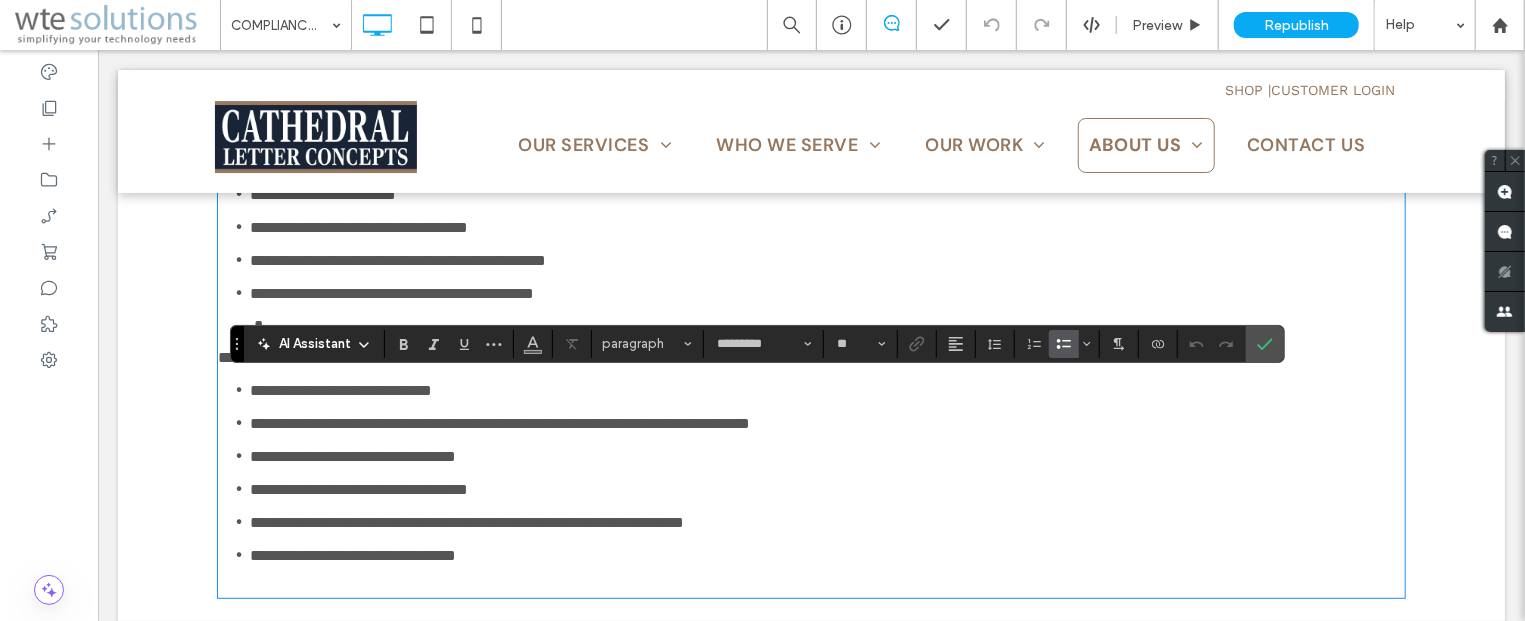 click on "**********" at bounding box center (340, 389) 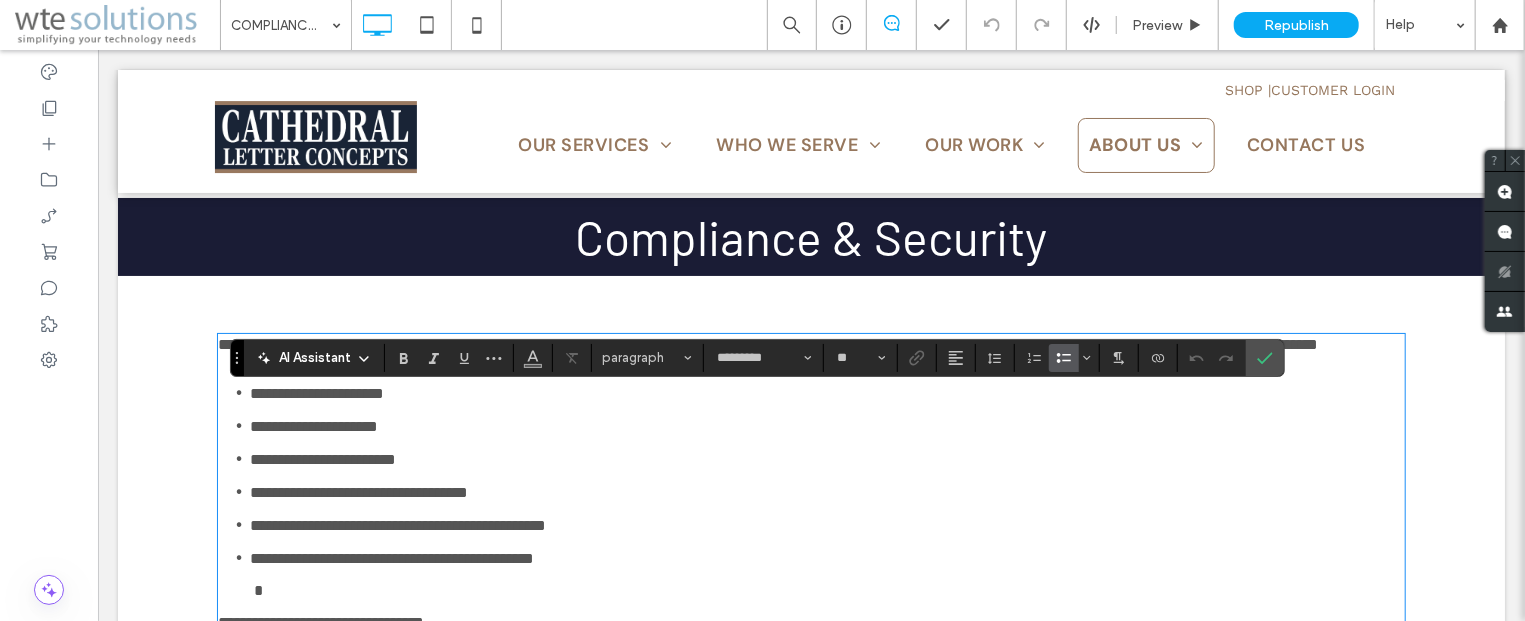 scroll, scrollTop: 0, scrollLeft: 0, axis: both 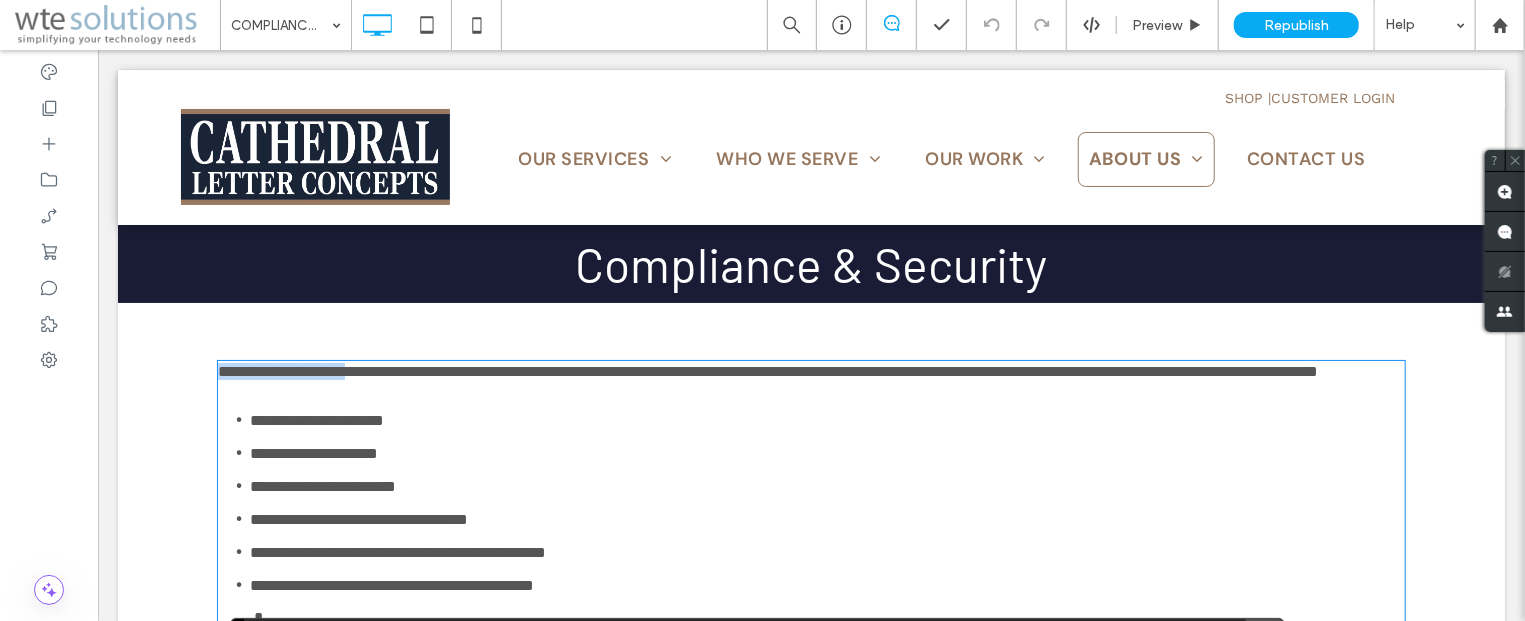 drag, startPoint x: 388, startPoint y: 374, endPoint x: 219, endPoint y: 372, distance: 169.01184 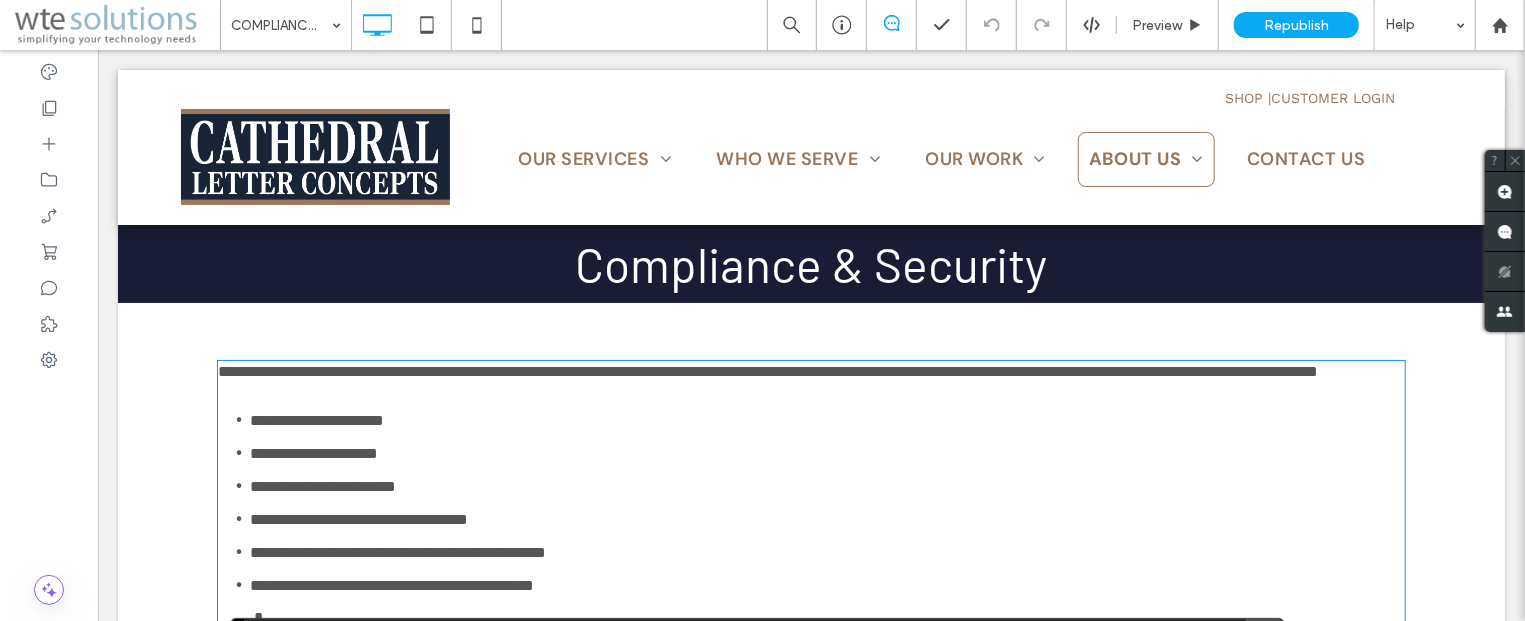 type 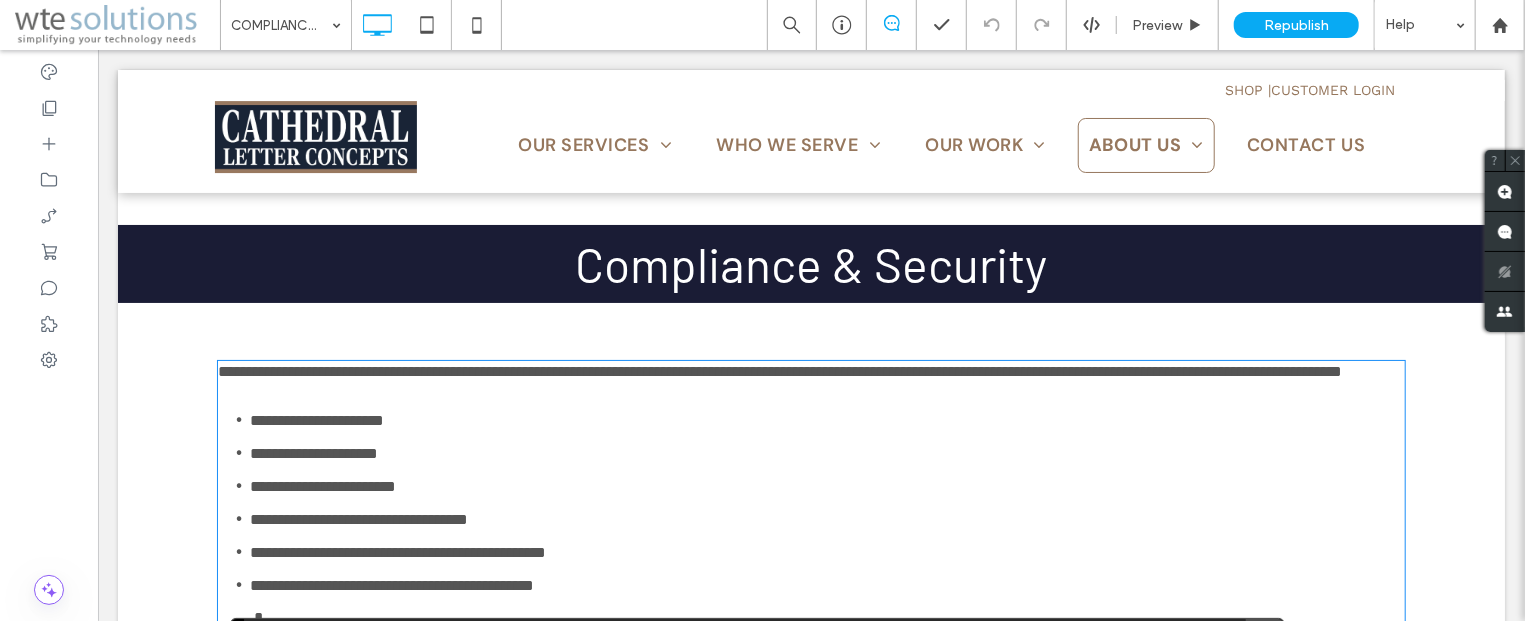 scroll, scrollTop: 235, scrollLeft: 0, axis: vertical 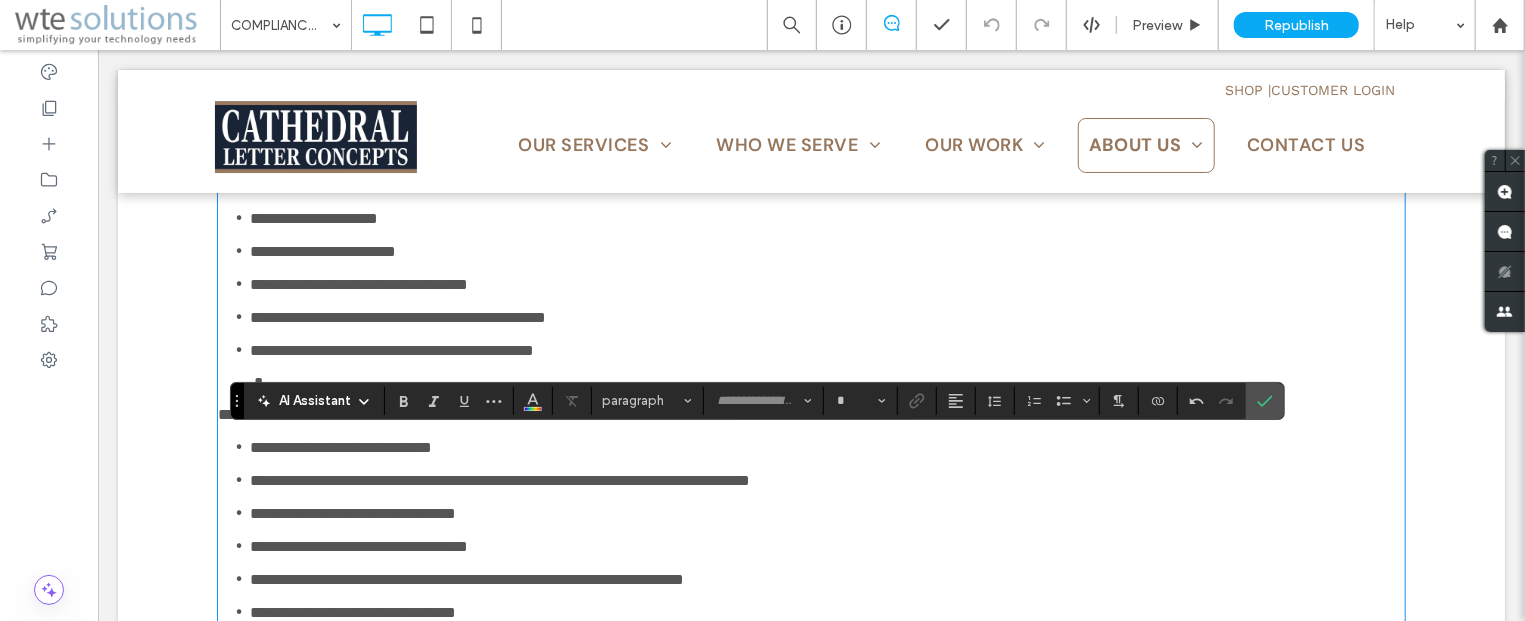 type on "*********" 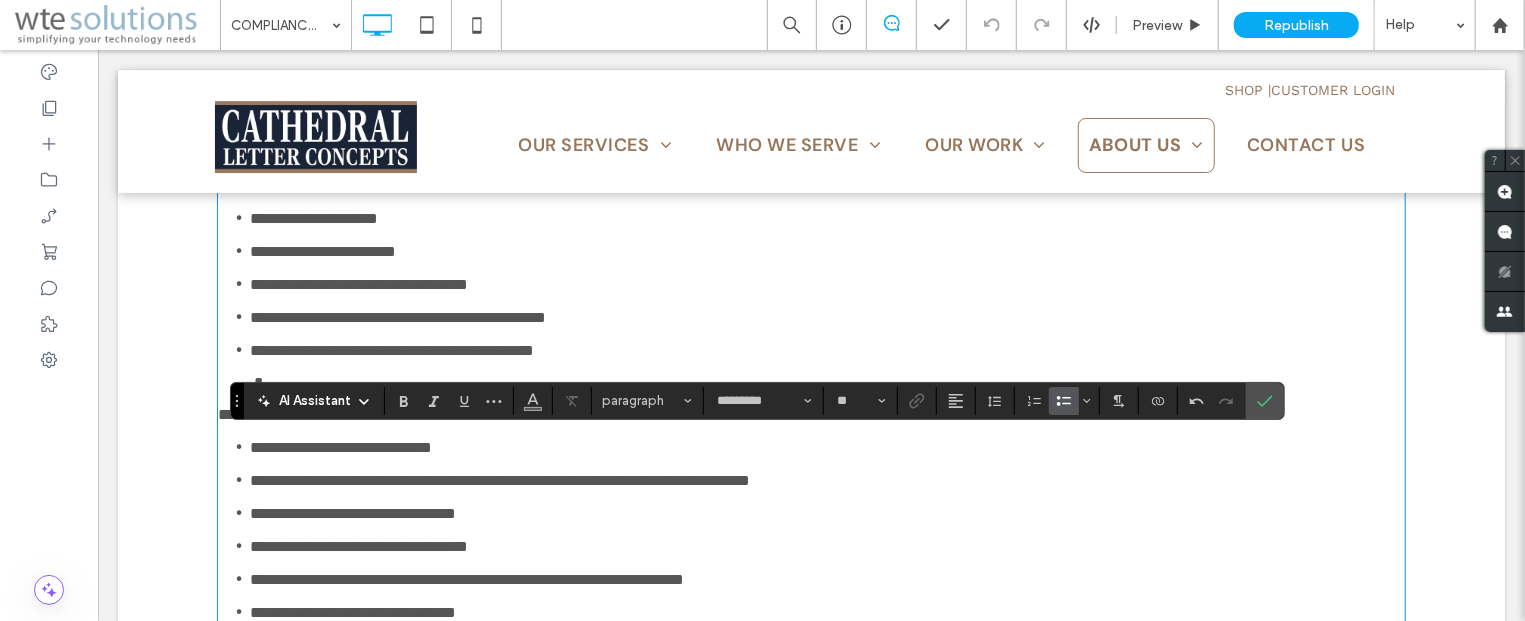 click on "**********" at bounding box center (826, 512) 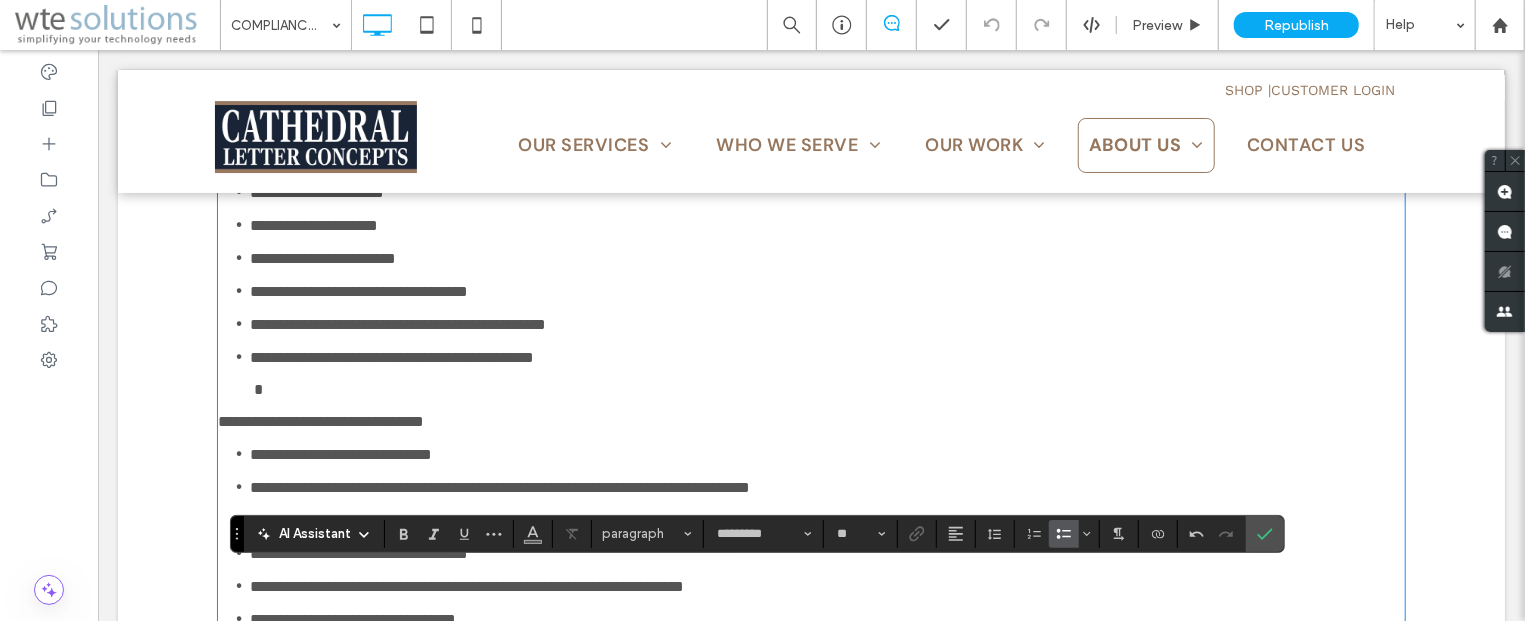 scroll, scrollTop: 0, scrollLeft: 0, axis: both 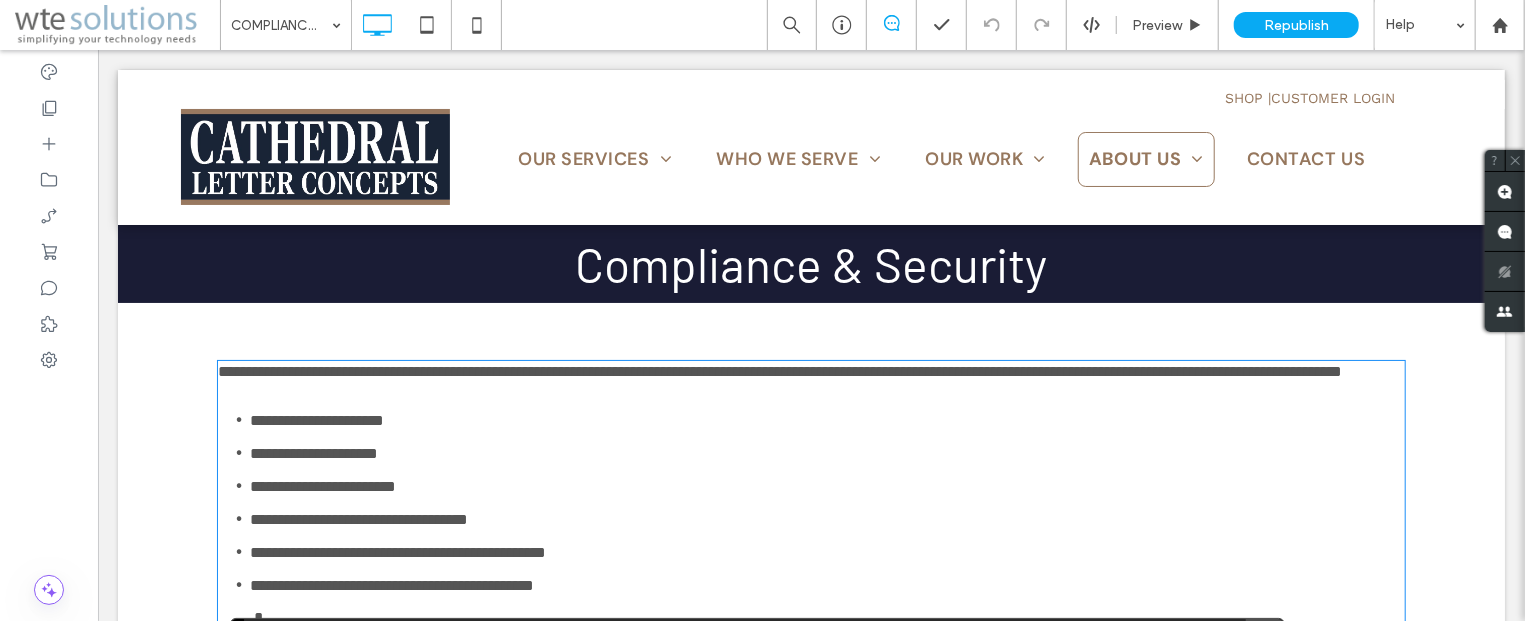 click on "**********" at bounding box center [826, 419] 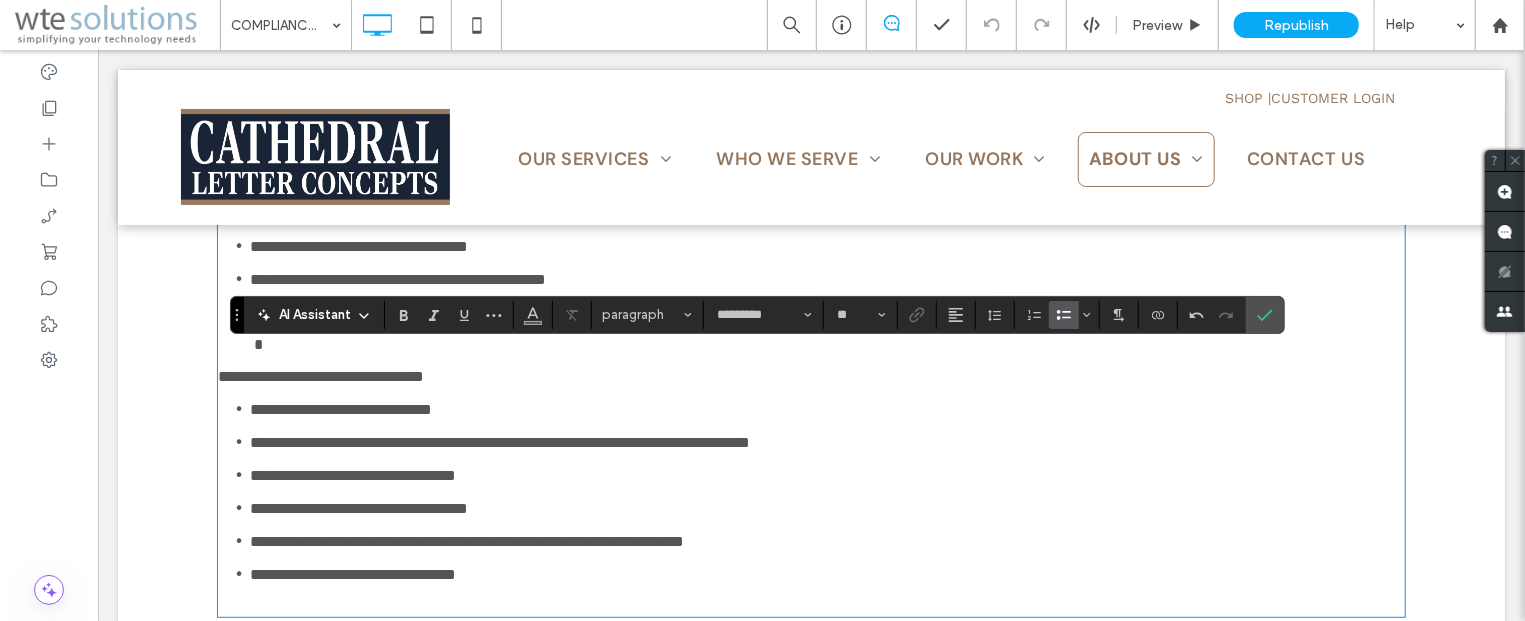 scroll, scrollTop: 321, scrollLeft: 0, axis: vertical 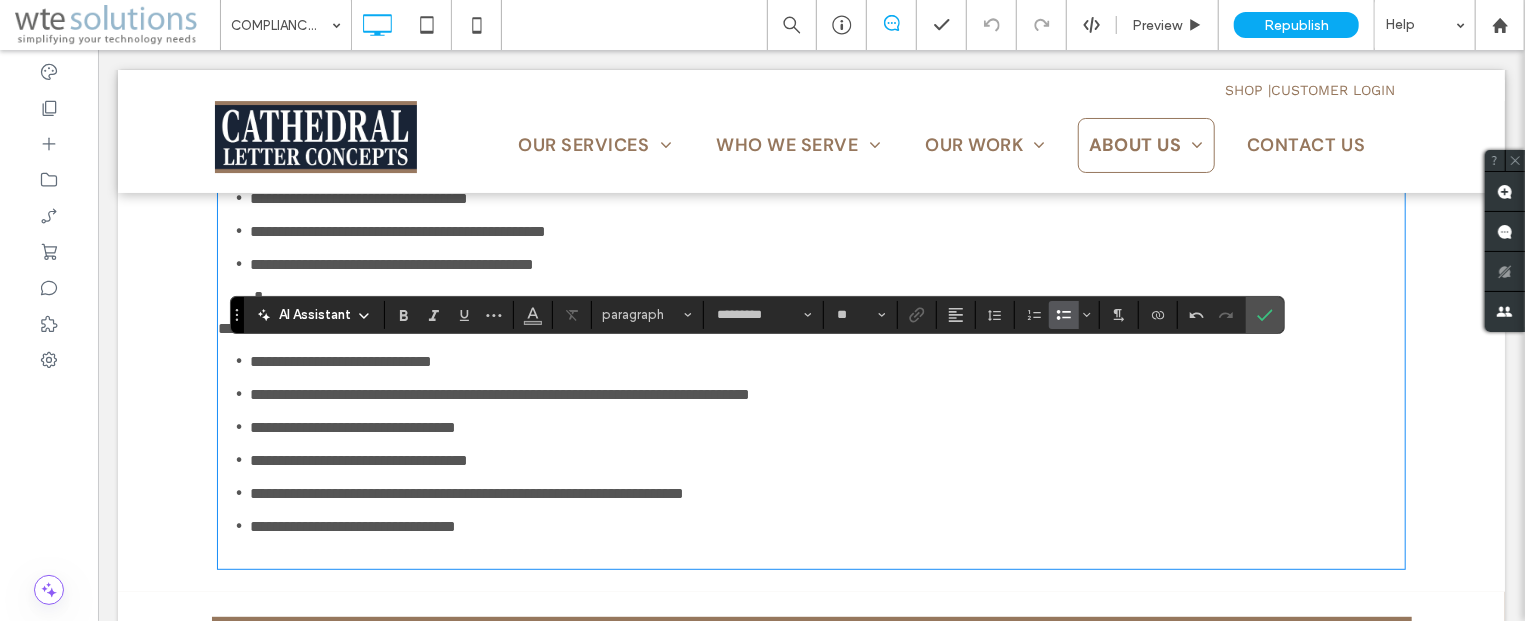 click on "**********" at bounding box center [826, 393] 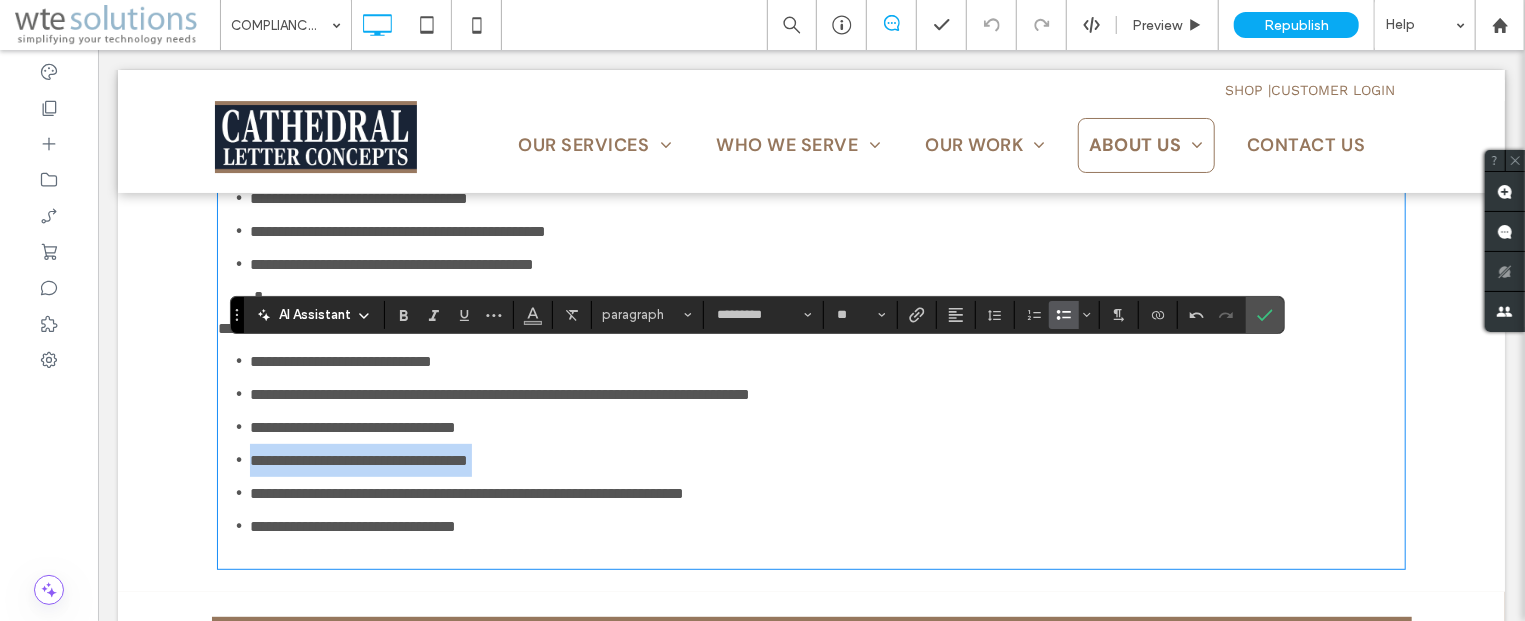 click on "**********" at bounding box center (826, 459) 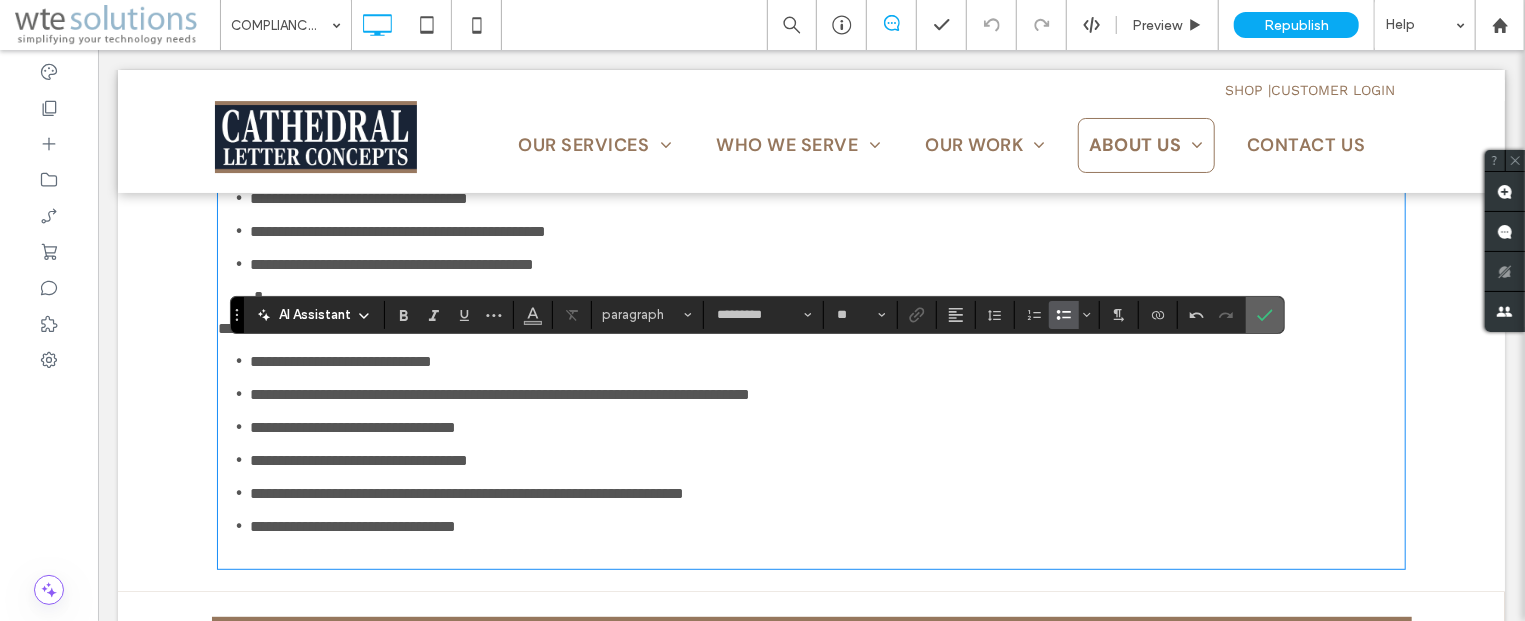 click 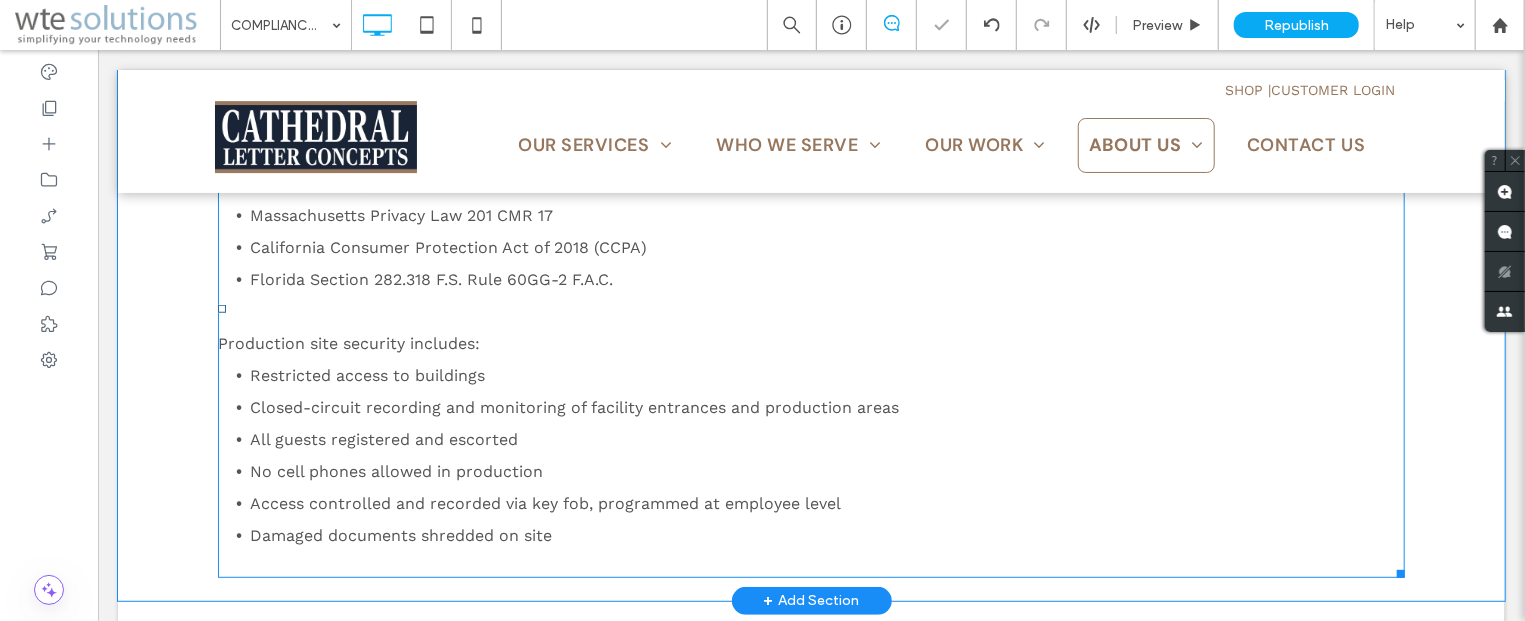 click on "Florida Section 282.318 F.S. Rule 60GG-2 F.A.C." at bounding box center [826, 295] 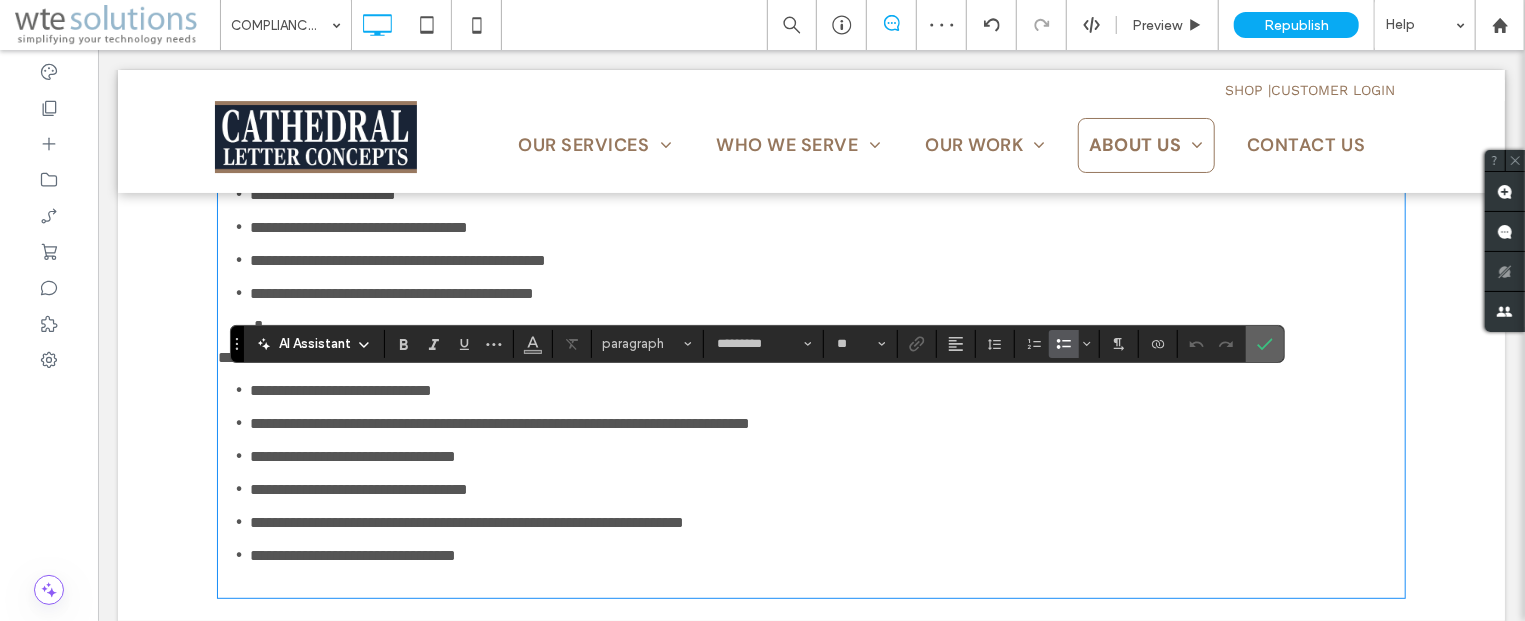 click at bounding box center (1261, 344) 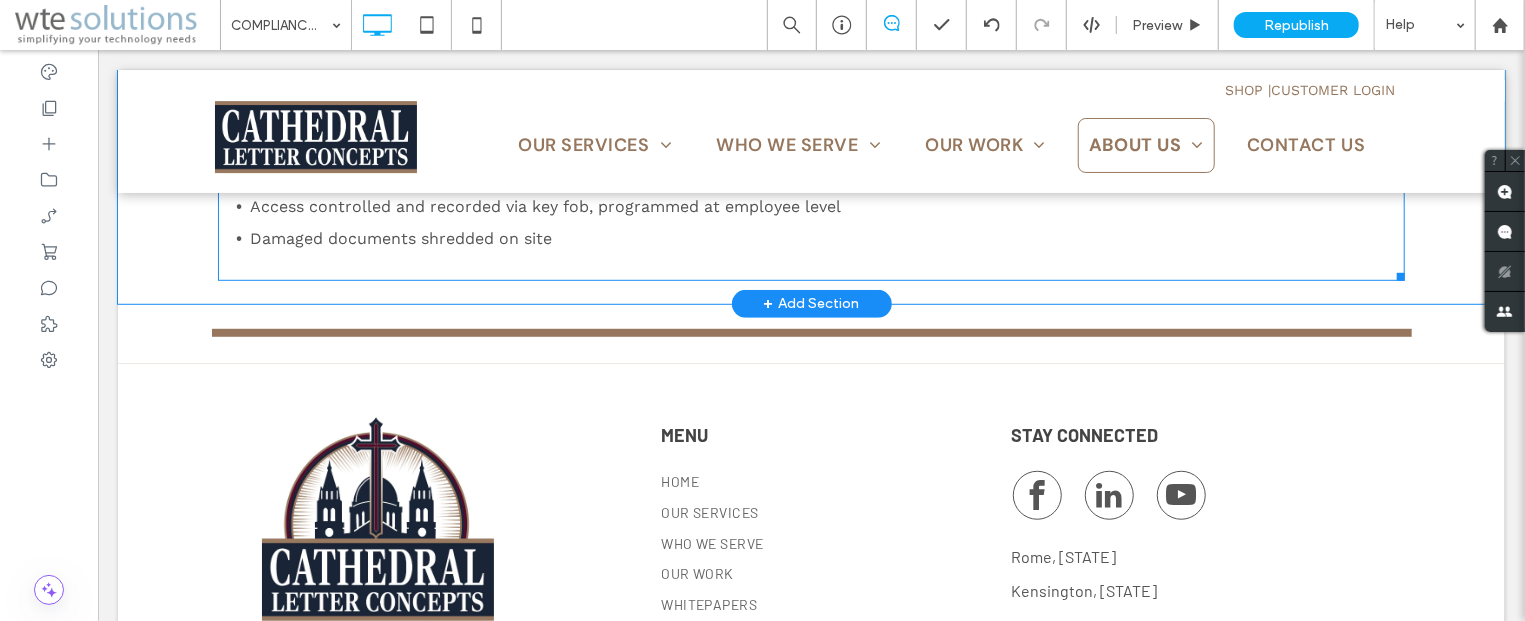 scroll, scrollTop: 643, scrollLeft: 0, axis: vertical 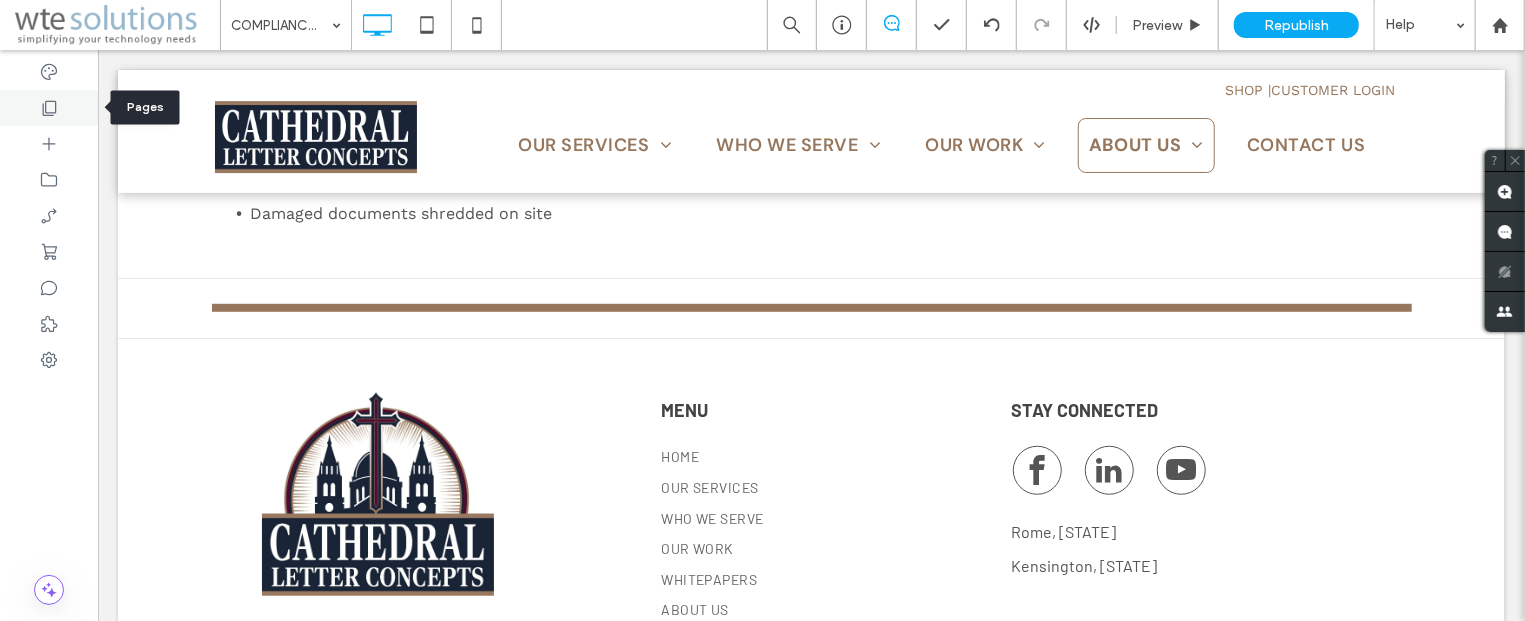 click 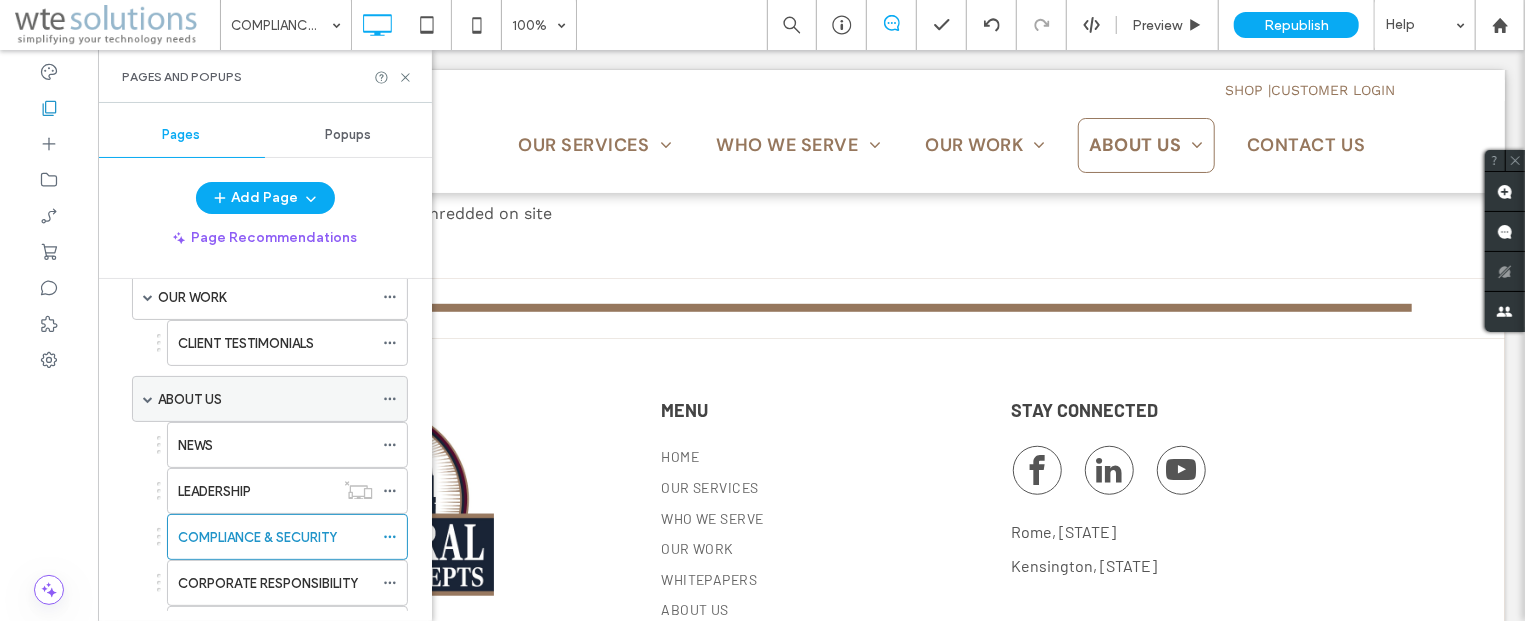 scroll, scrollTop: 241, scrollLeft: 0, axis: vertical 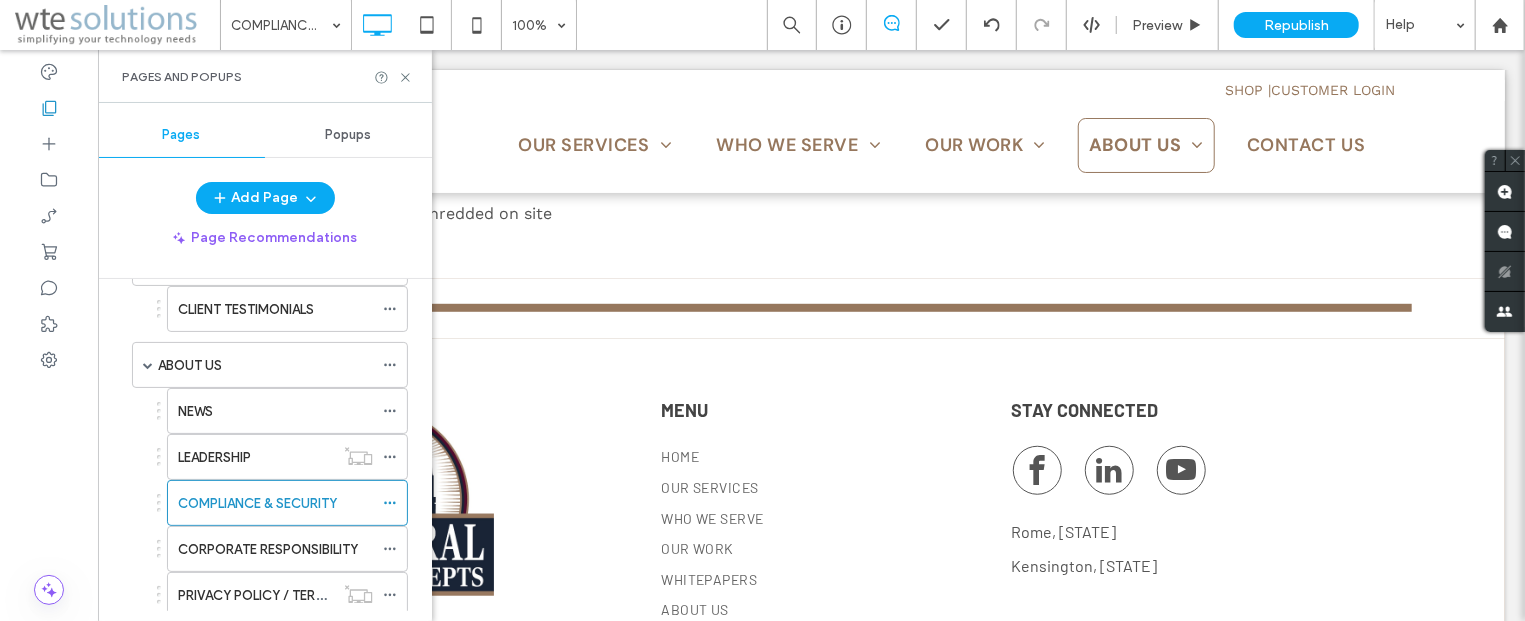 click on "CORPORATE RESPONSIBILITY" at bounding box center [275, 549] 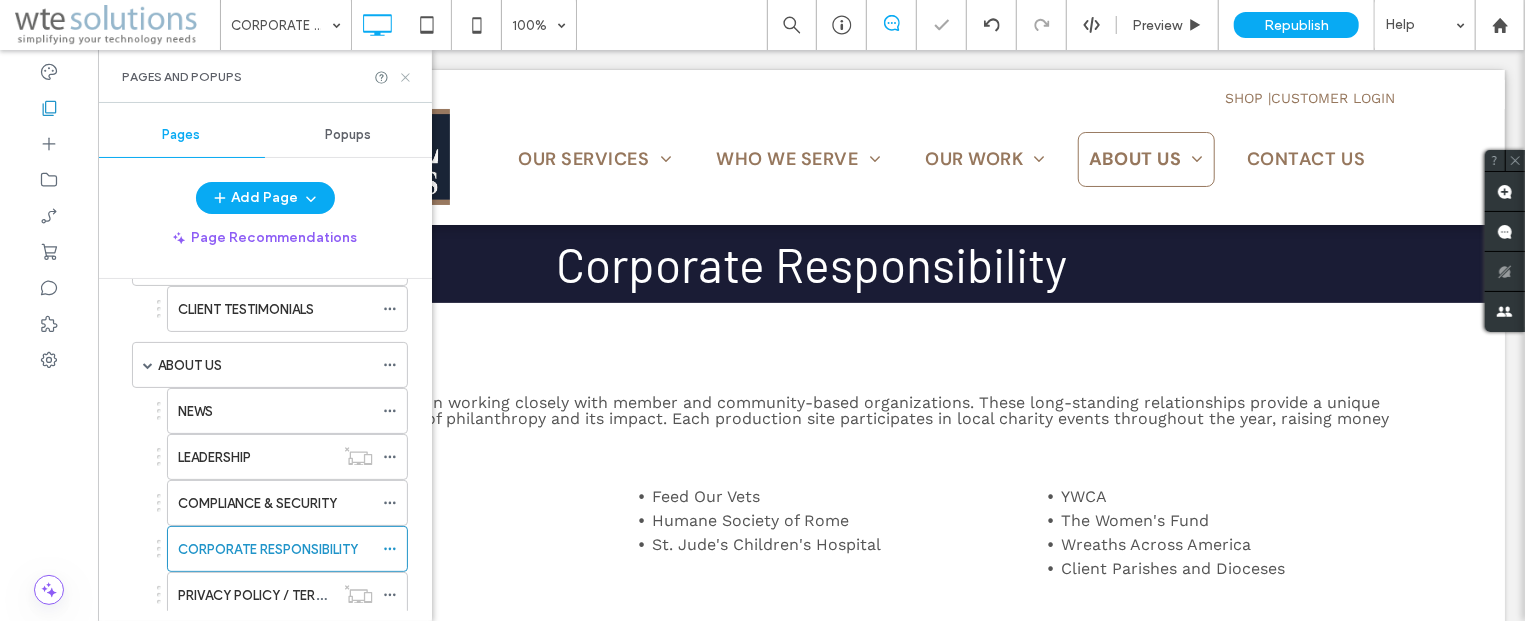 scroll, scrollTop: 0, scrollLeft: 0, axis: both 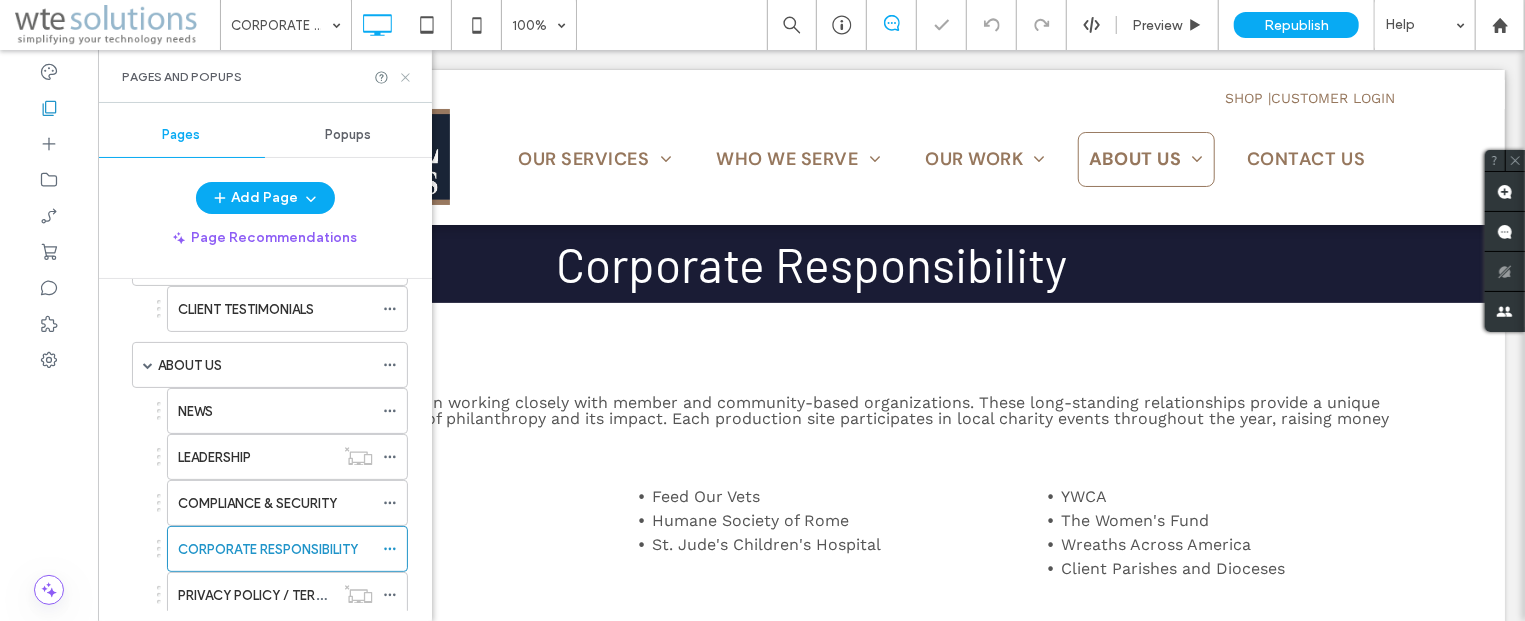 click 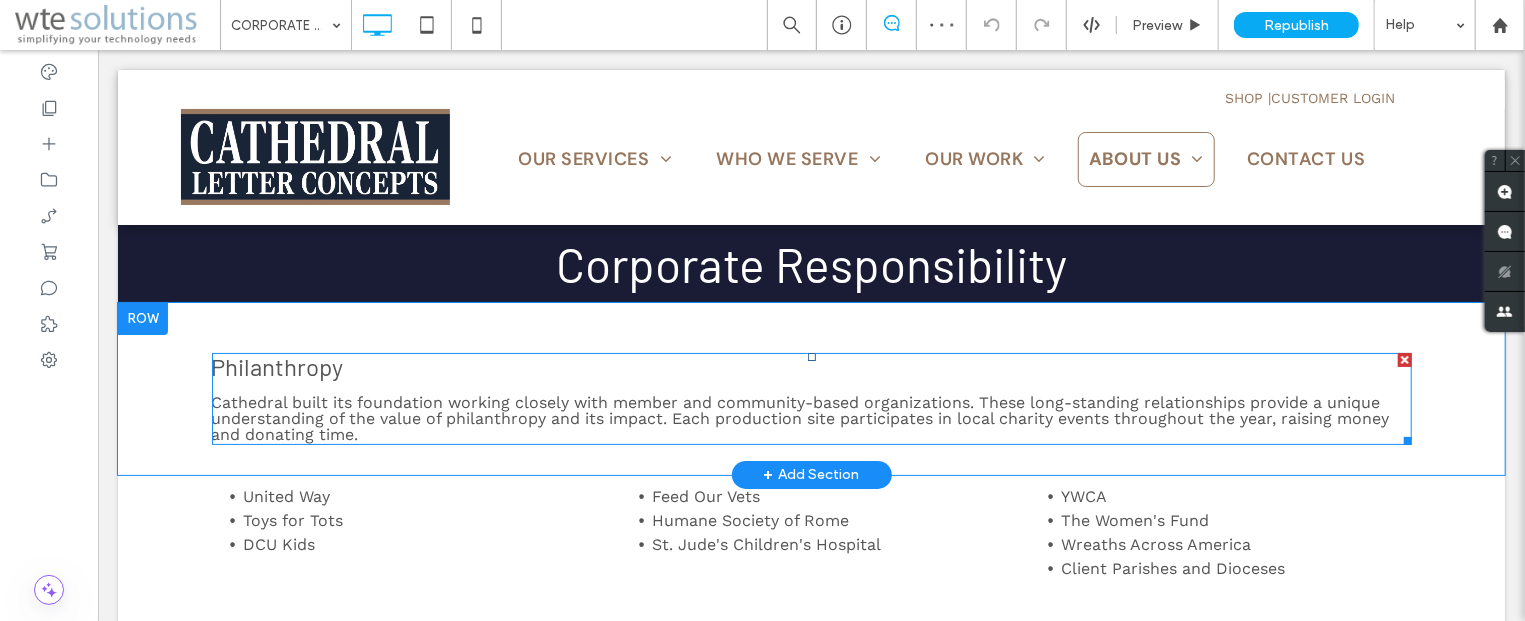click on "Cathedral built its foundation working closely with member and community-based organizations. These long-standing relationships provide a unique understanding of the value of philanthropy and its impact. Each production site participates in local charity events throughout the year, raising money and donating time." at bounding box center [800, 417] 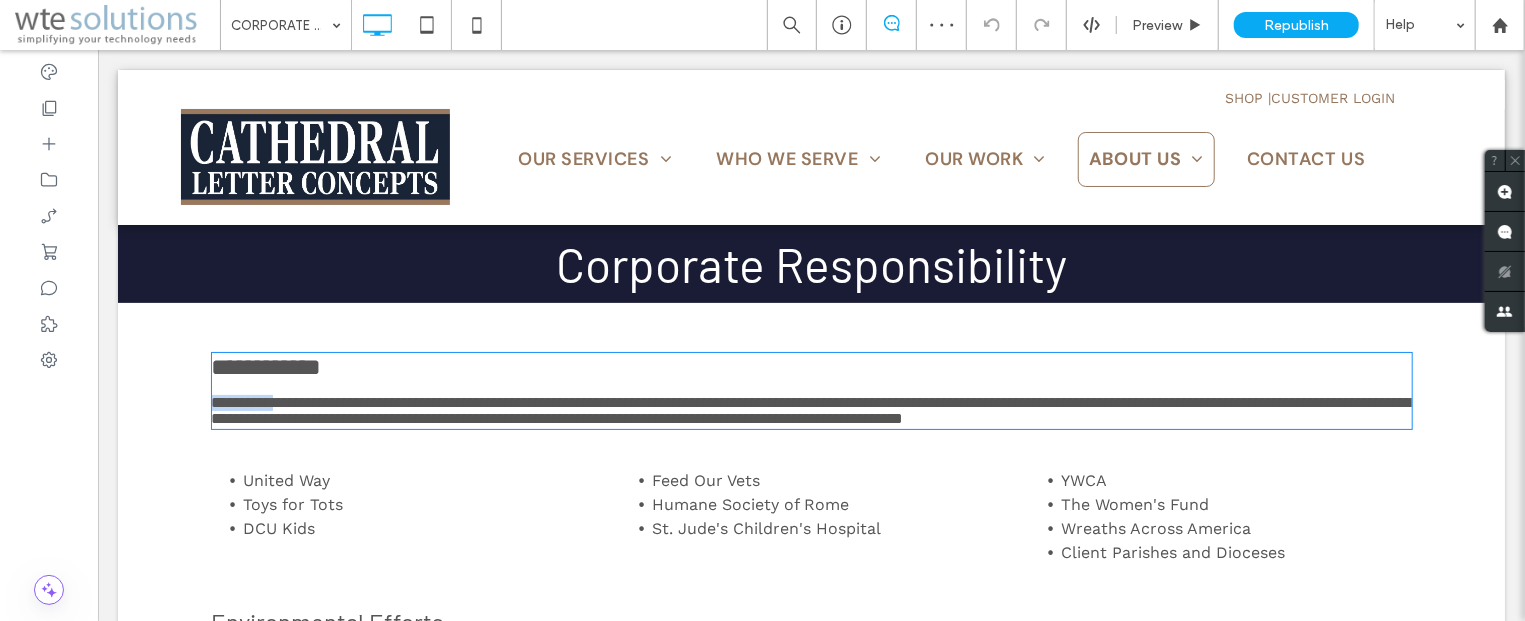 click on "**********" at bounding box center [811, 409] 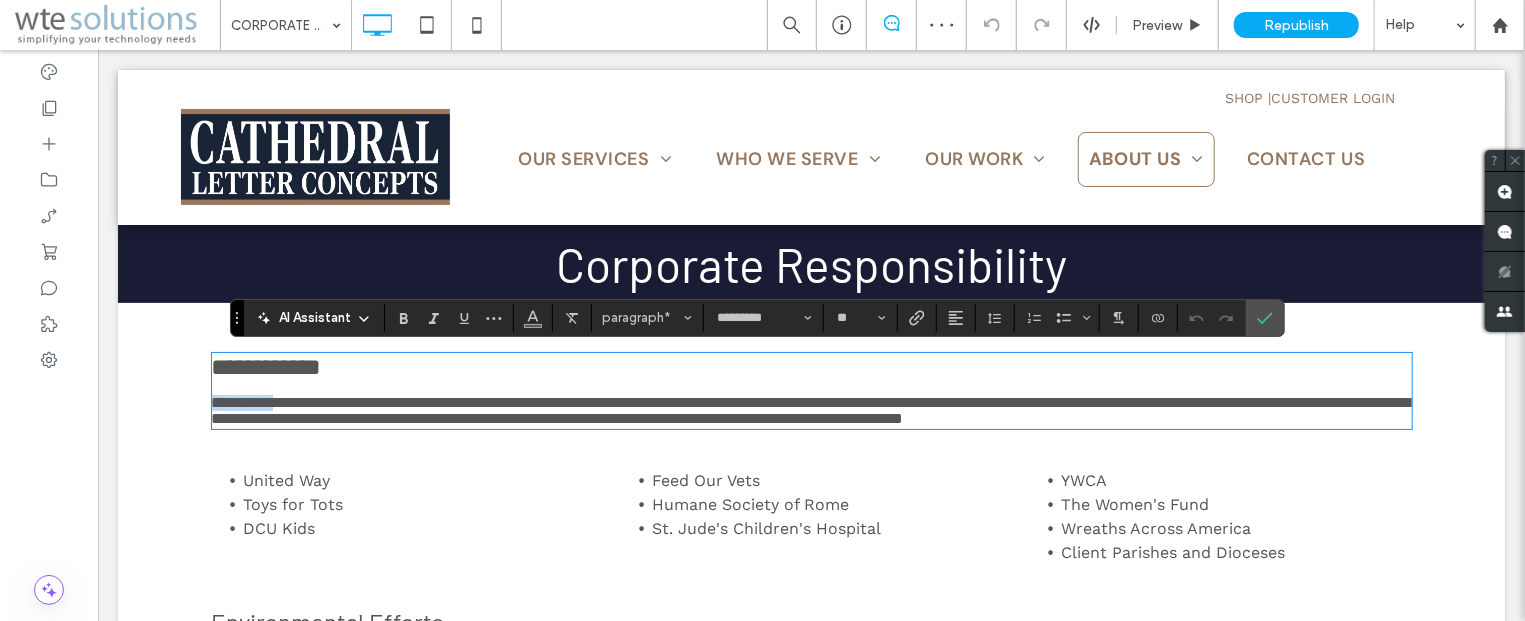 click on "**********" at bounding box center (811, 409) 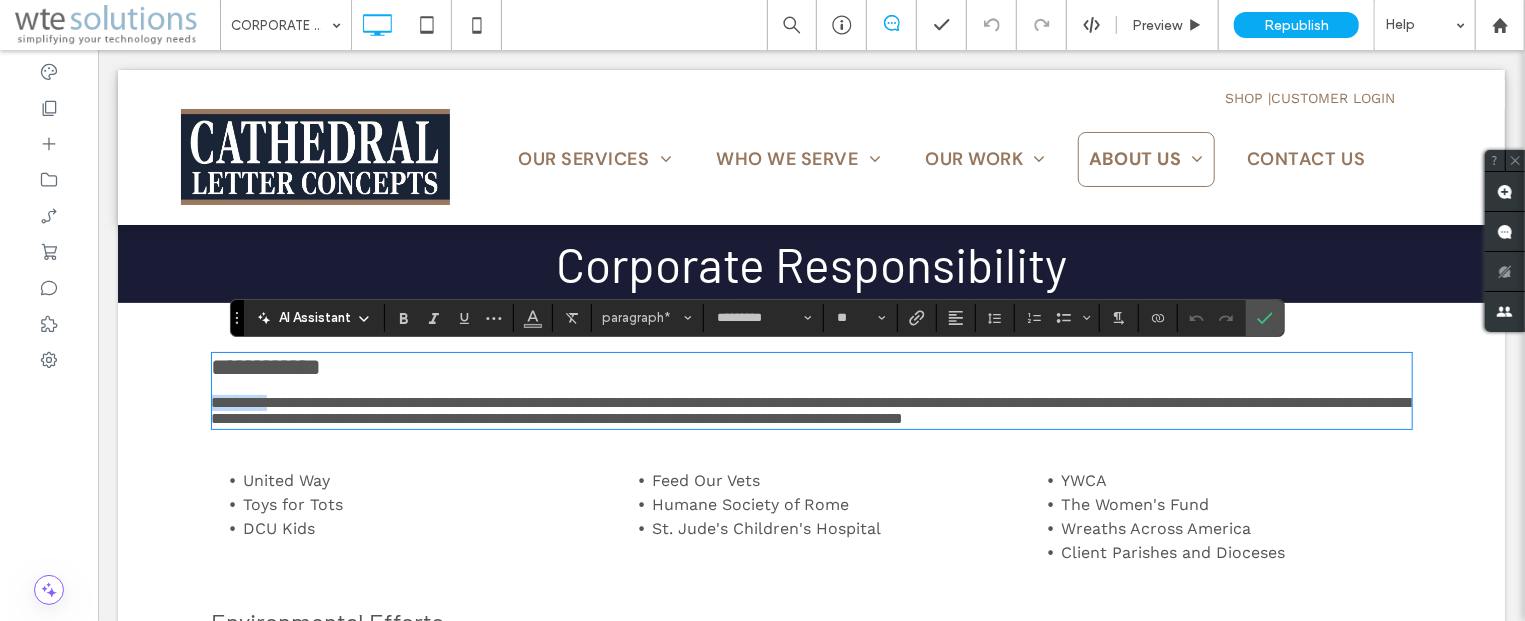 drag, startPoint x: 278, startPoint y: 401, endPoint x: 191, endPoint y: 402, distance: 87.005745 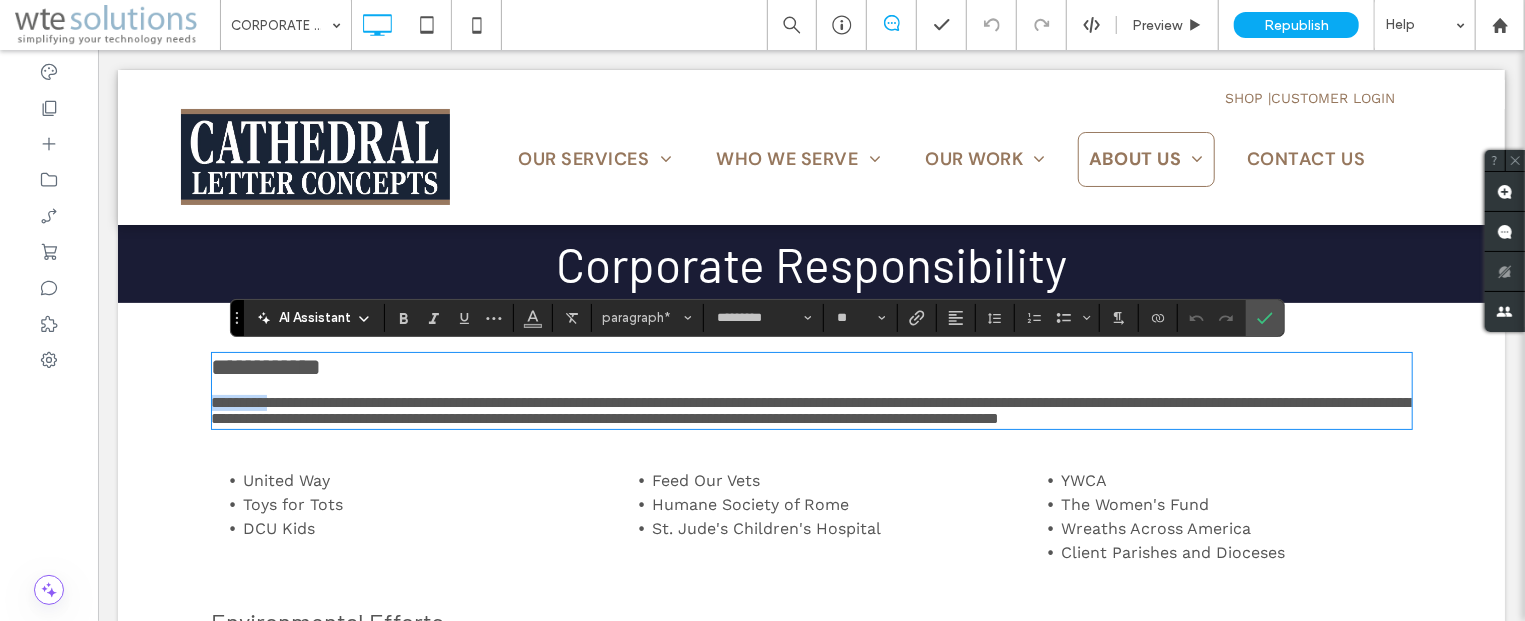 scroll, scrollTop: 0, scrollLeft: 0, axis: both 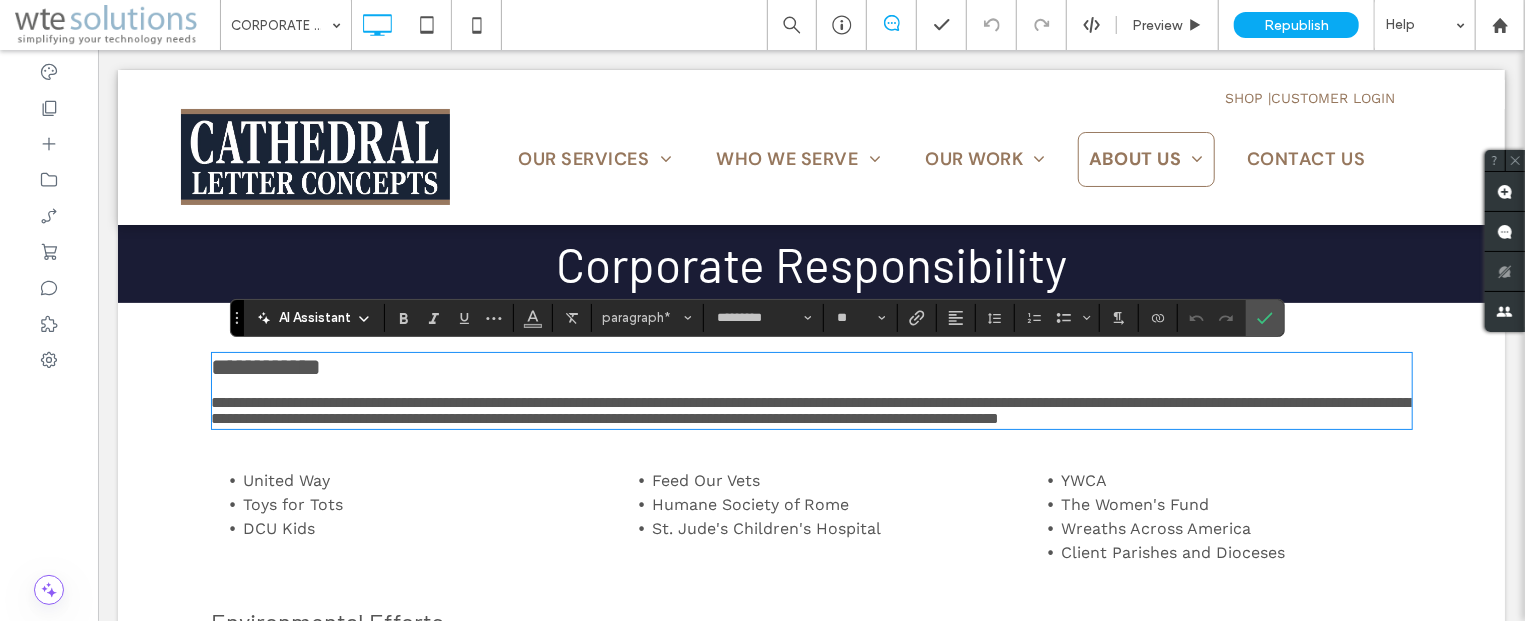 type 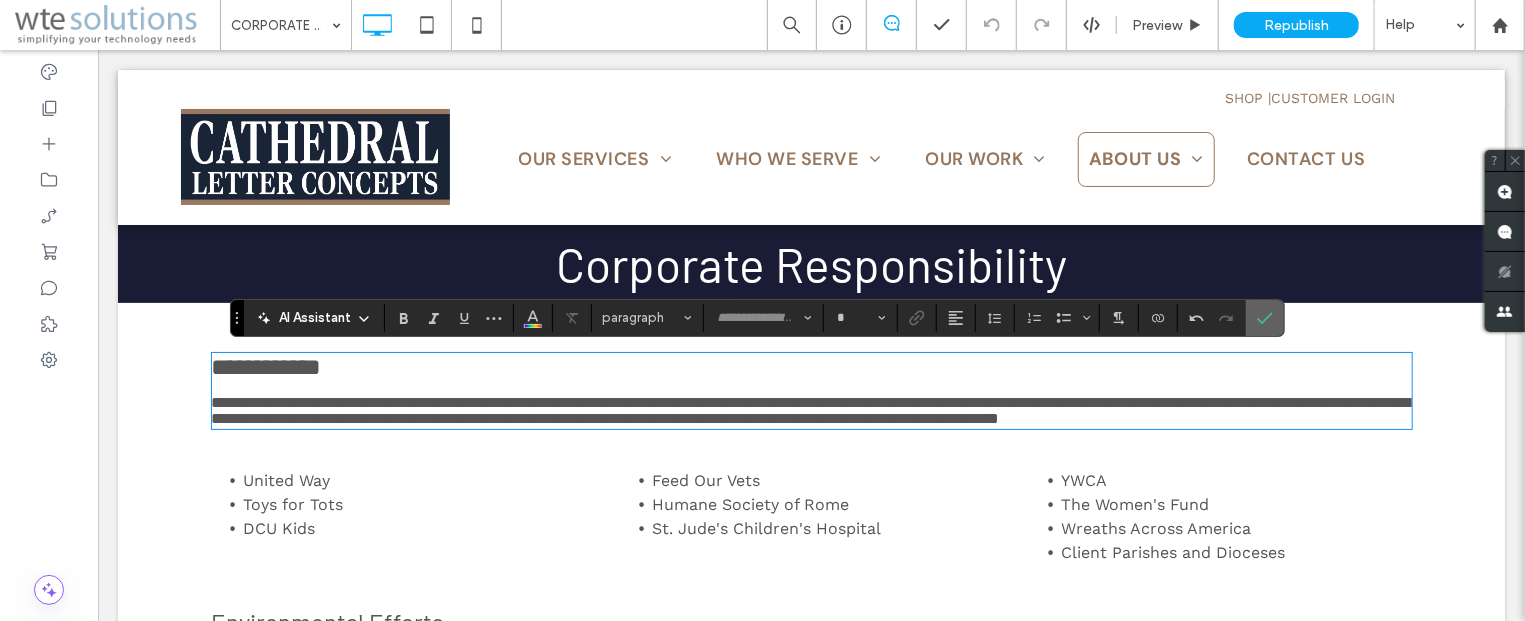 drag, startPoint x: 1258, startPoint y: 328, endPoint x: 1102, endPoint y: 298, distance: 158.85843 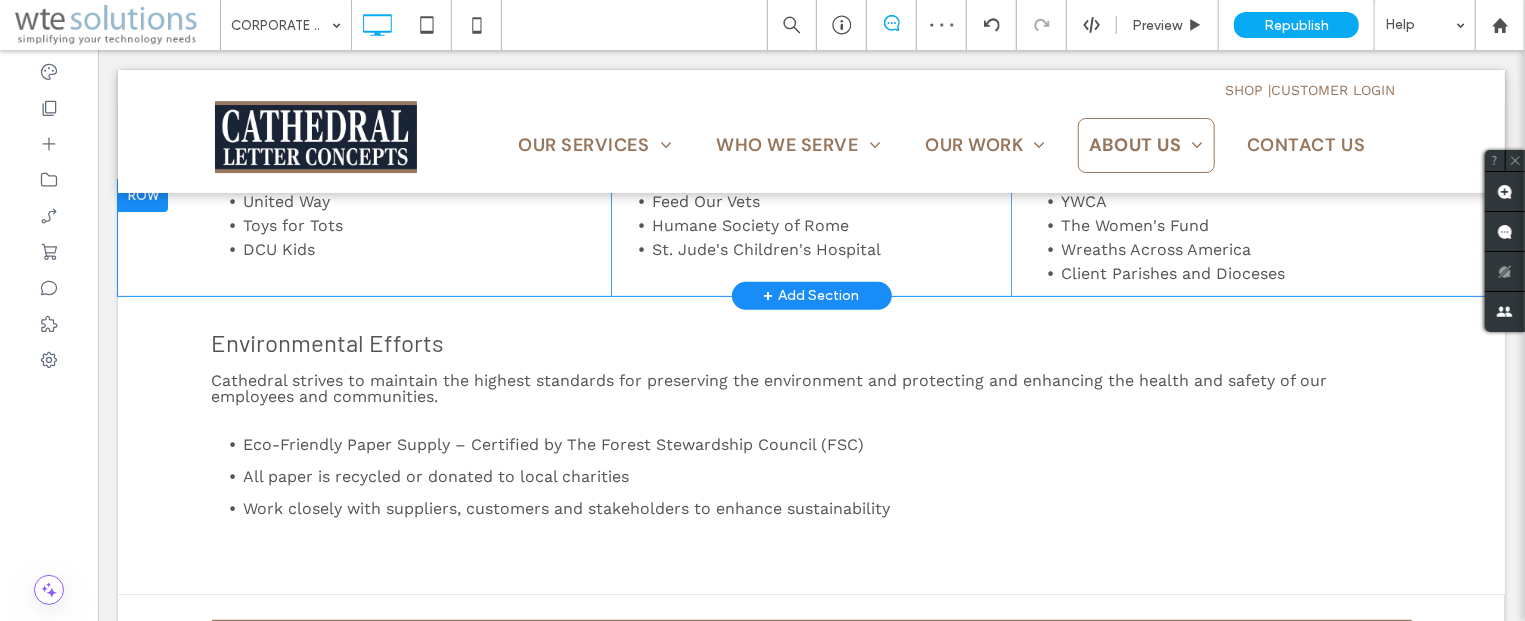 scroll, scrollTop: 428, scrollLeft: 0, axis: vertical 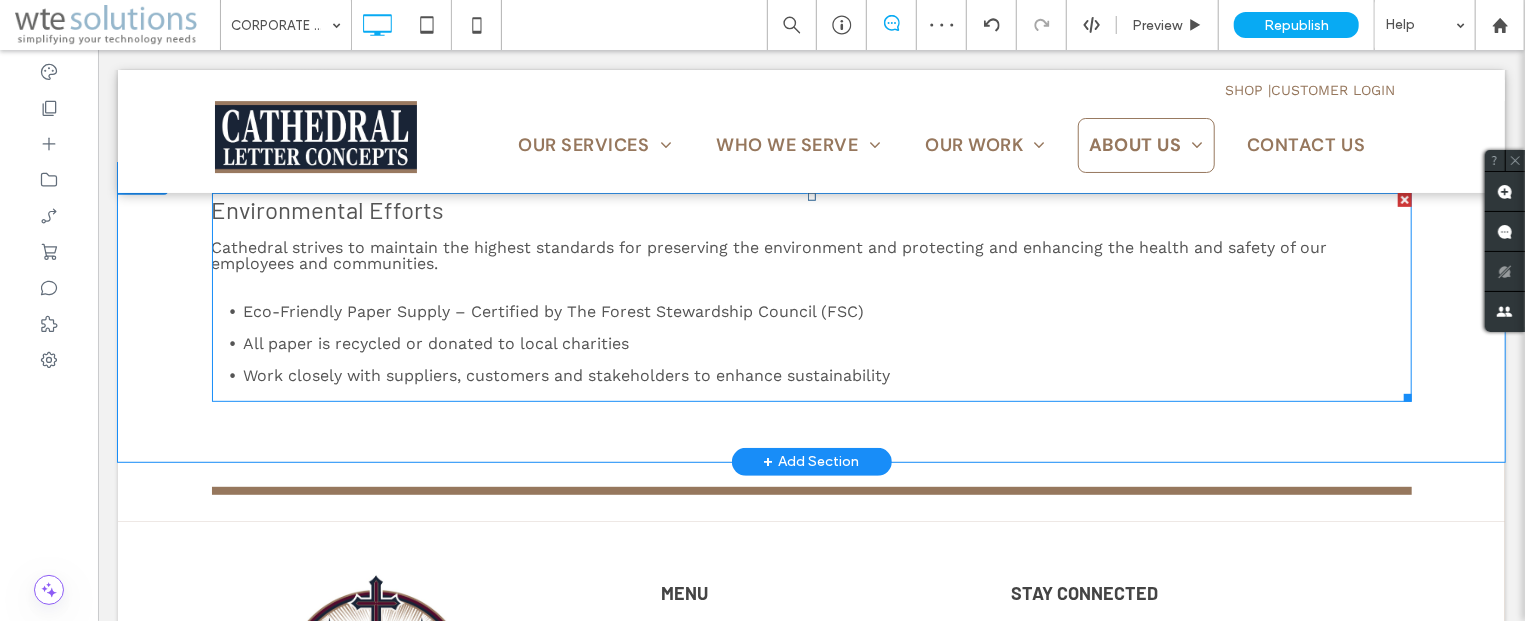 click on "Cathedral strives to maintain the highest standards for preserving the environment and protecting and enhancing the health and safety of our employees and communities." at bounding box center [769, 254] 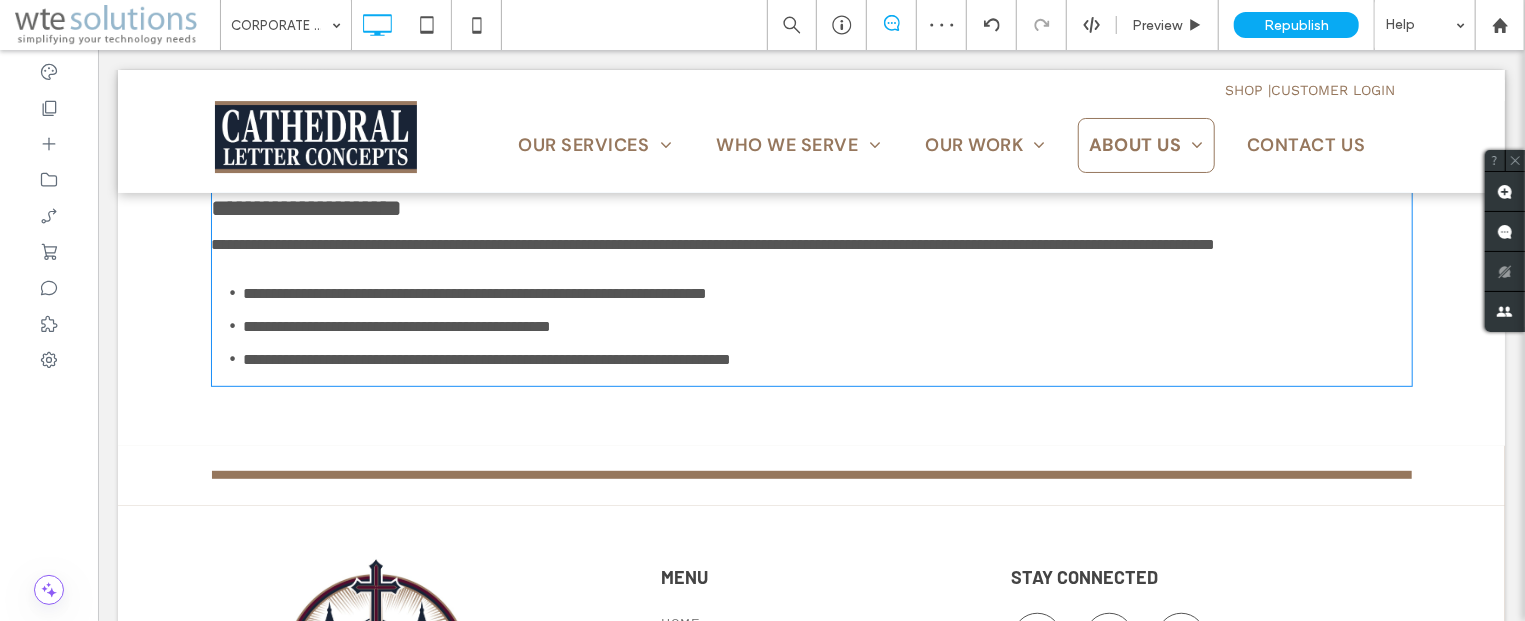 click on "**********" at bounding box center [713, 243] 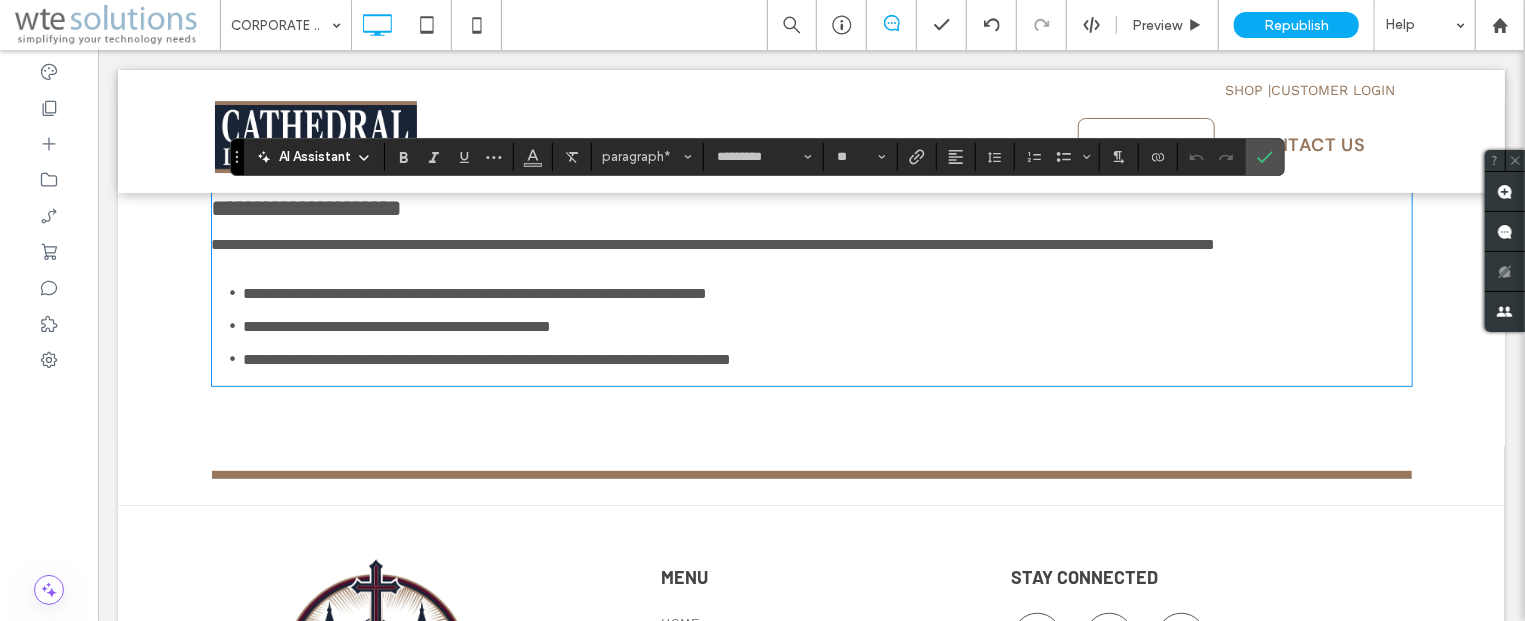 scroll, scrollTop: 0, scrollLeft: 0, axis: both 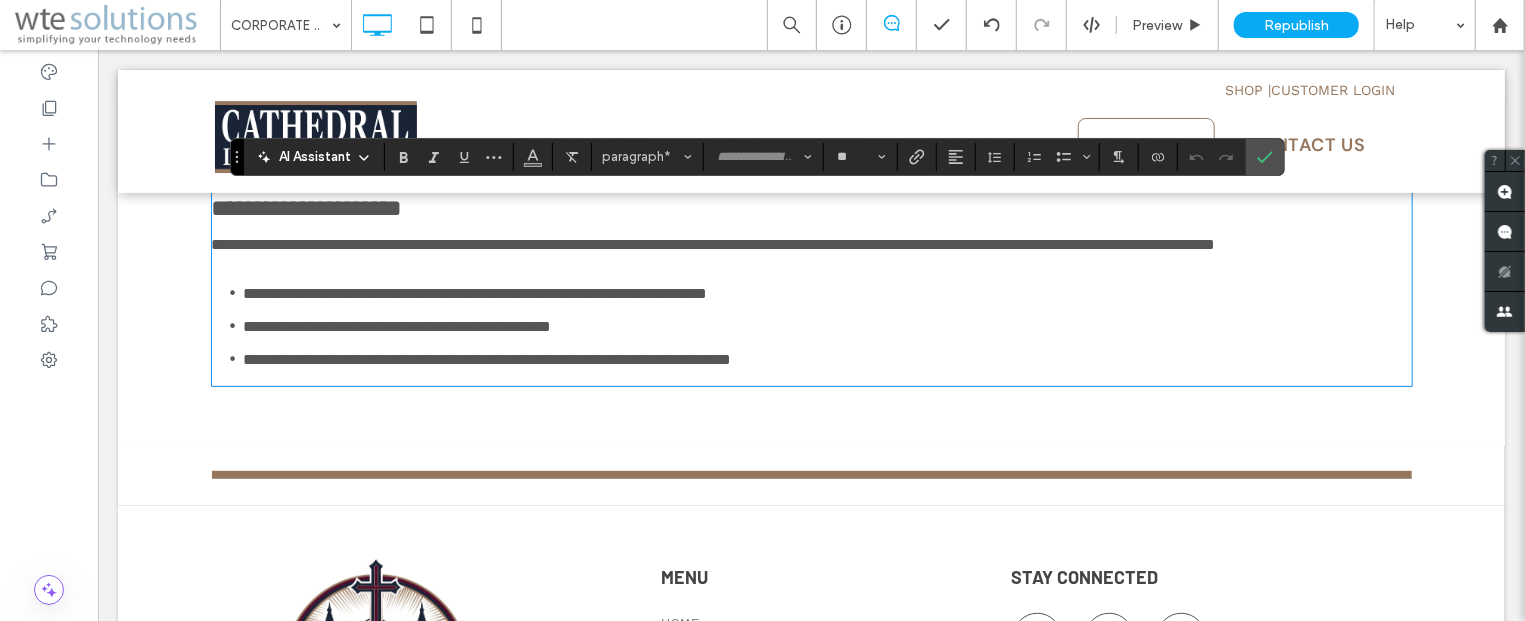 type on "*" 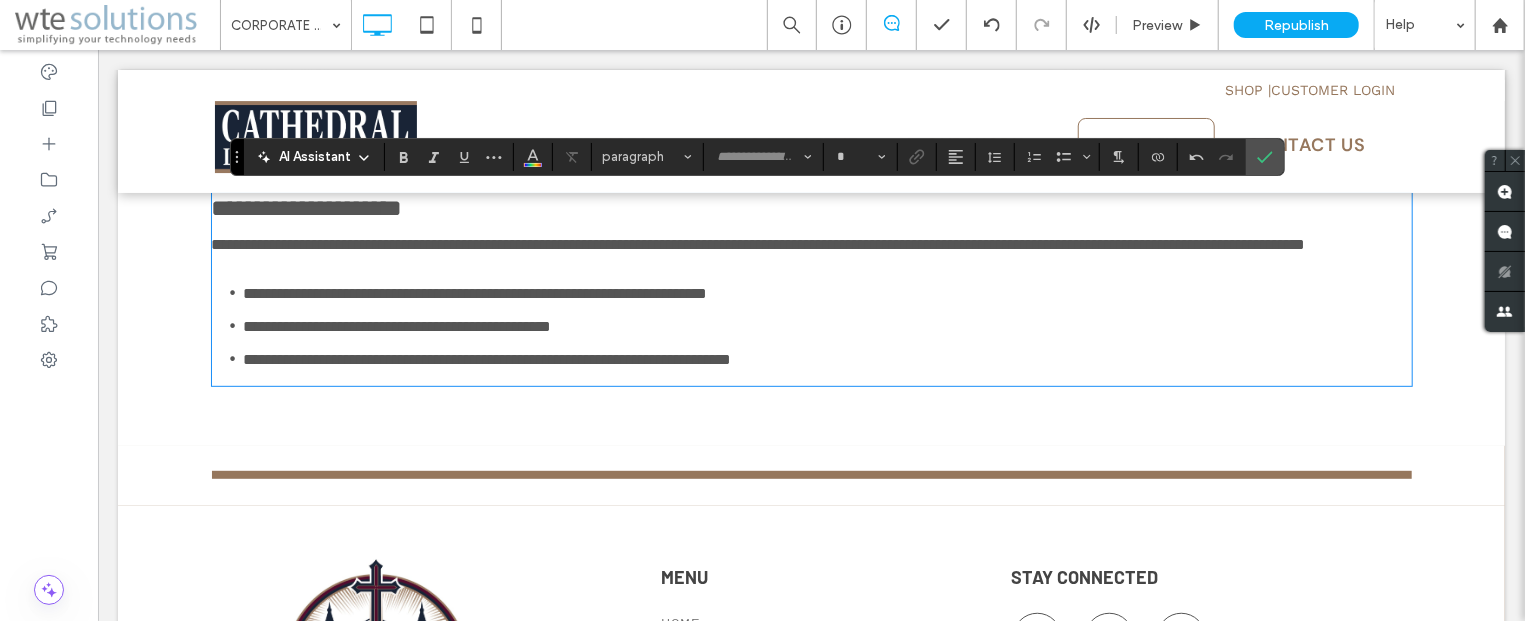 type on "*********" 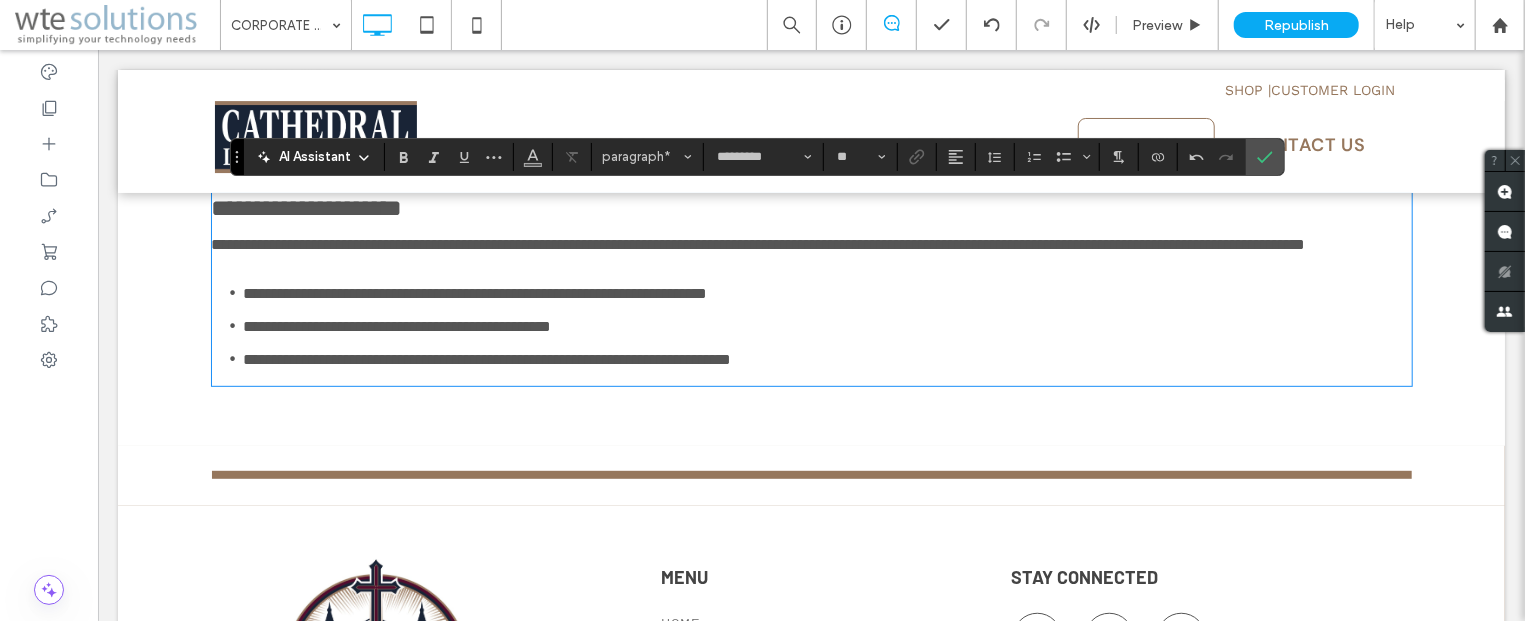 click on "**********" at bounding box center [758, 243] 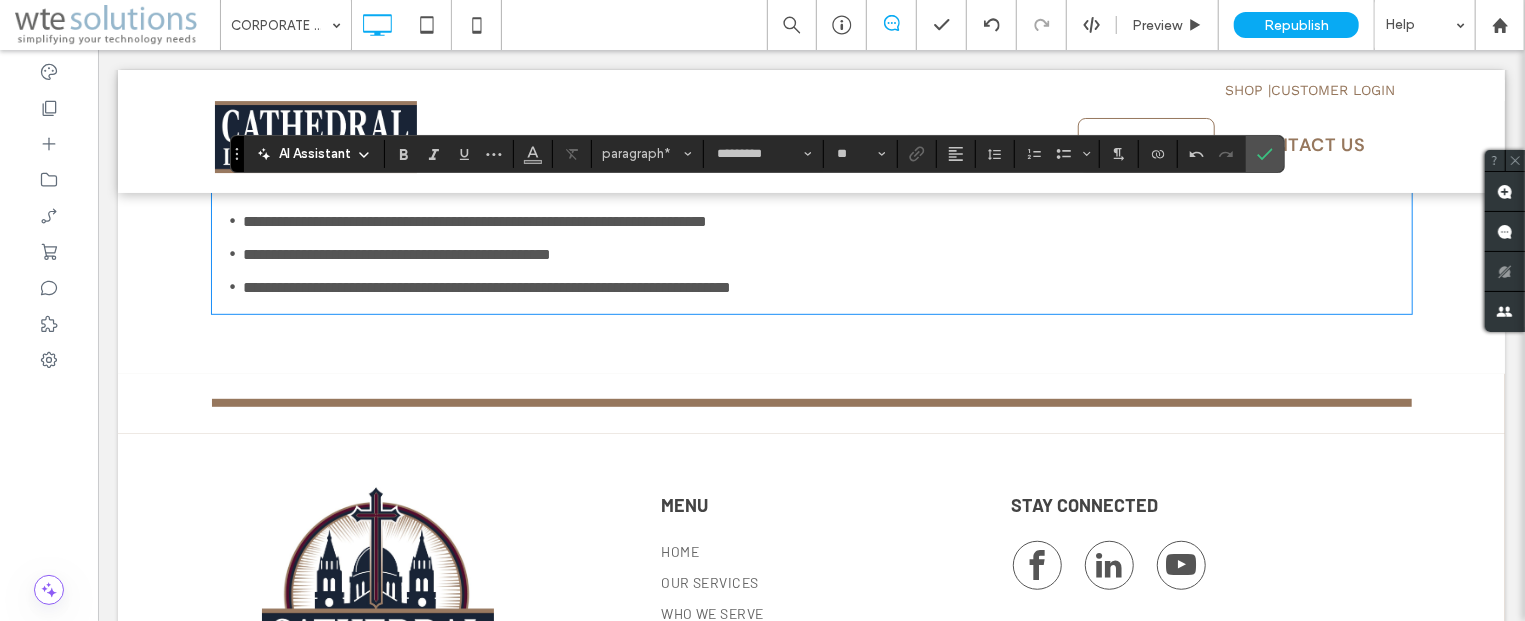 scroll, scrollTop: 536, scrollLeft: 0, axis: vertical 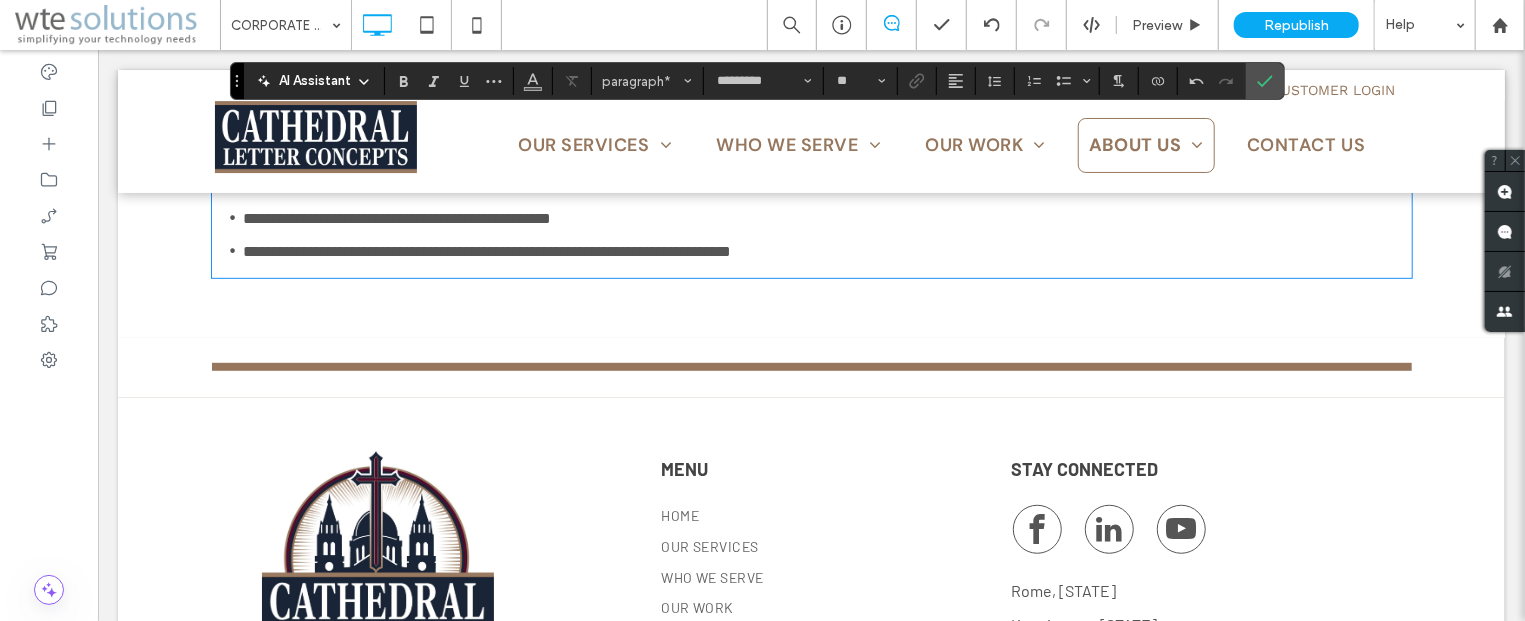 click on "**********" at bounding box center (810, 195) 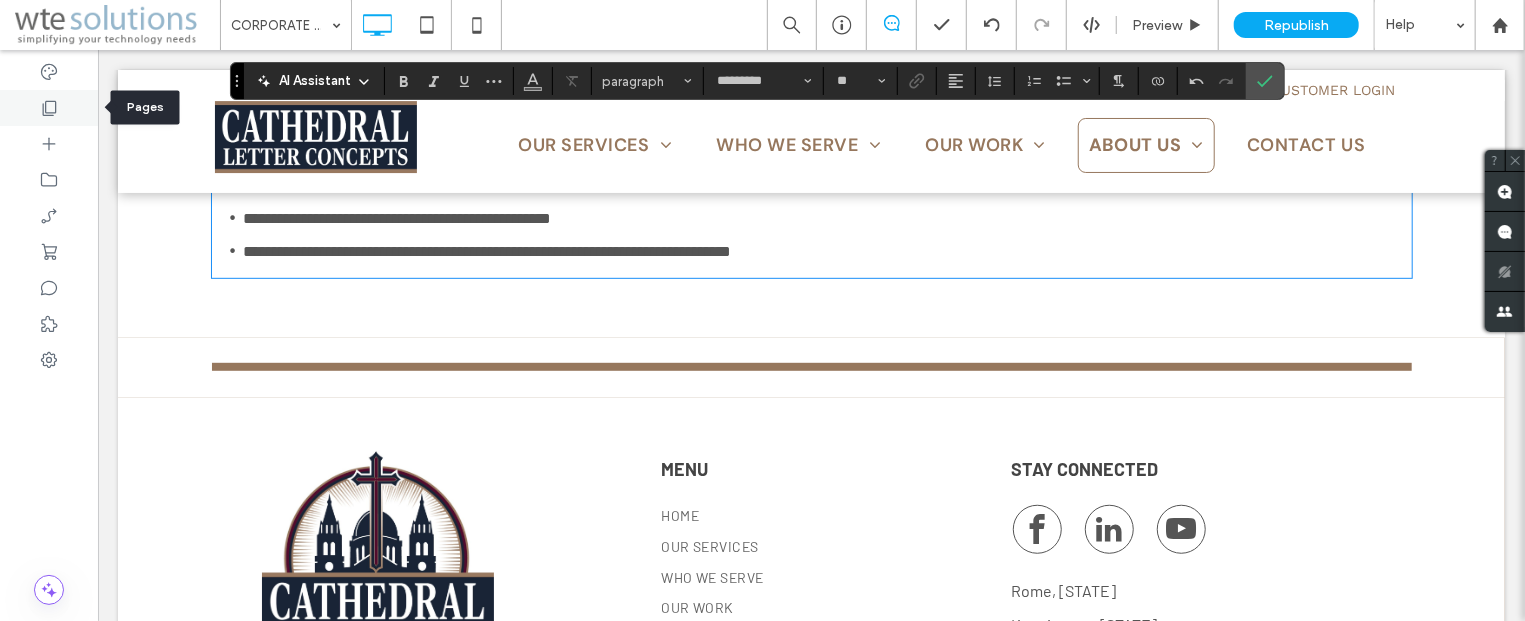 click 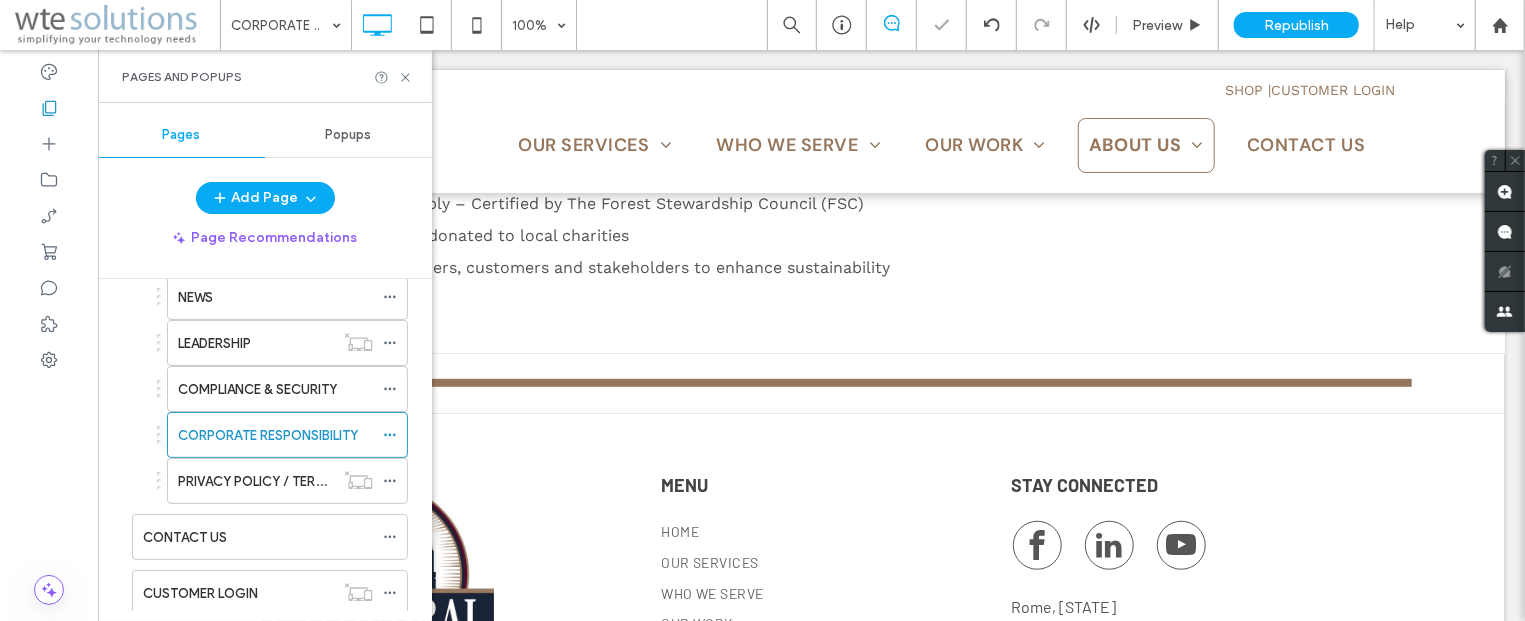 scroll, scrollTop: 362, scrollLeft: 0, axis: vertical 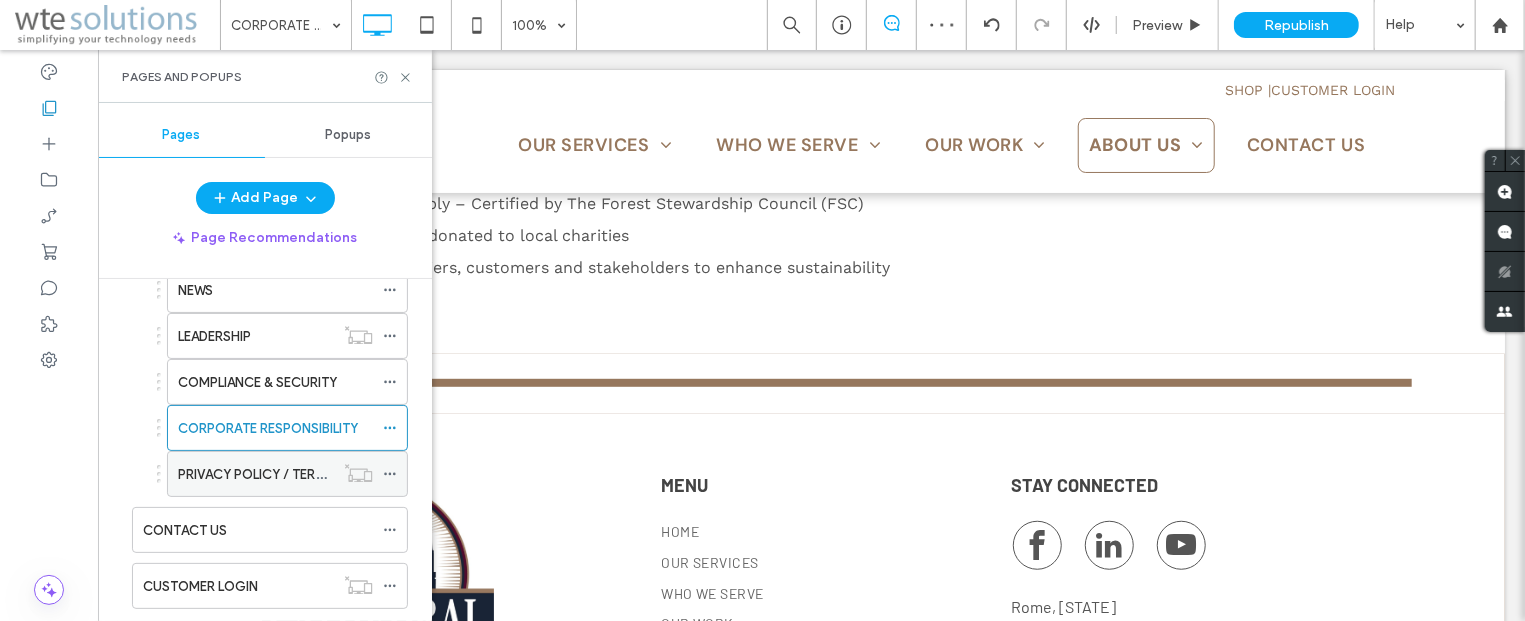 click on "PRIVACY POLICY / TERMS & CONDITIONS" at bounding box center [304, 474] 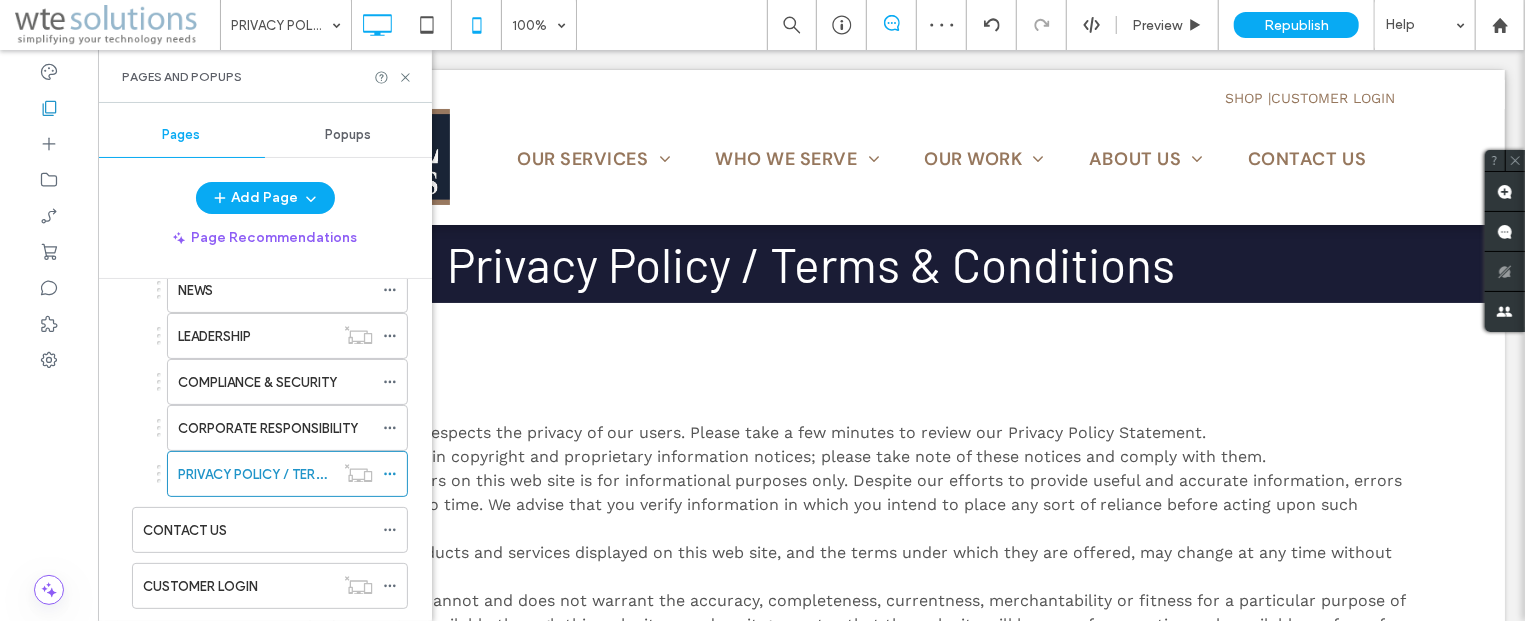 scroll, scrollTop: 0, scrollLeft: 0, axis: both 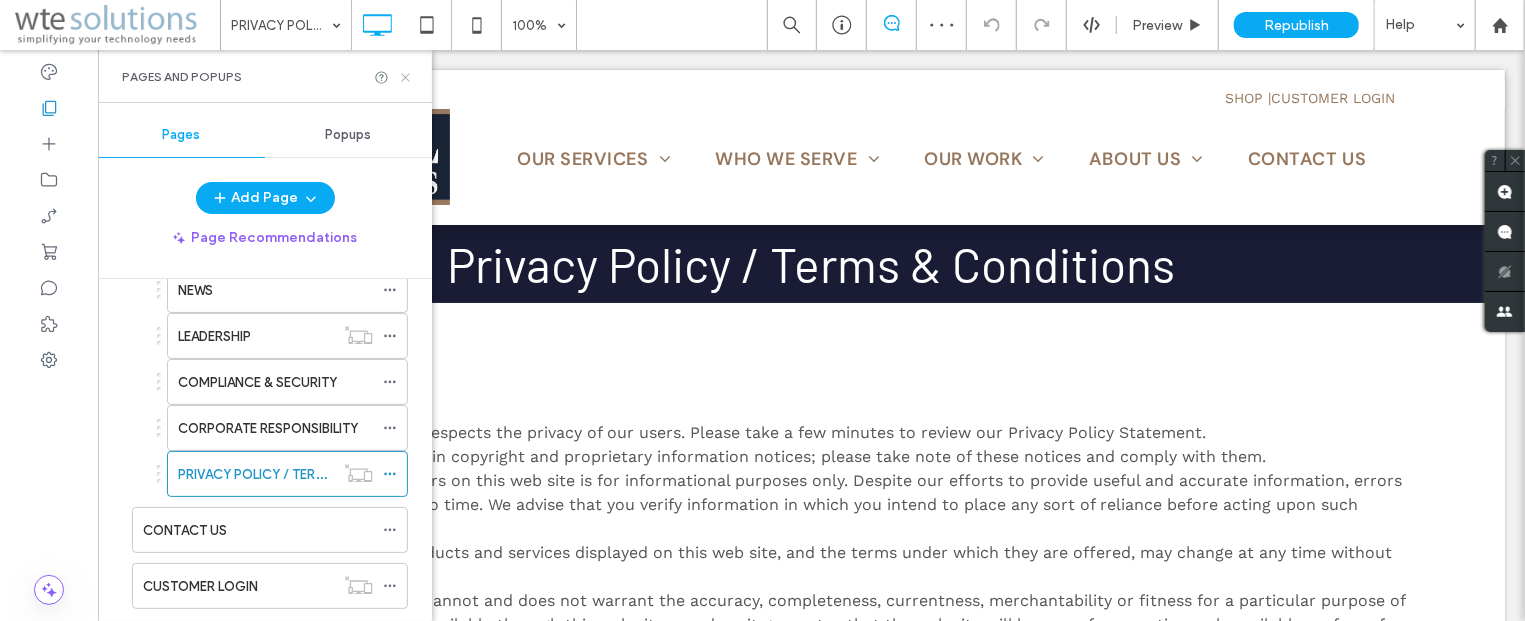 click 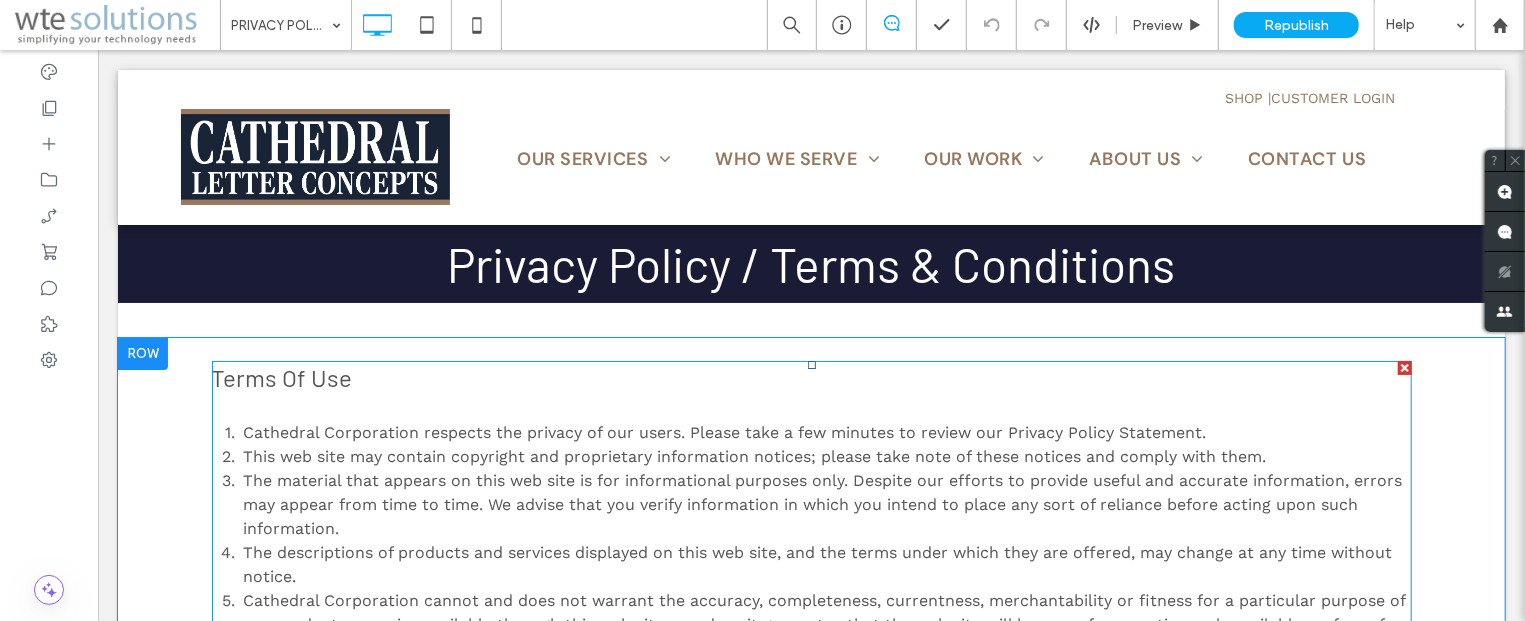scroll, scrollTop: 107, scrollLeft: 0, axis: vertical 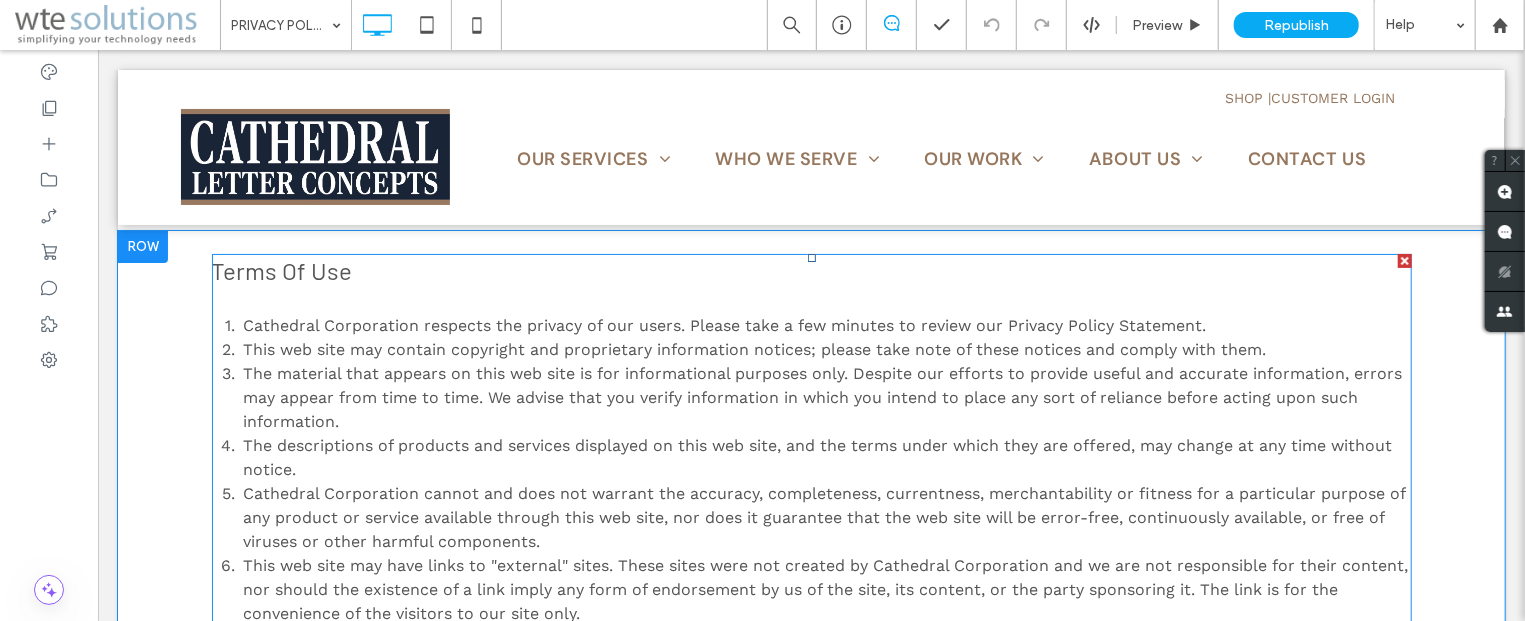 click on "Cathedral Corporation respects the privacy of our users. Please take a few minutes to review our Privacy Policy Statement." at bounding box center [724, 324] 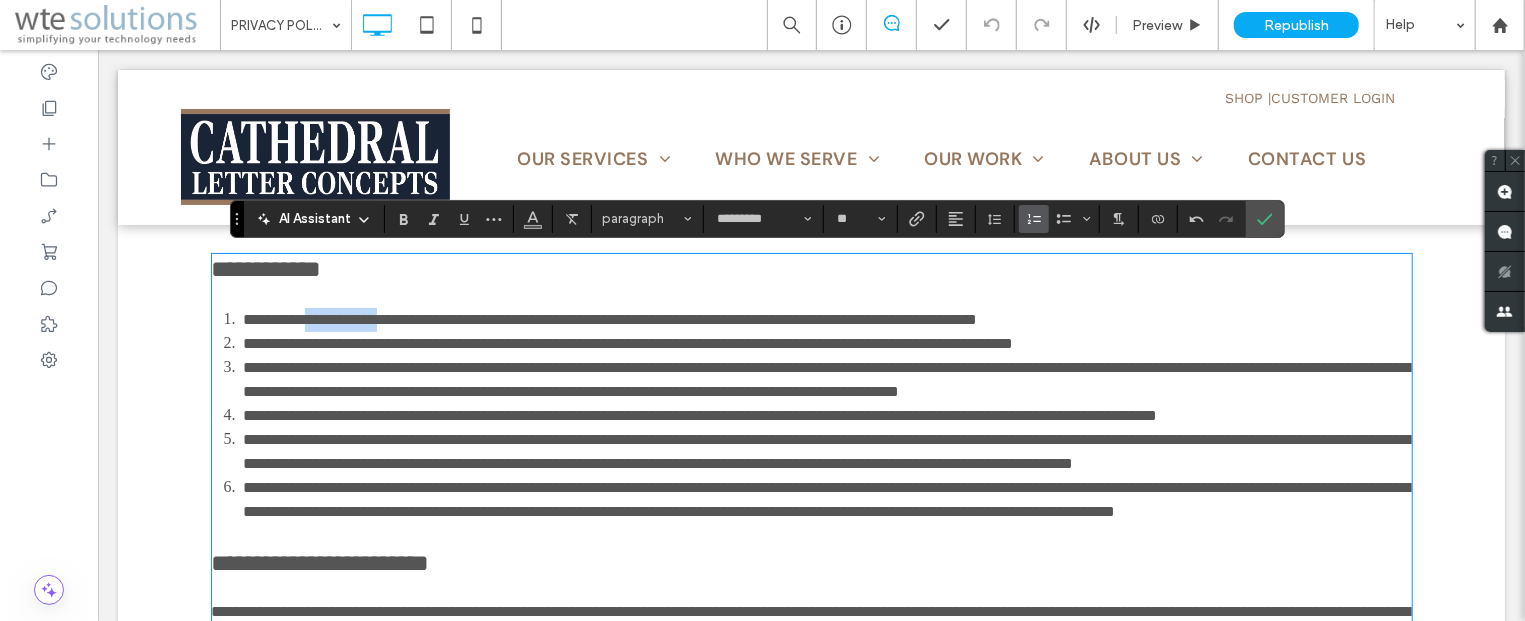 click on "**********" at bounding box center [610, 318] 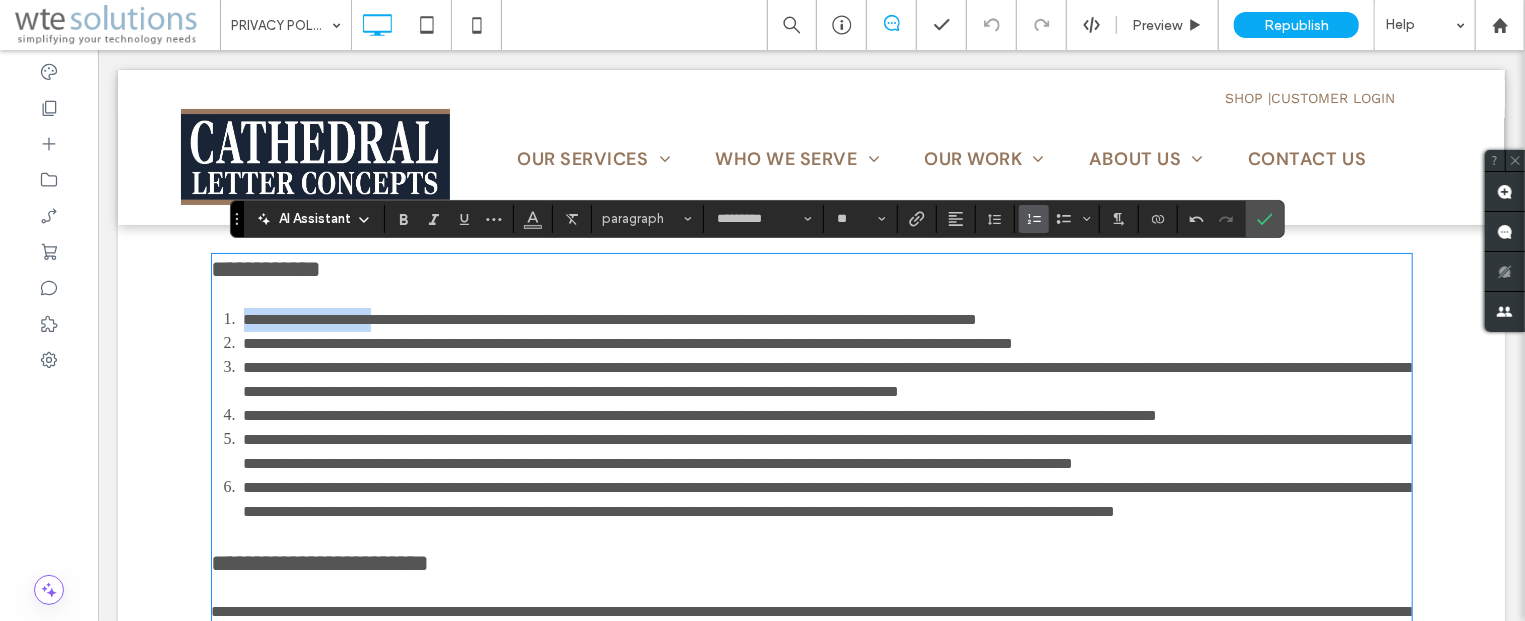 drag, startPoint x: 405, startPoint y: 326, endPoint x: 236, endPoint y: 322, distance: 169.04733 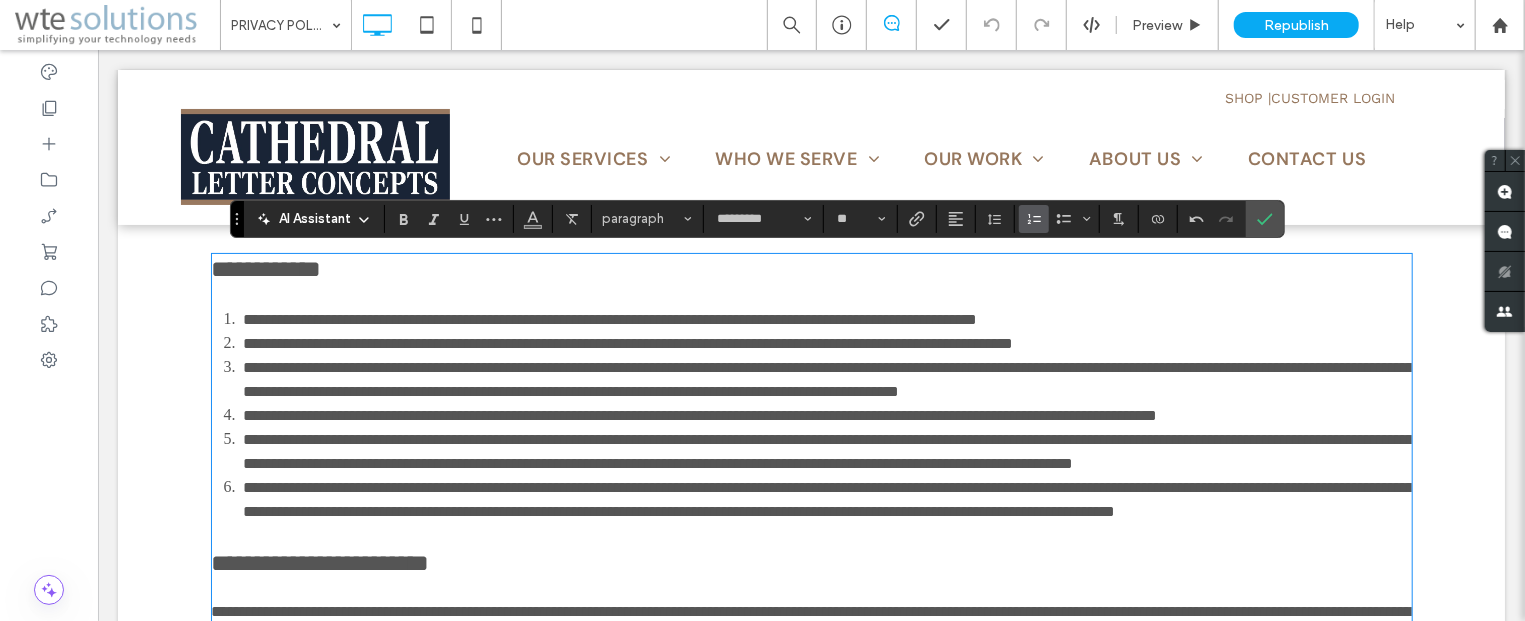 scroll, scrollTop: 0, scrollLeft: 0, axis: both 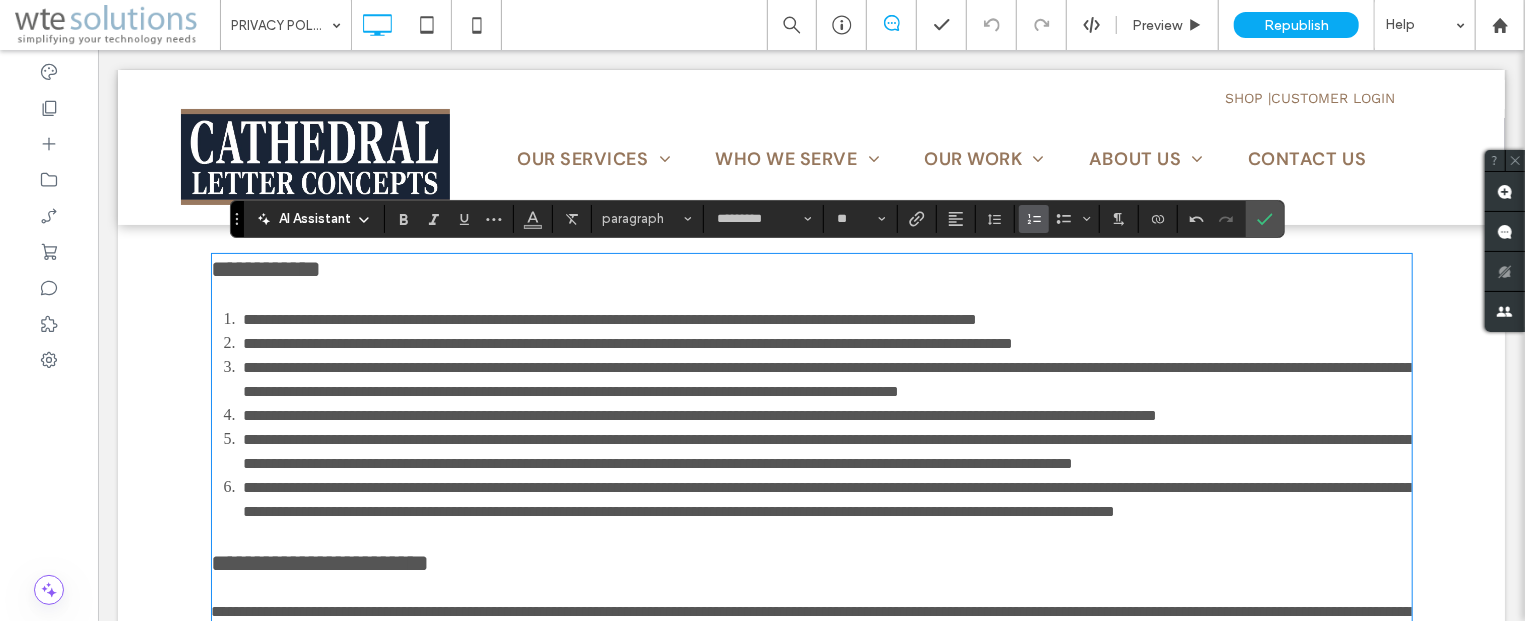 type 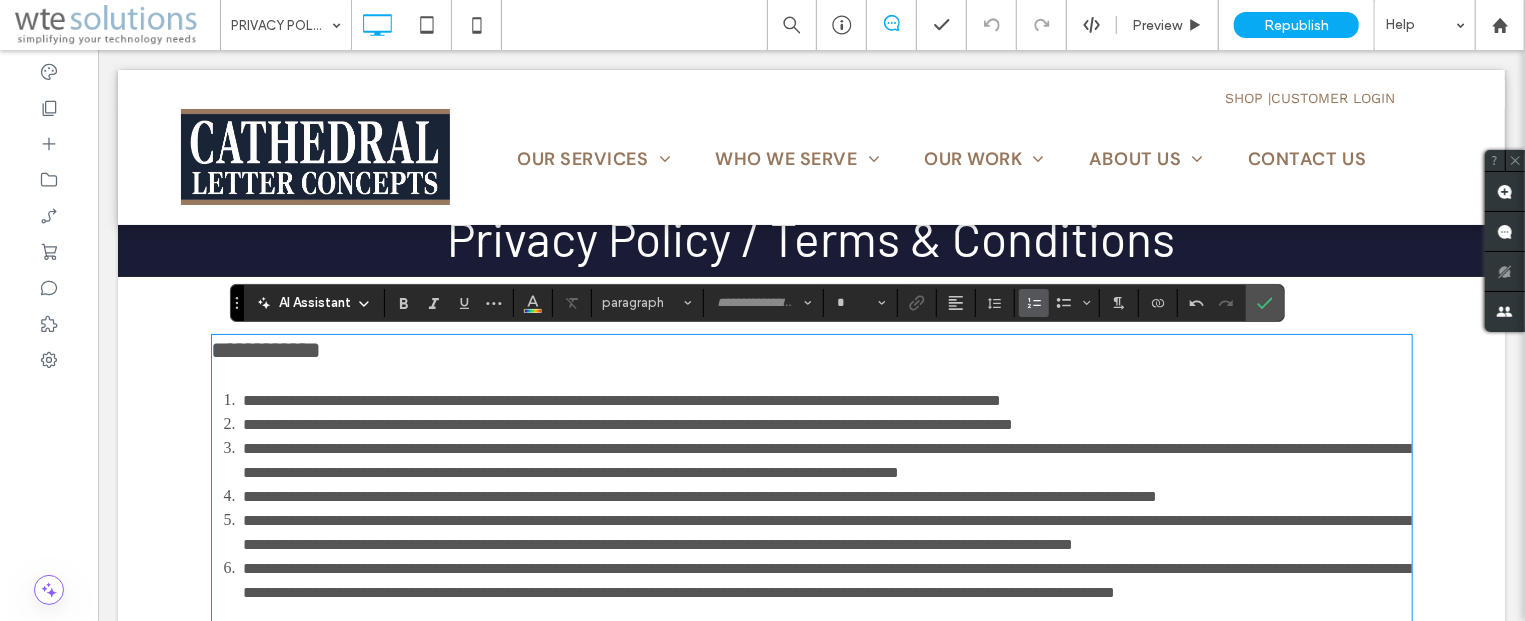 scroll, scrollTop: 23, scrollLeft: 0, axis: vertical 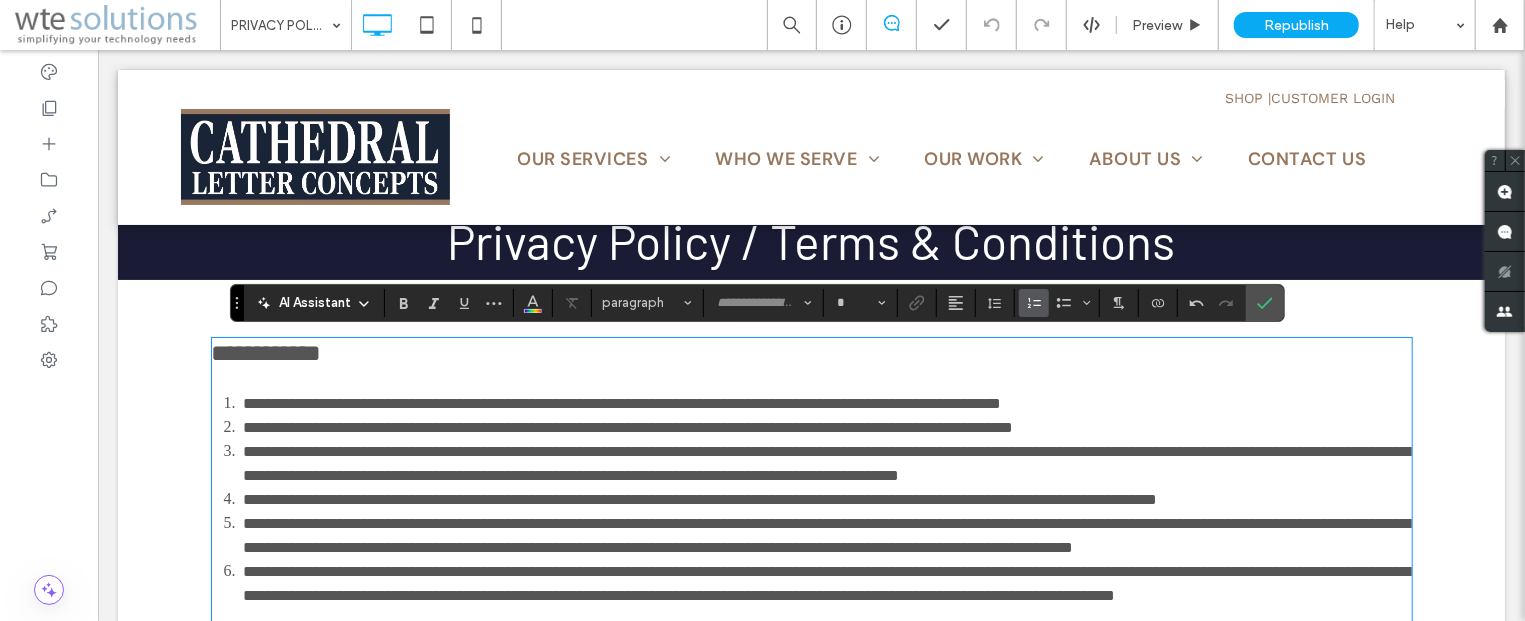type on "*********" 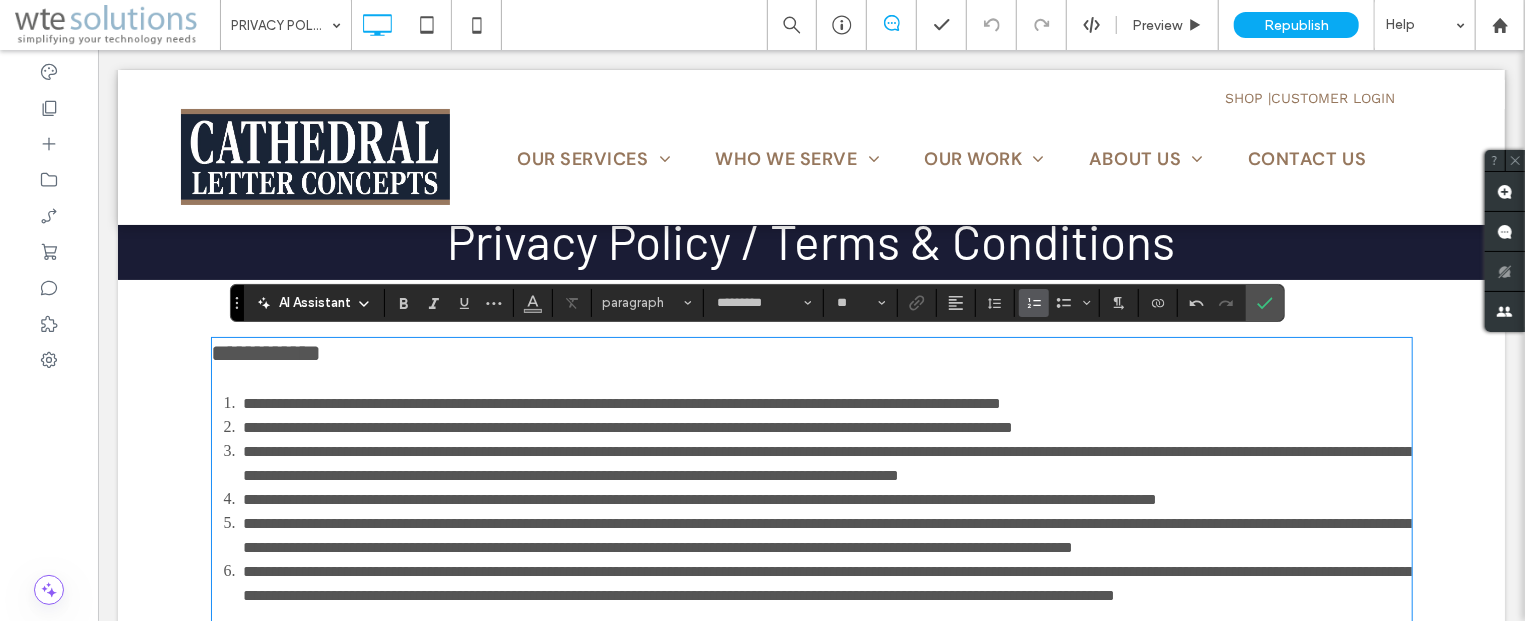 click on "**********" at bounding box center [827, 463] 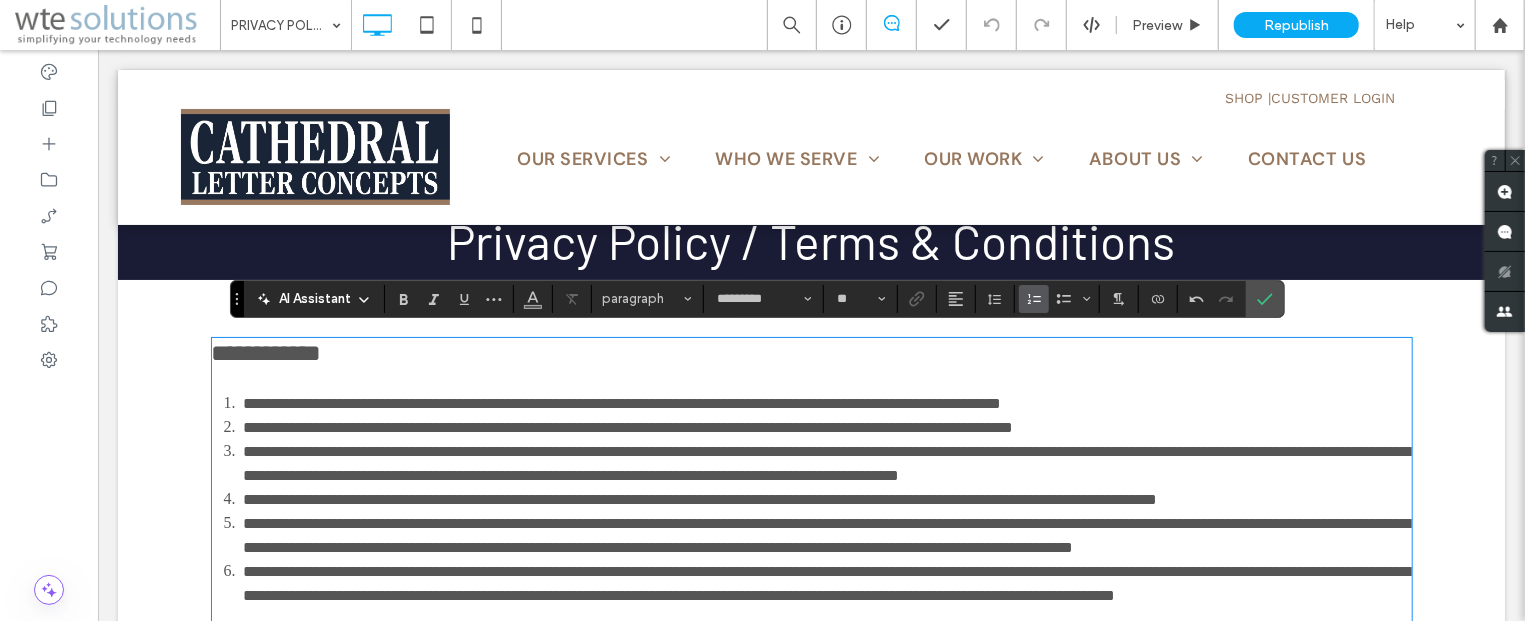 scroll, scrollTop: 130, scrollLeft: 0, axis: vertical 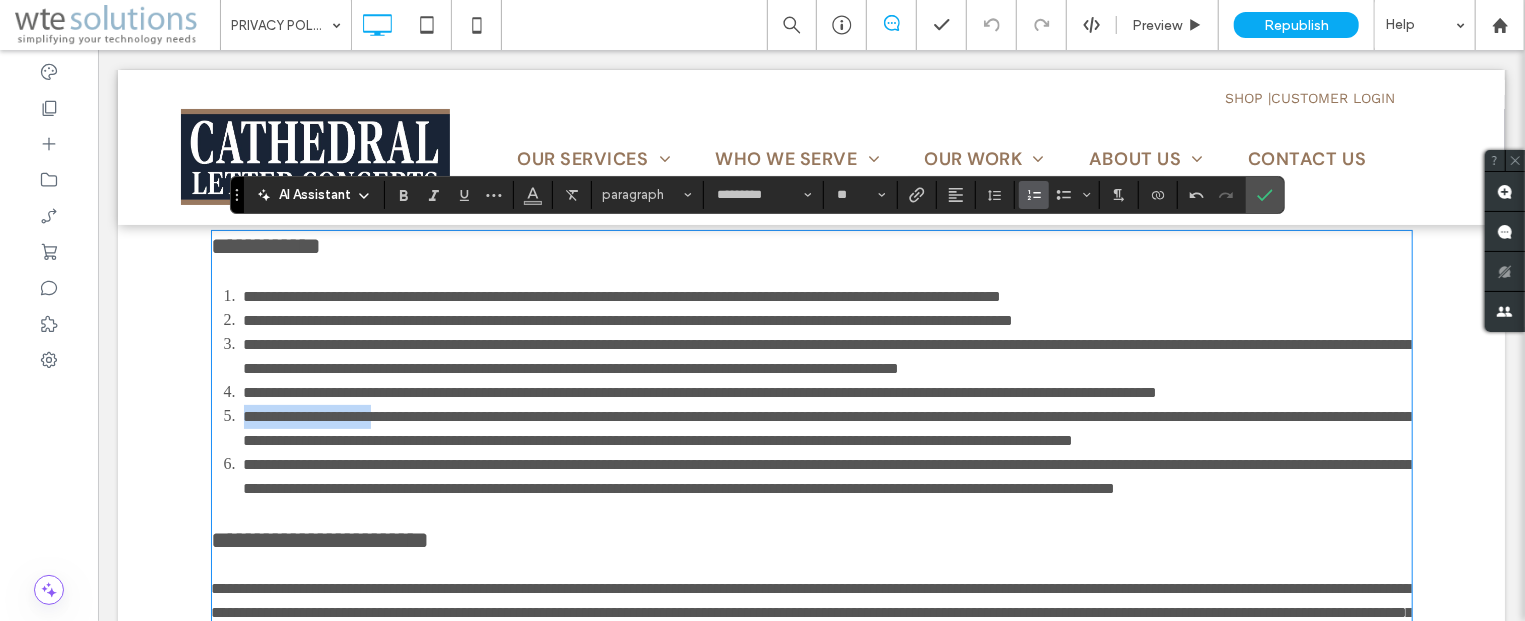 drag, startPoint x: 403, startPoint y: 466, endPoint x: 235, endPoint y: 462, distance: 168.0476 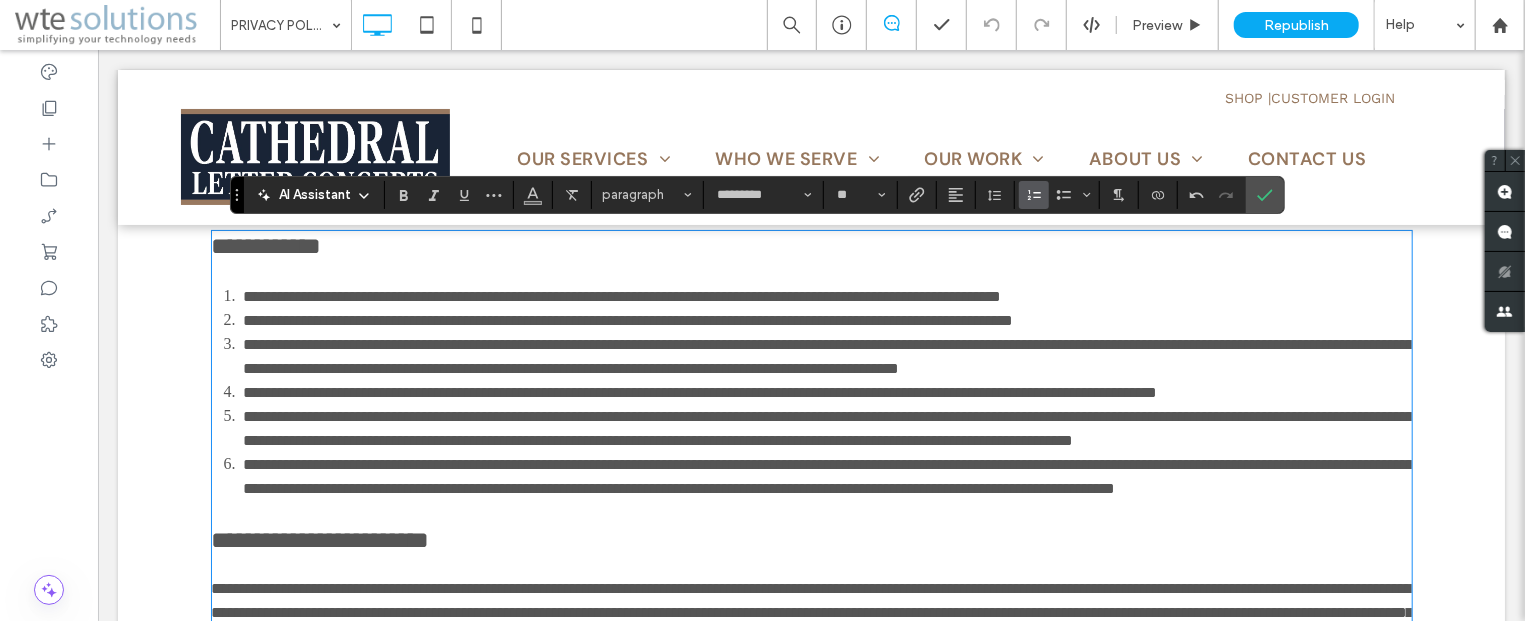 type 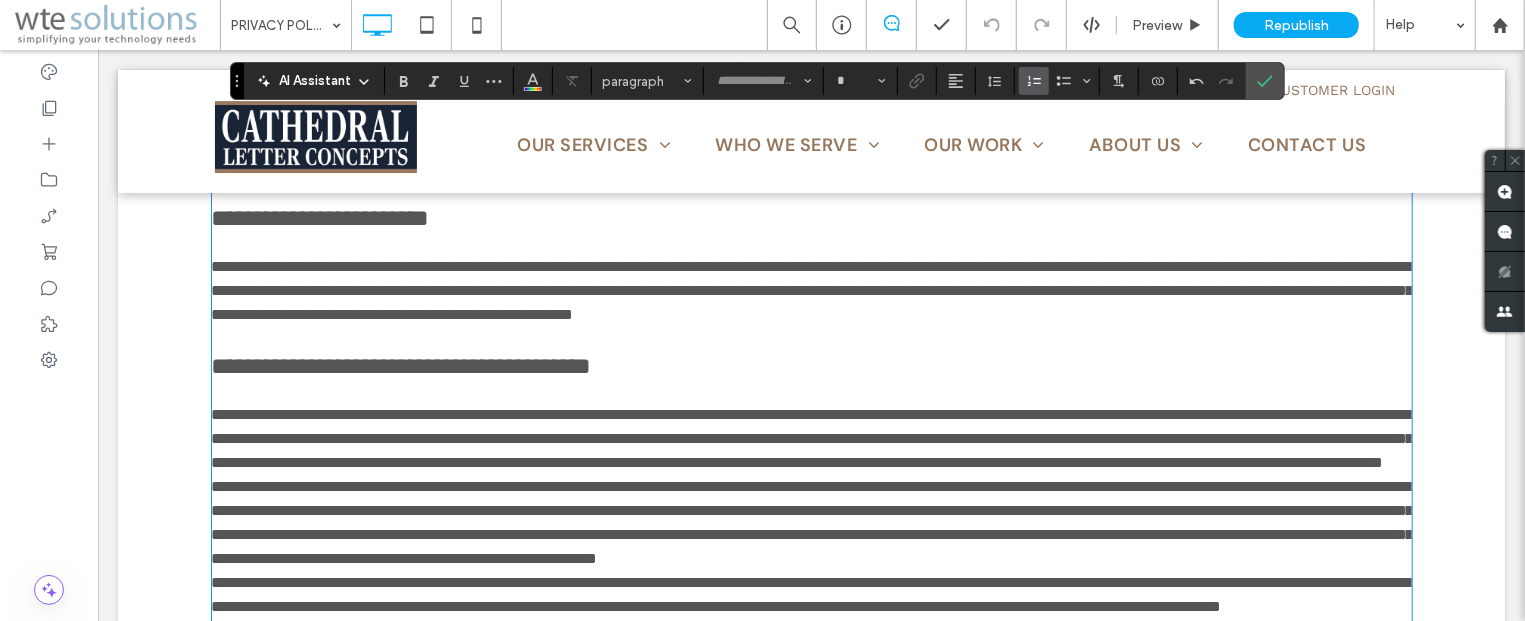 scroll, scrollTop: 666, scrollLeft: 0, axis: vertical 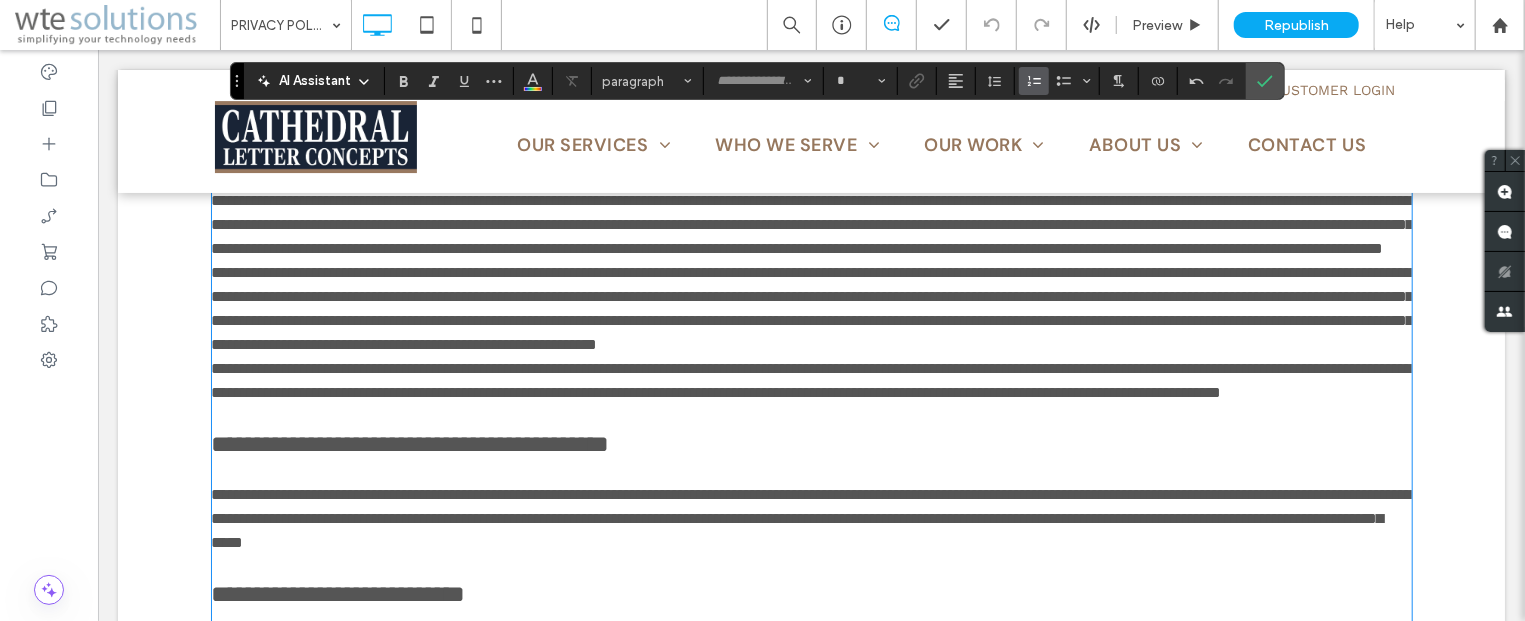 type on "******" 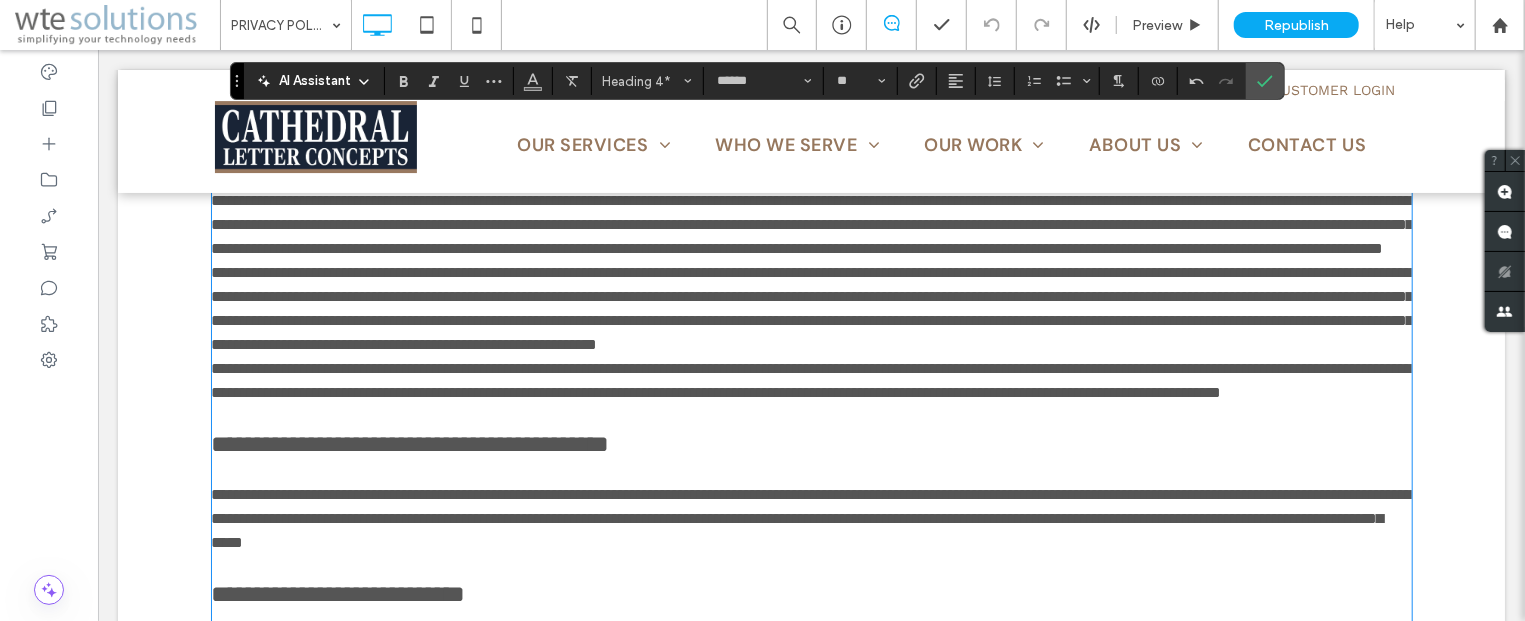 drag, startPoint x: 553, startPoint y: 283, endPoint x: 331, endPoint y: 274, distance: 222.18236 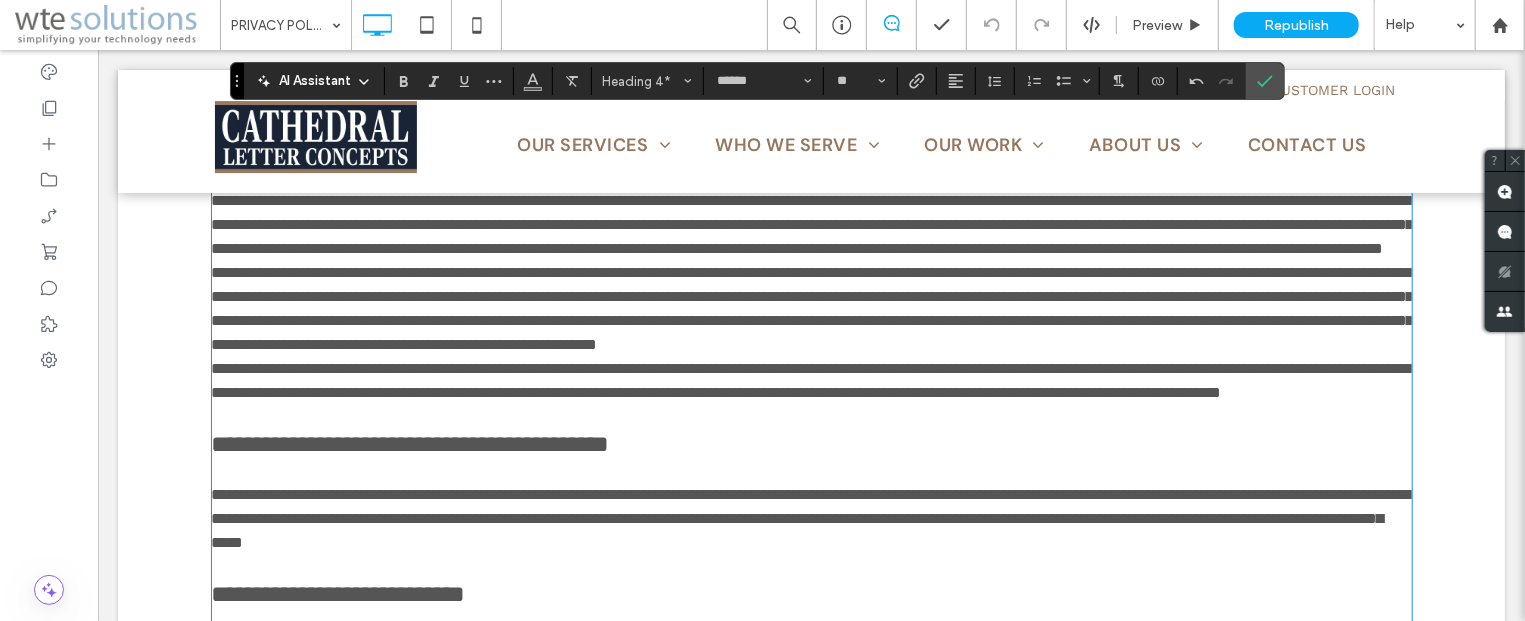 click on "**********" at bounding box center [401, 151] 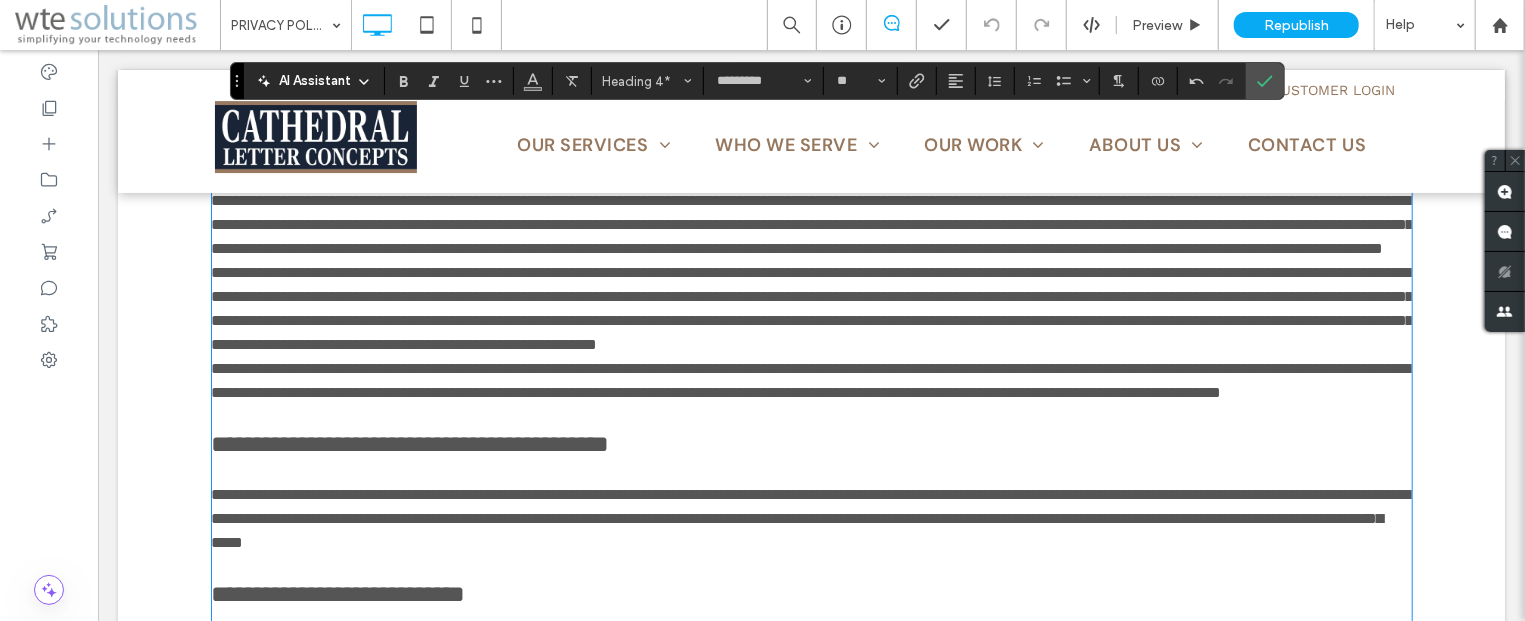 scroll, scrollTop: 0, scrollLeft: 0, axis: both 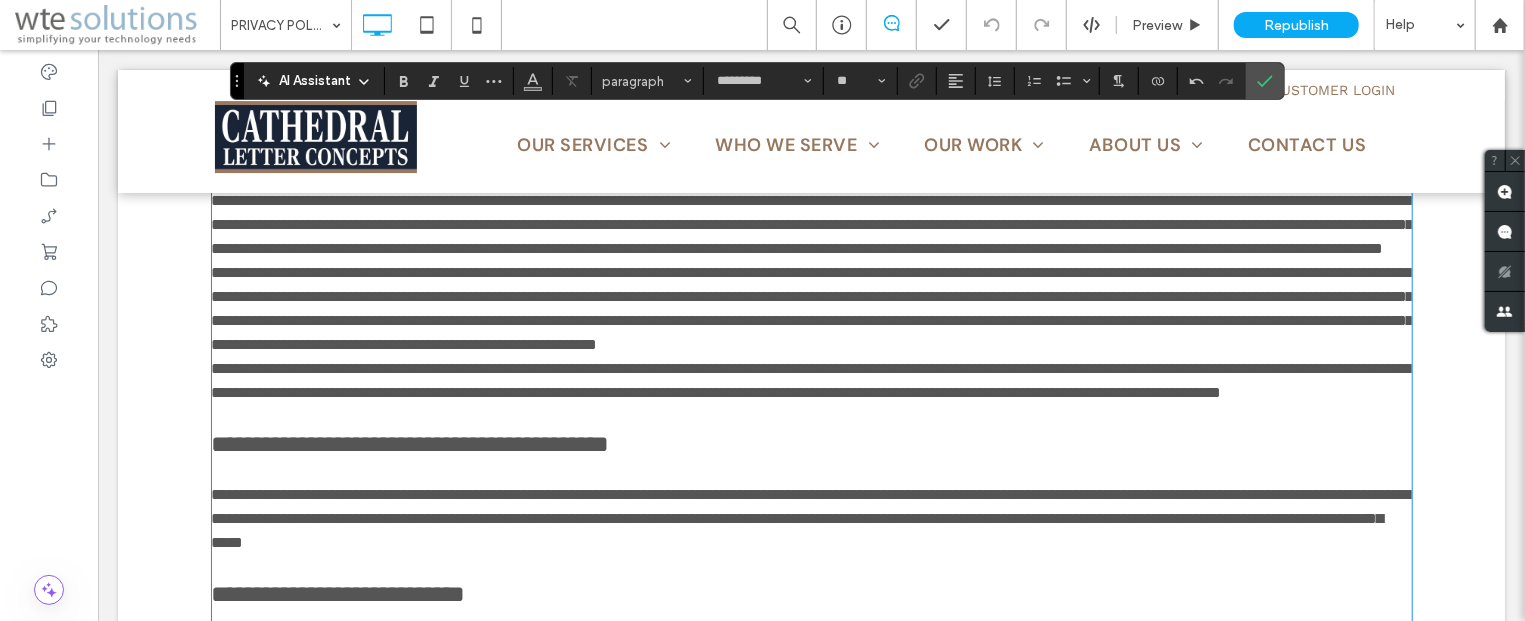 type 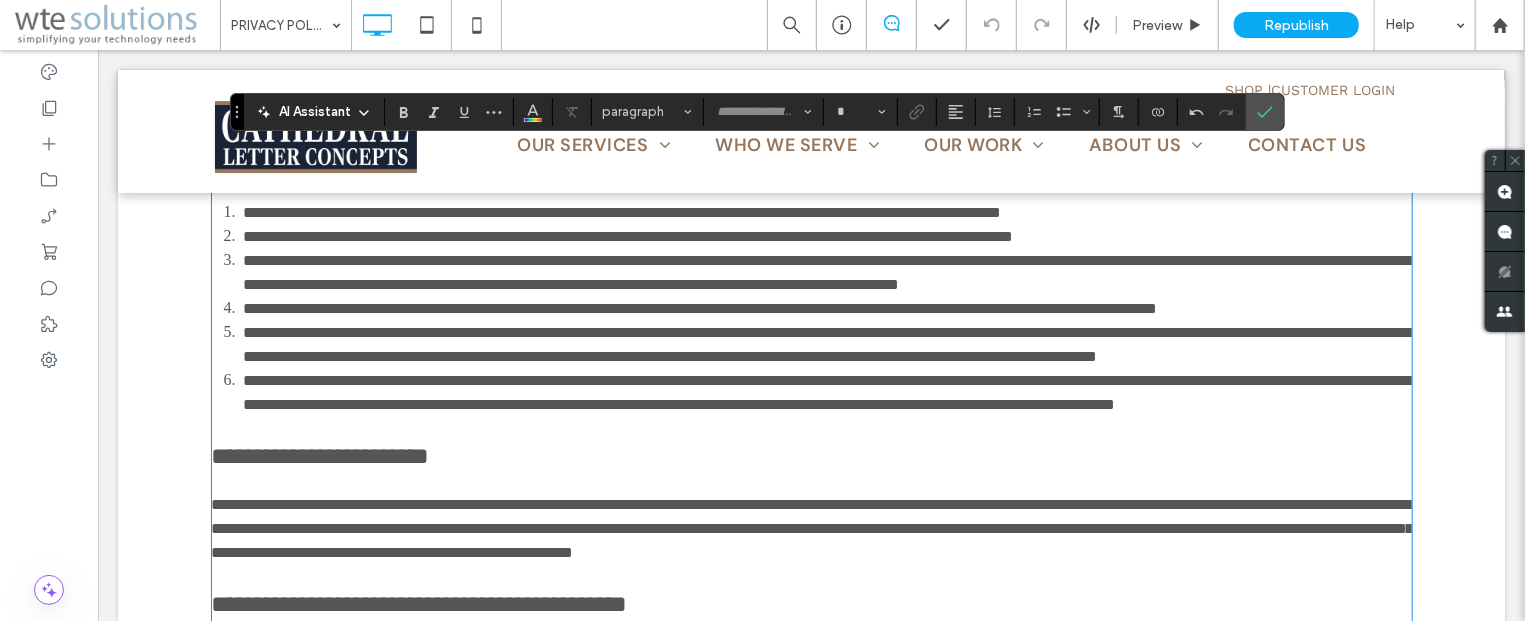 scroll, scrollTop: 0, scrollLeft: 0, axis: both 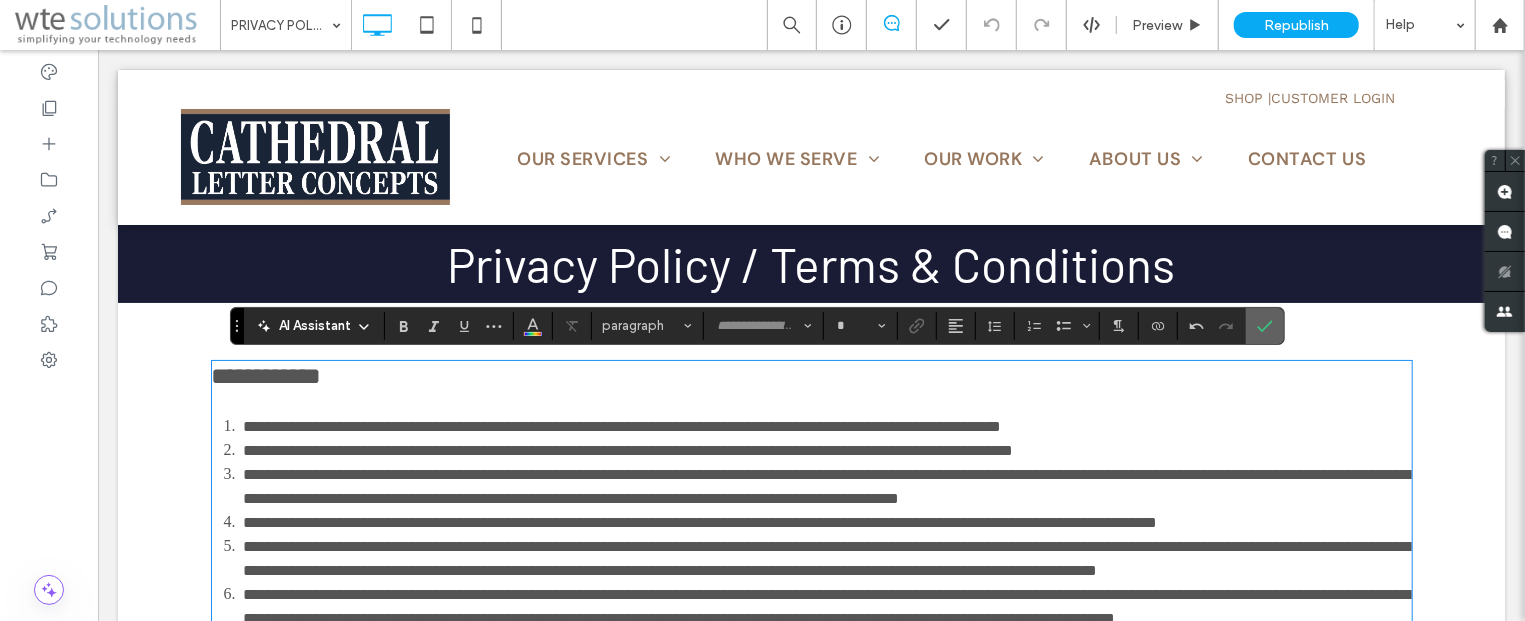 click 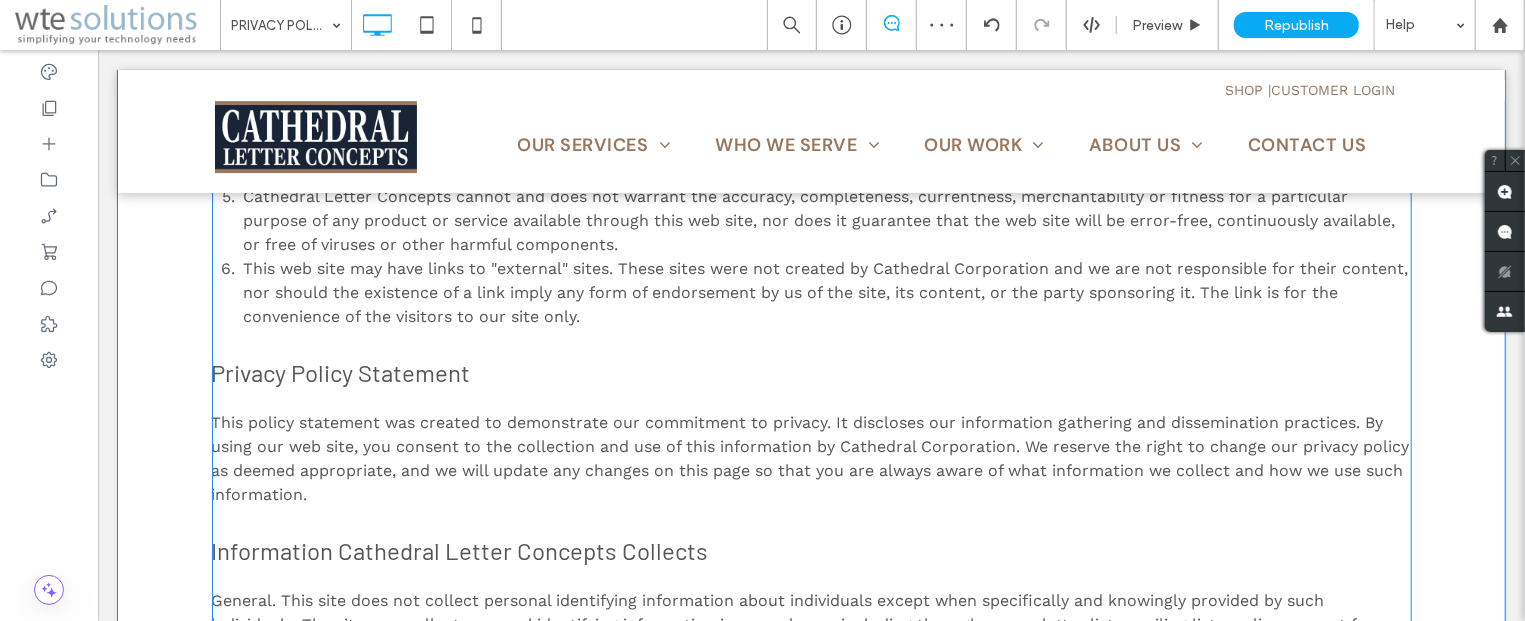 scroll, scrollTop: 428, scrollLeft: 0, axis: vertical 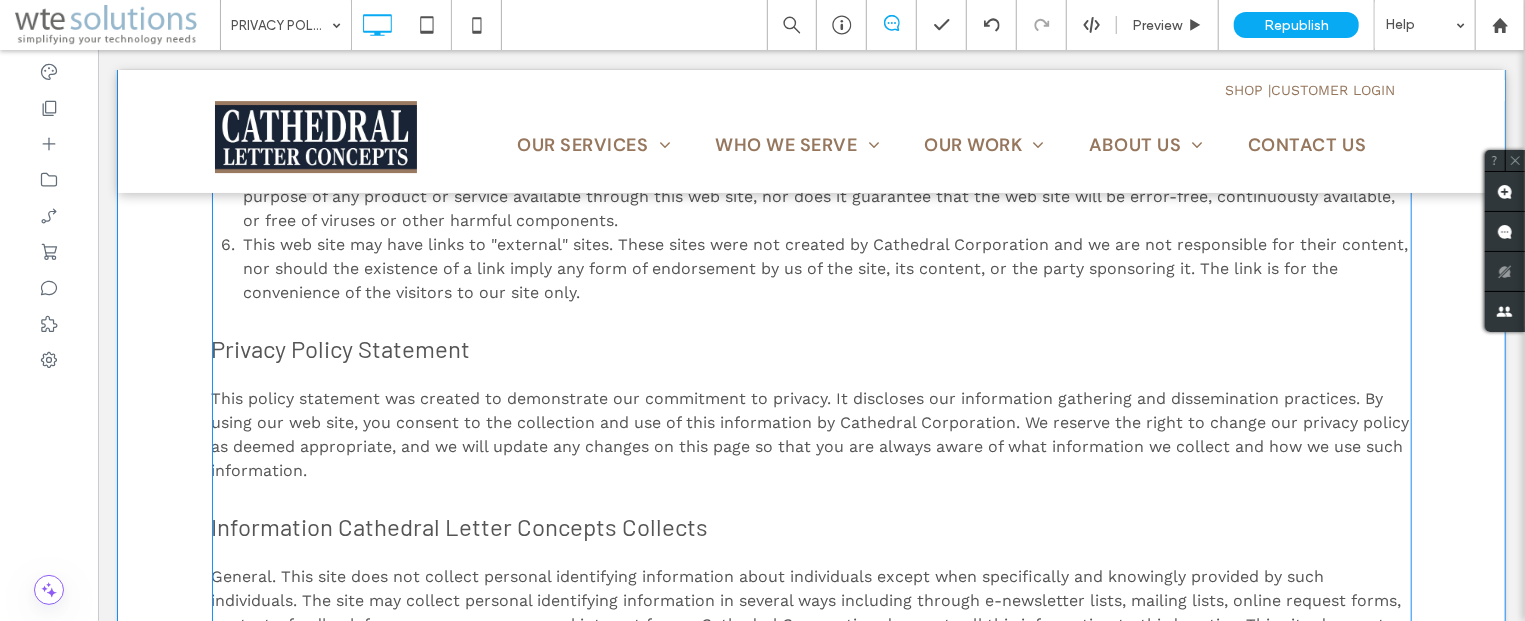 click on "This policy statement was created to demonstrate our commitment to privacy. It discloses our information gathering and dissemination practices. By using our web site, you consent to the collection and use of this information by Cathedral Corporation. We reserve the right to change our privacy policy as deemed appropriate, and we will update any changes on this page so that you are always aware of what information we collect and how we use such information." at bounding box center (810, 433) 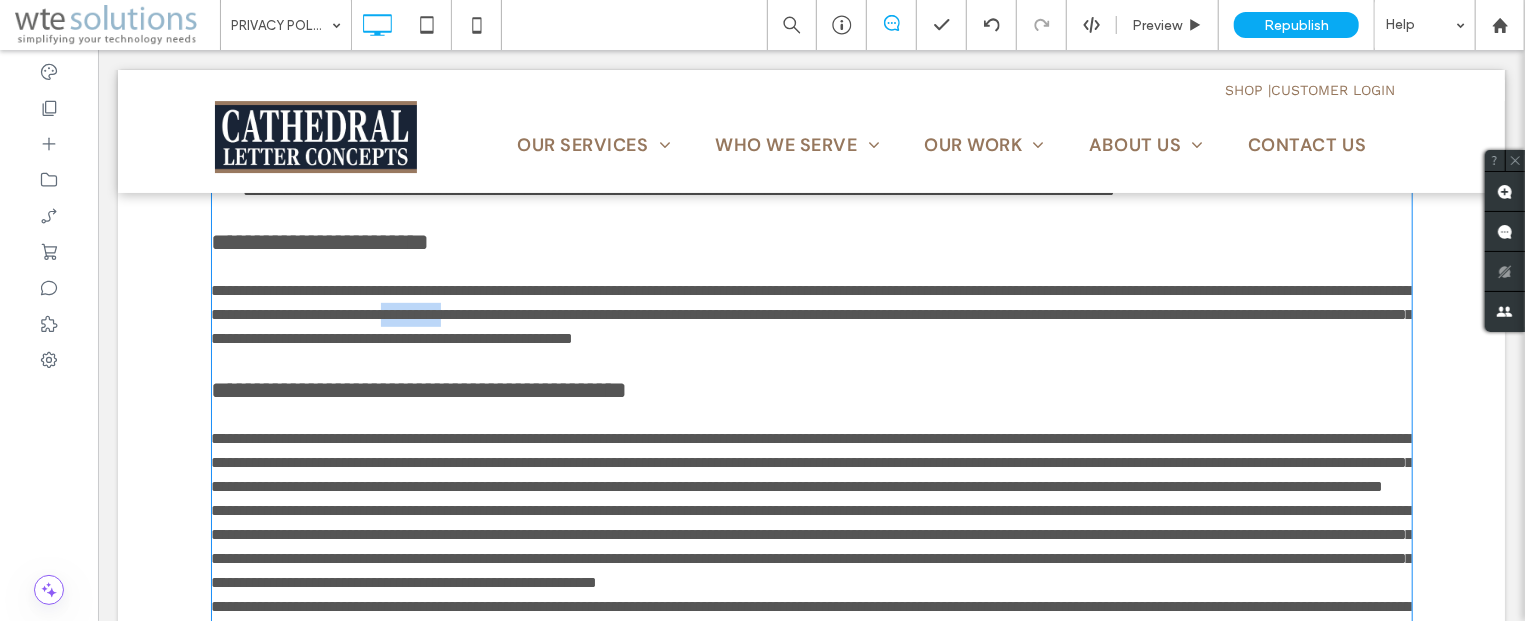 click on "**********" at bounding box center (812, 313) 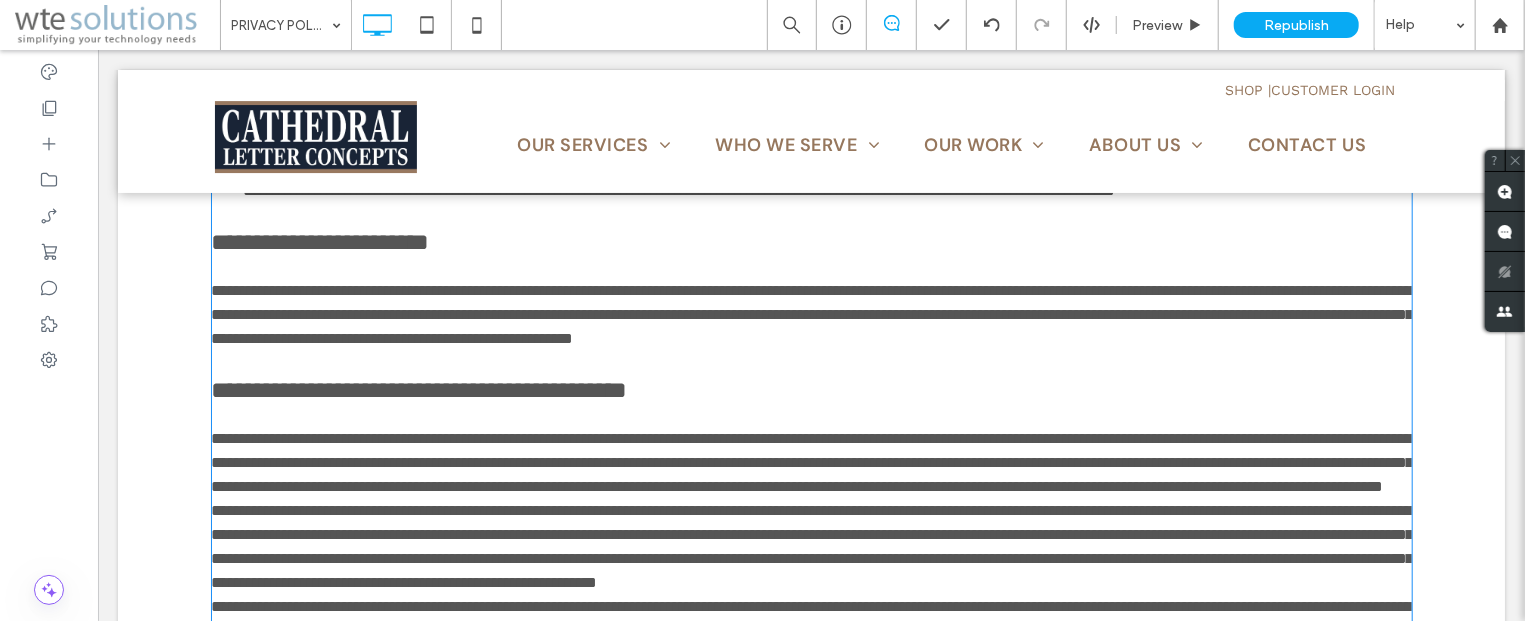 click on "**********" at bounding box center [811, 241] 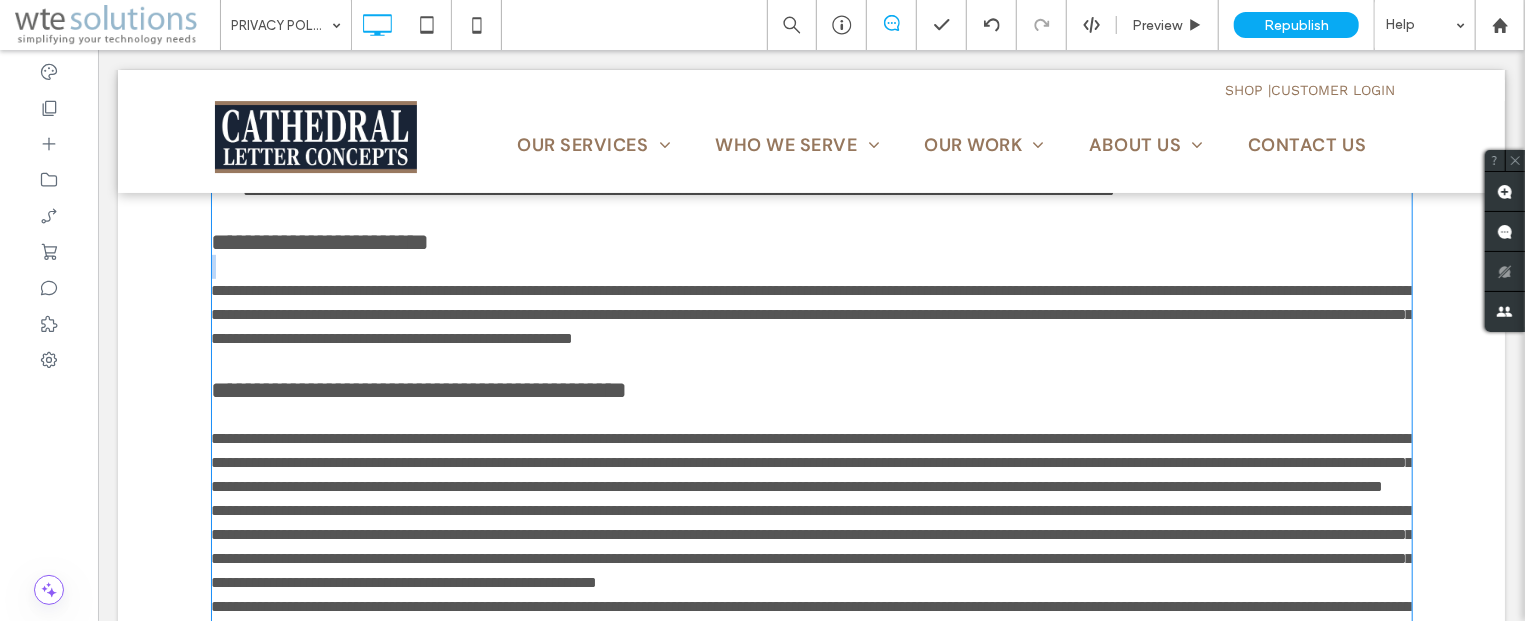 click at bounding box center (811, 266) 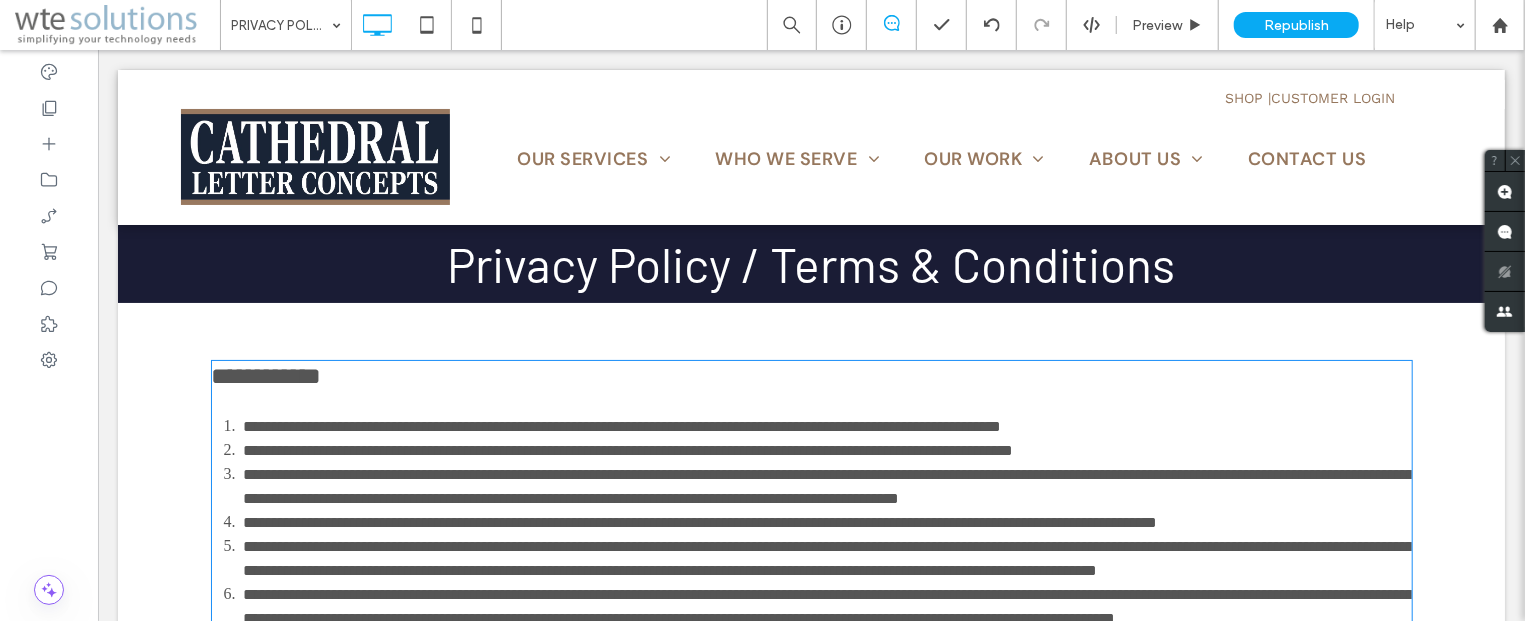 click on "**********" at bounding box center (810, 2311) 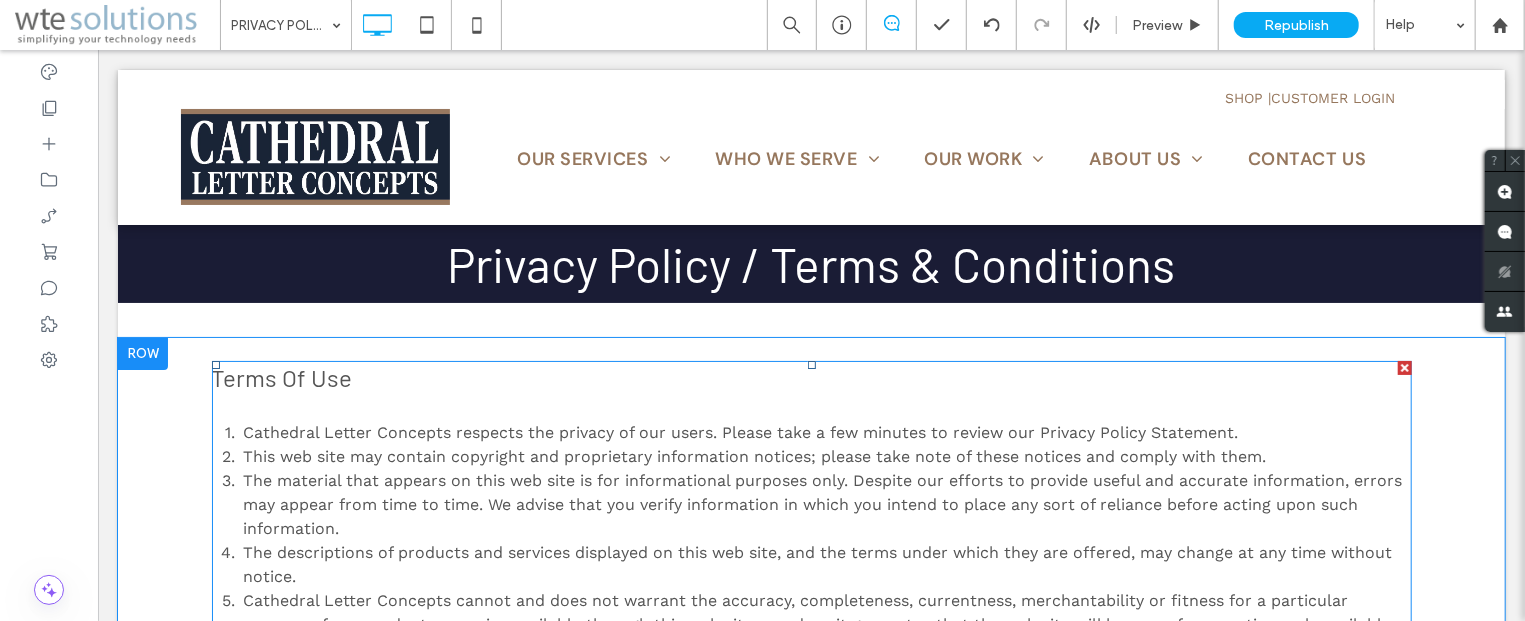 click on "The material that appears on this web site is for informational purposes only. Despite our efforts to provide useful and accurate information, errors may appear from time to time. We advise that you verify information in which you intend to place any sort of reliance before acting upon such information." at bounding box center [822, 503] 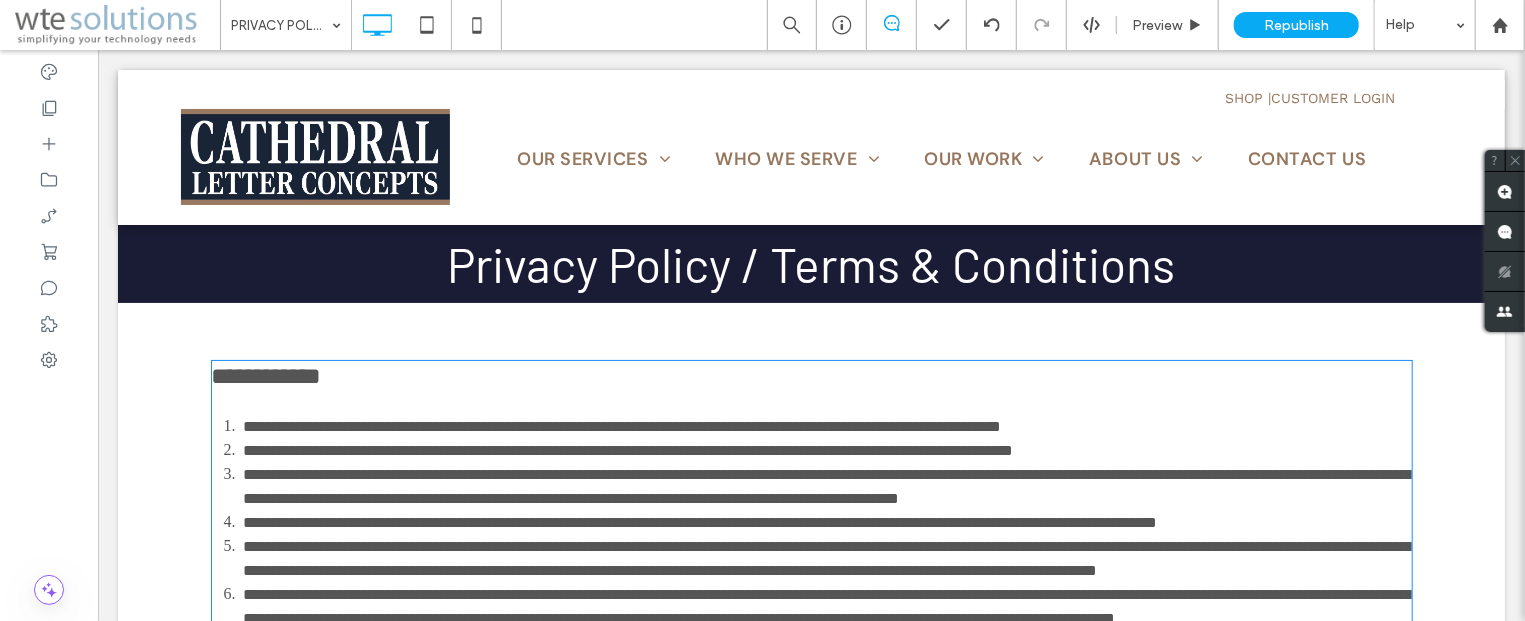 type on "******" 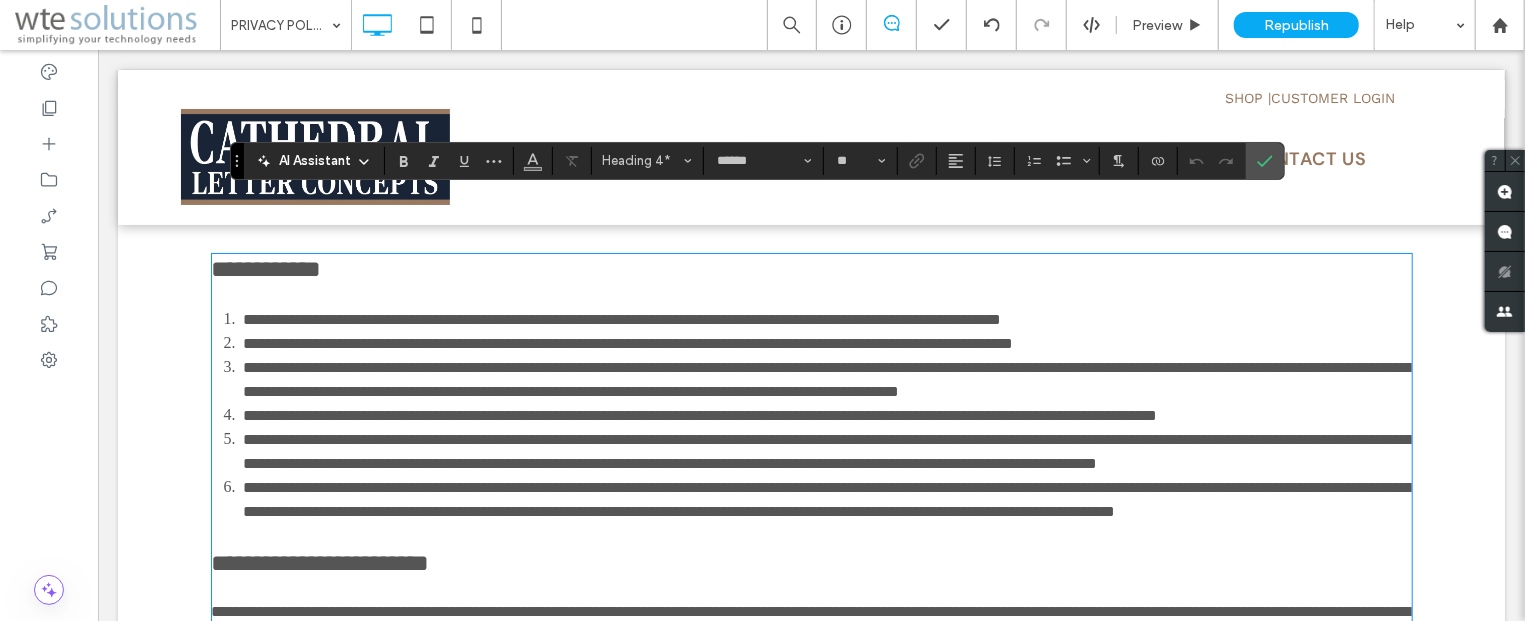 scroll, scrollTop: 214, scrollLeft: 0, axis: vertical 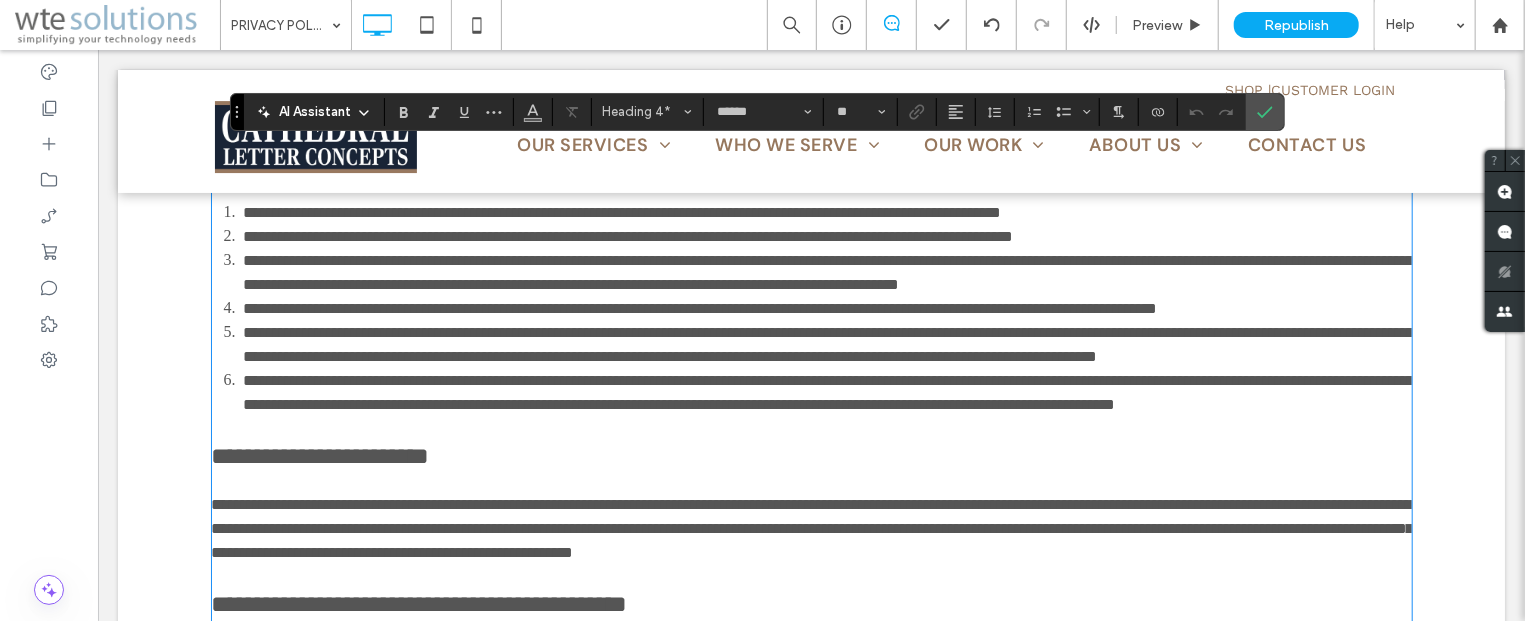 type on "*********" 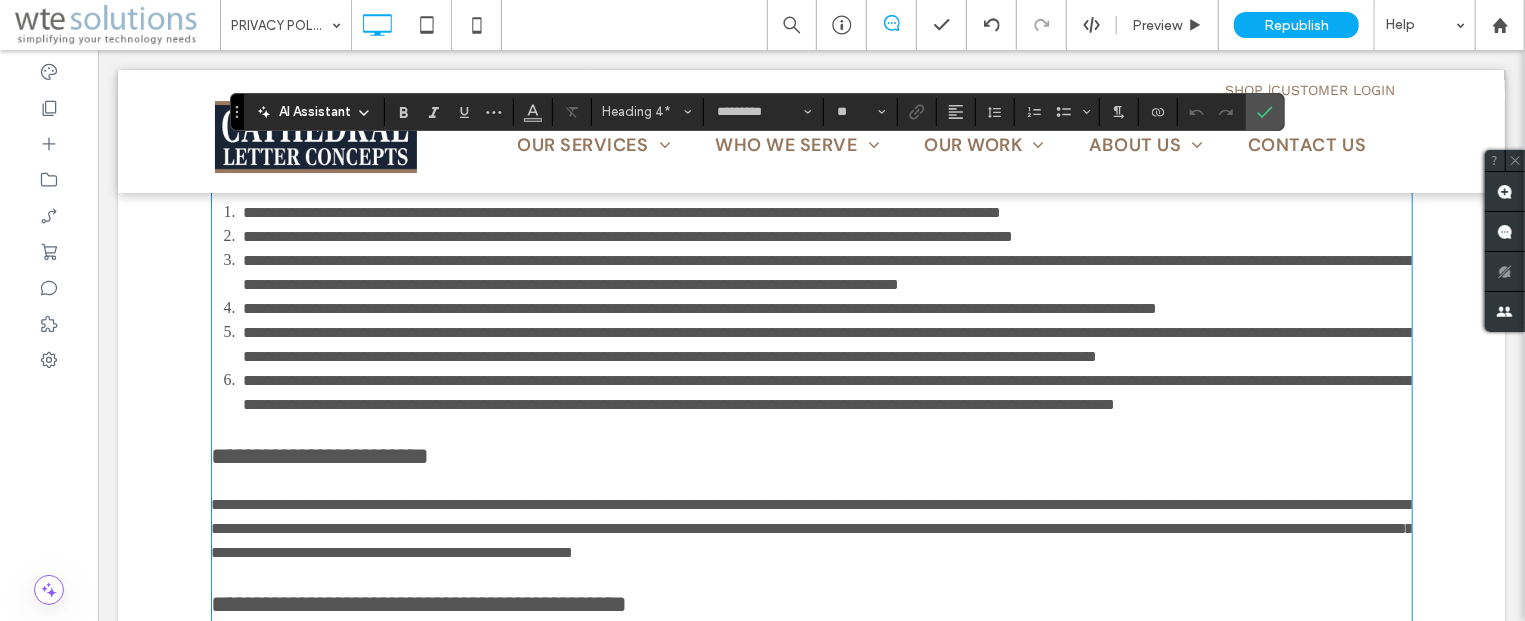 type on "**" 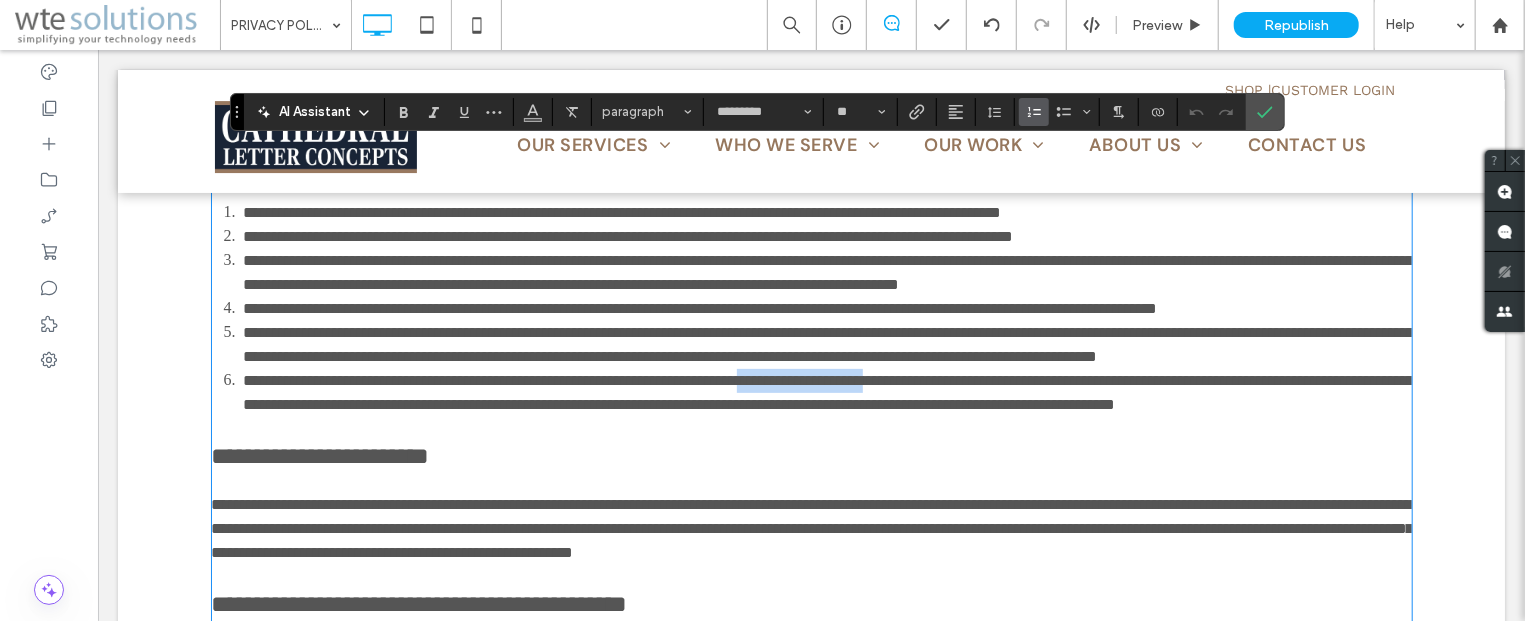 drag, startPoint x: 1042, startPoint y: 455, endPoint x: 871, endPoint y: 453, distance: 171.01169 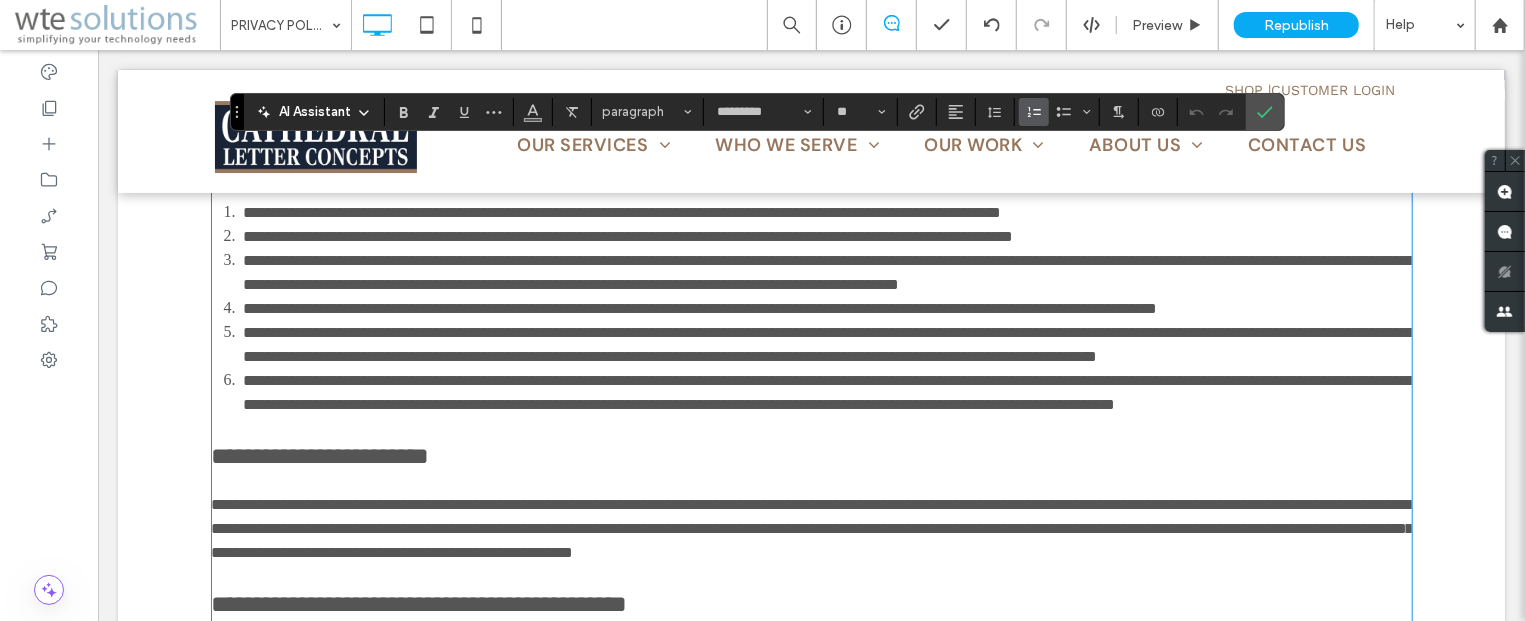 scroll, scrollTop: 0, scrollLeft: 0, axis: both 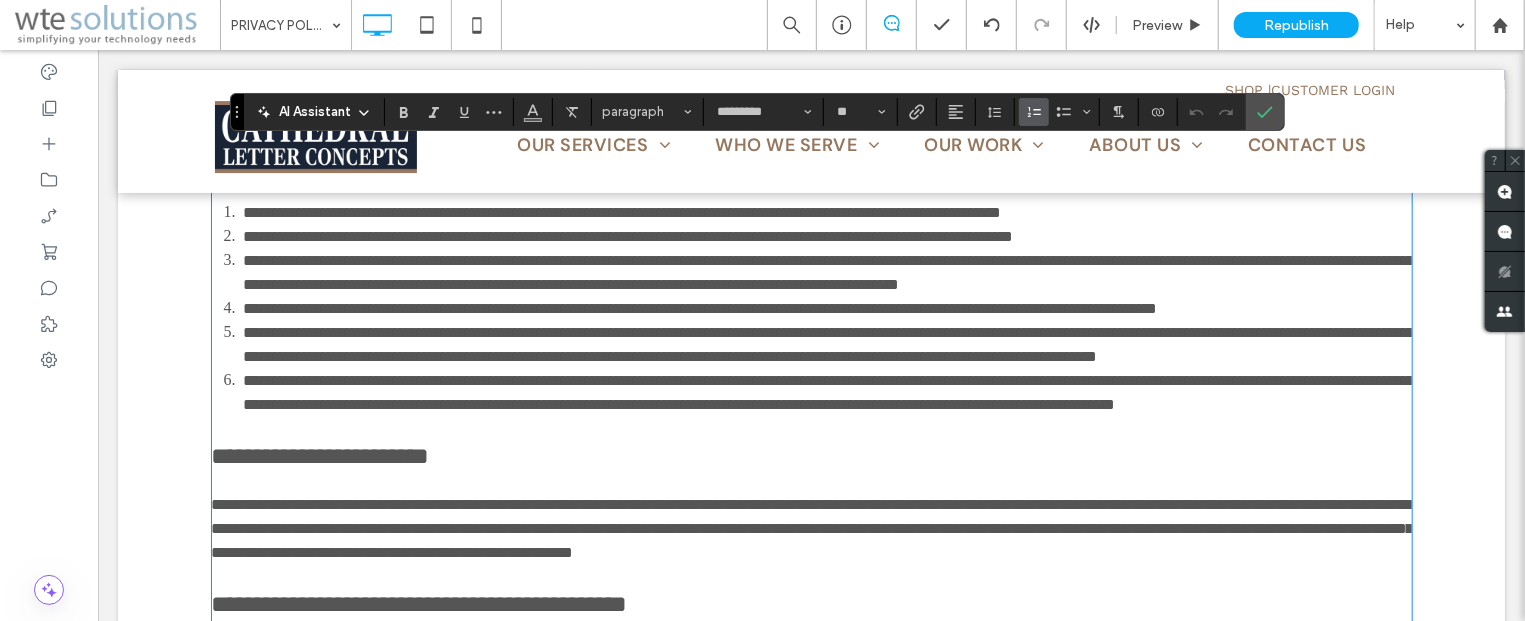 type 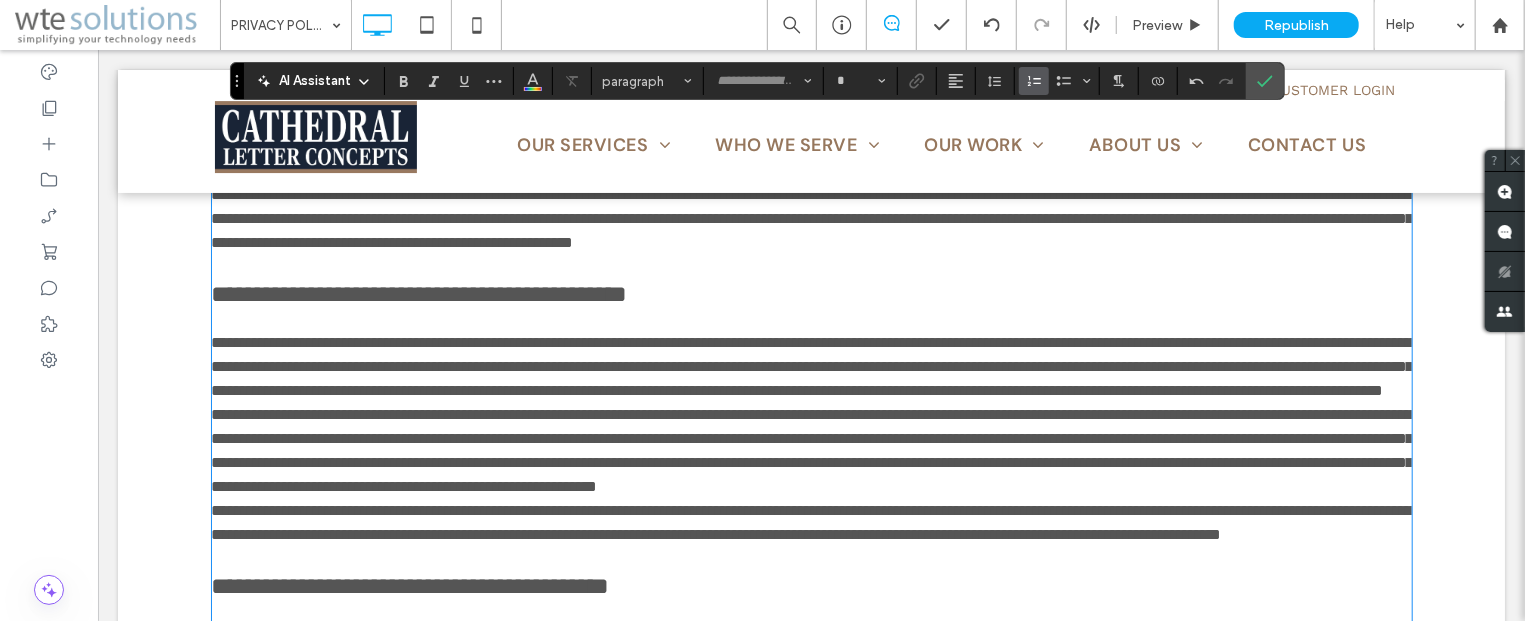 scroll, scrollTop: 536, scrollLeft: 0, axis: vertical 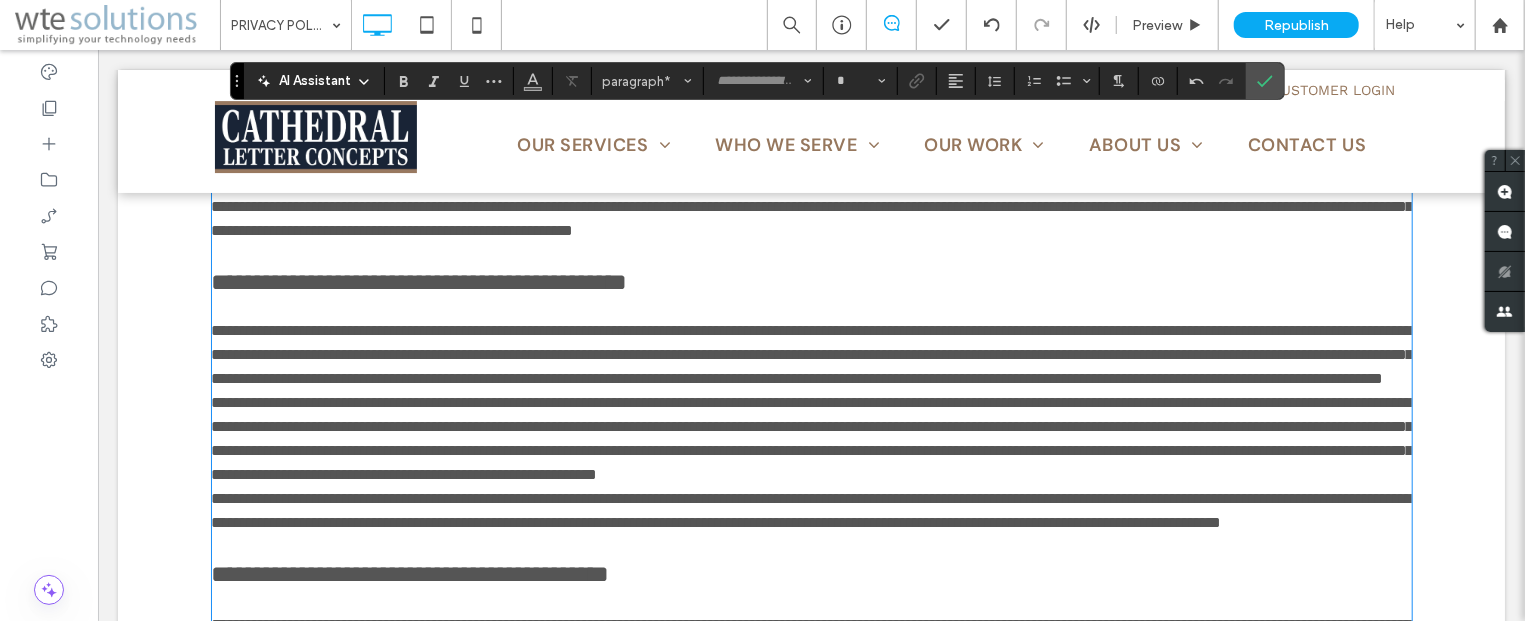 type on "*********" 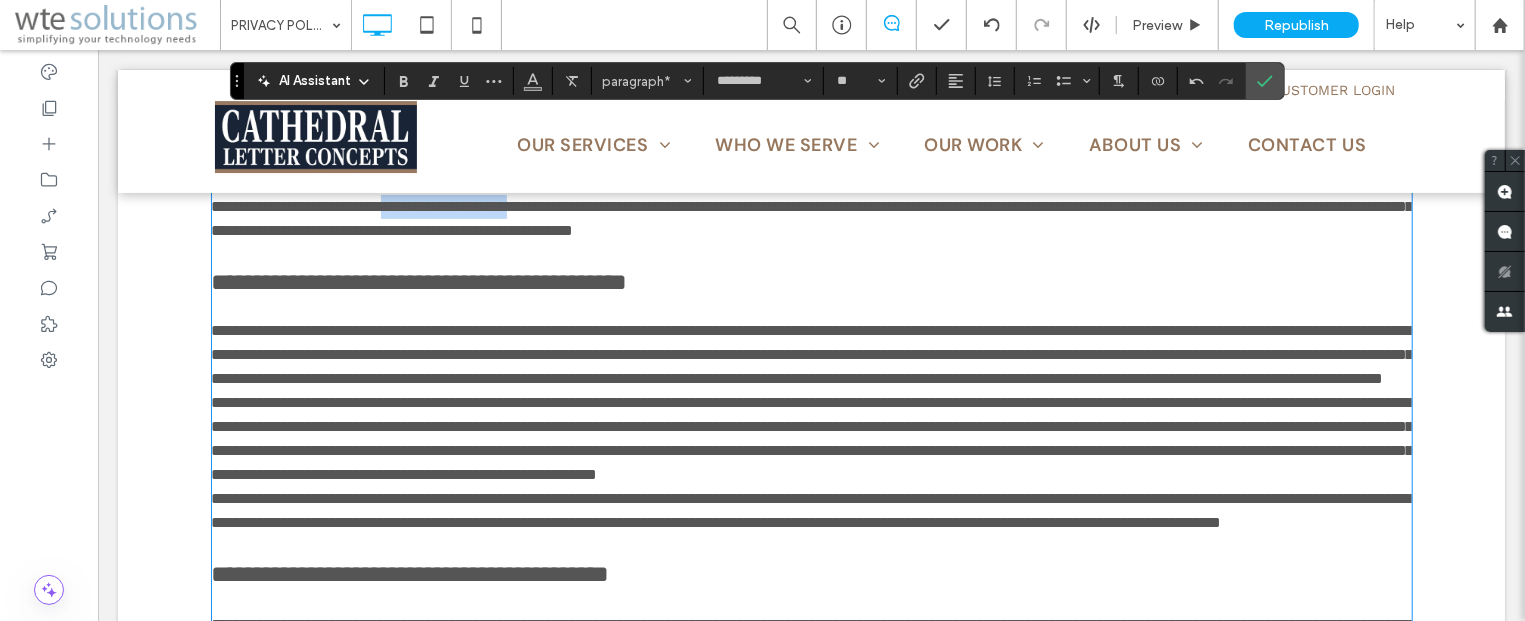drag, startPoint x: 1006, startPoint y: 308, endPoint x: 837, endPoint y: 306, distance: 169.01184 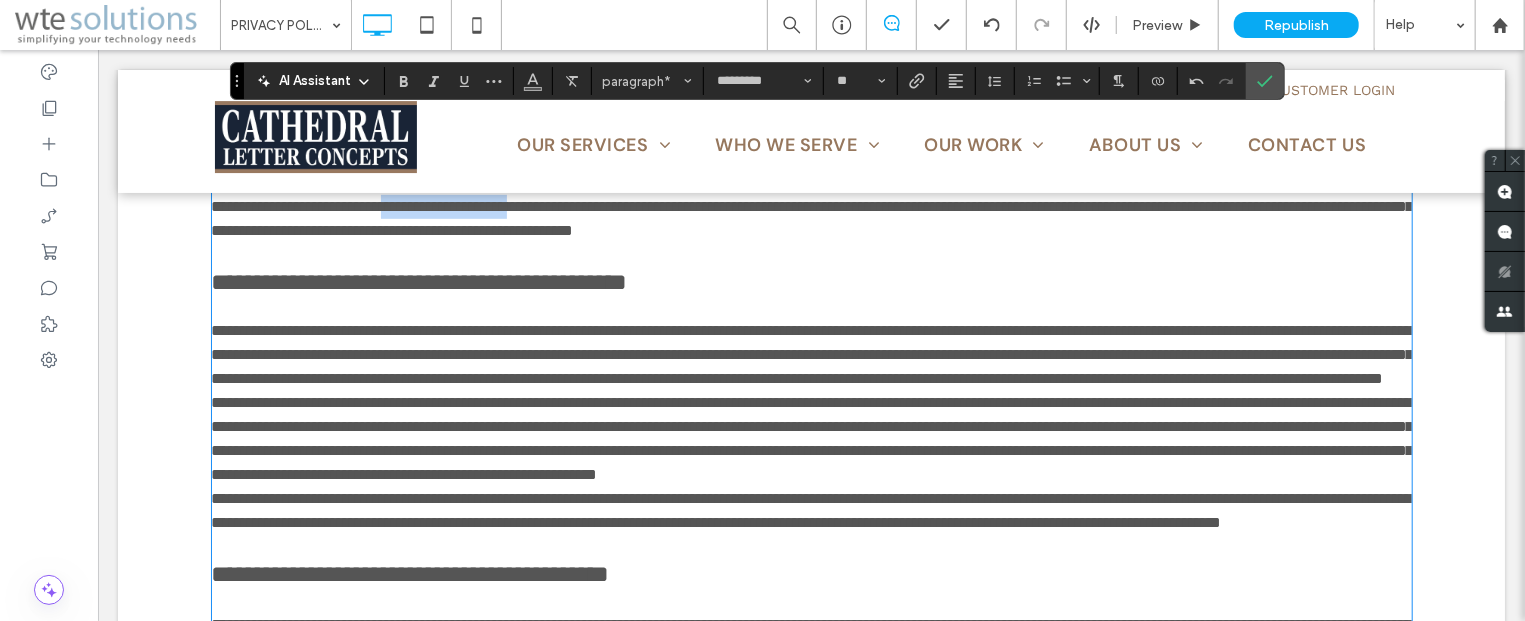 scroll, scrollTop: 0, scrollLeft: 0, axis: both 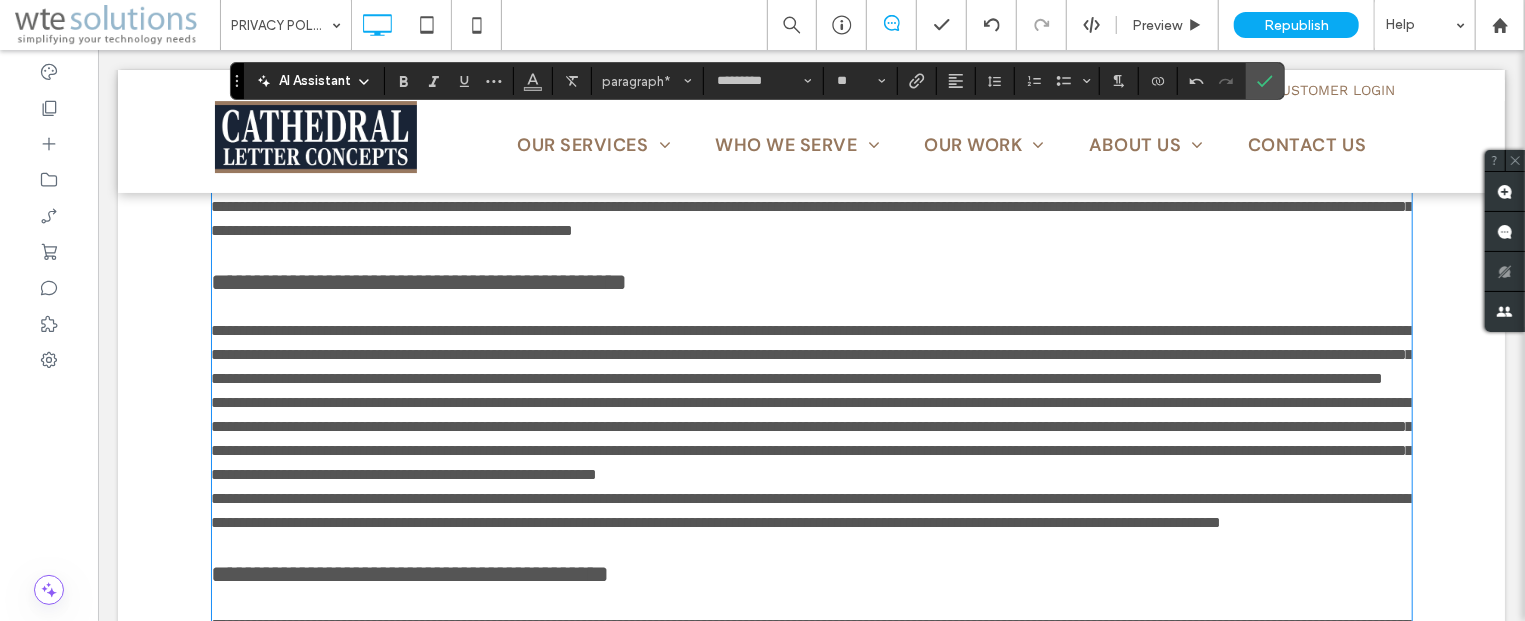 type 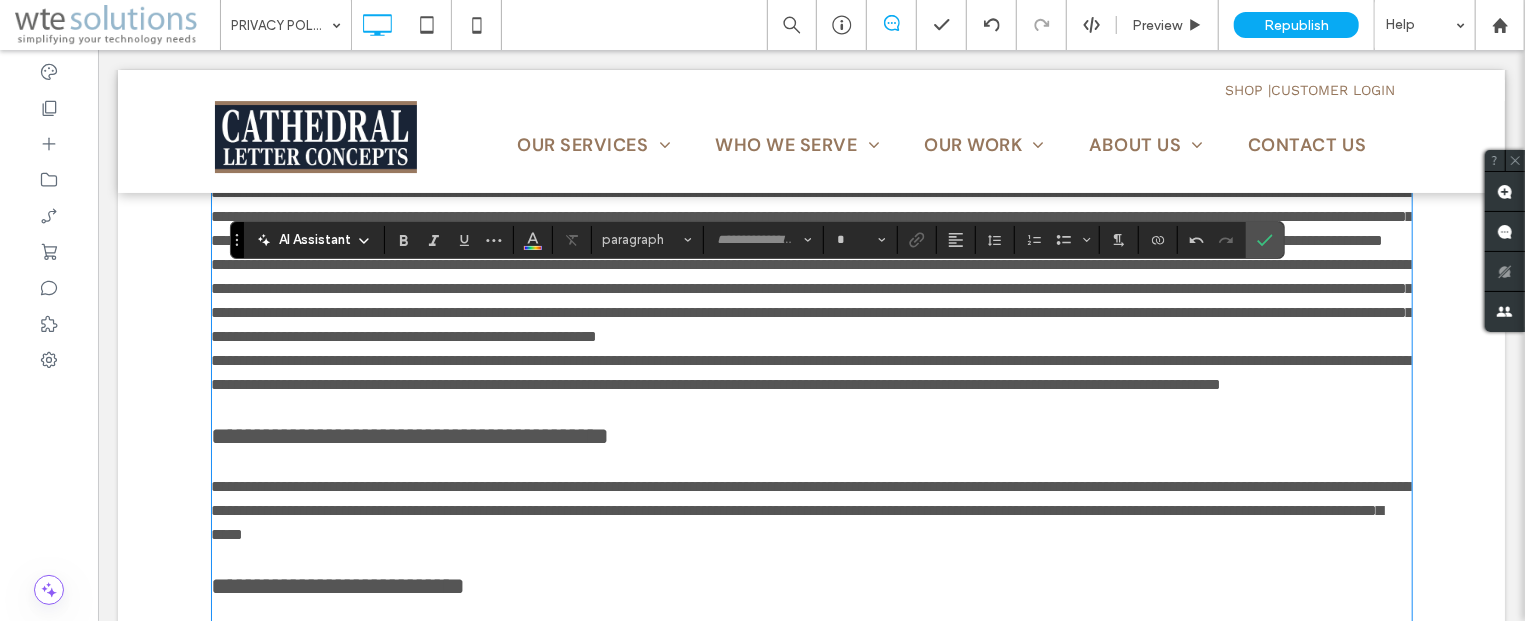 scroll, scrollTop: 0, scrollLeft: 0, axis: both 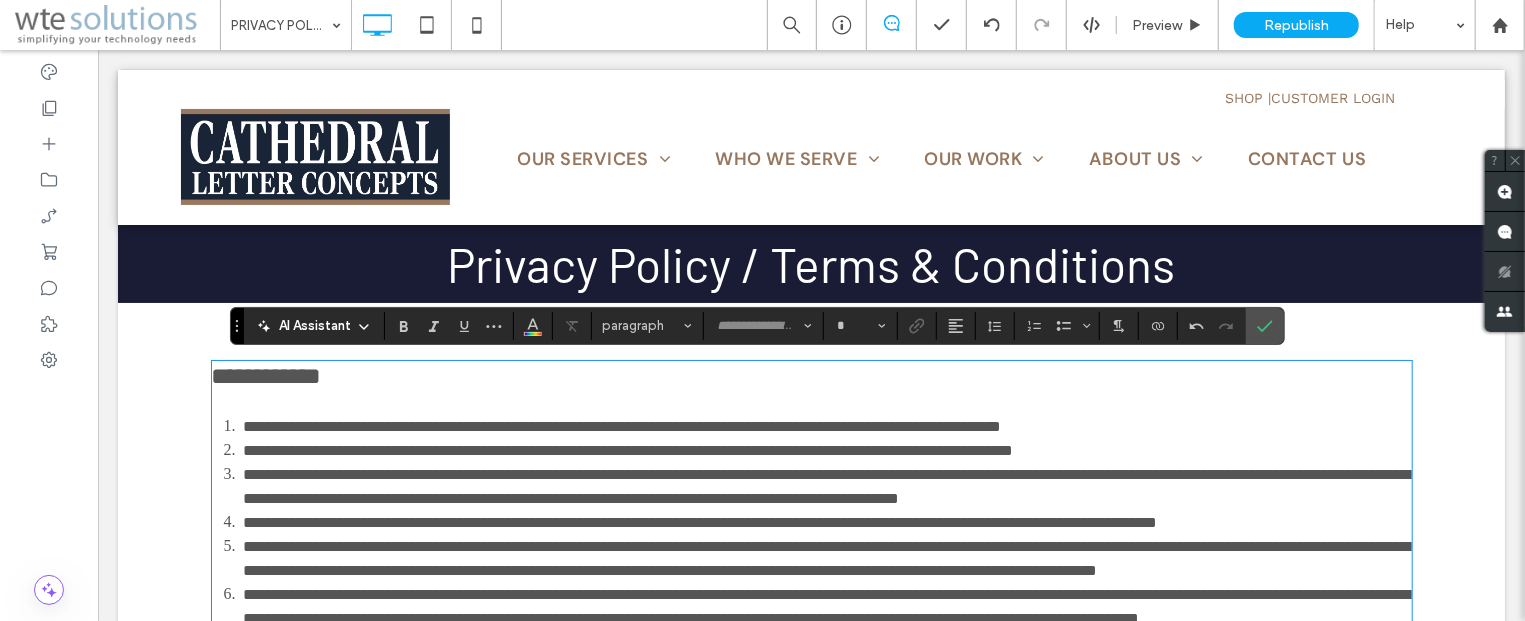 type on "*********" 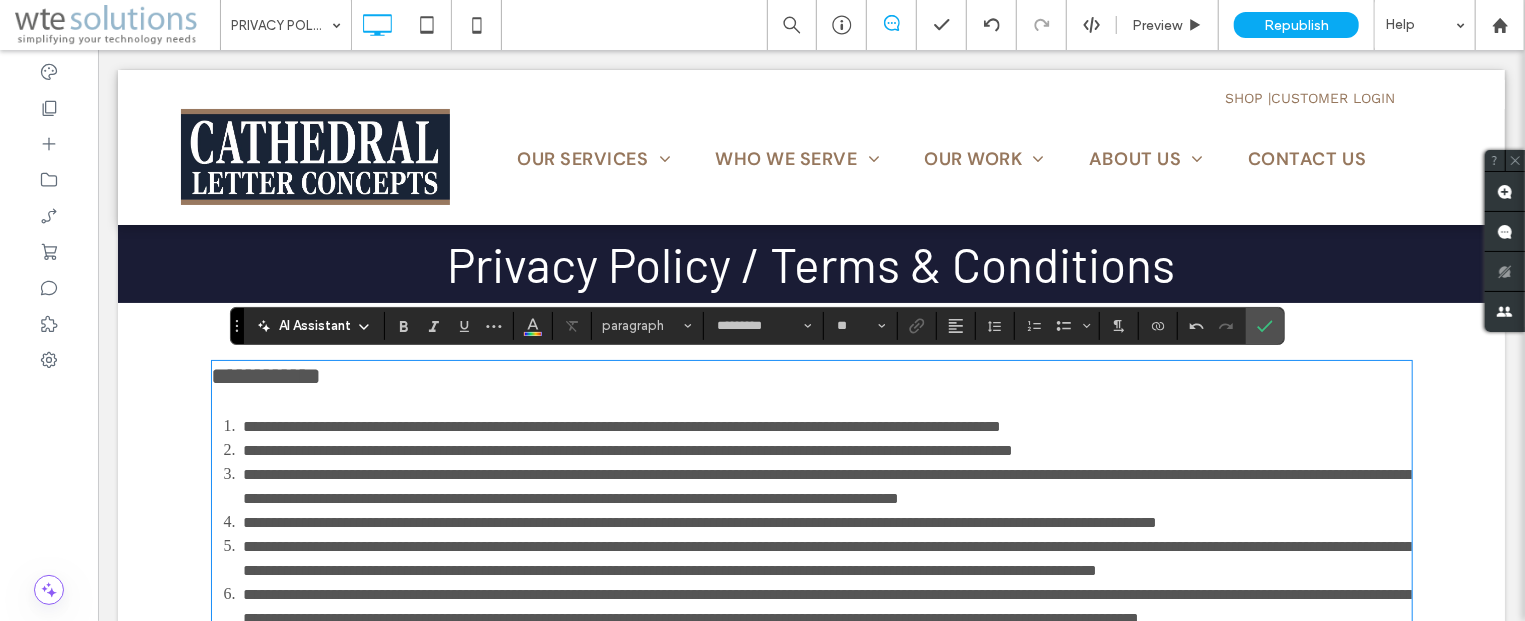 click on "**********" at bounding box center (628, 449) 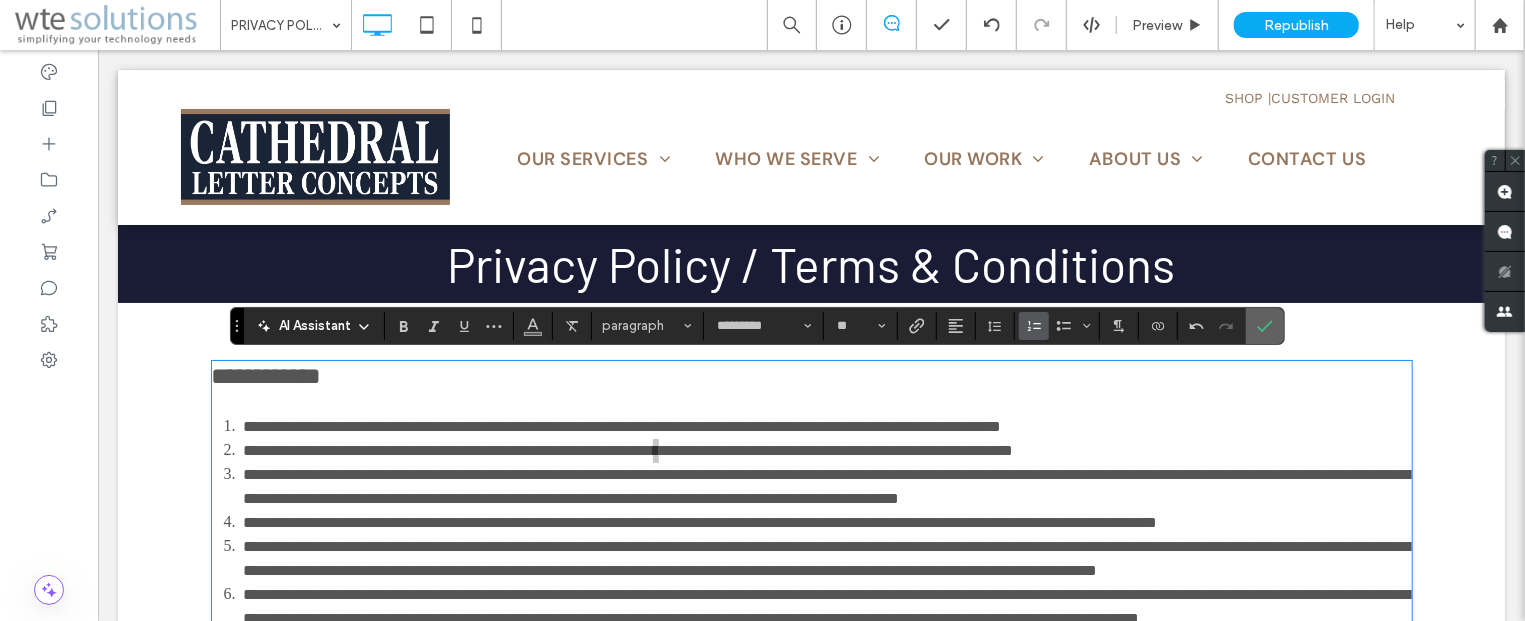 click at bounding box center (1265, 326) 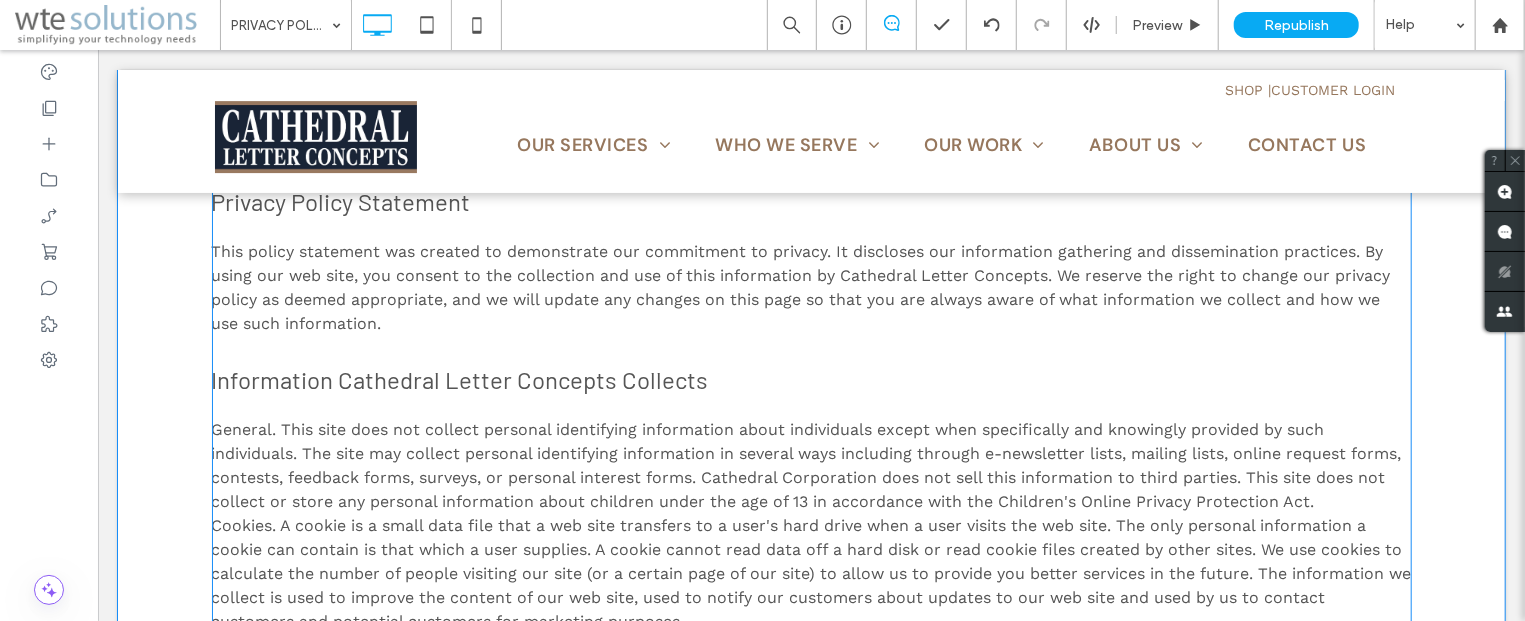 scroll, scrollTop: 554, scrollLeft: 0, axis: vertical 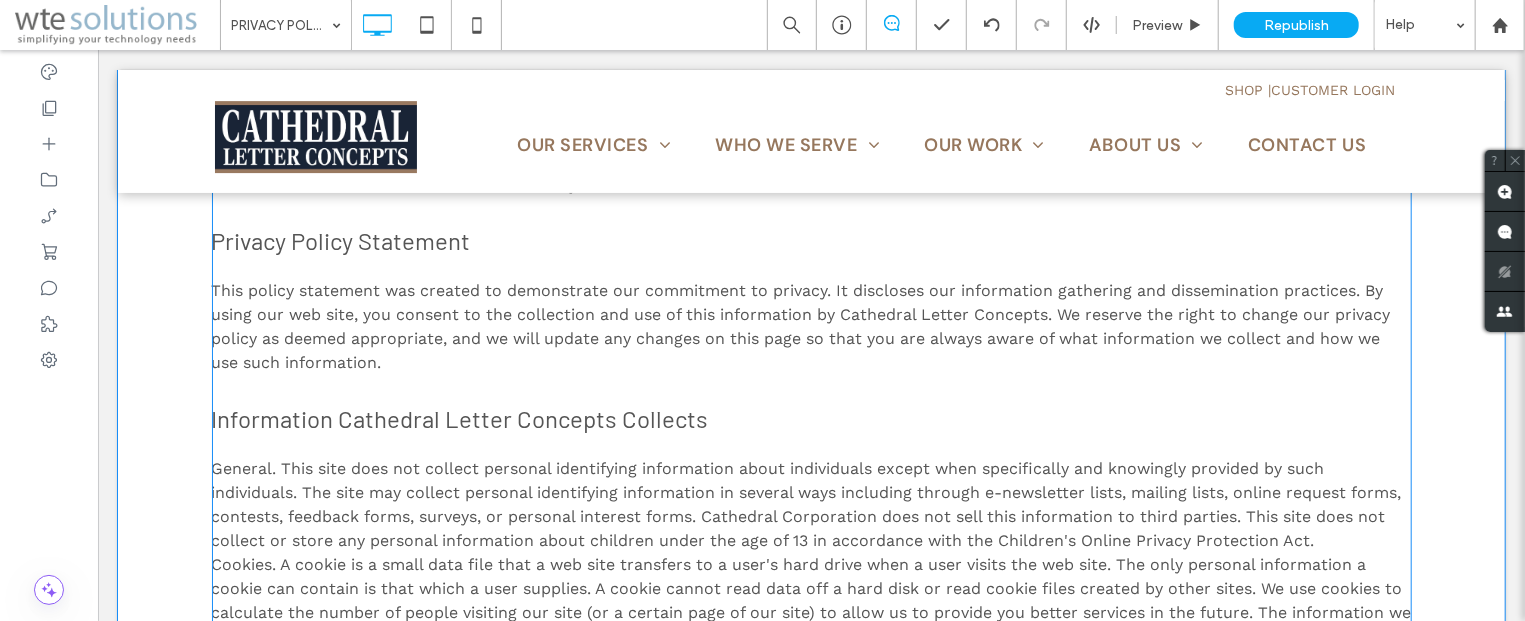 click on "General. This site does not collect personal identifying information about individuals except when specifically and knowingly provided by such individuals. The site may collect personal identifying information in several ways including through e-newsletter lists, mailing lists, online request forms, contests, feedback forms, surveys, or personal interest forms. Cathedral Corporation does not sell this information to third parties. This site does not collect or store any personal information about children under the age of 13 in accordance with the Children's Online Privacy Protection Act." at bounding box center (806, 503) 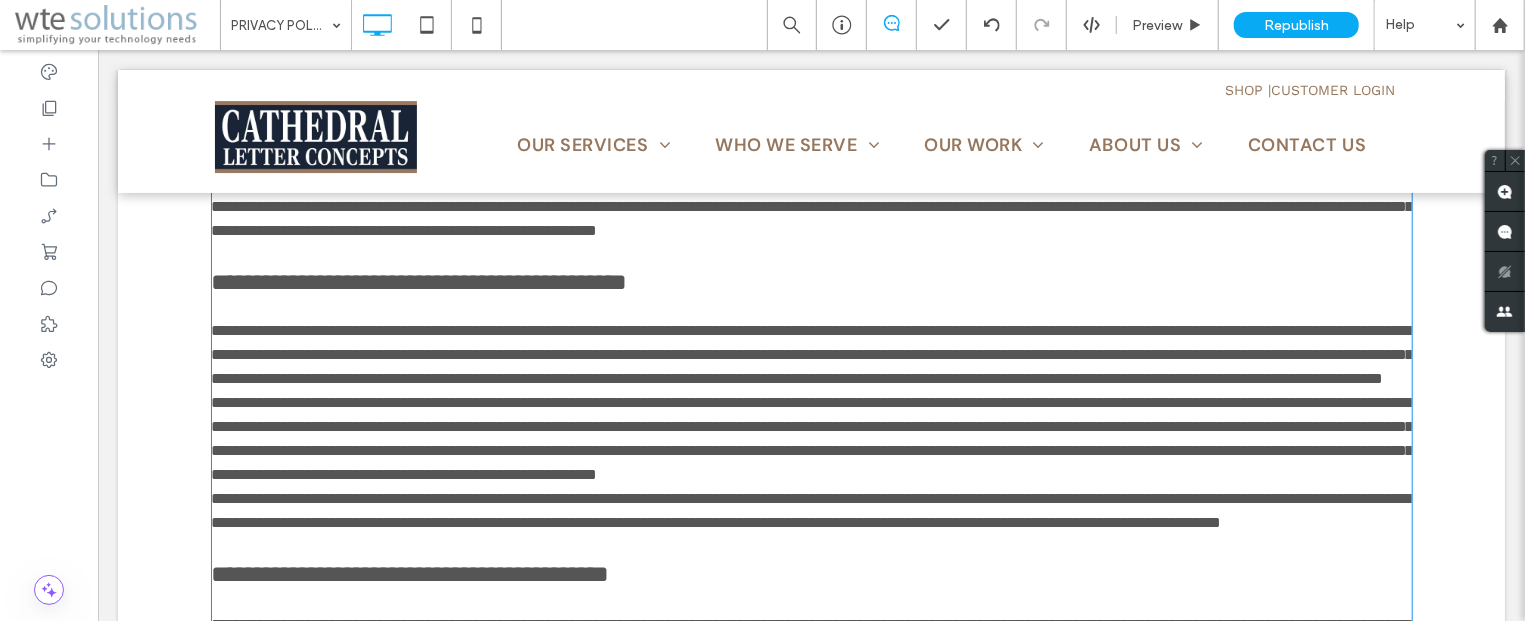 click on "**********" at bounding box center [812, 353] 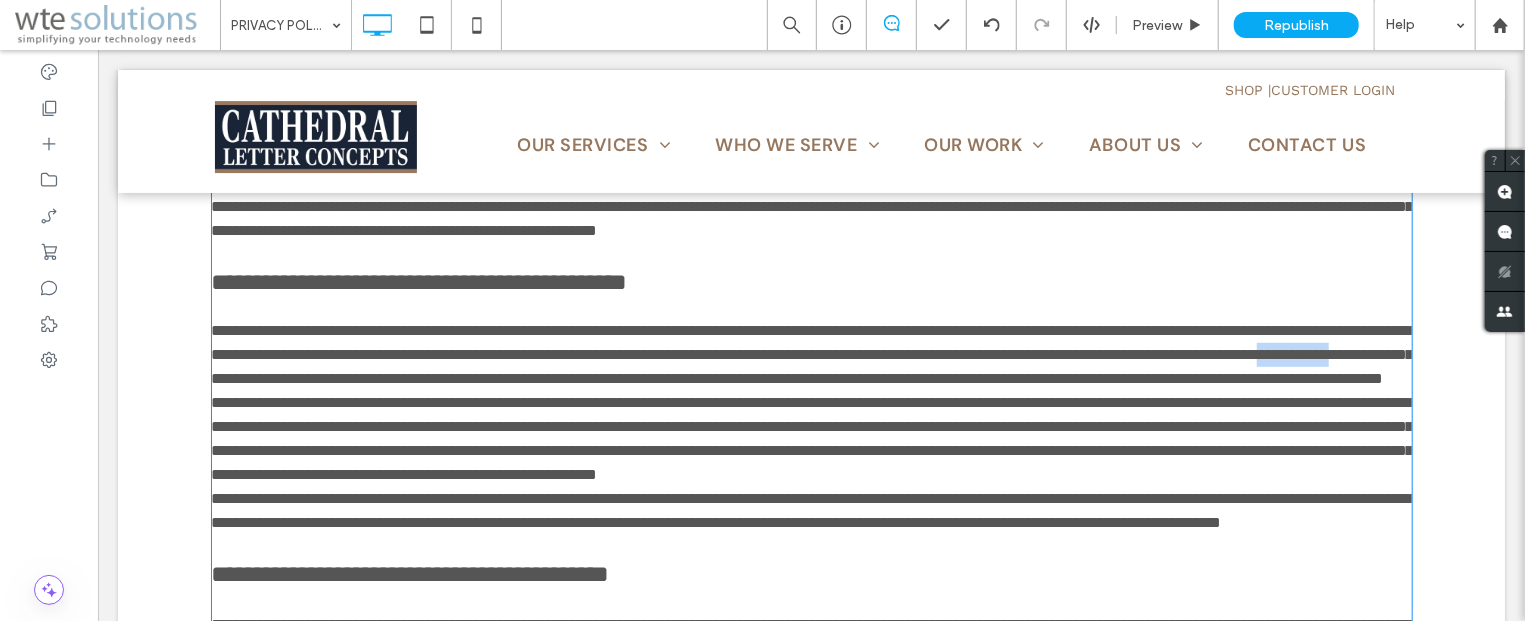 click on "**********" at bounding box center (812, 353) 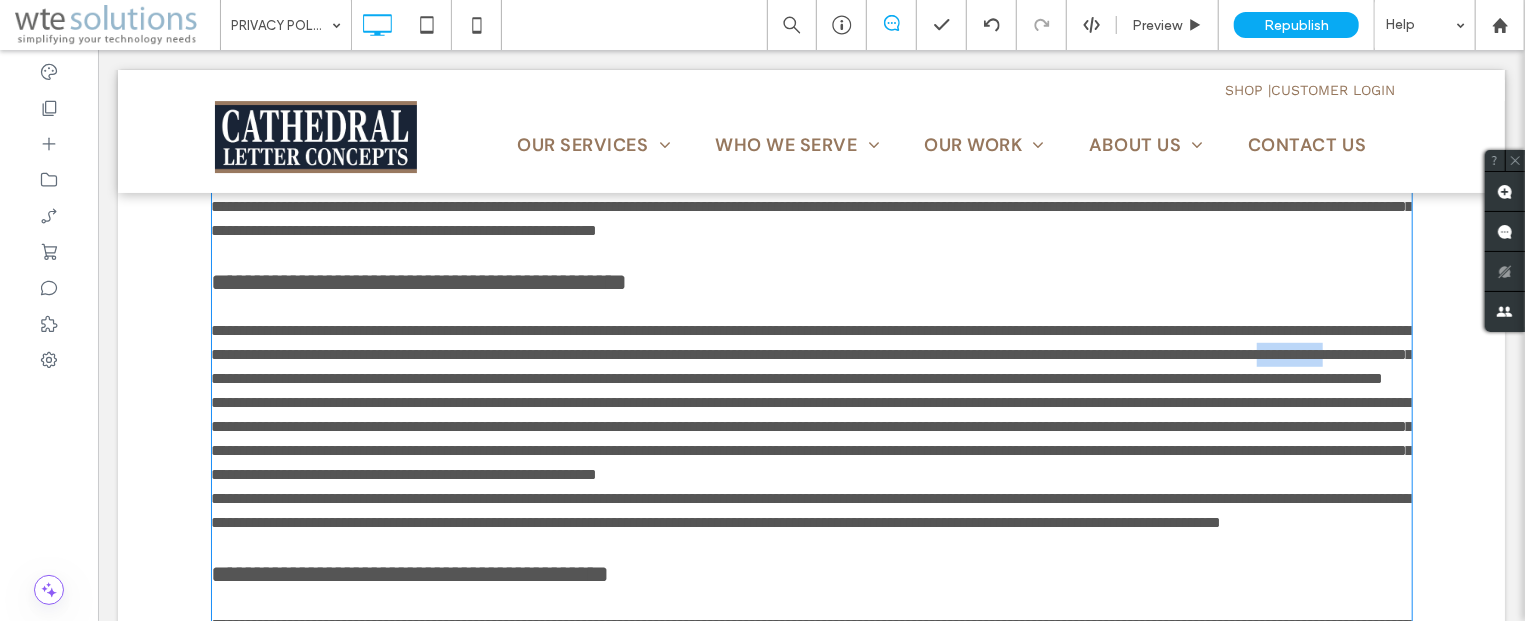 drag, startPoint x: 782, startPoint y: 505, endPoint x: 864, endPoint y: 508, distance: 82.05486 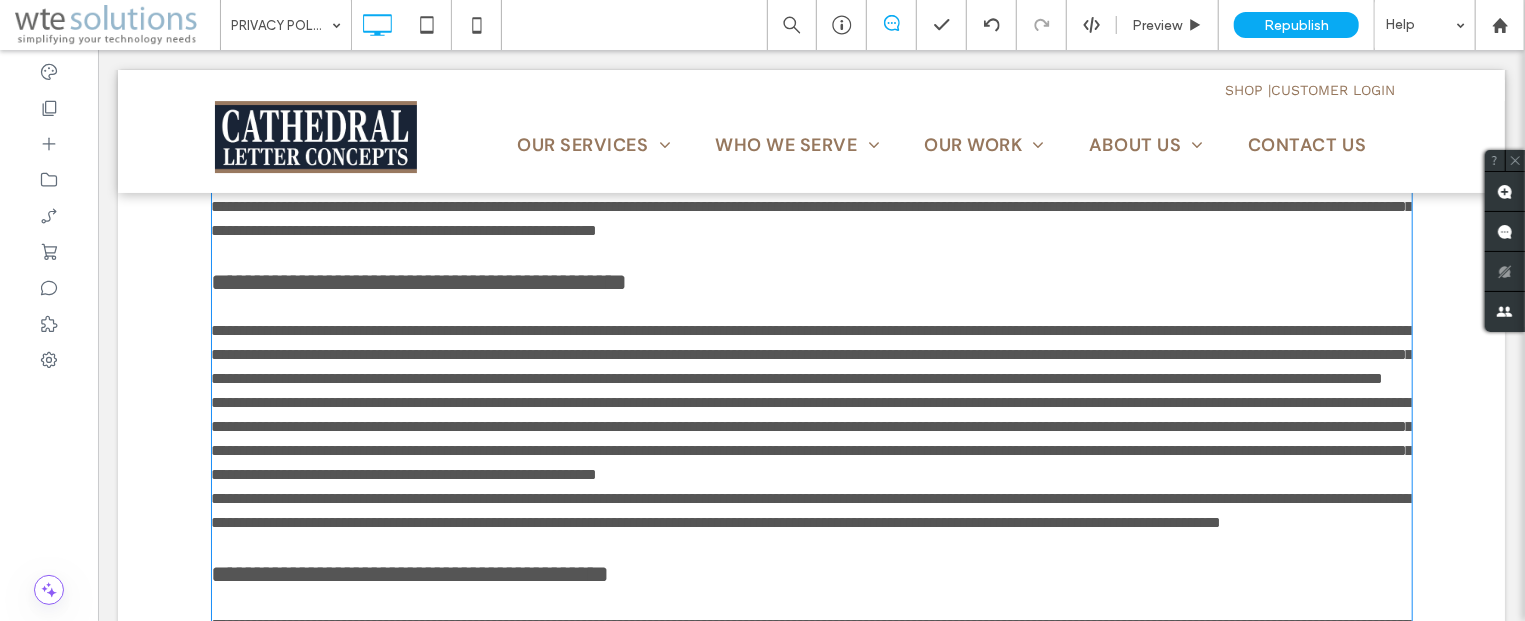 type 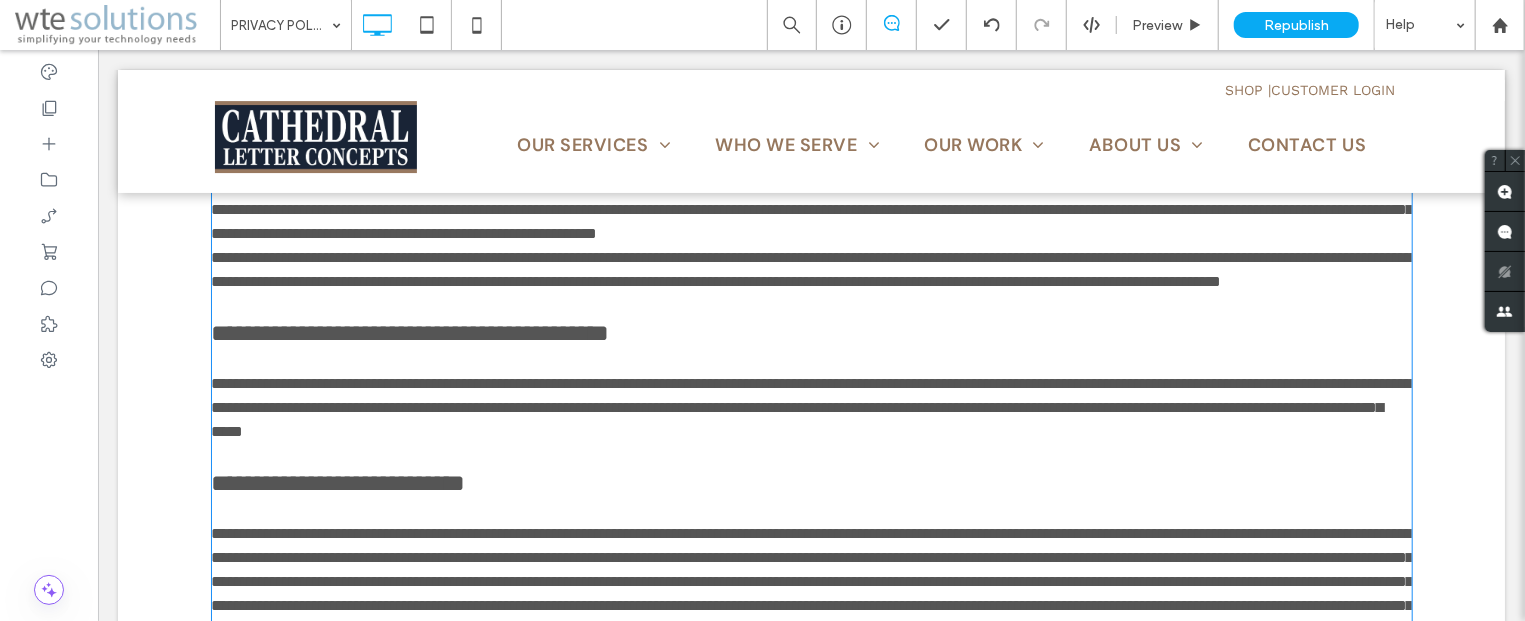 scroll, scrollTop: 799, scrollLeft: 0, axis: vertical 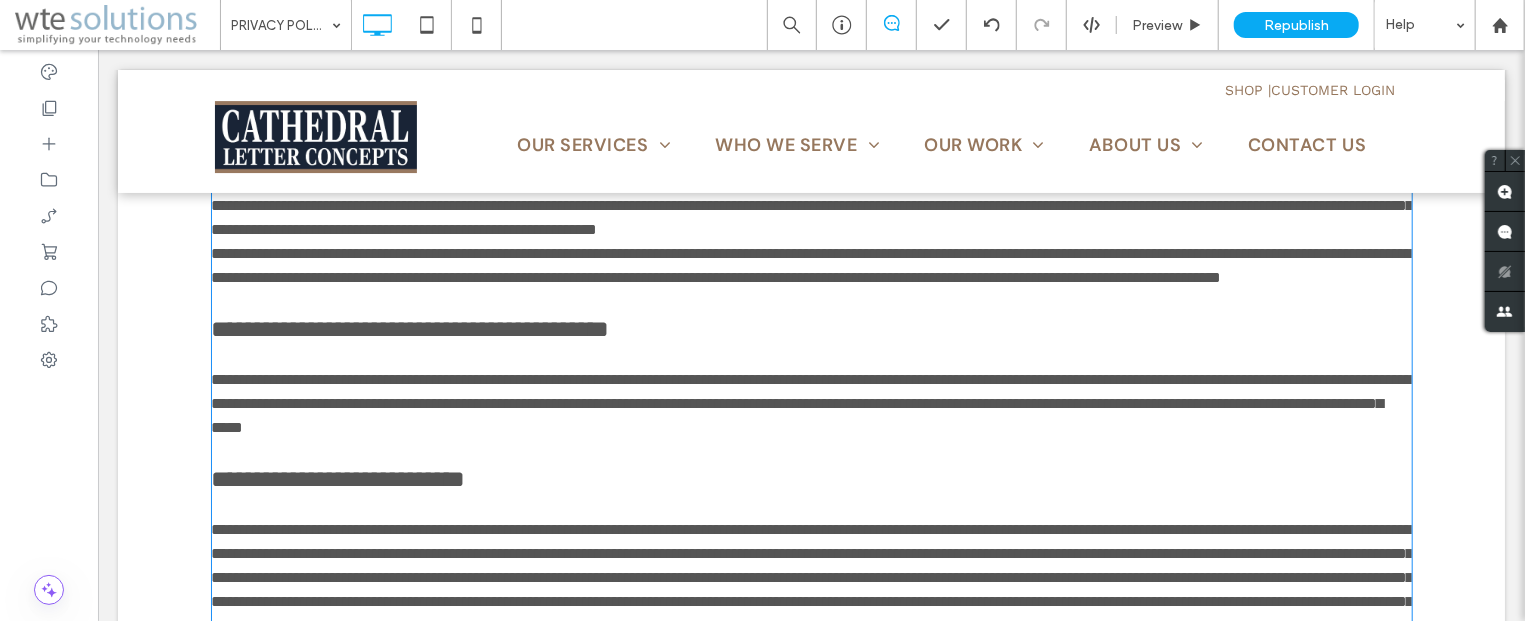 type on "*********" 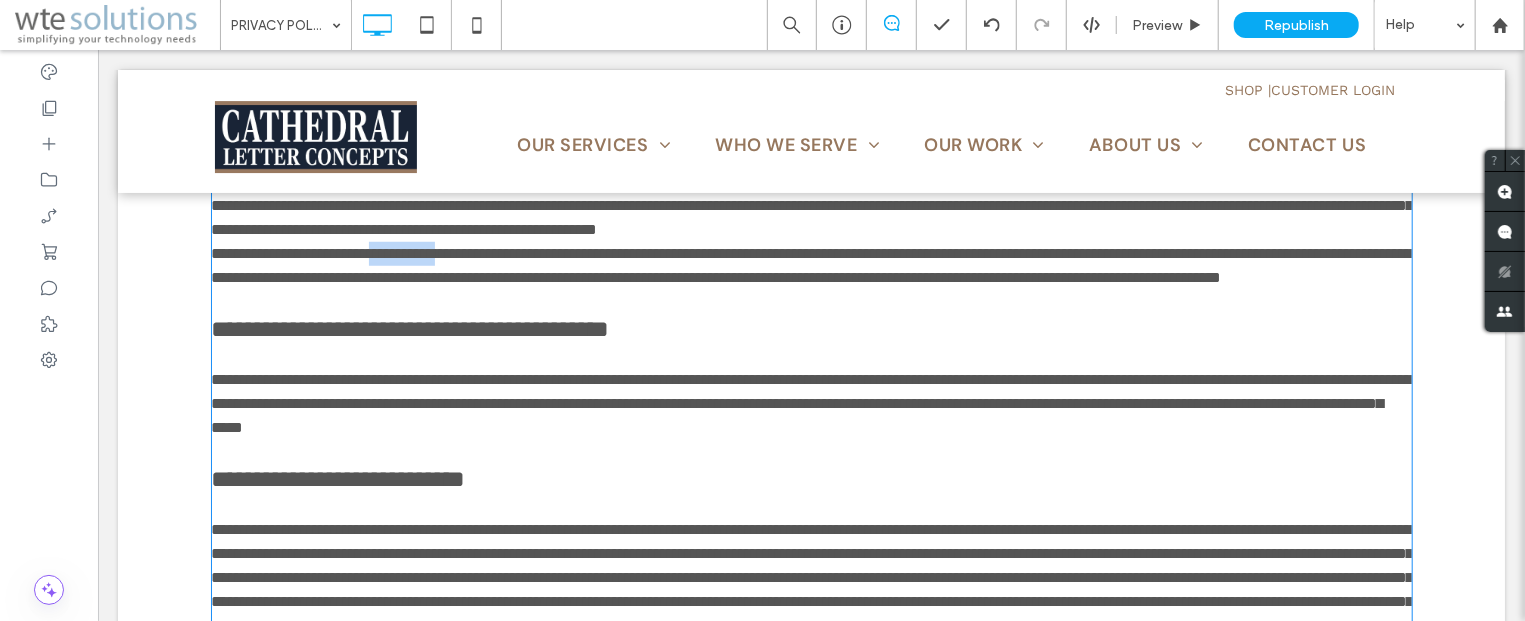 drag, startPoint x: 496, startPoint y: 431, endPoint x: 405, endPoint y: 428, distance: 91.04944 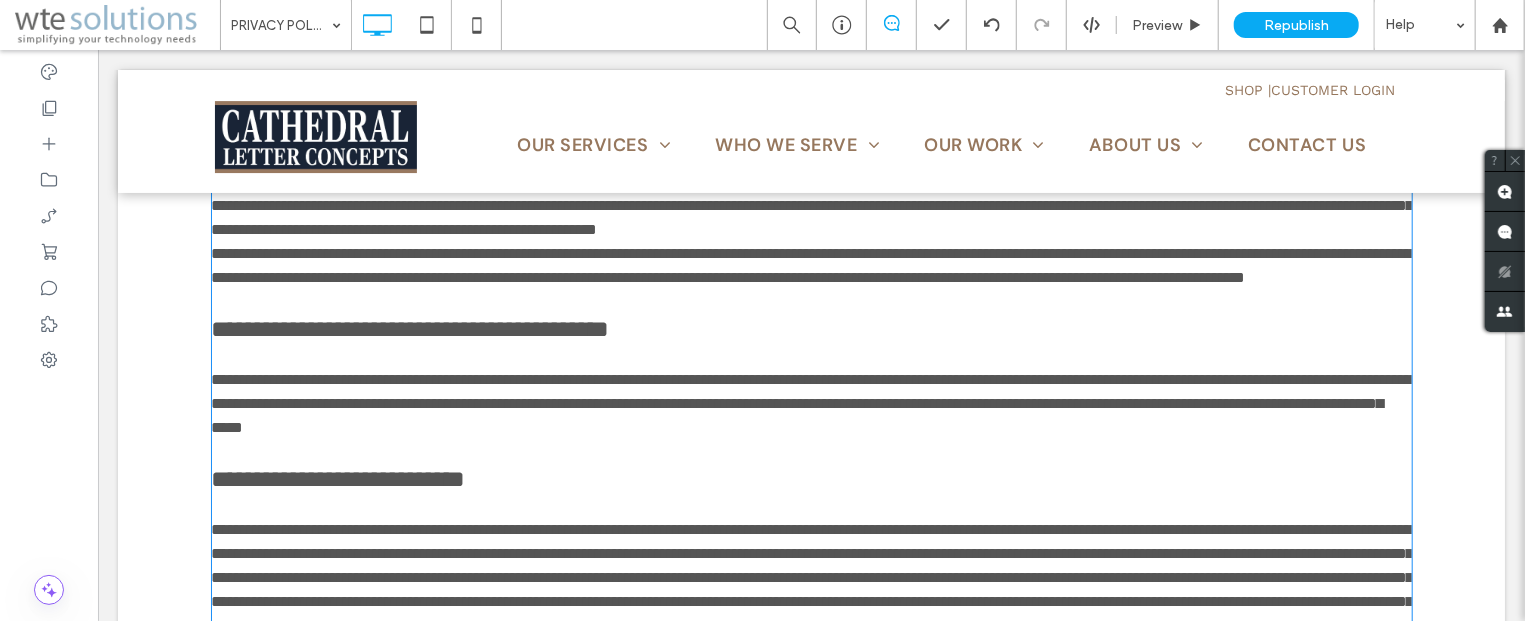 type 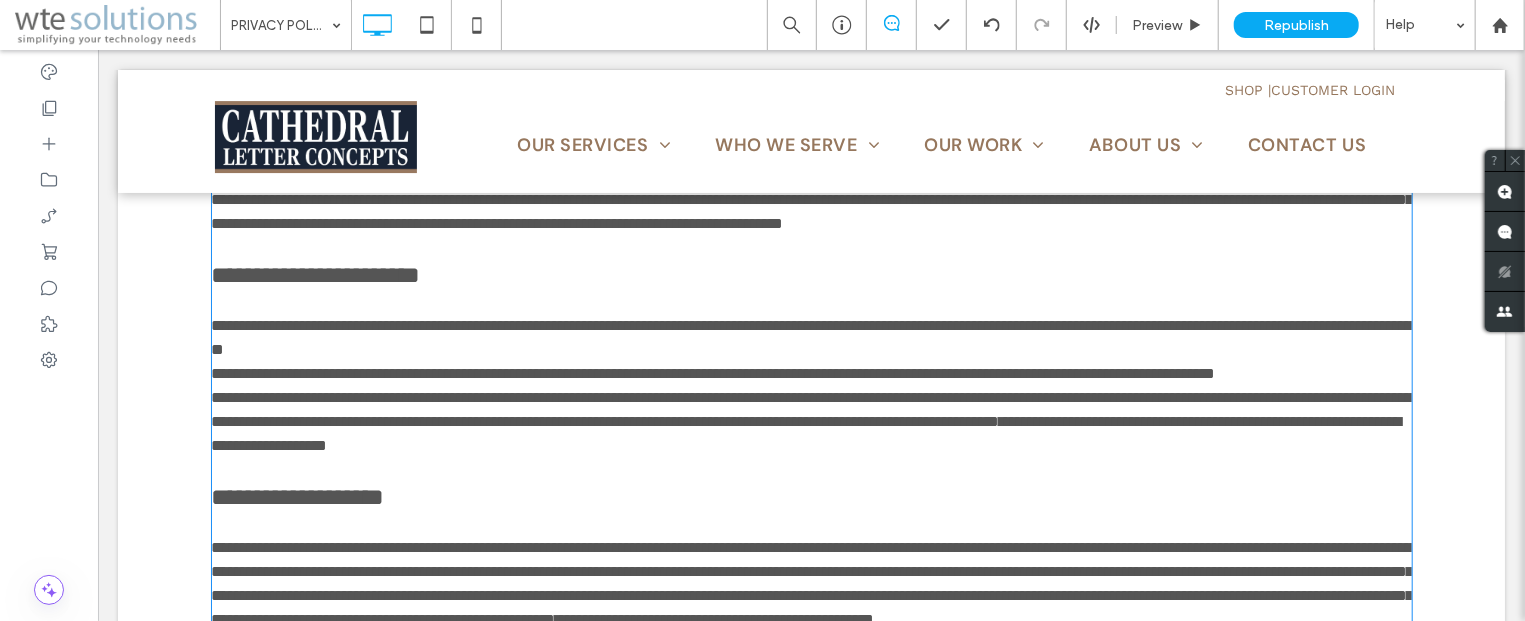 type on "******" 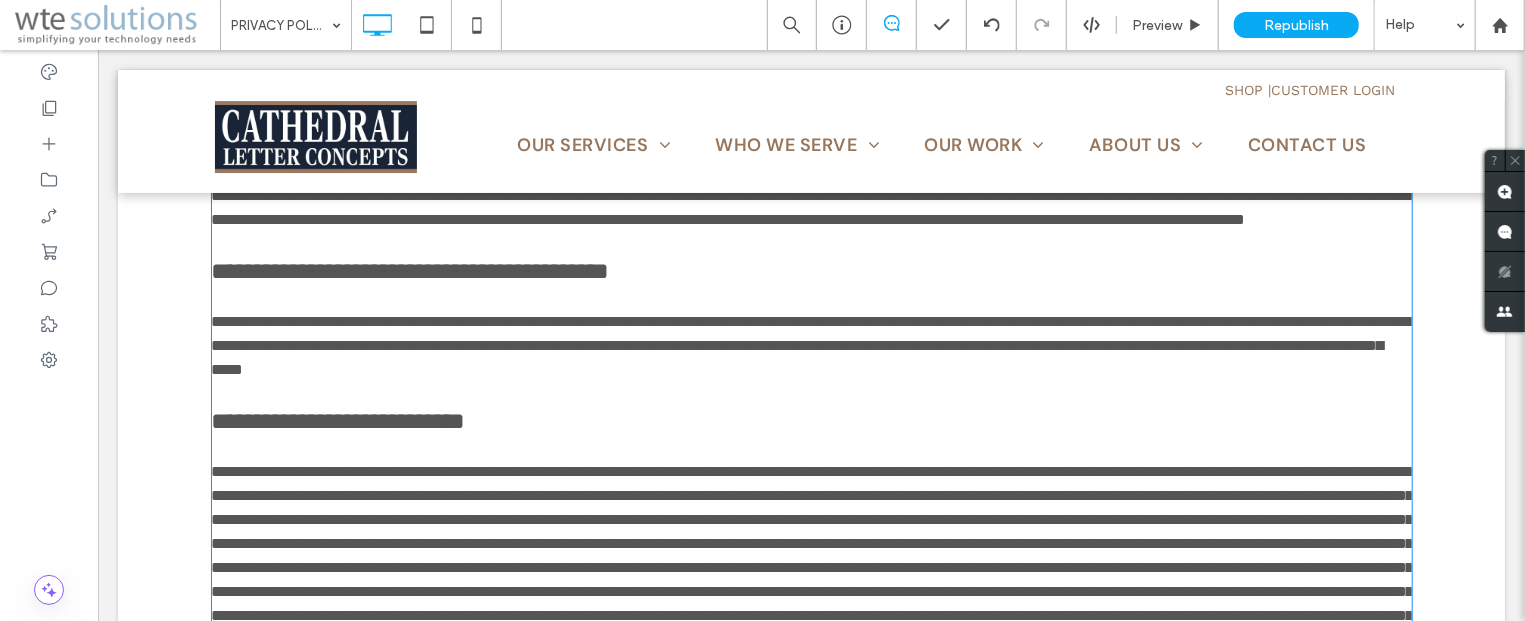 scroll, scrollTop: 964, scrollLeft: 0, axis: vertical 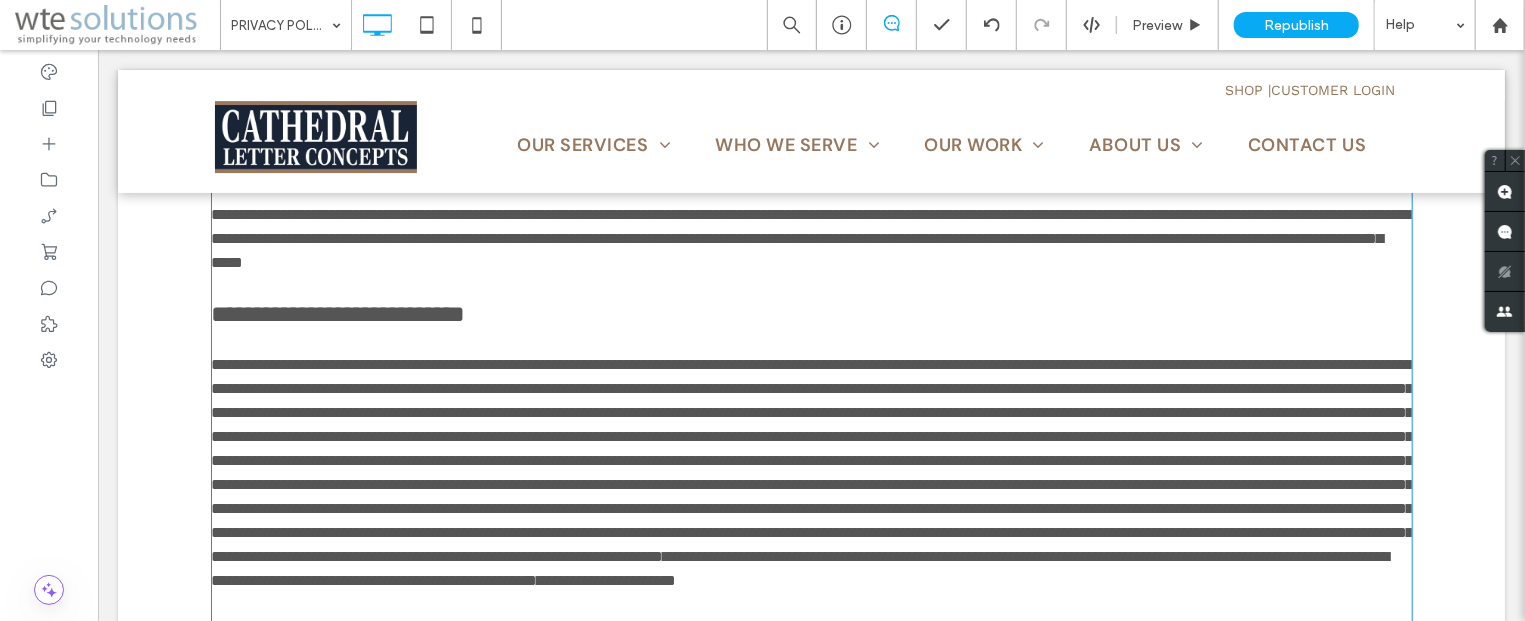 type on "*********" 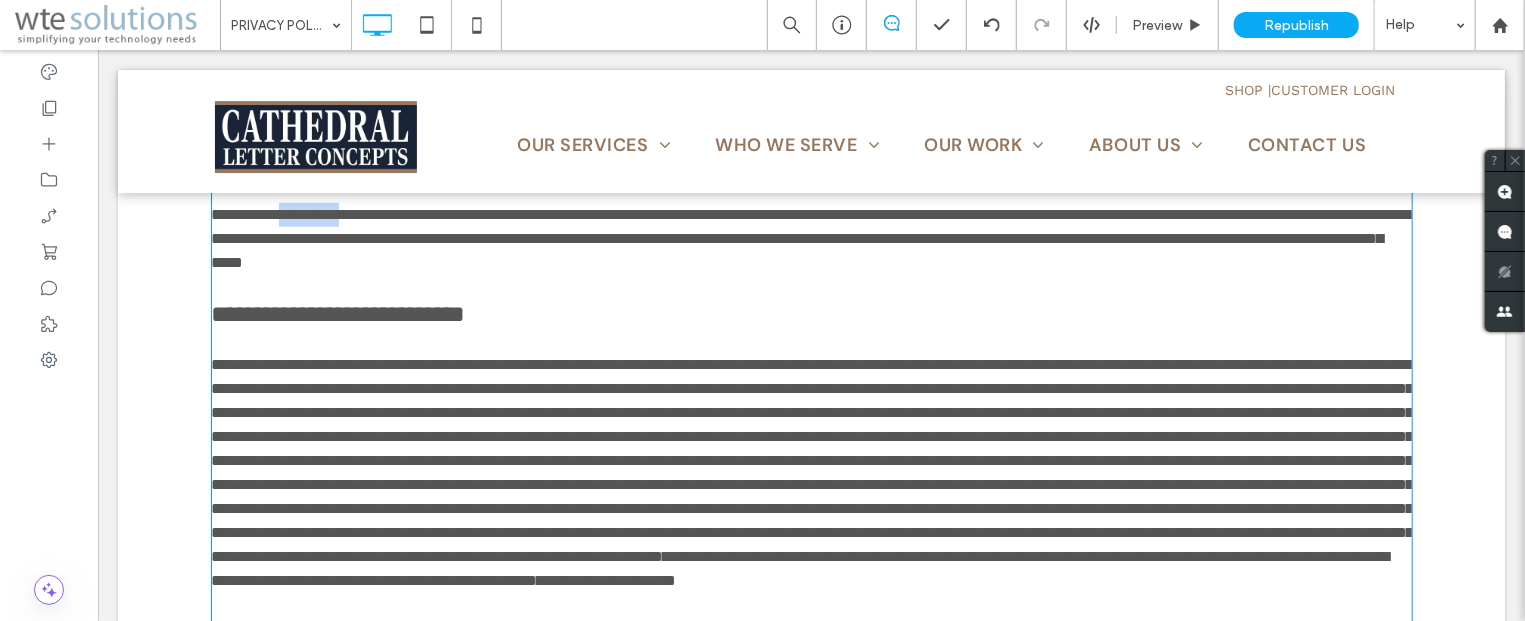 drag, startPoint x: 373, startPoint y: 418, endPoint x: 288, endPoint y: 412, distance: 85.2115 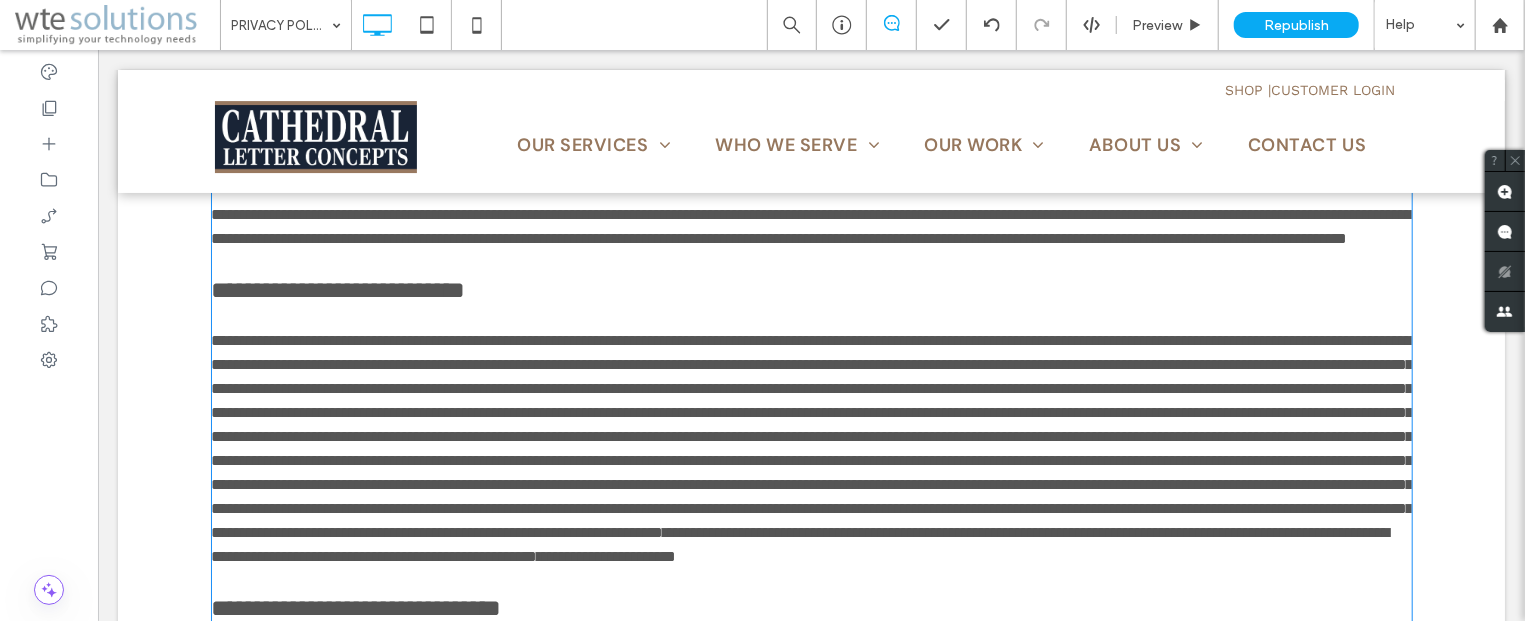 type 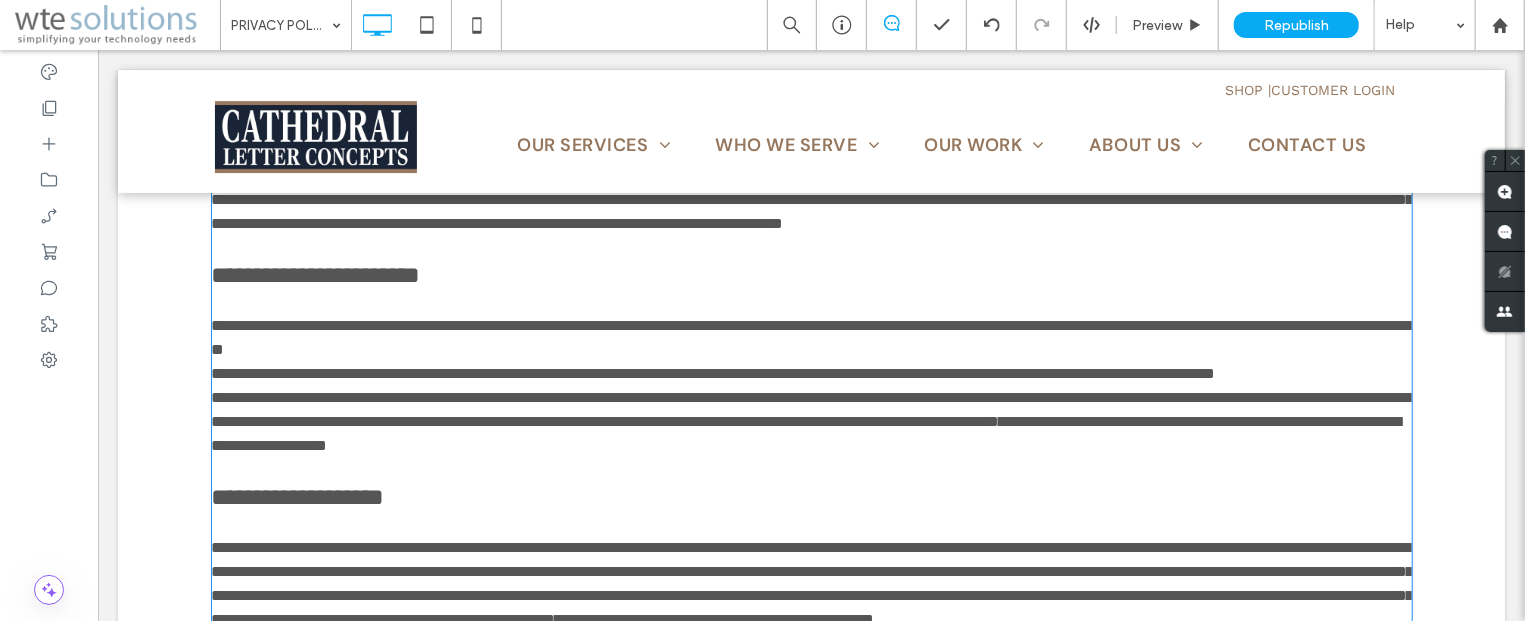 type on "******" 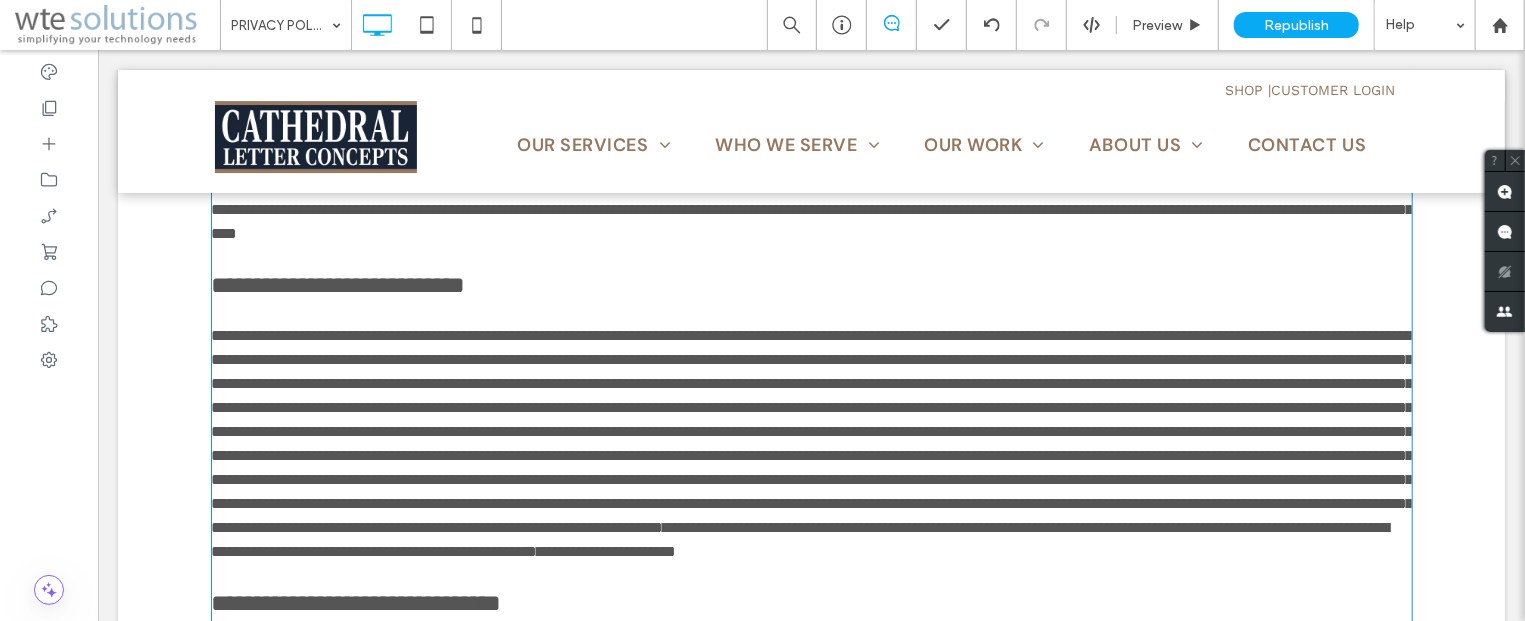 scroll, scrollTop: 1013, scrollLeft: 0, axis: vertical 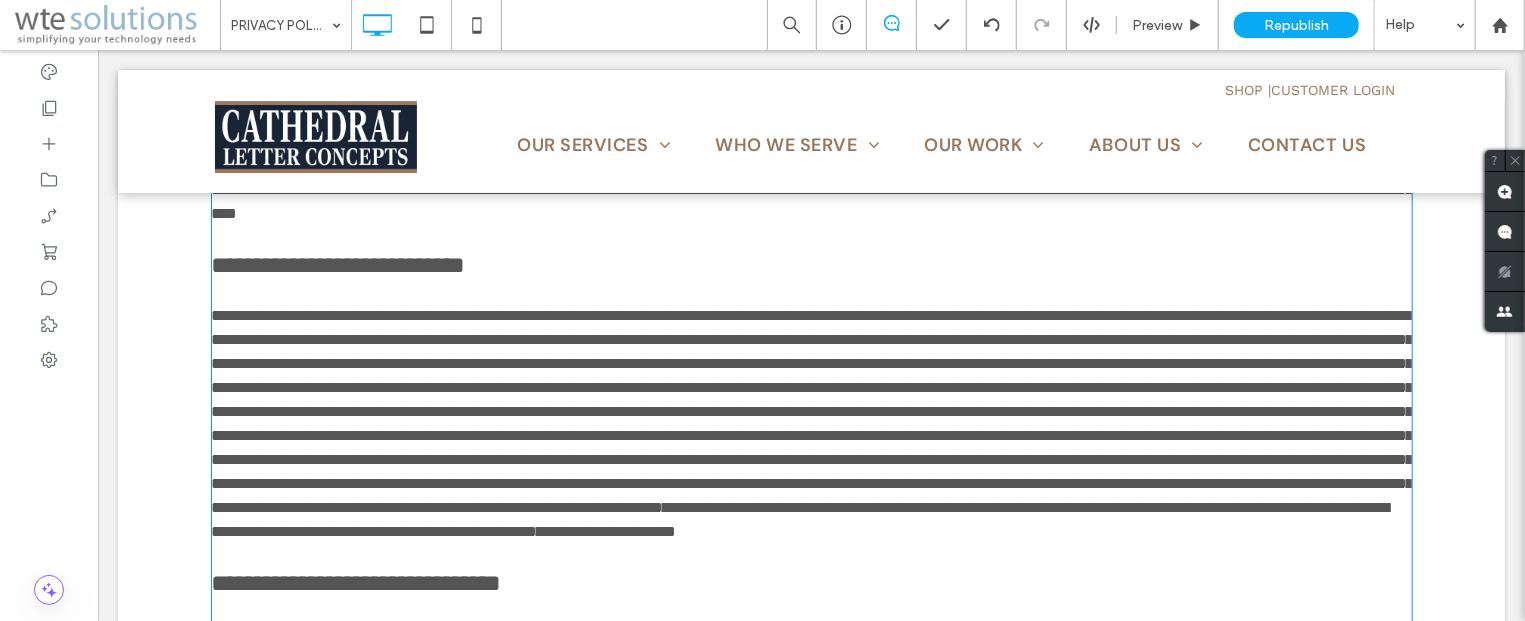 type on "*********" 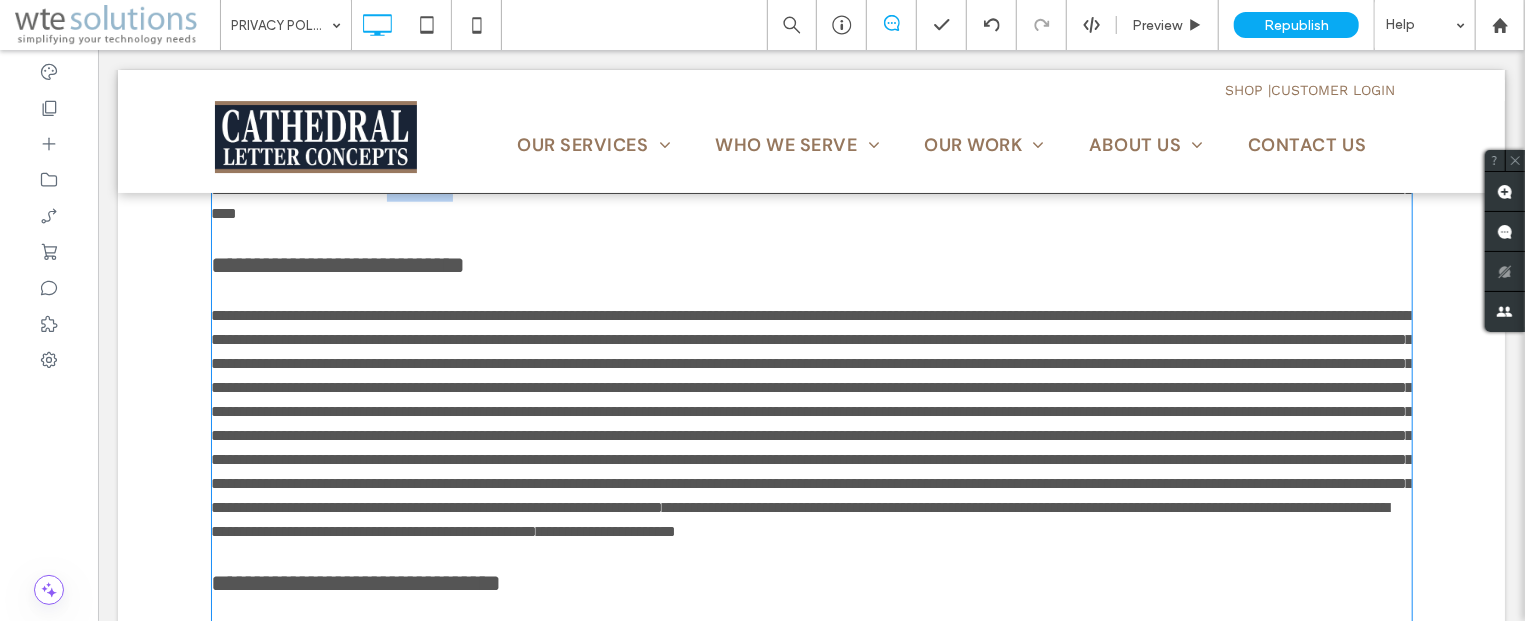 drag, startPoint x: 927, startPoint y: 395, endPoint x: 840, endPoint y: 393, distance: 87.02299 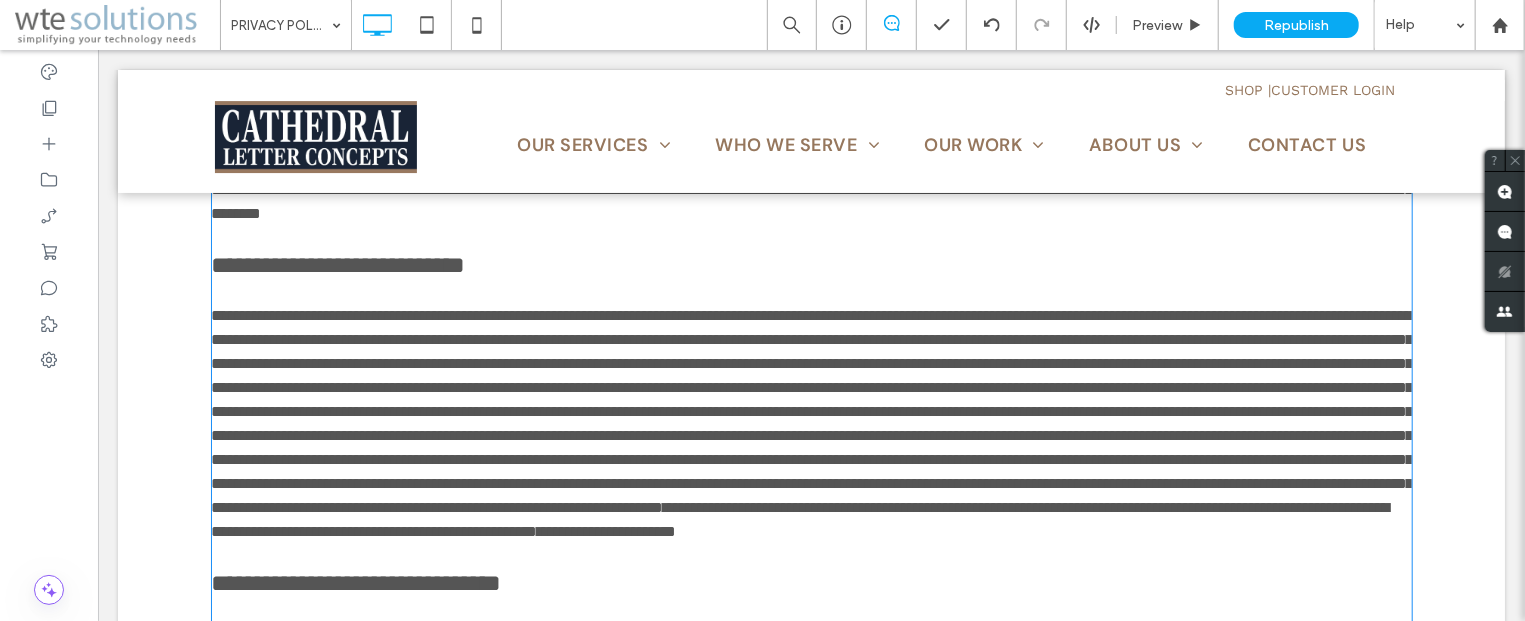 click on "**********" at bounding box center [812, 188] 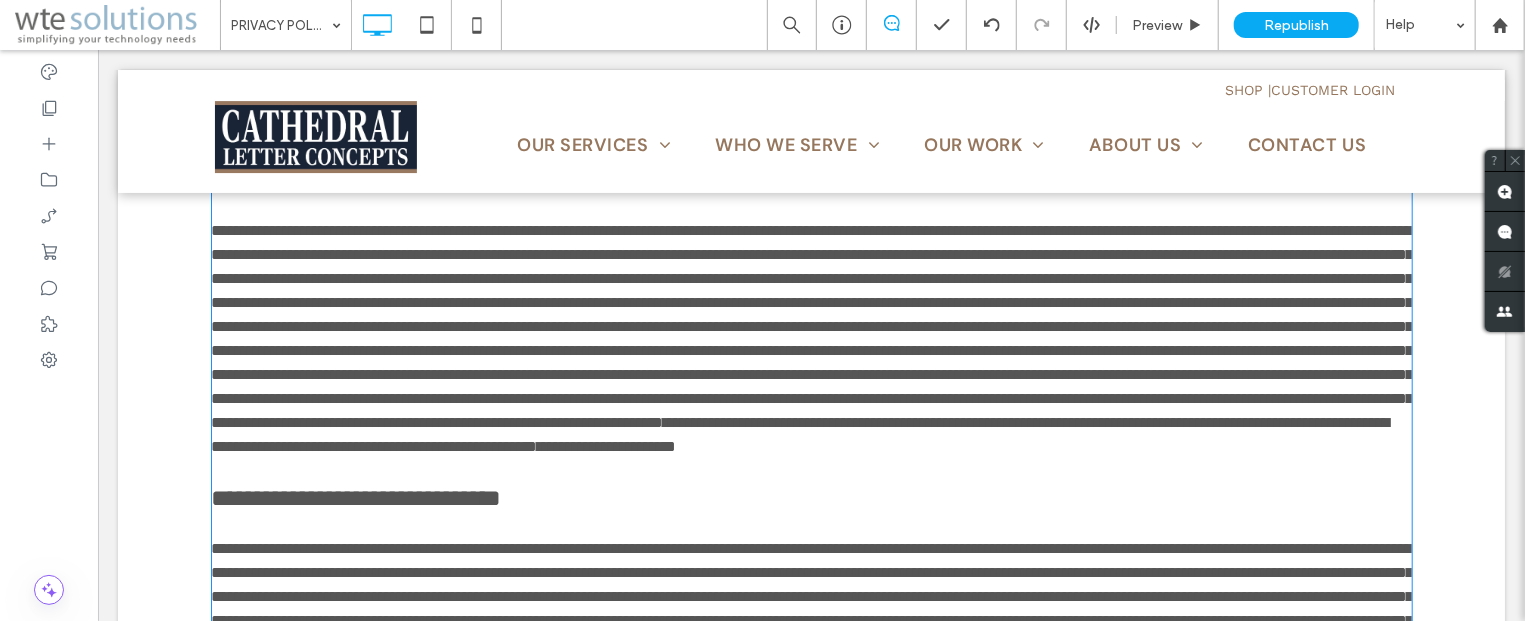 scroll, scrollTop: 1121, scrollLeft: 0, axis: vertical 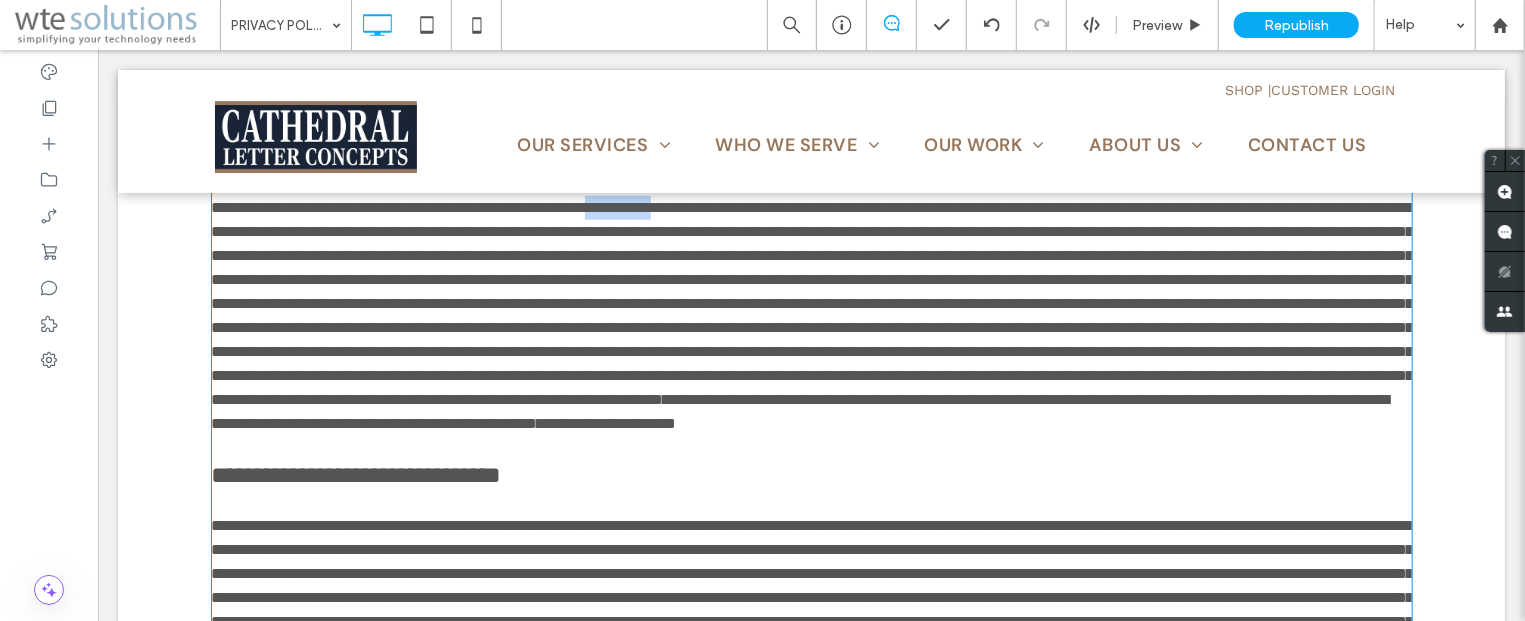 drag, startPoint x: 766, startPoint y: 422, endPoint x: 681, endPoint y: 418, distance: 85.09406 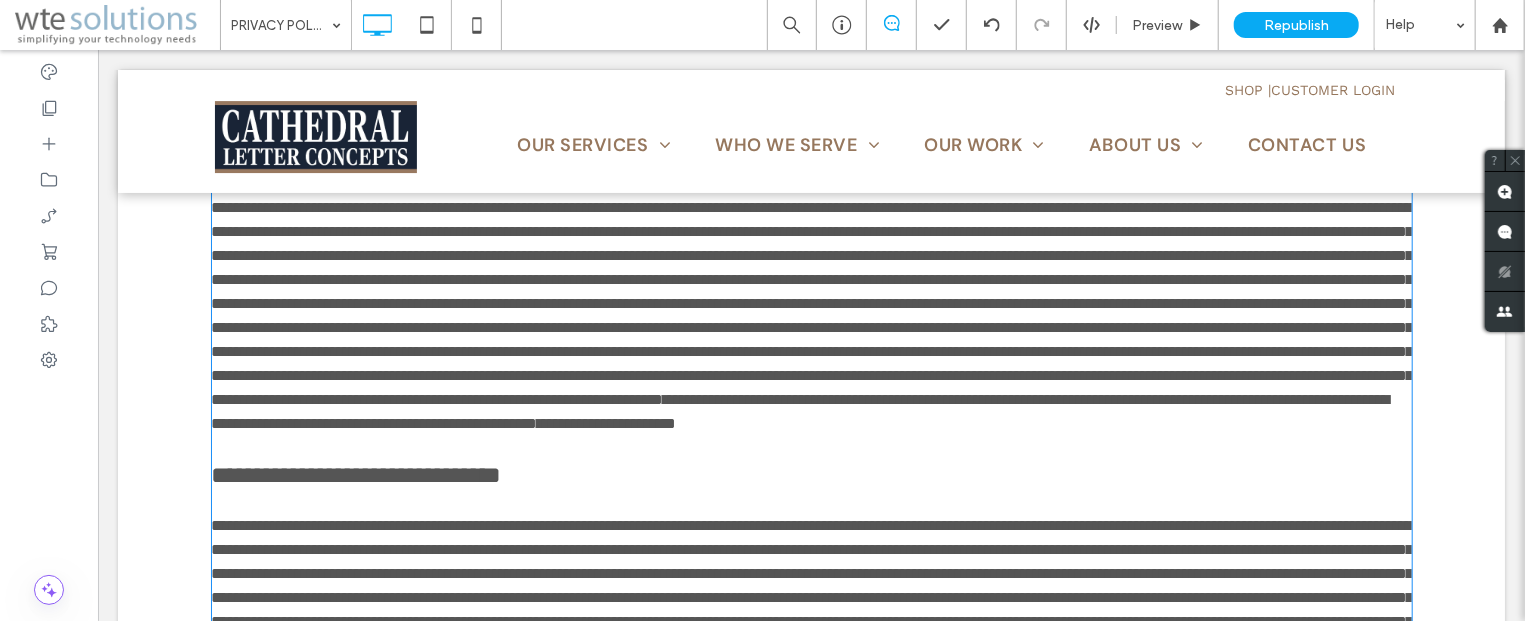 scroll, scrollTop: 2407, scrollLeft: 0, axis: vertical 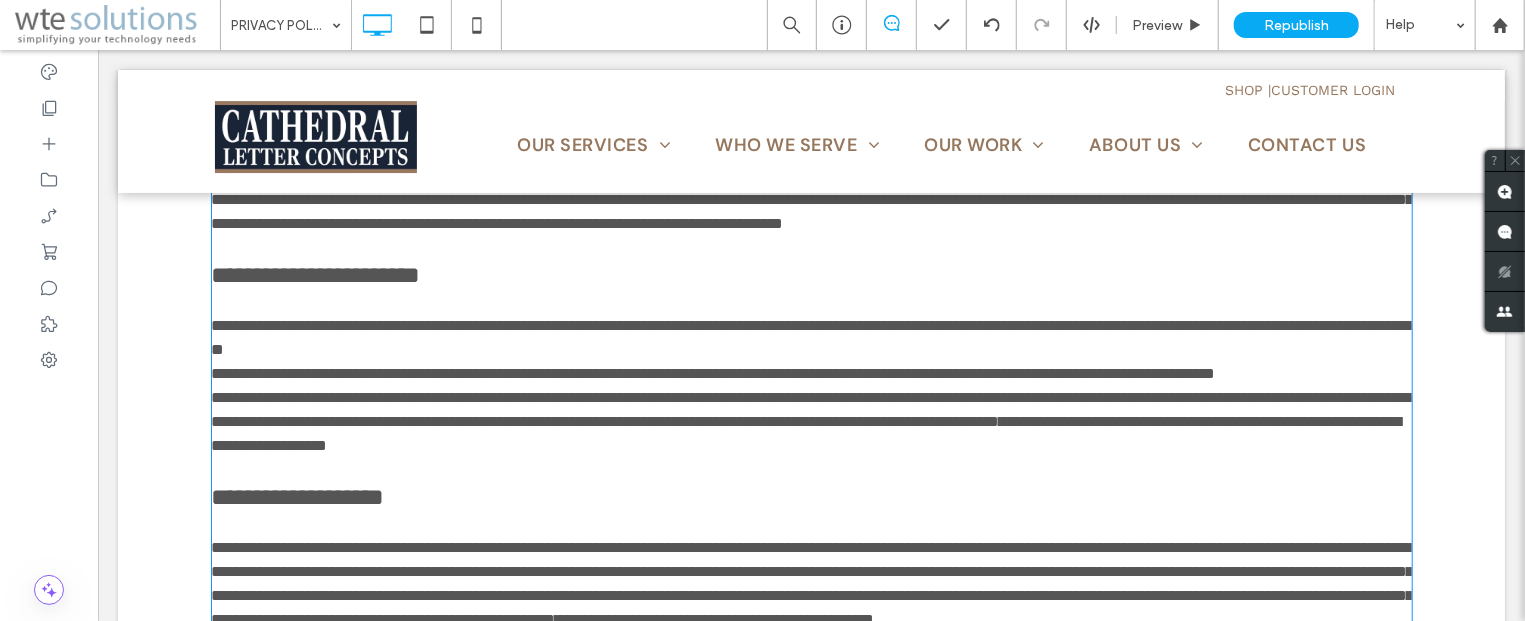 type on "******" 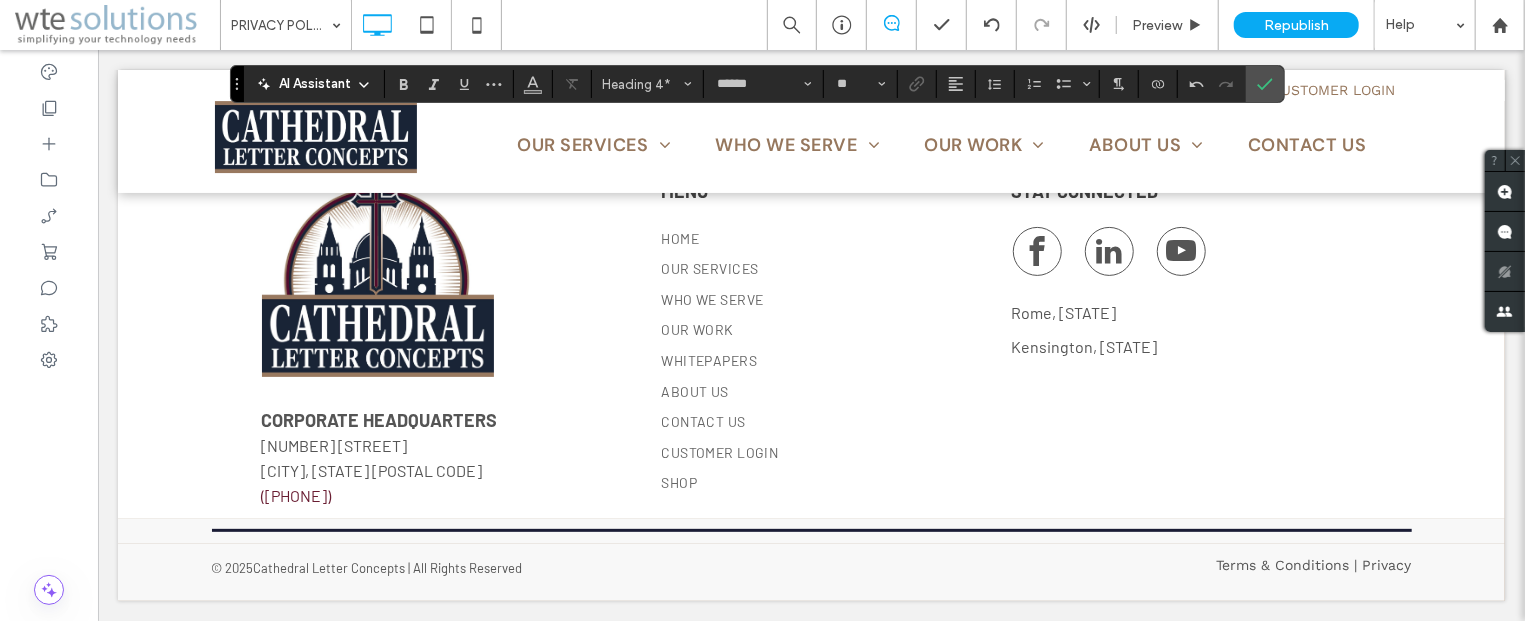 scroll, scrollTop: 4551, scrollLeft: 0, axis: vertical 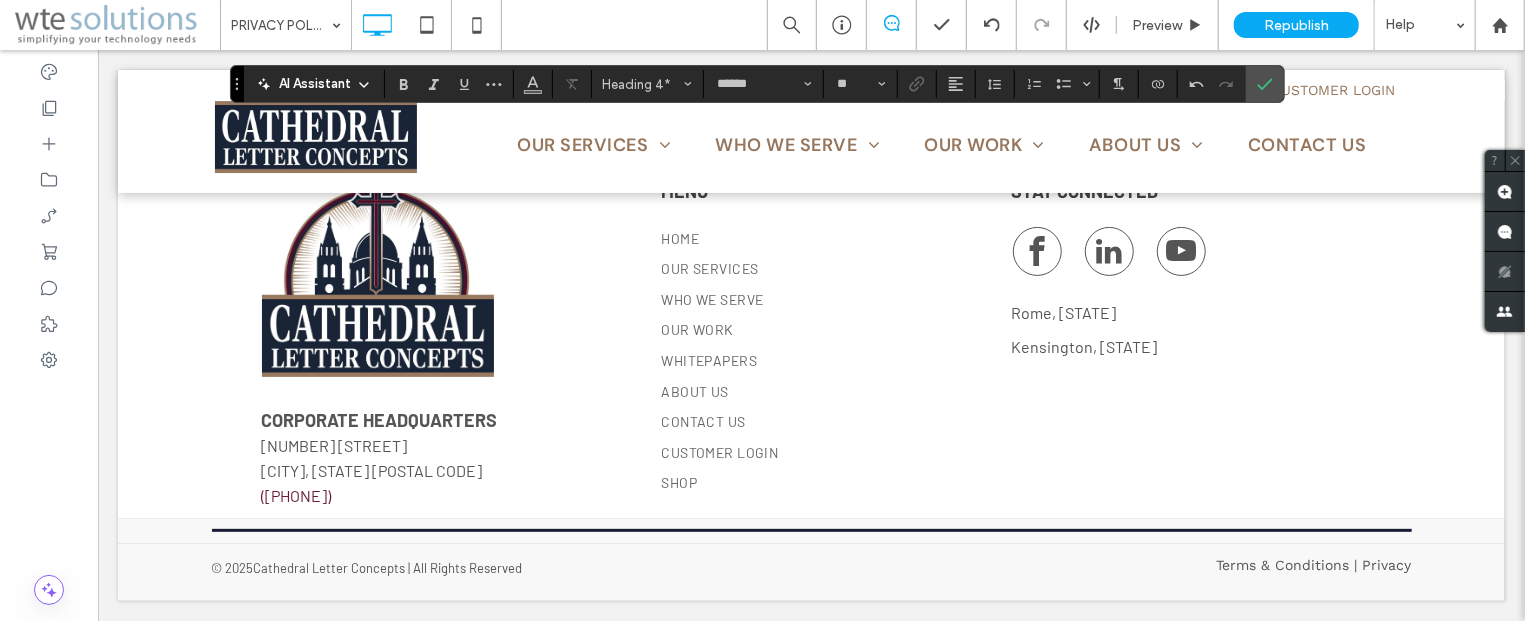 type on "*********" 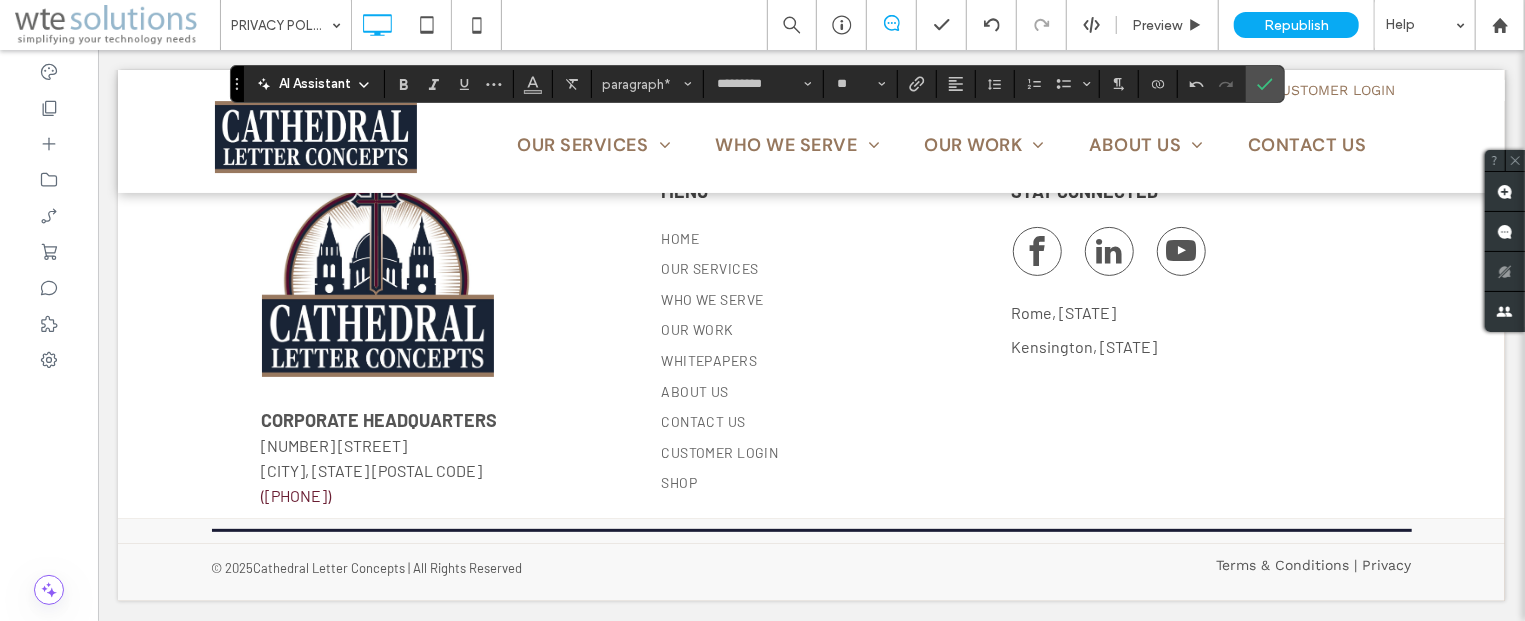 drag, startPoint x: 374, startPoint y: 472, endPoint x: 298, endPoint y: 468, distance: 76.105194 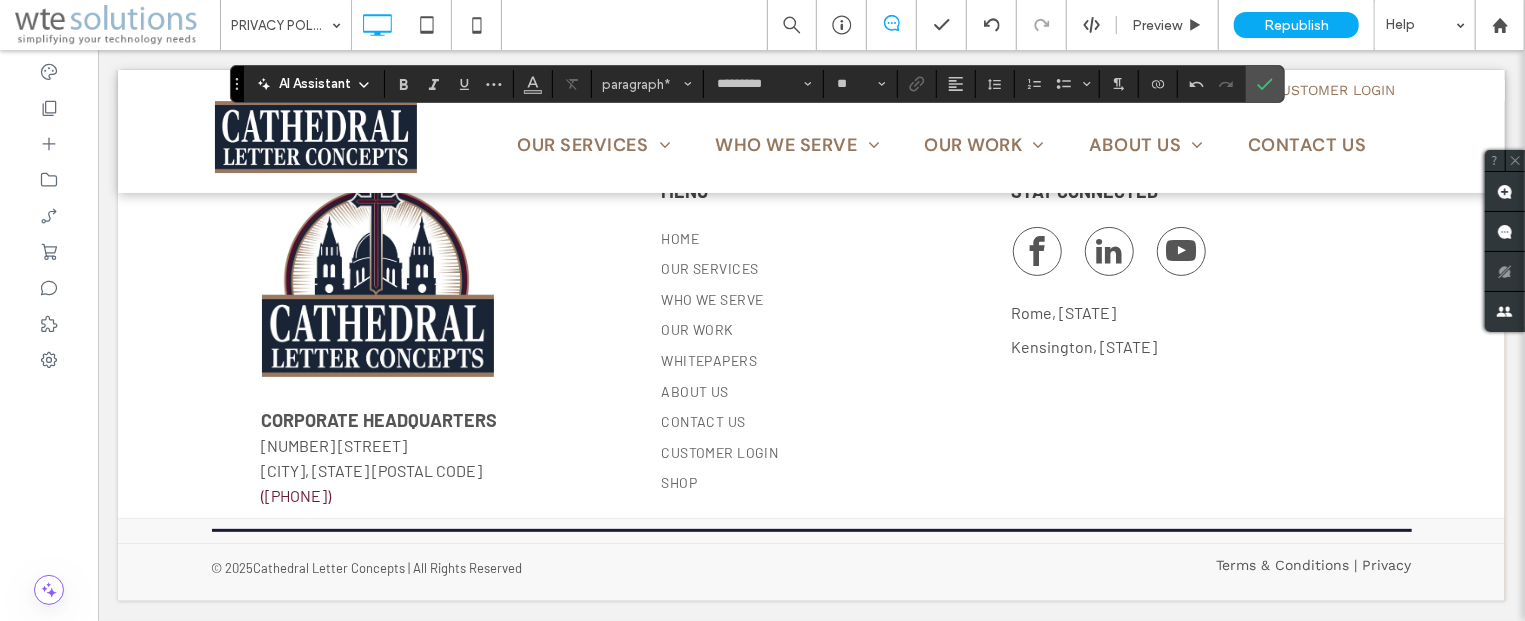scroll, scrollTop: 0, scrollLeft: 0, axis: both 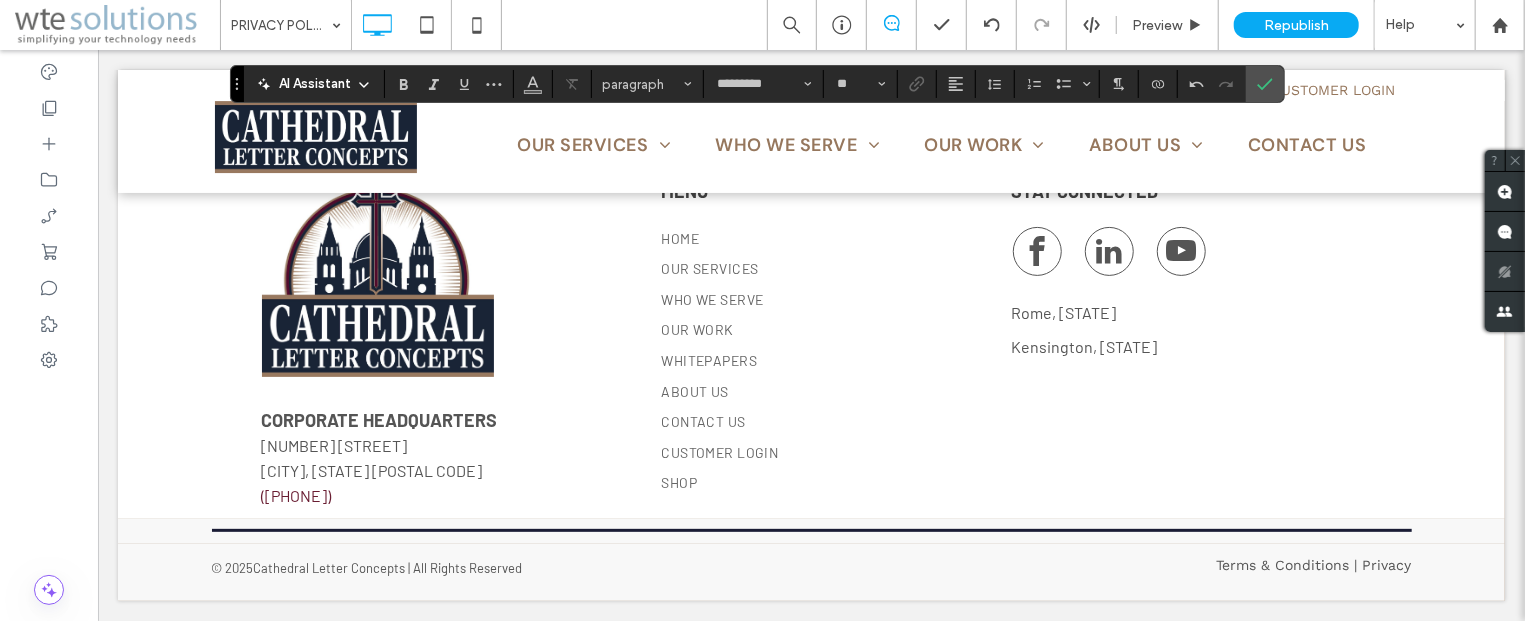 type 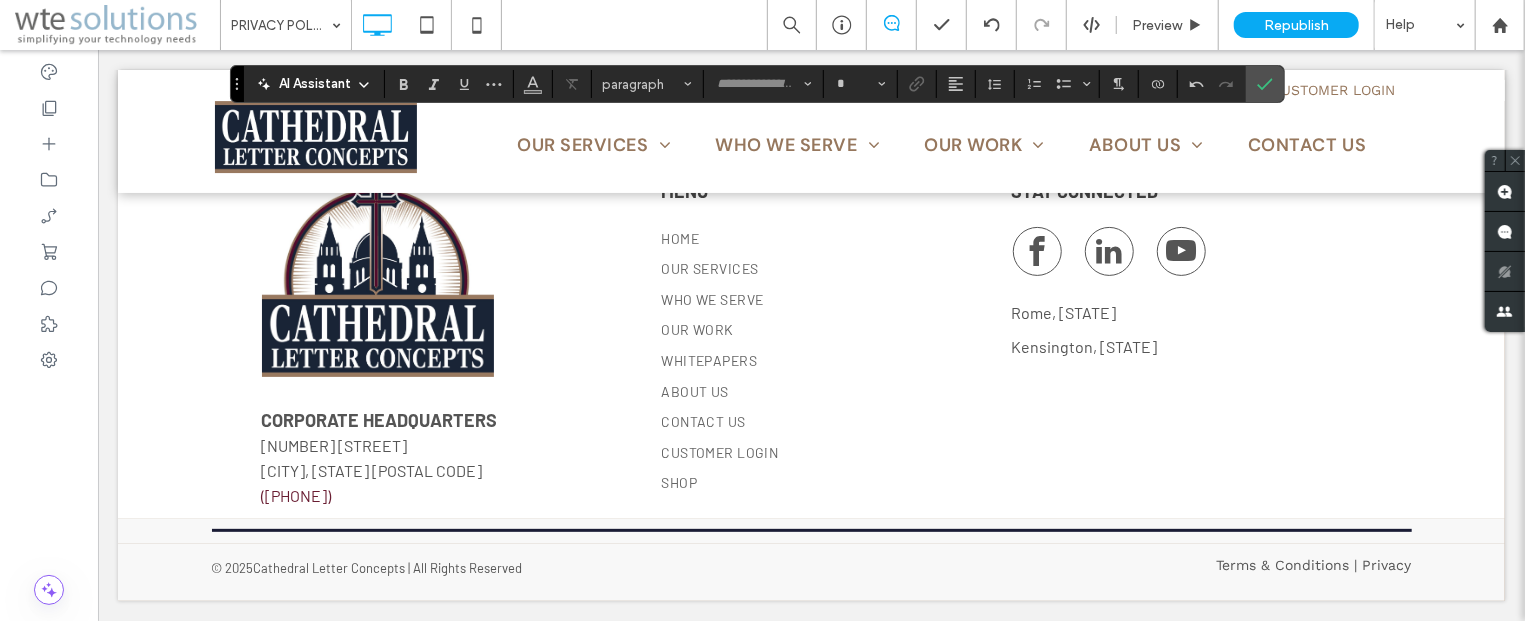 scroll, scrollTop: 2407, scrollLeft: 0, axis: vertical 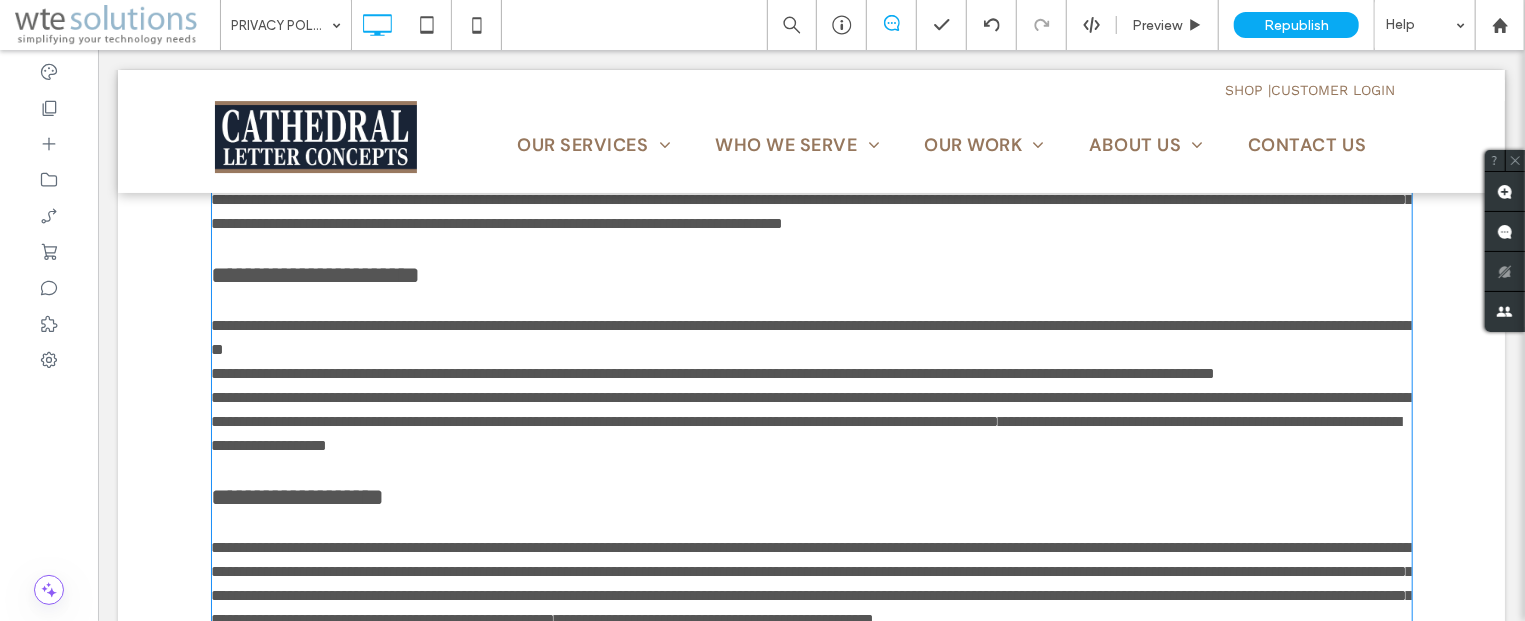 type on "*********" 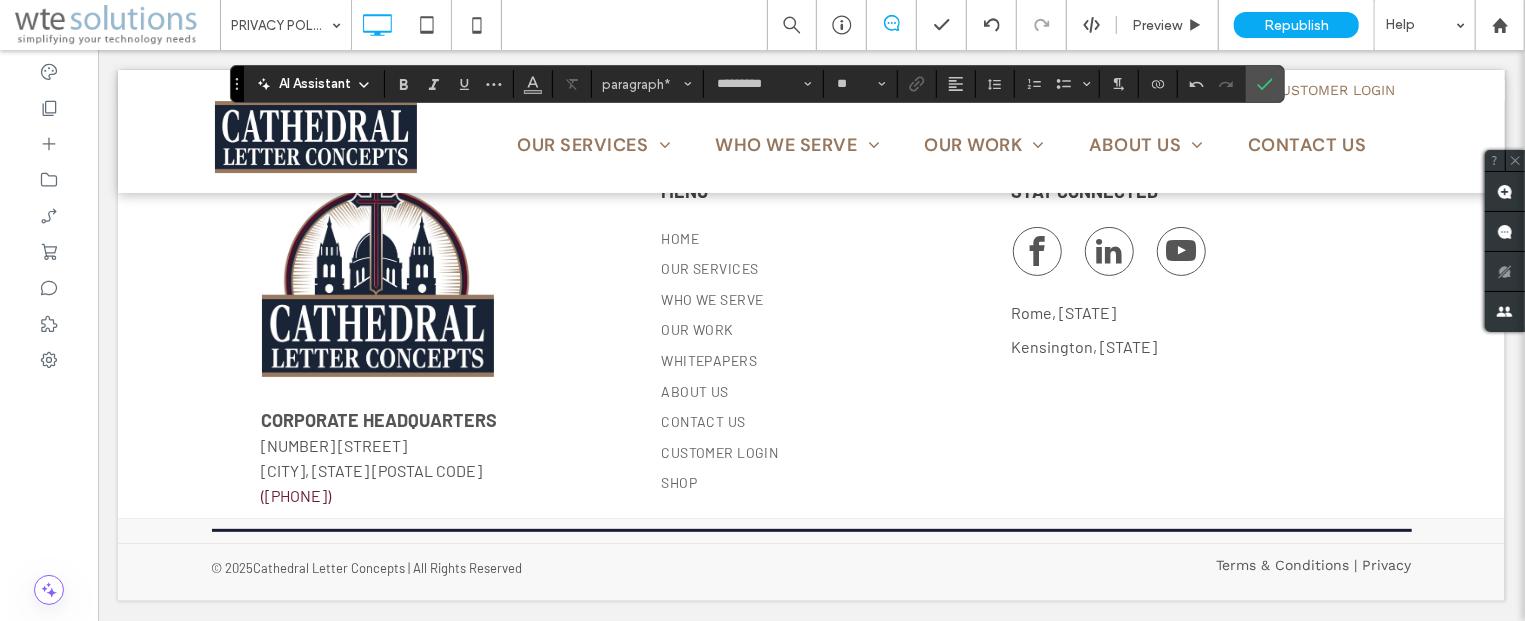 scroll, scrollTop: 4676, scrollLeft: 0, axis: vertical 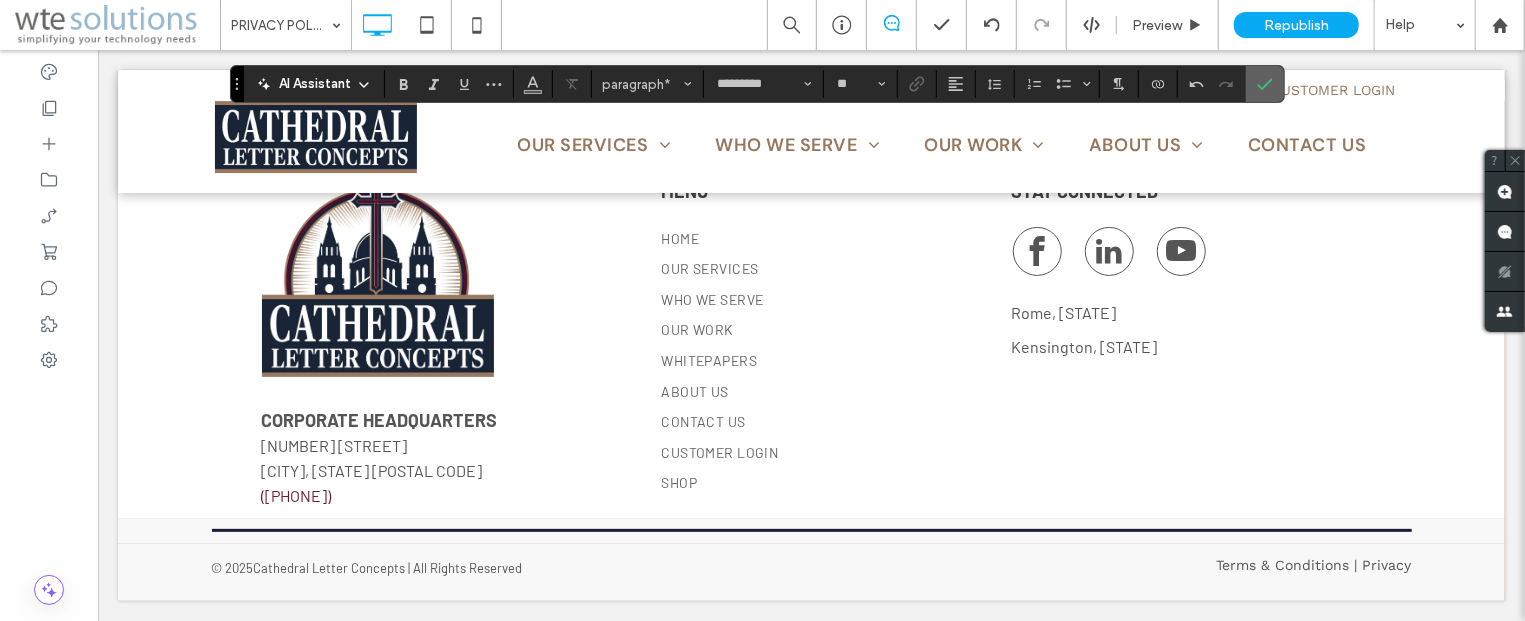 drag, startPoint x: 1262, startPoint y: 85, endPoint x: 1038, endPoint y: 148, distance: 232.69078 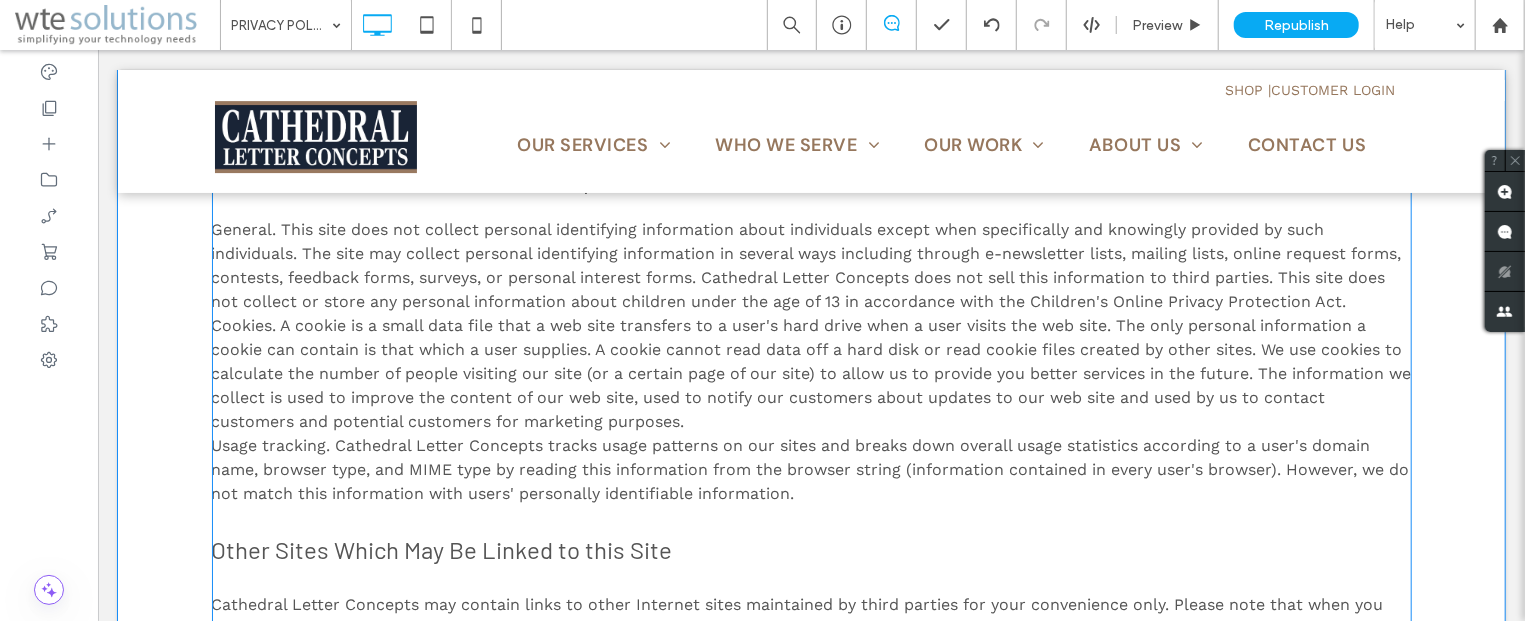 scroll, scrollTop: 603, scrollLeft: 0, axis: vertical 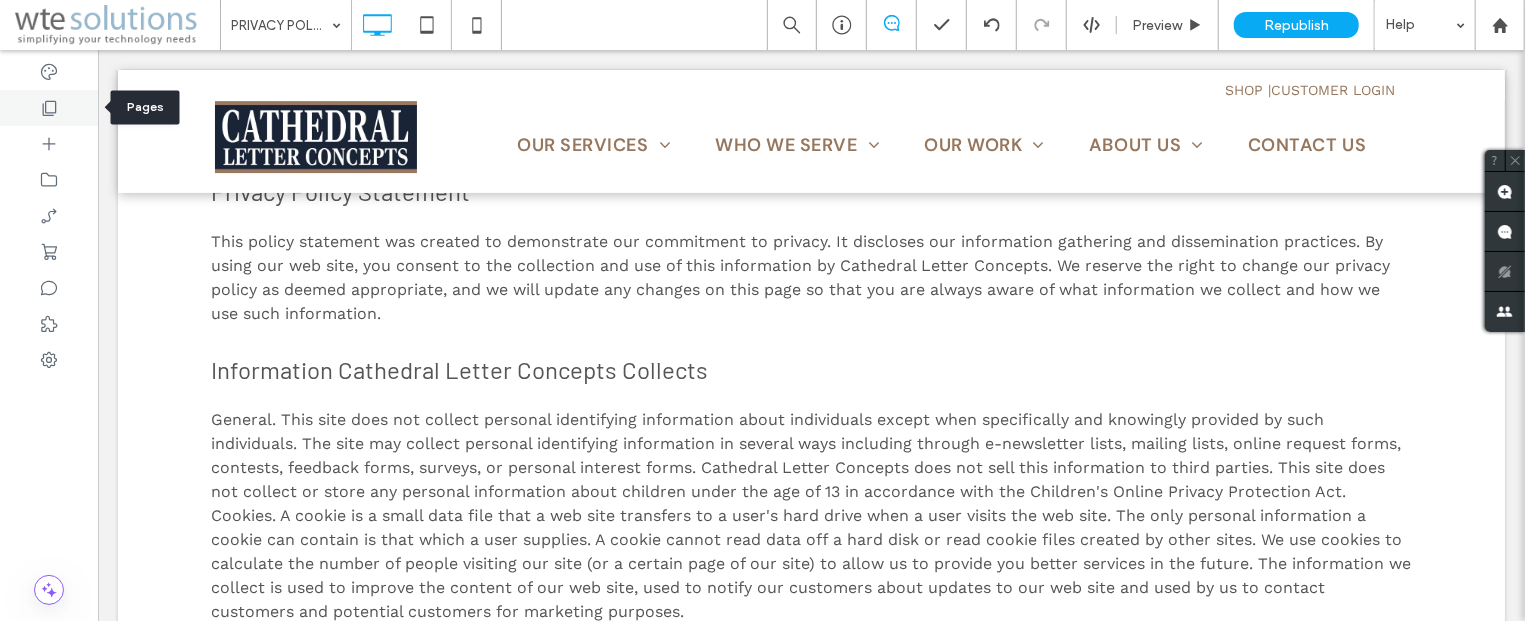 click 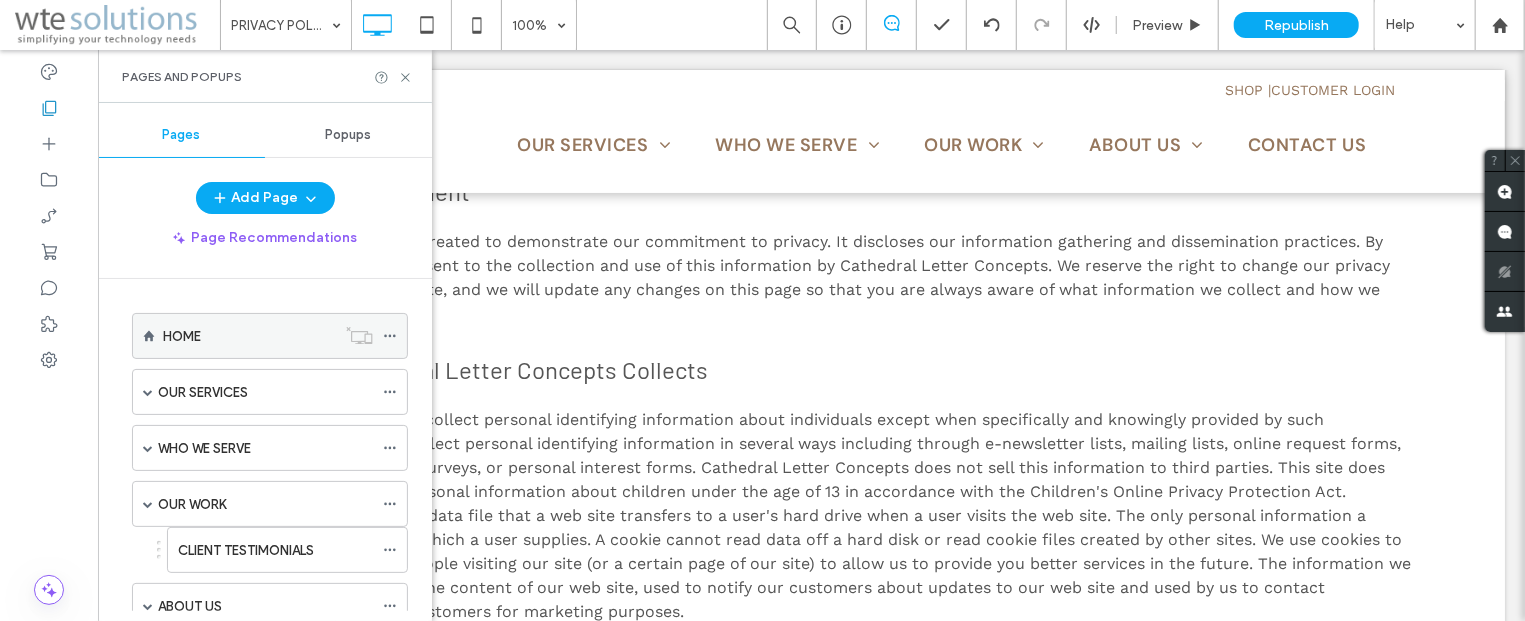 click on "HOME" at bounding box center (249, 336) 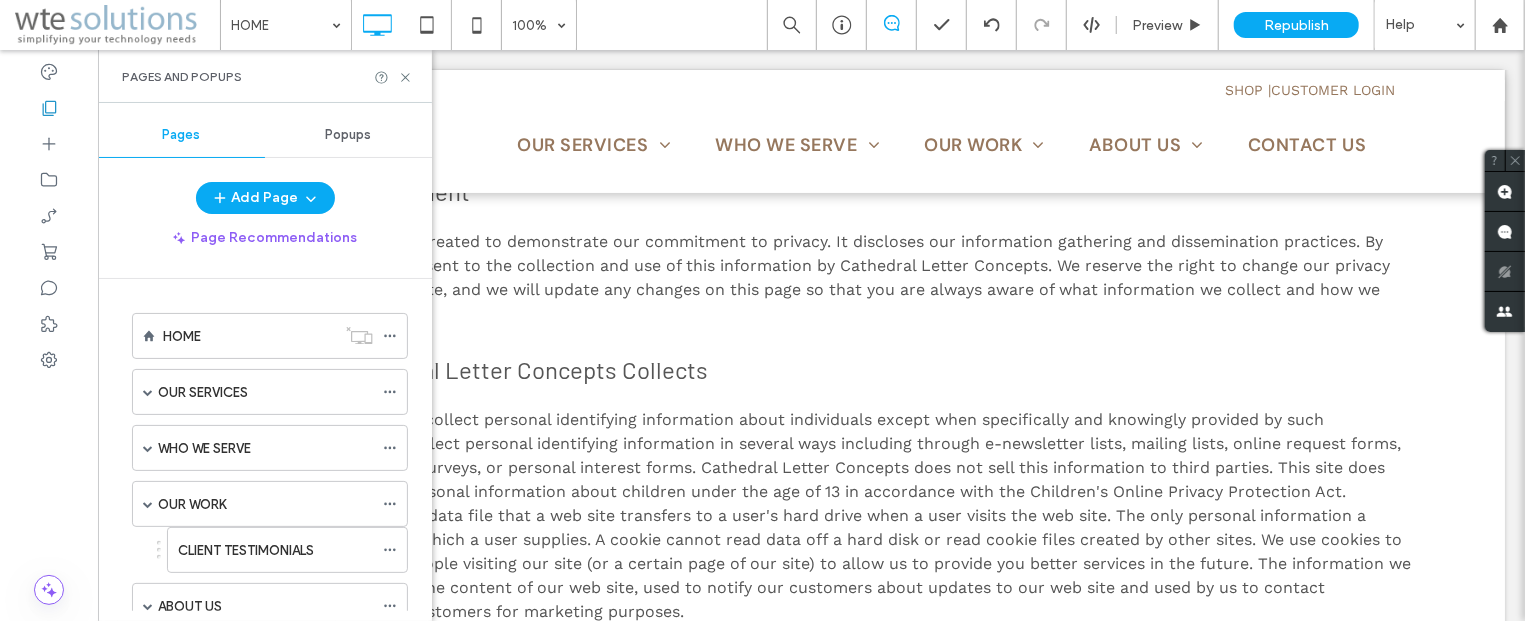 click 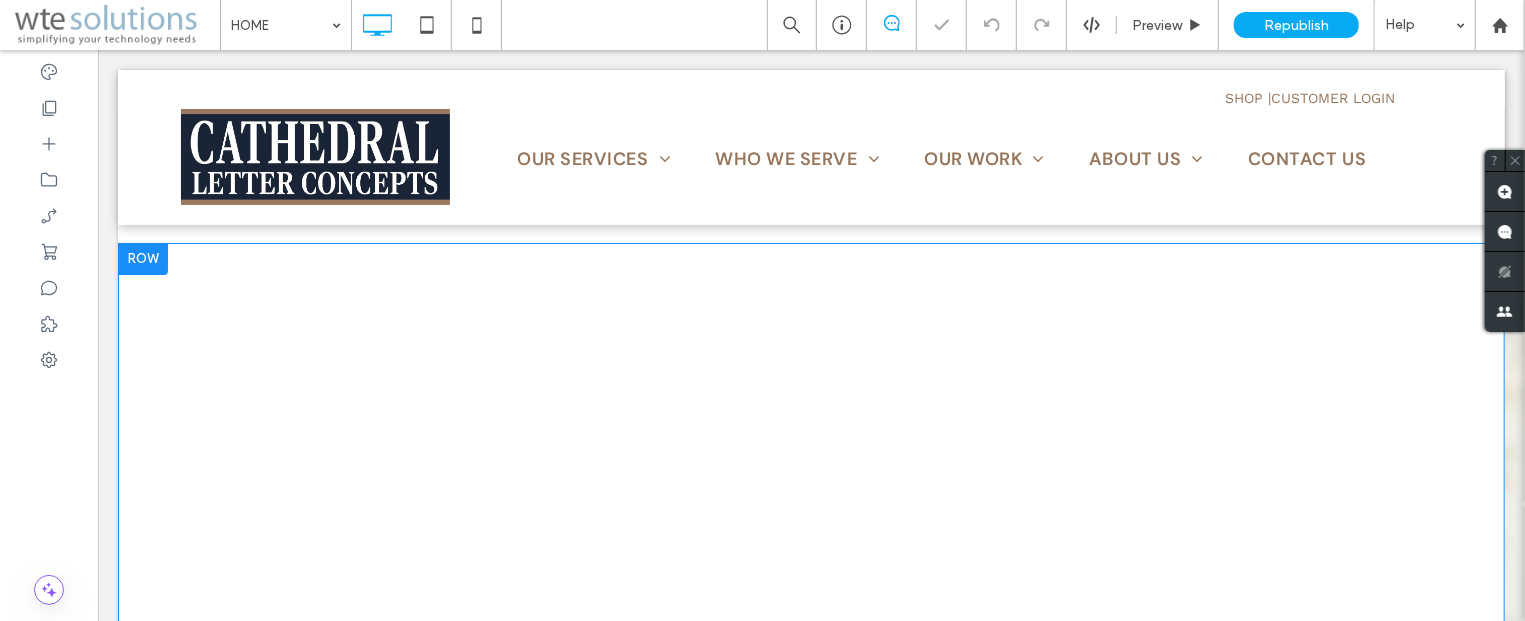 scroll, scrollTop: 0, scrollLeft: 0, axis: both 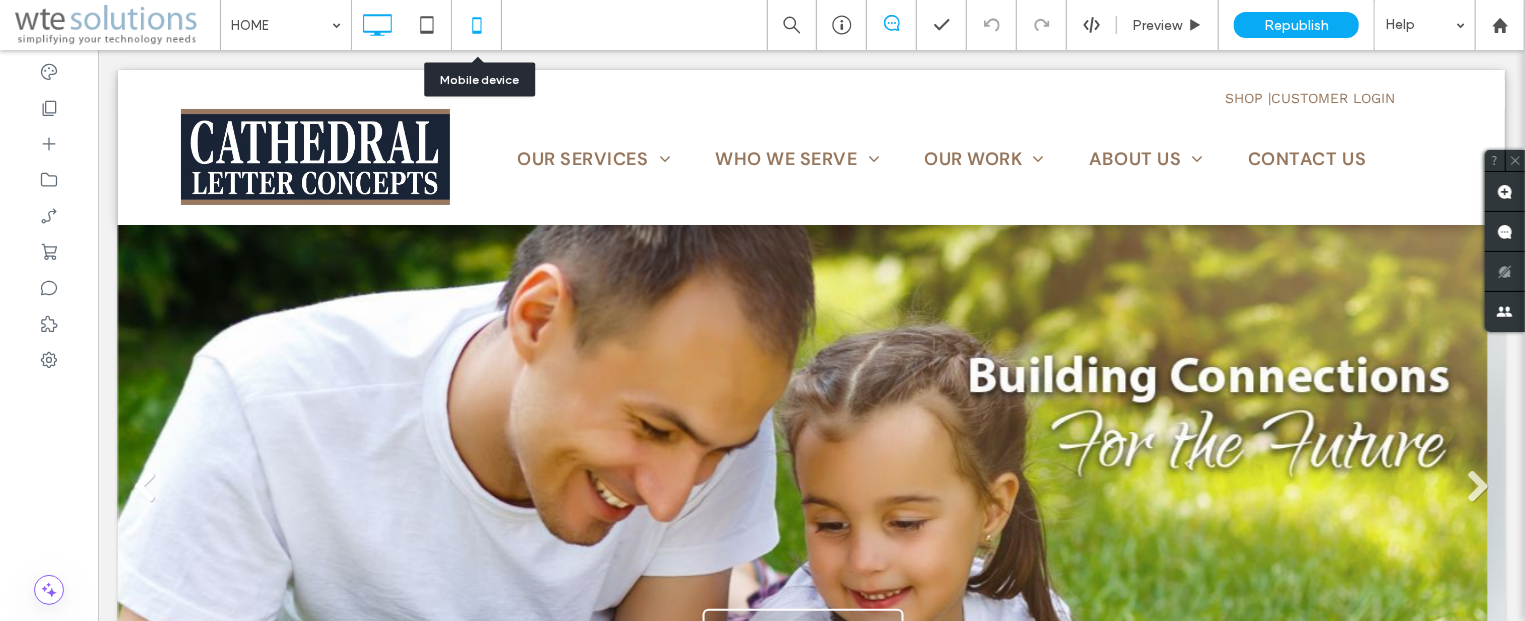 click 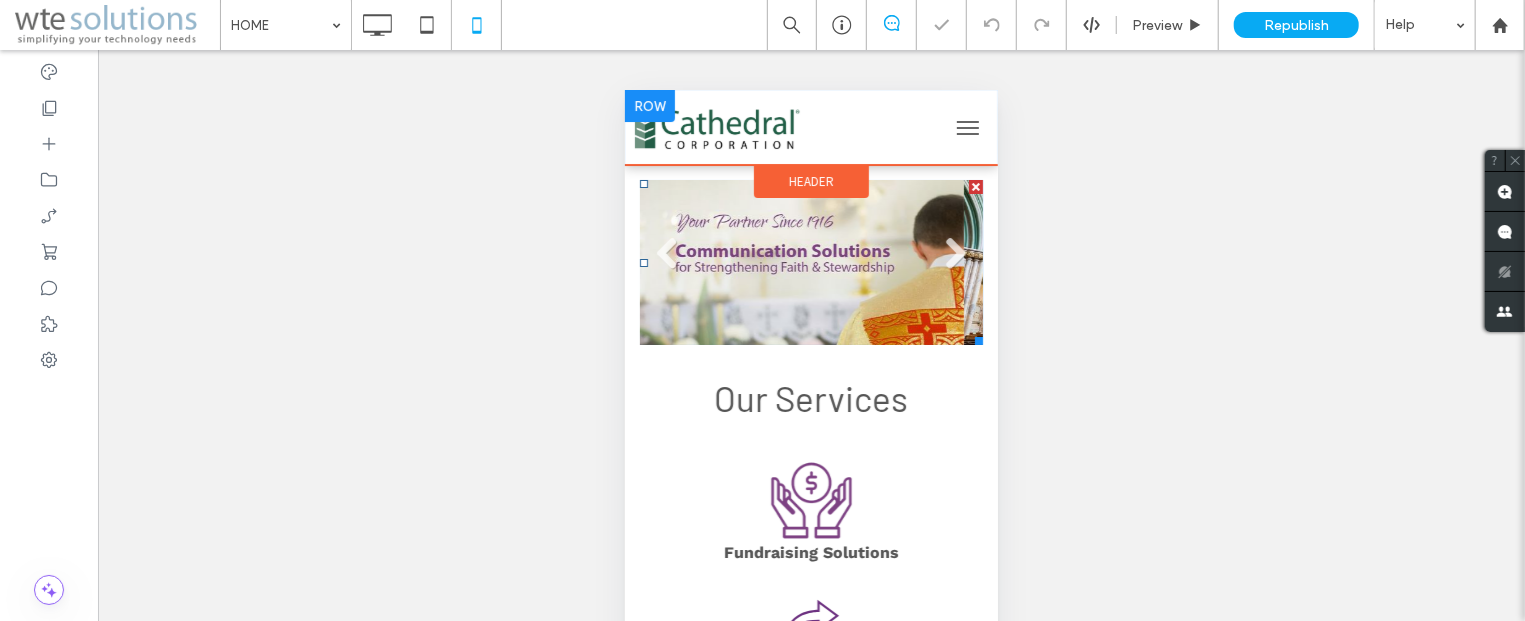 scroll, scrollTop: 0, scrollLeft: 0, axis: both 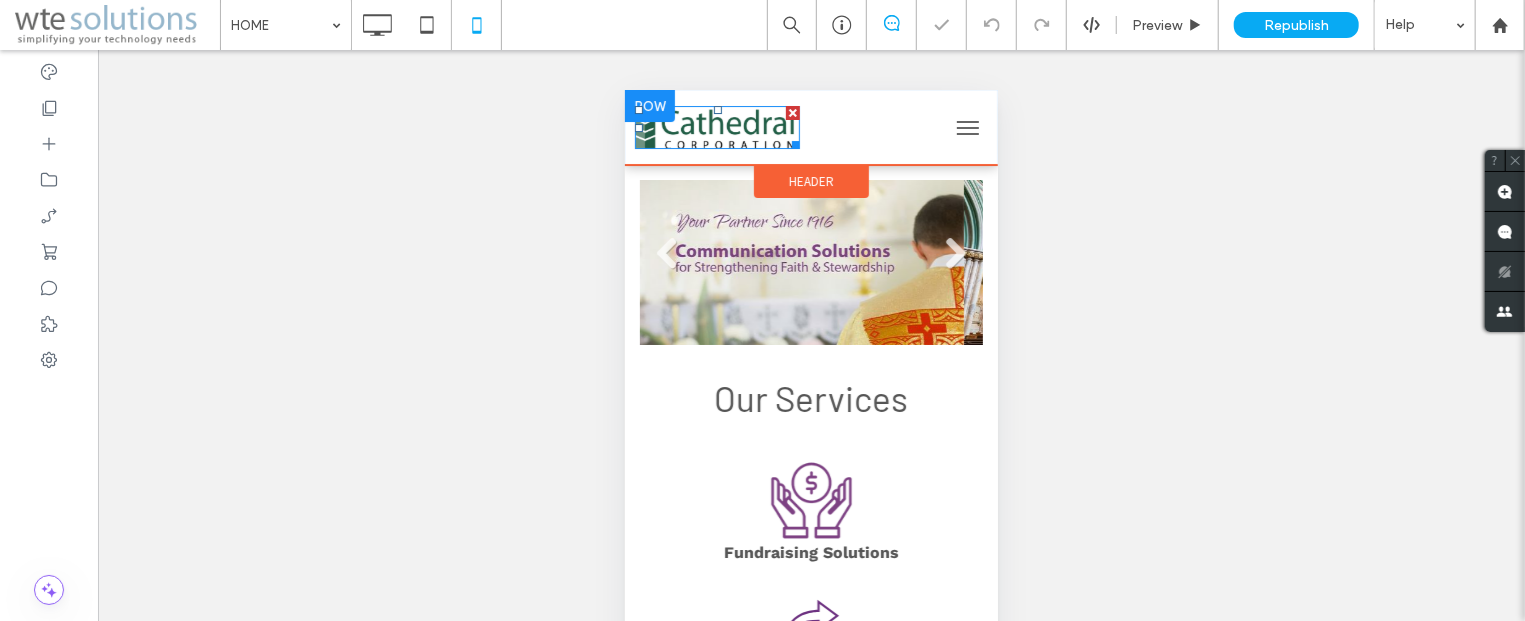 click at bounding box center [716, 126] 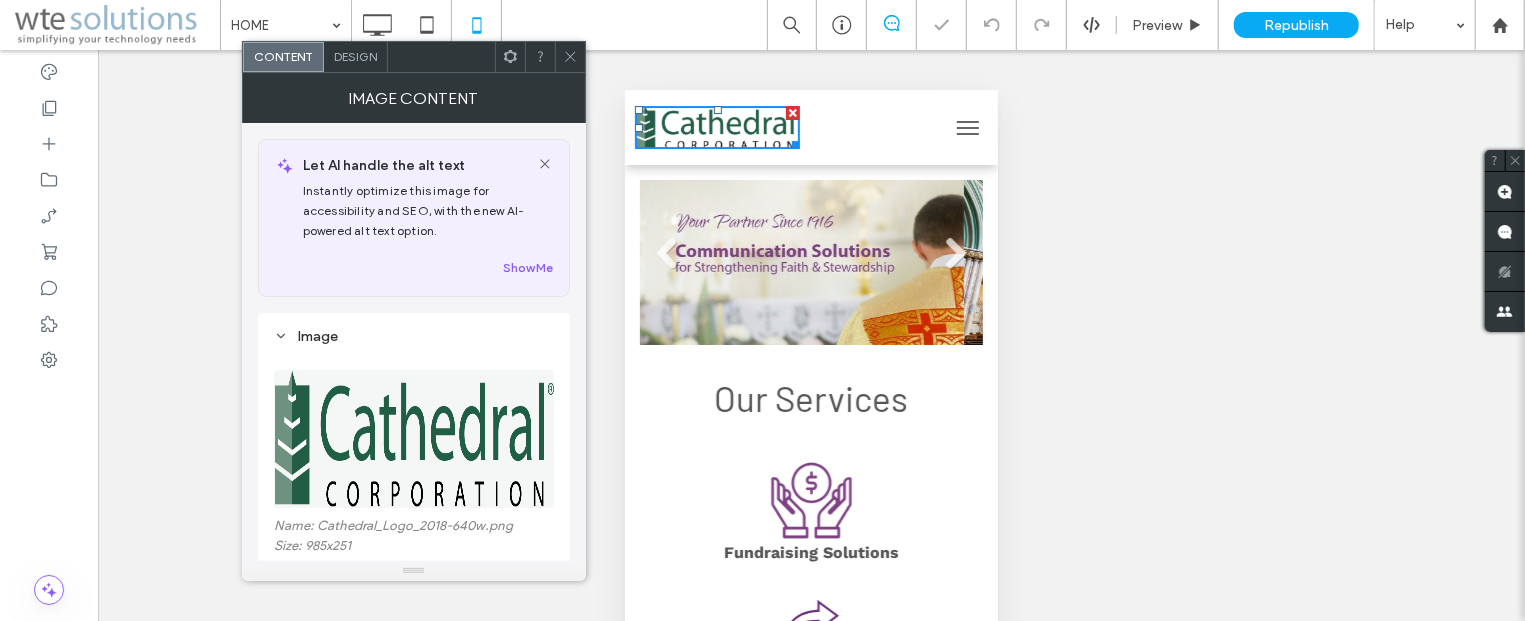 click at bounding box center (716, 126) 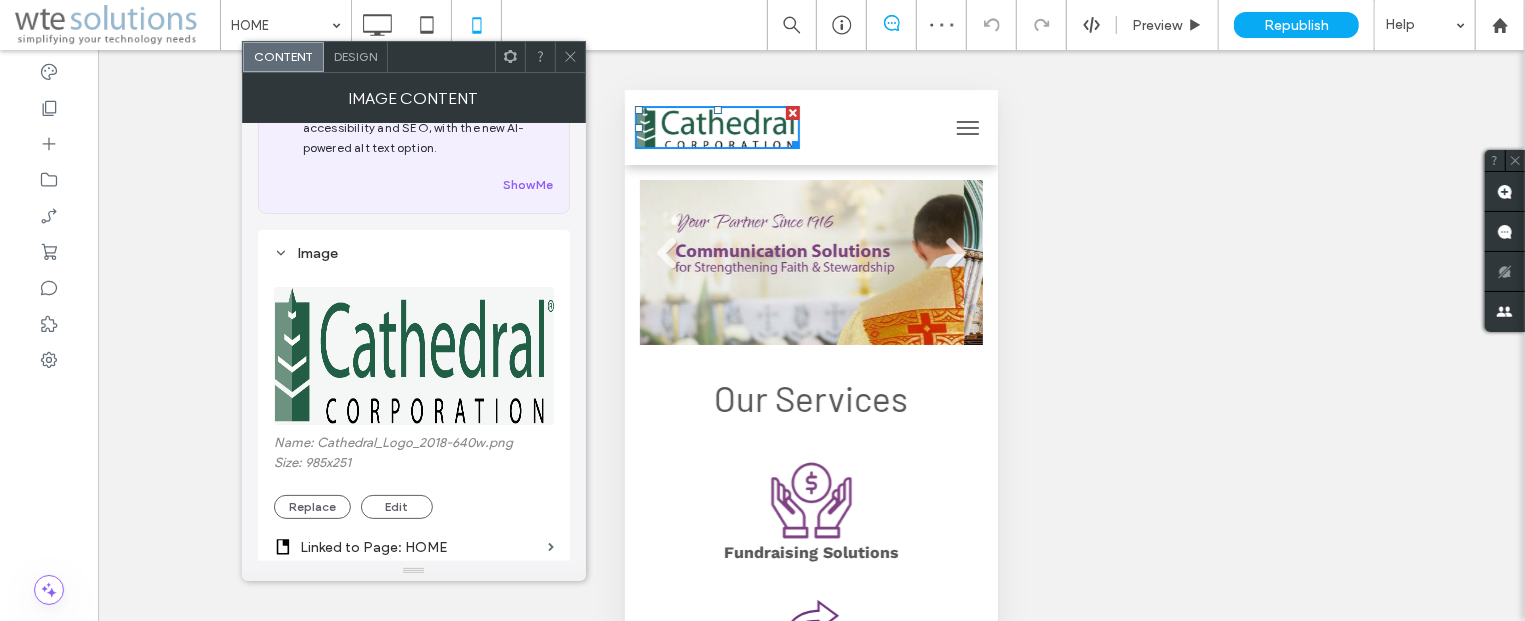 scroll, scrollTop: 121, scrollLeft: 0, axis: vertical 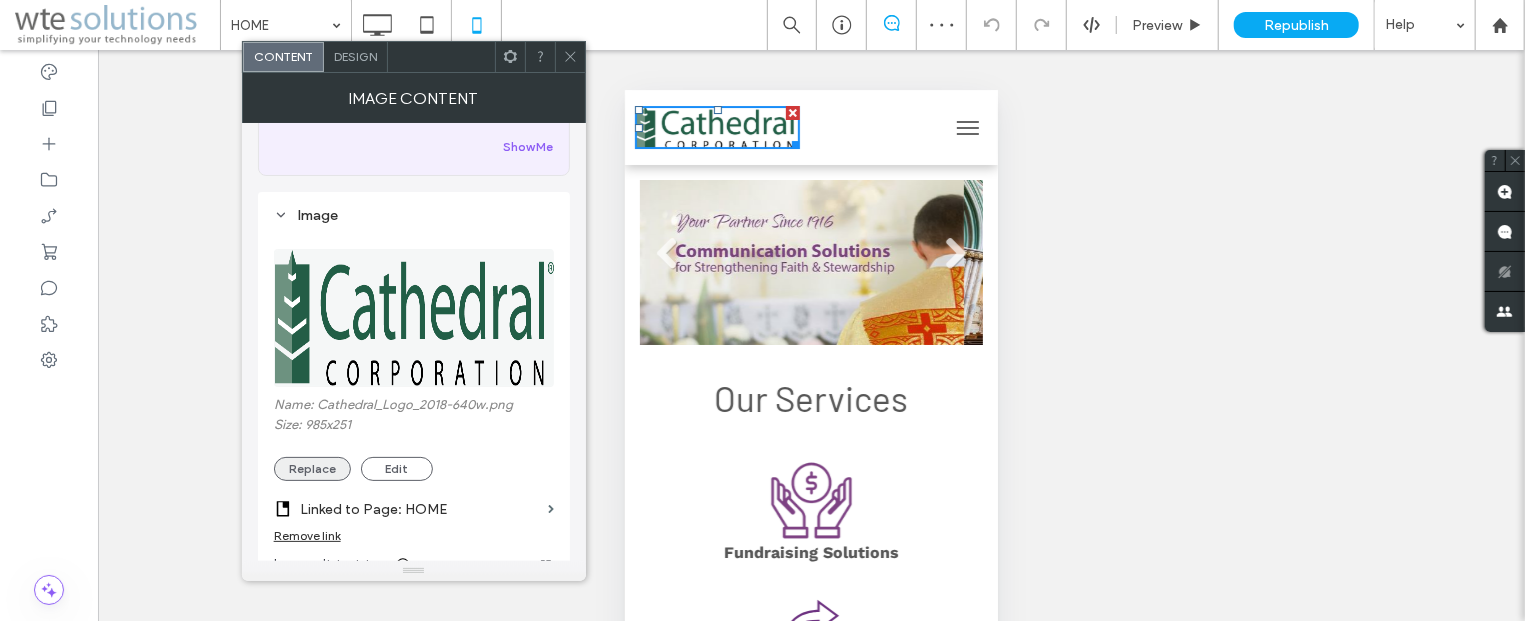 click on "Replace" at bounding box center [312, 469] 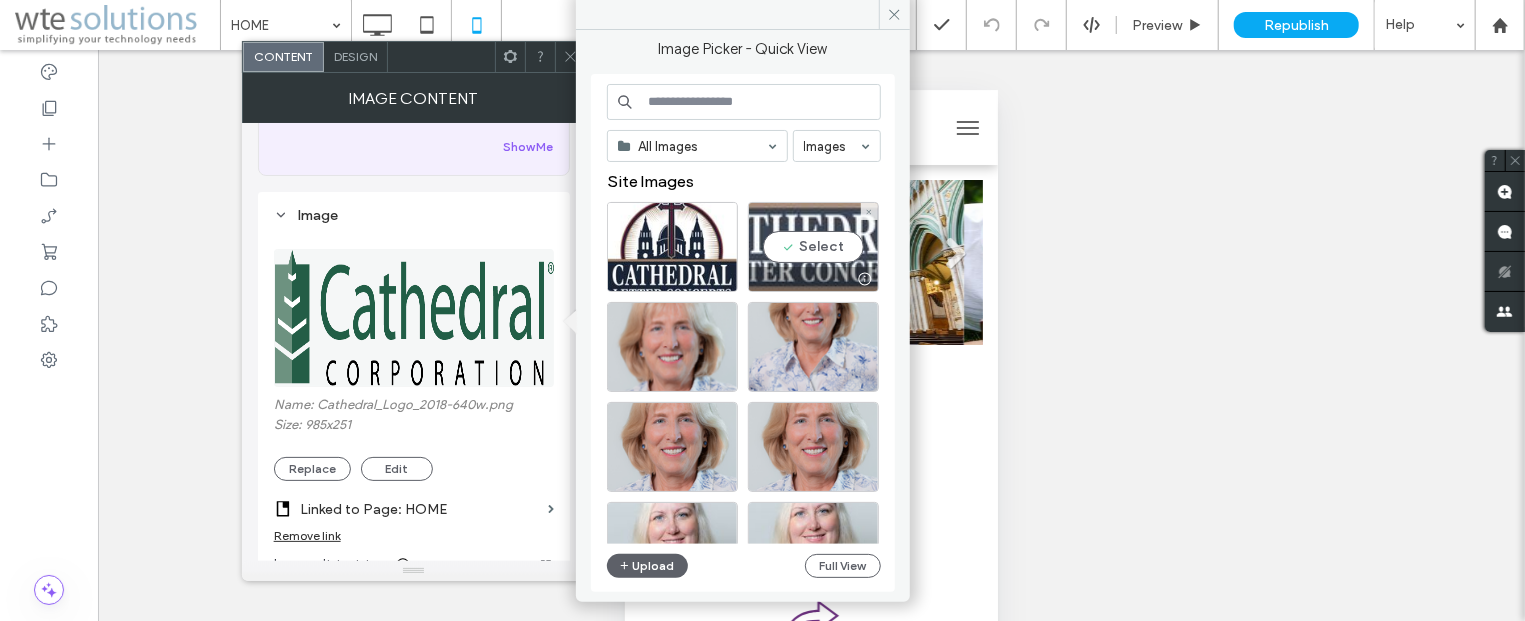 click on "Select" at bounding box center [813, 247] 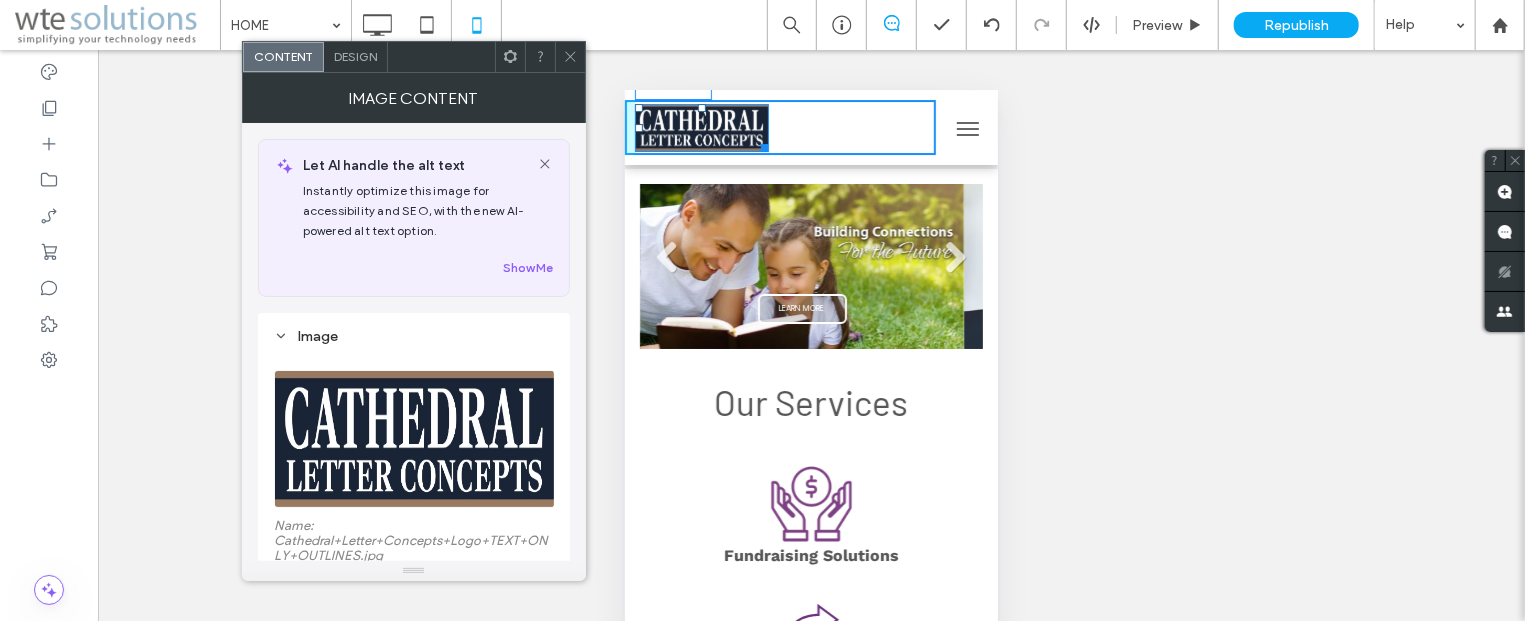 scroll, scrollTop: 0, scrollLeft: 0, axis: both 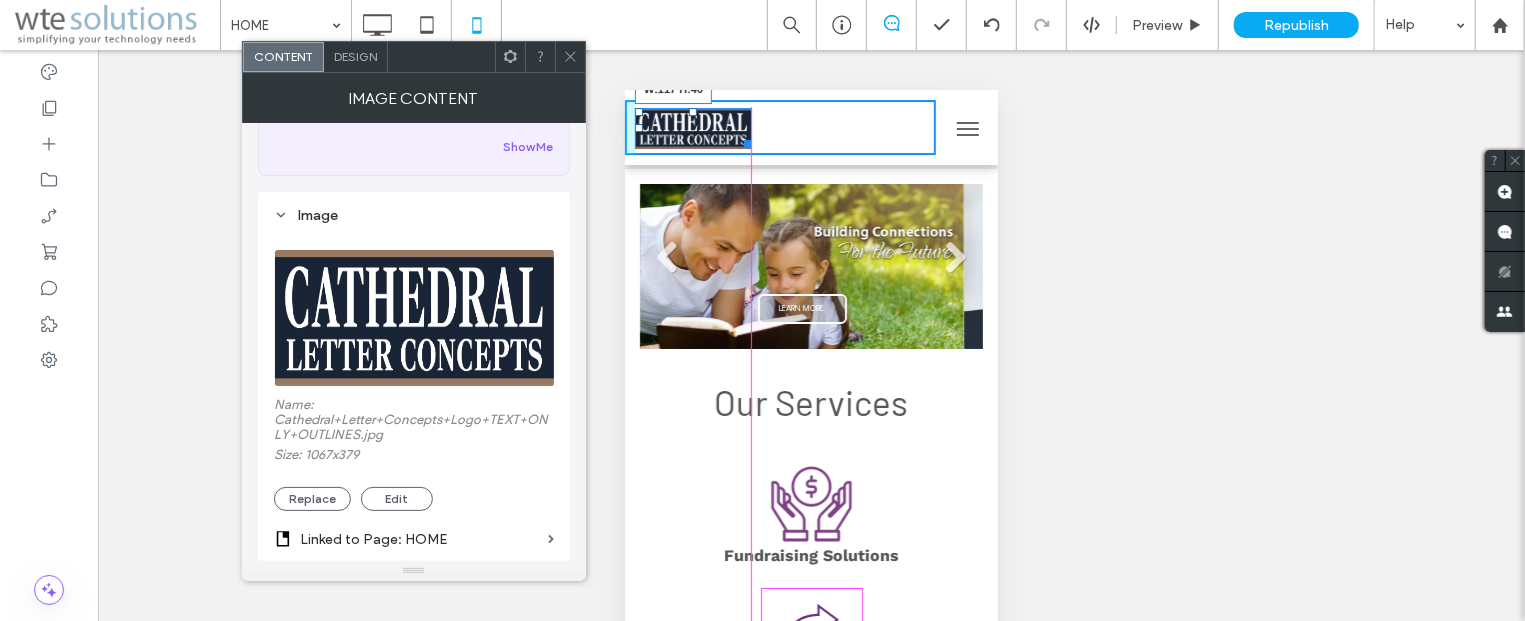 click on "W:117 H:40" at bounding box center (692, 127) 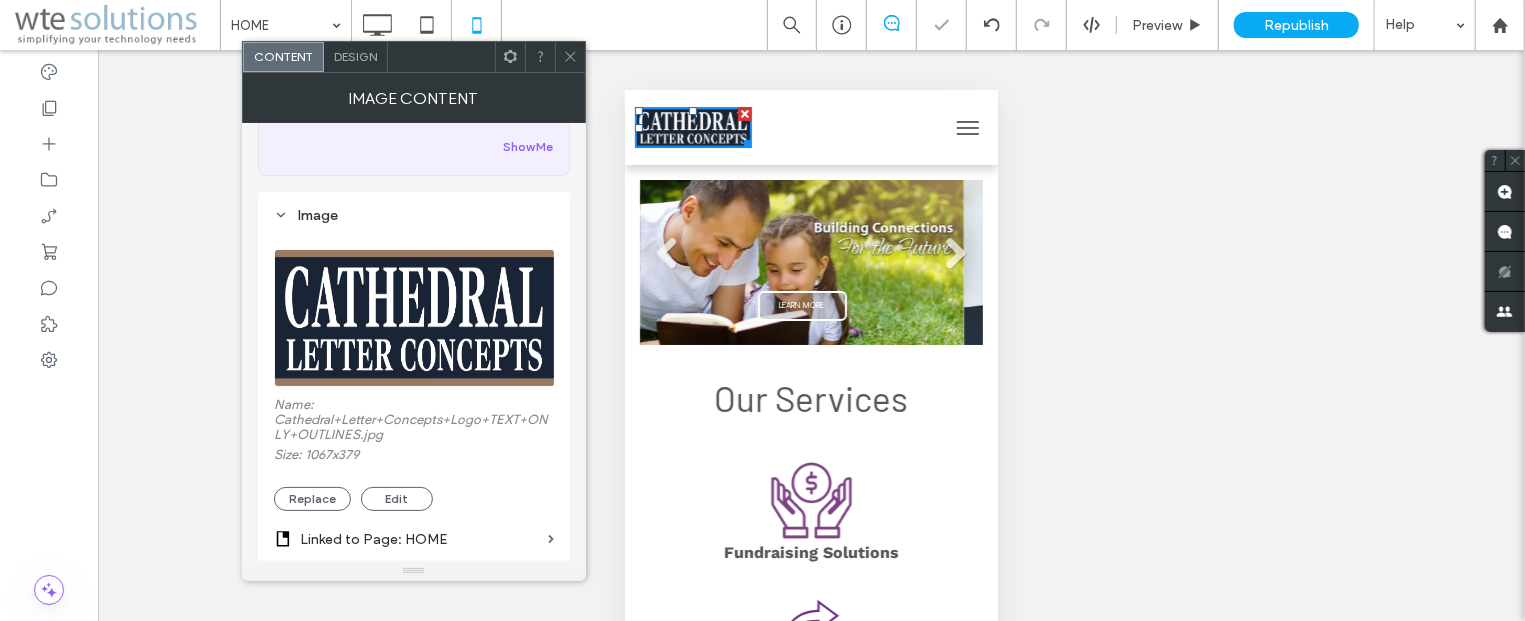scroll, scrollTop: 0, scrollLeft: 0, axis: both 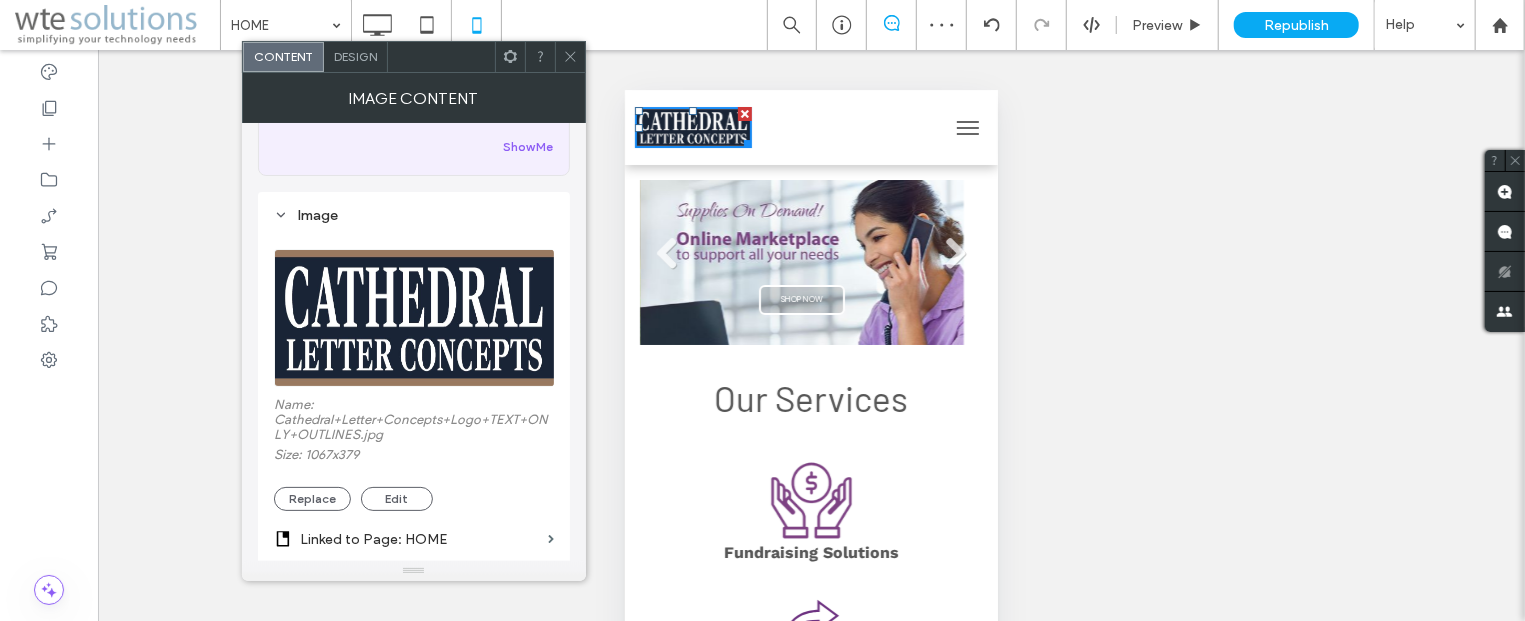 click 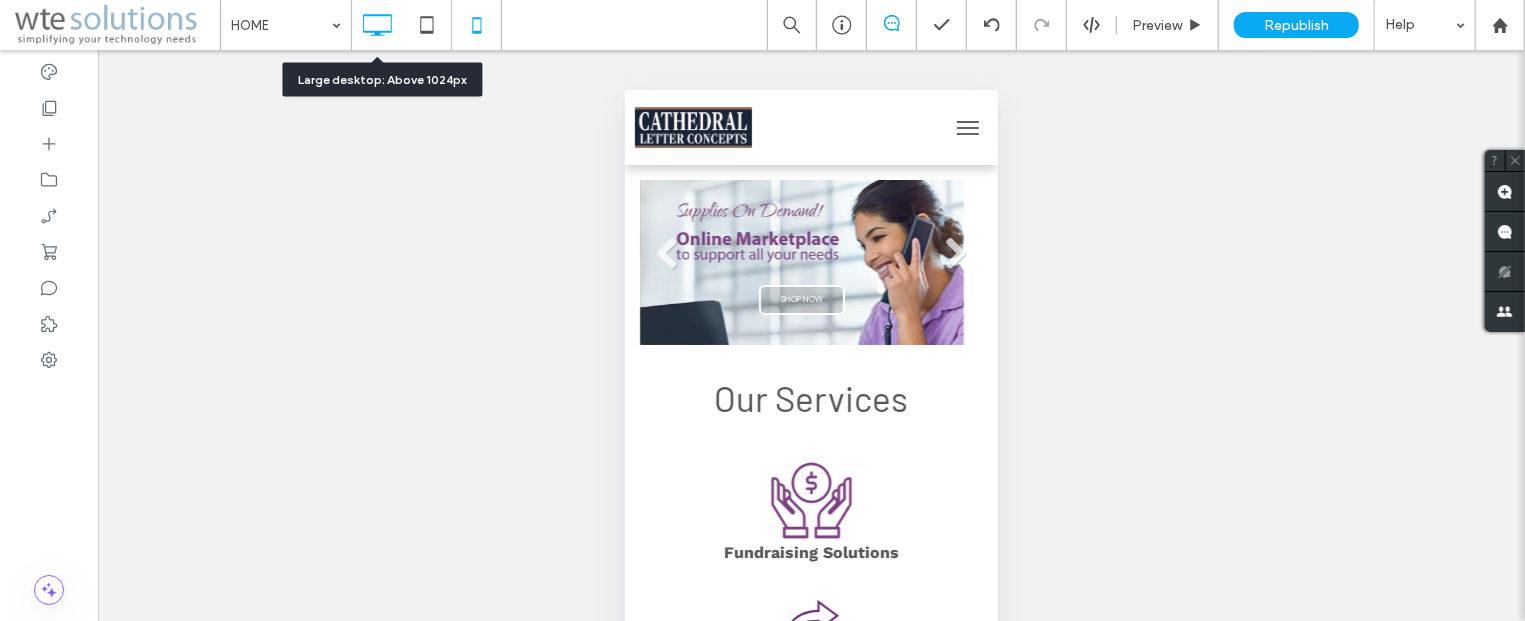click 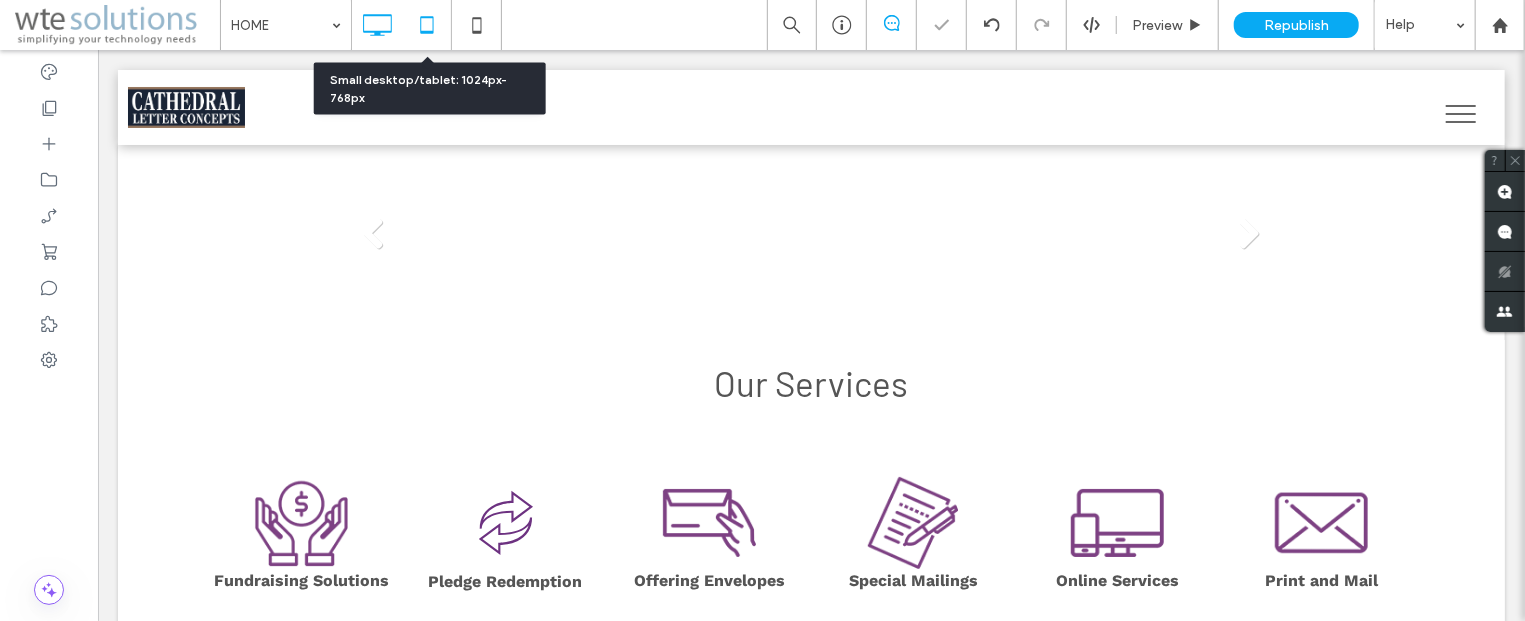 click 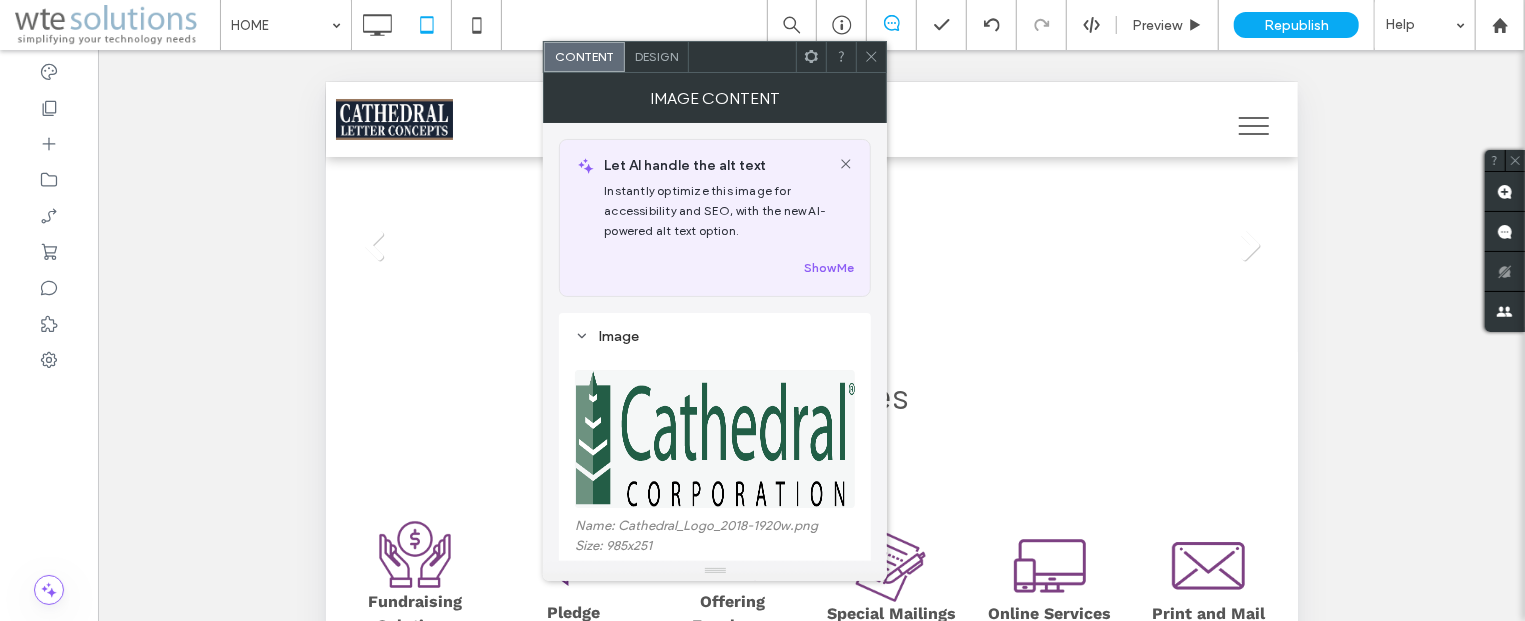 click on "Image" at bounding box center [715, 336] 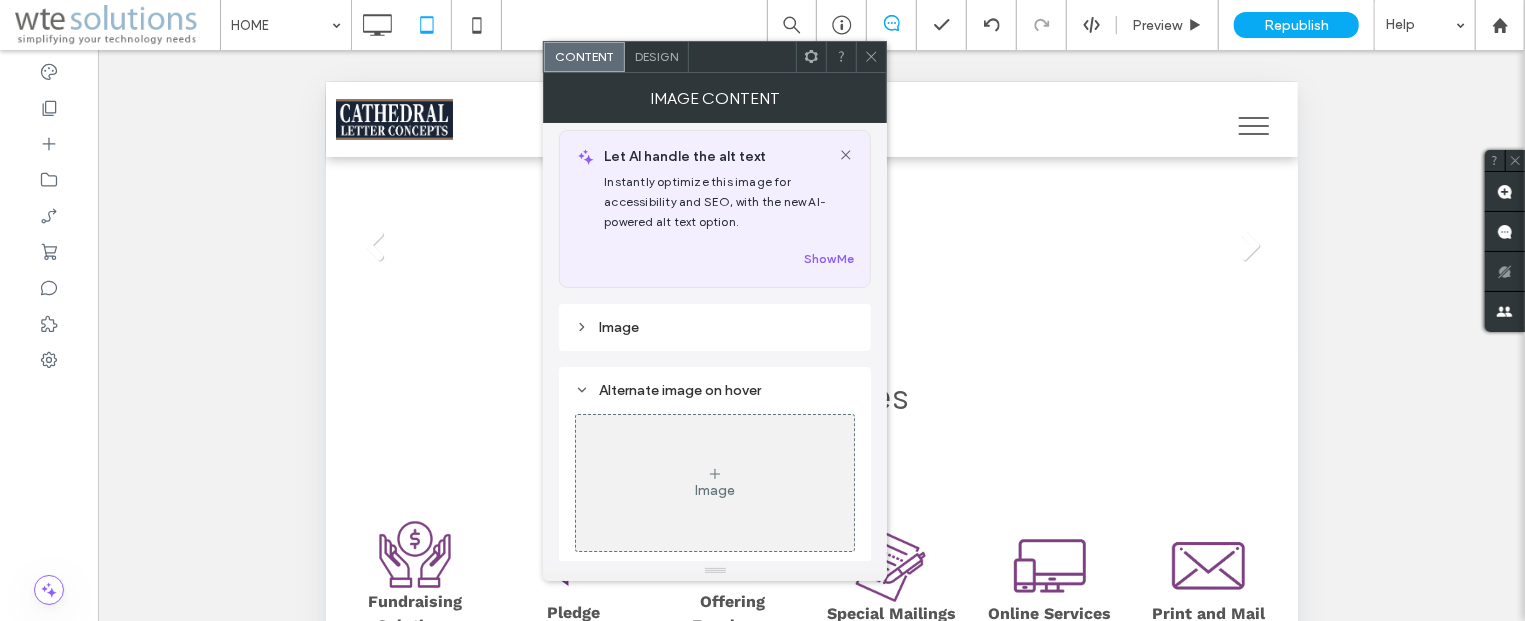 scroll, scrollTop: 12, scrollLeft: 0, axis: vertical 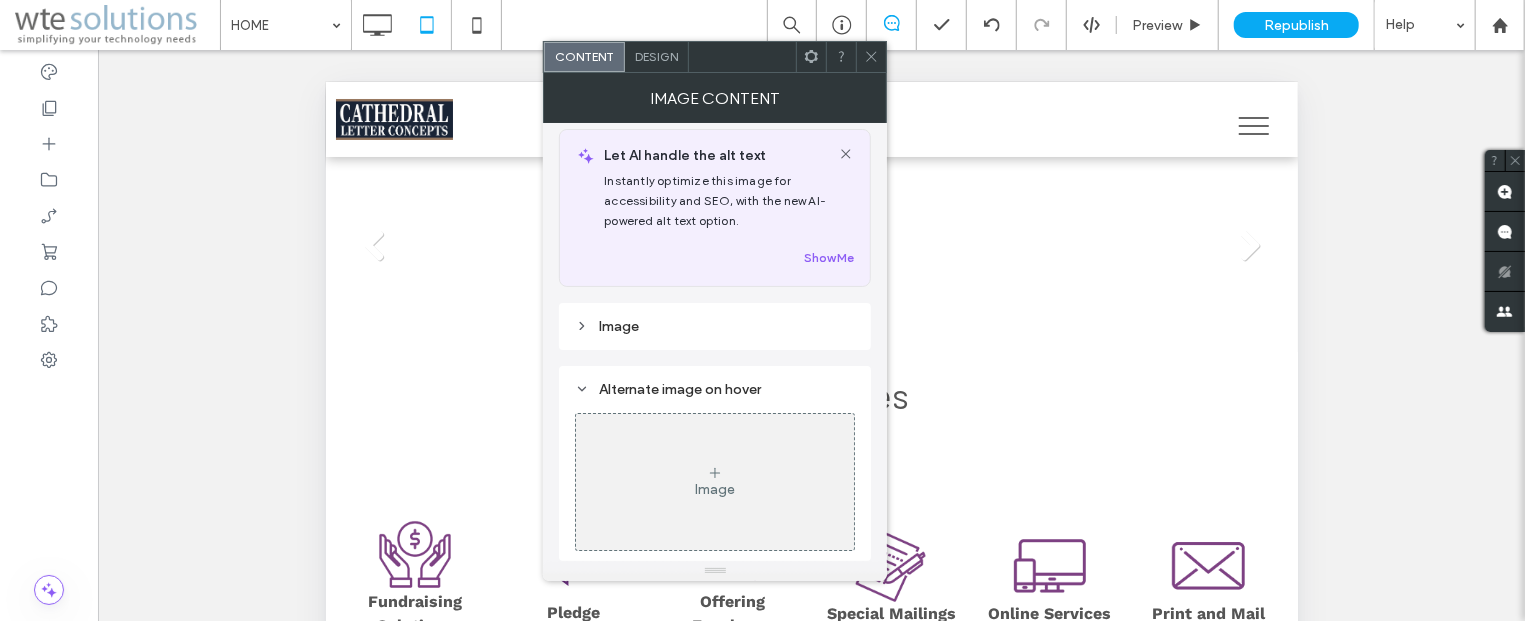 click 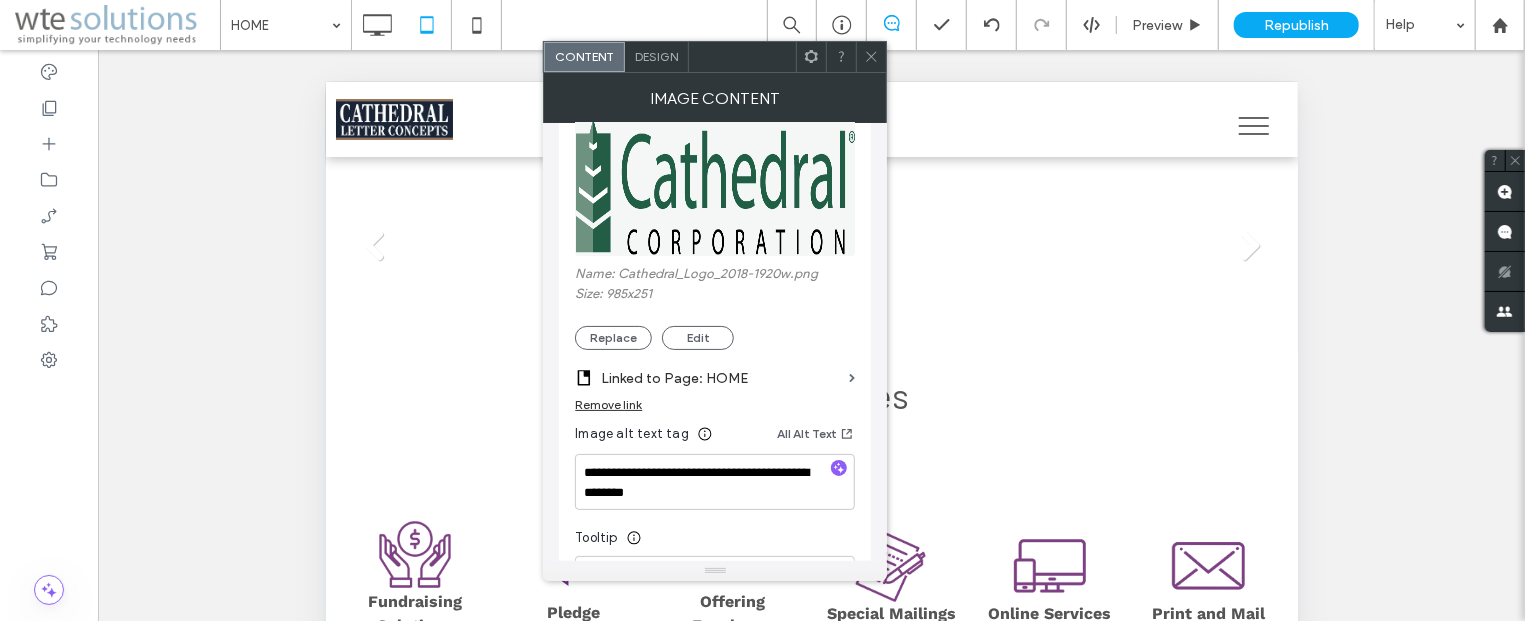 scroll, scrollTop: 374, scrollLeft: 0, axis: vertical 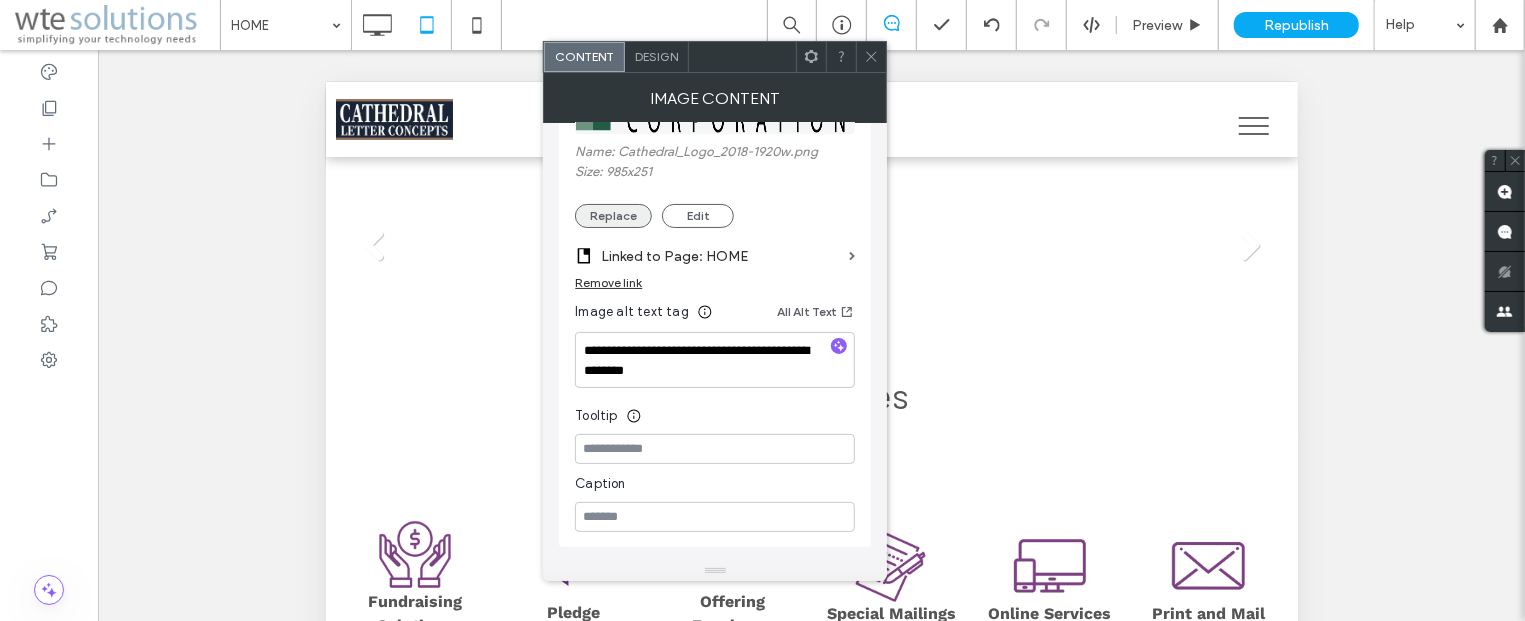 click on "Replace" at bounding box center (613, 216) 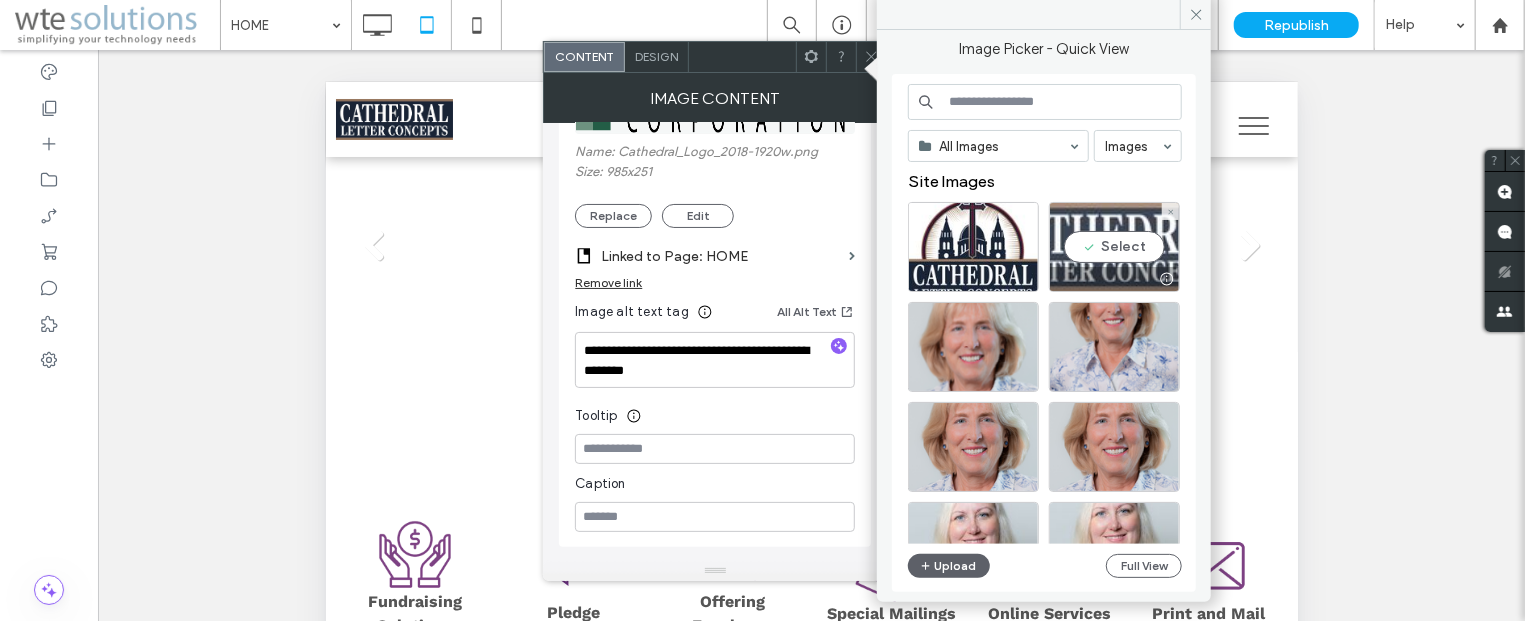 click on "Select" at bounding box center (1114, 247) 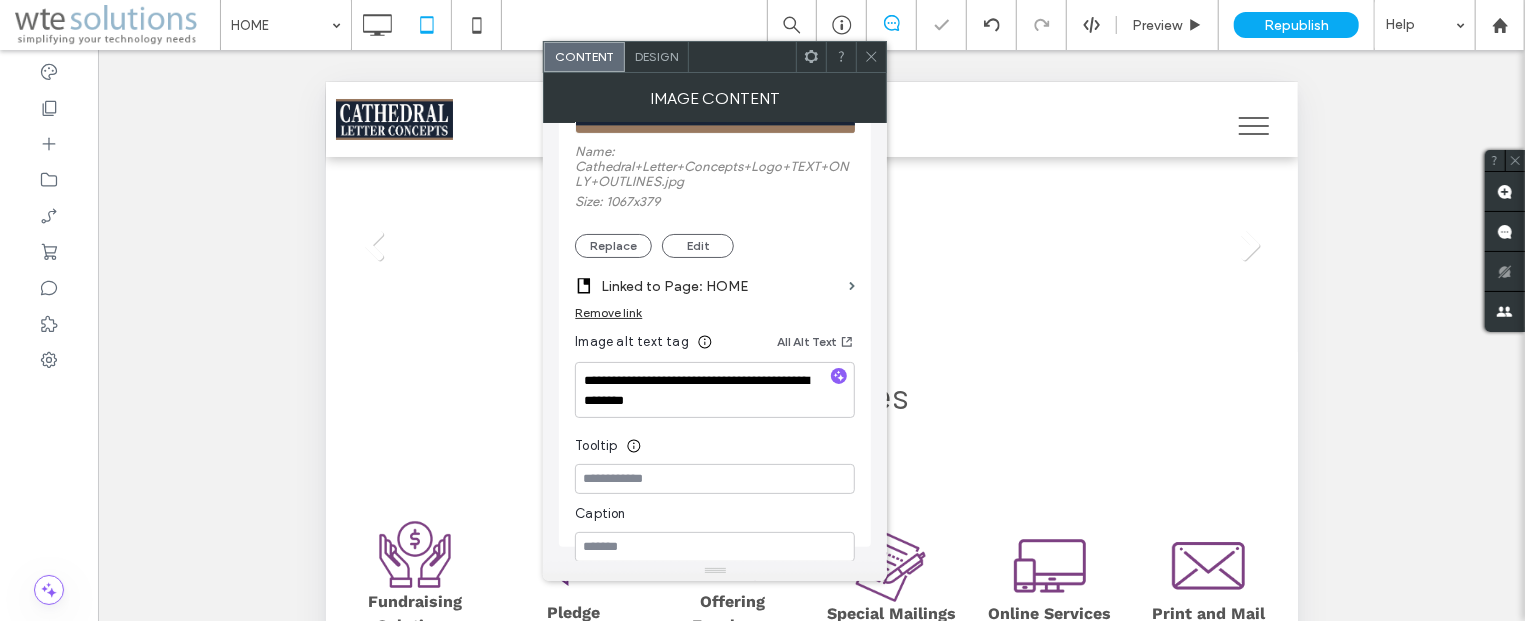click at bounding box center (871, 57) 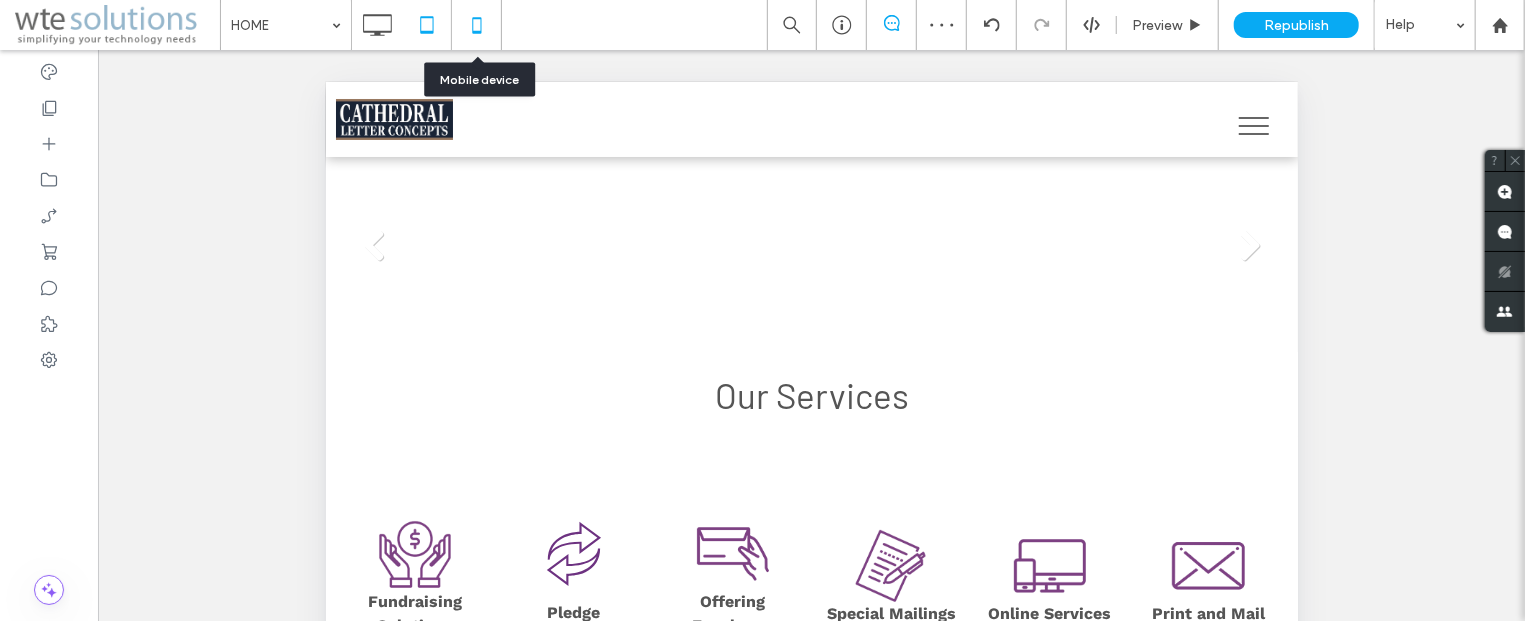 click 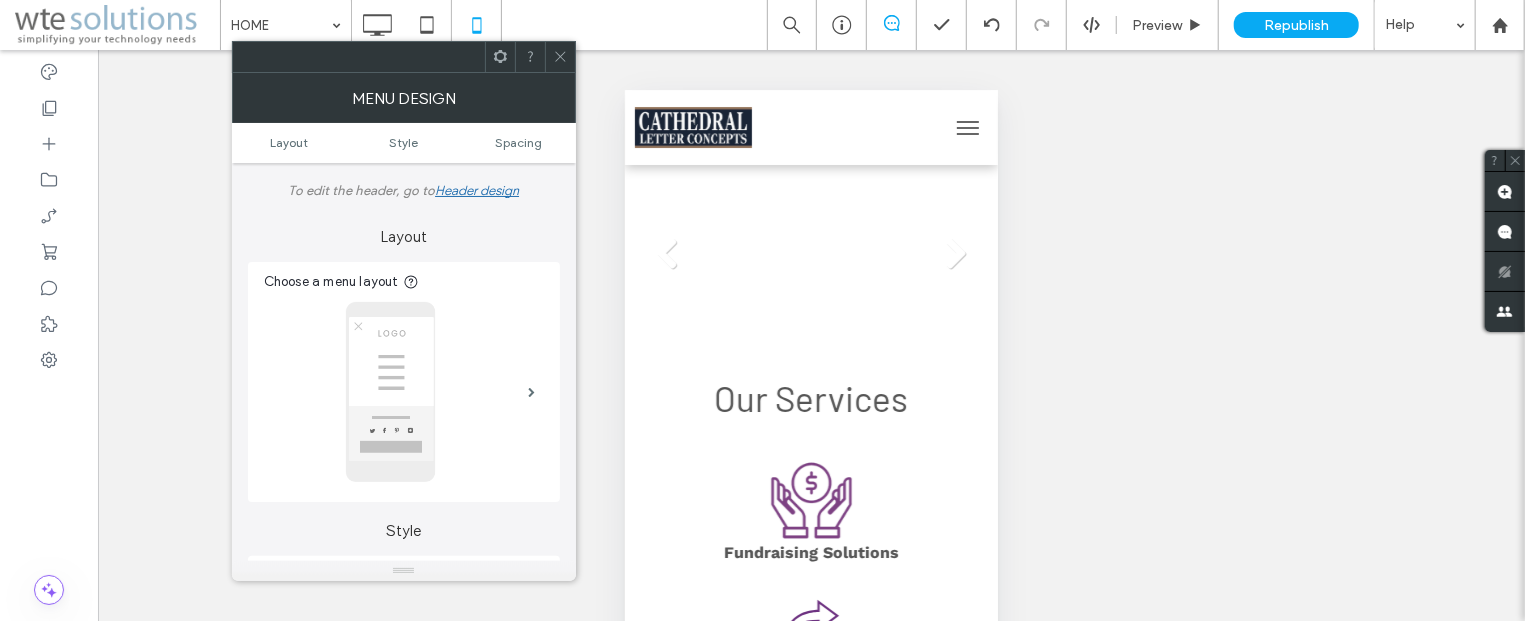 click 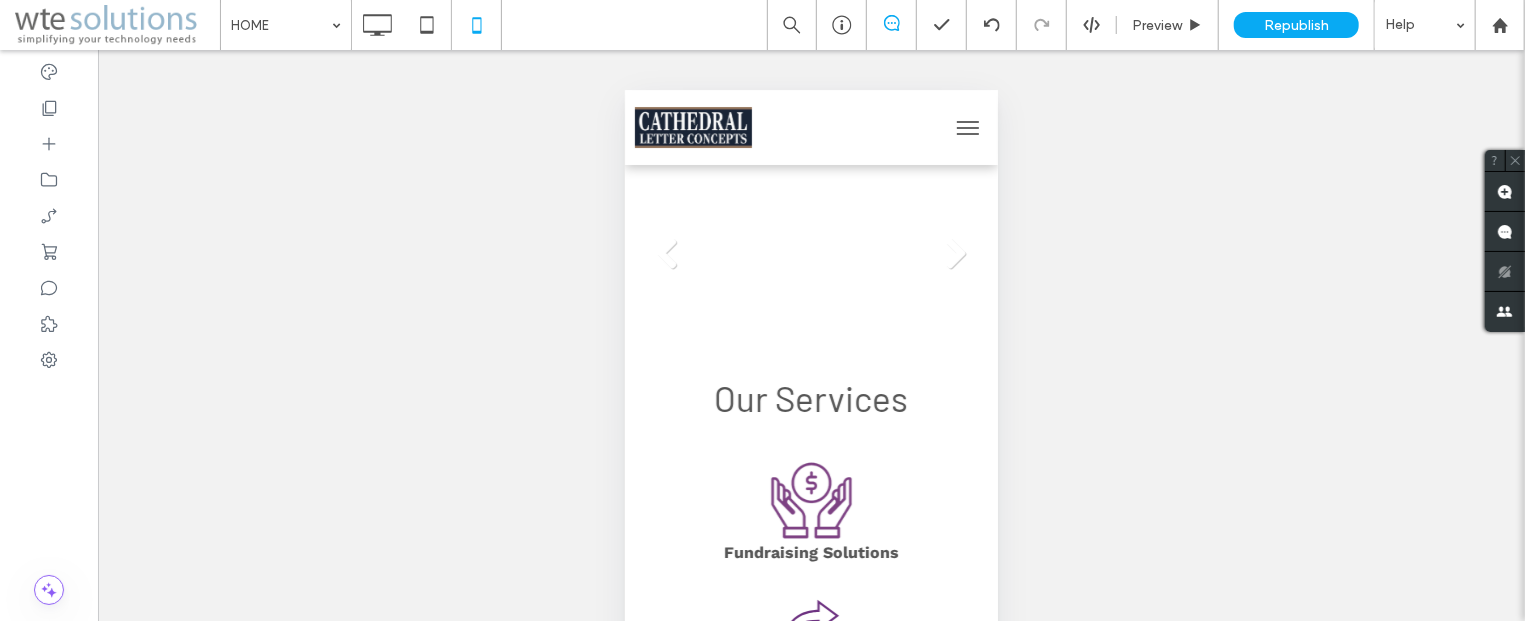 scroll, scrollTop: 256, scrollLeft: 0, axis: vertical 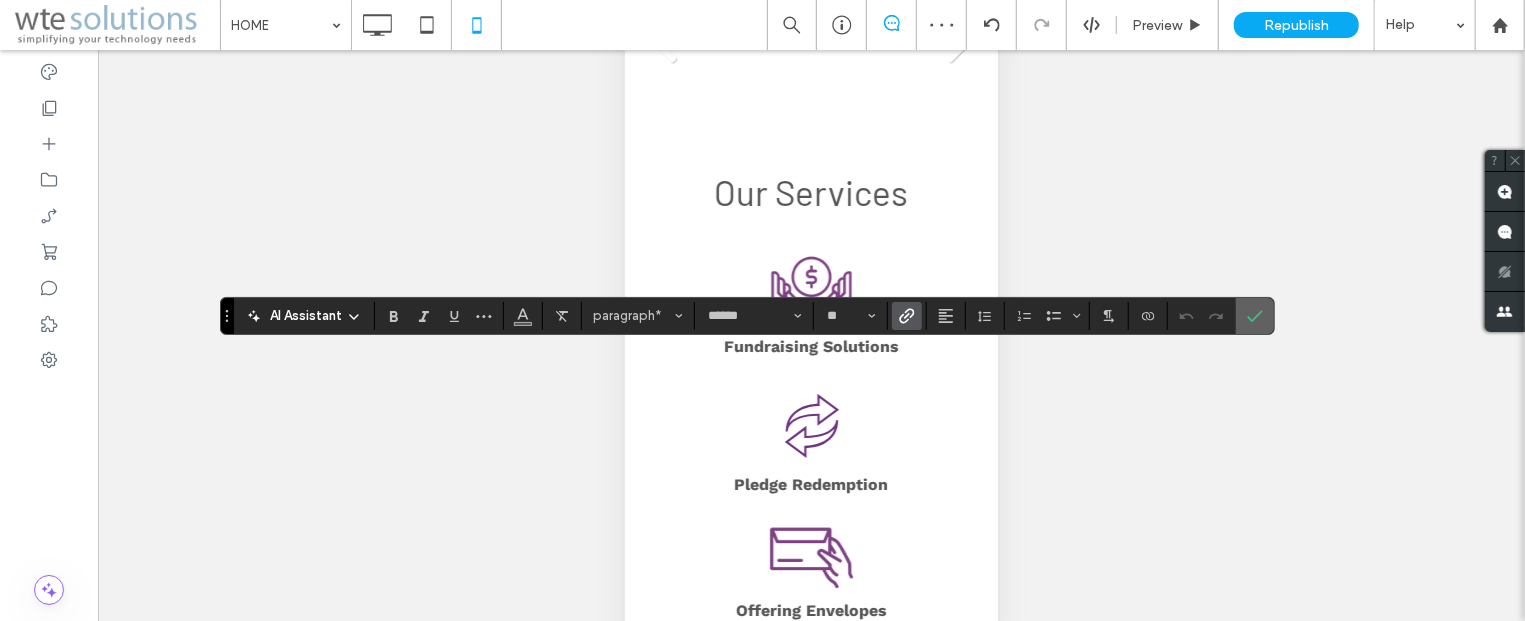 click 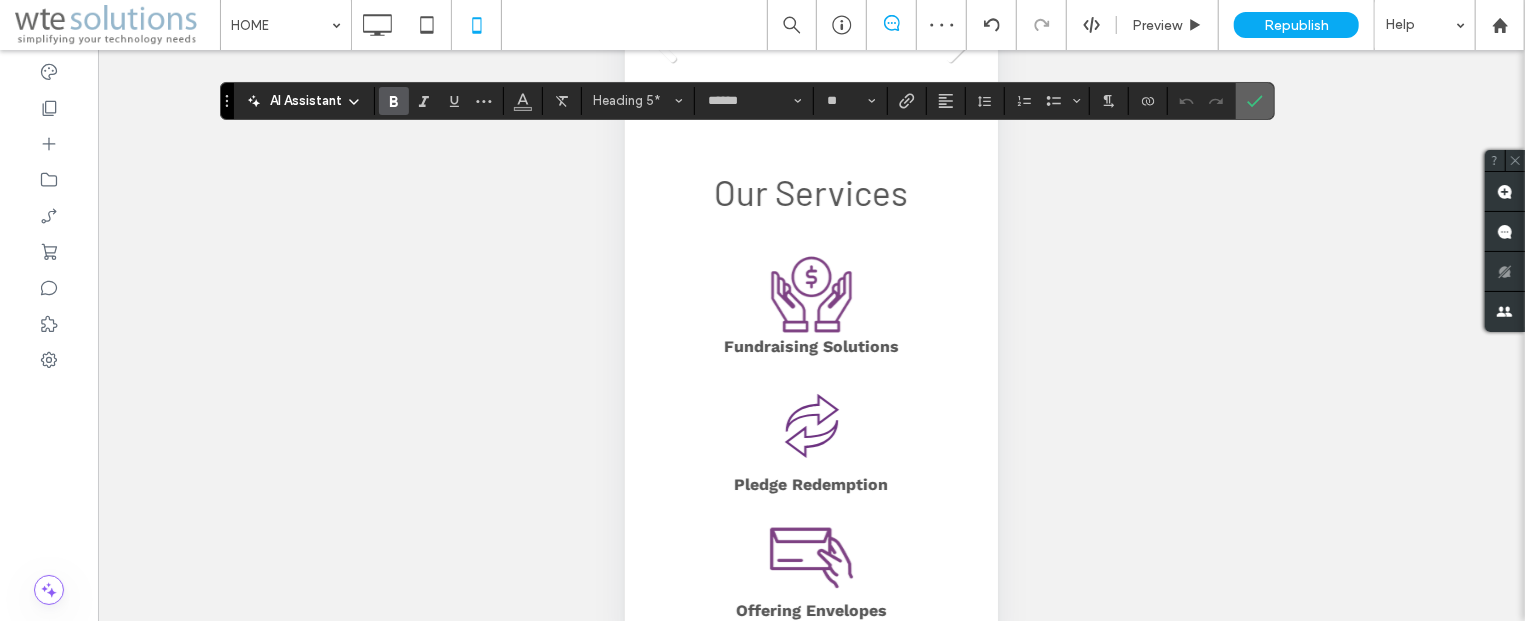 click 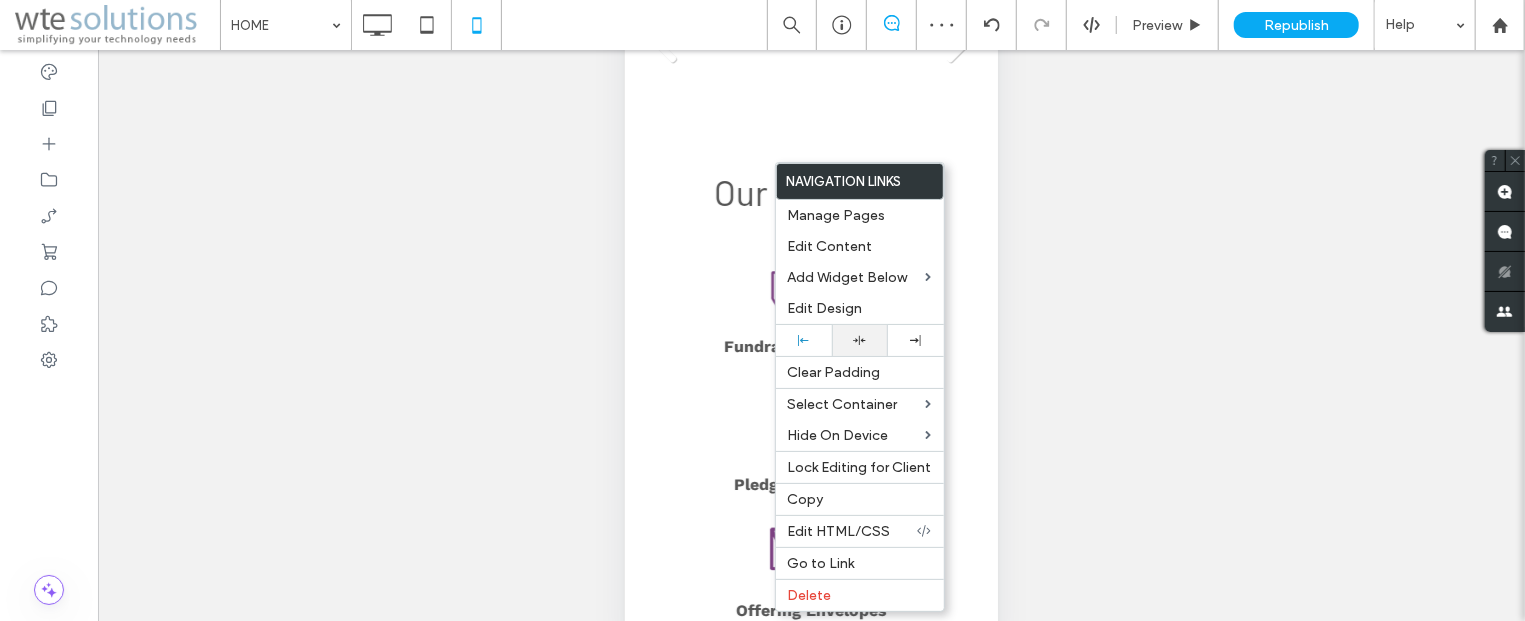 click at bounding box center (860, 340) 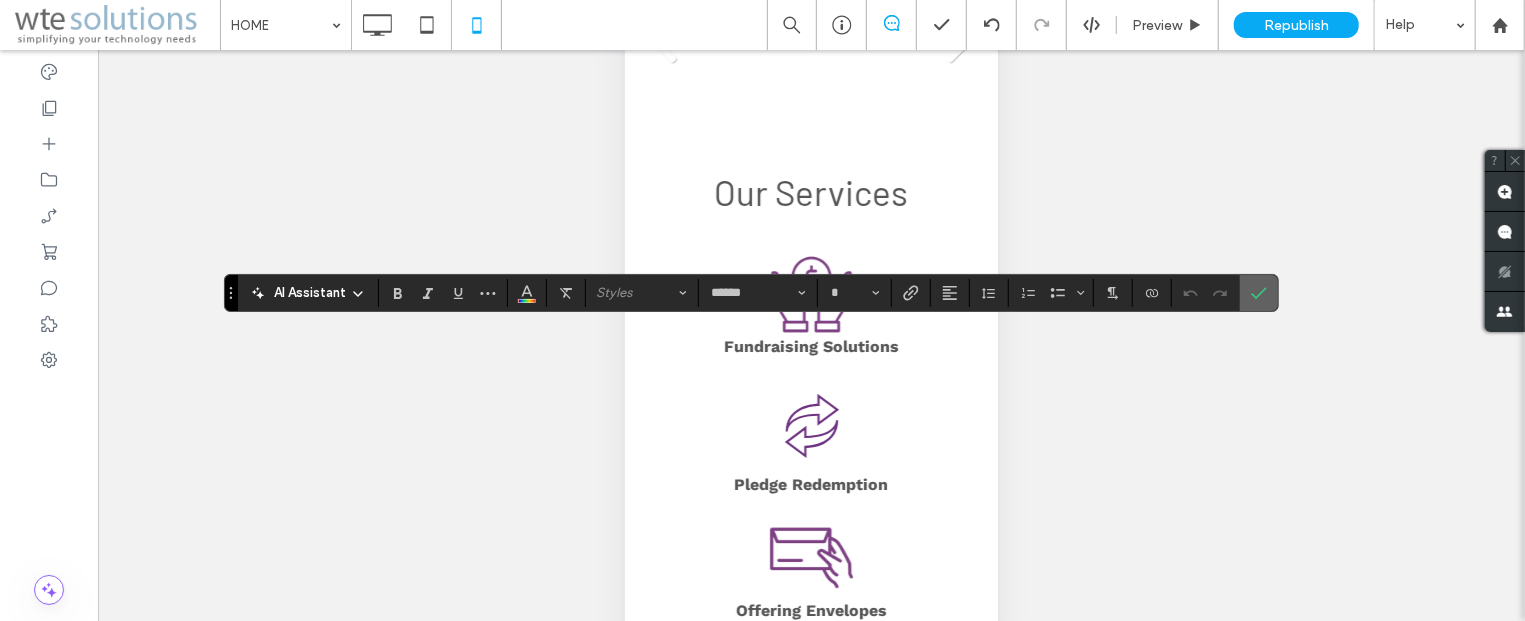 click at bounding box center (1259, 293) 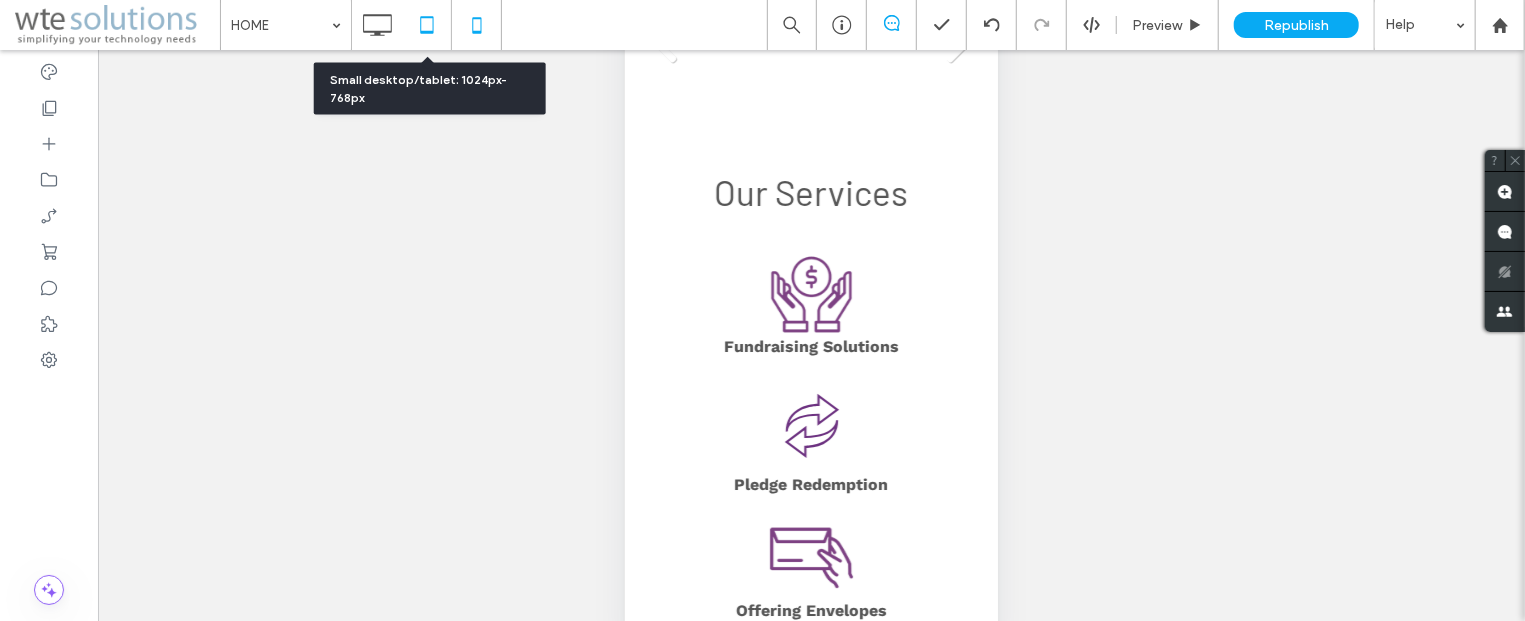 click 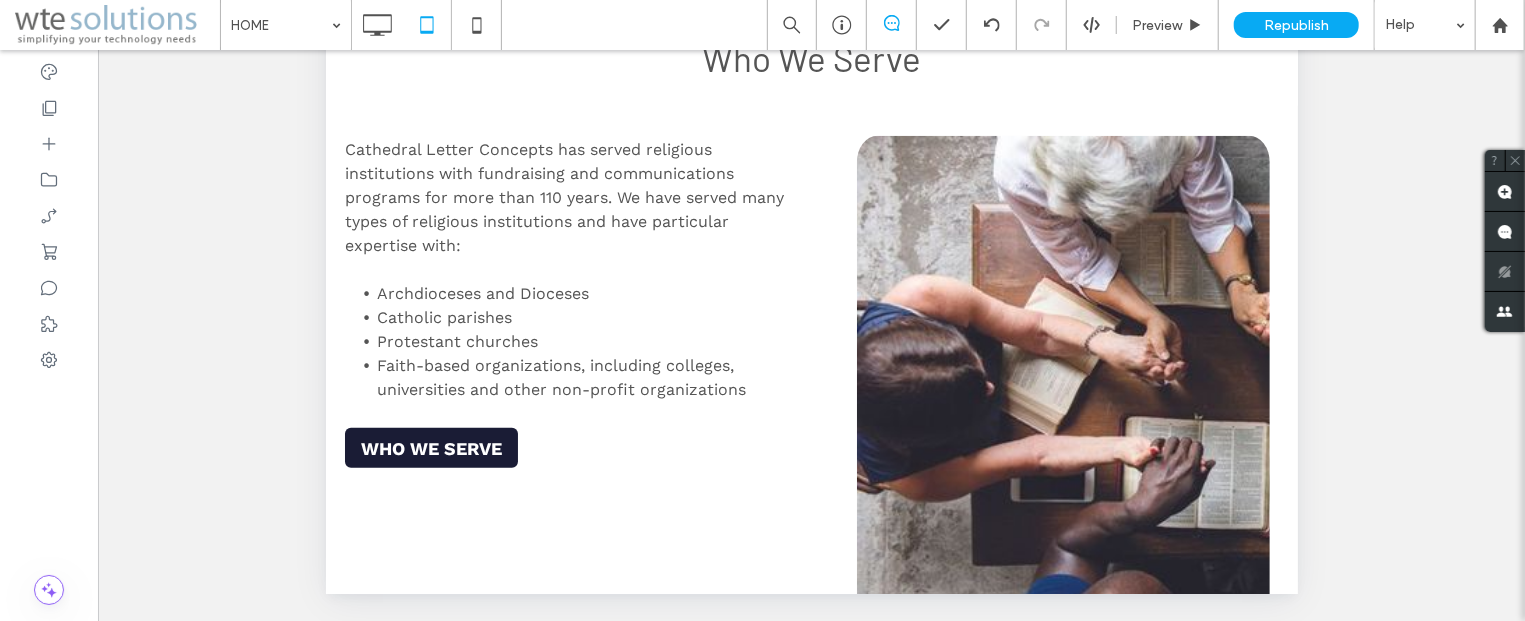scroll, scrollTop: 823, scrollLeft: 0, axis: vertical 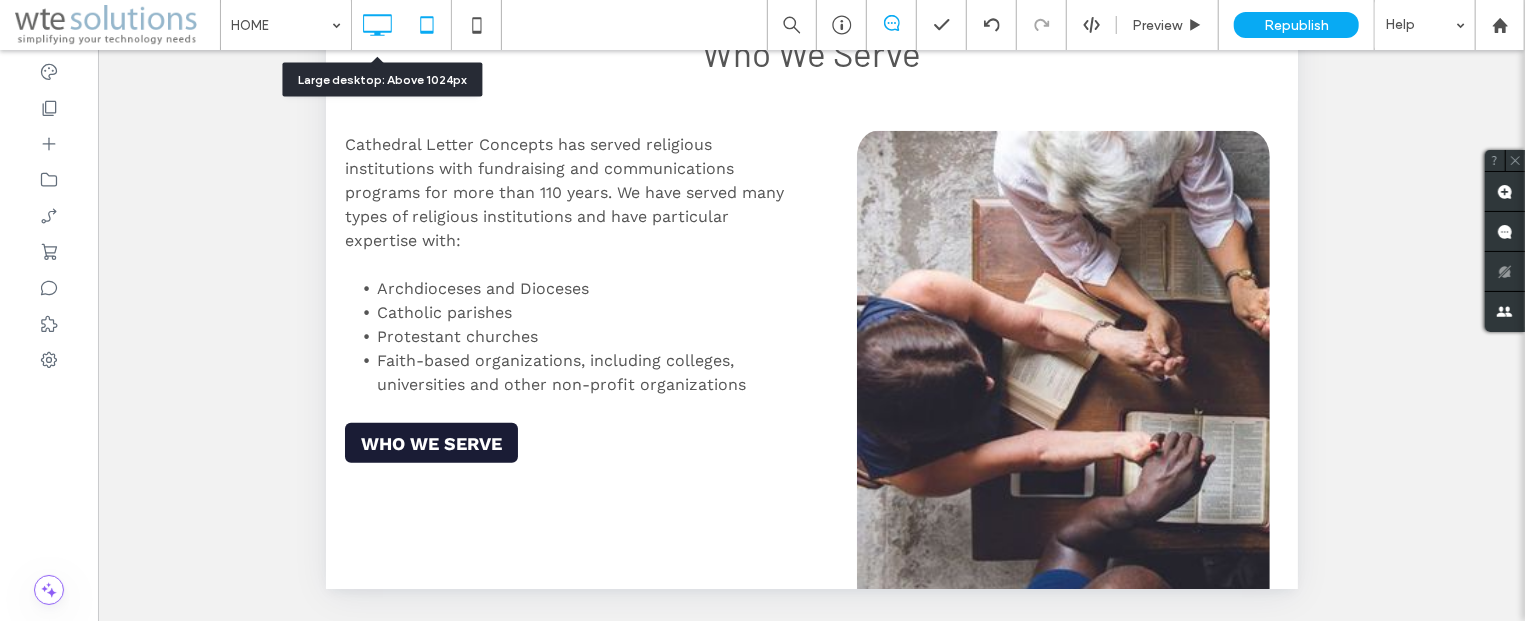 click 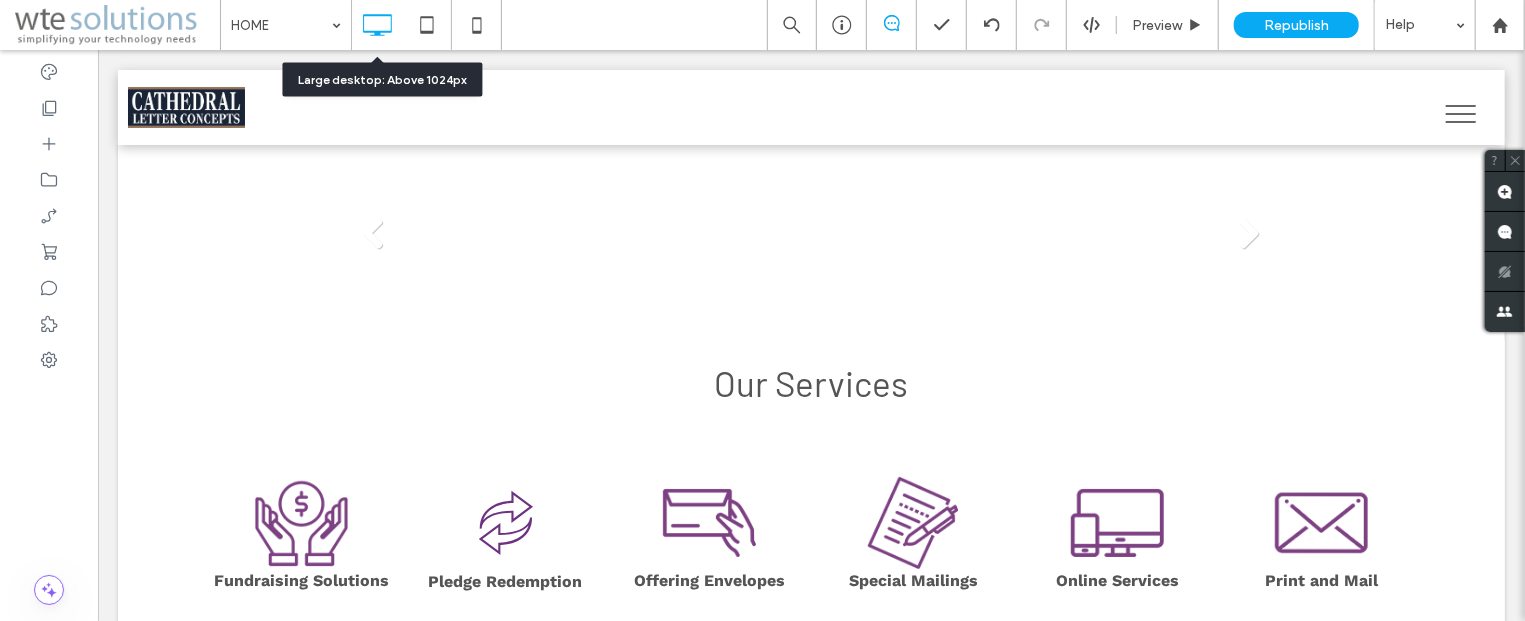 scroll, scrollTop: 0, scrollLeft: 0, axis: both 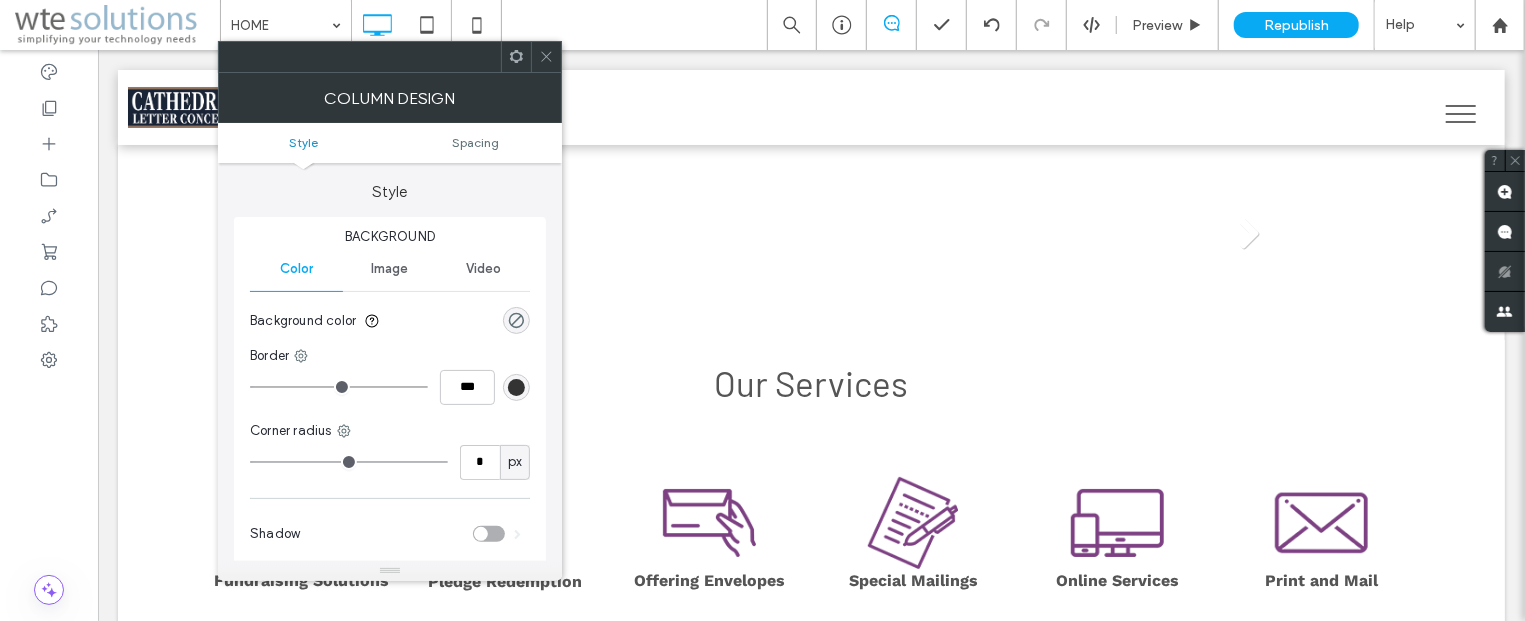 drag, startPoint x: 478, startPoint y: 152, endPoint x: 462, endPoint y: 202, distance: 52.49762 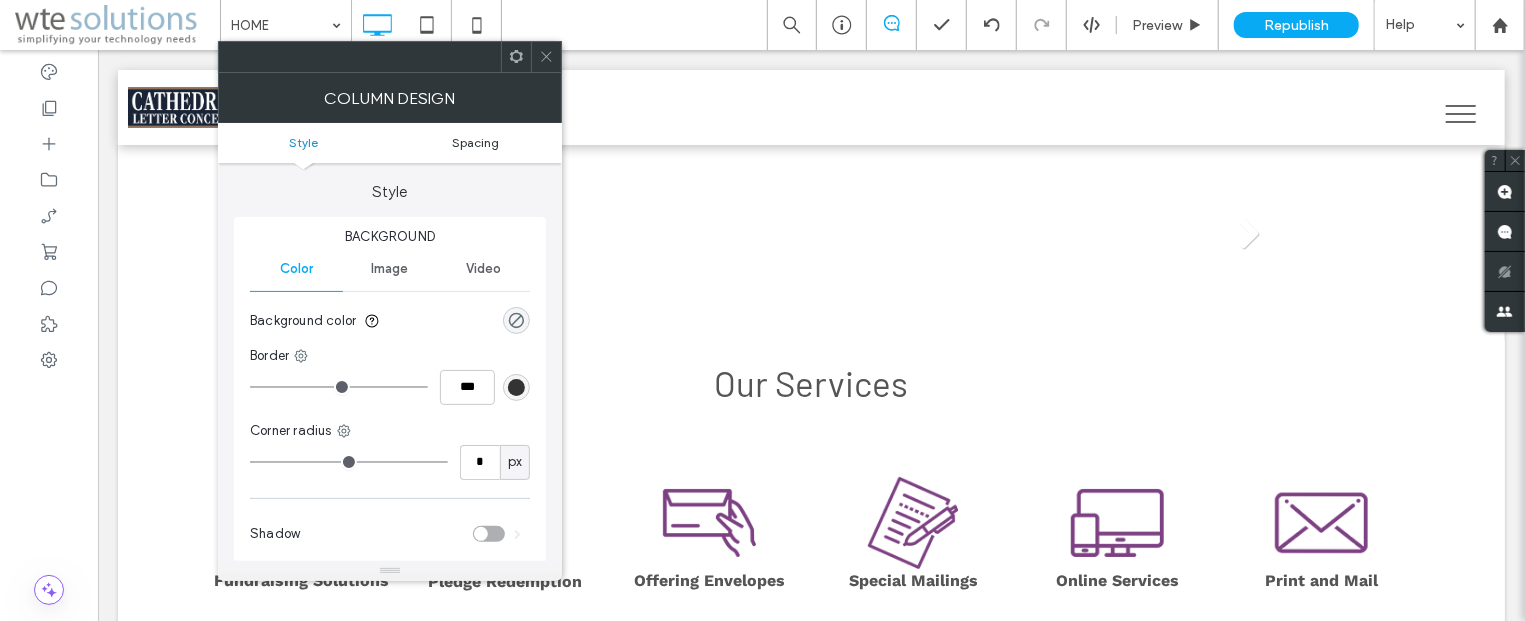click on "Spacing" at bounding box center (476, 142) 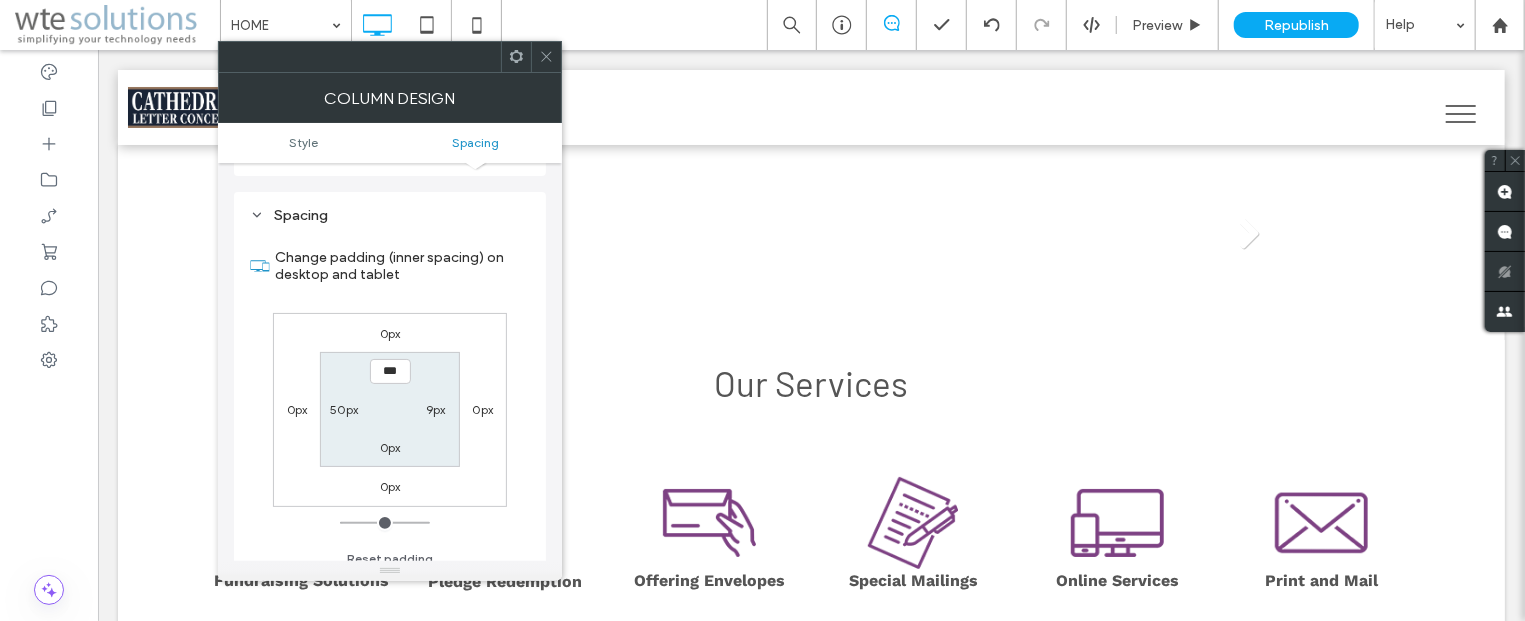 scroll, scrollTop: 407, scrollLeft: 0, axis: vertical 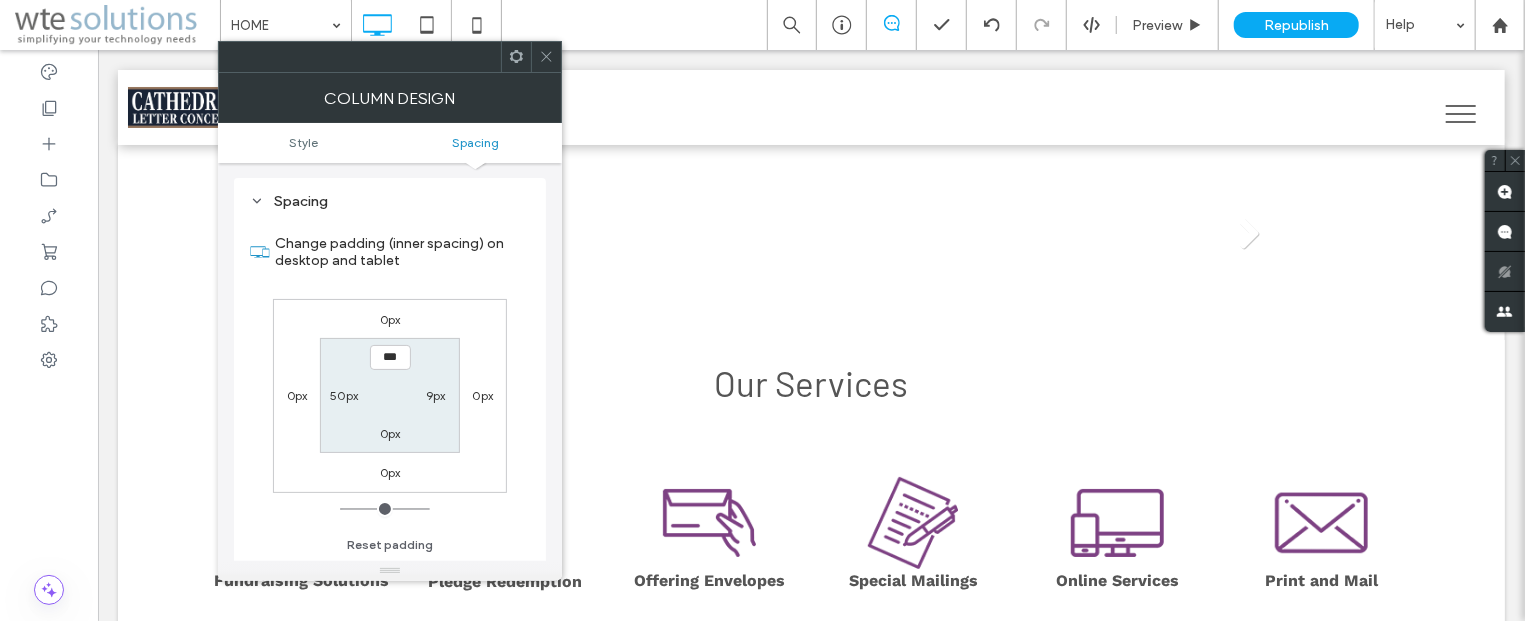 click on "50px" at bounding box center [344, 395] 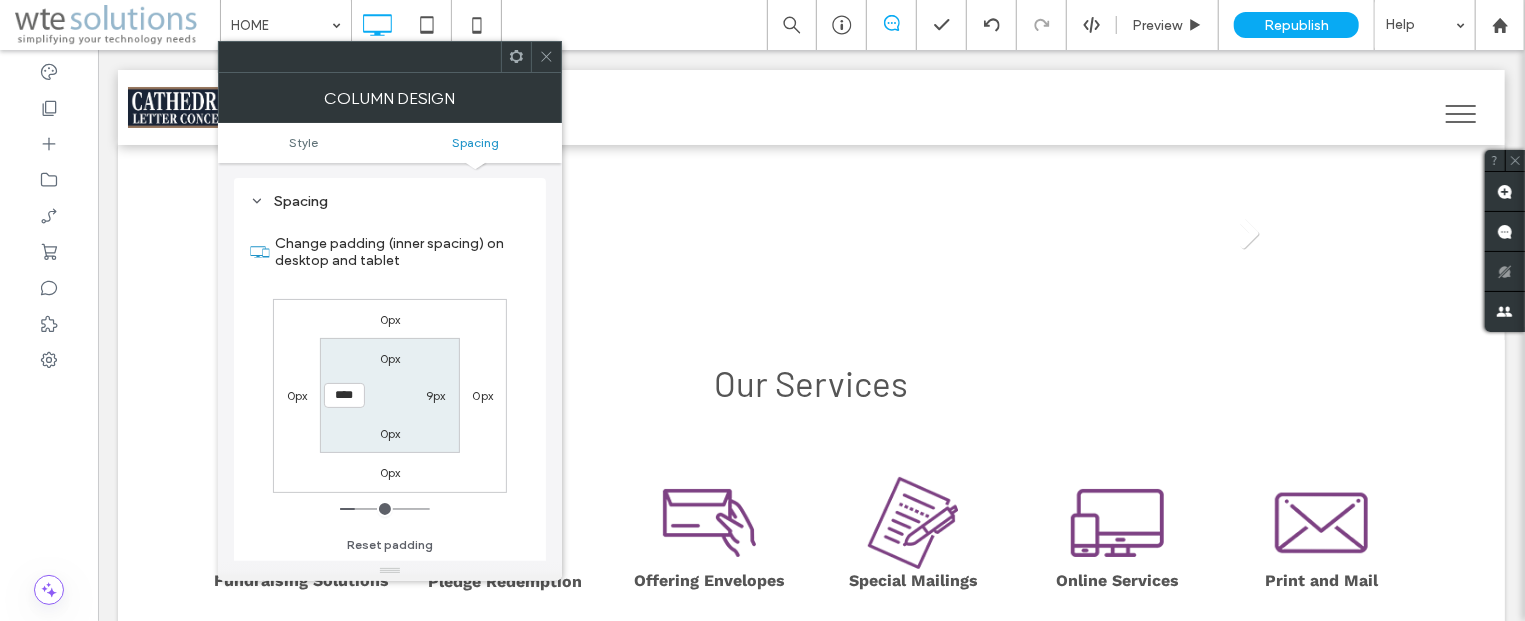 click on "****" at bounding box center (344, 395) 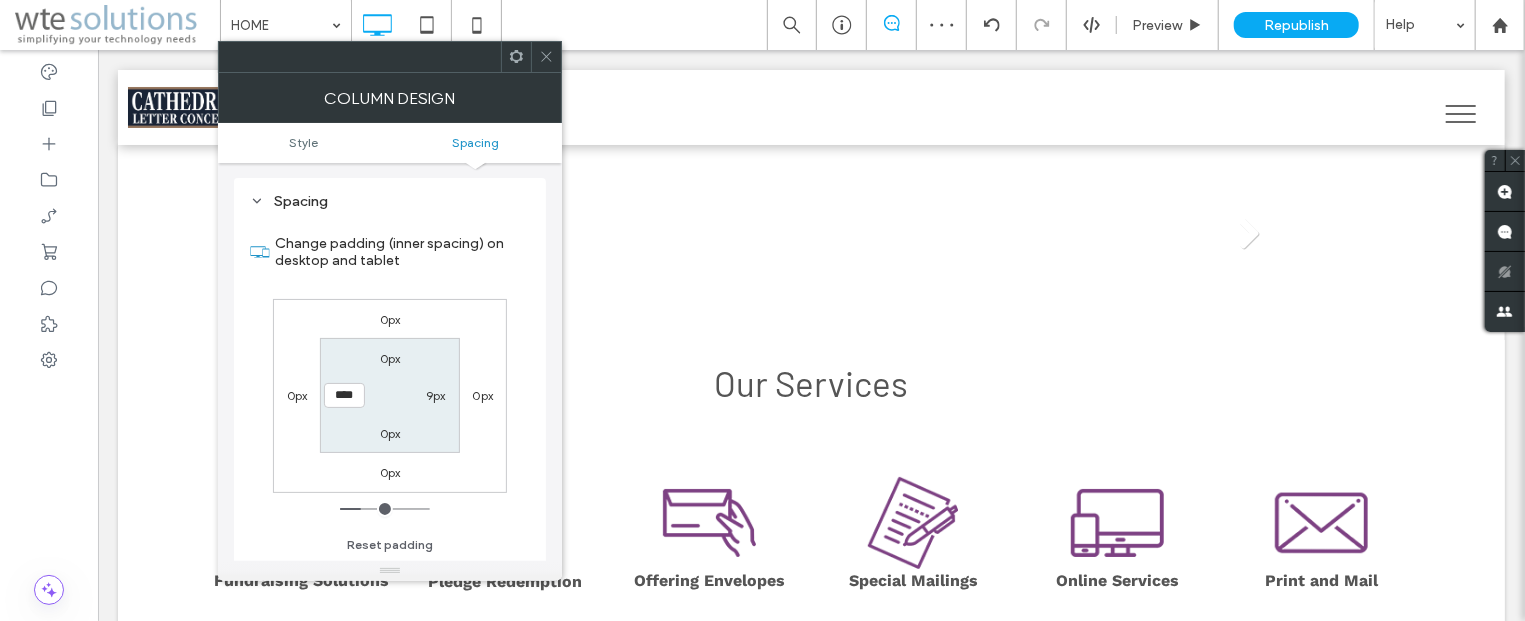 click at bounding box center (546, 57) 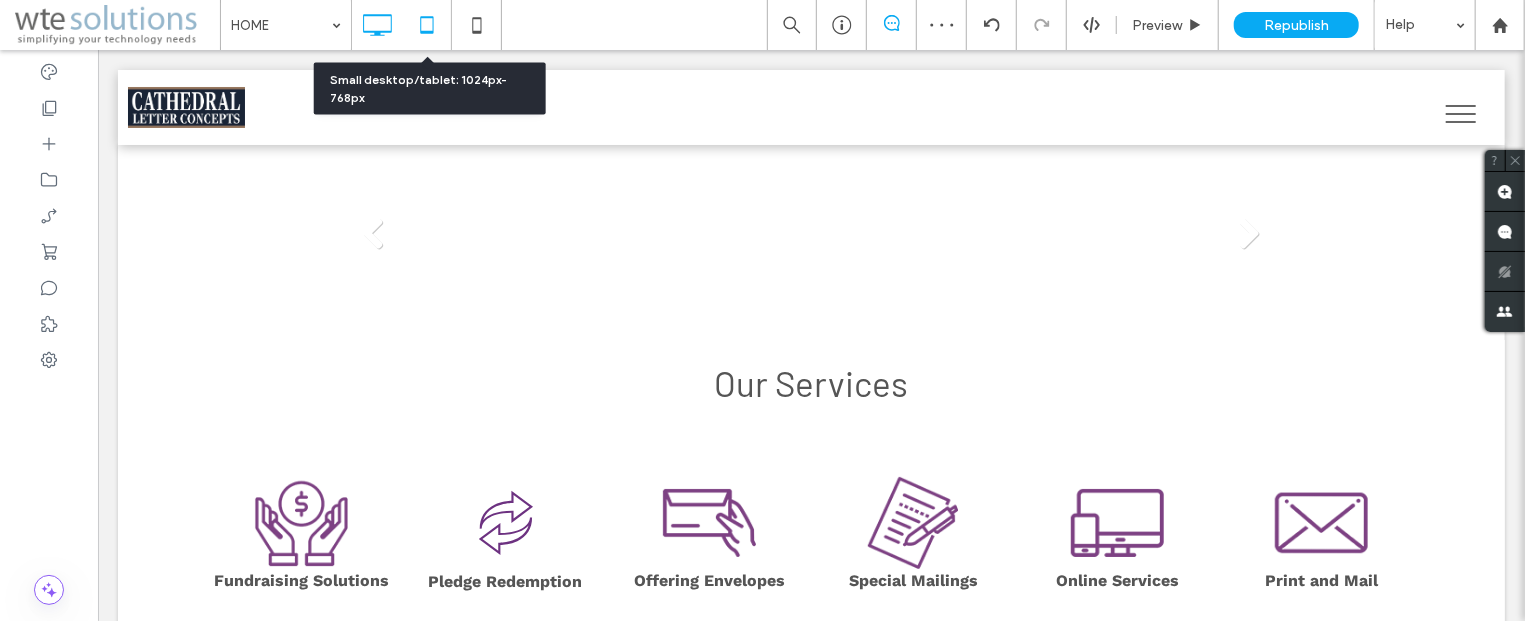click 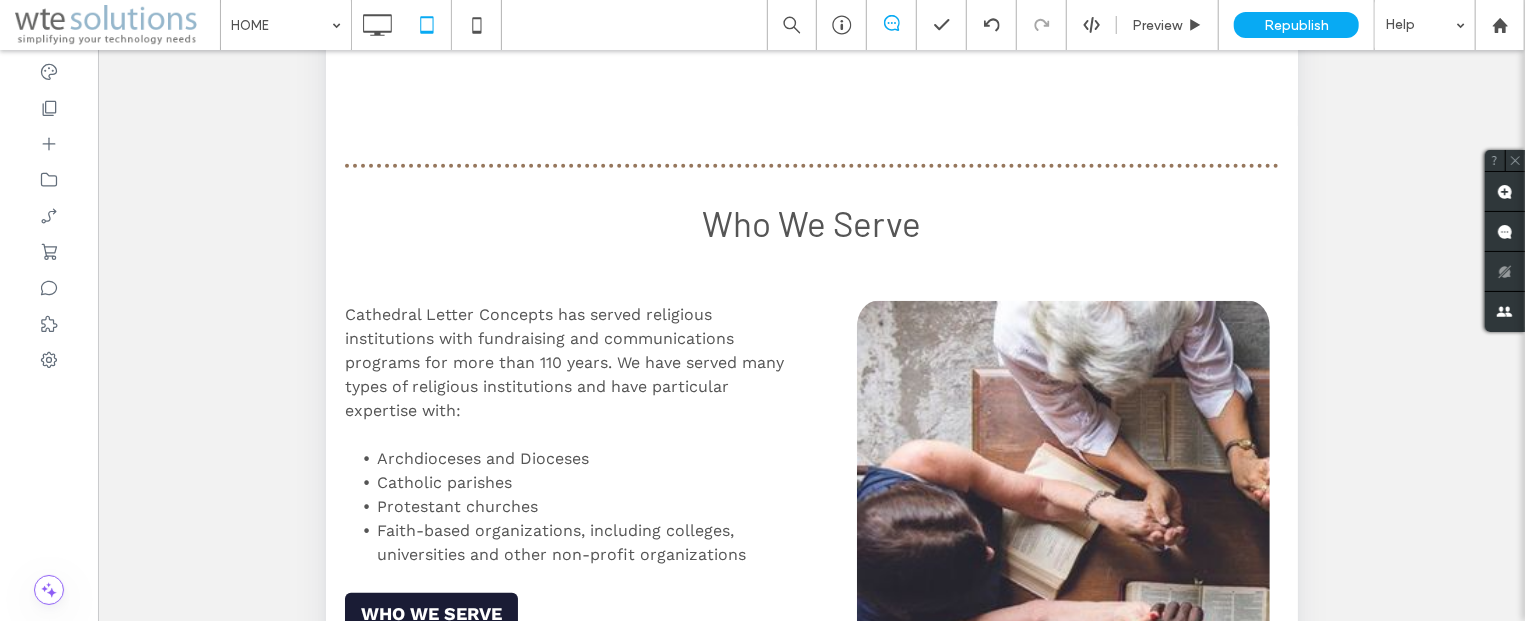 scroll, scrollTop: 823, scrollLeft: 0, axis: vertical 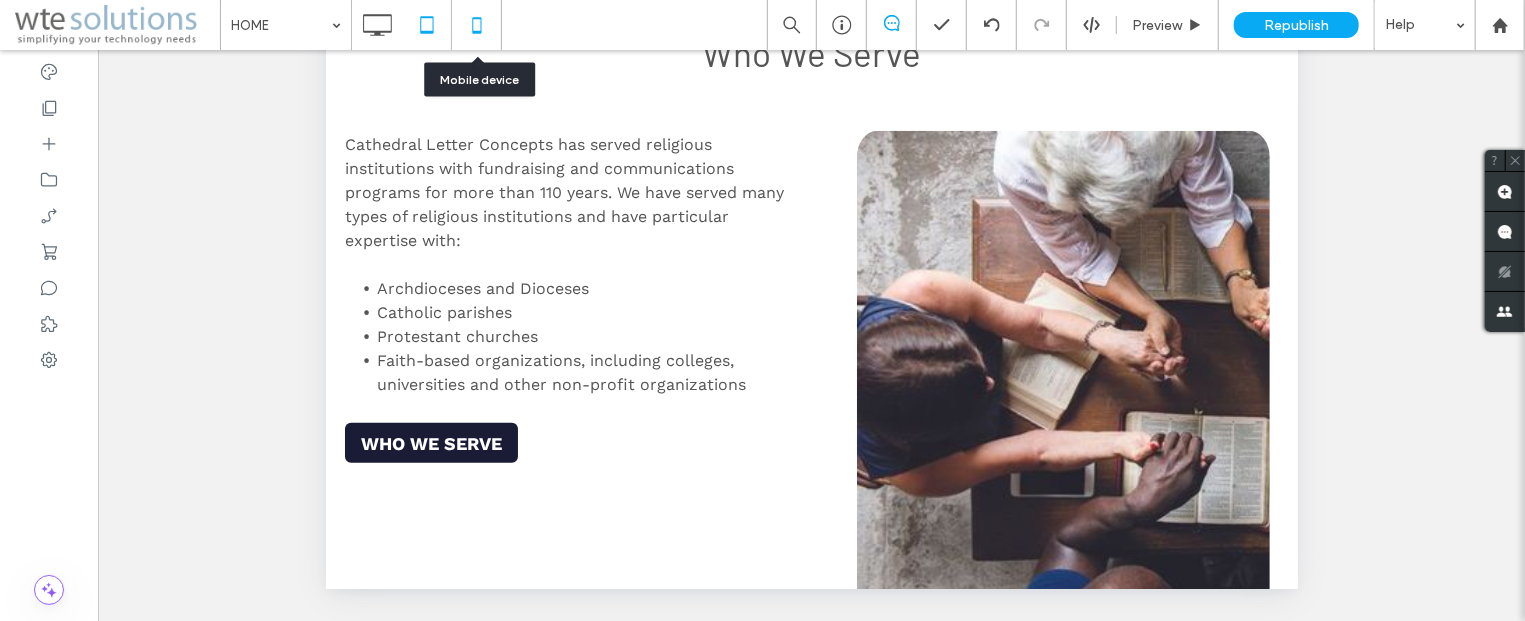 click 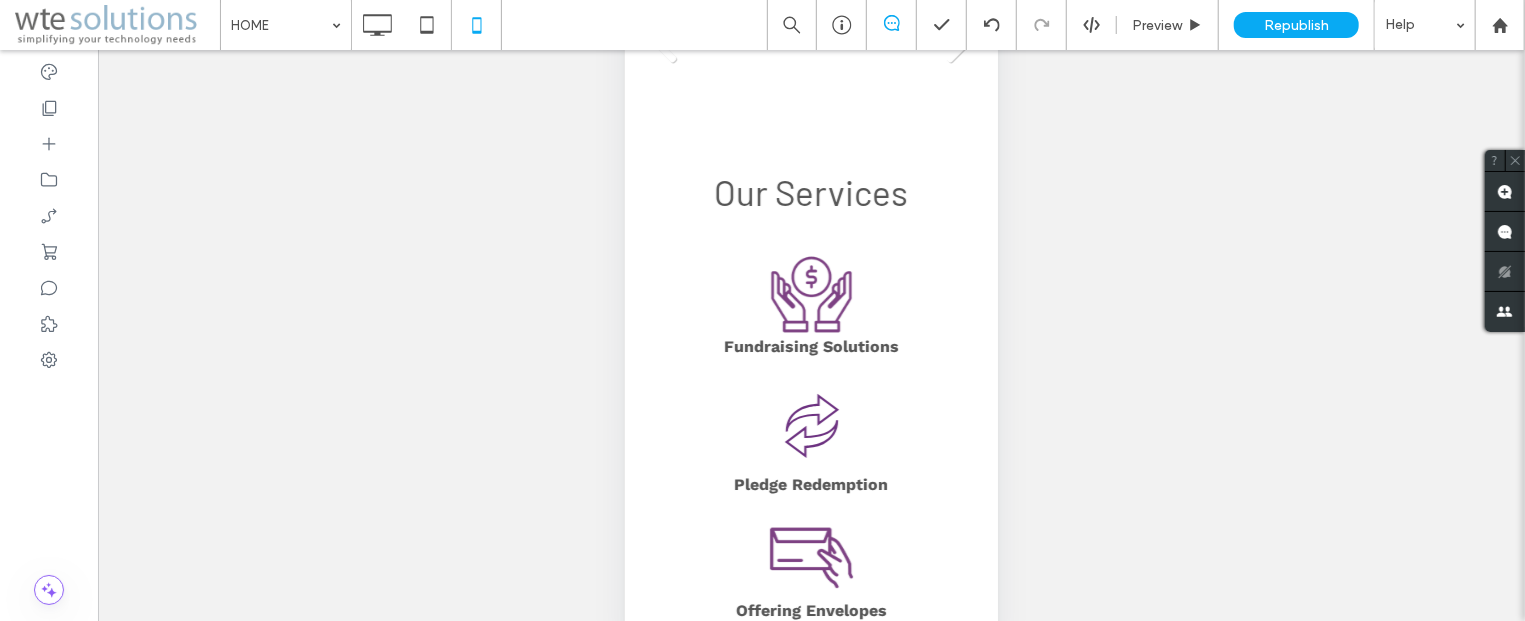scroll, scrollTop: 0, scrollLeft: 0, axis: both 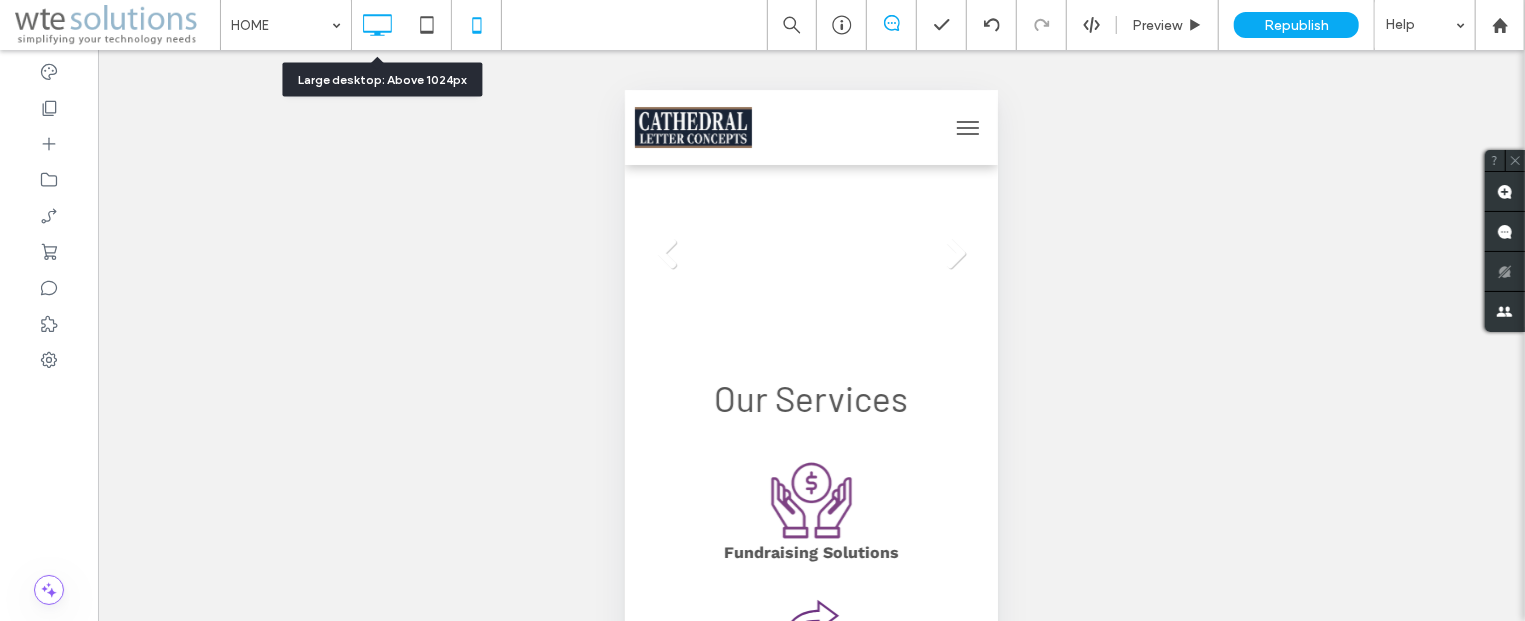 click 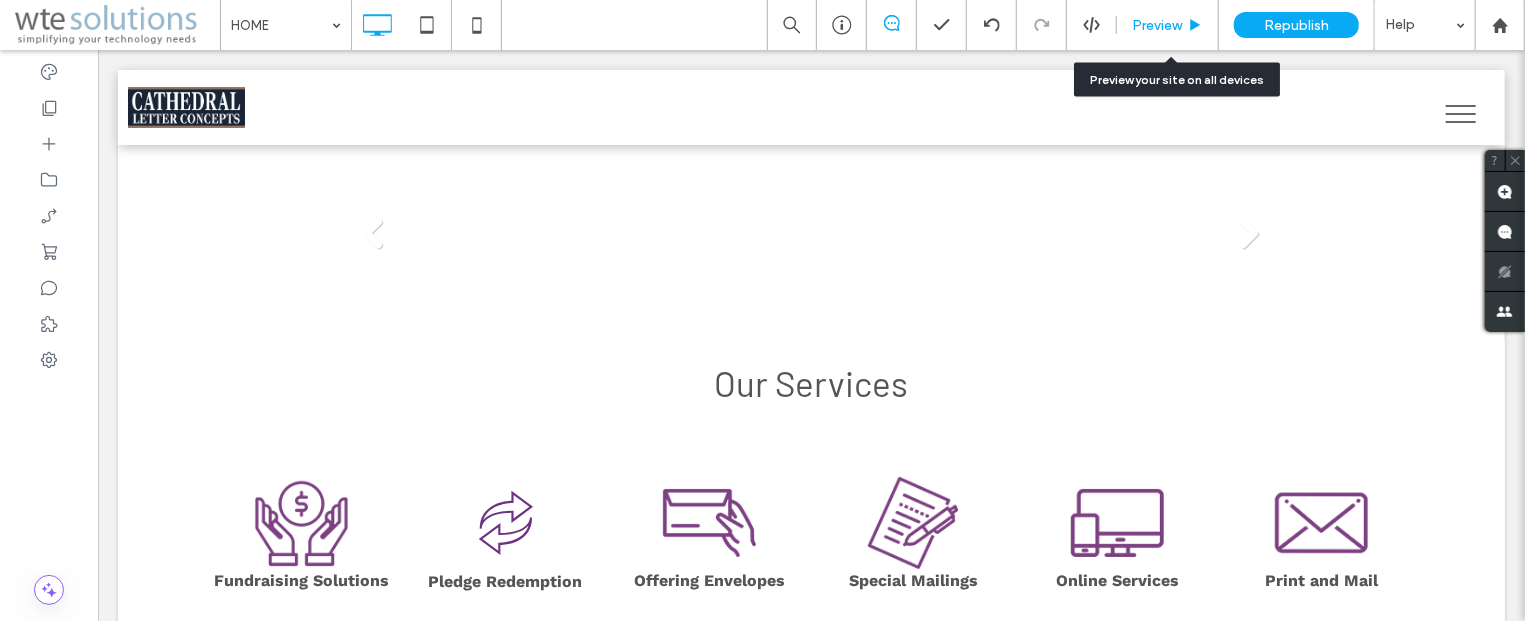 click on "Preview" at bounding box center (1157, 25) 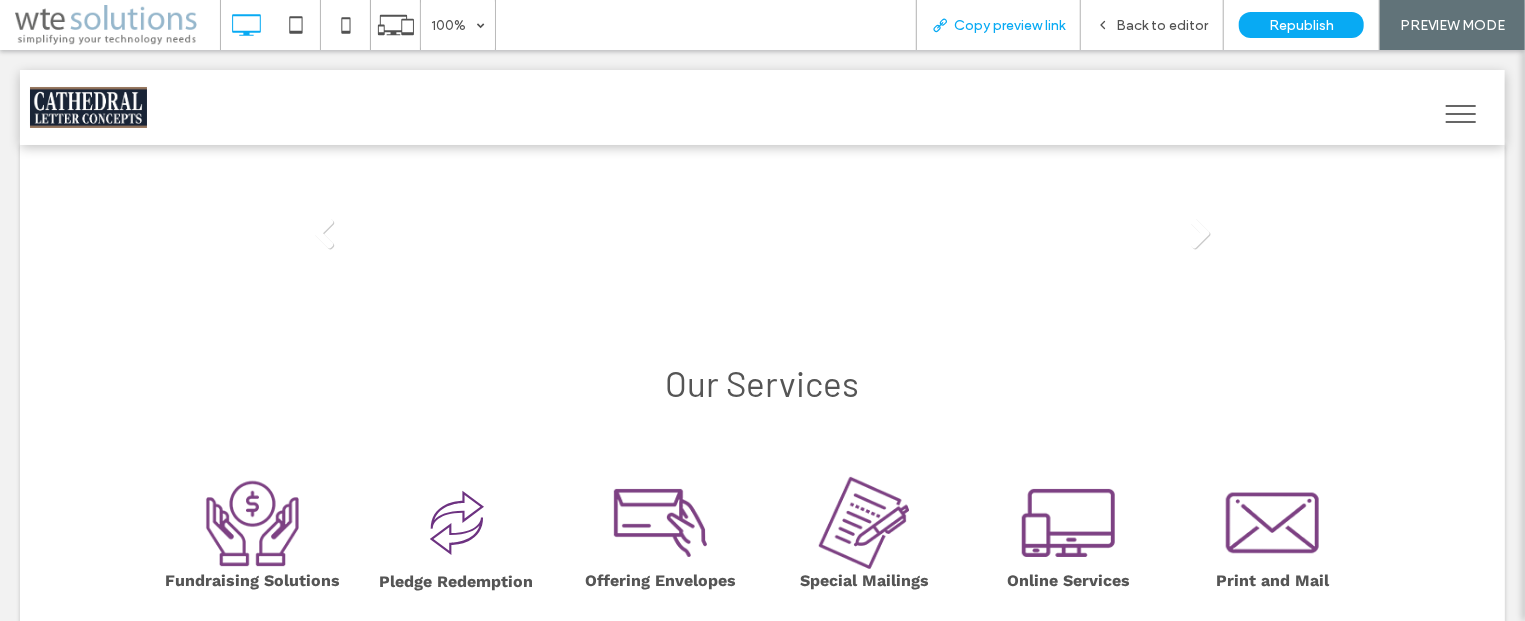 click on "Copy preview link" at bounding box center (1009, 25) 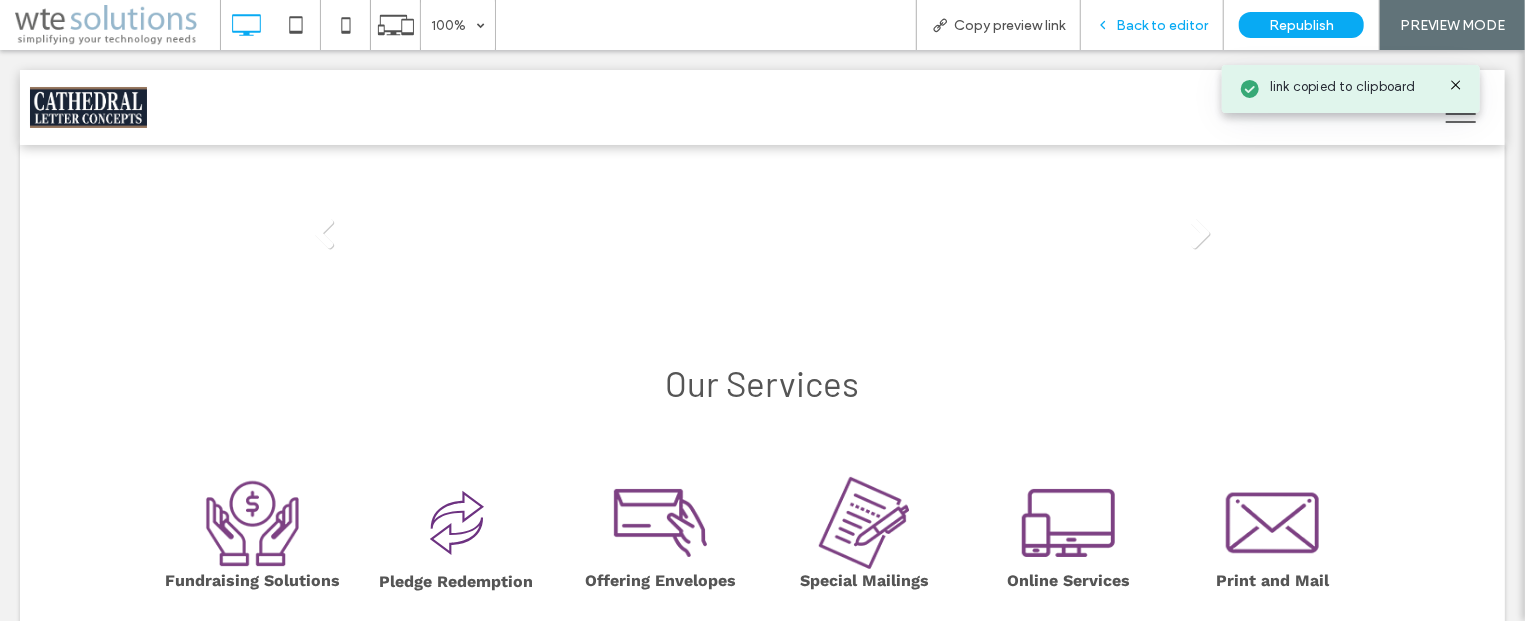 click on "Back to editor" at bounding box center [1162, 25] 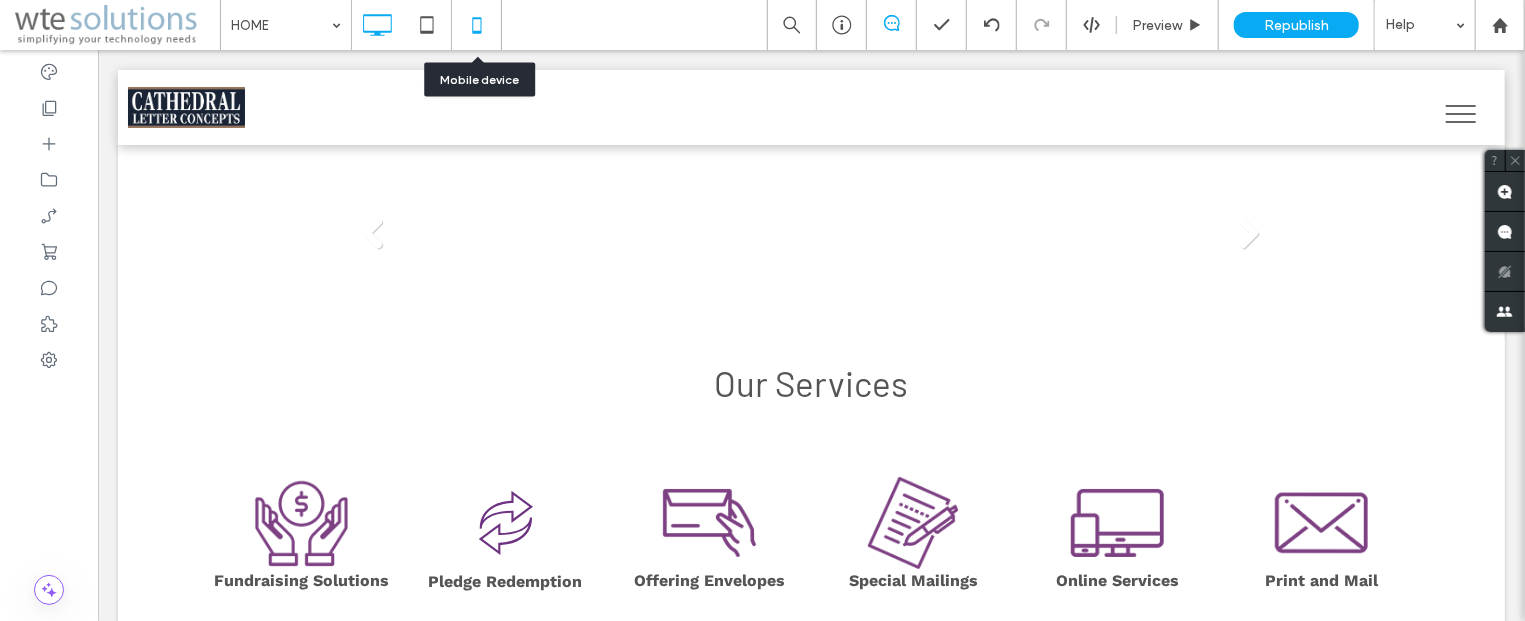 click 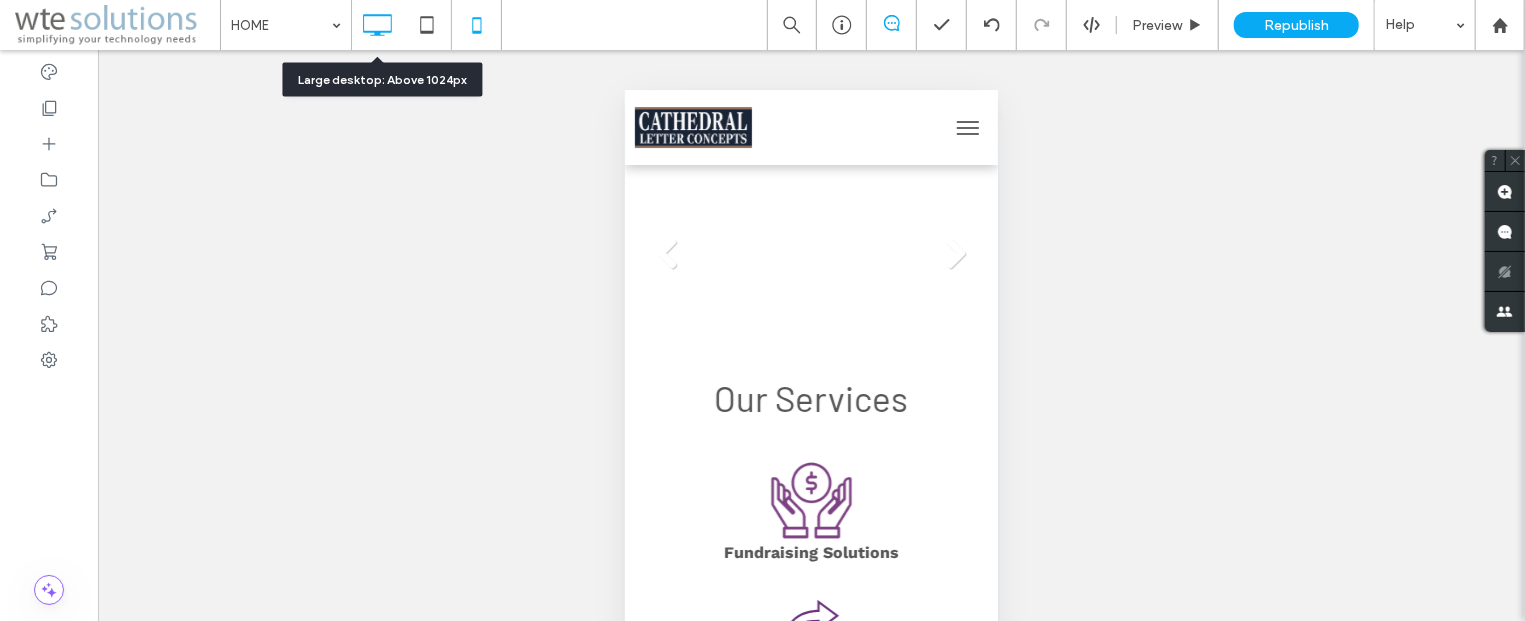 click 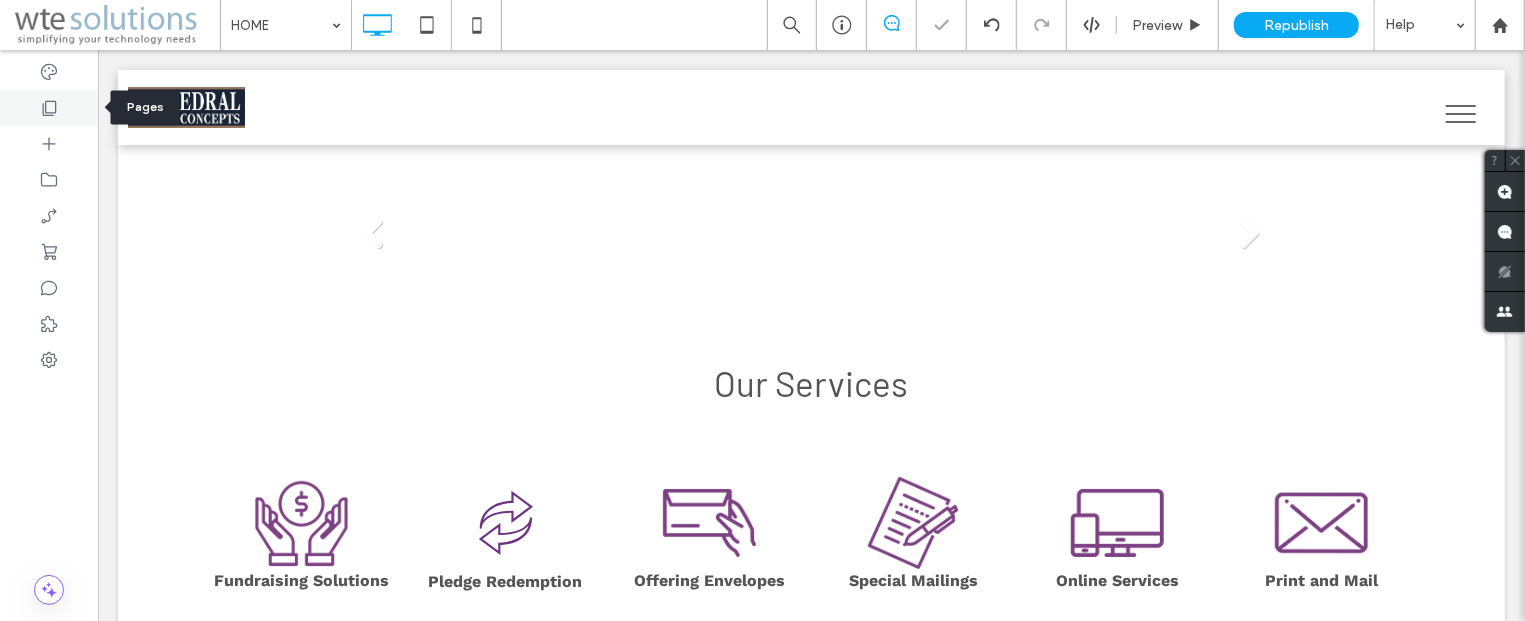 click 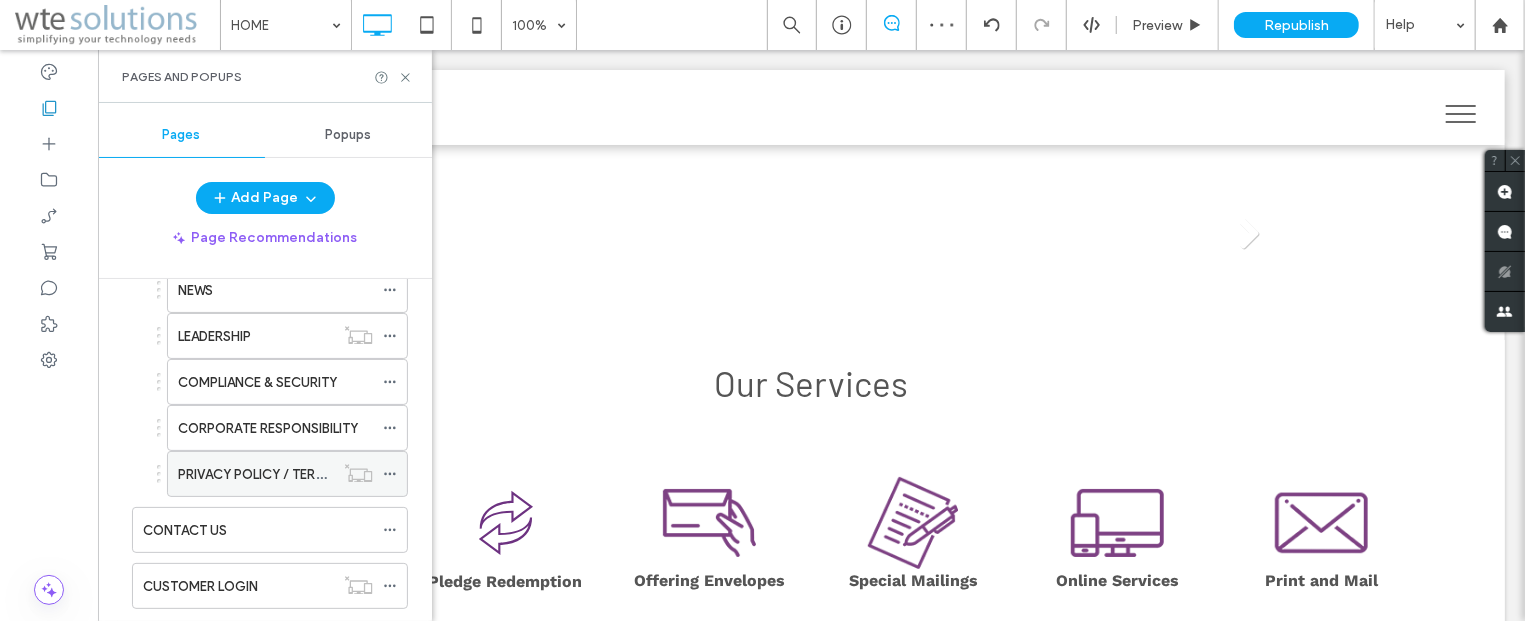 scroll, scrollTop: 241, scrollLeft: 0, axis: vertical 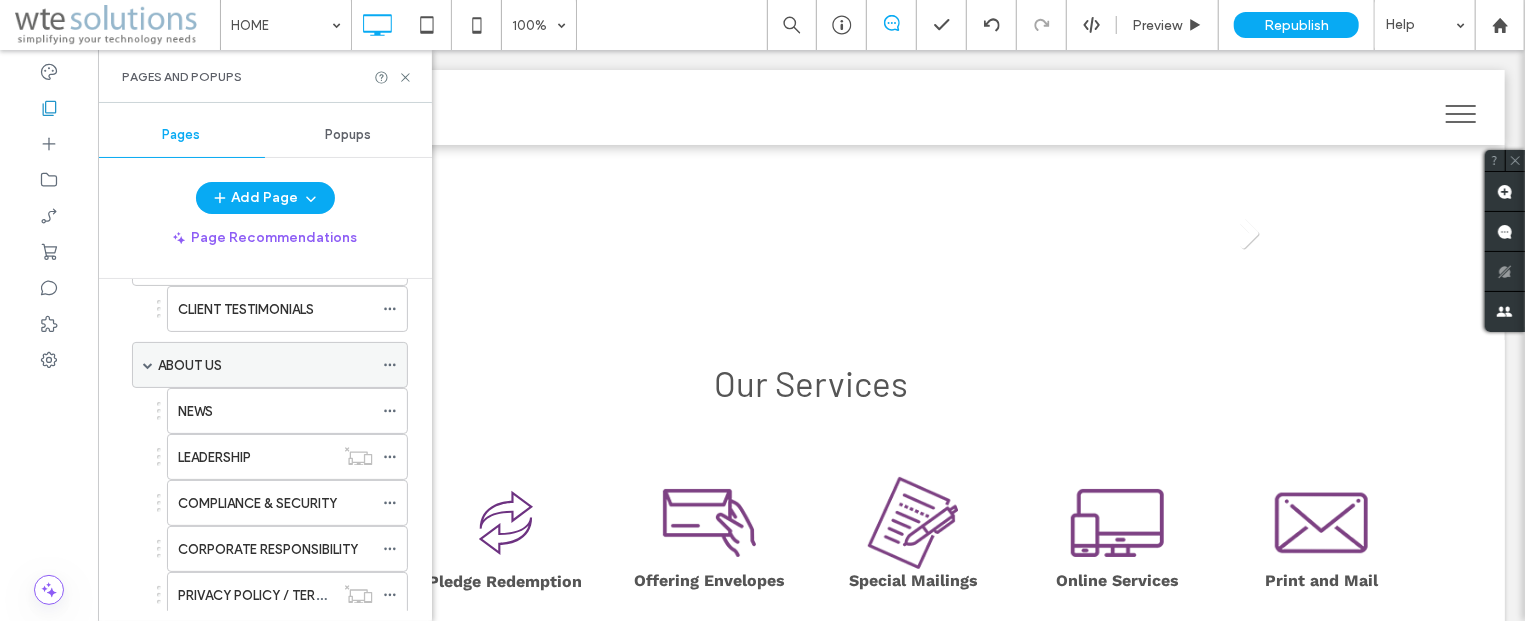 click on "ABOUT US" at bounding box center [190, 365] 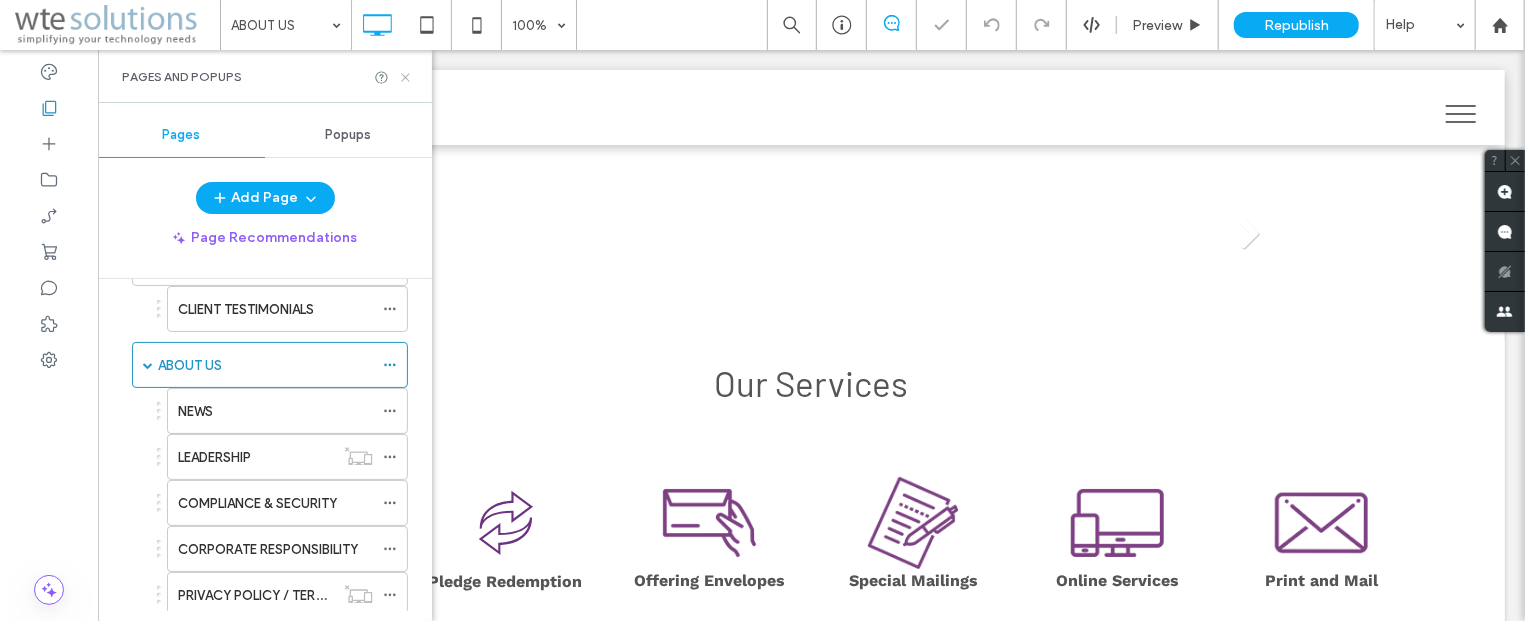 click 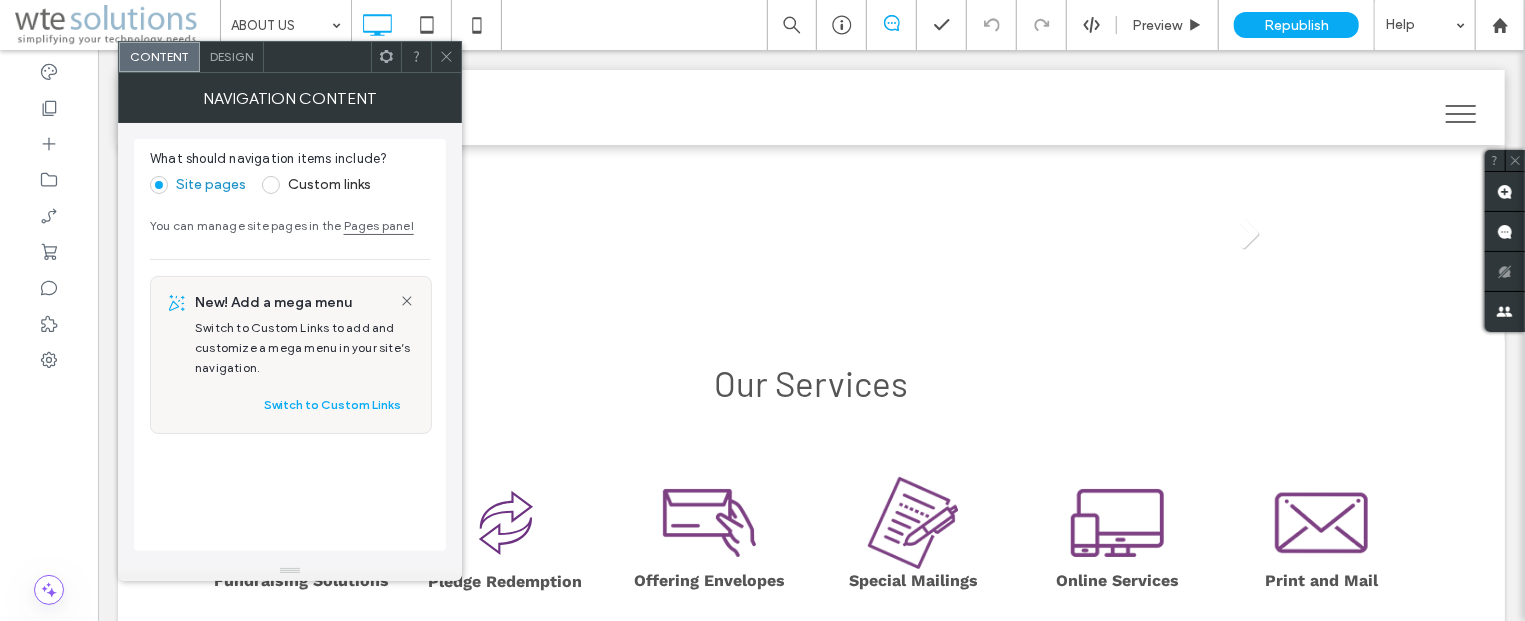 click 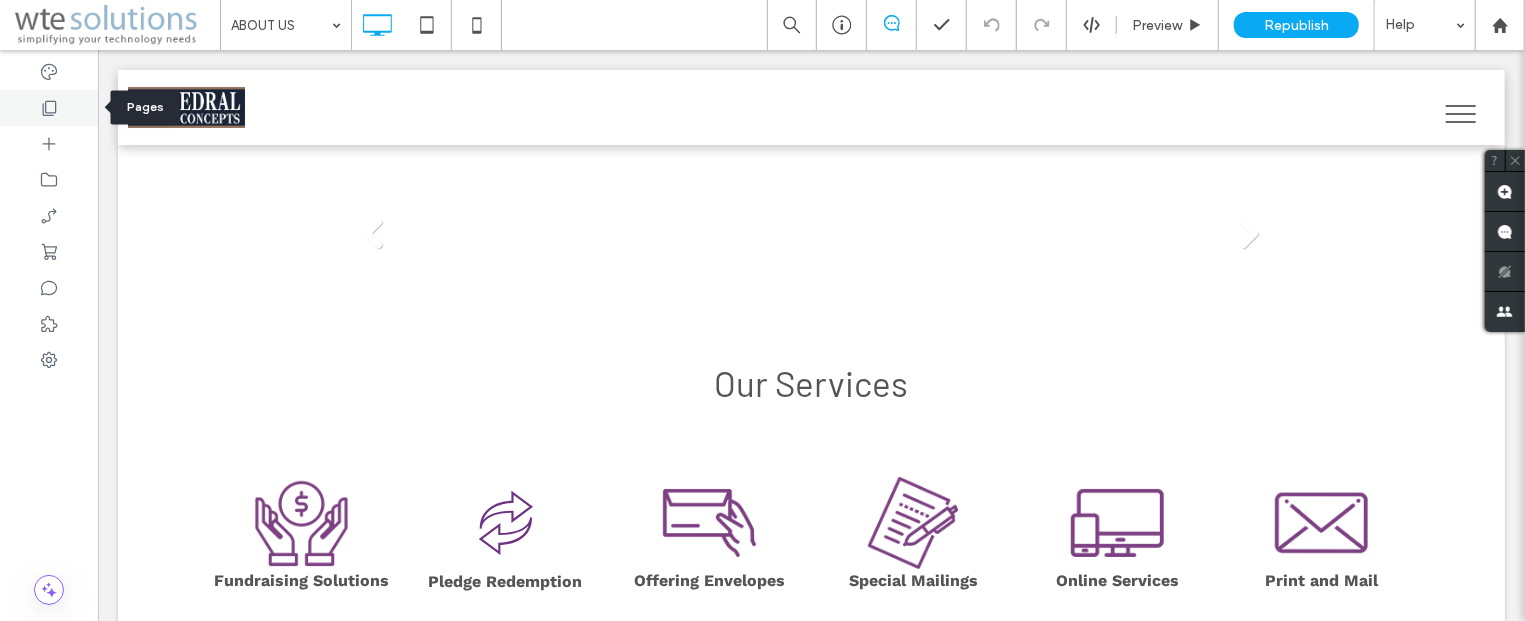 click 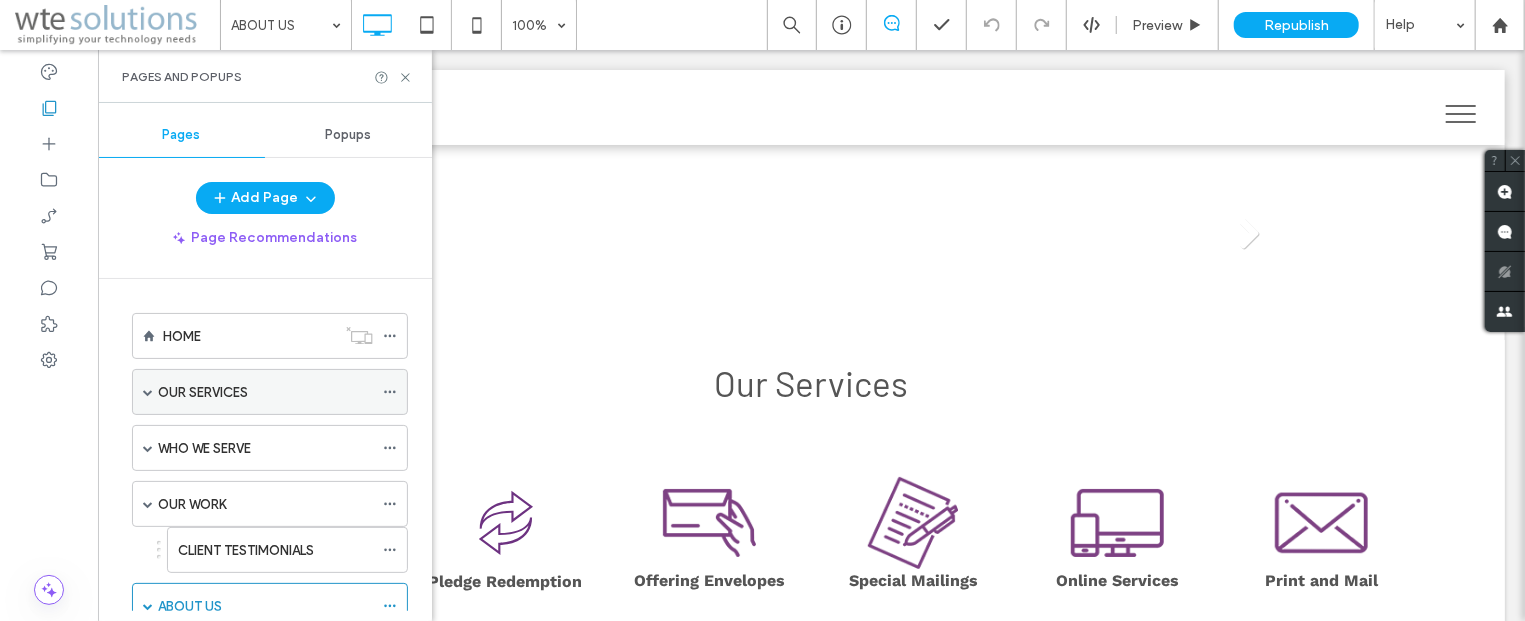click on "OUR SERVICES" at bounding box center (265, 392) 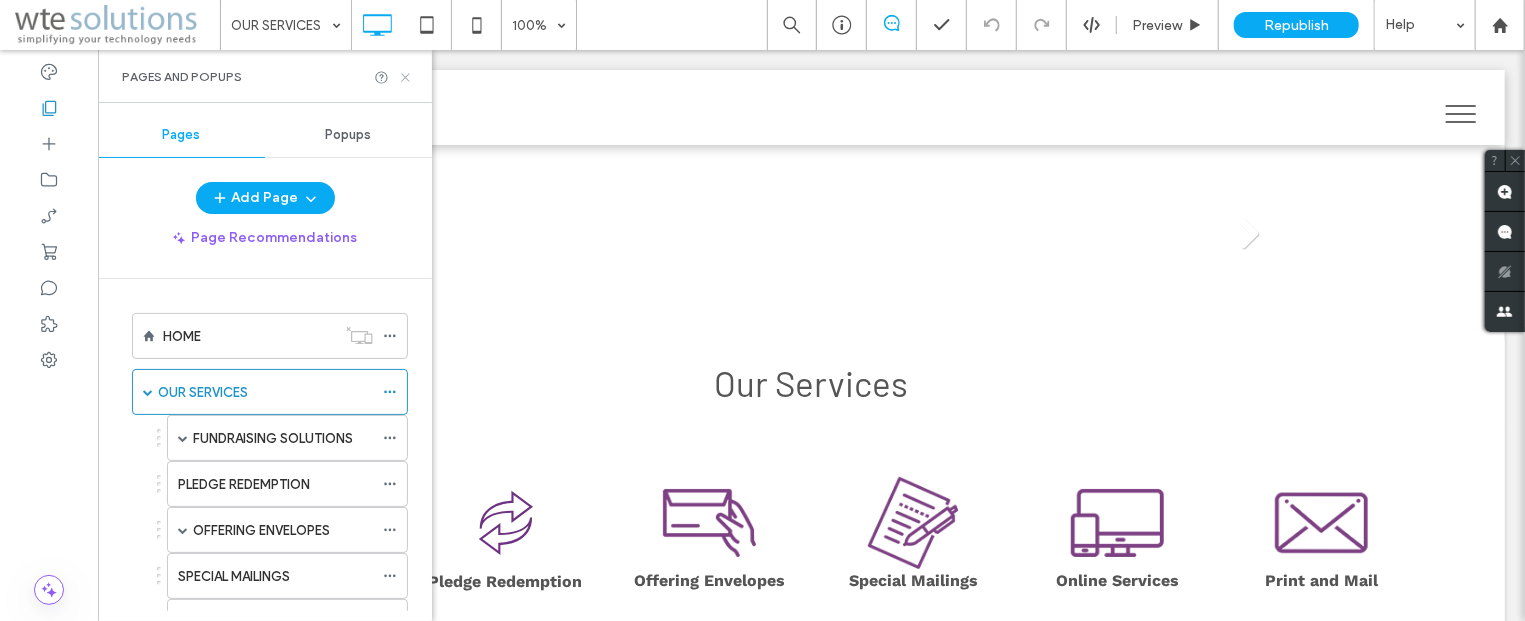 click 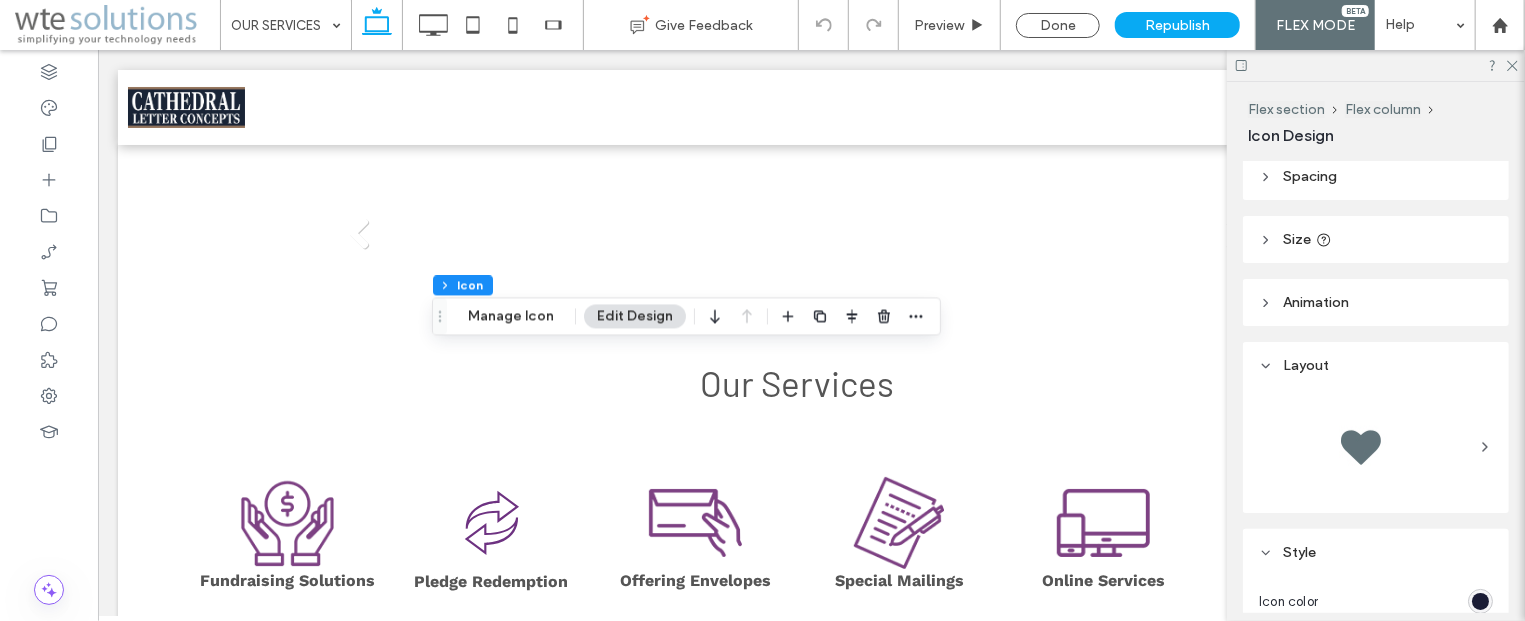 scroll, scrollTop: 101, scrollLeft: 0, axis: vertical 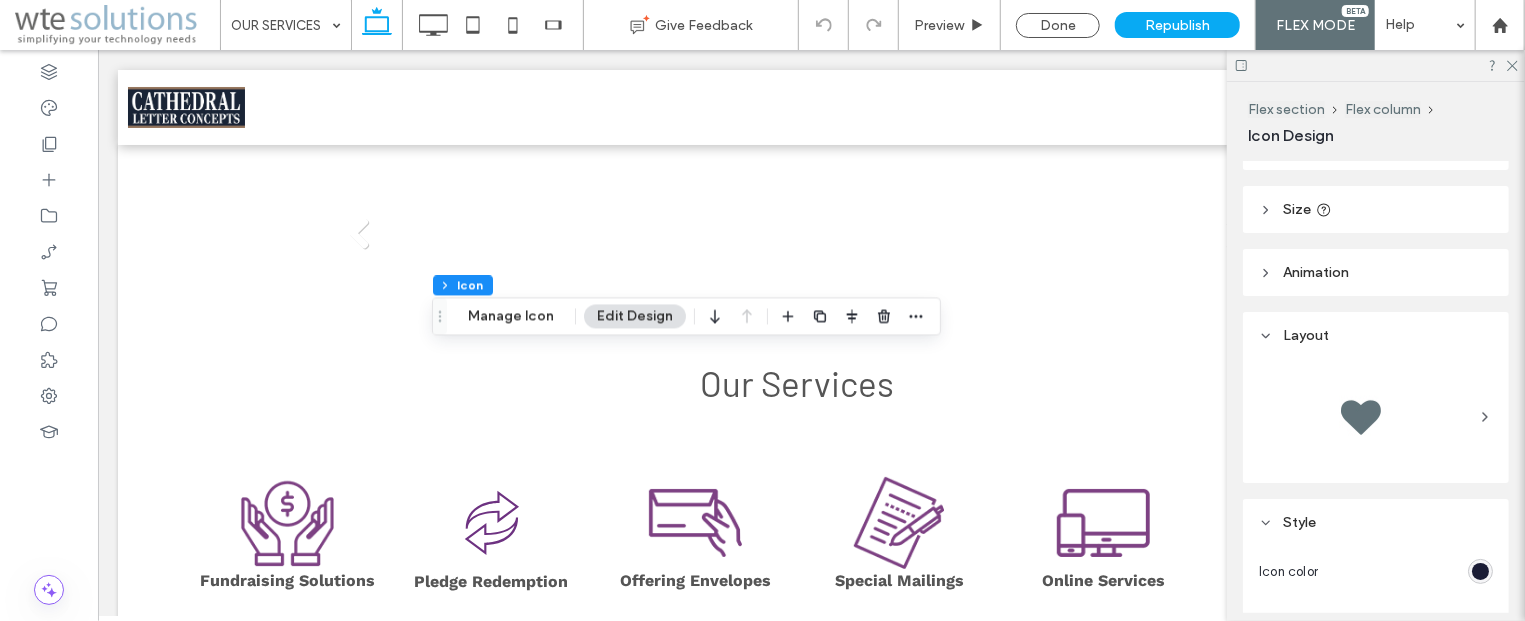 click at bounding box center (1480, 571) 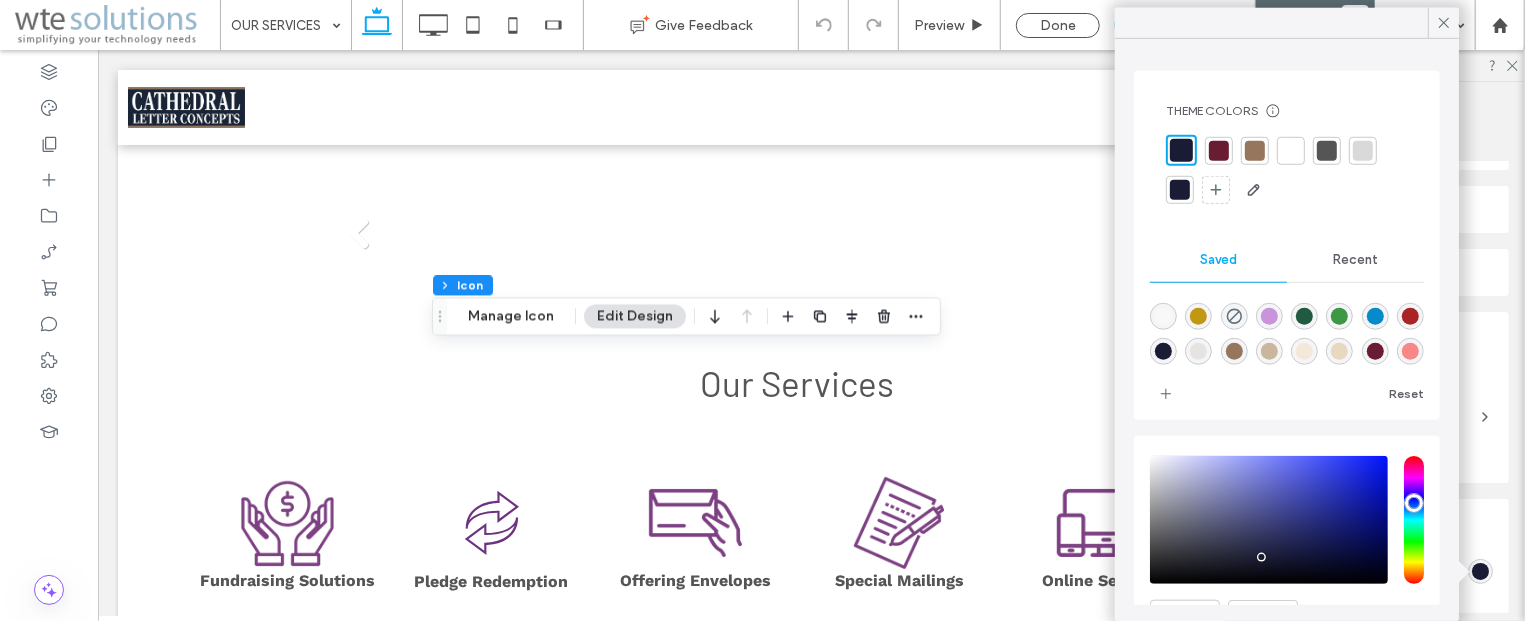 click at bounding box center (1269, 316) 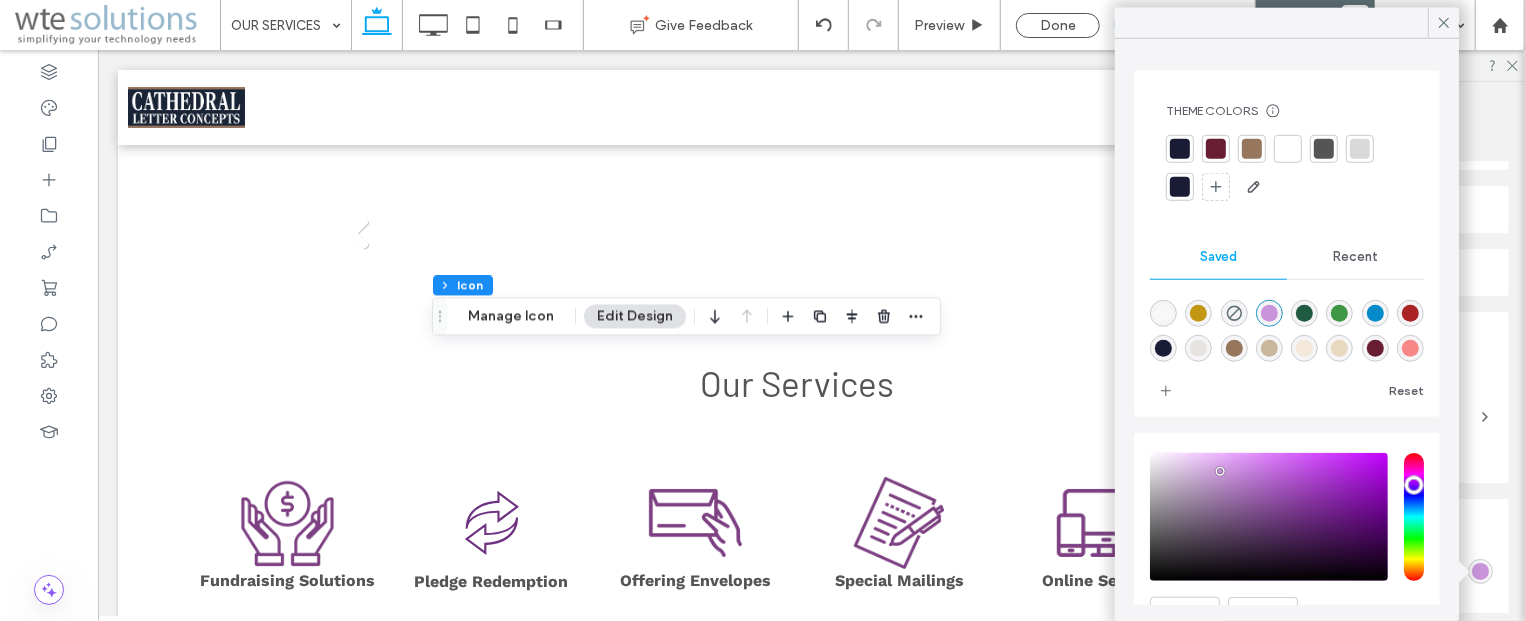 click at bounding box center (1269, 517) 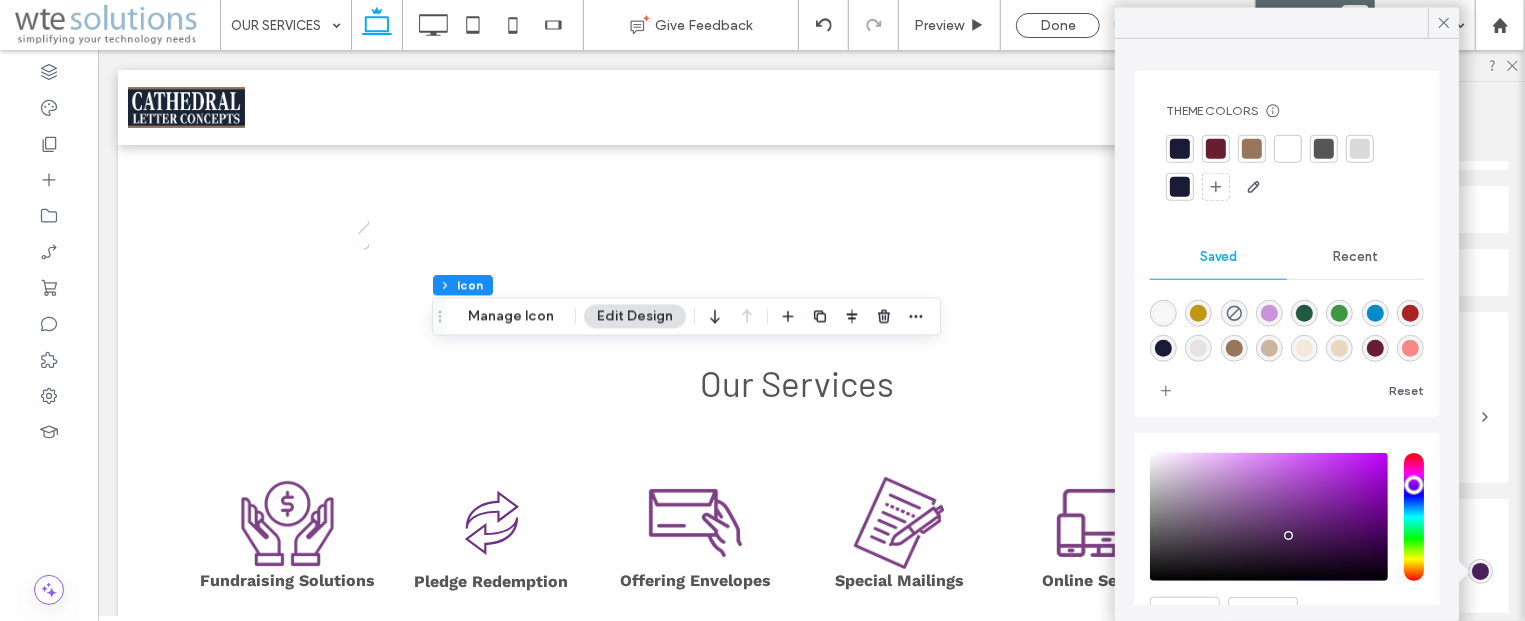 click at bounding box center [1269, 517] 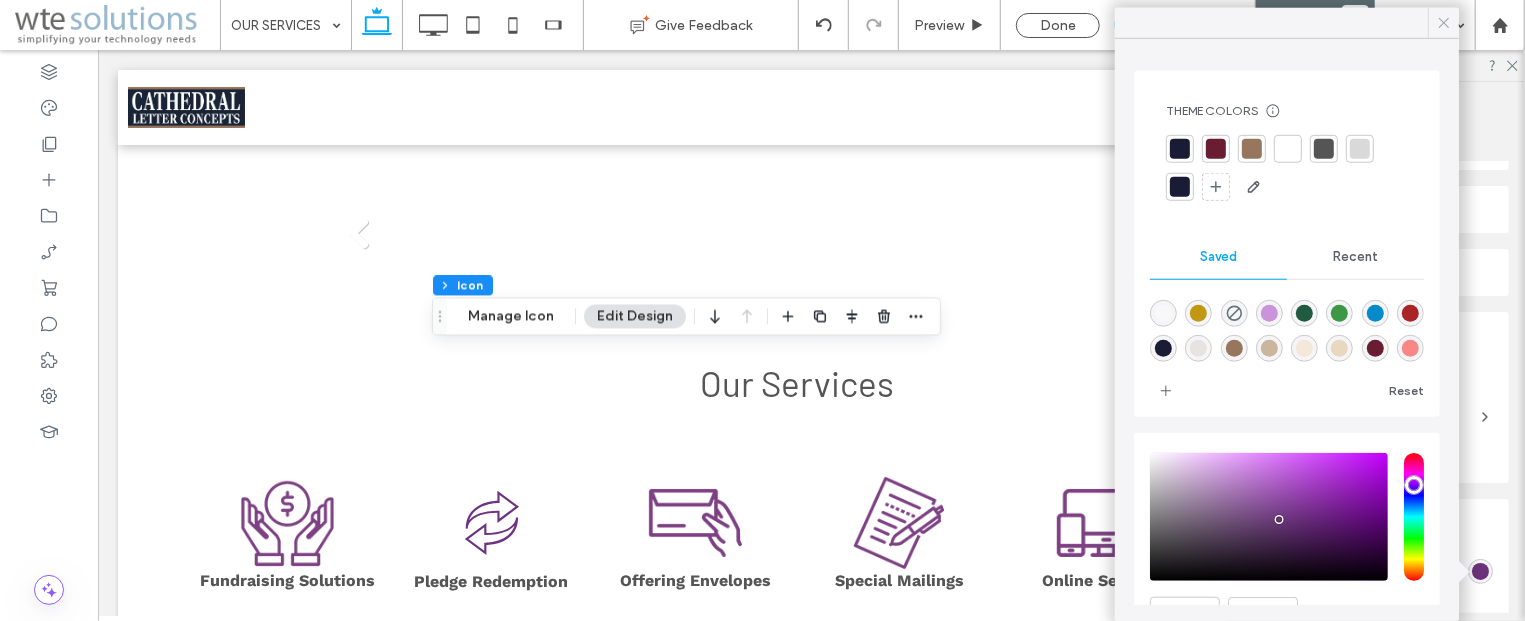 click 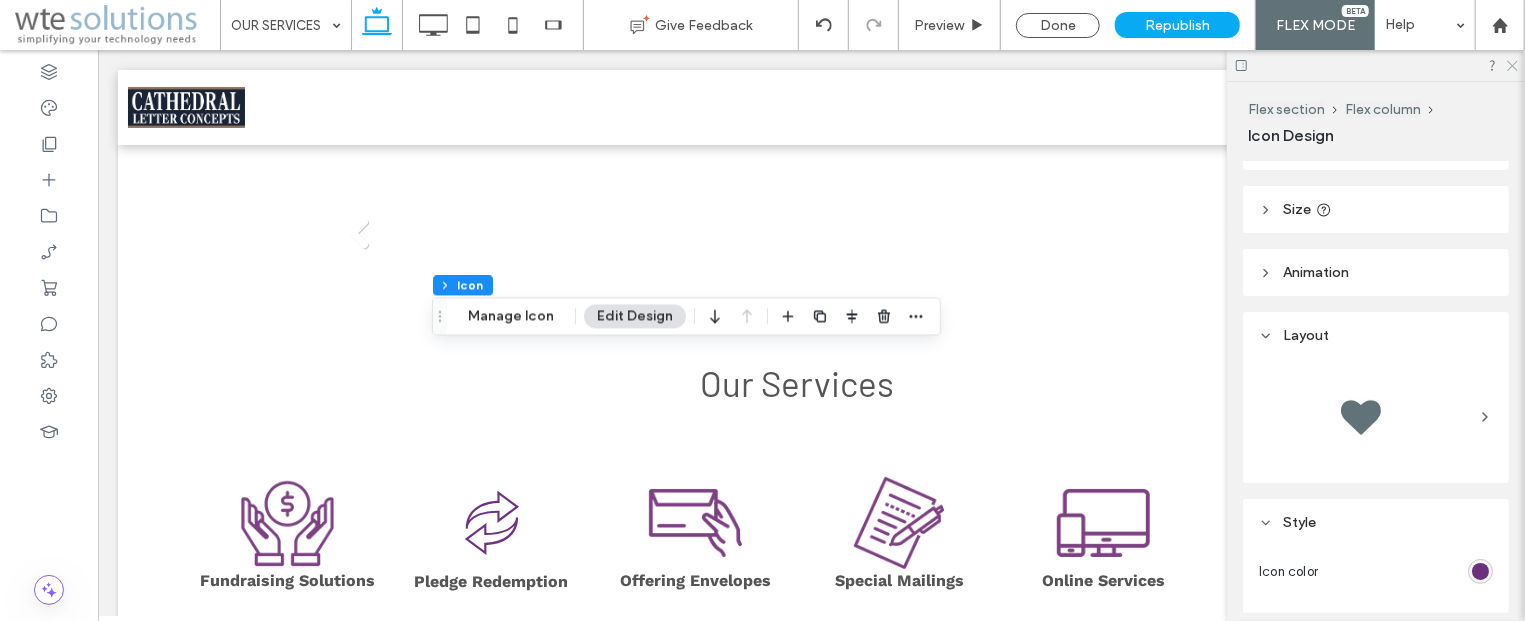 click 